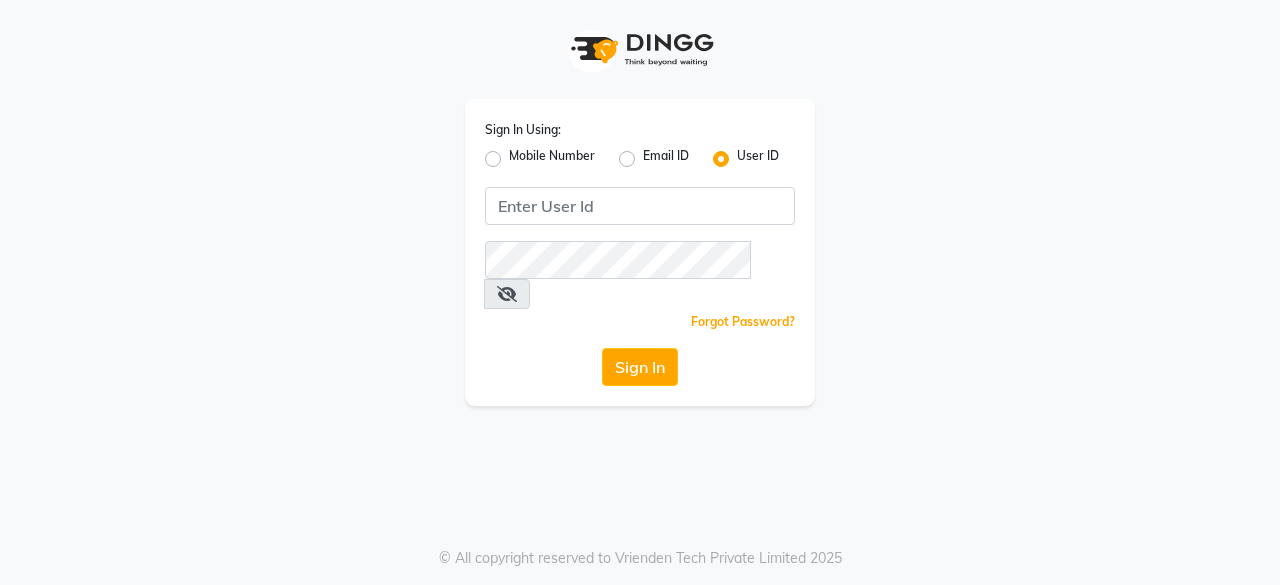 scroll, scrollTop: 0, scrollLeft: 0, axis: both 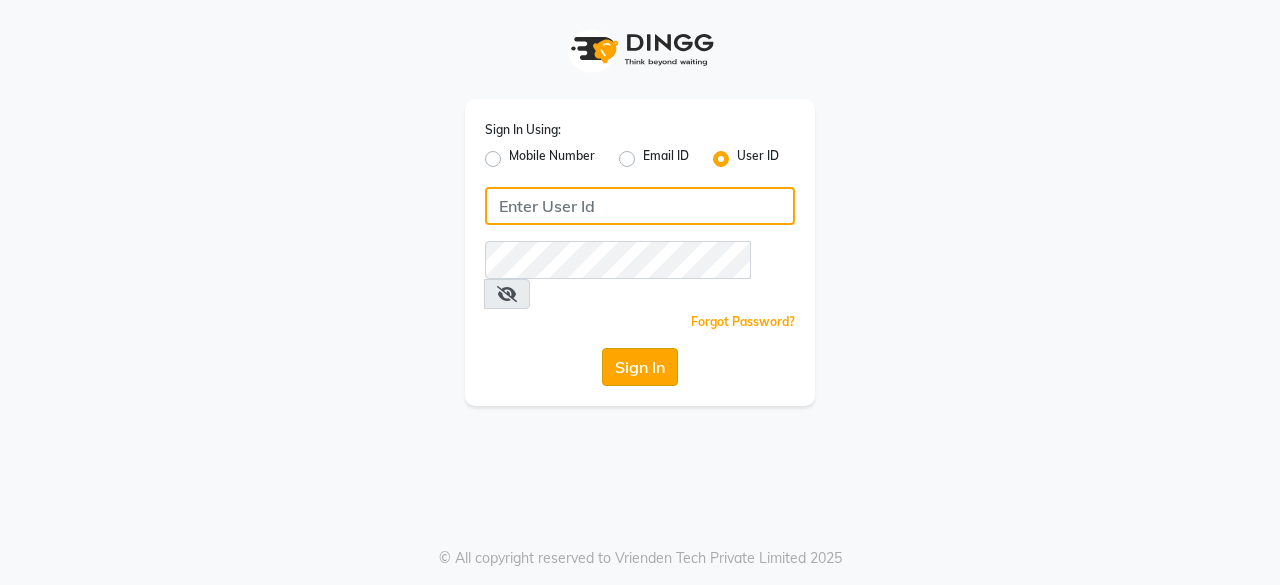 type on "hls1" 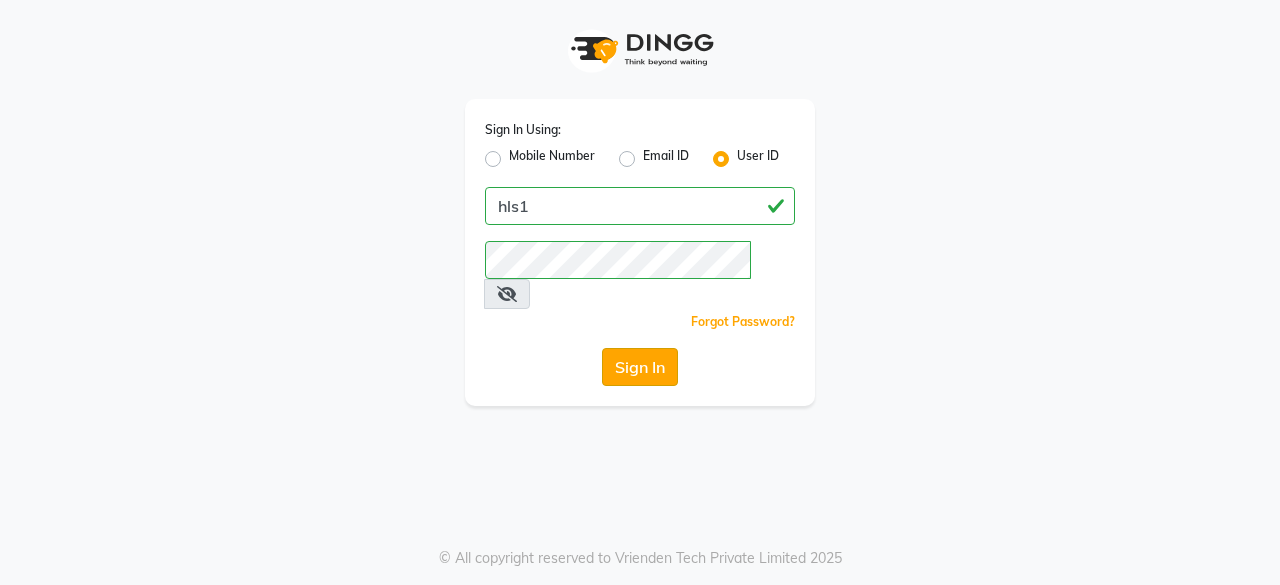 click on "Sign In" 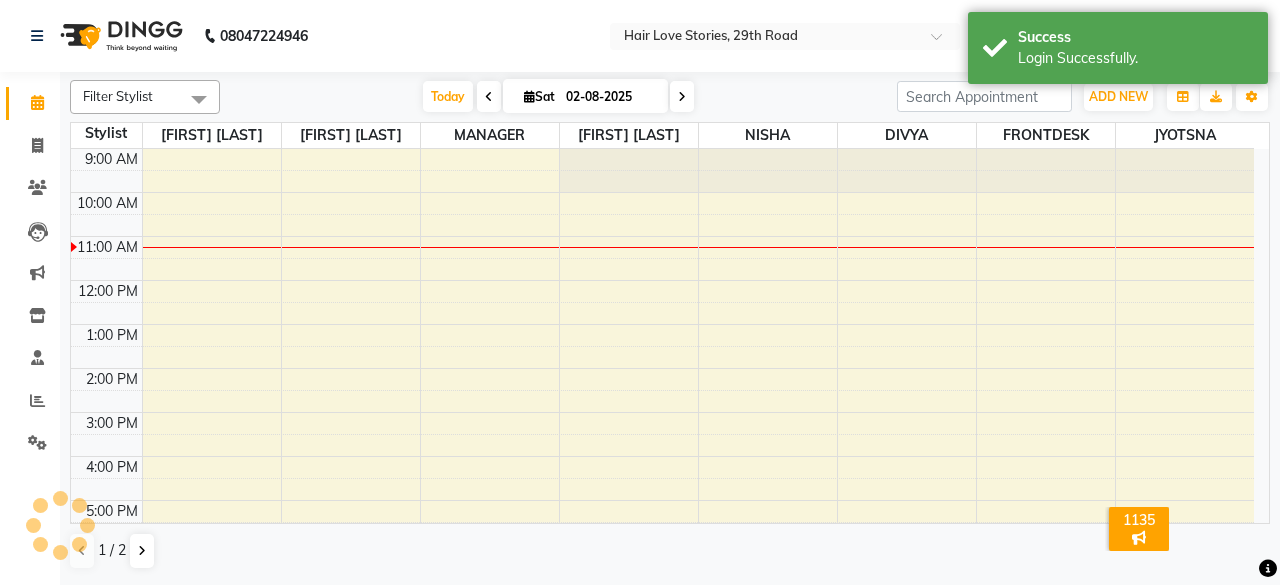 click on "9:00 AM 10:00 AM 11:00 AM 12:00 PM 1:00 PM 2:00 PM 3:00 PM 4:00 PM 5:00 PM 6:00 PM 7:00 PM 8:00 PM 9:00 PM 10:00 PM" at bounding box center (662, 456) 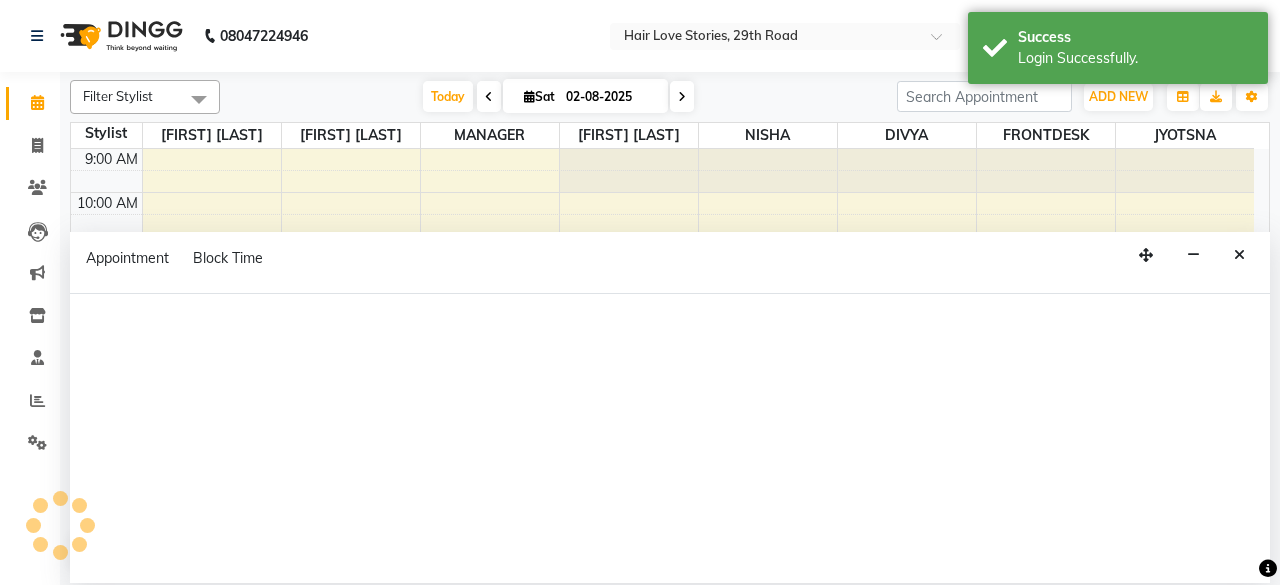 scroll, scrollTop: 88, scrollLeft: 0, axis: vertical 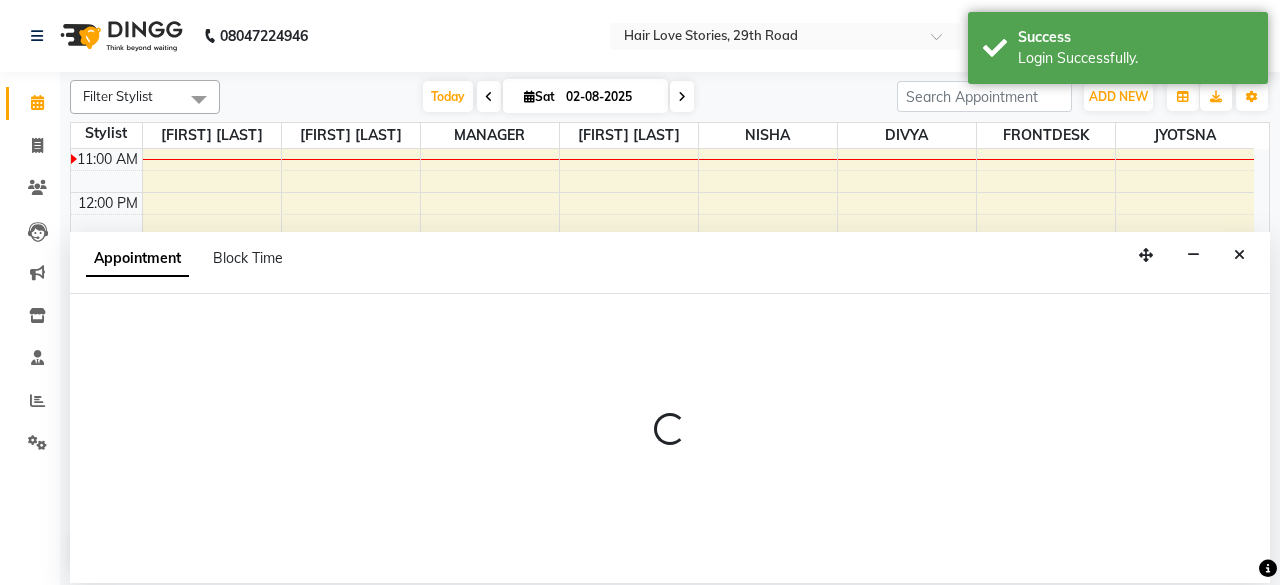 select on "31041" 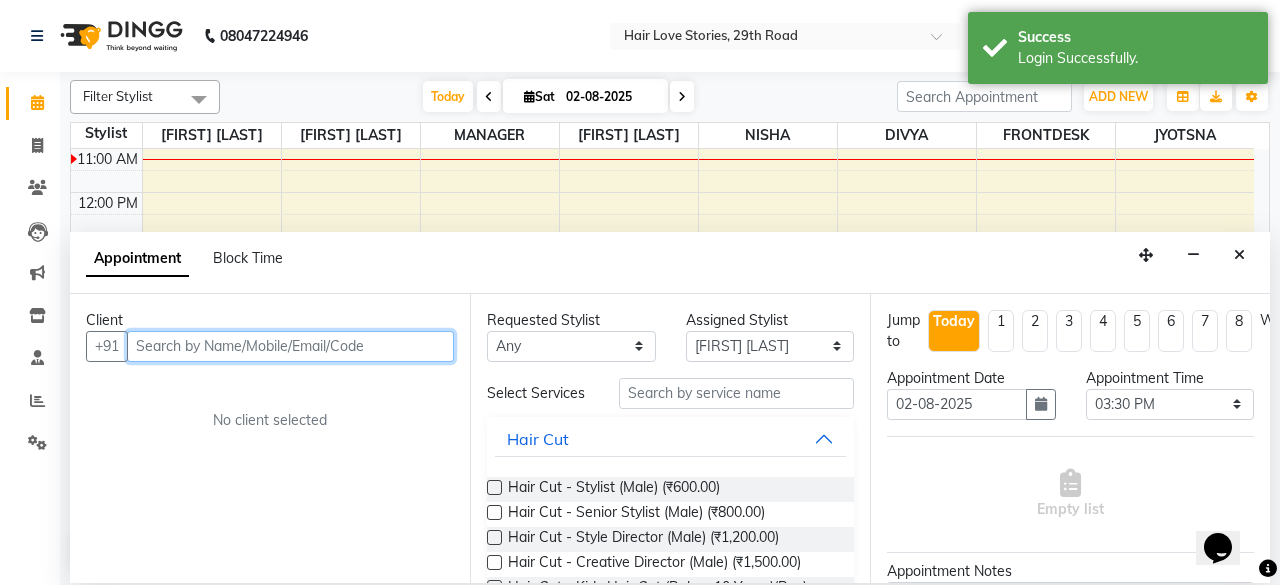 scroll, scrollTop: 0, scrollLeft: 0, axis: both 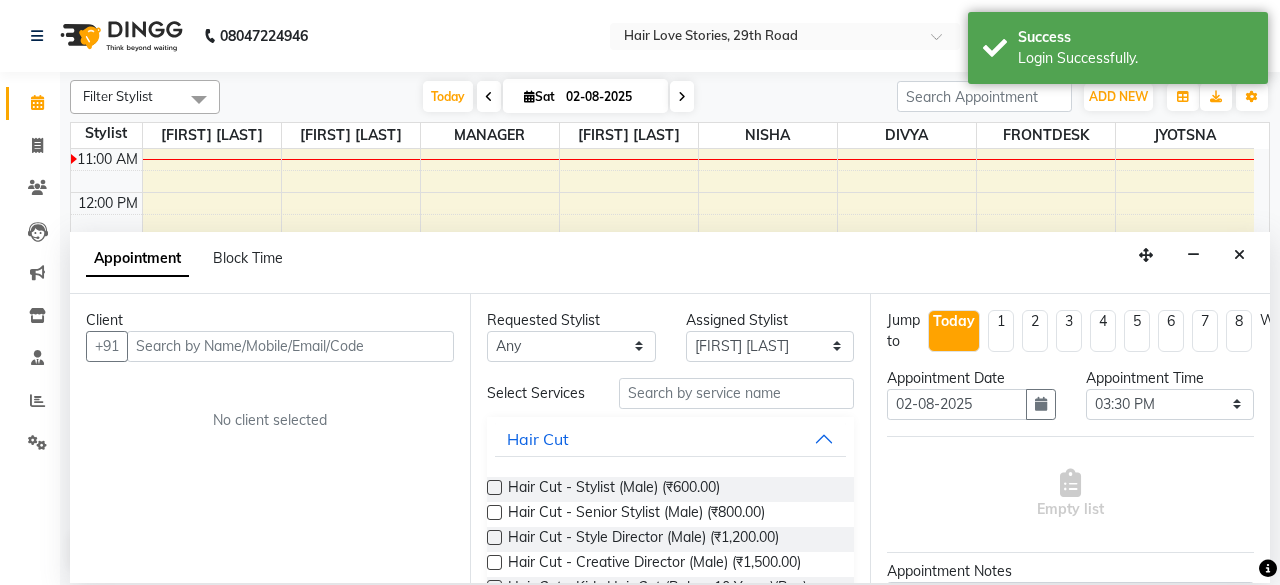click at bounding box center [1239, 255] 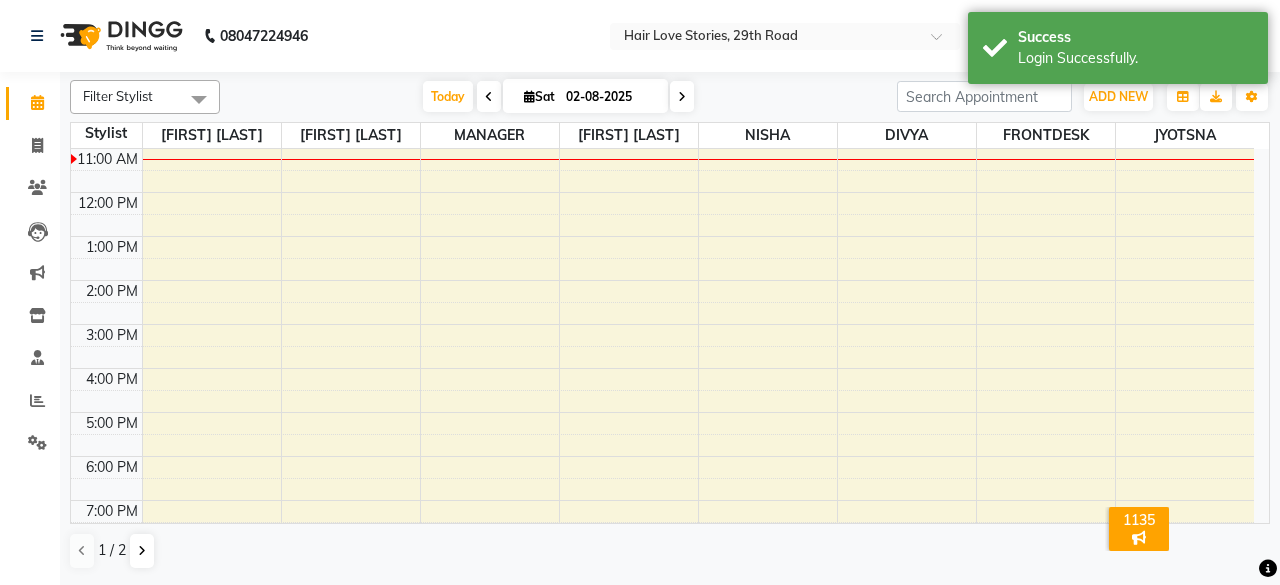 click at bounding box center [489, 96] 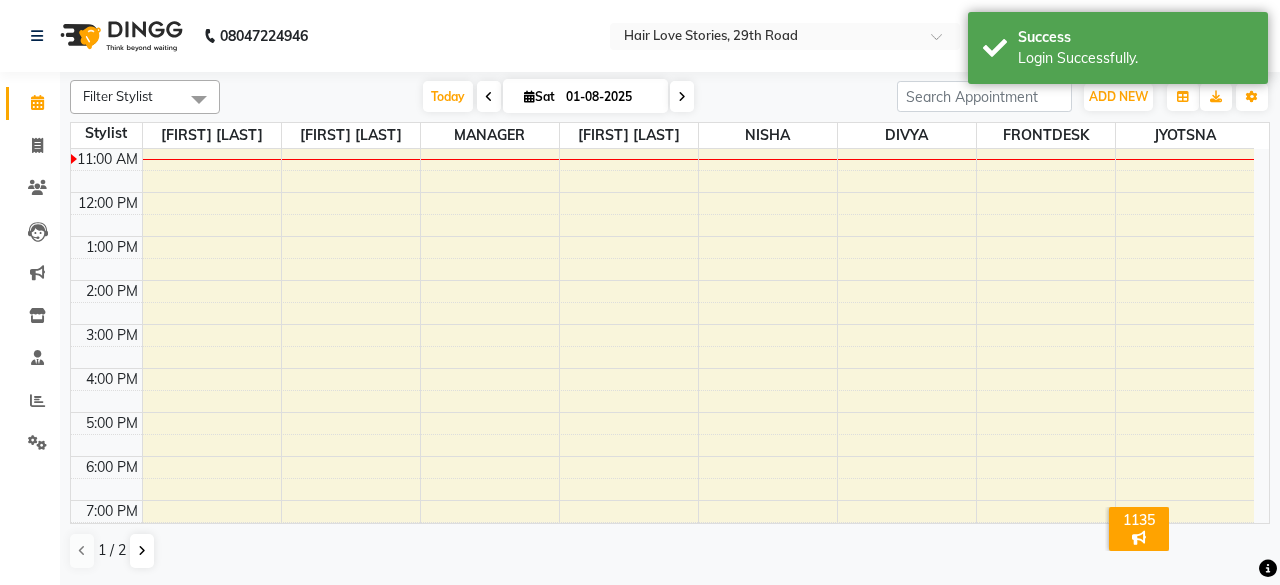 scroll, scrollTop: 88, scrollLeft: 0, axis: vertical 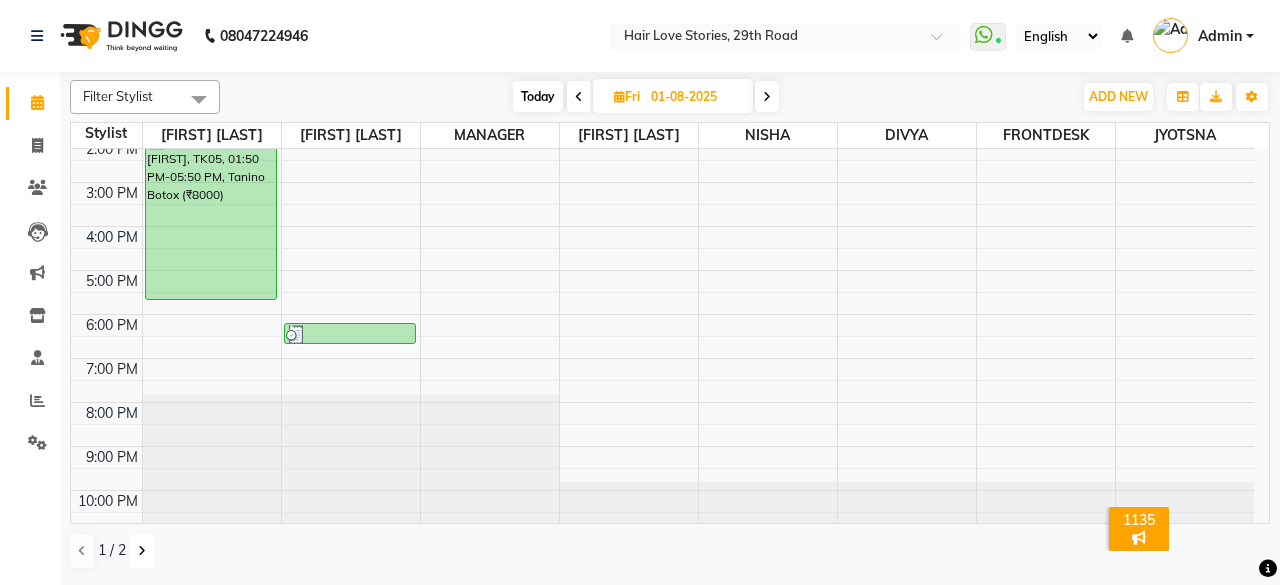 click at bounding box center (142, 551) 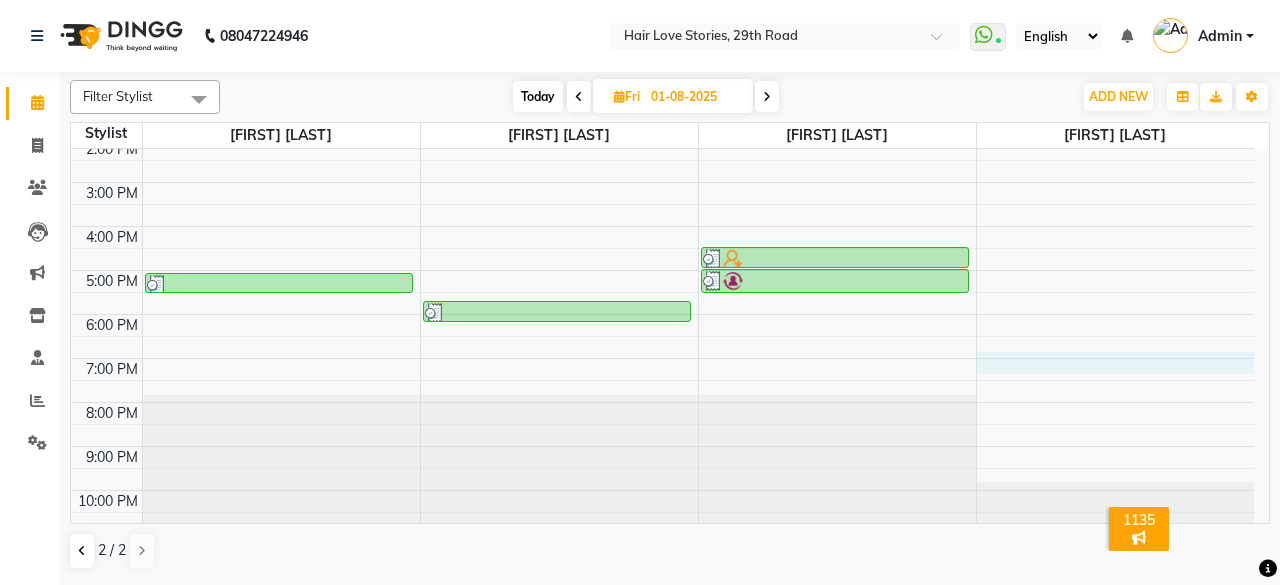 click on "9:00 AM 10:00 AM 11:00 AM 12:00 PM 1:00 PM 2:00 PM 3:00 PM 4:00 PM 5:00 PM 6:00 PM 7:00 PM 8:00 PM 9:00 PM 10:00 PM     [FIRST] [LAST], TK04, 05:10 PM-05:40 PM, Pedicure-Basic Pedicure (₹800)     [FIRST], TK05, 05:50 PM-06:20 PM, Pedicure-Basic Pedicure (₹800)     [FIRST] [LAST], TK02, 04:35 PM-05:05 PM, Beard Shave (₹300)     [FIRST], TK03, 05:05 PM-05:40 PM, Hair Cut - Senior Stylist (Male) (₹800)" at bounding box center (662, 226) 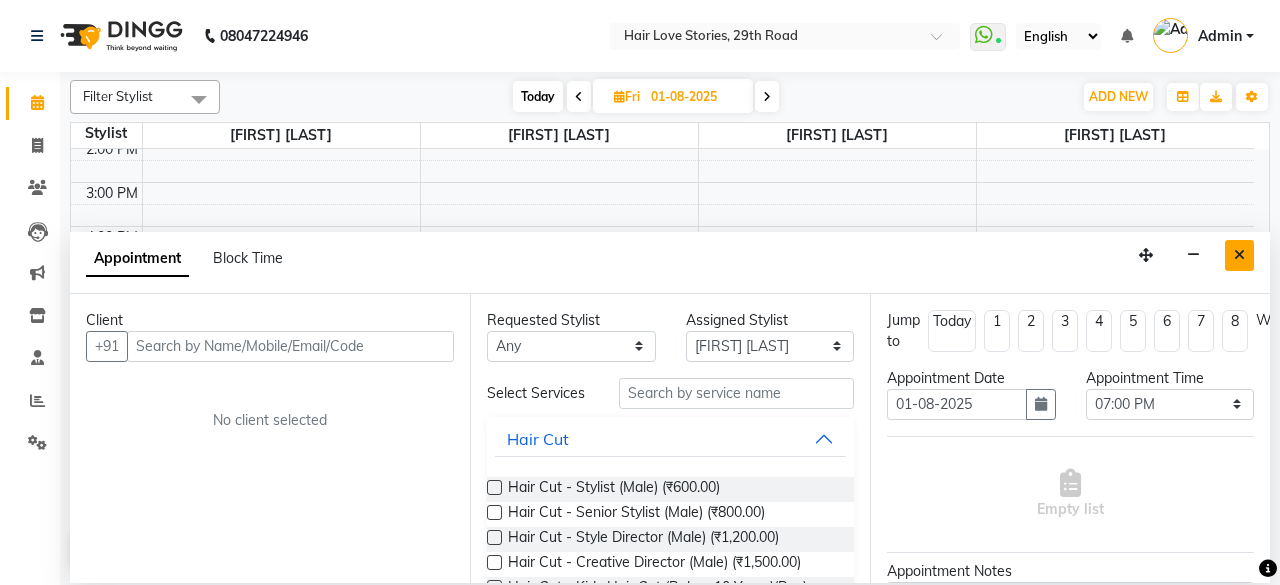 click at bounding box center (1239, 255) 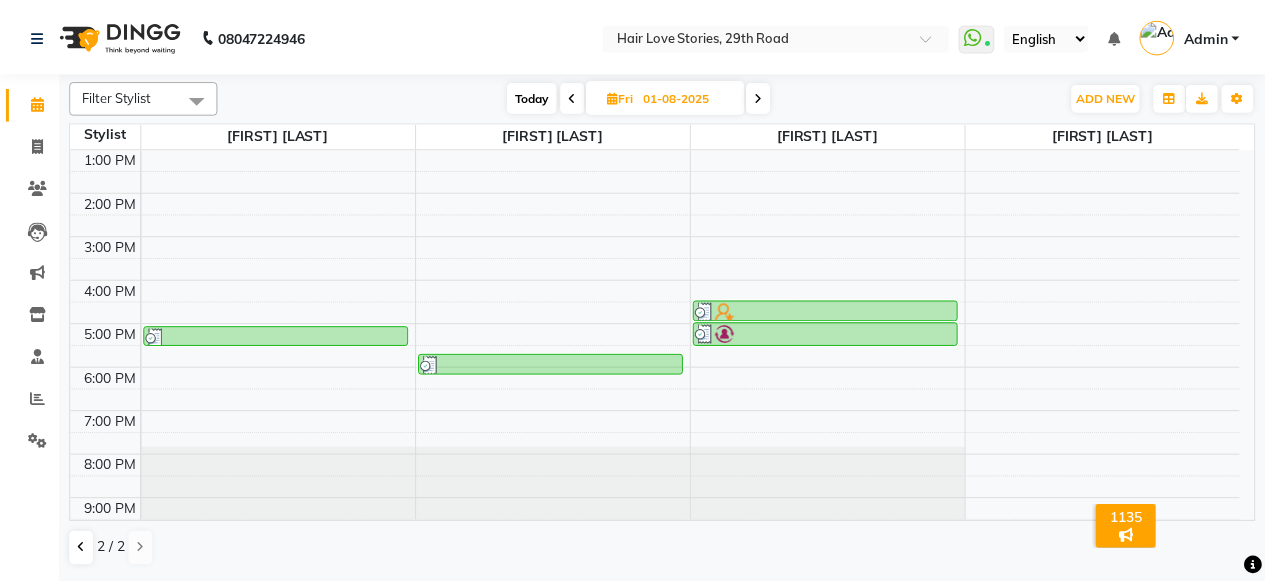 scroll, scrollTop: 230, scrollLeft: 0, axis: vertical 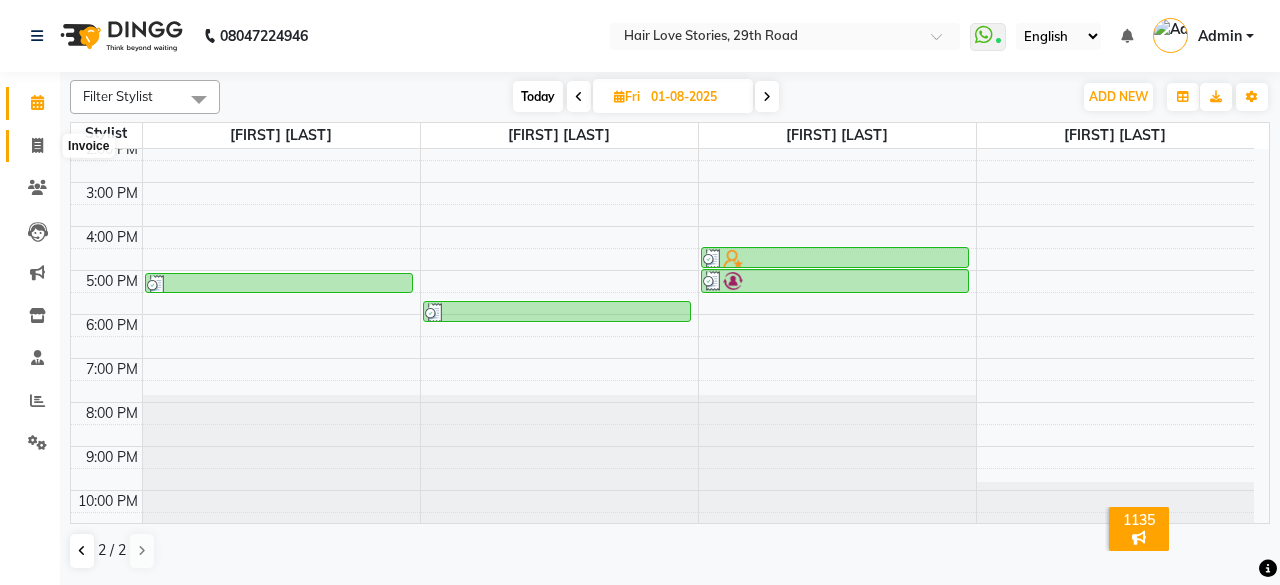 click 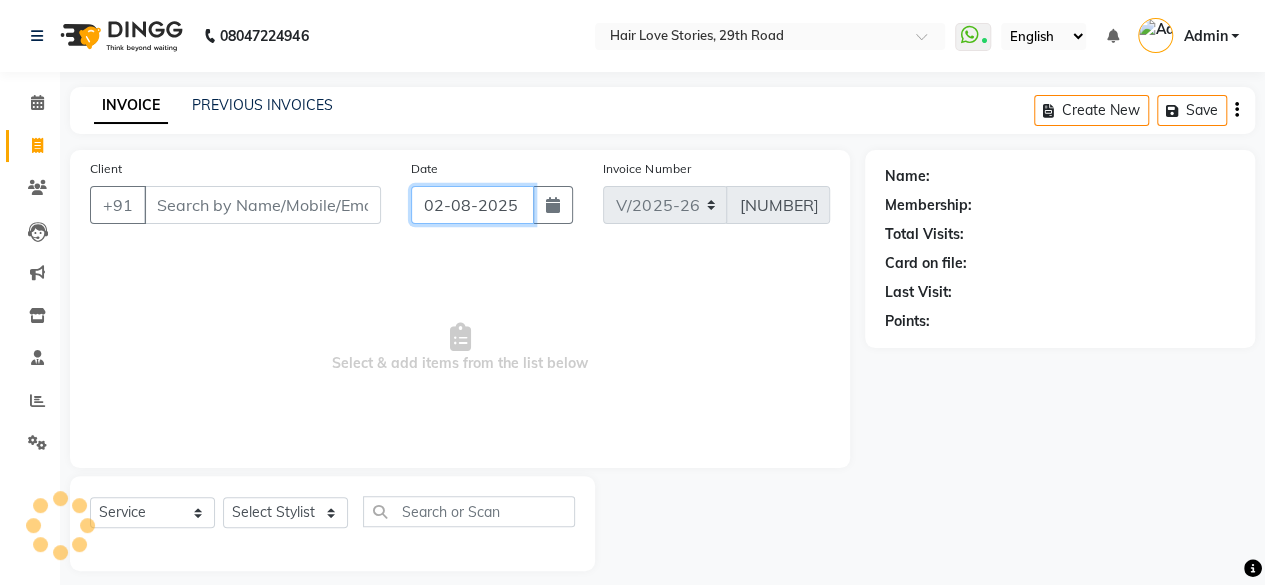 click on "02-08-2025" 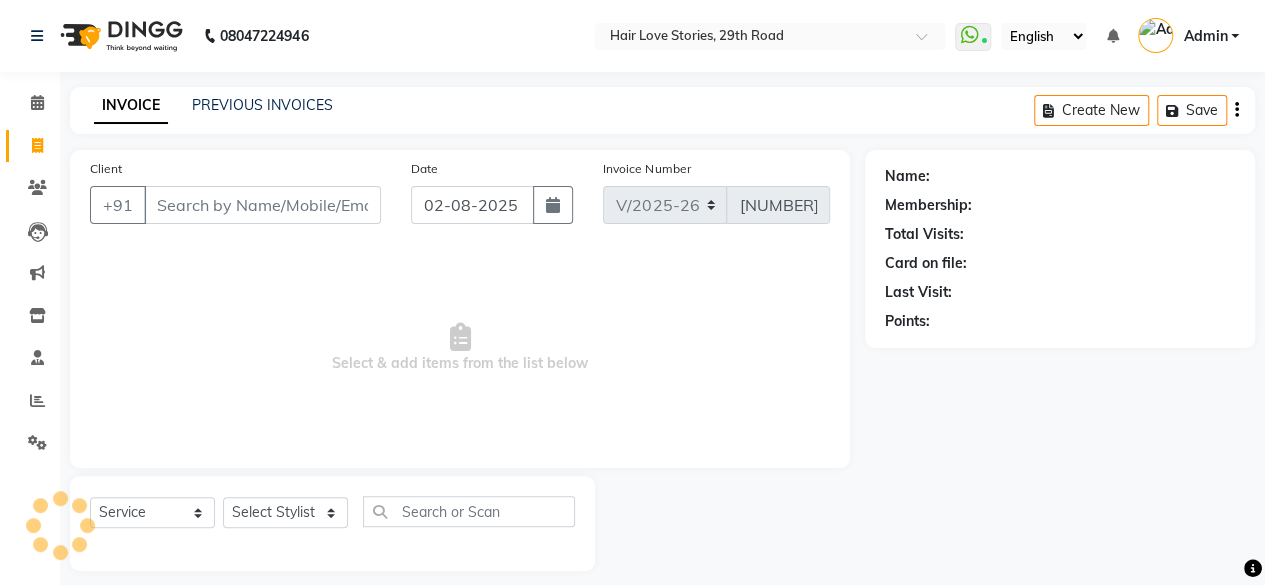 select on "8" 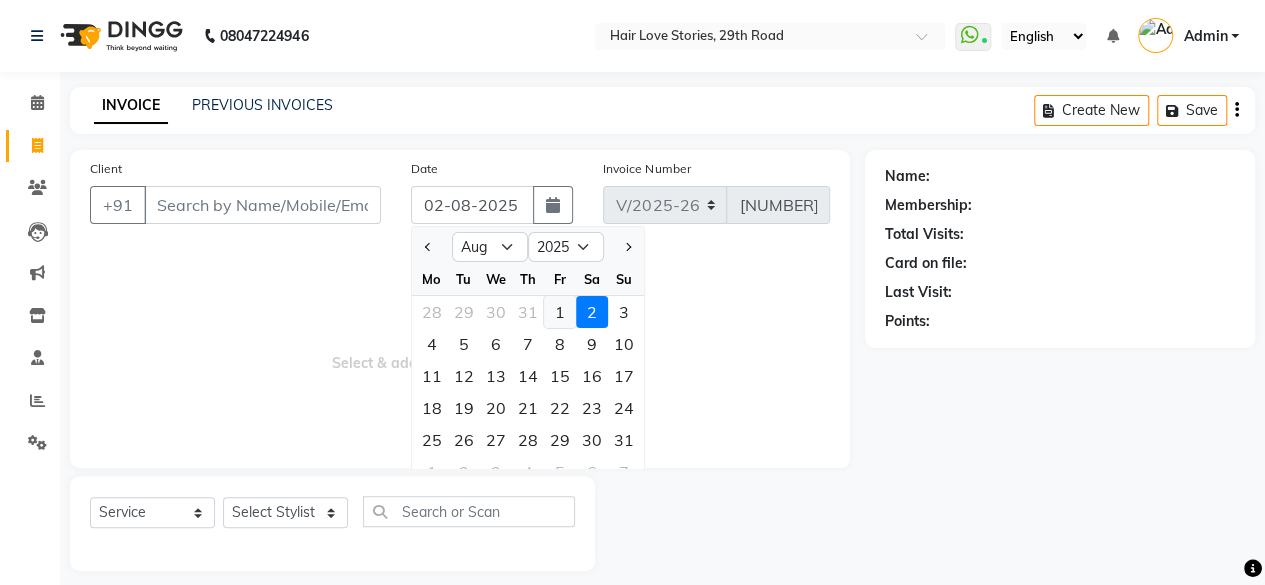 click on "1" 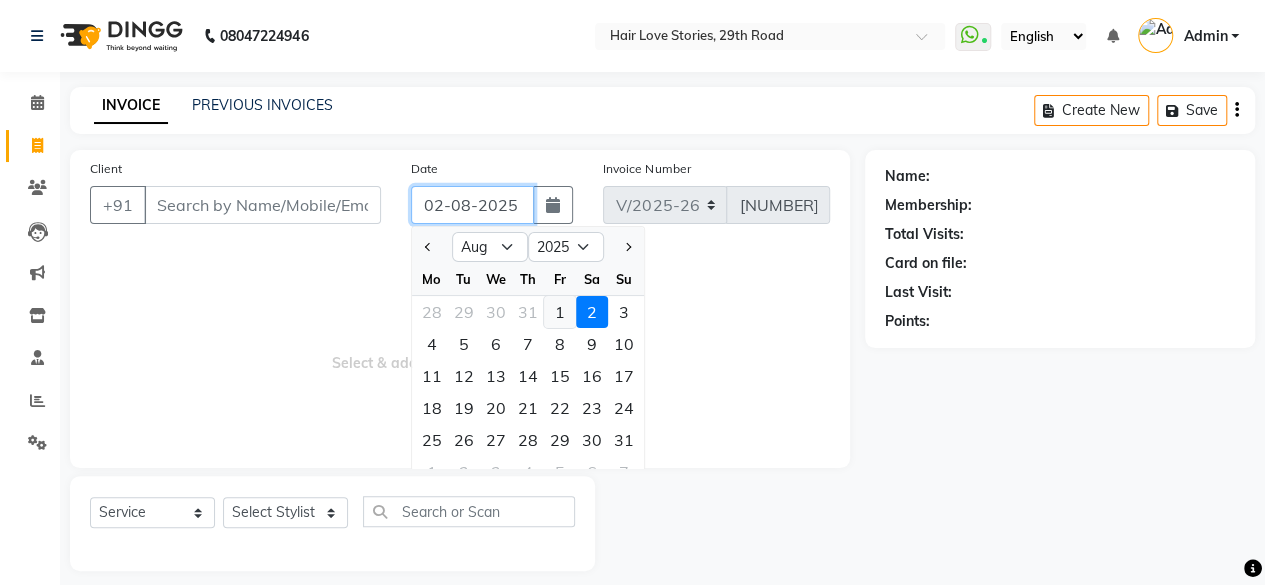 type on "01-08-2025" 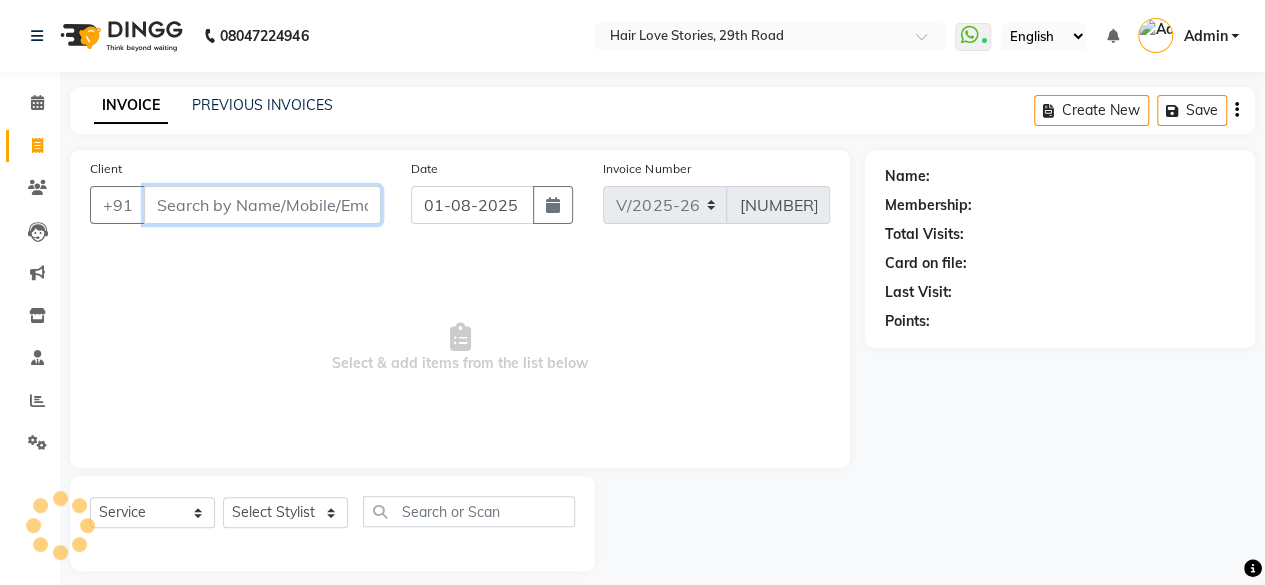 click on "Client" at bounding box center (262, 205) 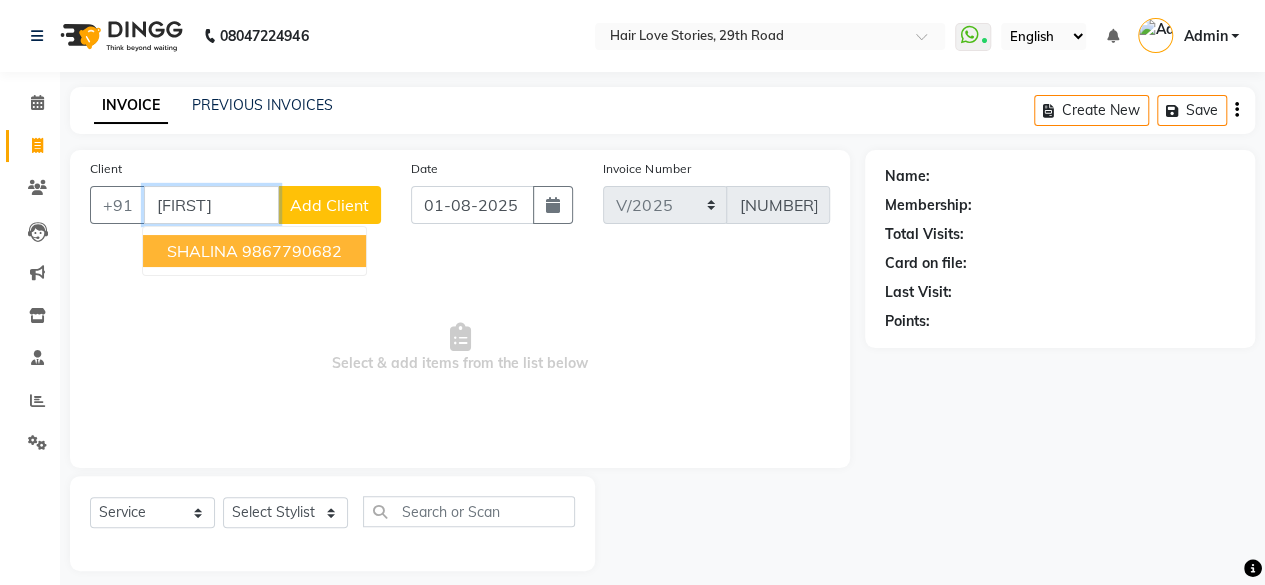 click on "[FIRST]  [PHONE]" at bounding box center [254, 251] 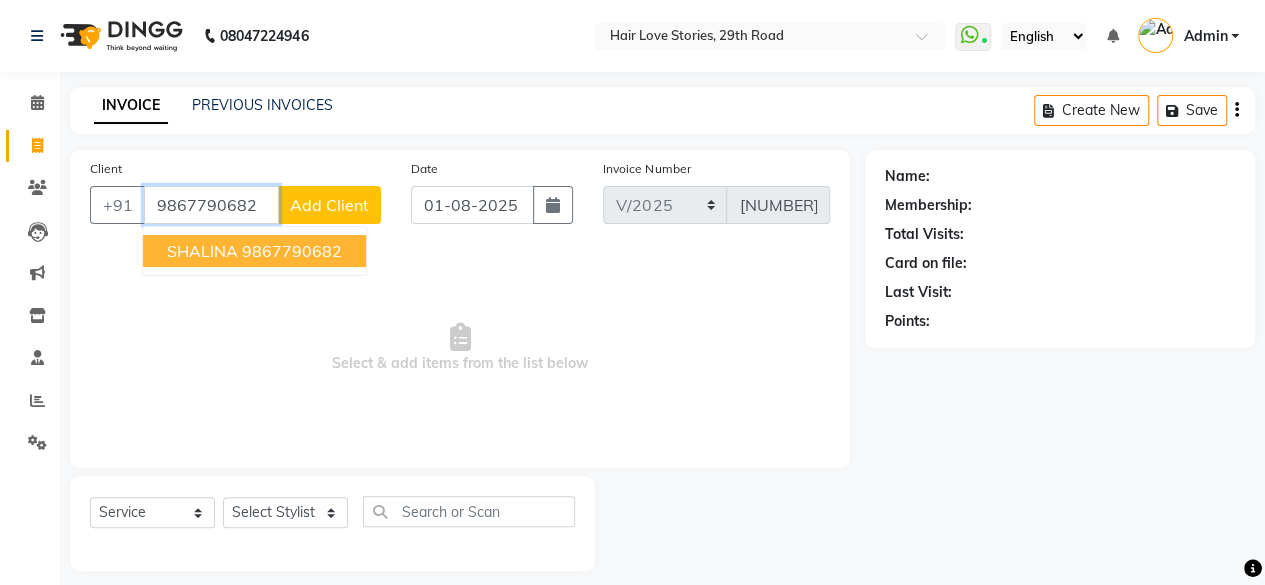 type on "9867790682" 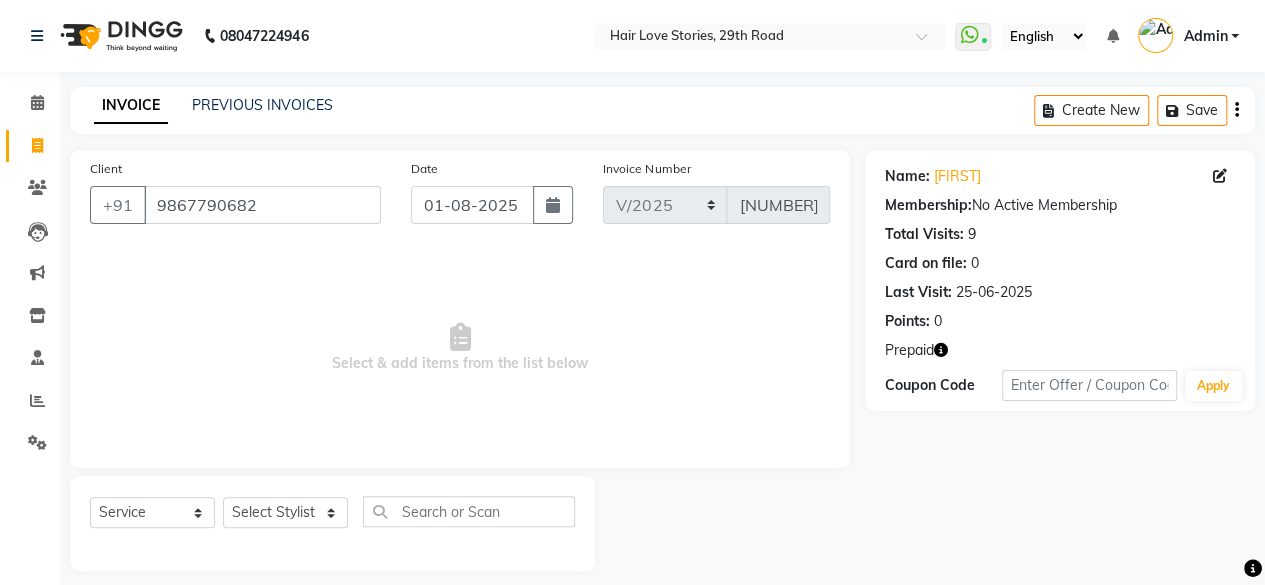 click 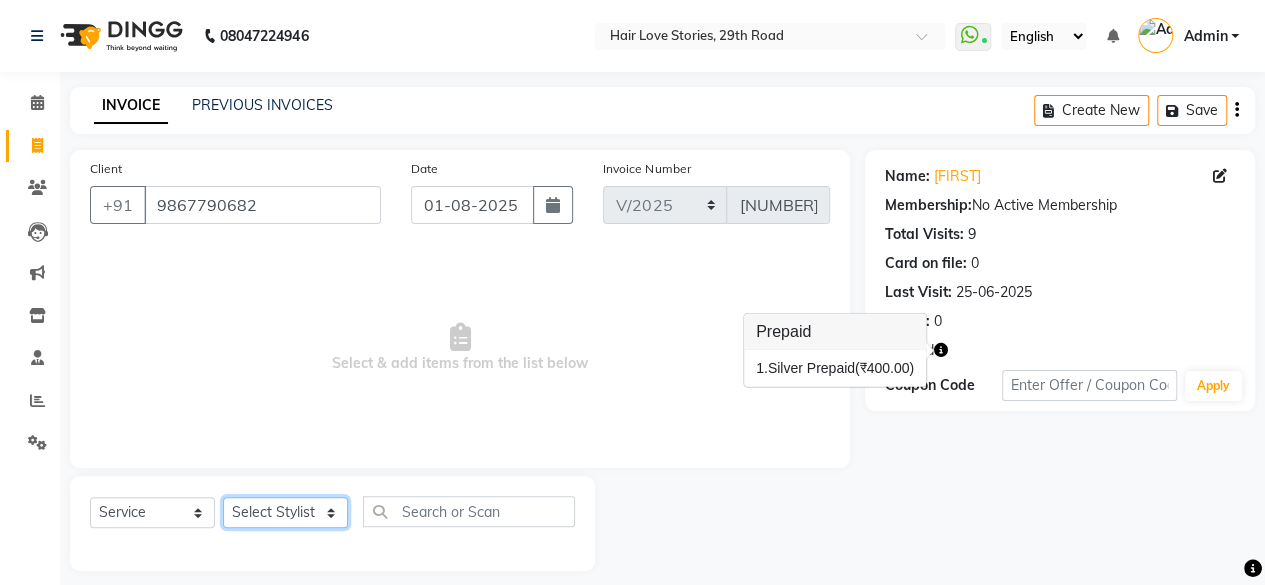 click on "Select Stylist [FIRST] [LAST] [FIRST] [LAST] [FIRST] [LAST] [FIRST] [LAST] [FIRST] [LAST] [FIRST] [LAST] [FIRST] [LAST] [FIRST] [LAST] [FIRST] [LAST] [FIRST] [LAST] [FIRST] [LAST]" 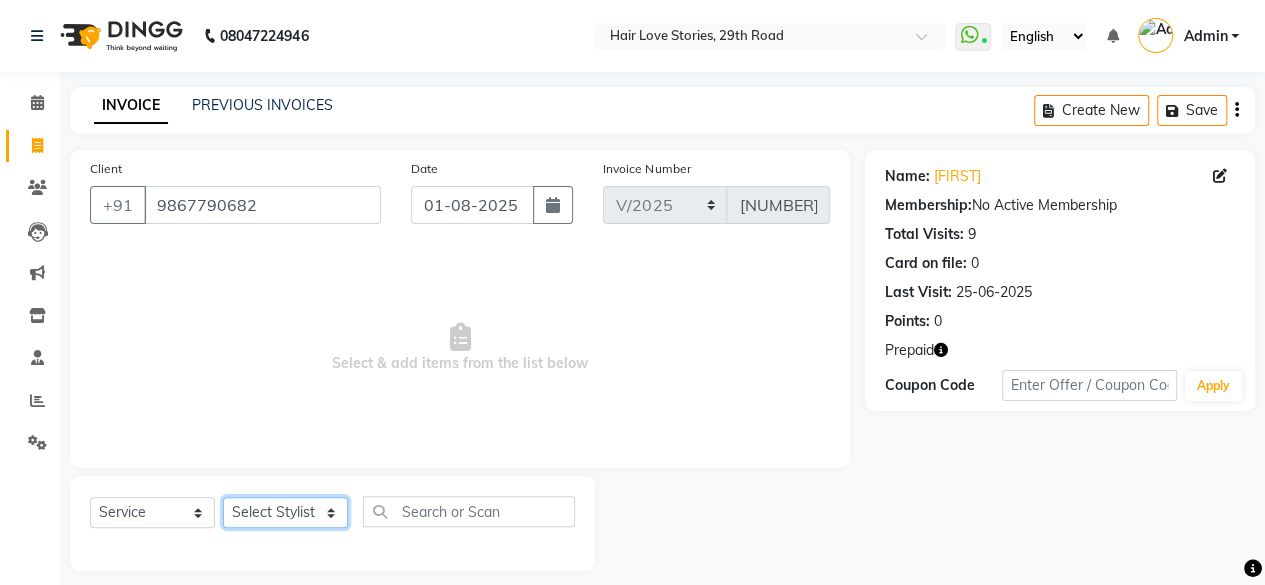 select on "[NUMBER]" 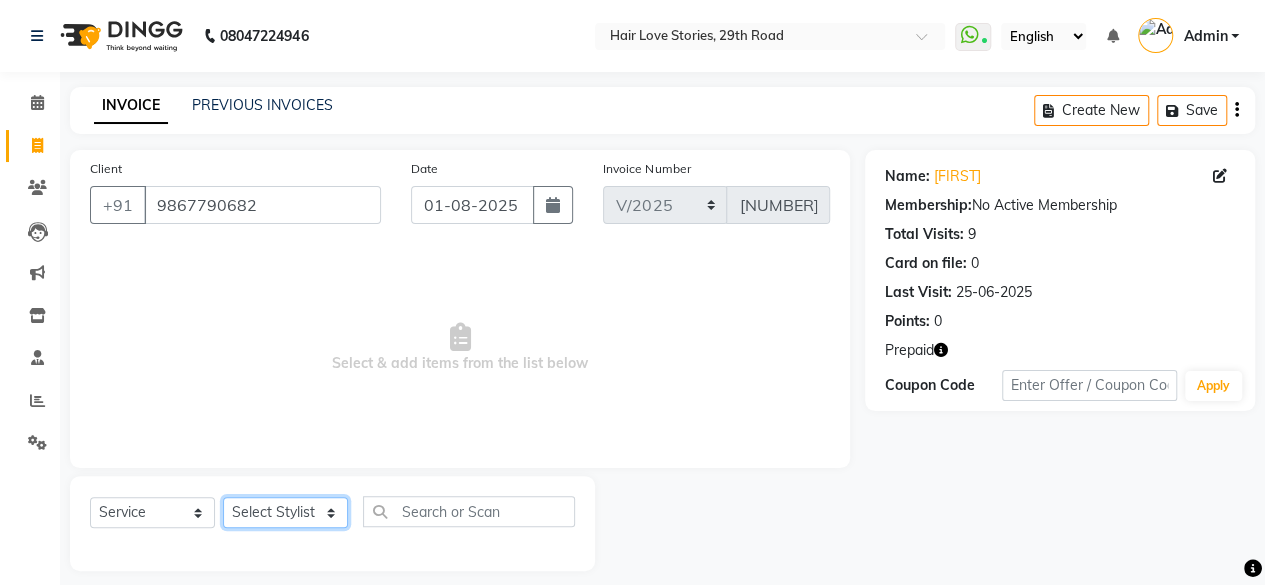 click on "Select Stylist [FIRST] [LAST] [FIRST] [LAST] [FIRST] [LAST] [FIRST] [LAST] [FIRST] [LAST] [FIRST] [LAST] [FIRST] [LAST] [FIRST] [LAST] [FIRST] [LAST] [FIRST] [LAST] [FIRST] [LAST]" 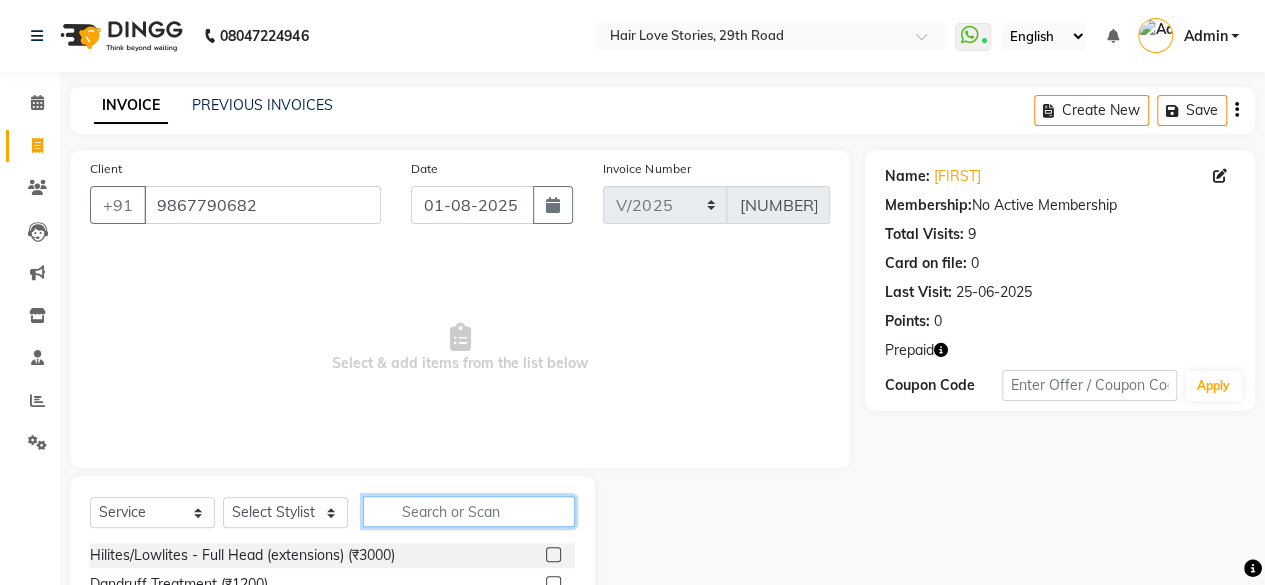 click 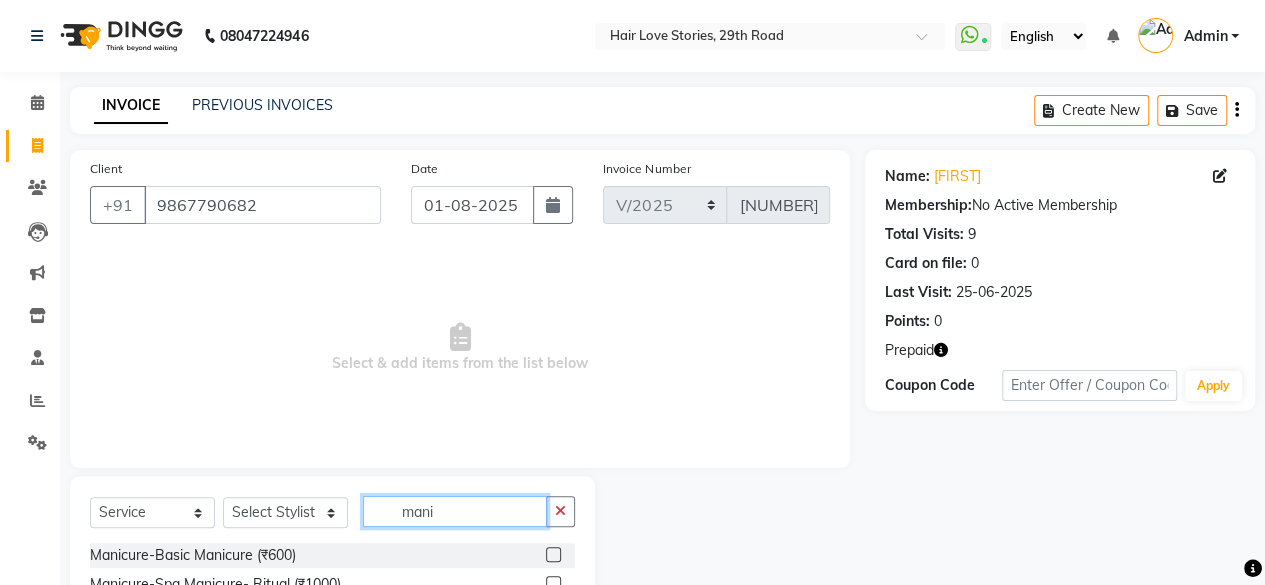 type on "mani" 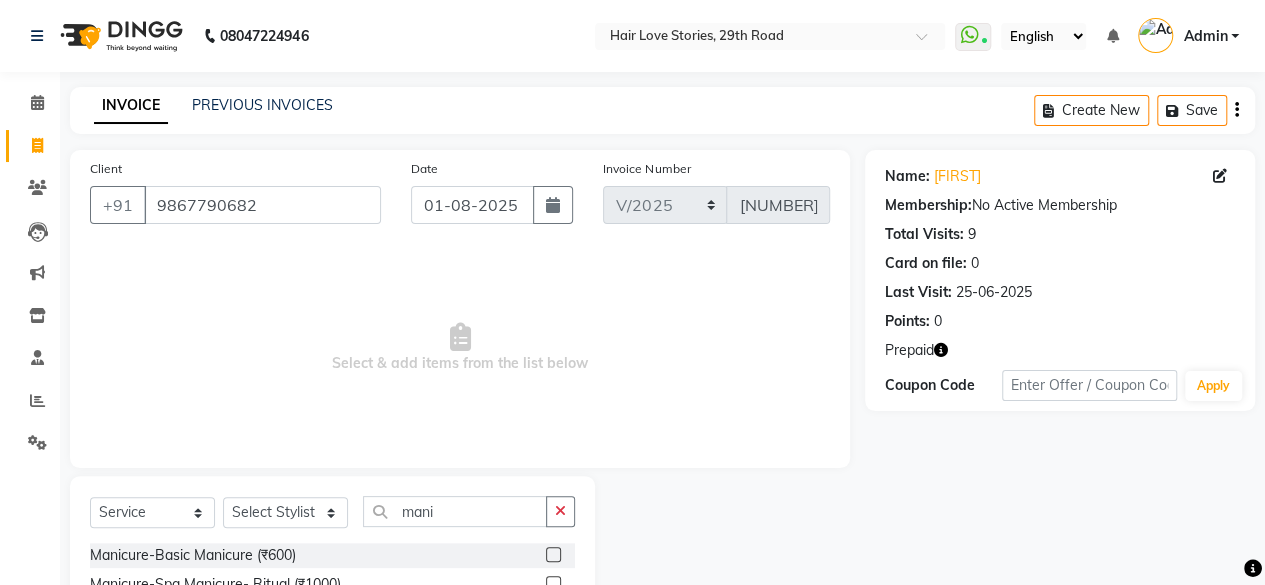click 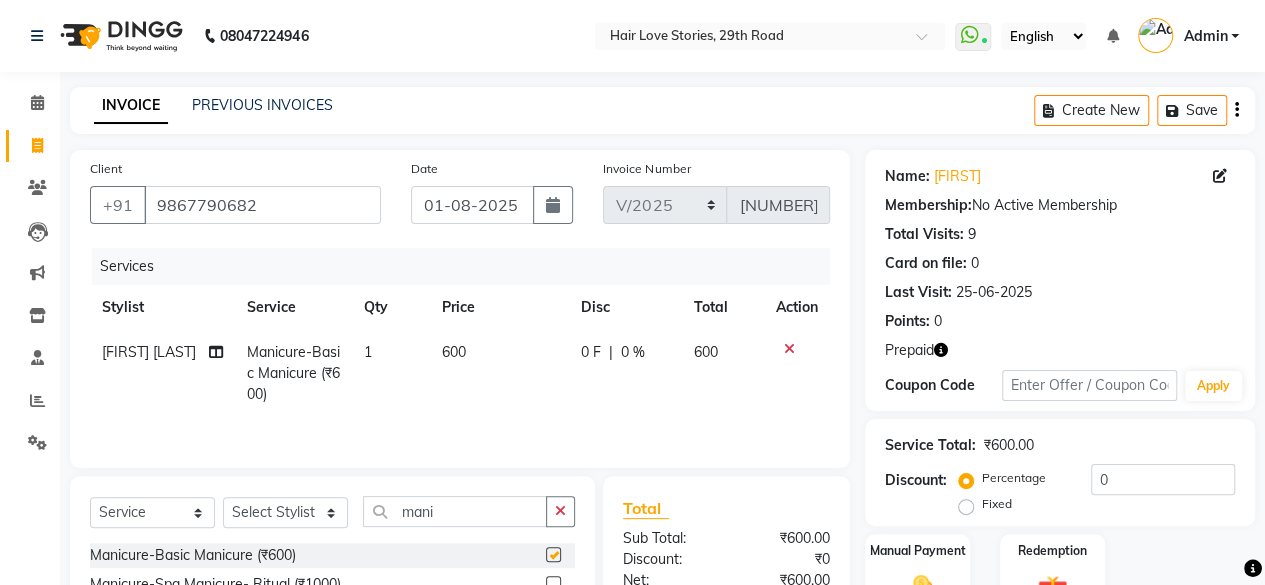 checkbox on "false" 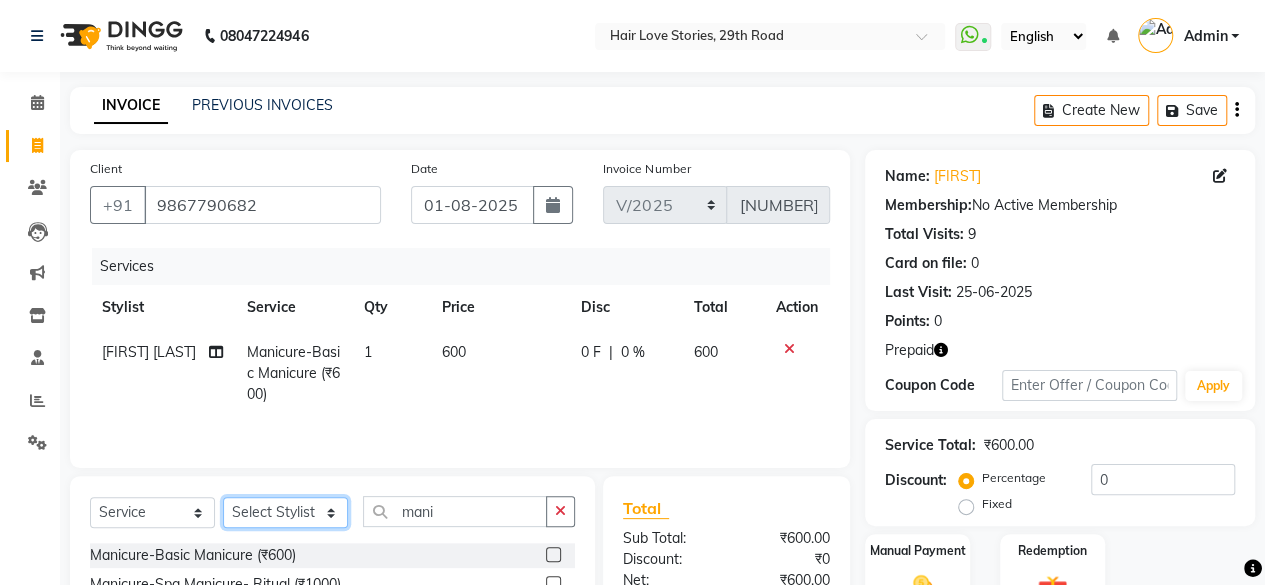 click on "Select Stylist [FIRST] [LAST] [FIRST] [LAST] [FIRST] [LAST] [FIRST] [LAST] [FIRST] [LAST] [FIRST] [LAST] [FIRST] [LAST] [FIRST] [LAST] [FIRST] [LAST] [FIRST] [LAST] [FIRST] [LAST]" 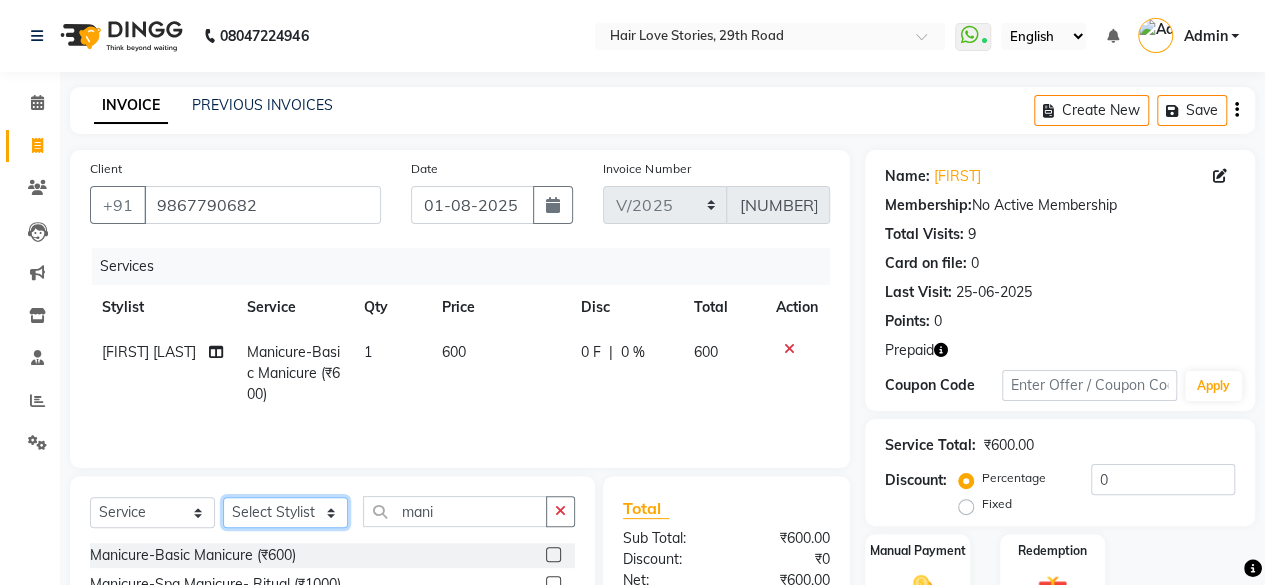 select on "19053" 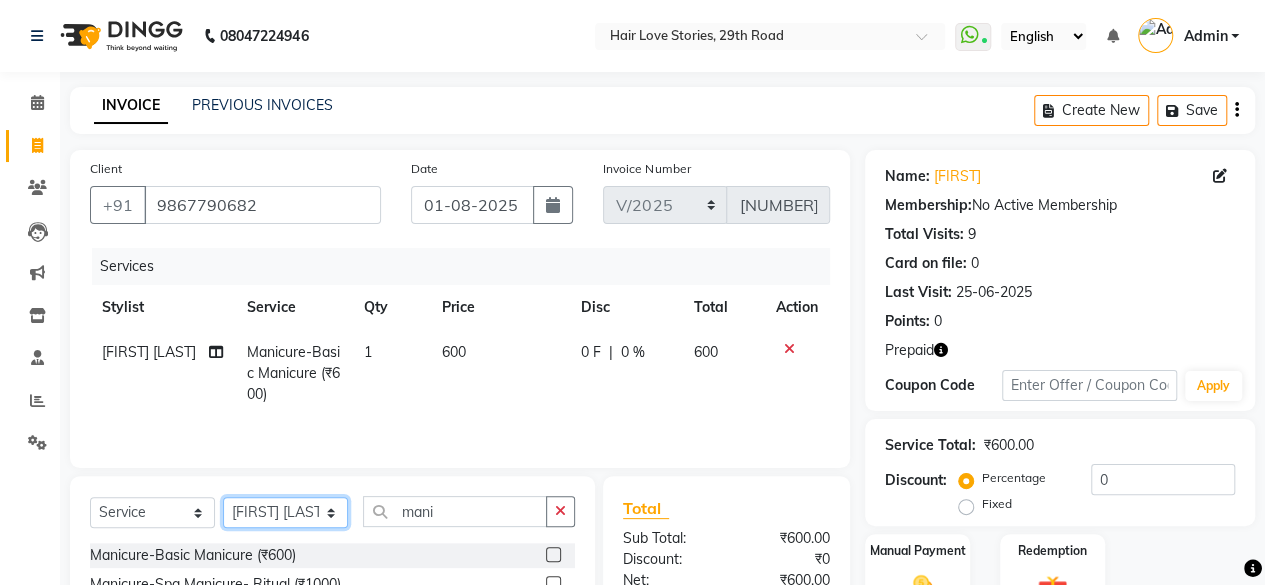 click on "Select Stylist [FIRST] [LAST] [FIRST] [LAST] [FIRST] [LAST] [FIRST] [LAST] [FIRST] [LAST] [FIRST] [LAST] [FIRST] [LAST] [FIRST] [LAST] [FIRST] [LAST] [FIRST] [LAST] [FIRST] [LAST]" 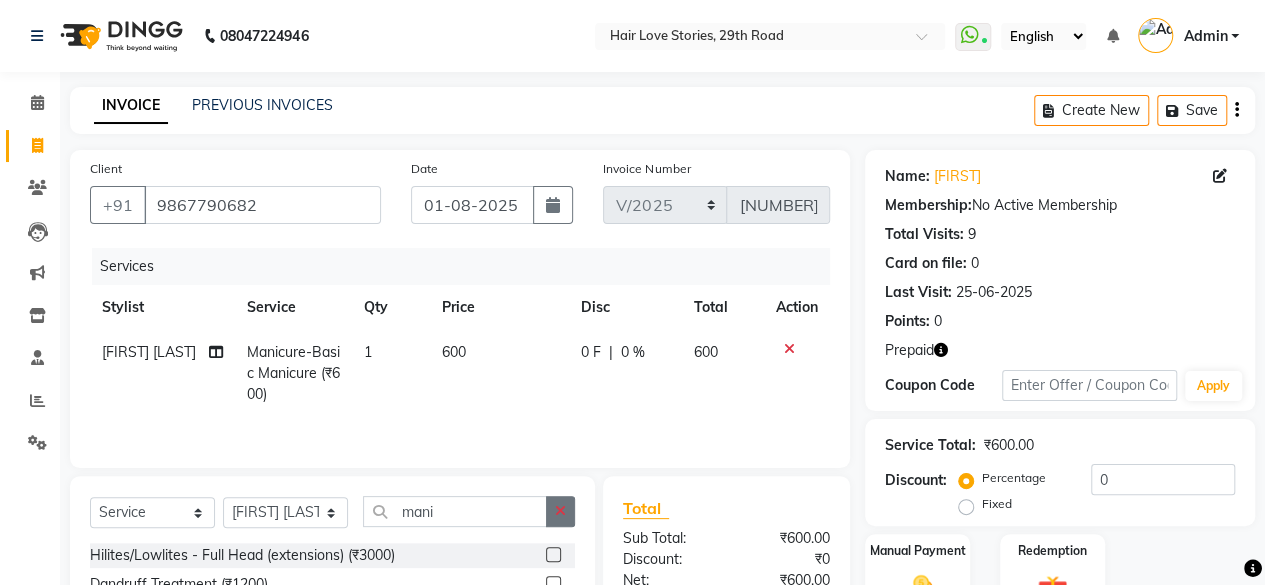 click 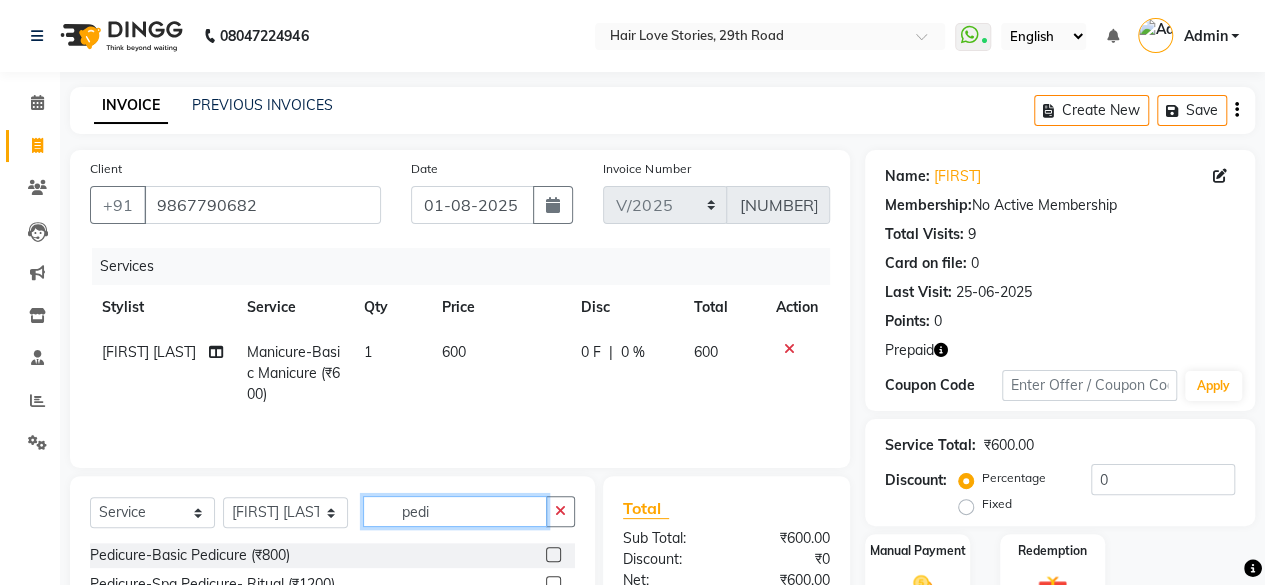type on "pedi" 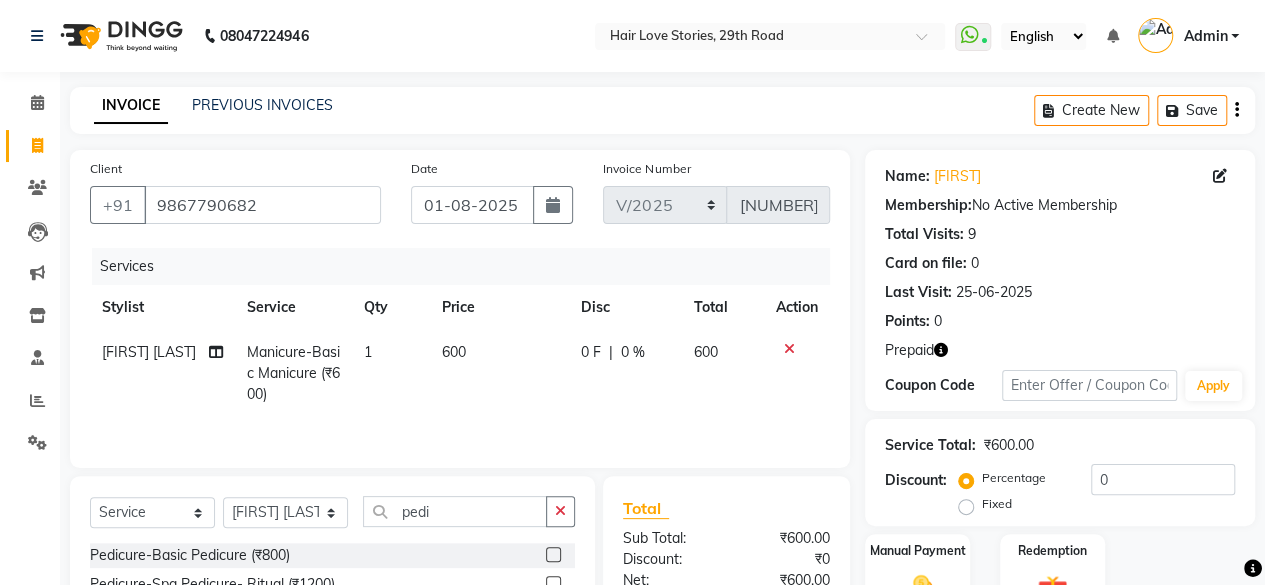 click 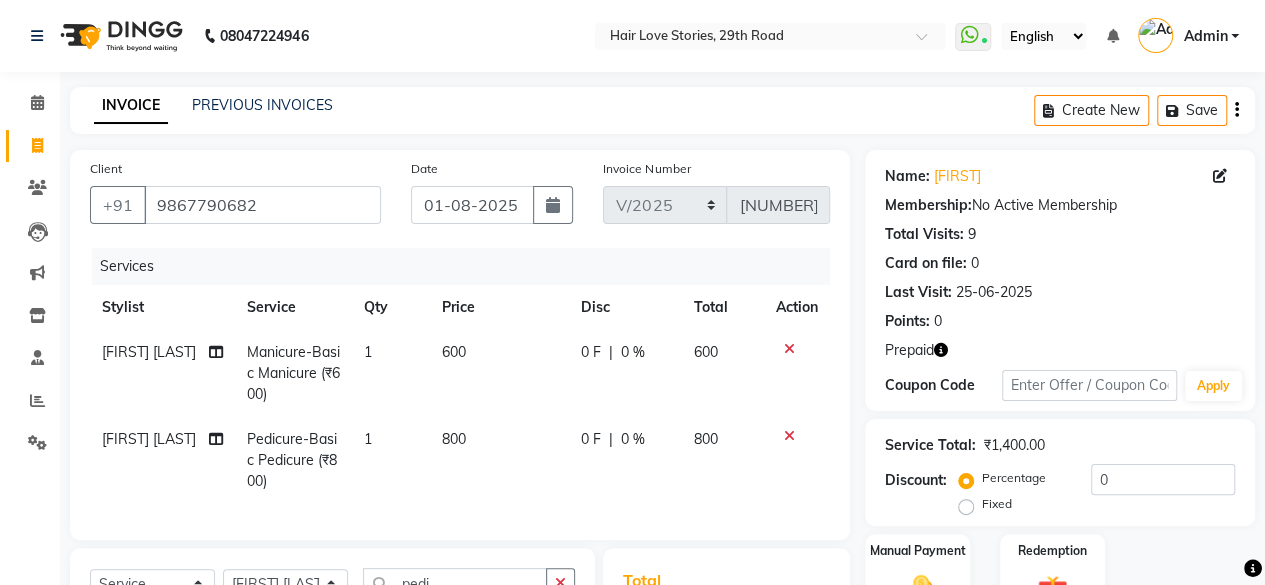 checkbox on "false" 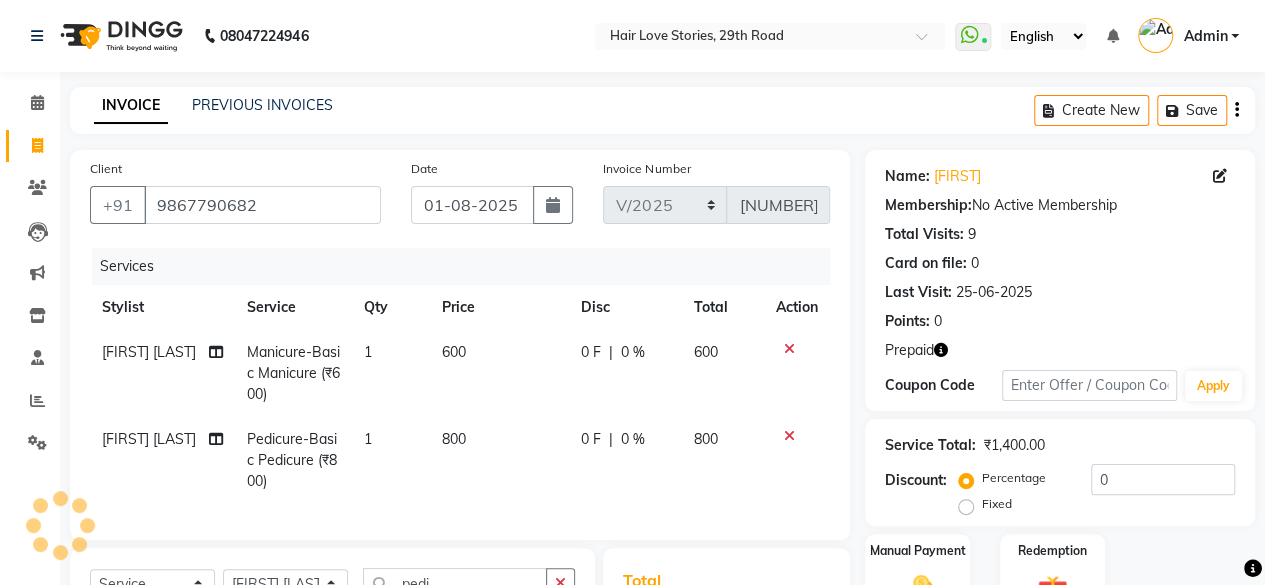 scroll, scrollTop: 258, scrollLeft: 0, axis: vertical 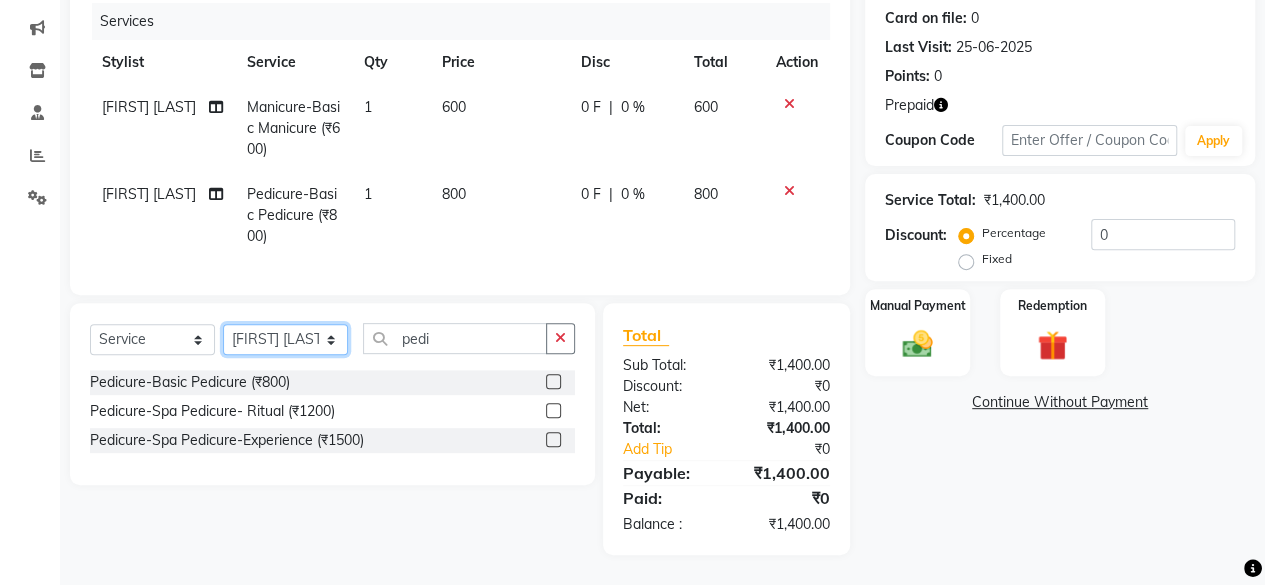 click on "Select Stylist [FIRST] [LAST] [FIRST] [LAST] [FIRST] [LAST] [FIRST] [LAST] [FIRST] [LAST] [FIRST] [LAST] [FIRST] [LAST] [FIRST] [LAST] [FIRST] [LAST] [FIRST] [LAST] [FIRST] [LAST]" 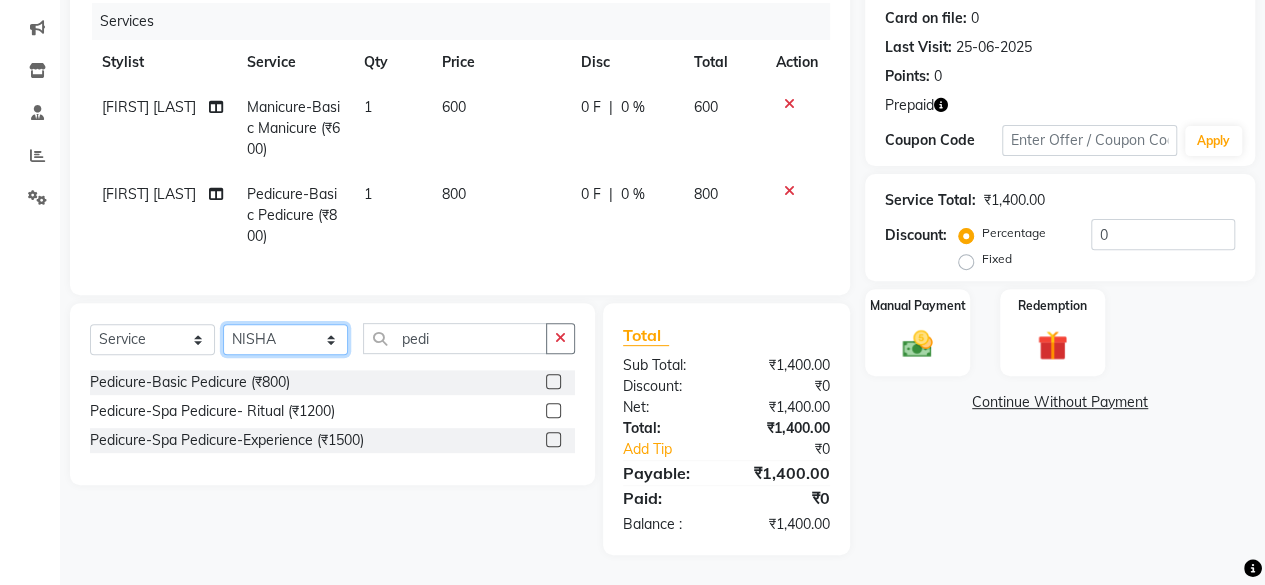 click on "Select Stylist [FIRST] [LAST] [FIRST] [LAST] [FIRST] [LAST] [FIRST] [LAST] [FIRST] [LAST] [FIRST] [LAST] [FIRST] [LAST] [FIRST] [LAST] [FIRST] [LAST] [FIRST] [LAST] [FIRST] [LAST]" 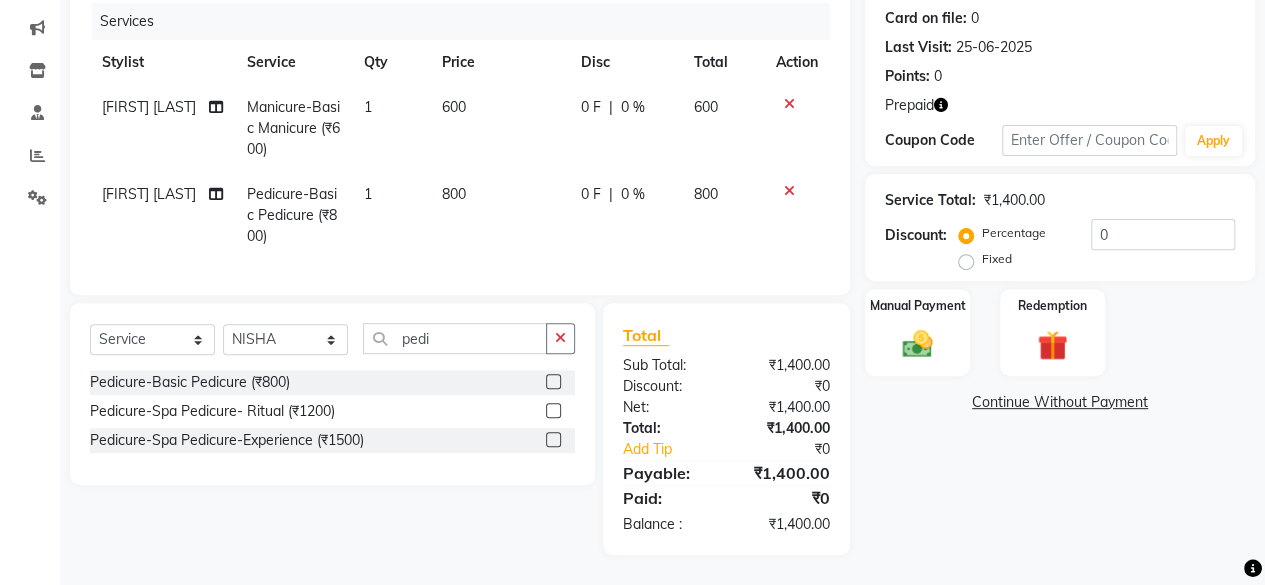 click on "Pedicure-Basic Pedicure (₹800)" 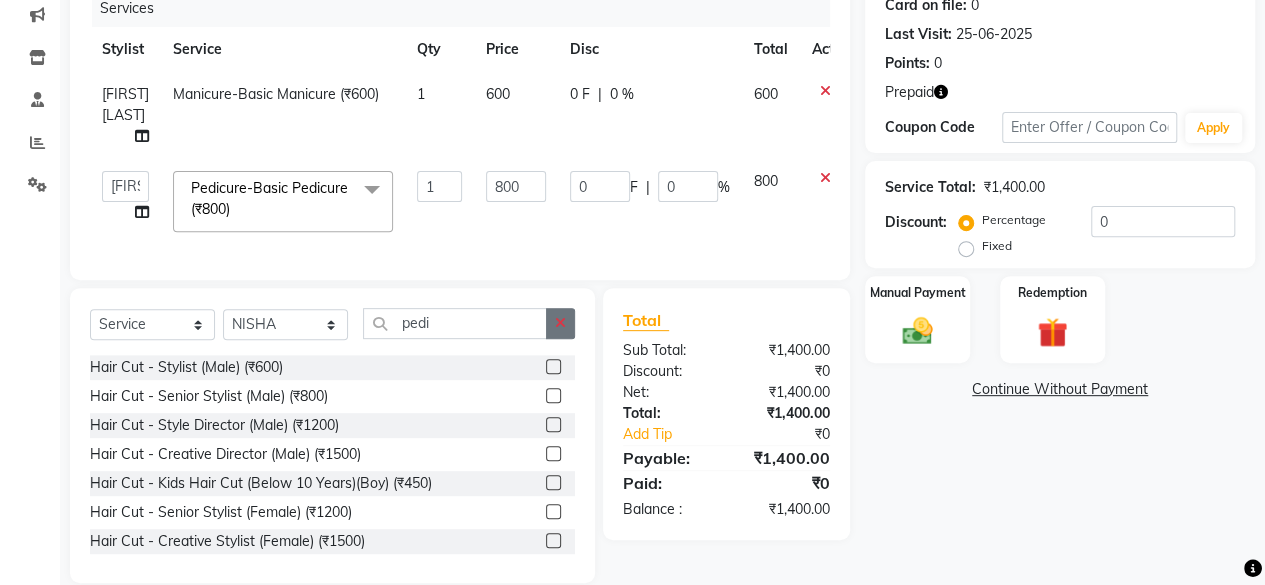 click 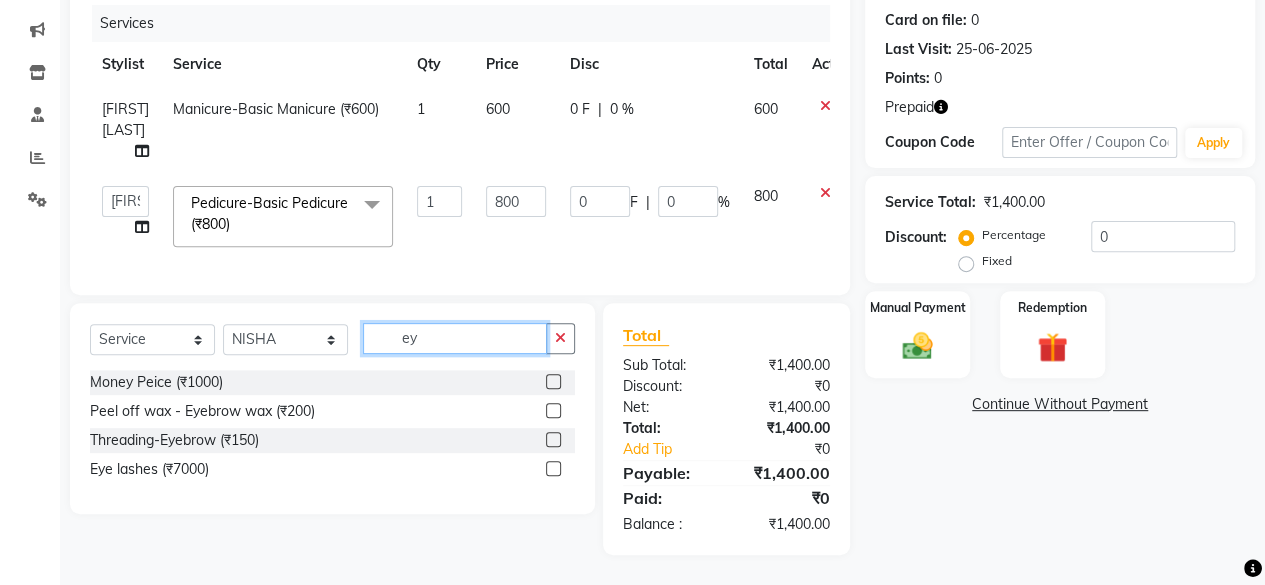 scroll, scrollTop: 234, scrollLeft: 0, axis: vertical 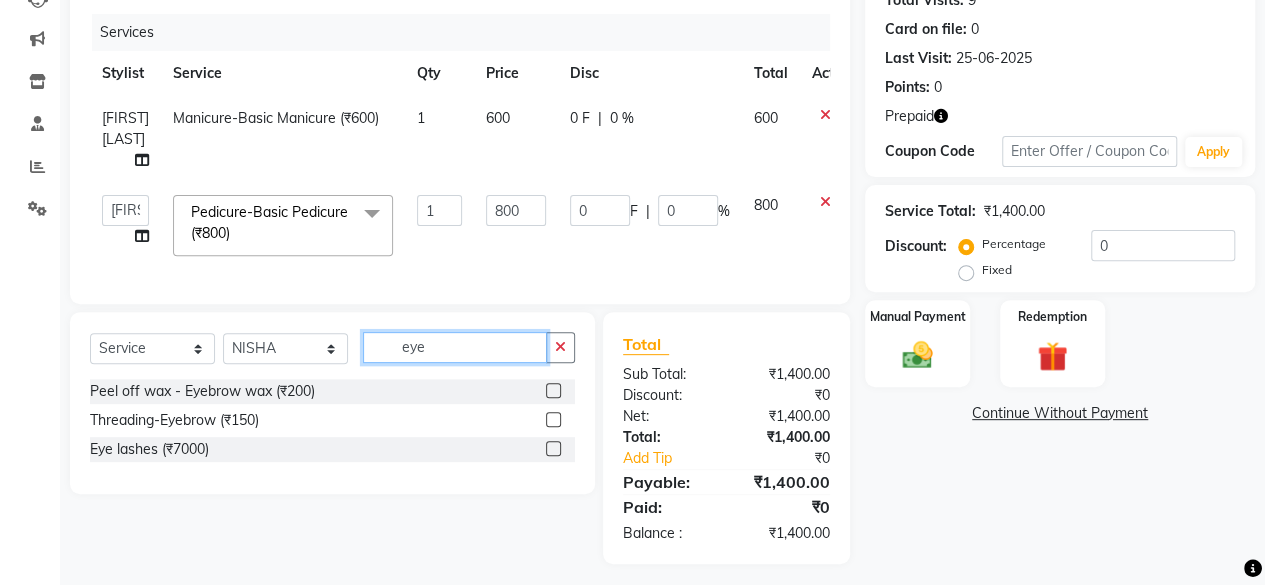 type on "eye" 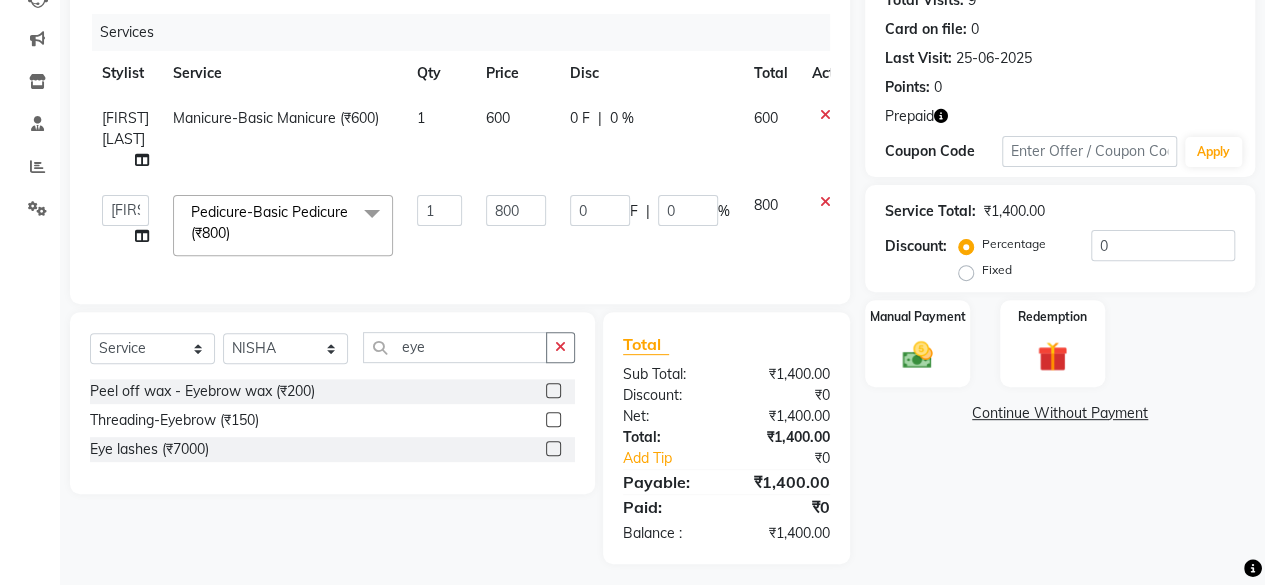 click 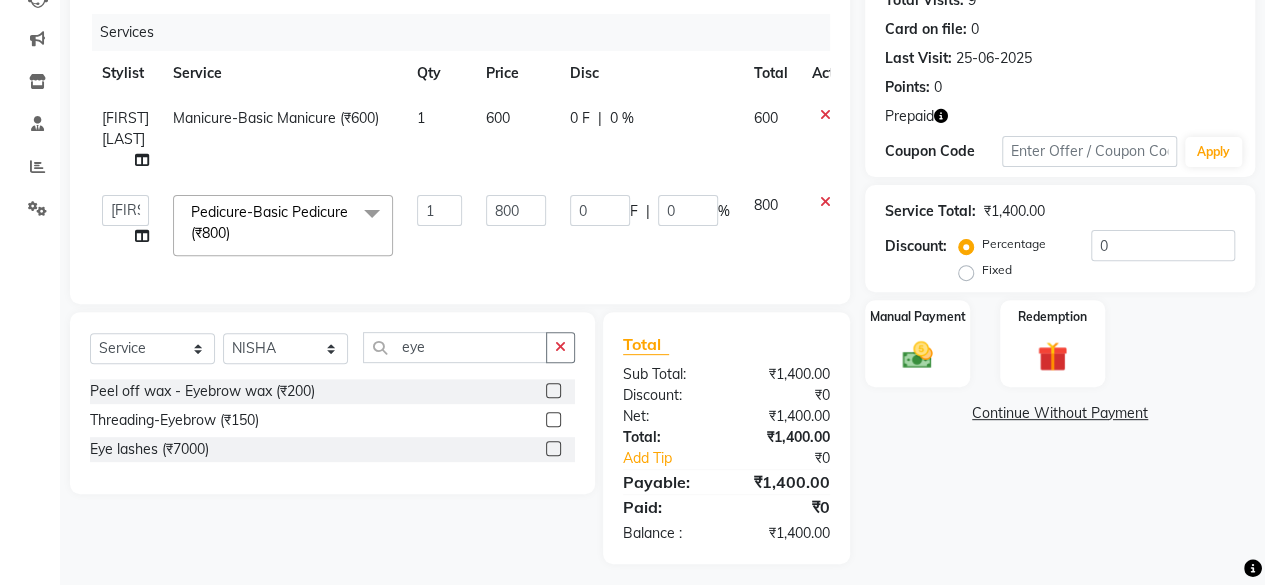 click at bounding box center [552, 420] 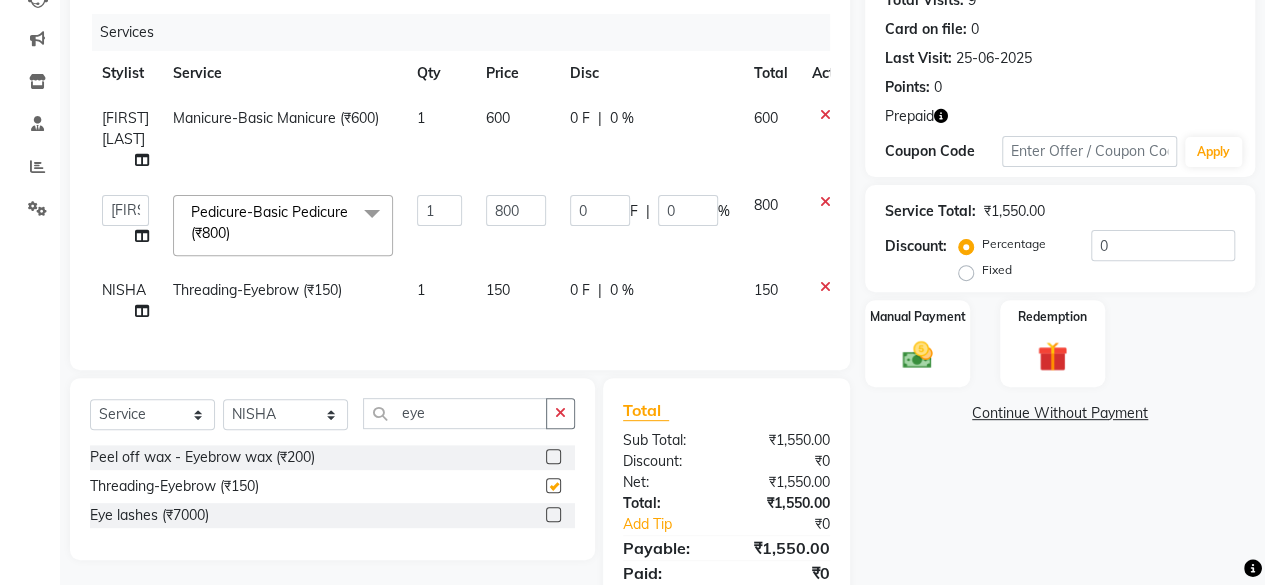 checkbox on "false" 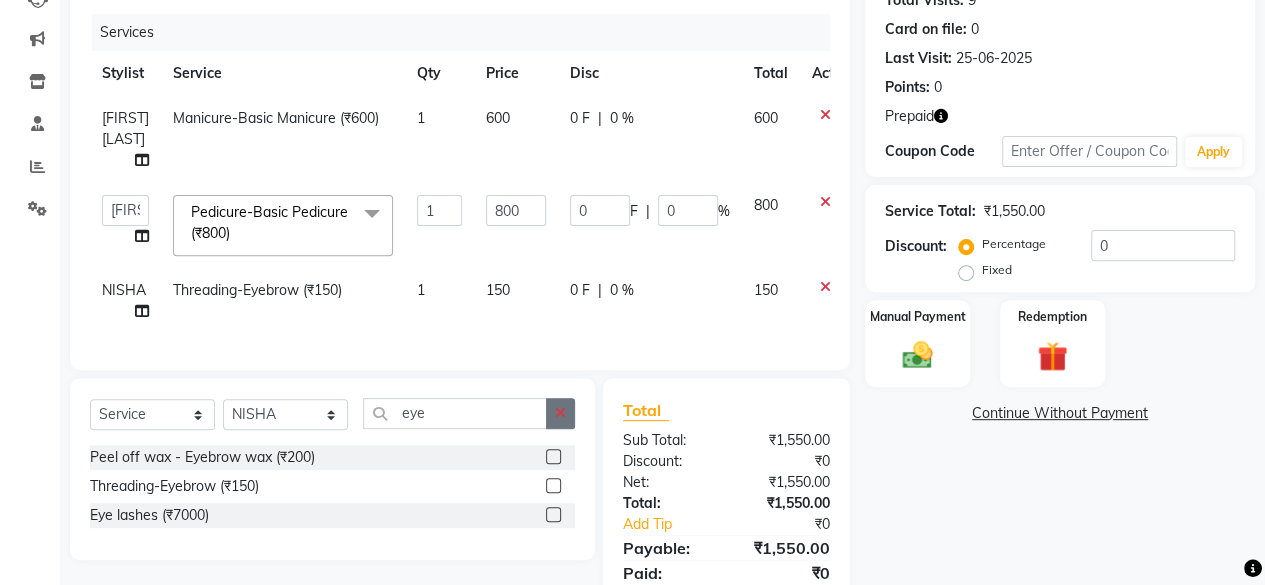 click 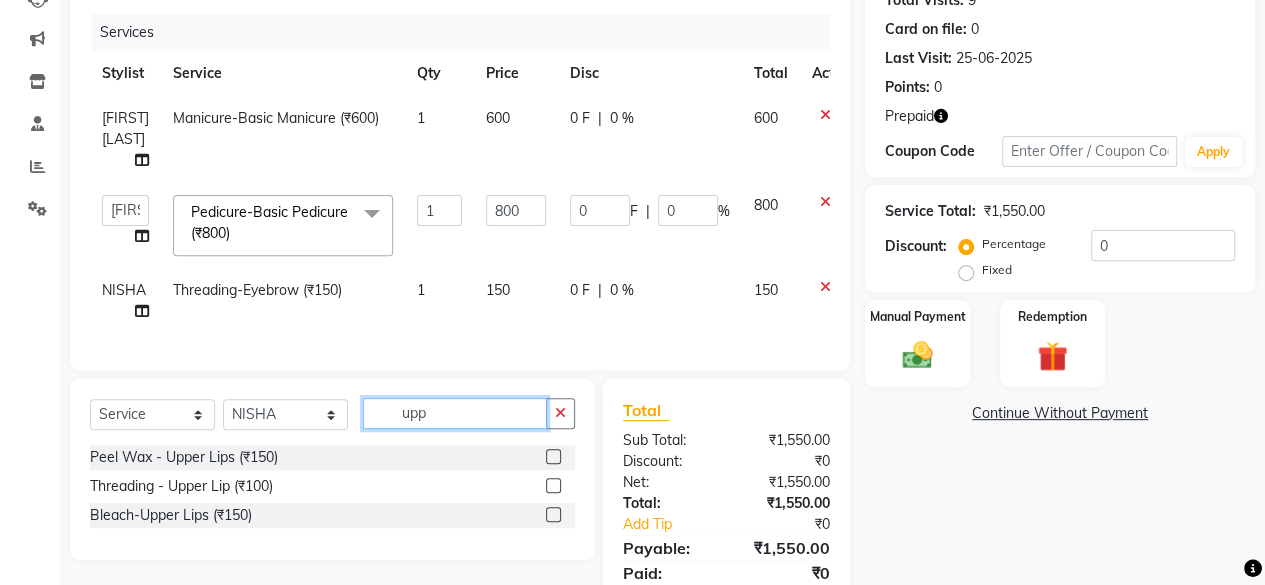 type on "upp" 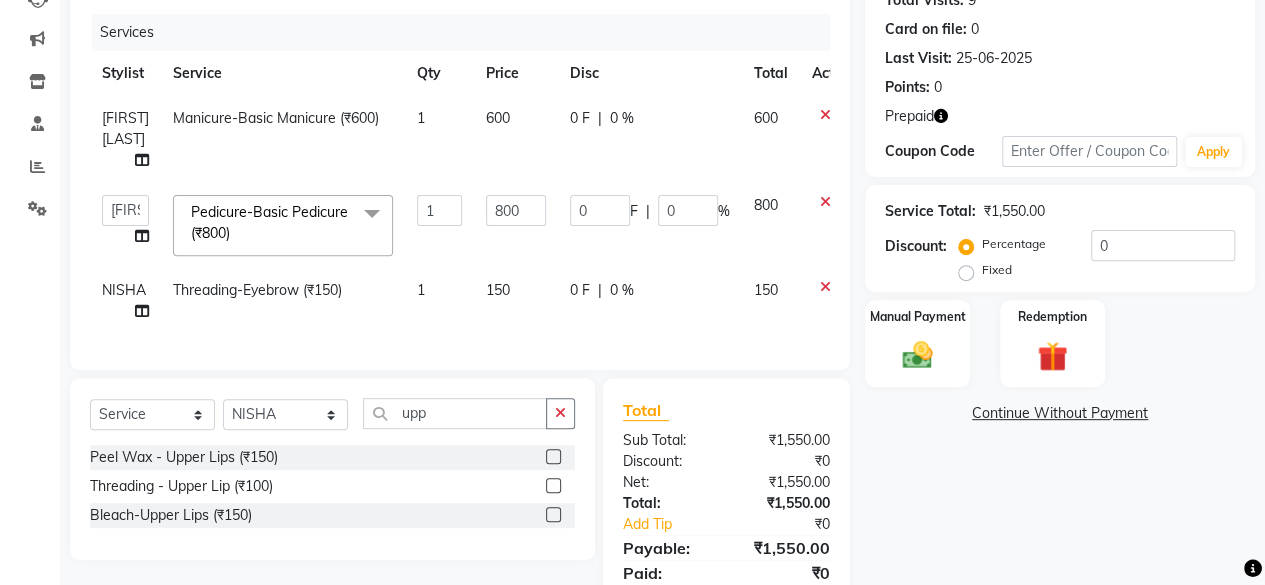 click 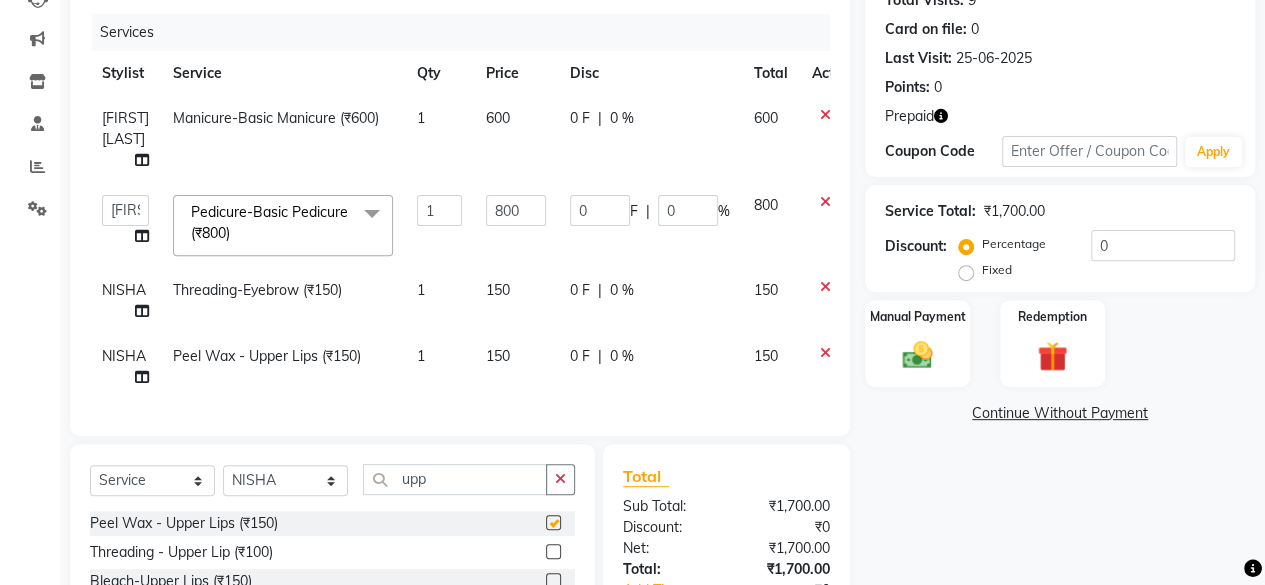 checkbox on "false" 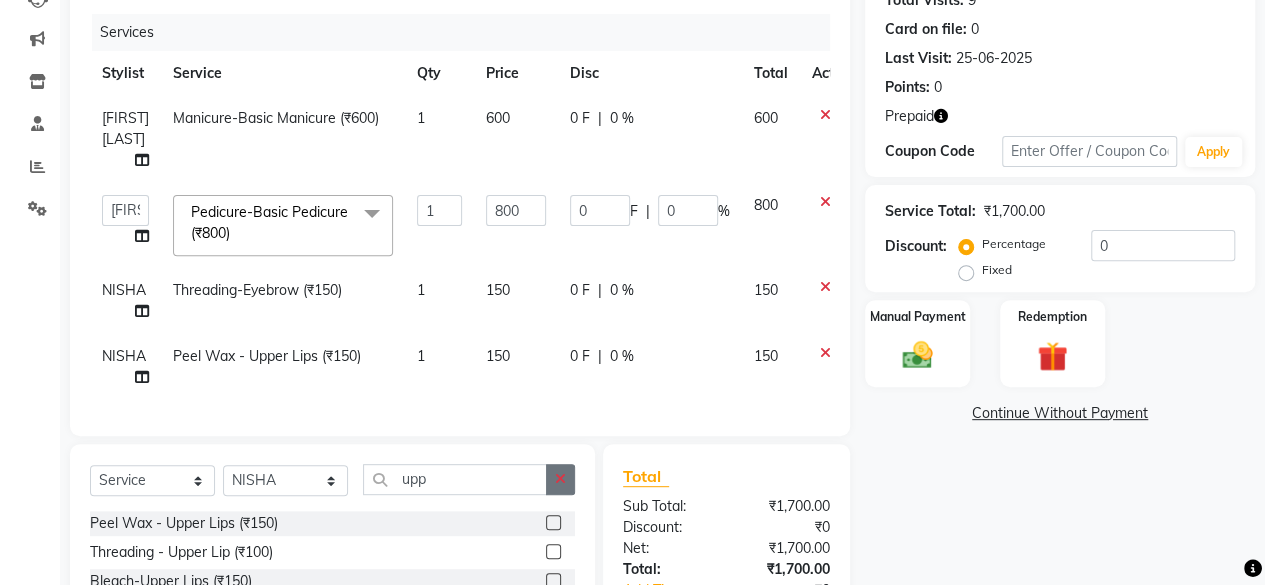 click 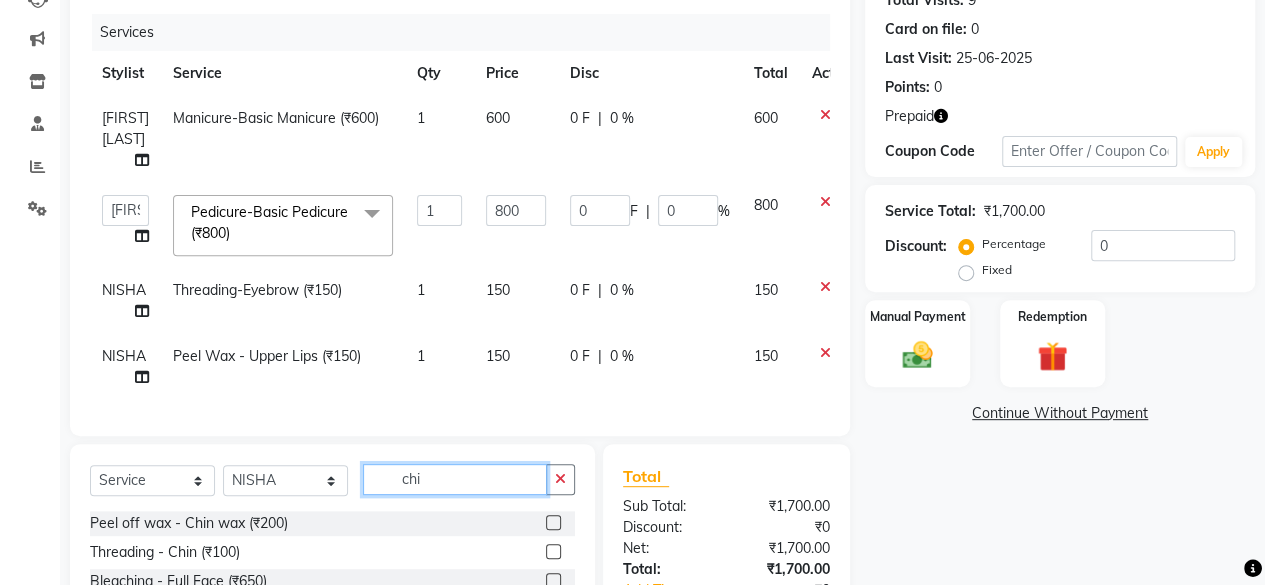 type on "chi" 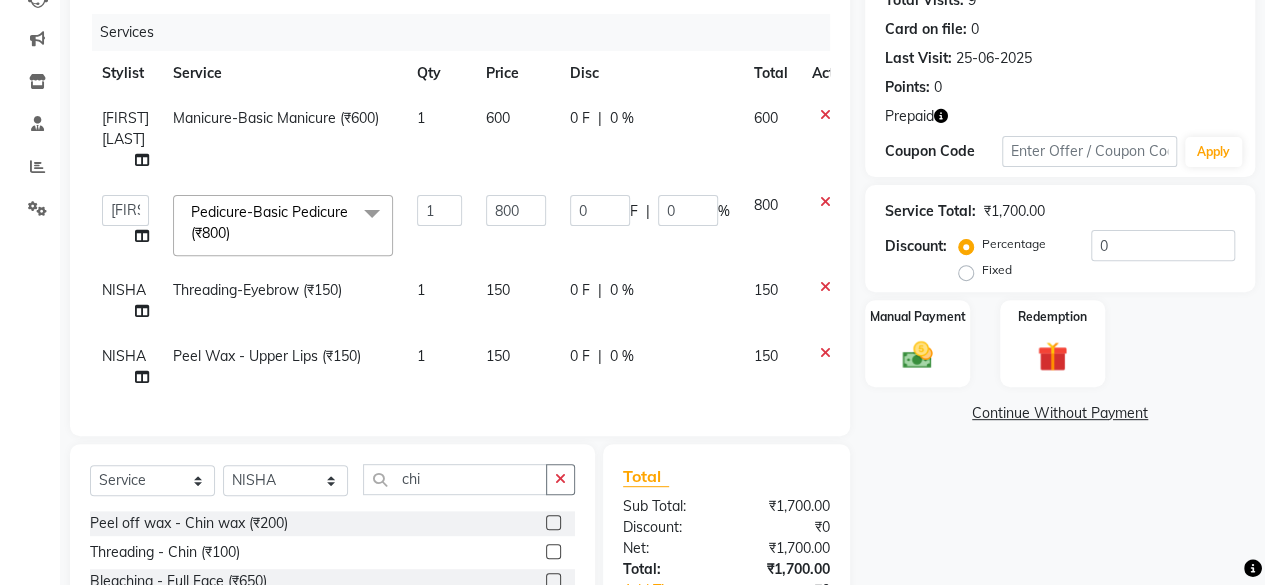 click 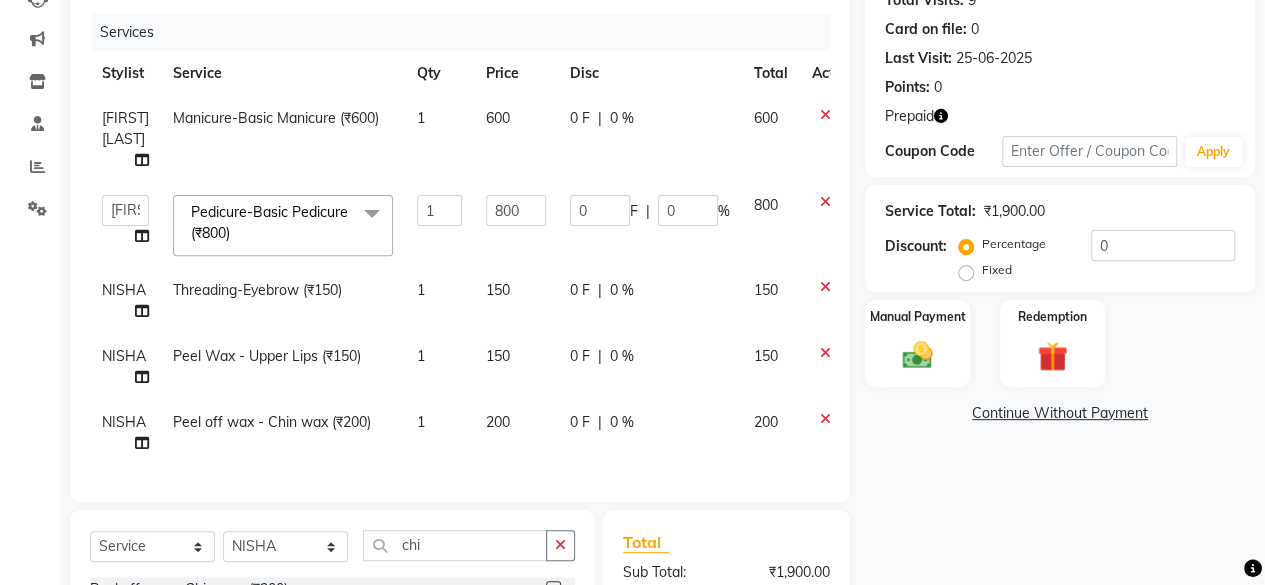 checkbox on "false" 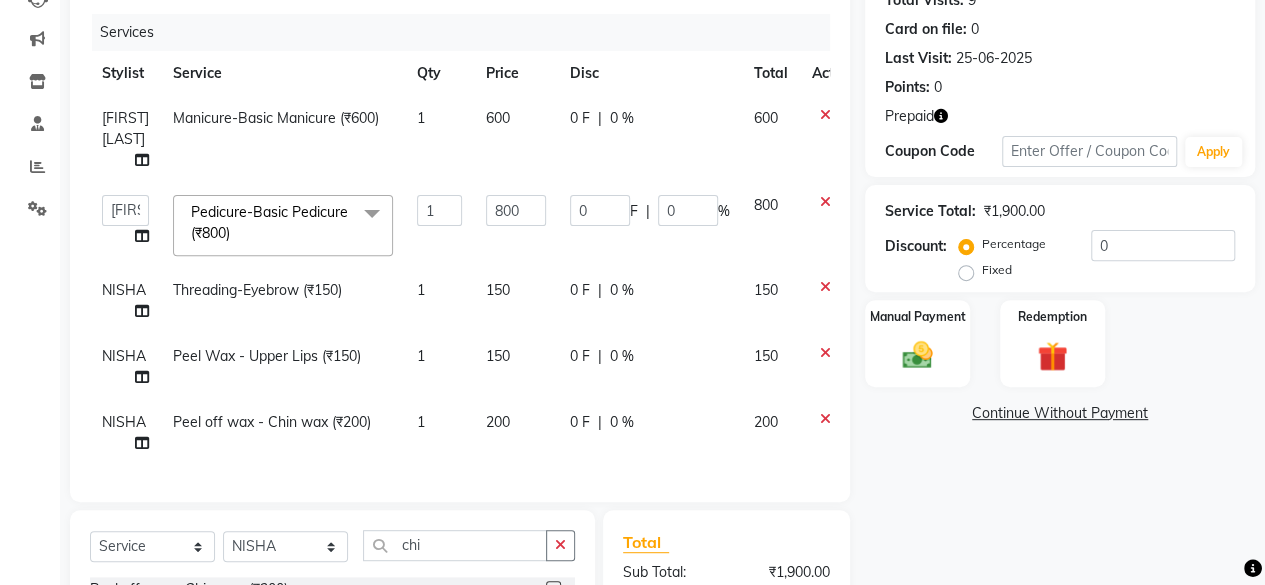 click on "200" 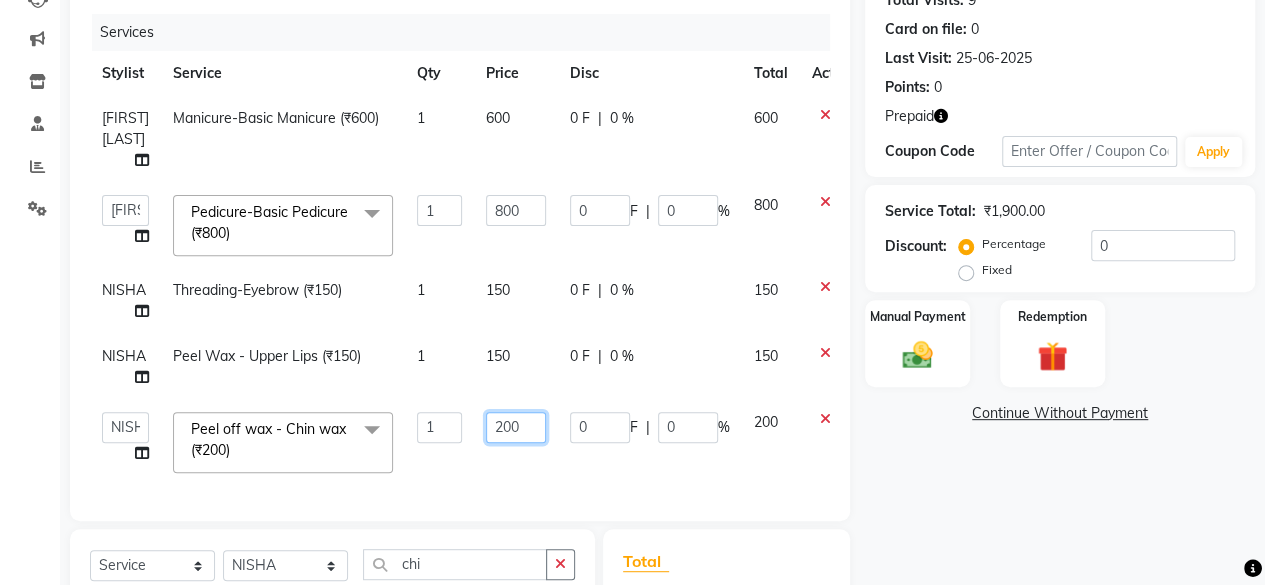 click on "200" 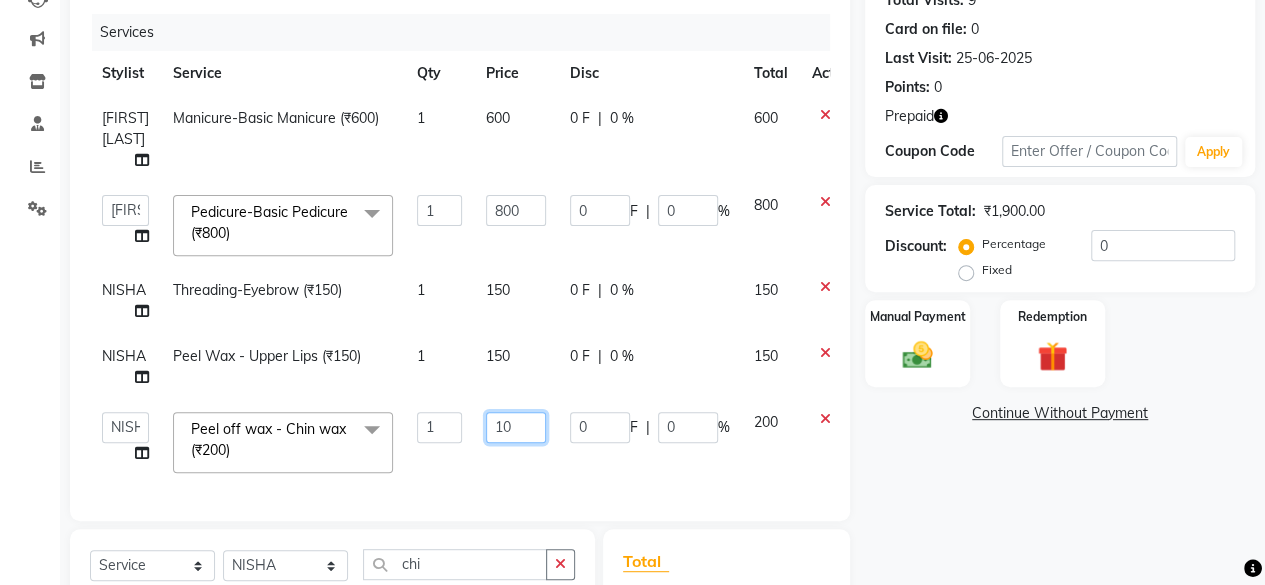 type on "150" 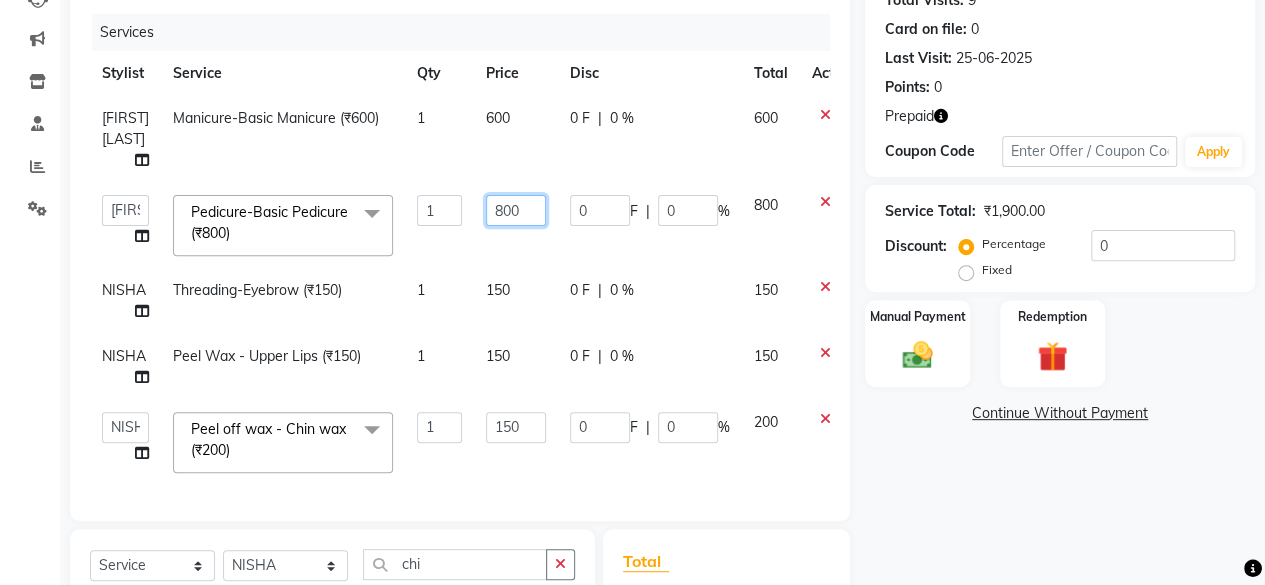 click on "800" 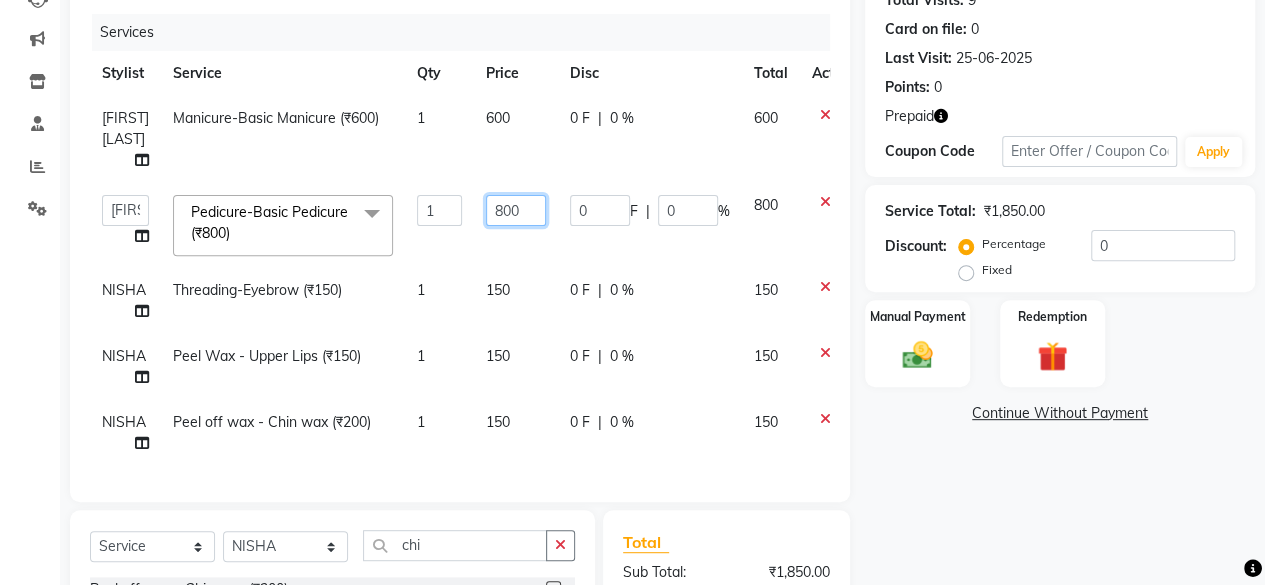 click on "800" 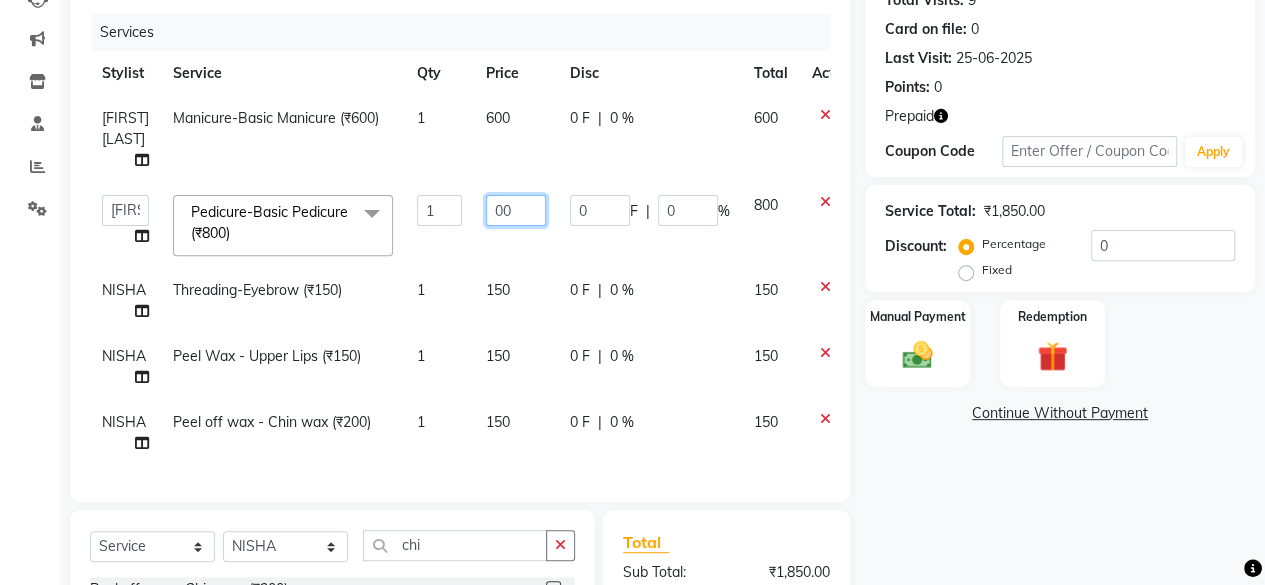 type on "900" 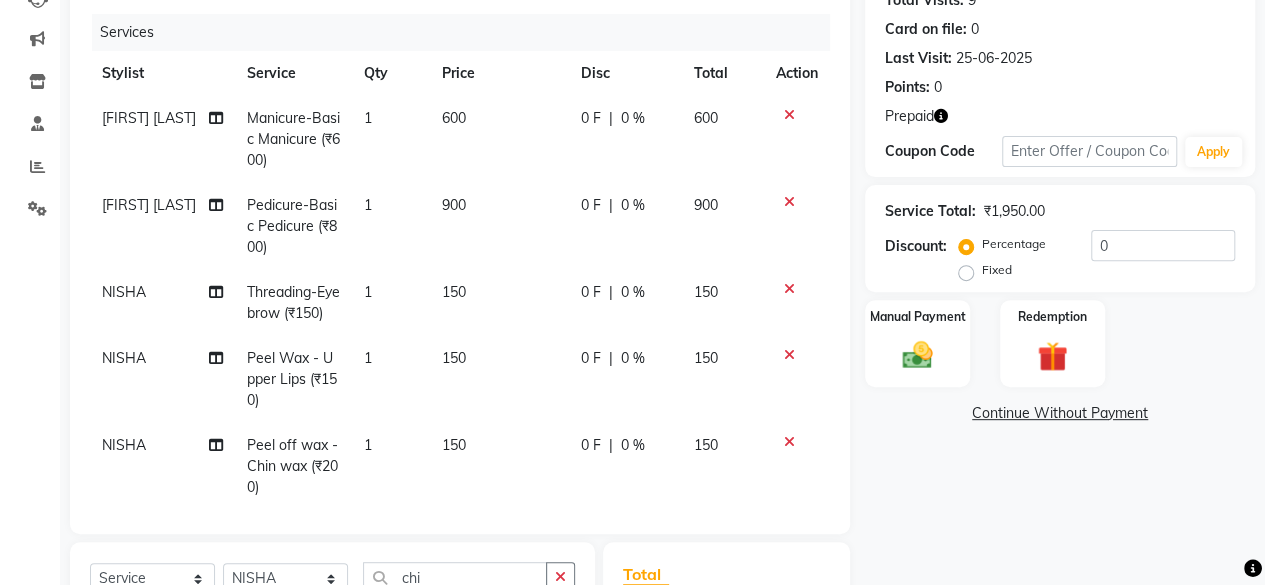 click on "600" 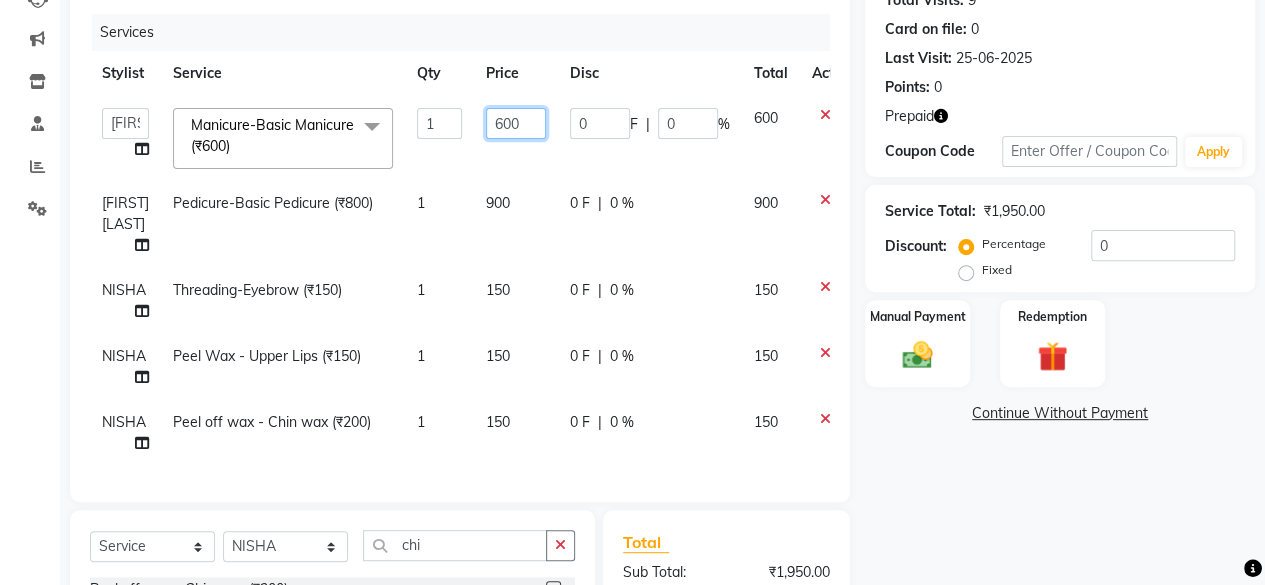 click on "600" 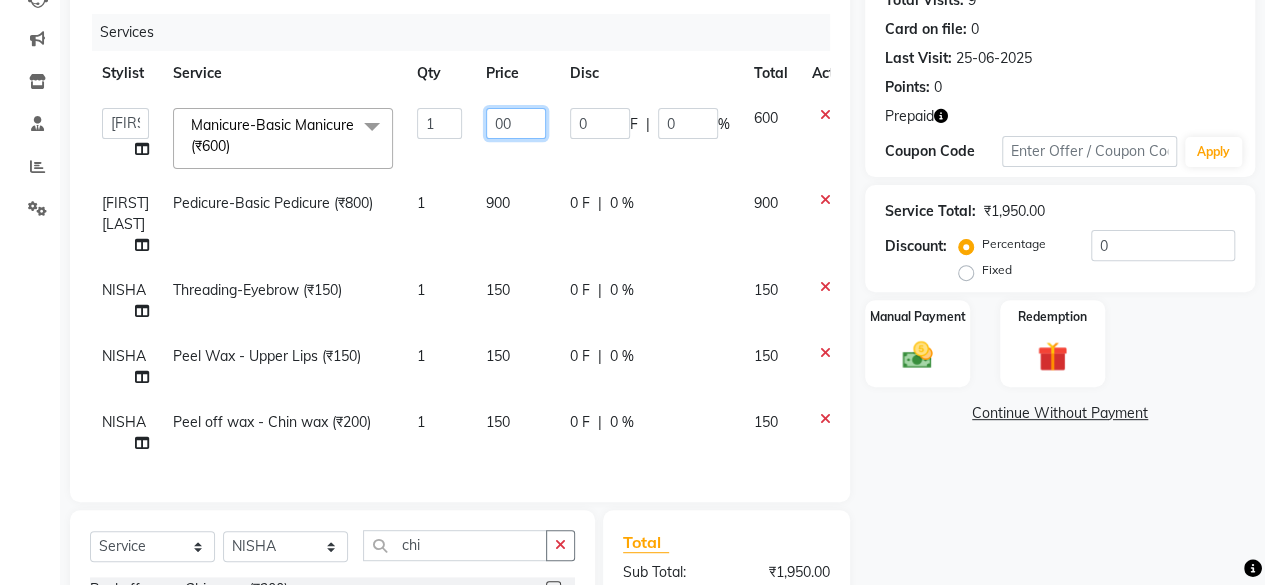 type on "700" 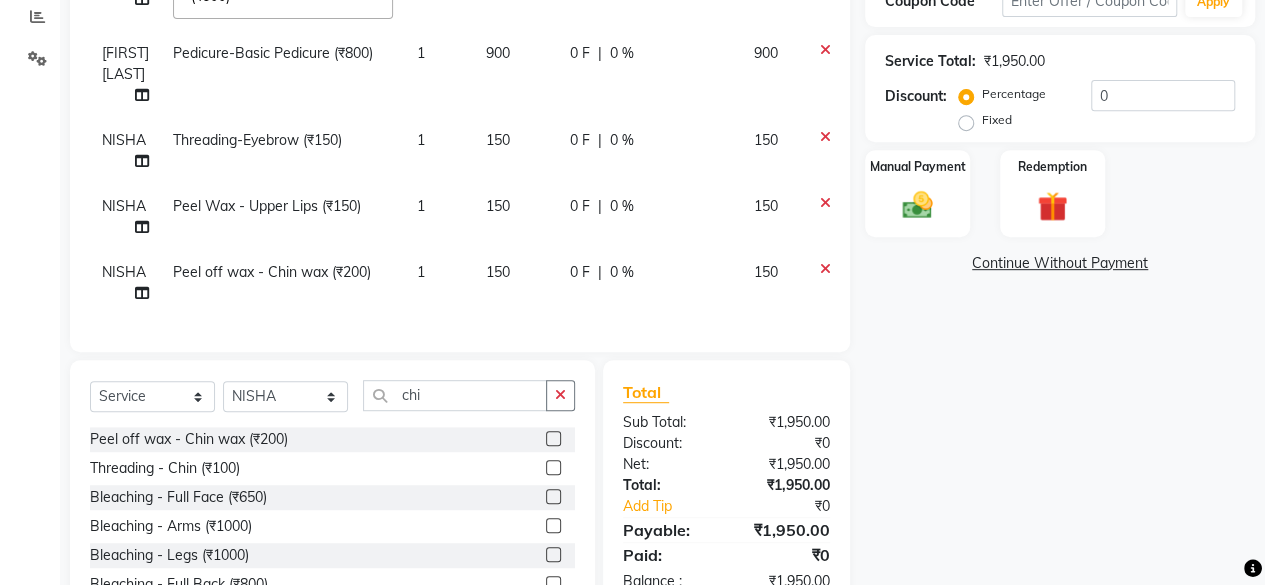 scroll, scrollTop: 386, scrollLeft: 0, axis: vertical 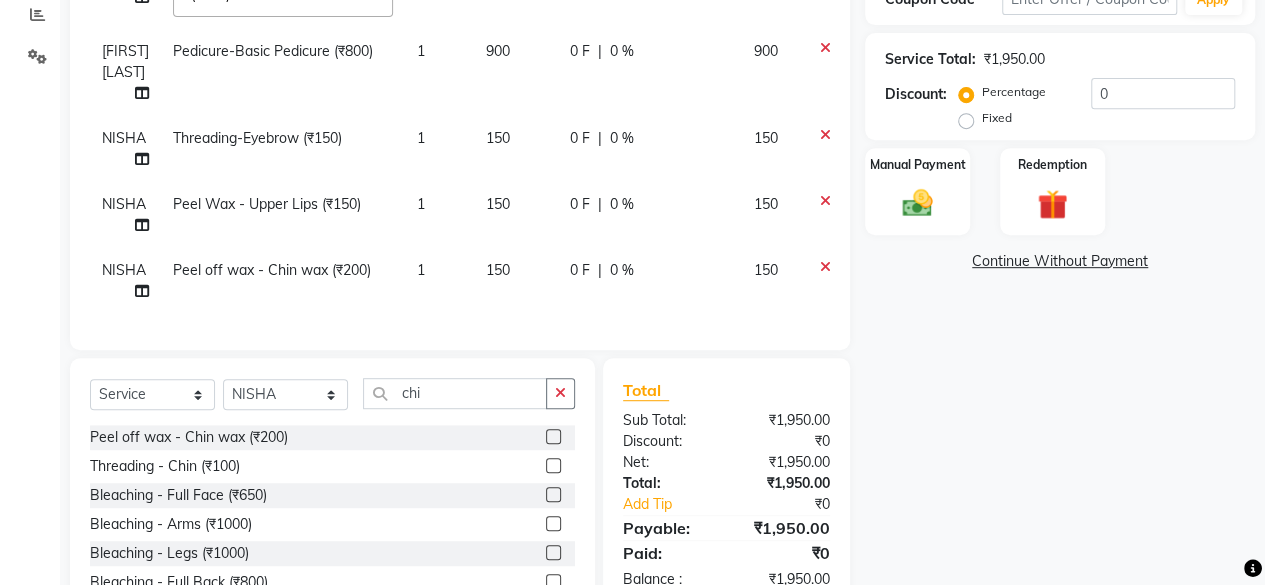 click on "Name: [FIRST] Membership: No Active Membership Total Visits: 9 Card on file: 0 Last Visit: 25-06-2025 Points: 0 Prepaid Coupon Code Apply Service Total: ₹1,950.00 Discount: Percentage Fixed 0 Manual Payment Redemption Continue Without Payment" 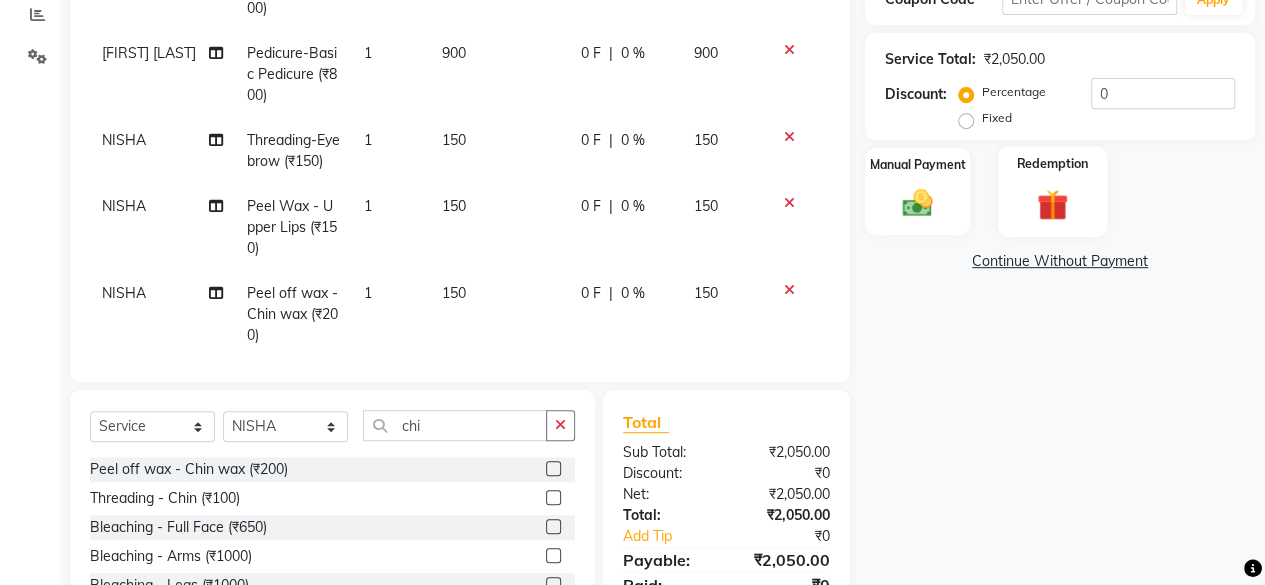 click 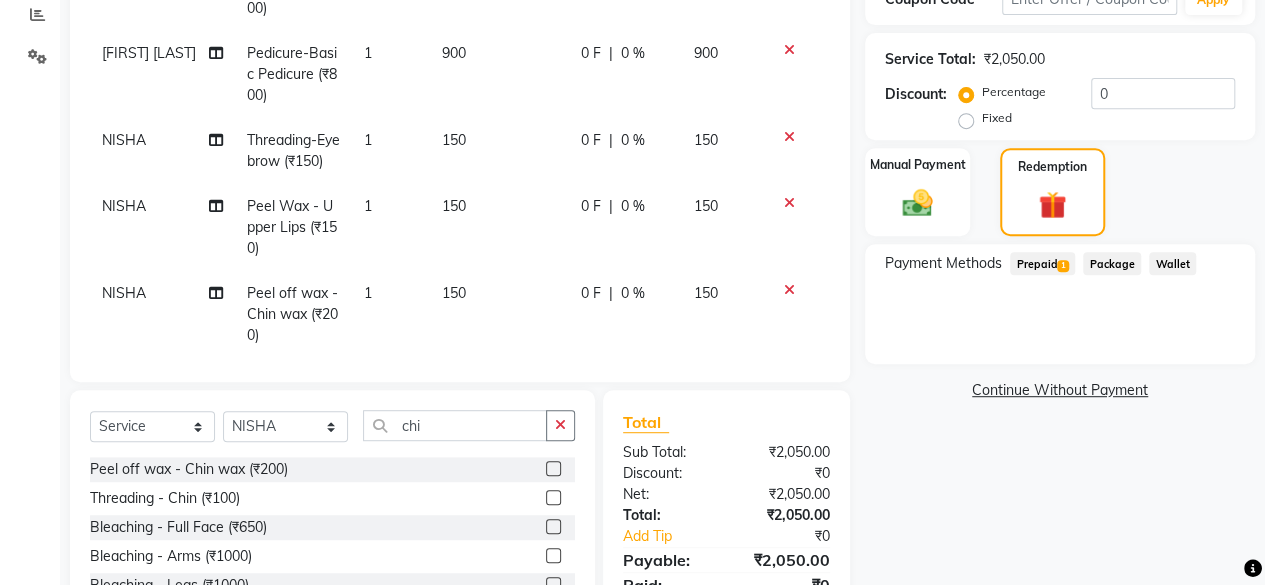 click on "Prepaid  1" 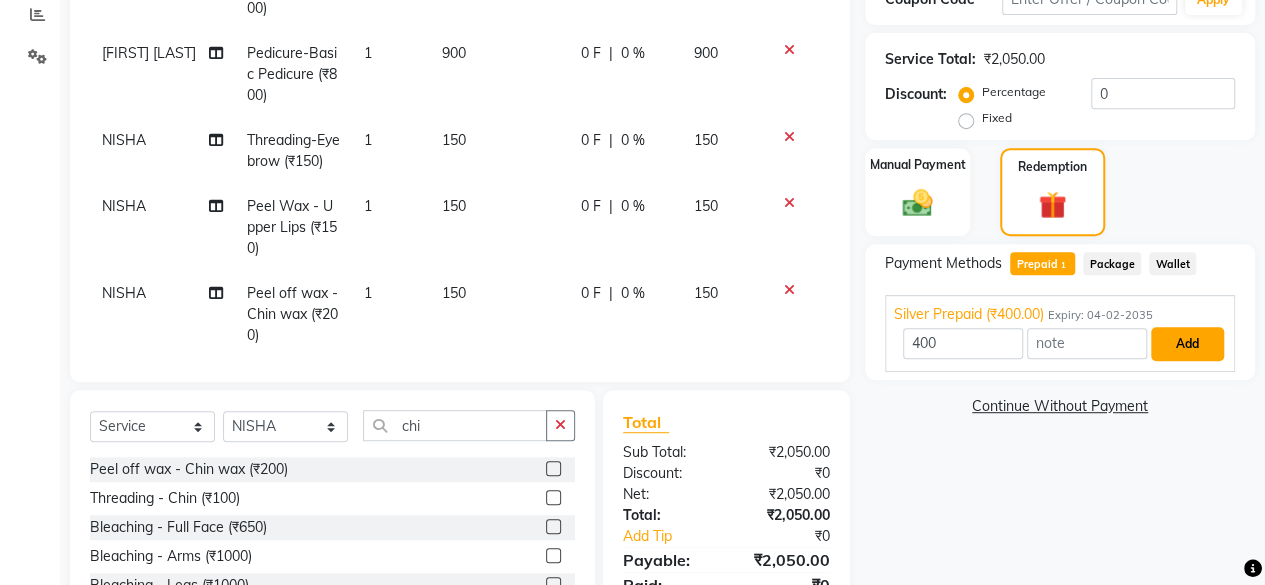 click on "Add" at bounding box center (1187, 344) 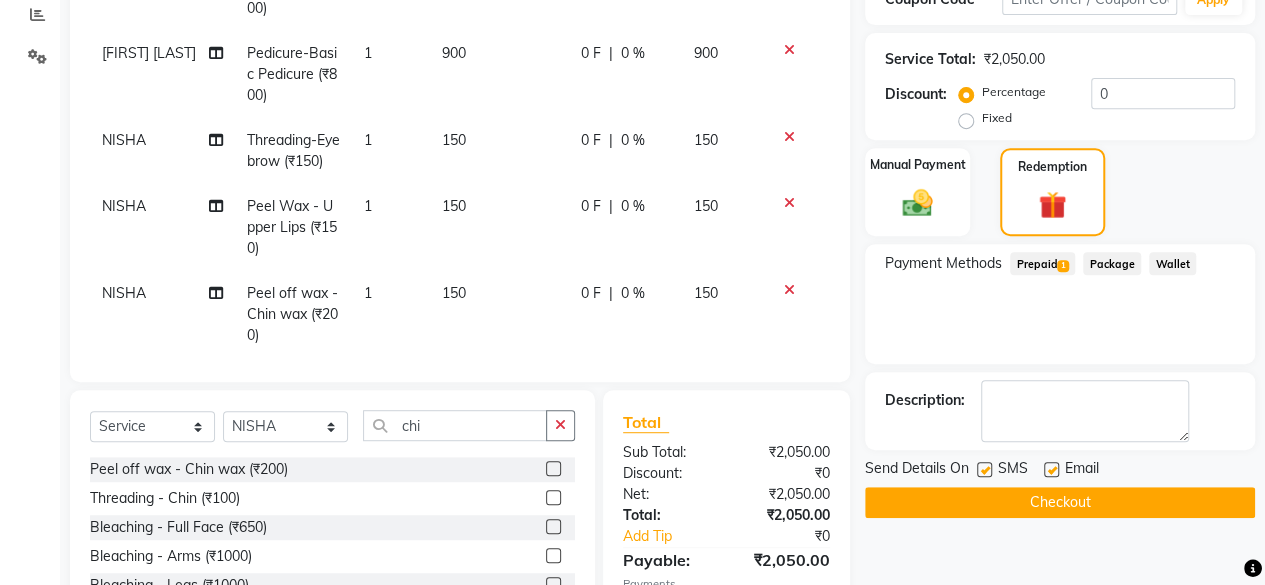 scroll, scrollTop: 515, scrollLeft: 0, axis: vertical 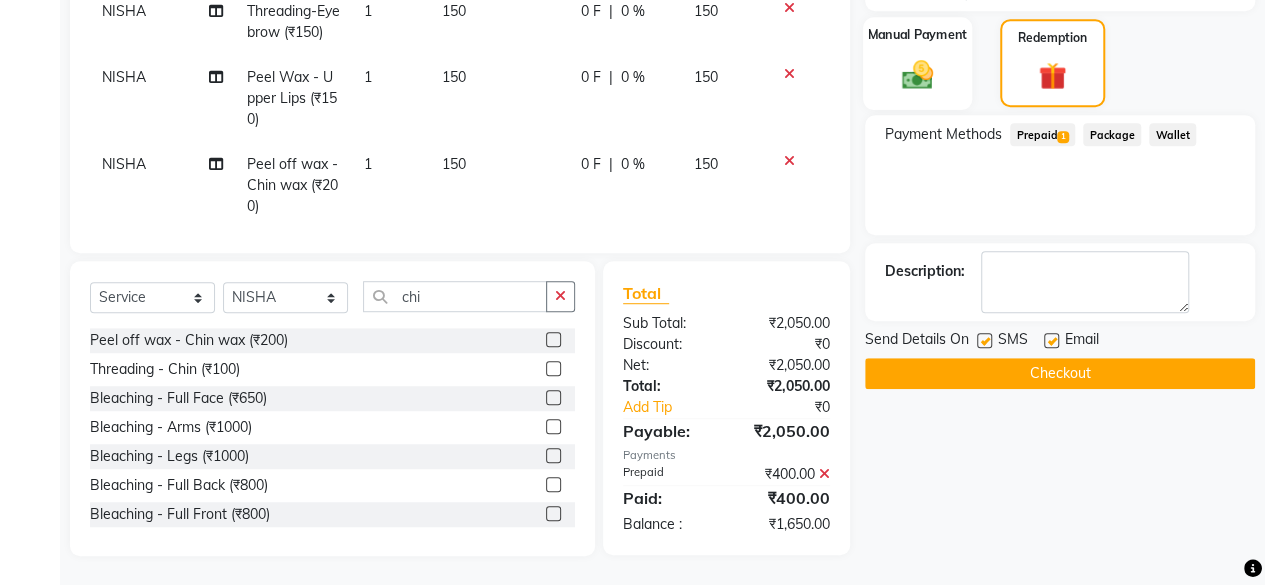 click 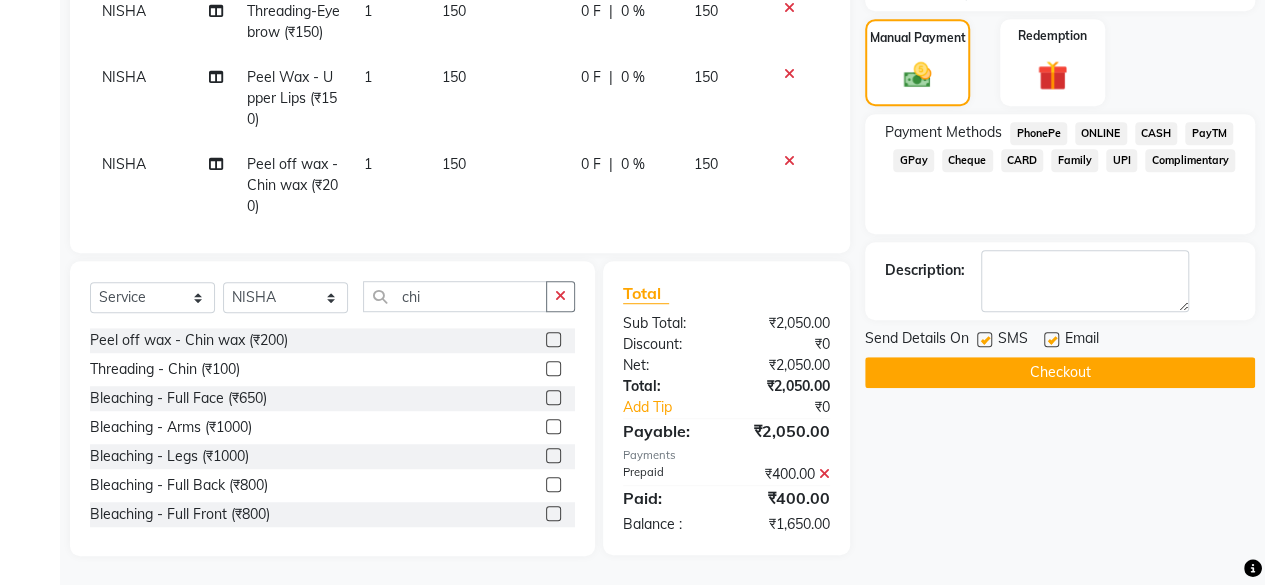 click on "GPay" 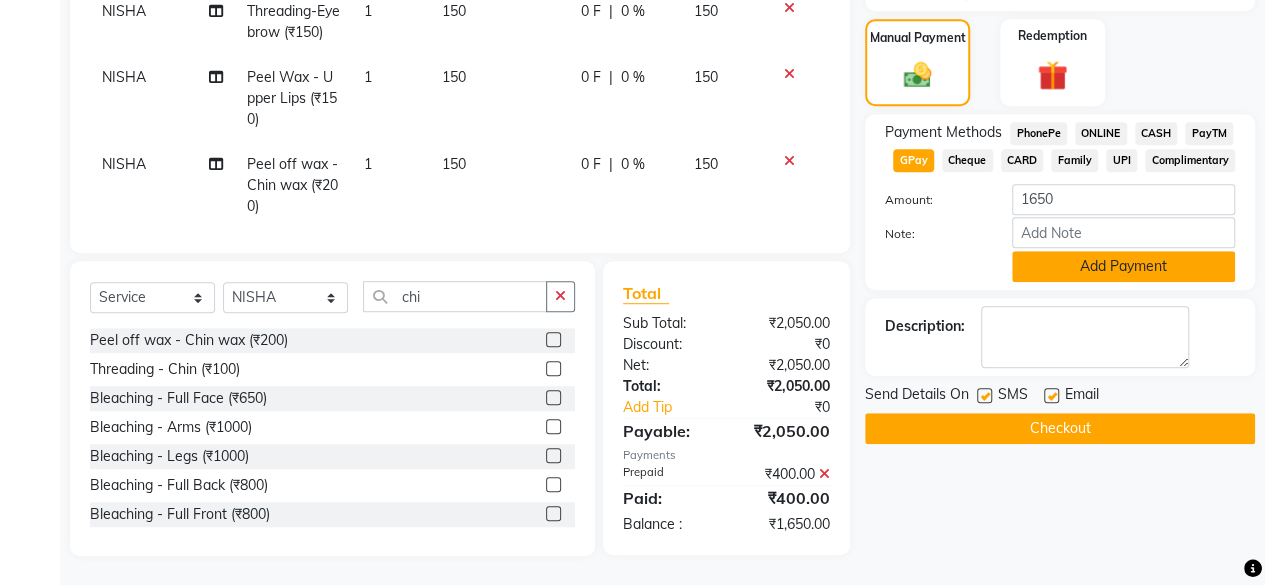 click on "Add Payment" 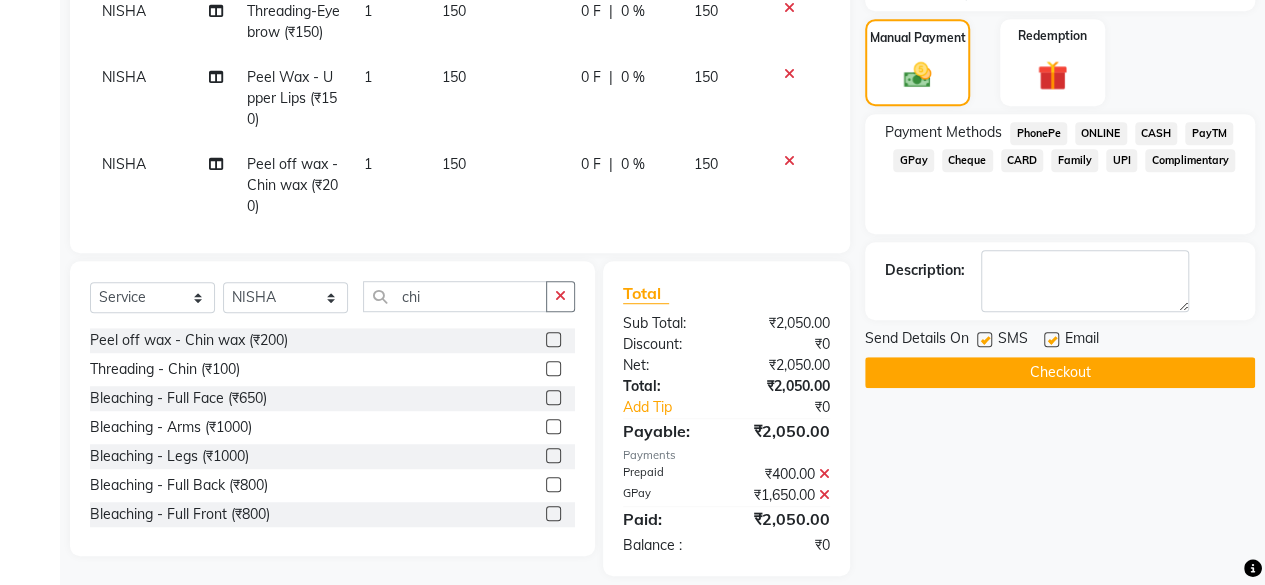 click 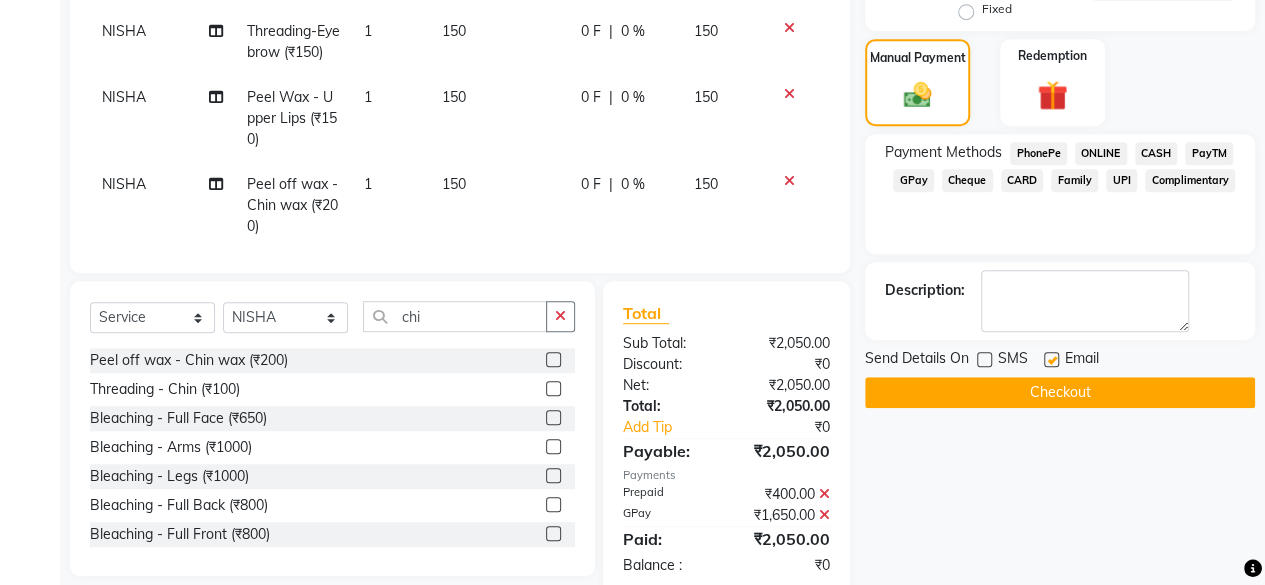 scroll, scrollTop: 534, scrollLeft: 0, axis: vertical 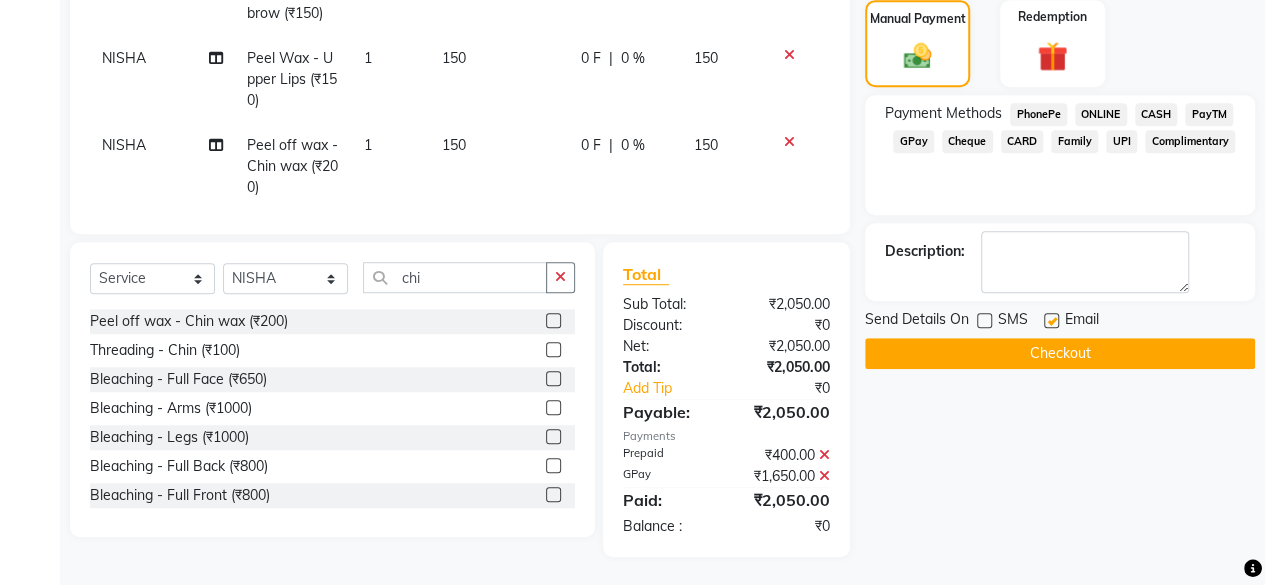 click on "Checkout" 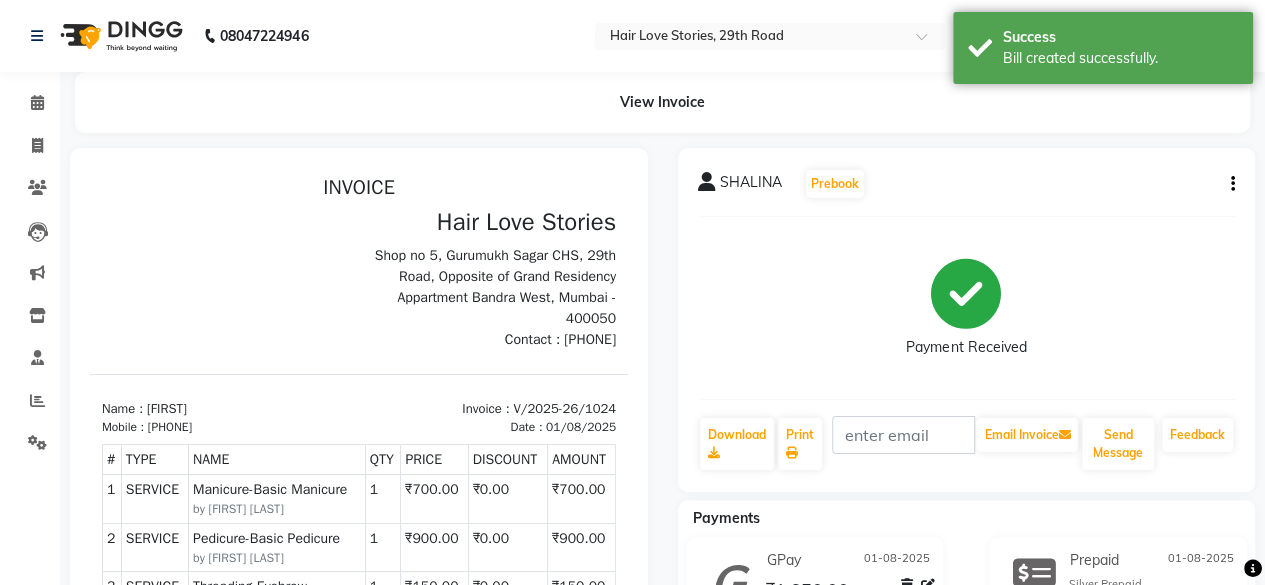 scroll, scrollTop: 0, scrollLeft: 0, axis: both 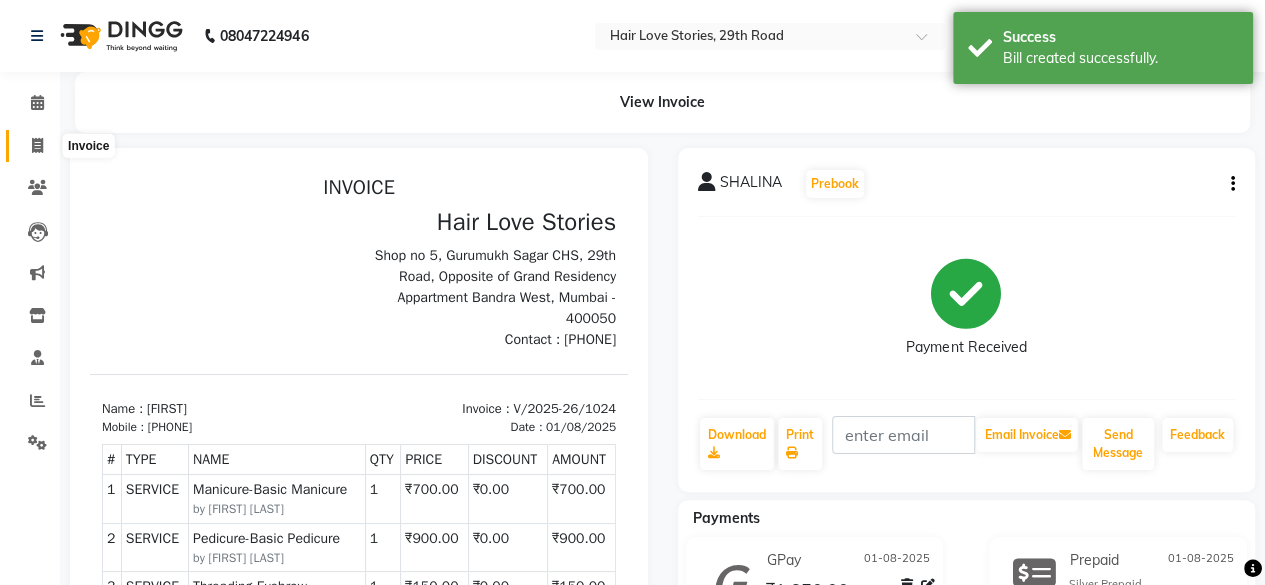 click 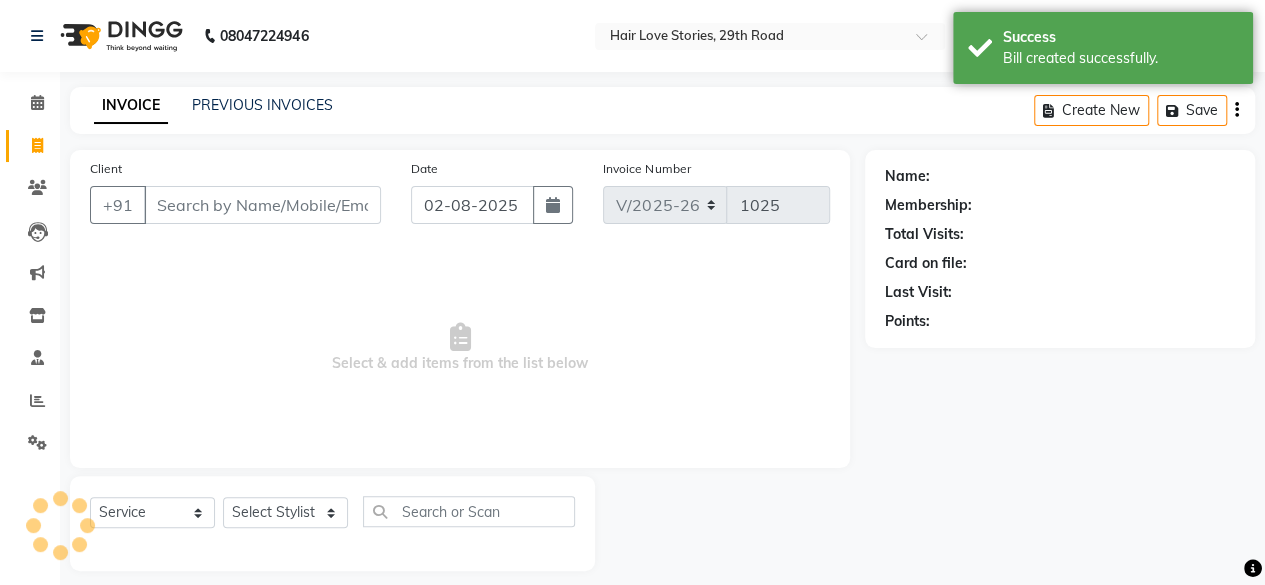 scroll, scrollTop: 15, scrollLeft: 0, axis: vertical 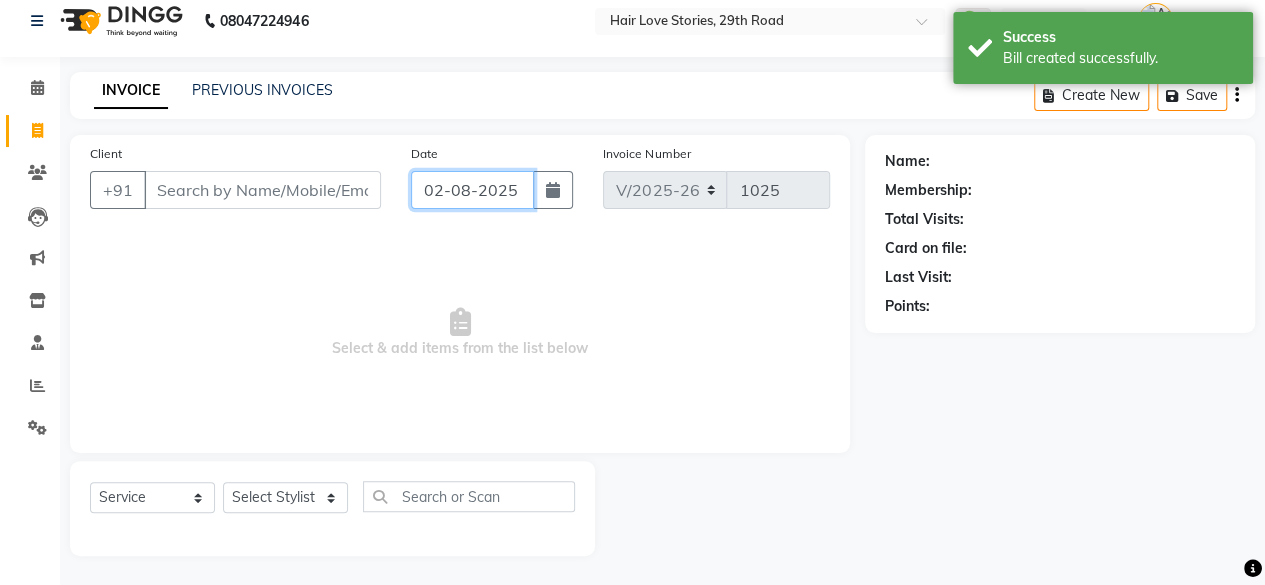 click on "02-08-2025" 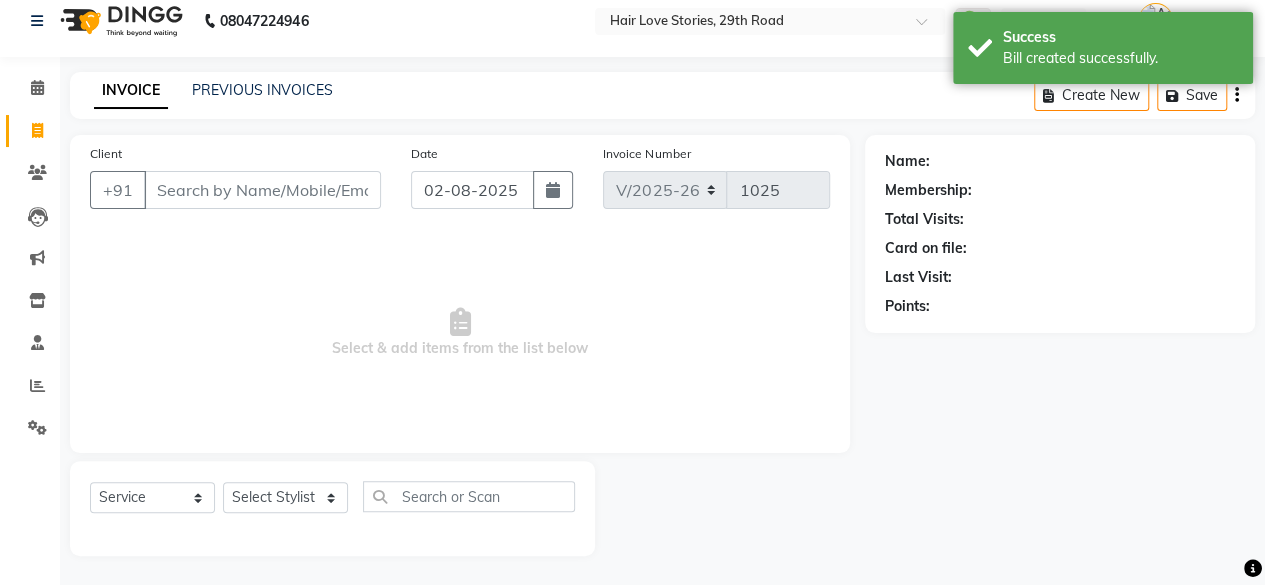 select on "8" 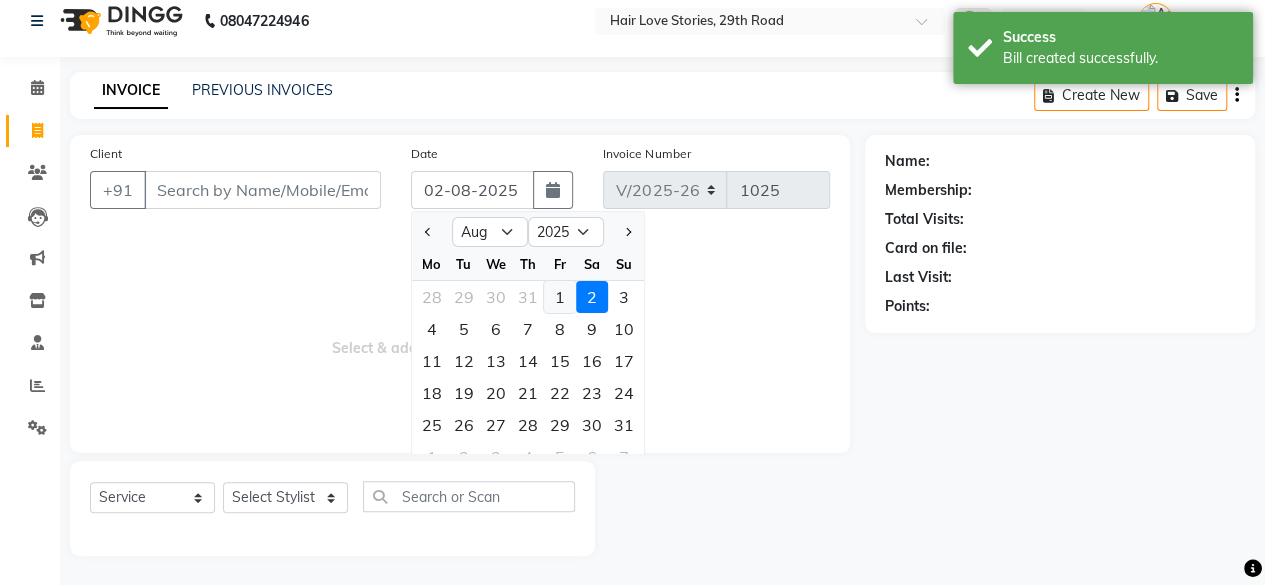 click on "1" 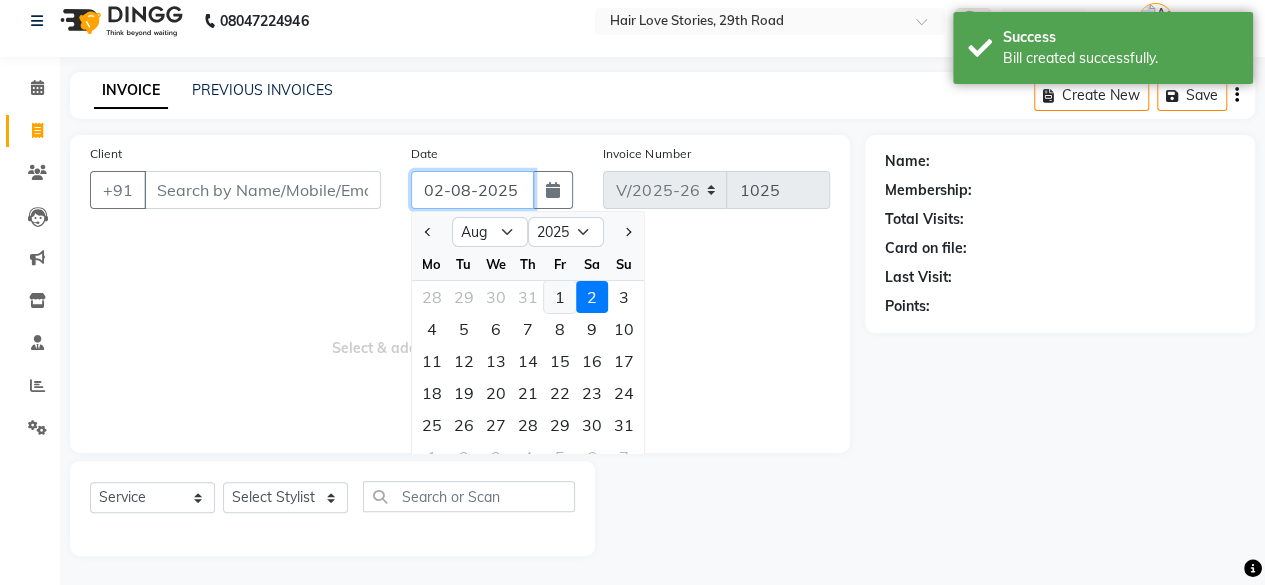 type on "01-08-2025" 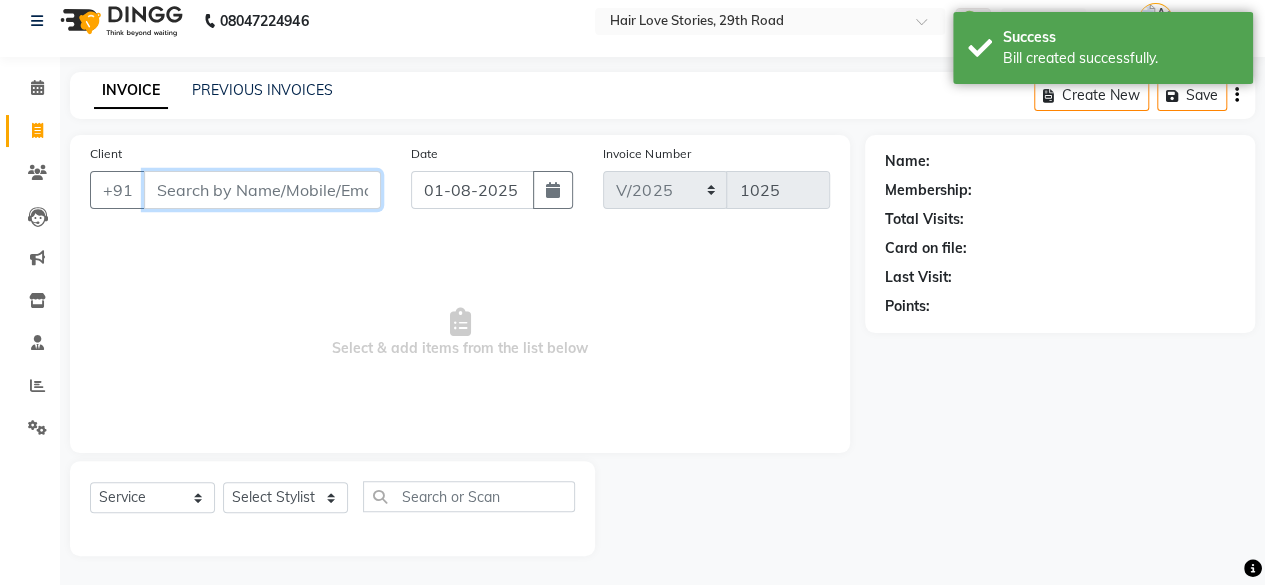 click on "Client" at bounding box center (262, 190) 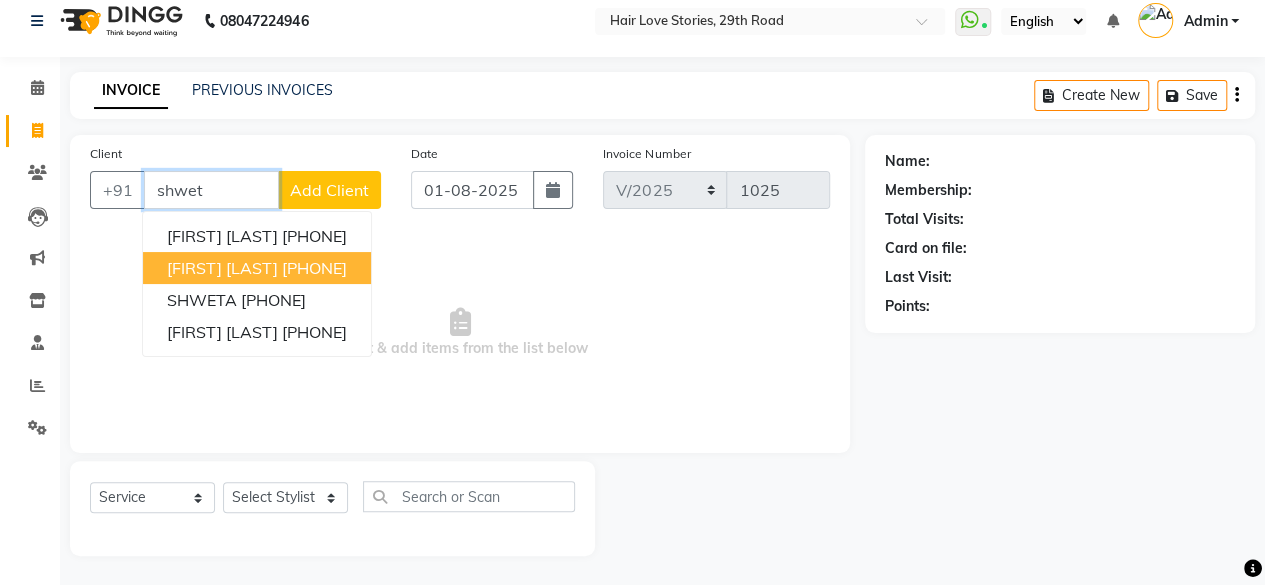 click on "[PHONE]" at bounding box center (314, 268) 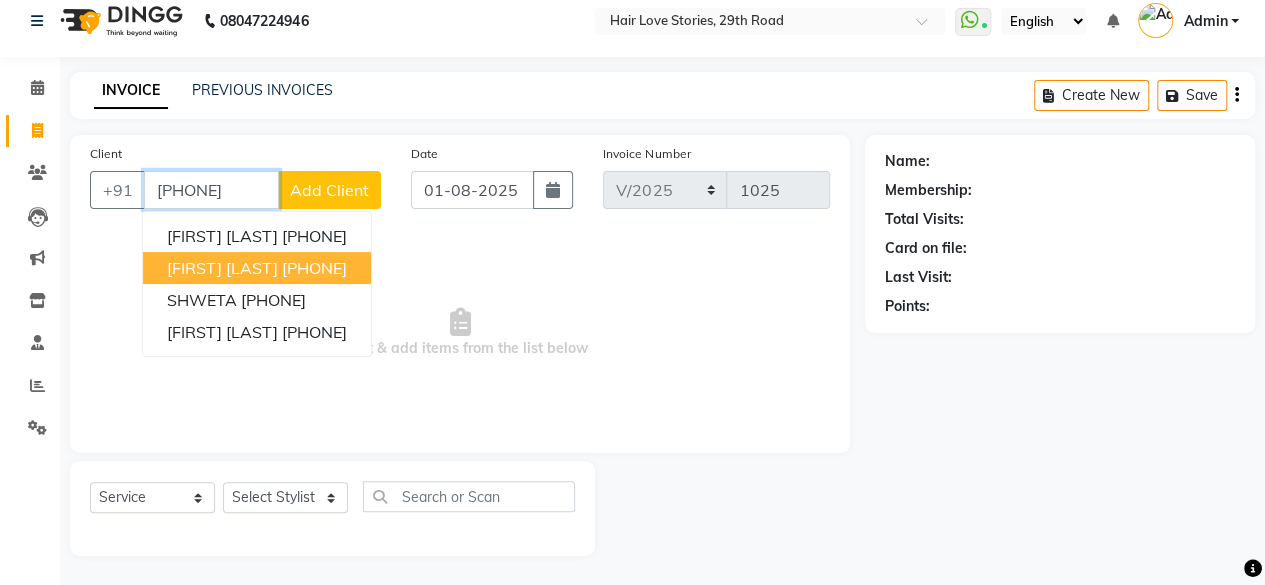 type on "[PHONE]" 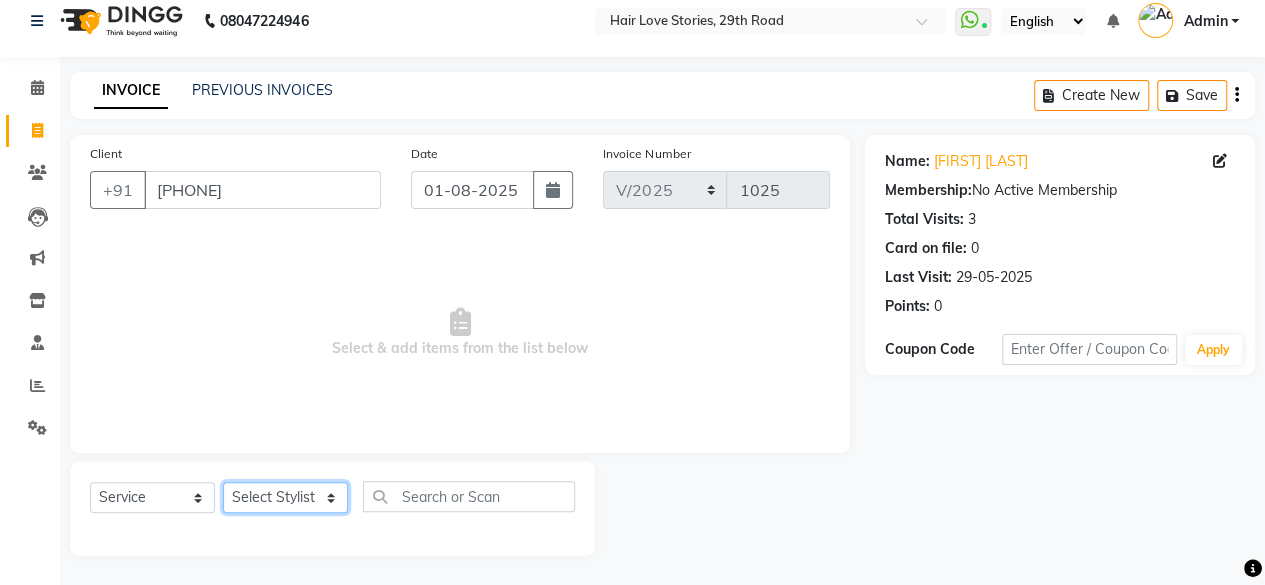 click on "Select Stylist [FIRST] [LAST] [FIRST] [LAST] [FIRST] [LAST] [FIRST] [LAST] [FIRST] [LAST] [FIRST] [LAST] [FIRST] [LAST] [FIRST] [LAST] [FIRST] [LAST] [FIRST] [LAST] [FIRST] [LAST]" 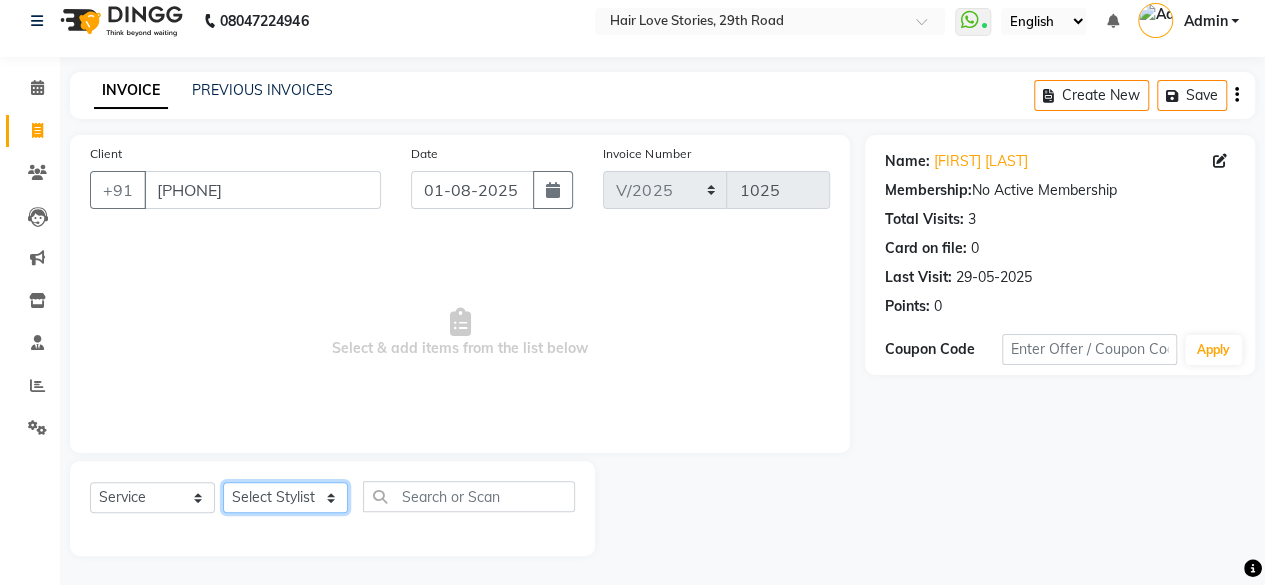 click on "Select Stylist [FIRST] [LAST] [FIRST] [LAST] [FIRST] [LAST] [FIRST] [LAST] [FIRST] [LAST] [FIRST] [LAST] [FIRST] [LAST] [FIRST] [LAST] [FIRST] [LAST] [FIRST] [LAST] [FIRST] [LAST]" 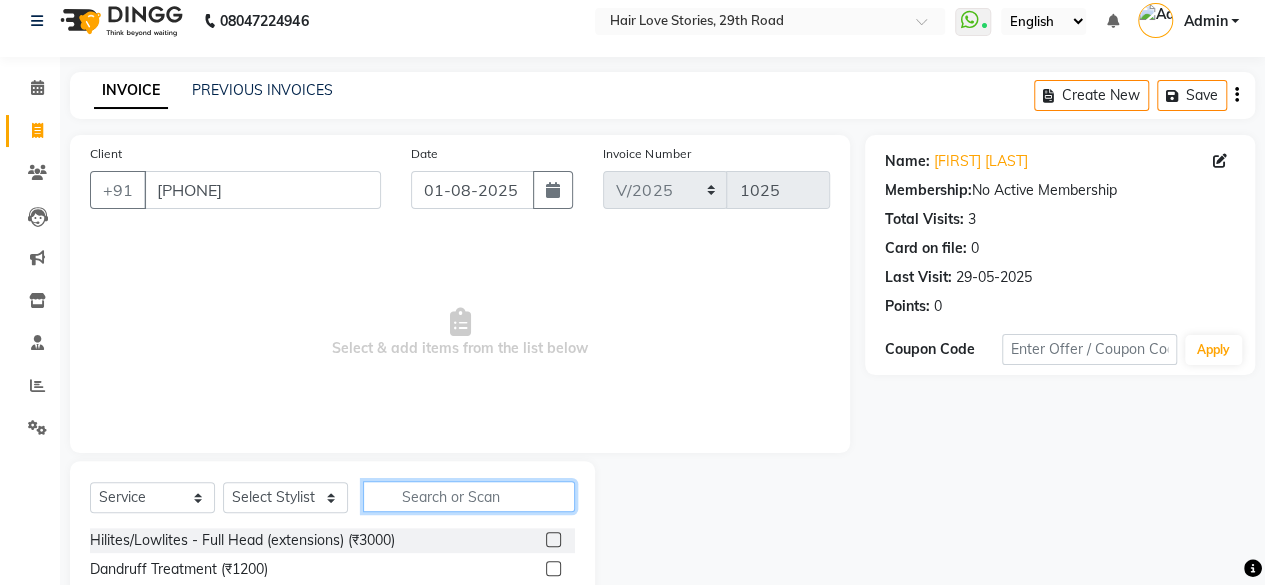 click 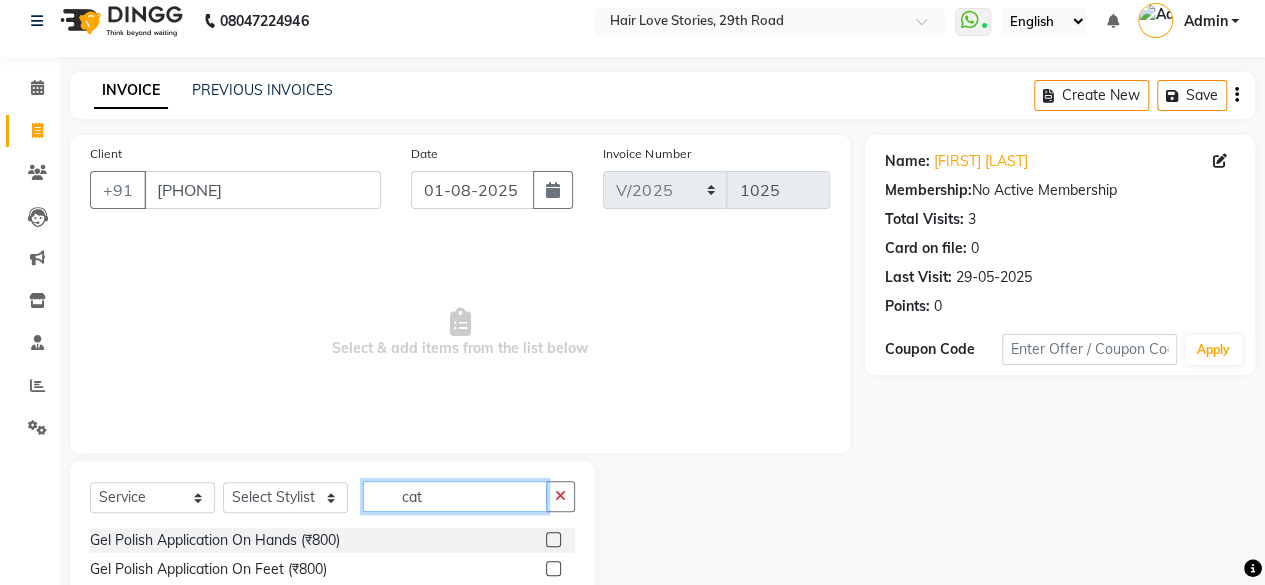type on "cat" 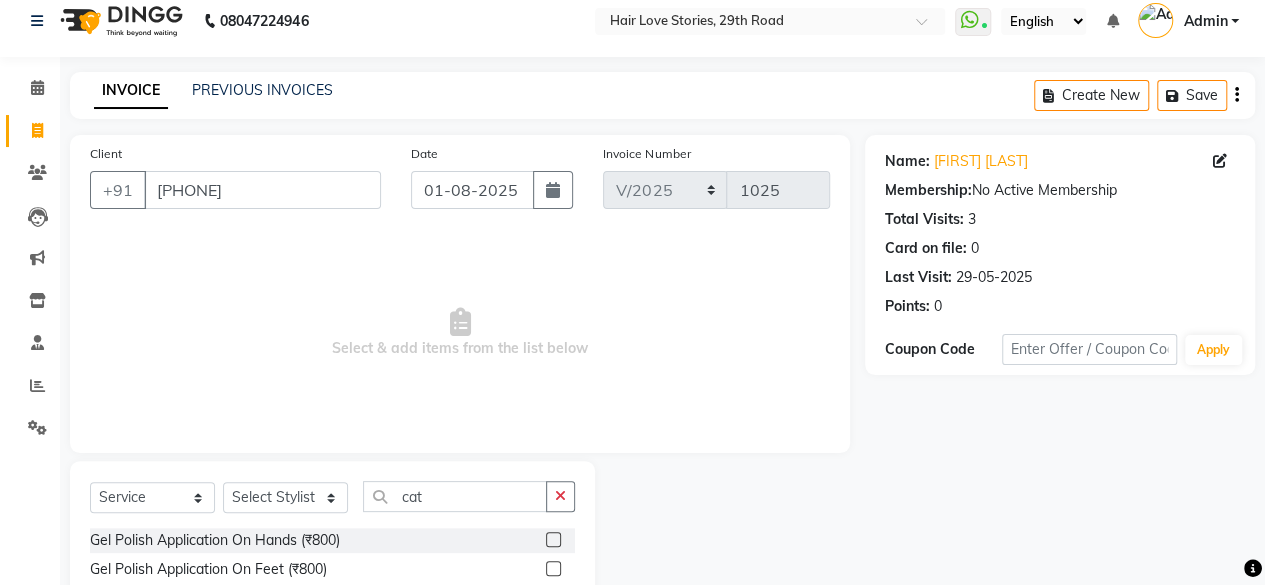 click 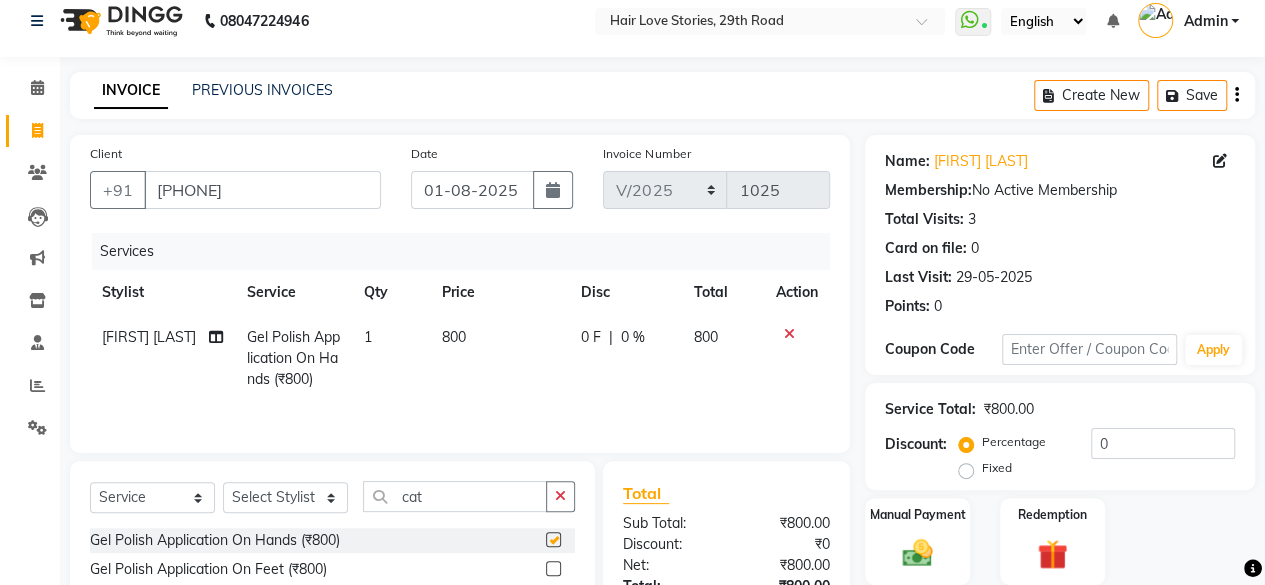 checkbox on "false" 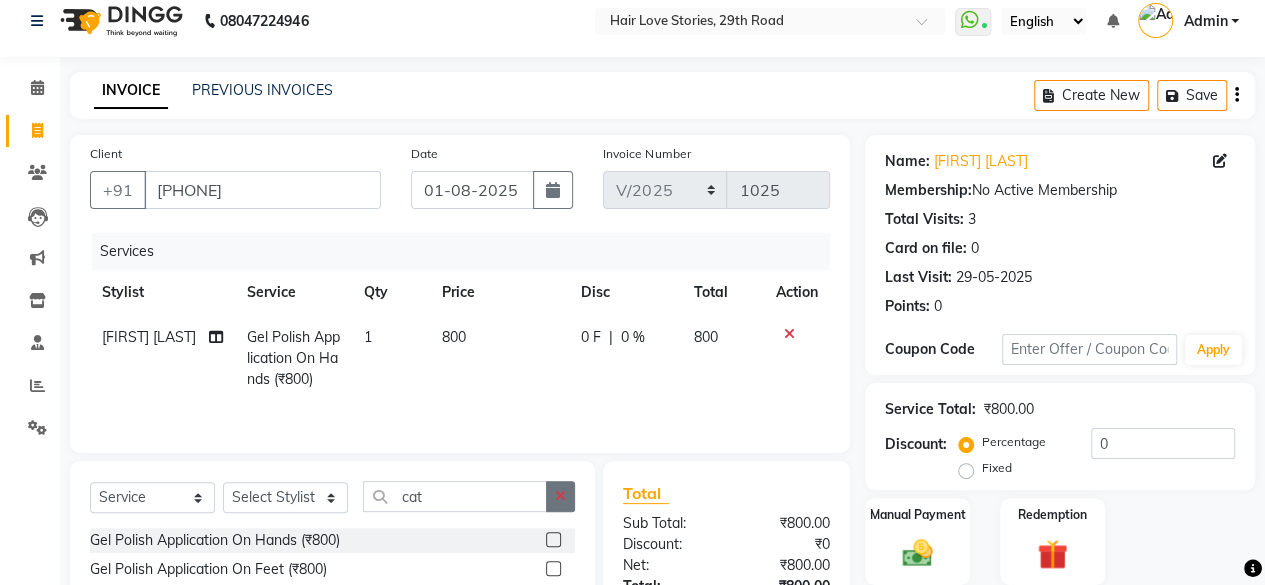 click 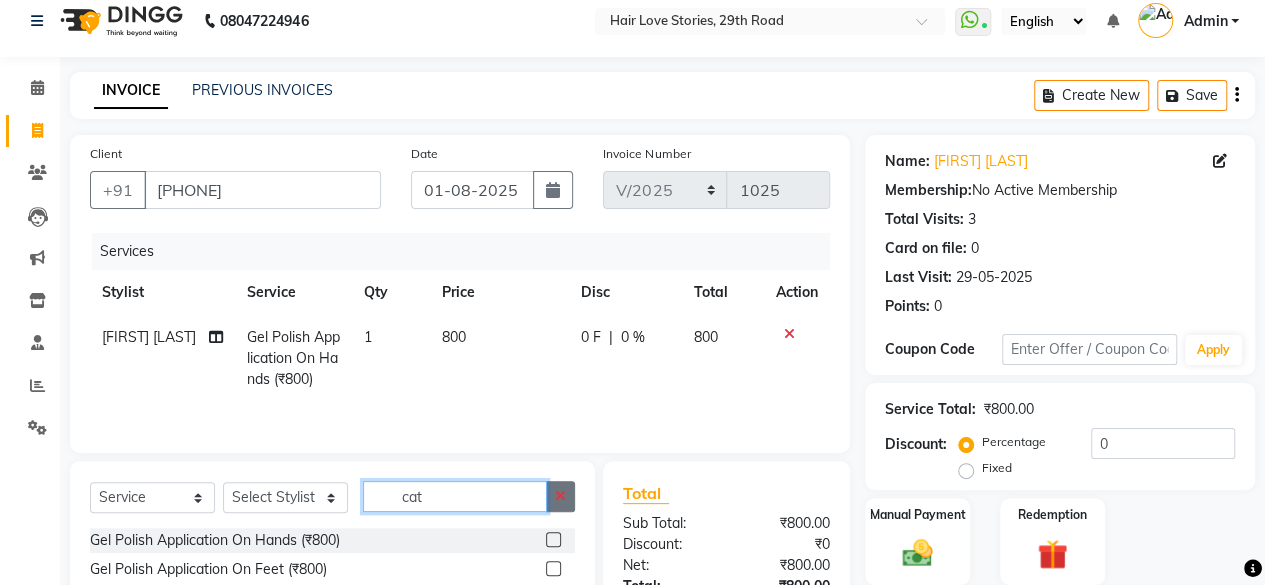 type 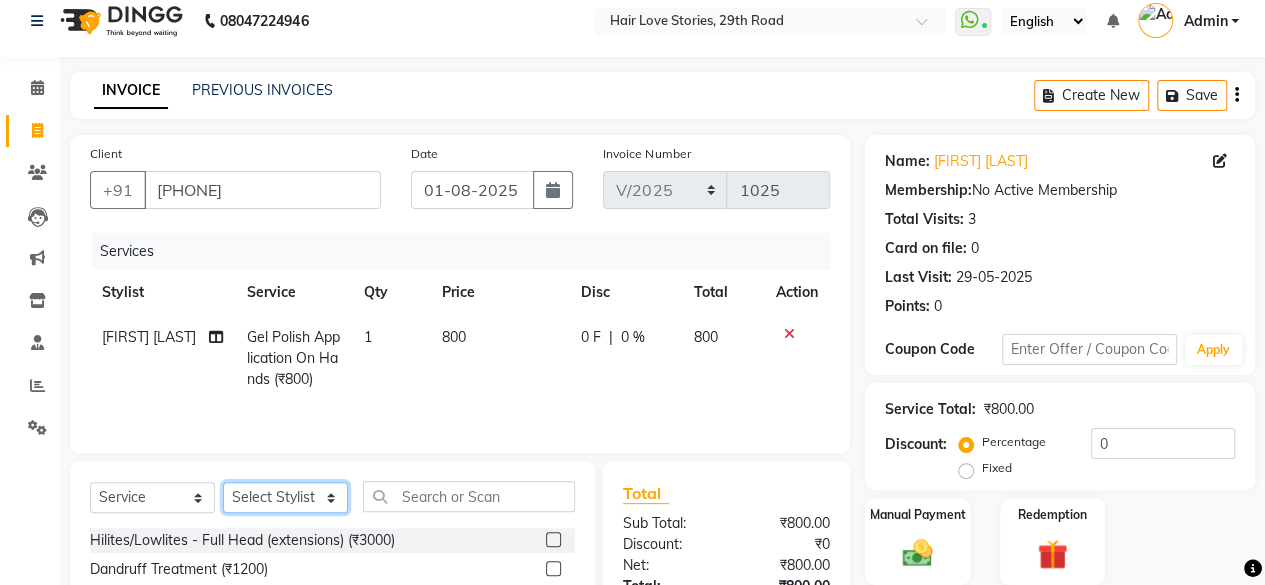 click on "Select Stylist [FIRST] [LAST] [FIRST] [LAST] [FIRST] [LAST] [FIRST] [LAST] [FIRST] [LAST] [FIRST] [LAST] [FIRST] [LAST] [FIRST] [LAST] [FIRST] [LAST] [FIRST] [LAST] [FIRST] [LAST]" 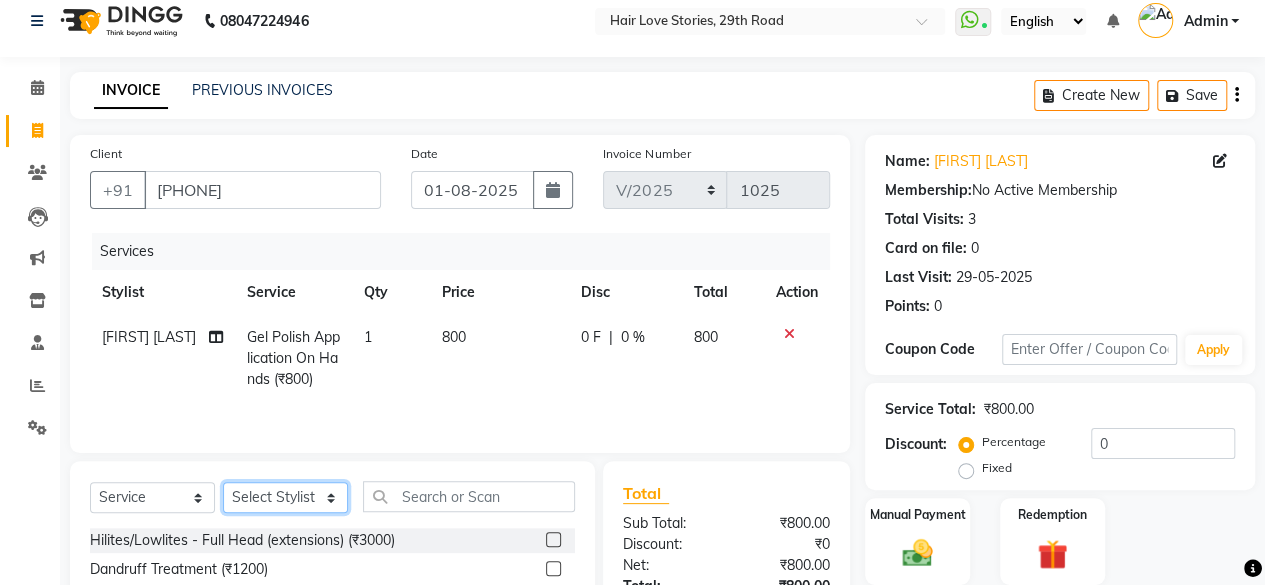 click on "Select Stylist [FIRST] [LAST] [FIRST] [LAST] [FIRST] [LAST] [FIRST] [LAST] [FIRST] [LAST] [FIRST] [LAST] [FIRST] [LAST] [FIRST] [LAST] [FIRST] [LAST] [FIRST] [LAST] [FIRST] [LAST]" 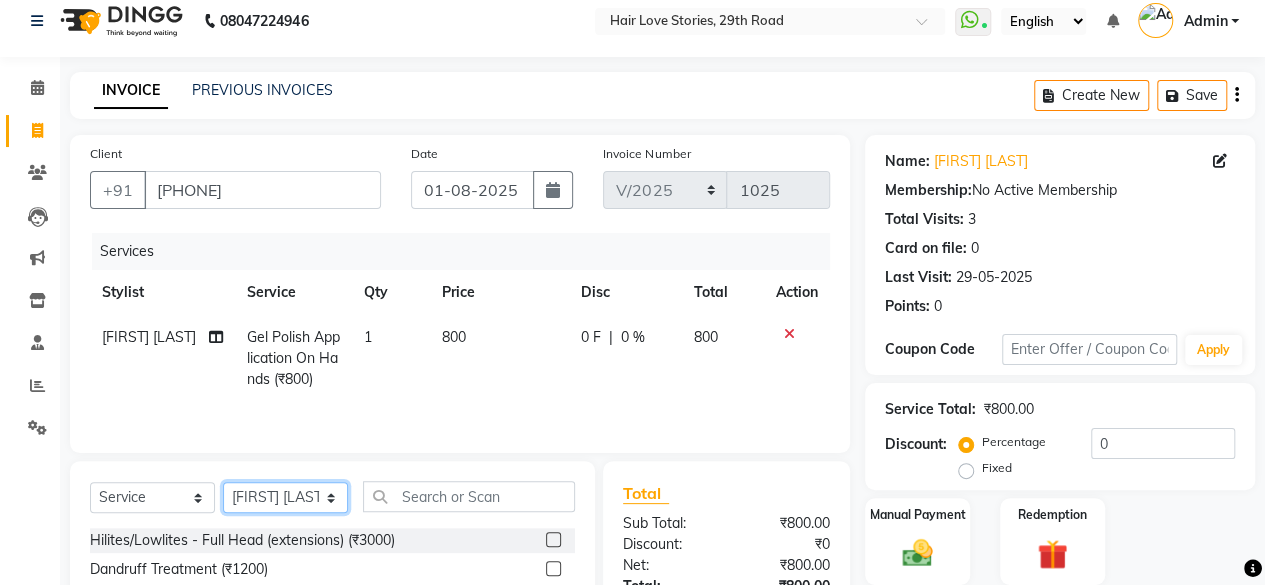 click on "Select Stylist [FIRST] [LAST] [FIRST] [LAST] [FIRST] [LAST] [FIRST] [LAST] [FIRST] [LAST] [FIRST] [LAST] [FIRST] [LAST] [FIRST] [LAST] [FIRST] [LAST] [FIRST] [LAST] [FIRST] [LAST]" 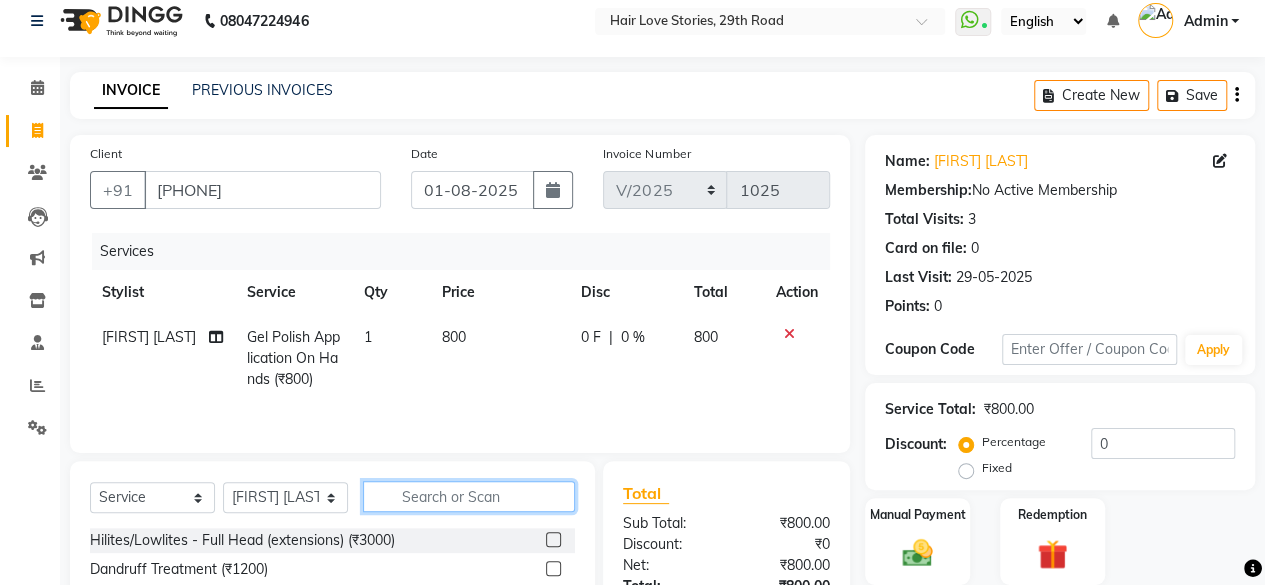 click 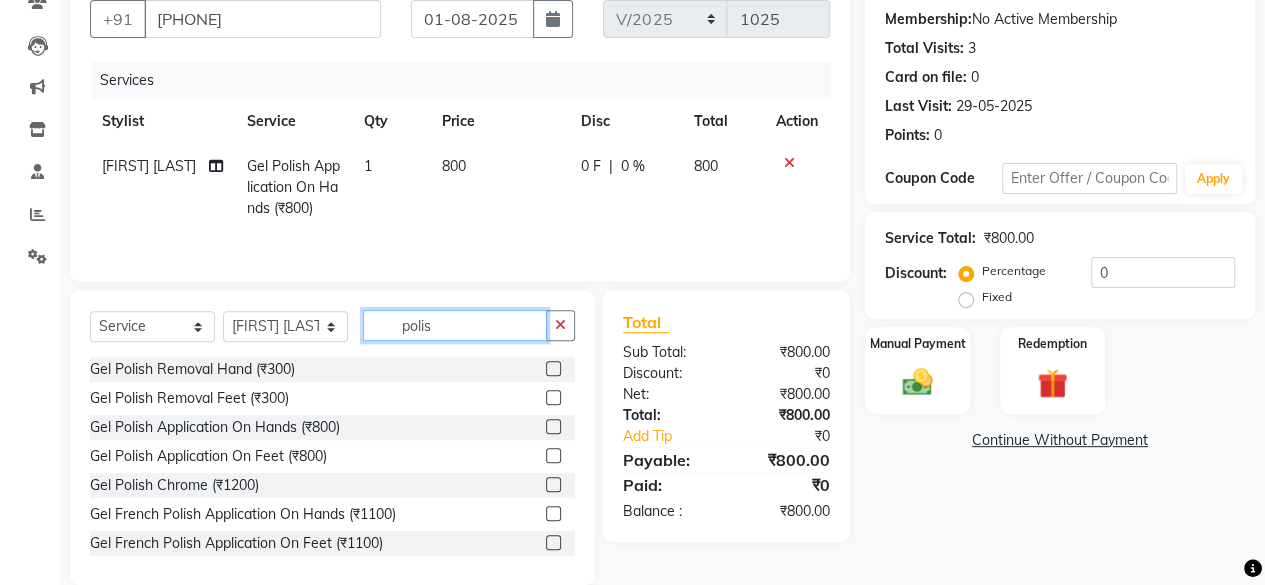 scroll, scrollTop: 215, scrollLeft: 0, axis: vertical 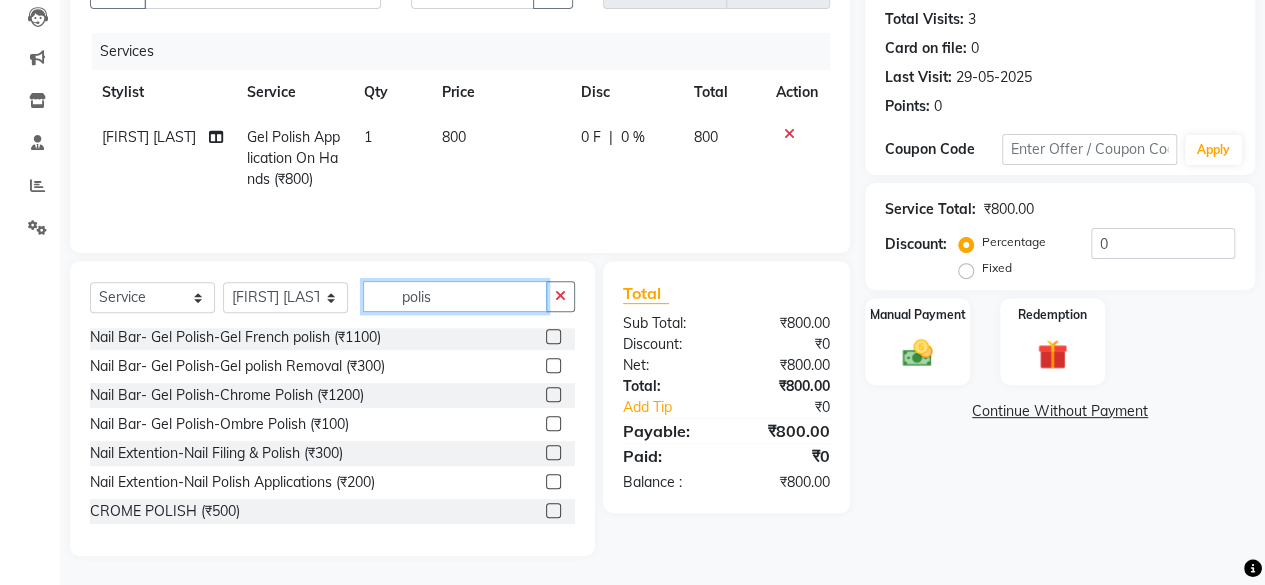 type on "polis" 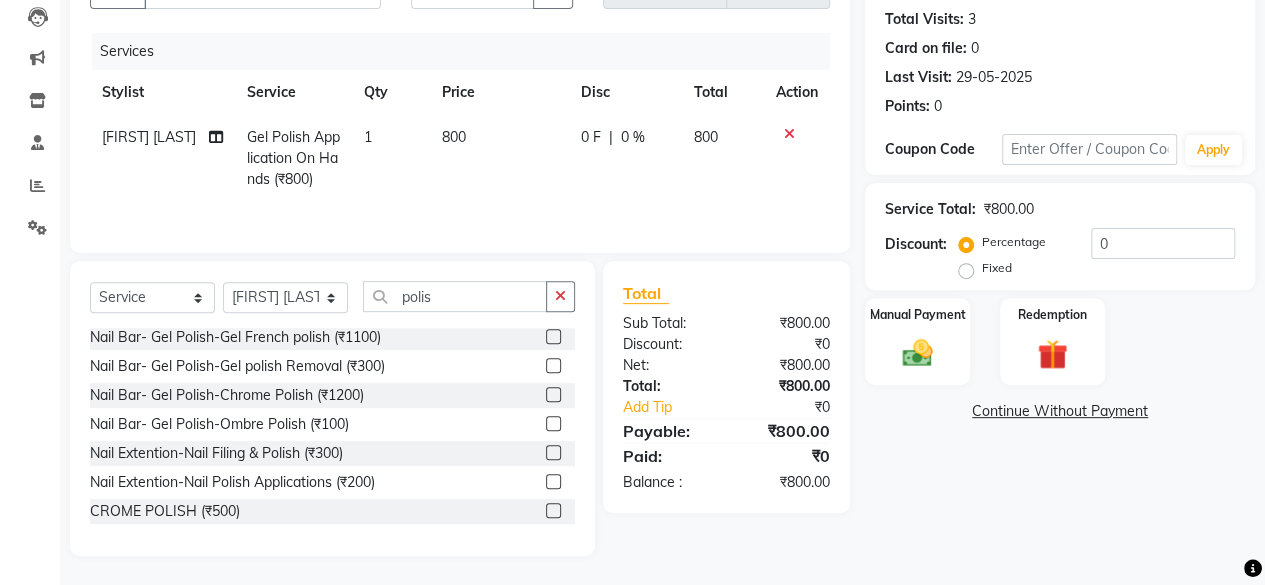 click 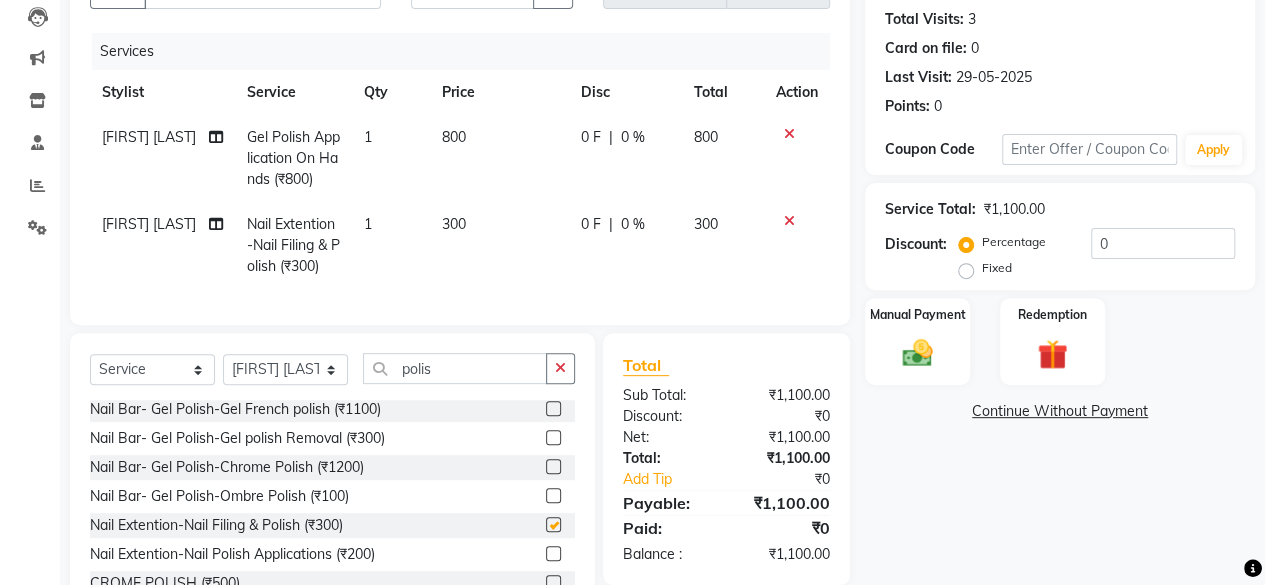 checkbox on "false" 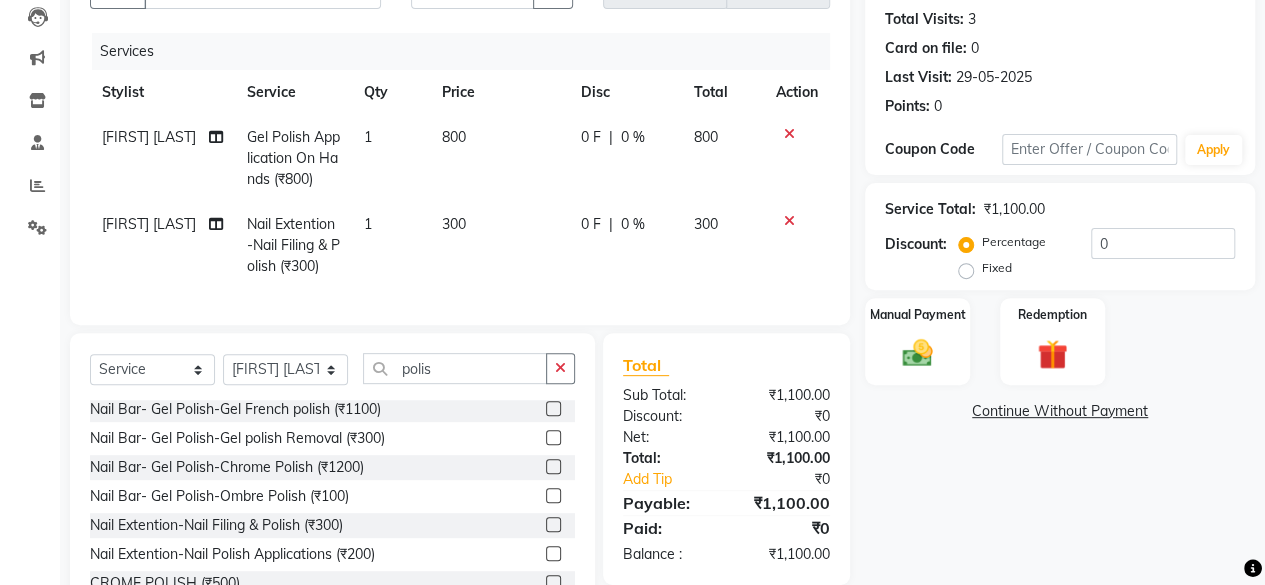 click on "800" 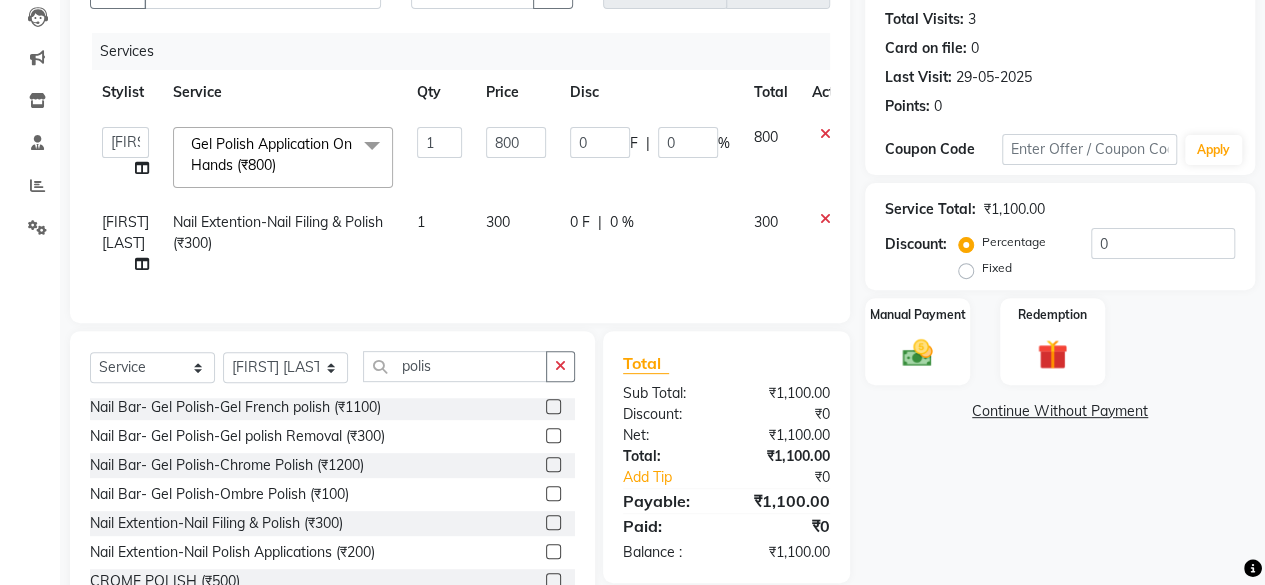 click on "800" 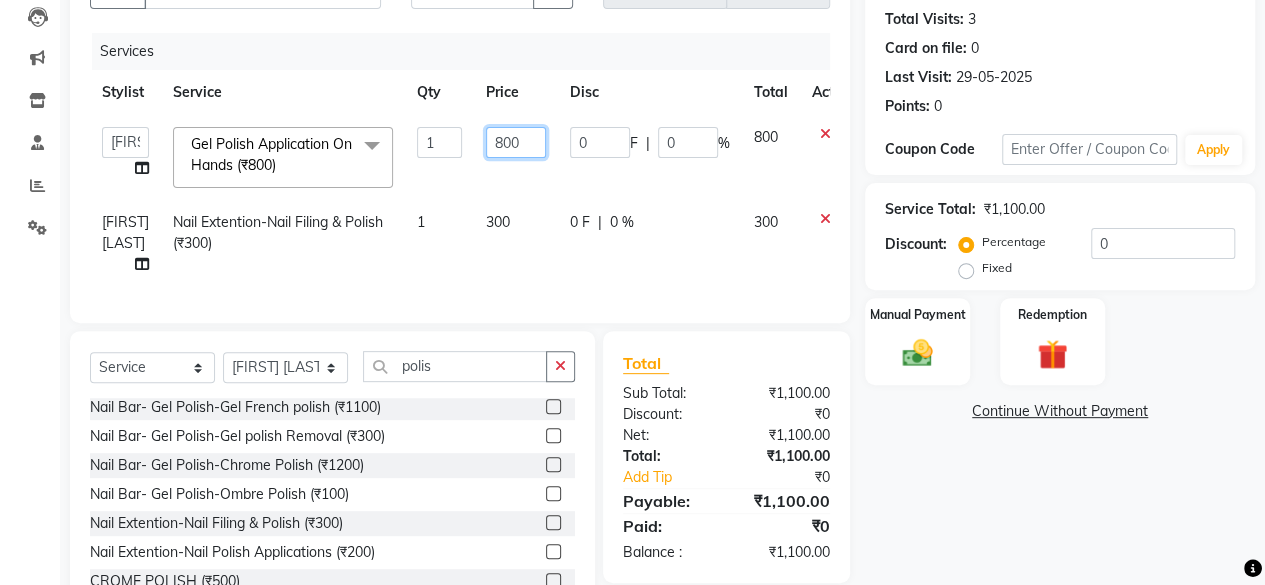 click on "800" 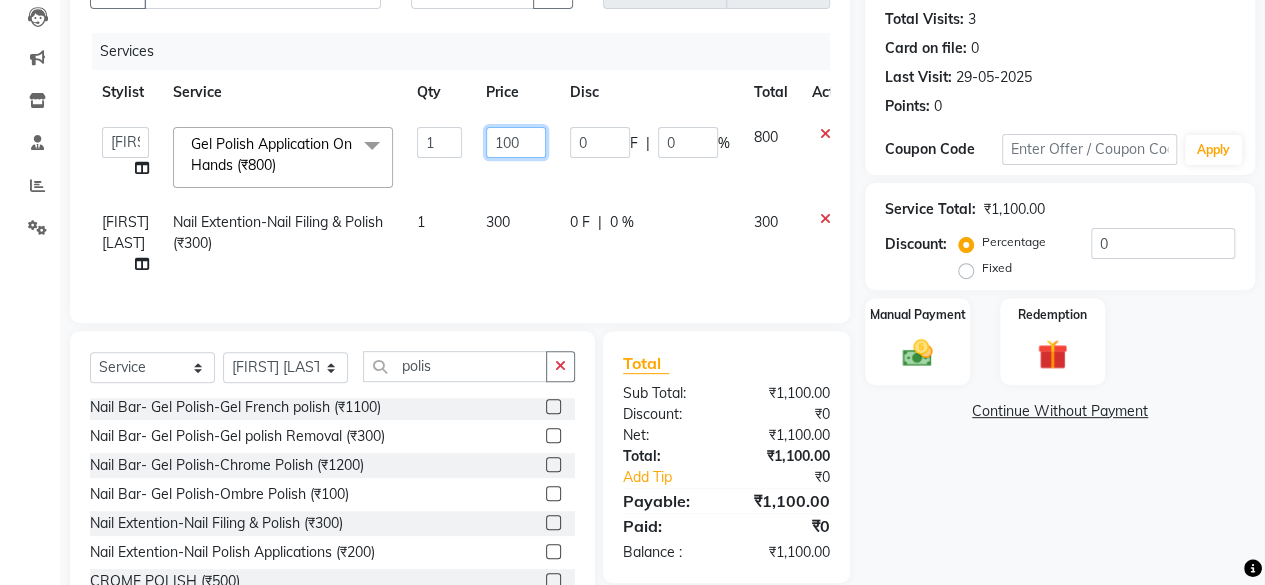 type on "1100" 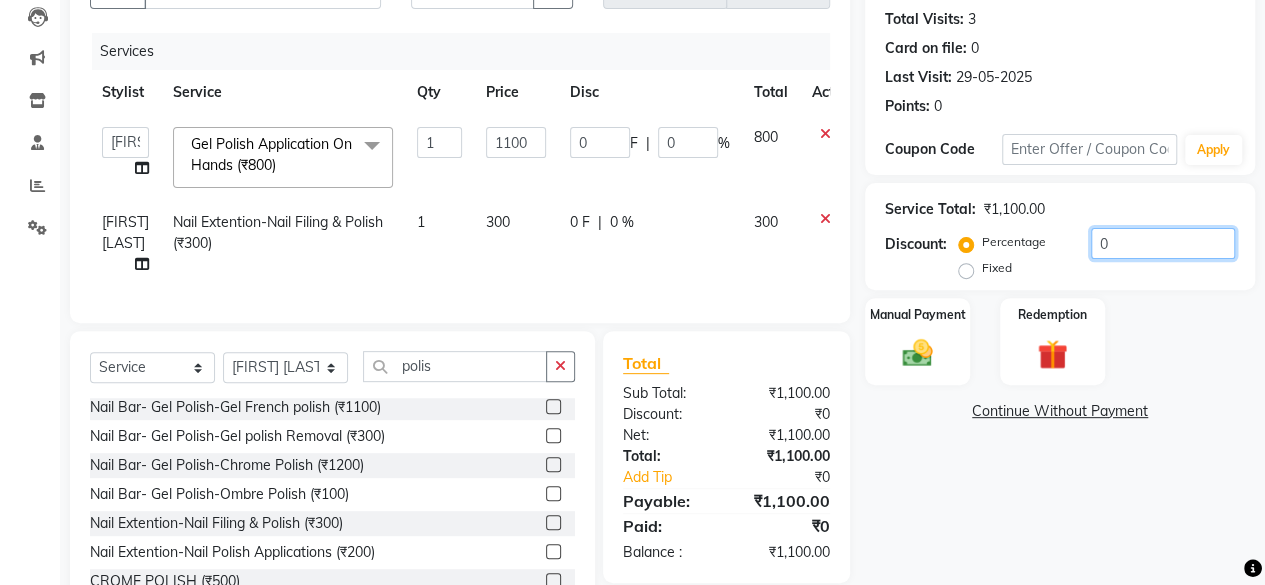 click on "0" 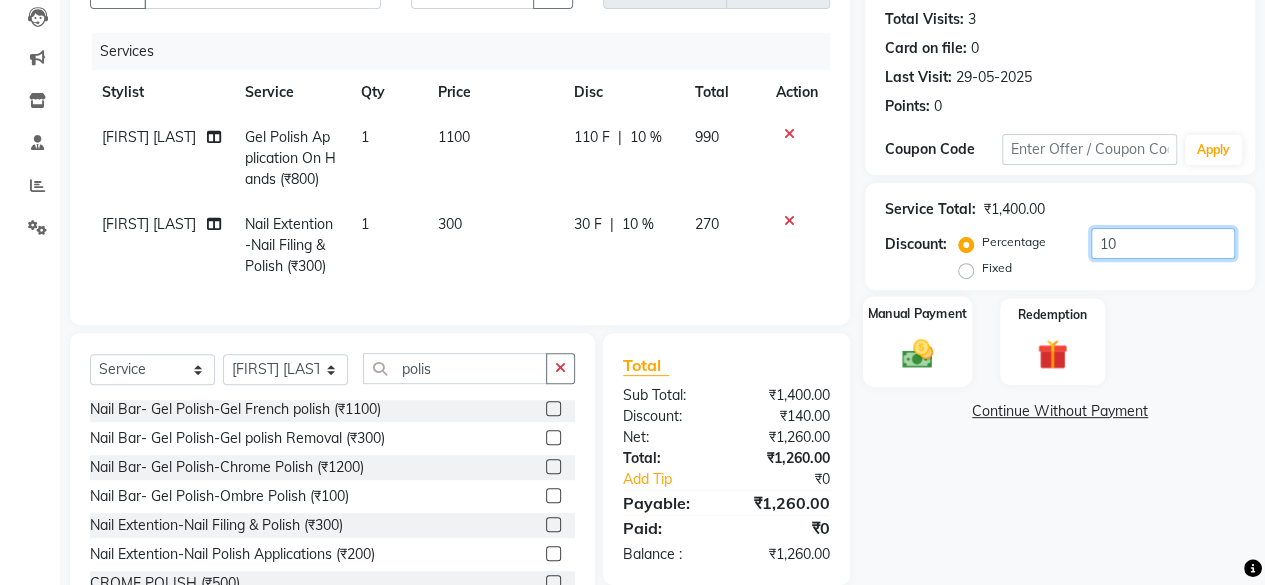 type on "10" 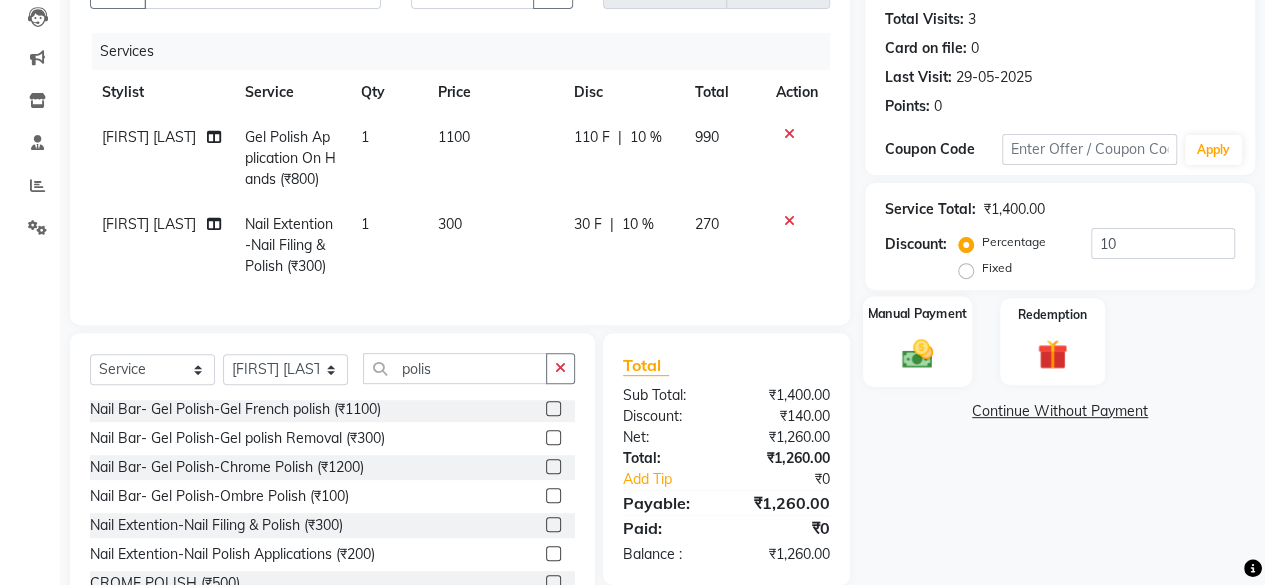 click 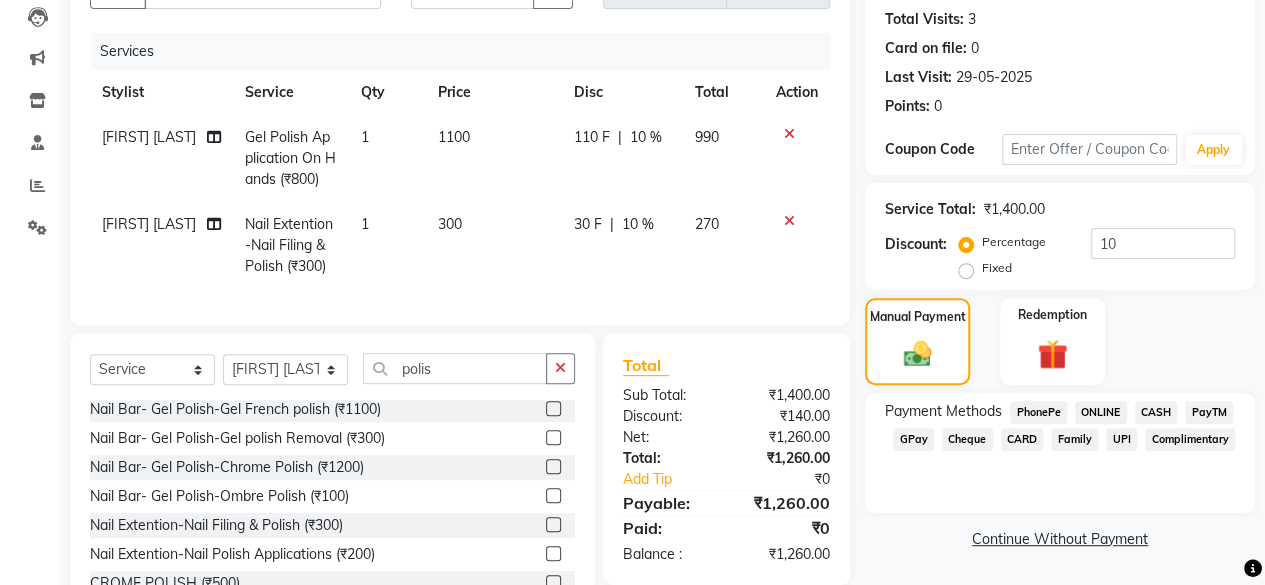 click on "CARD" 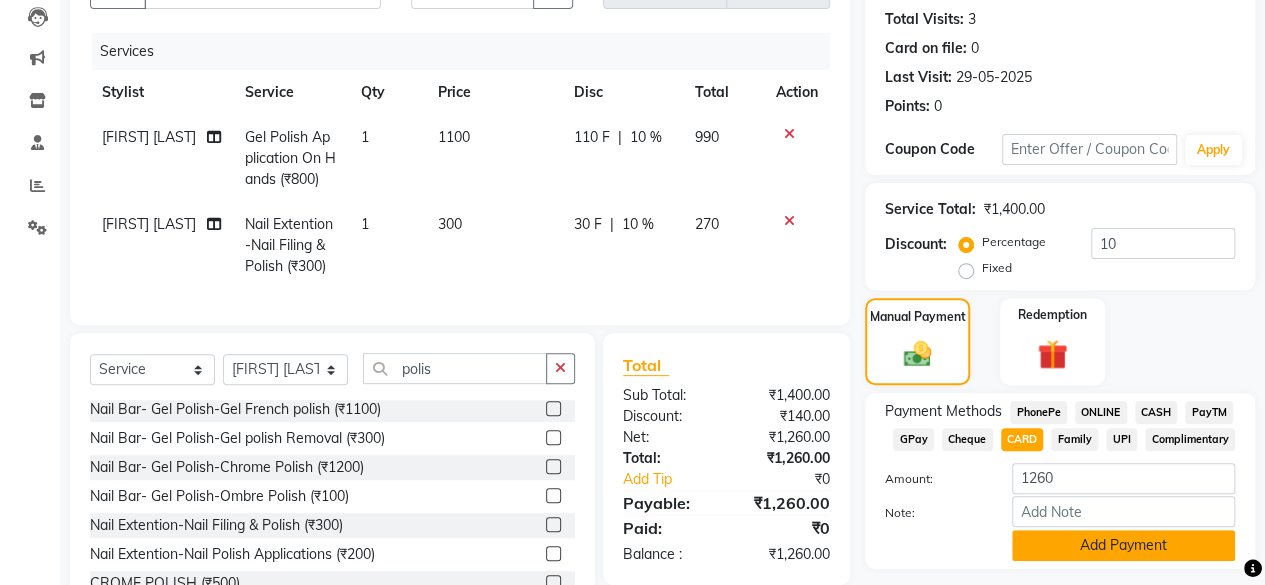 click on "Add Payment" 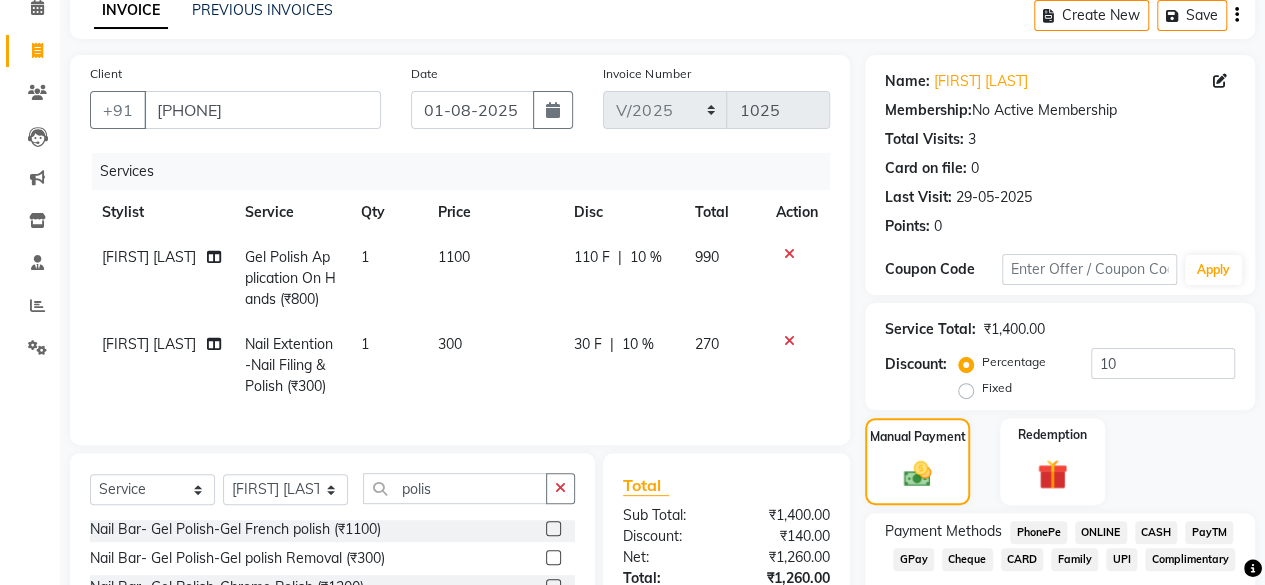 scroll, scrollTop: 324, scrollLeft: 0, axis: vertical 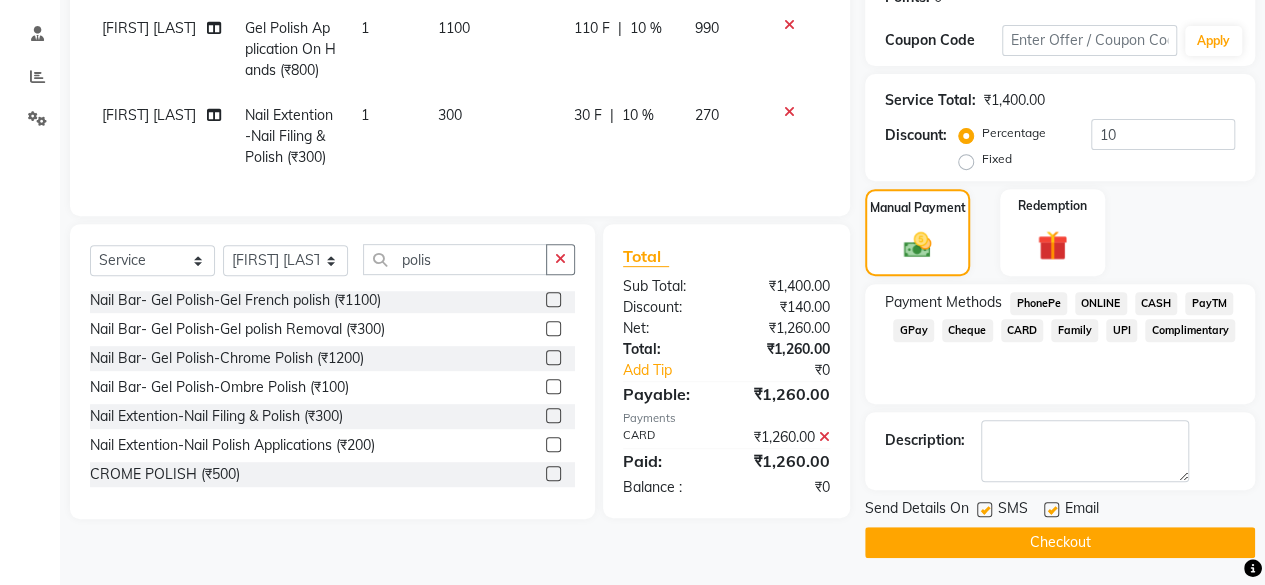 click 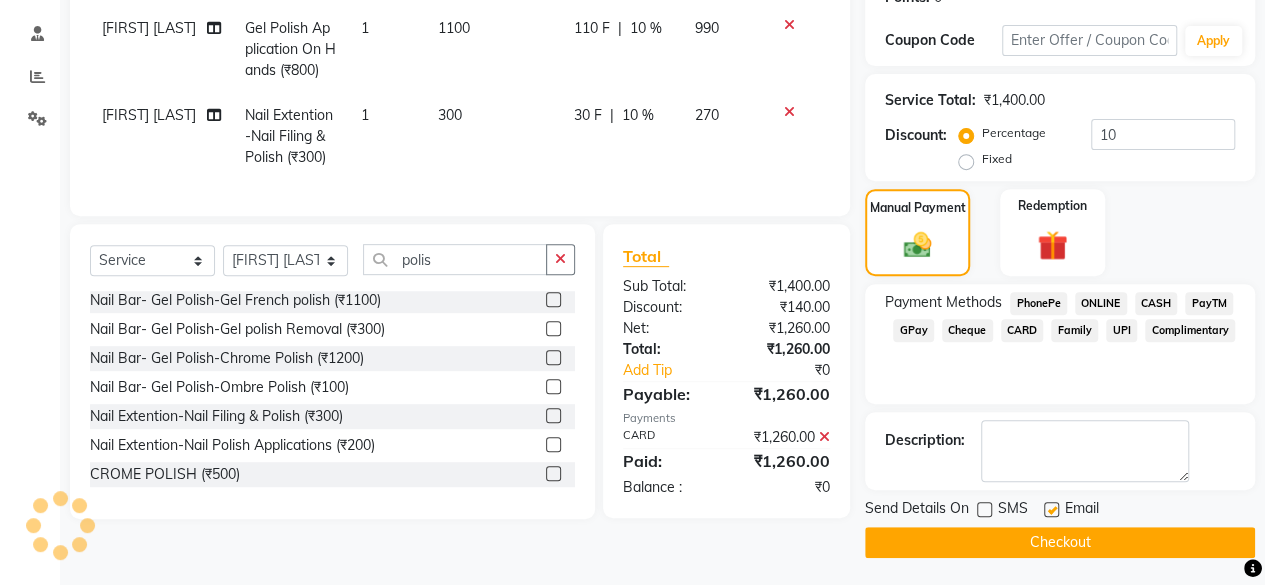 click on "Checkout" 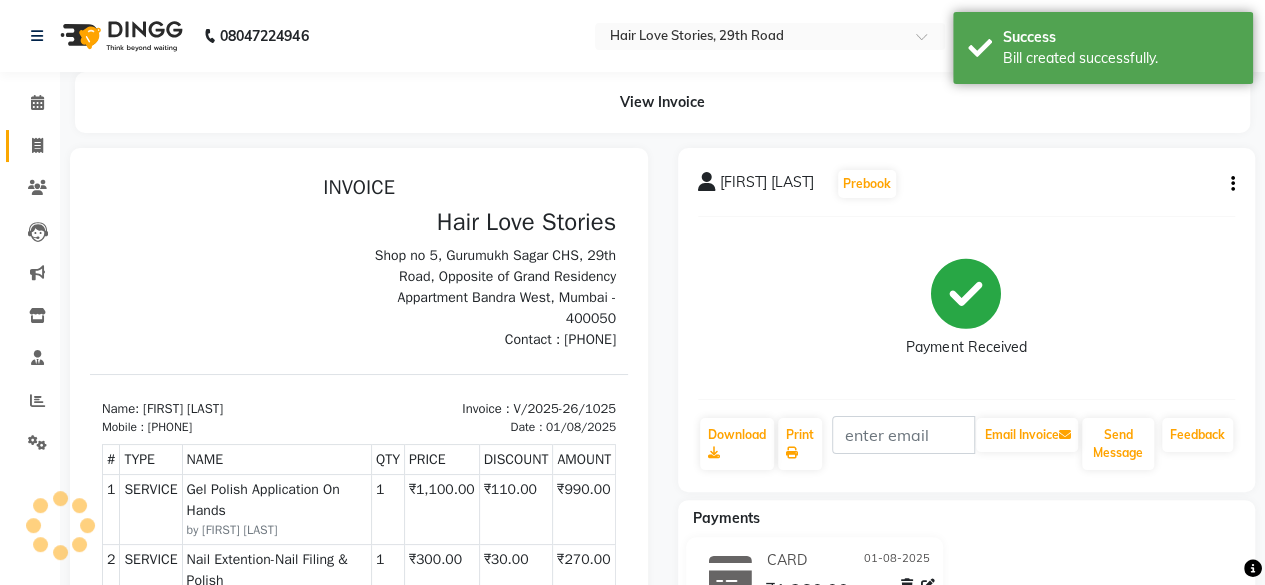 scroll, scrollTop: 0, scrollLeft: 0, axis: both 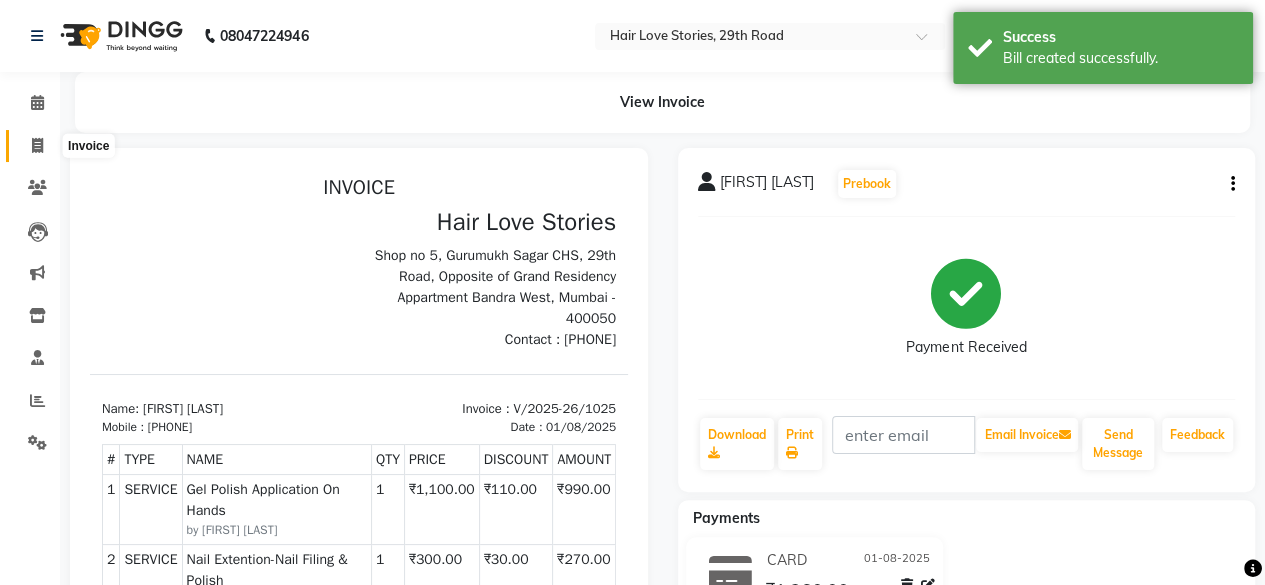 click 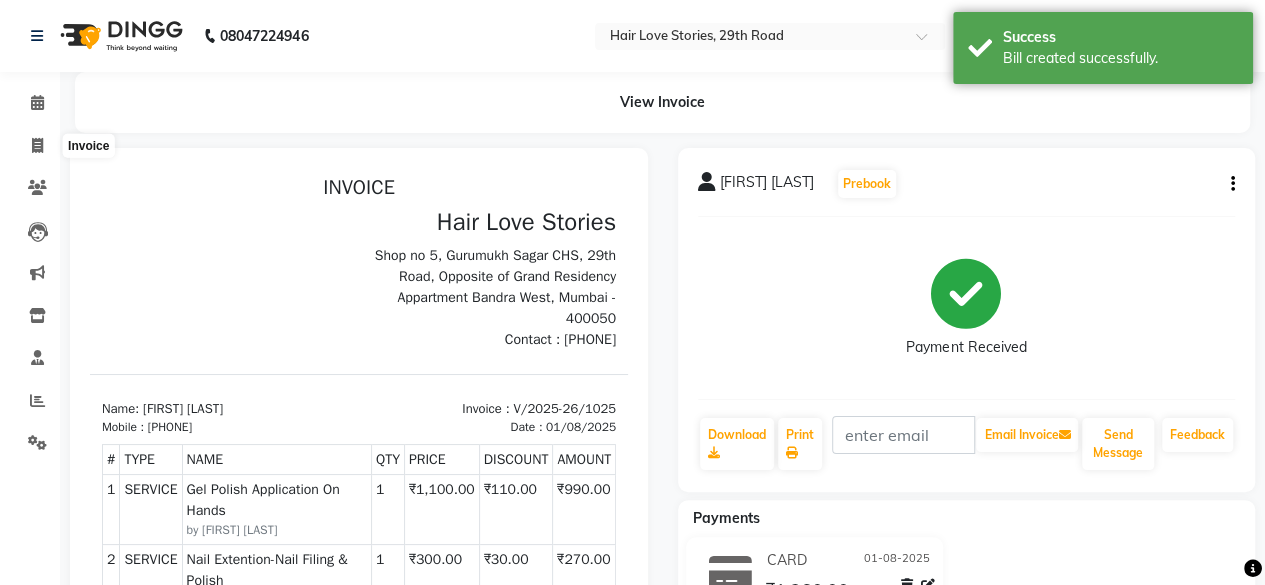 select on "3886" 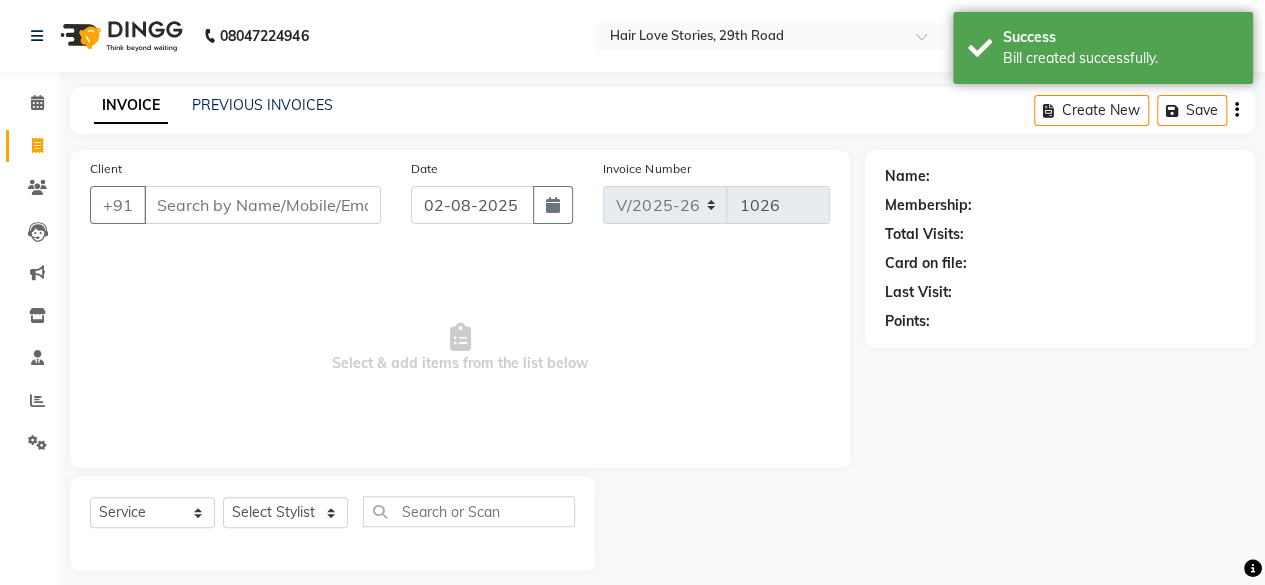 scroll, scrollTop: 15, scrollLeft: 0, axis: vertical 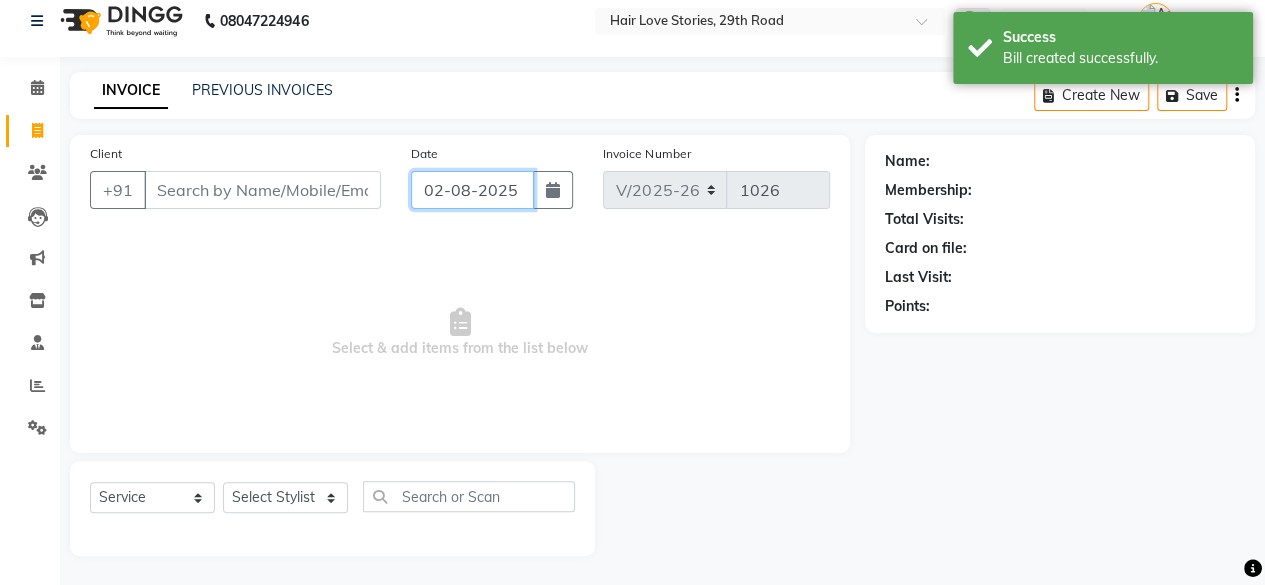 click on "02-08-2025" 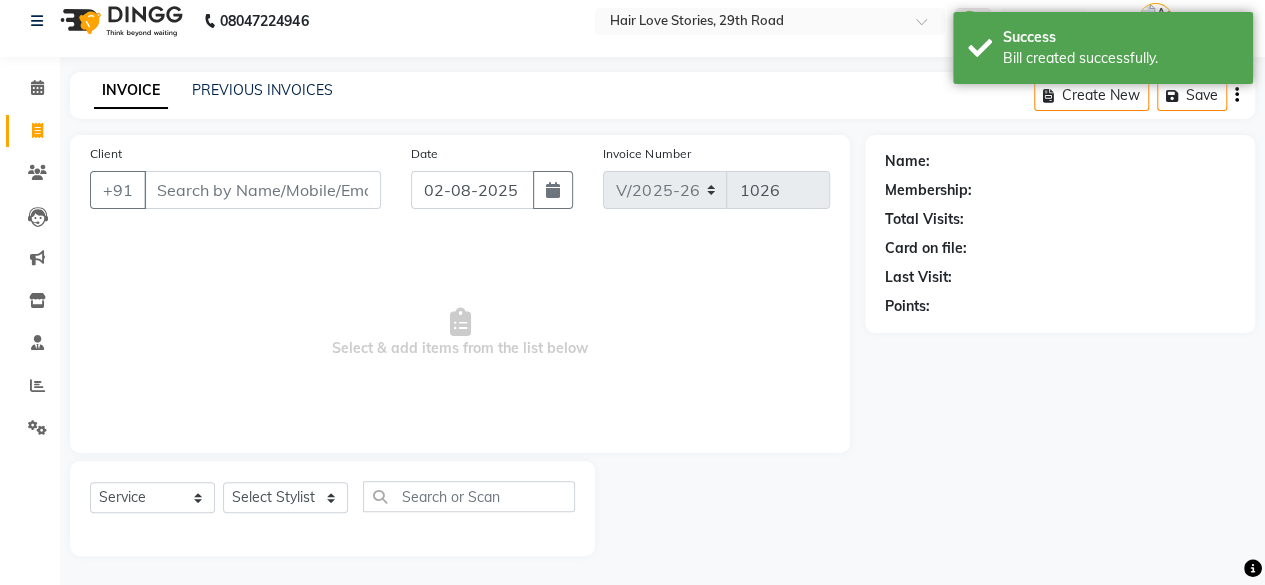 select on "8" 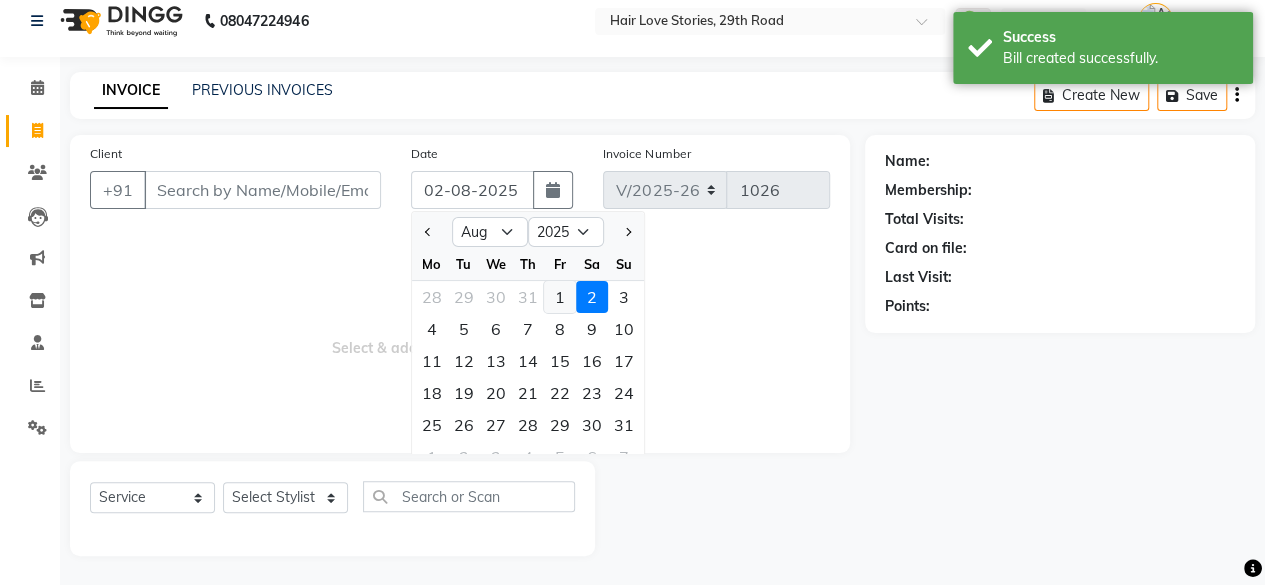 click on "1" 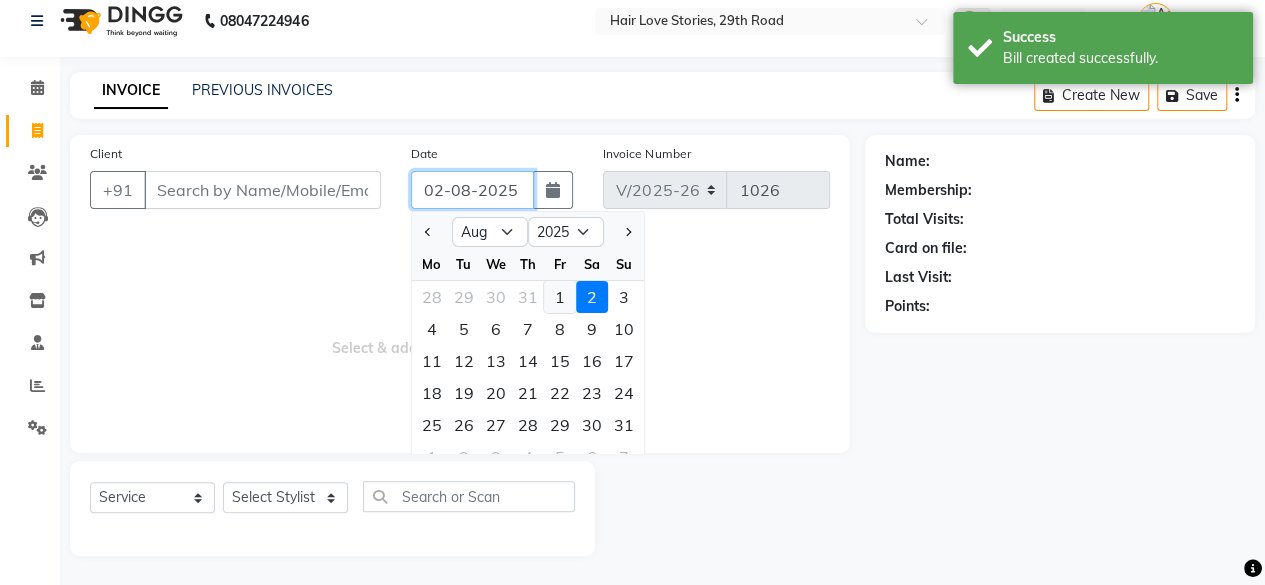 type on "01-08-2025" 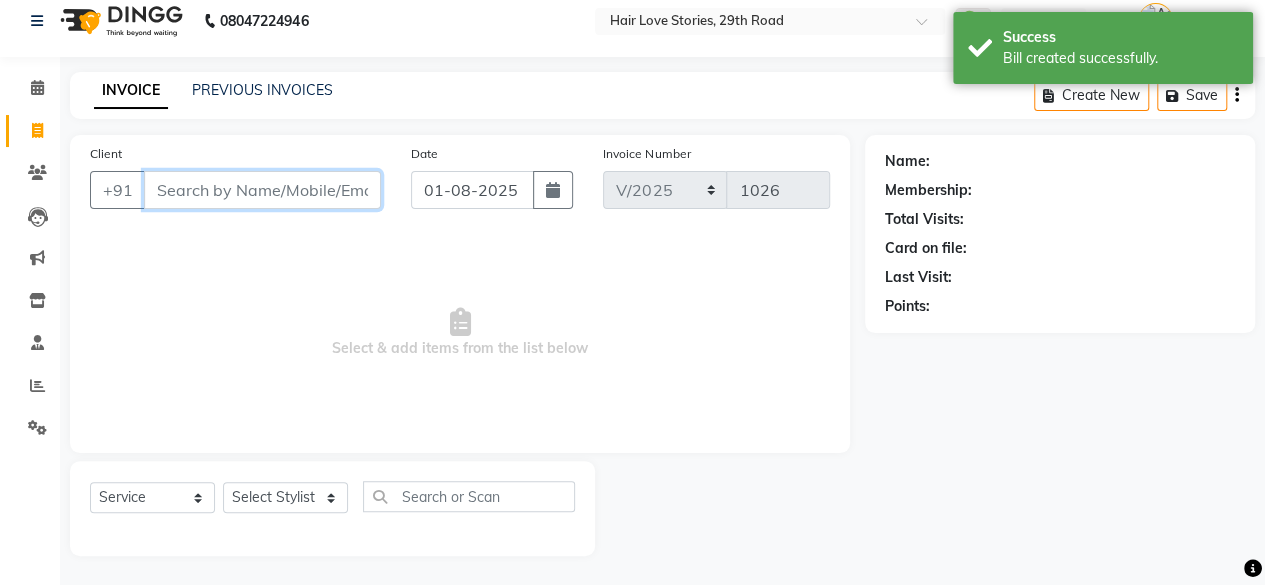 click on "Client" at bounding box center [262, 190] 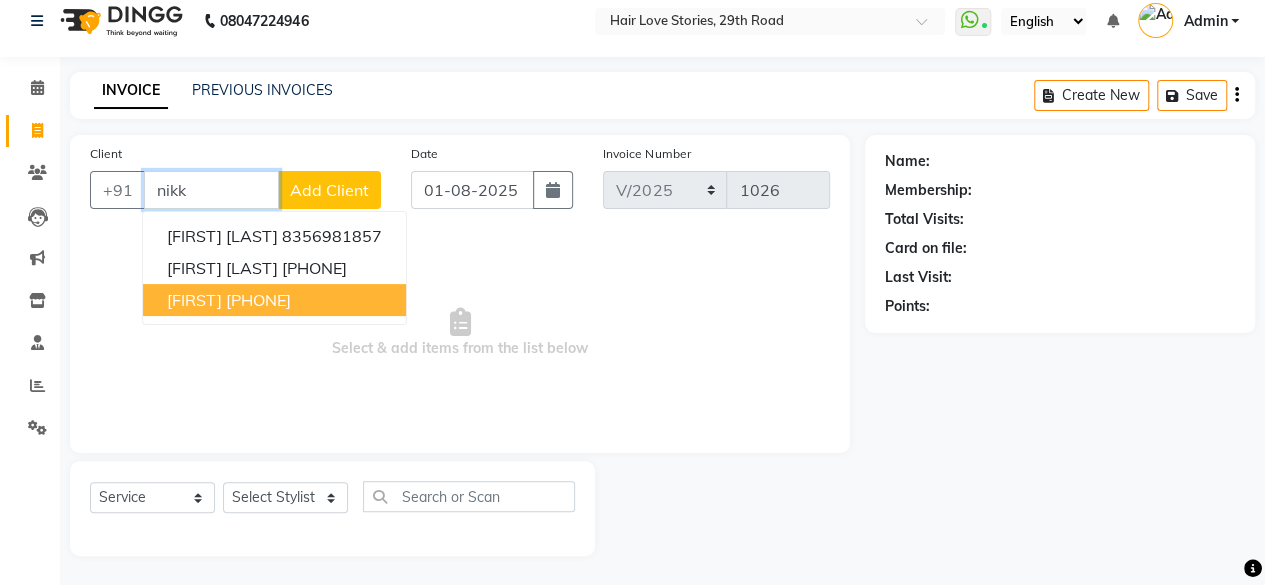 click on "[FIRST] [PHONE]" at bounding box center [274, 300] 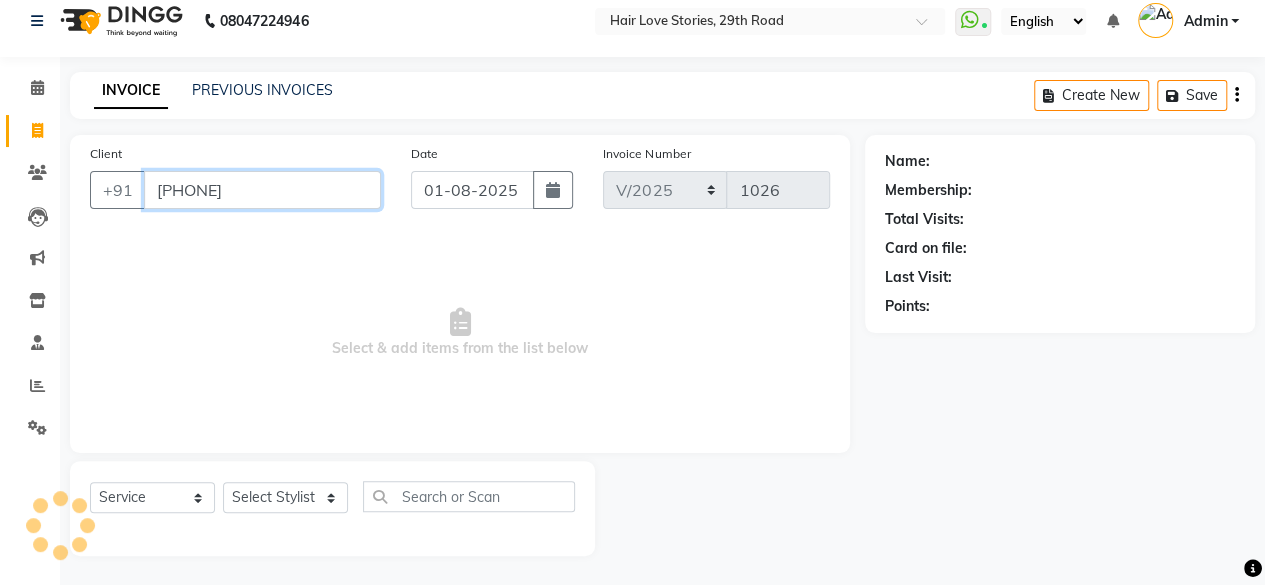 type on "[PHONE]" 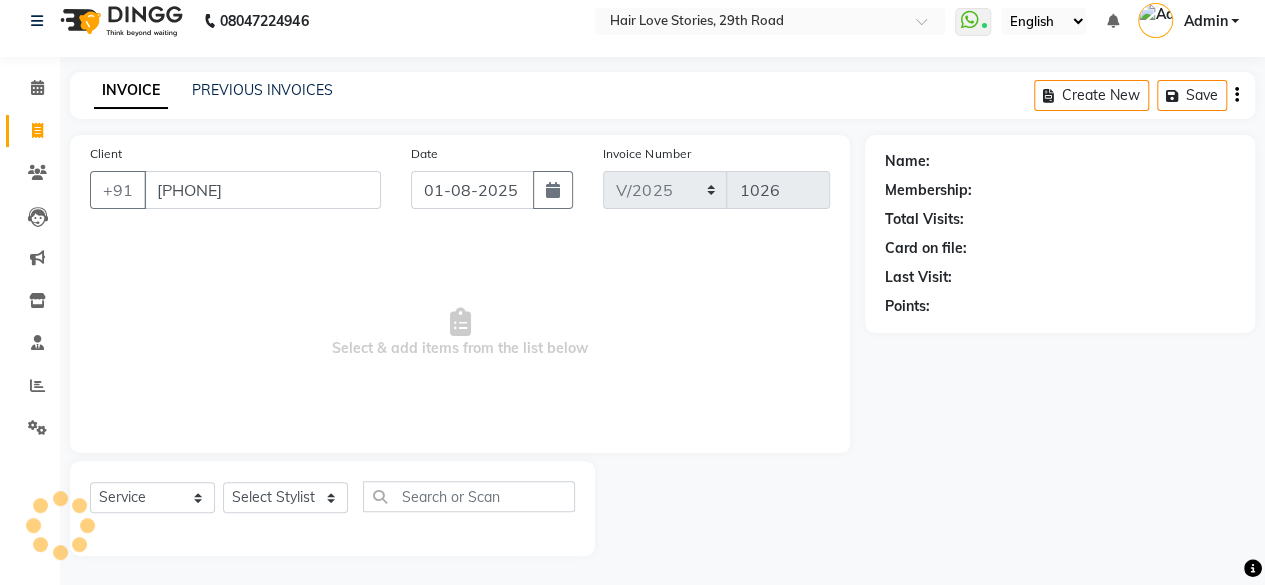 click on "Select & add items from the list below" at bounding box center [460, 333] 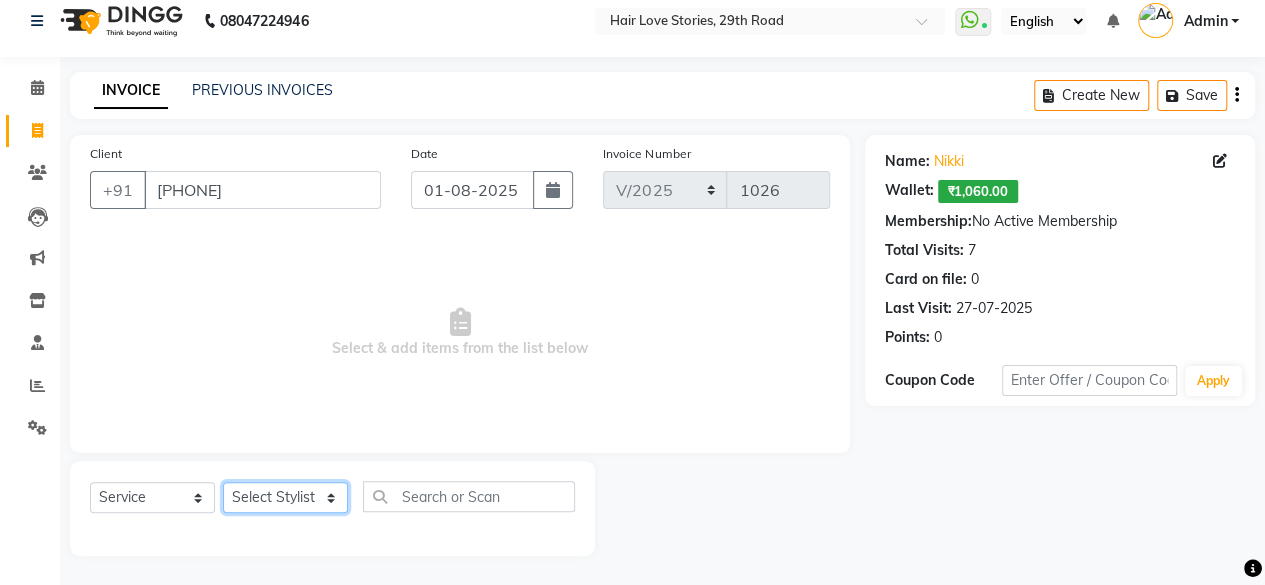 click on "Select Stylist [FIRST] [LAST] [FIRST] [LAST] [FIRST] [LAST] [FIRST] [LAST] [FIRST] [LAST] [FIRST] [LAST] [FIRST] [LAST] [FIRST] [LAST] [FIRST] [LAST] [FIRST] [LAST] [FIRST] [LAST]" 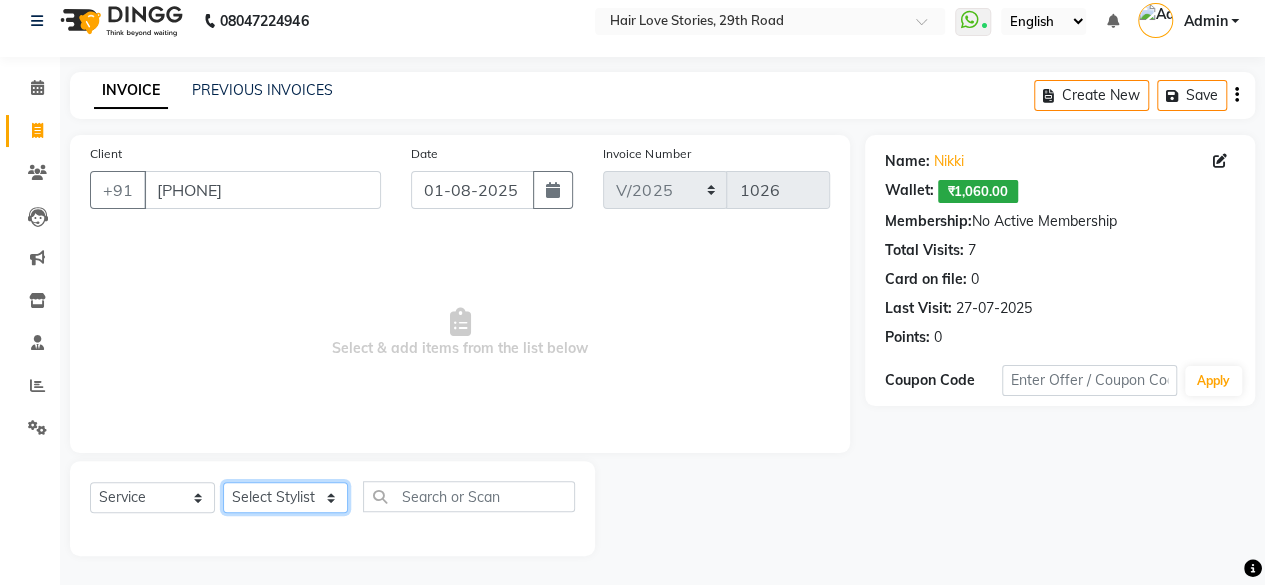 select on "66845" 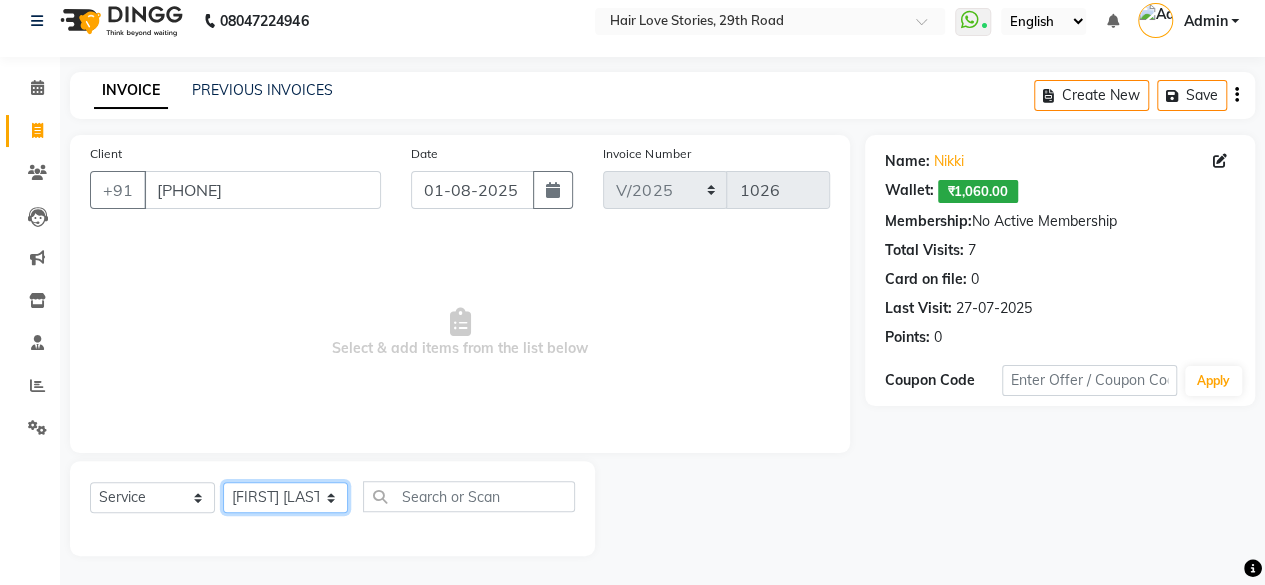 click on "Select Stylist [FIRST] [LAST] [FIRST] [LAST] [FIRST] [LAST] [FIRST] [LAST] [FIRST] [LAST] [FIRST] [LAST] [FIRST] [LAST] [FIRST] [LAST] [FIRST] [LAST] [FIRST] [LAST] [FIRST] [LAST]" 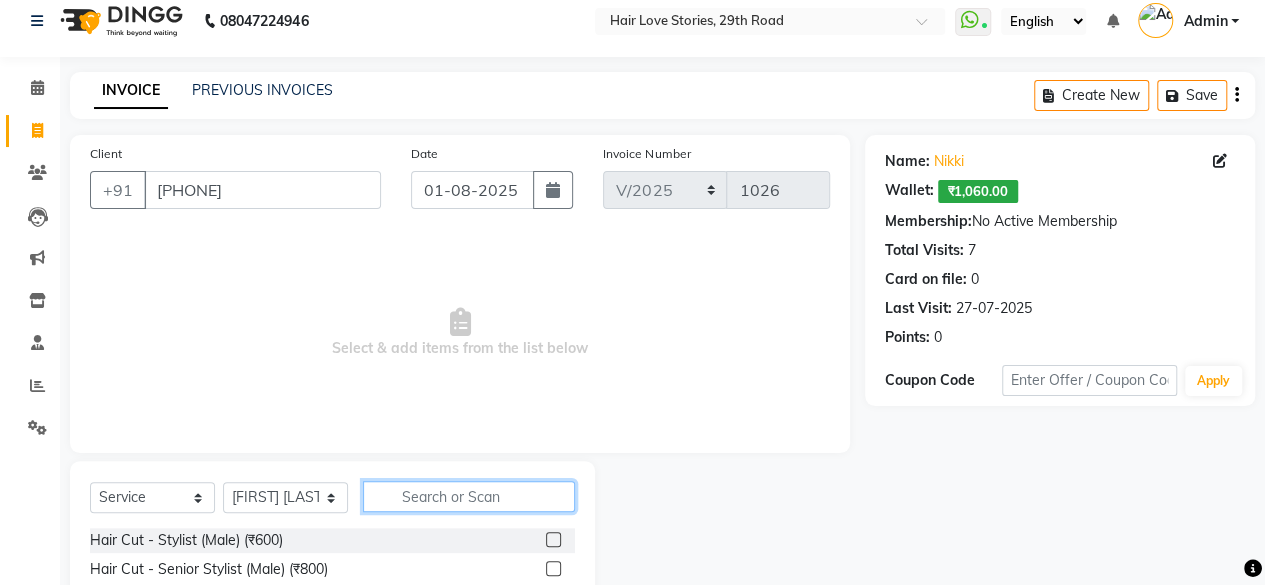 click 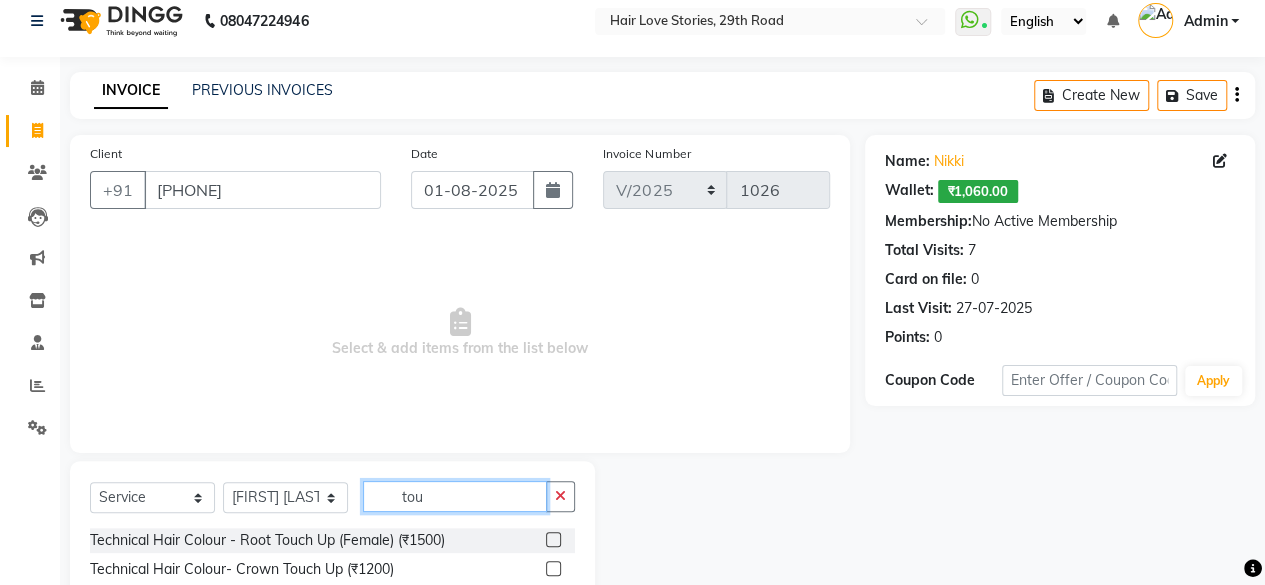type on "tou" 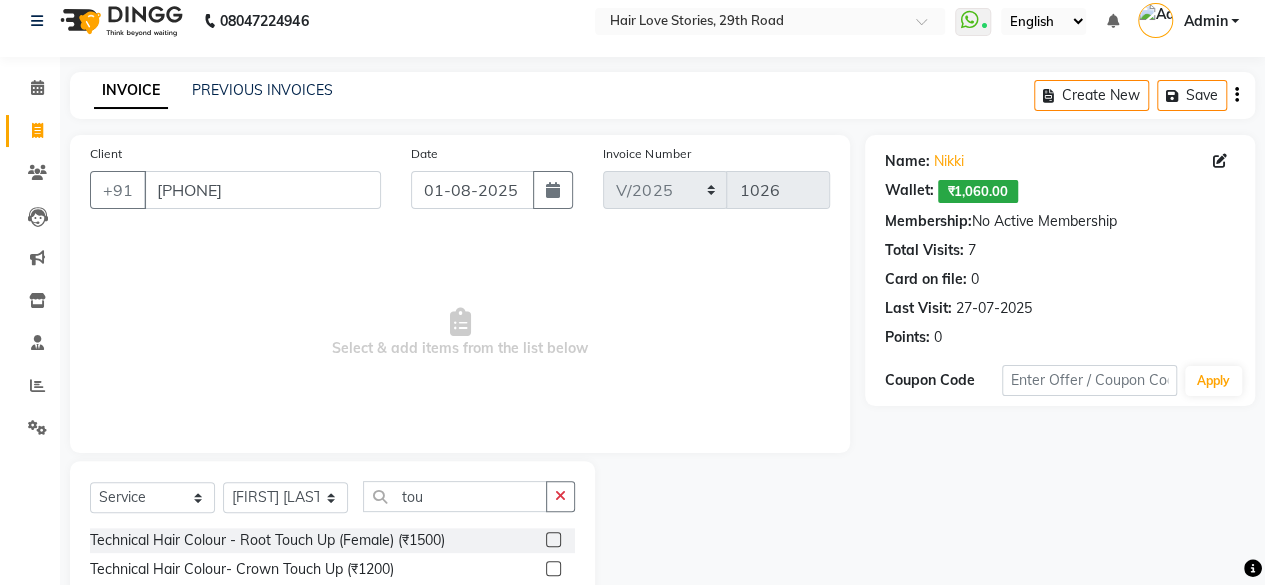 click 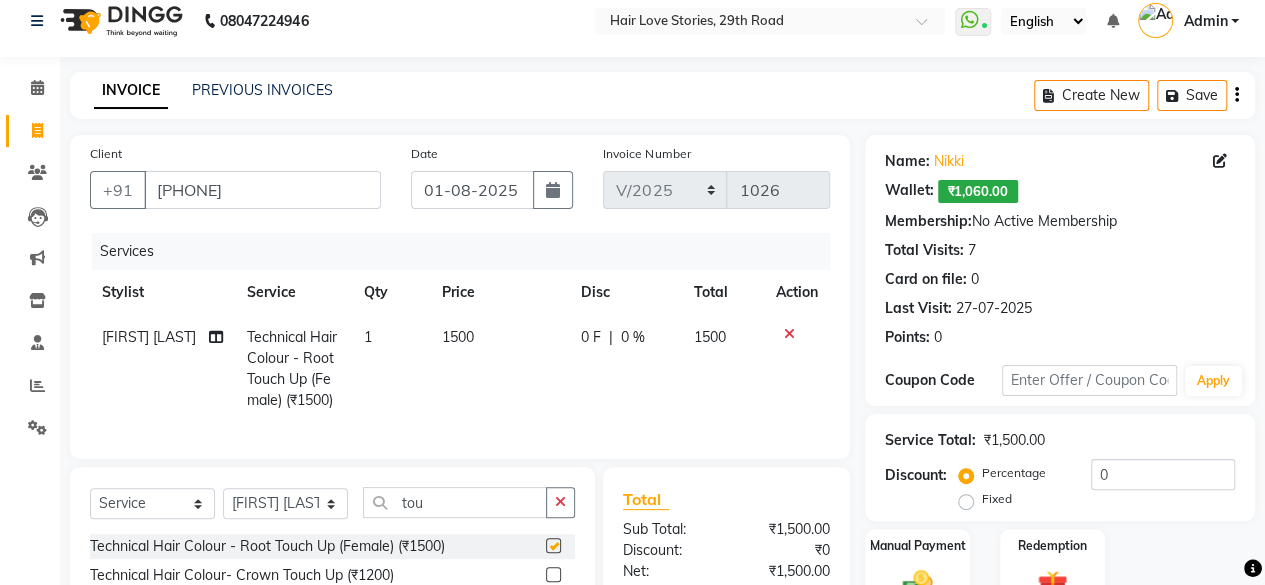 checkbox on "false" 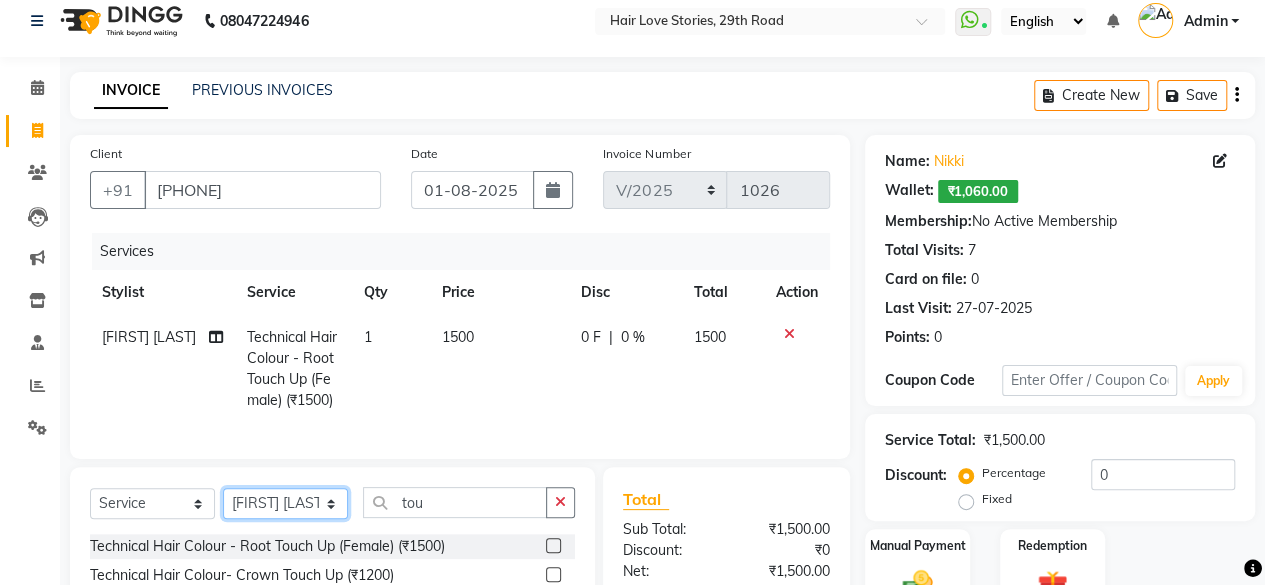 click on "Select Stylist [FIRST] [LAST] [FIRST] [LAST] [FIRST] [LAST] [FIRST] [LAST] [FIRST] [LAST] [FIRST] [LAST] [FIRST] [LAST] [FIRST] [LAST] [FIRST] [LAST] [FIRST] [LAST] [FIRST] [LAST]" 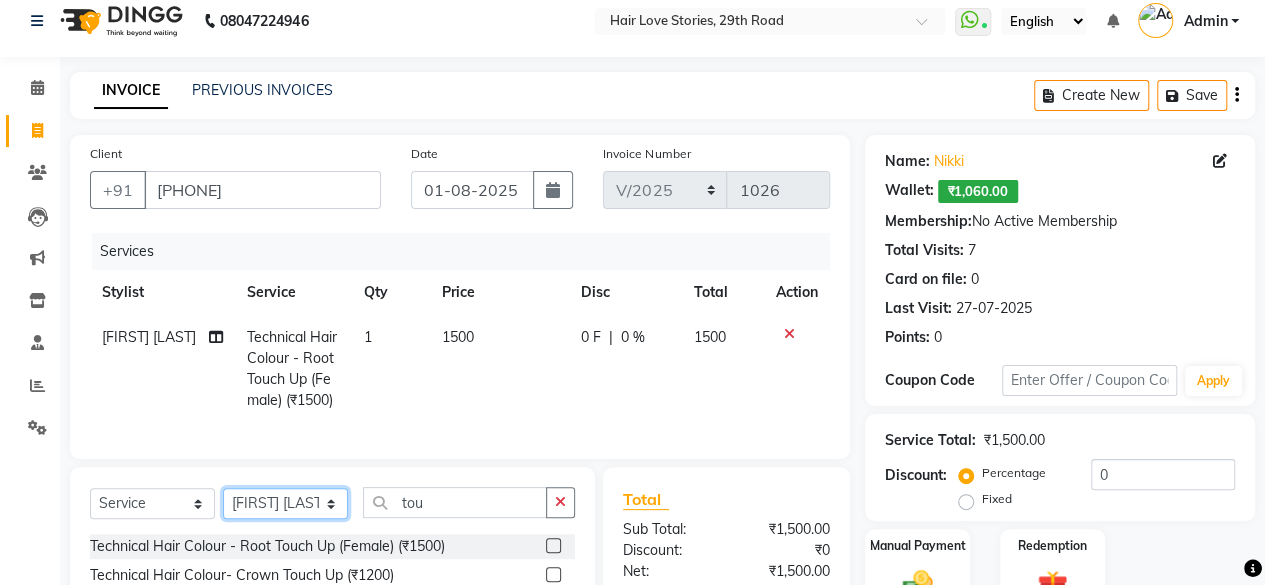 select on "19053" 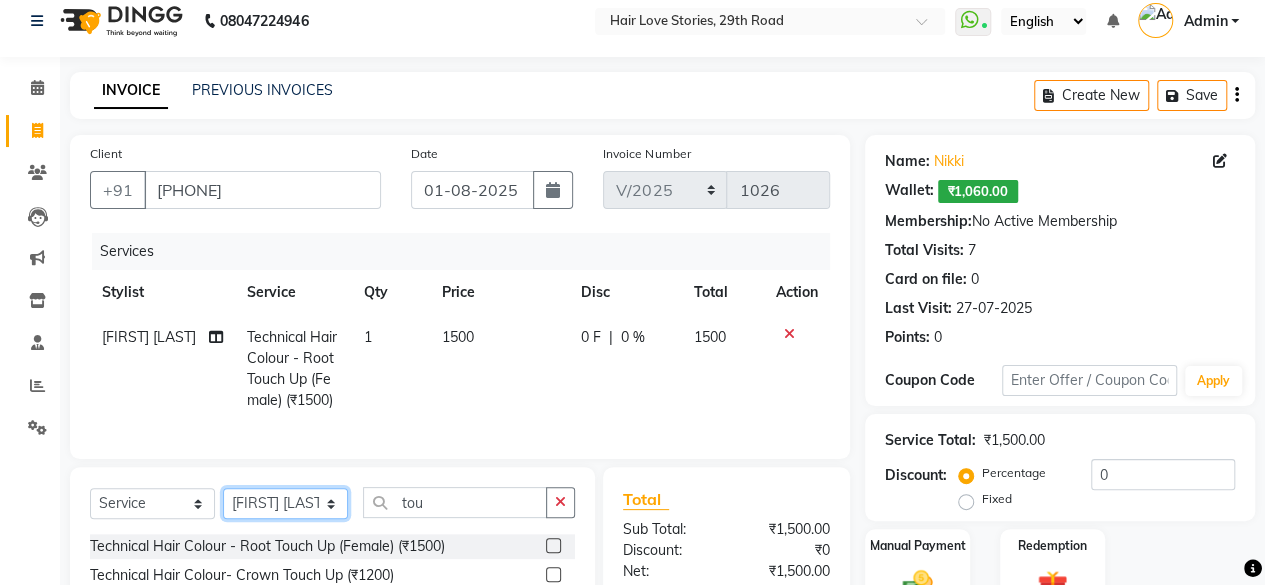 click on "Select Stylist [FIRST] [LAST] [FIRST] [LAST] [FIRST] [LAST] [FIRST] [LAST] [FIRST] [LAST] [FIRST] [LAST] [FIRST] [LAST] [FIRST] [LAST] [FIRST] [LAST] [FIRST] [LAST] [FIRST] [LAST]" 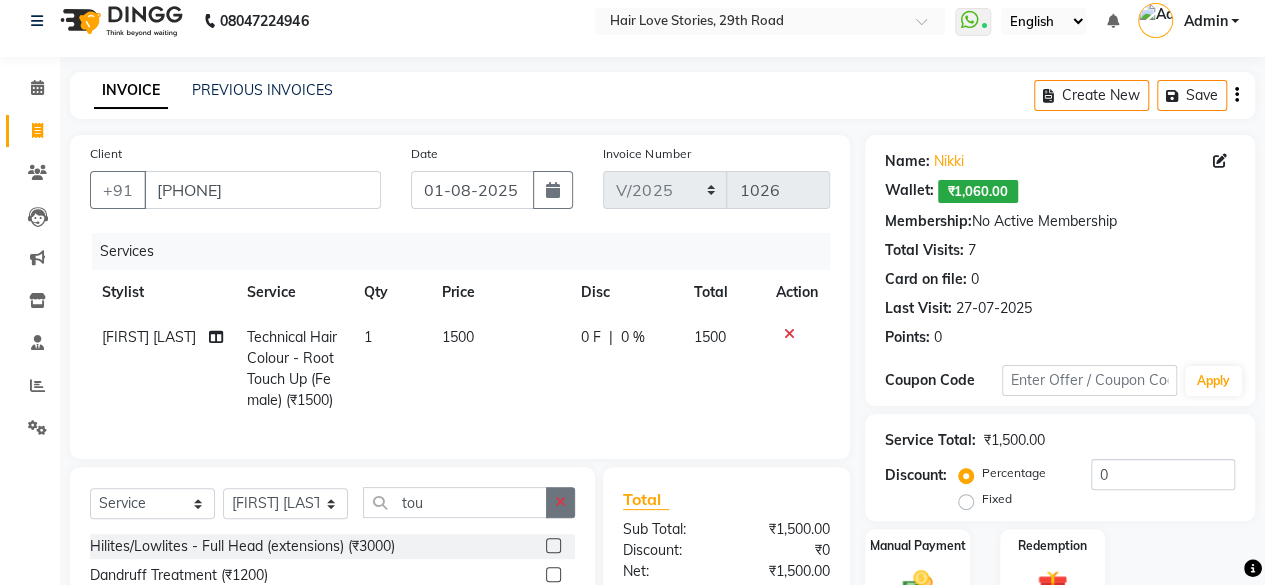 click 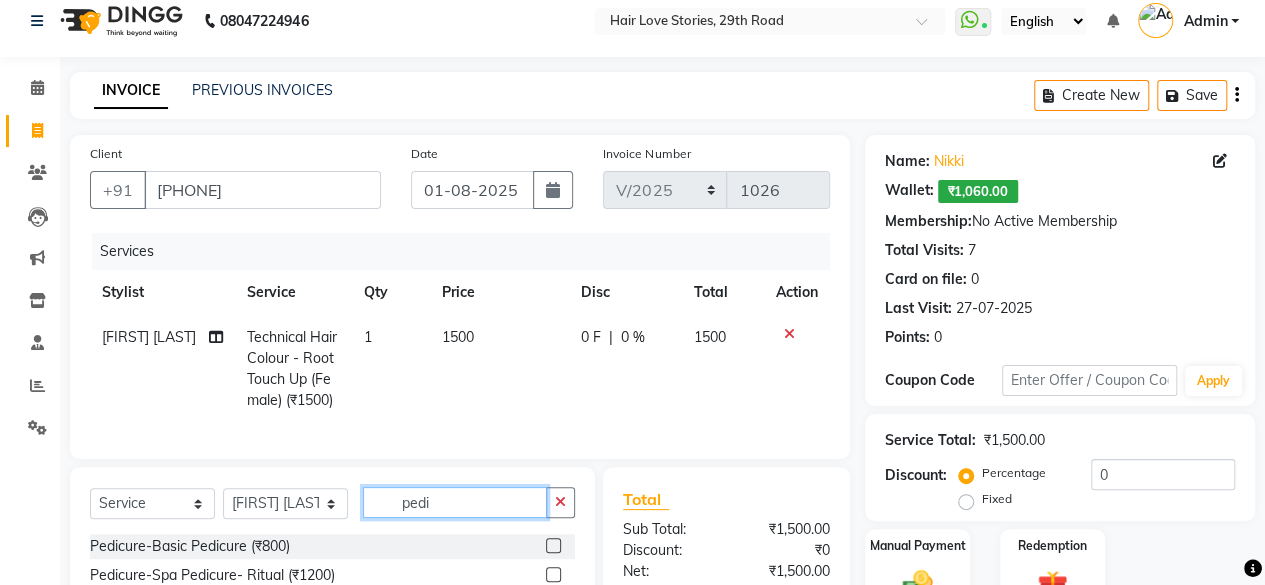 type on "pedi" 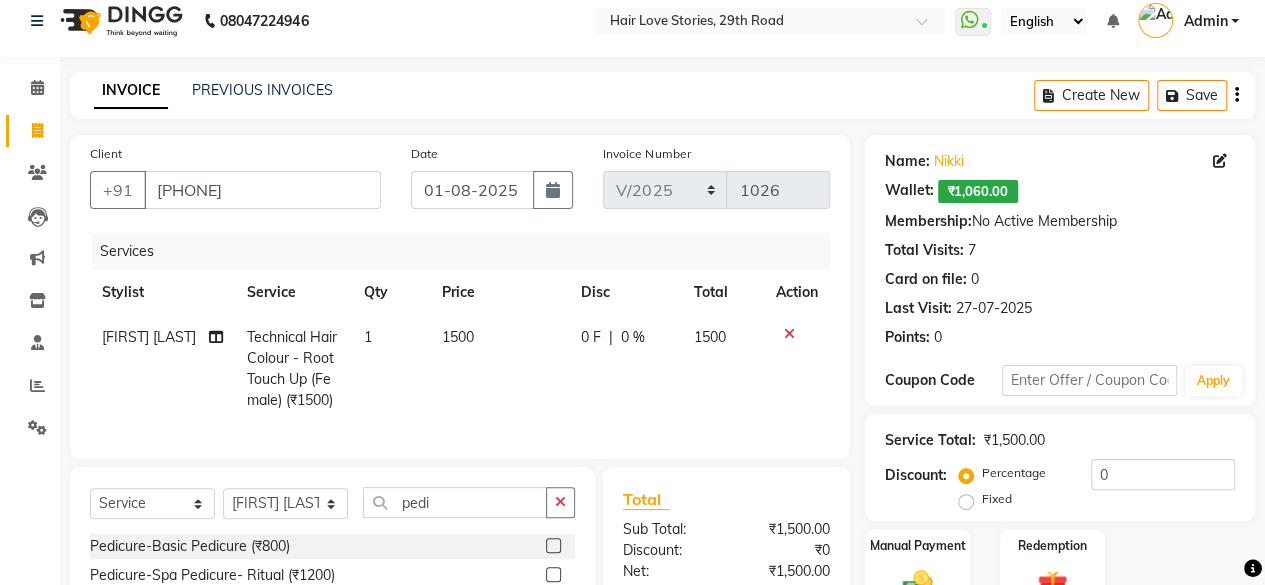 click 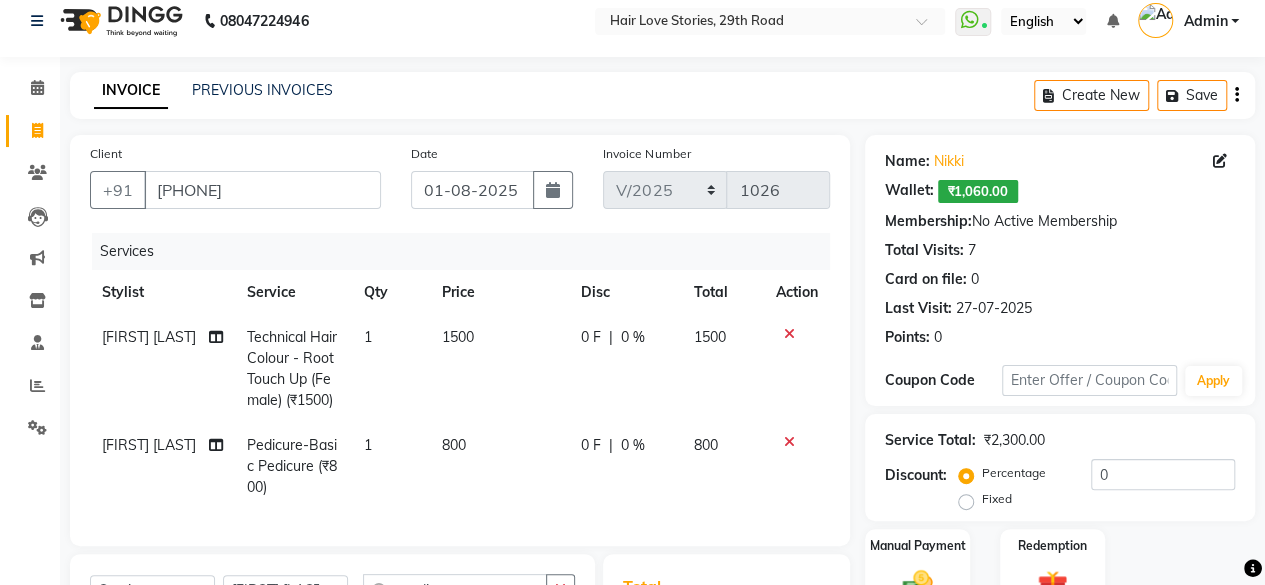 checkbox on "false" 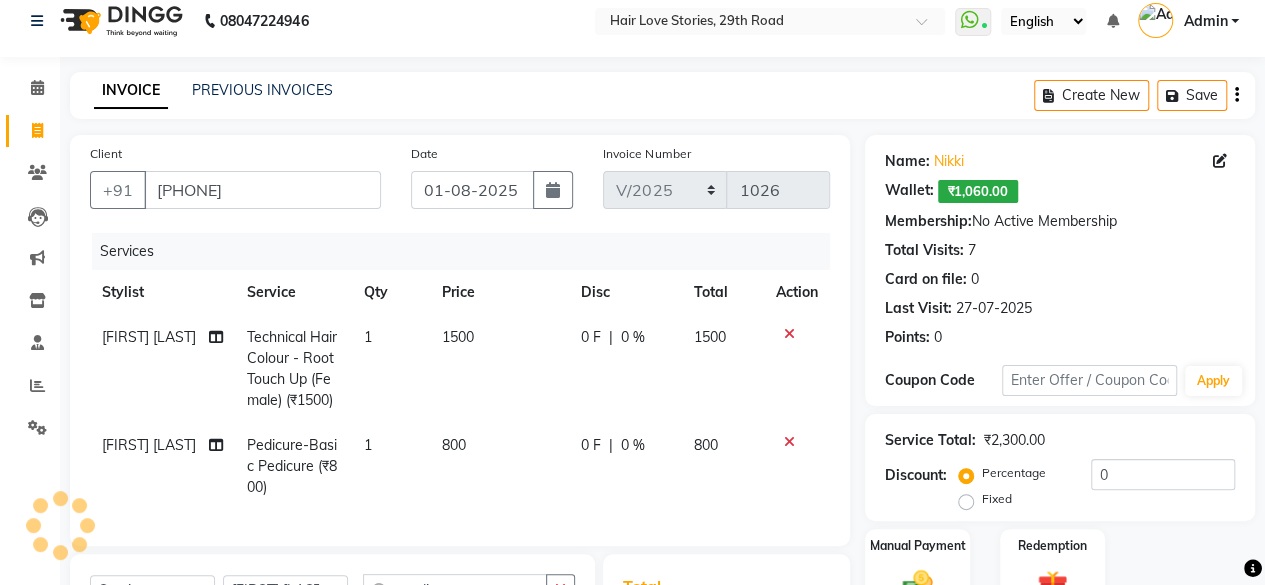 scroll, scrollTop: 280, scrollLeft: 0, axis: vertical 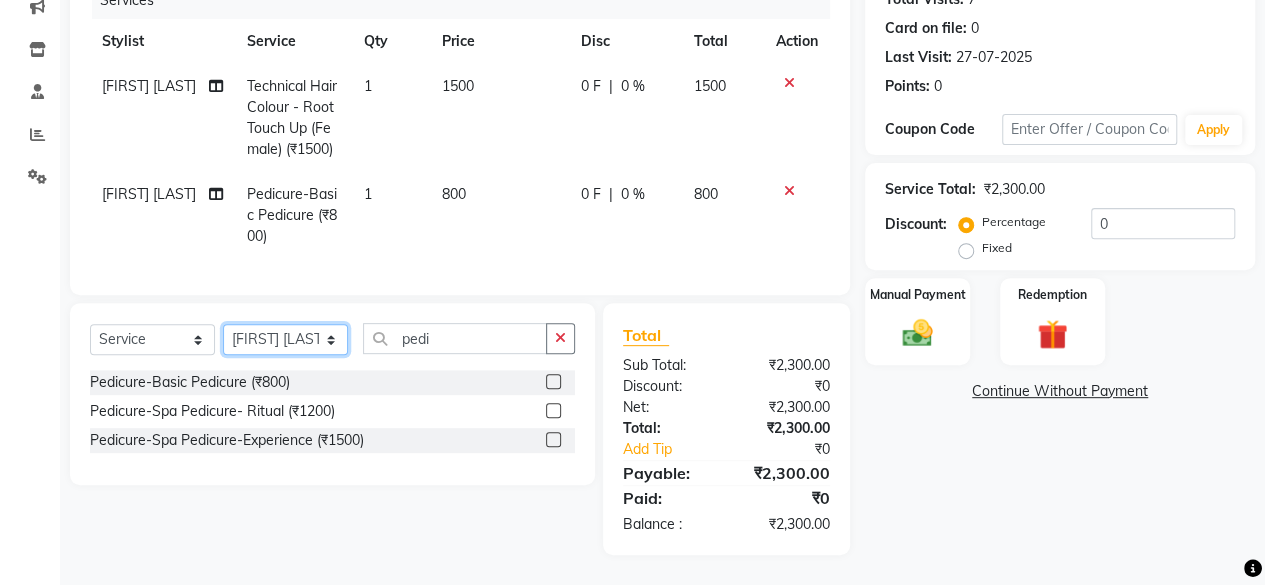 click on "Select Stylist [FIRST] [LAST] [FIRST] [LAST] [FIRST] [LAST] [FIRST] [LAST] [FIRST] [LAST] [FIRST] [LAST] [FIRST] [LAST] [FIRST] [LAST] [FIRST] [LAST] [FIRST] [LAST] [FIRST] [LAST]" 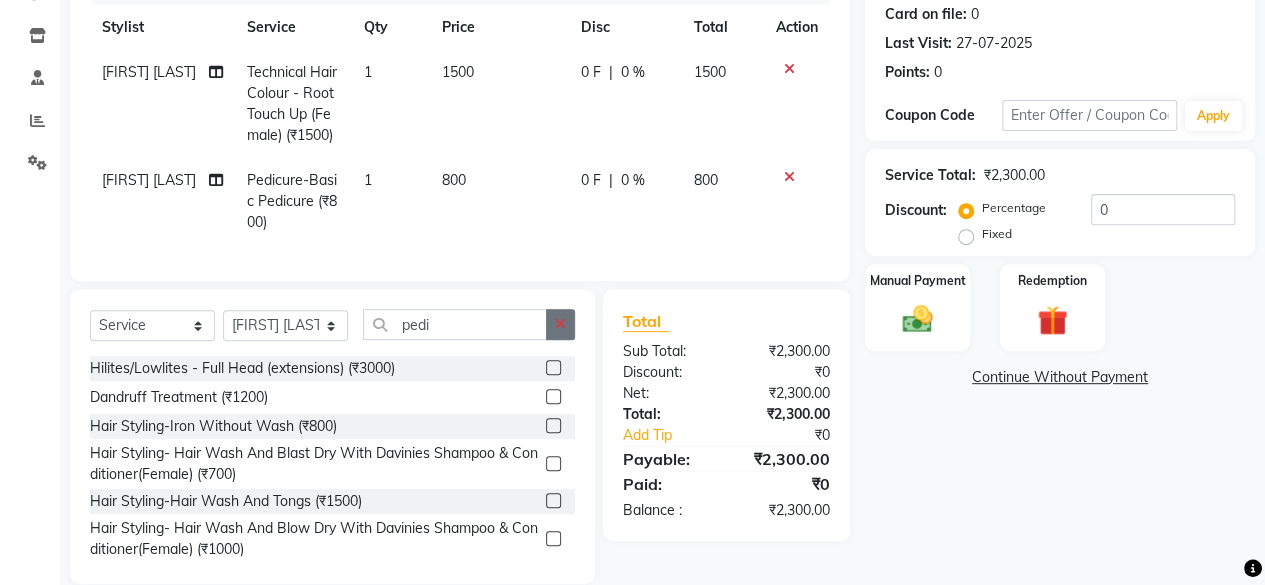 click 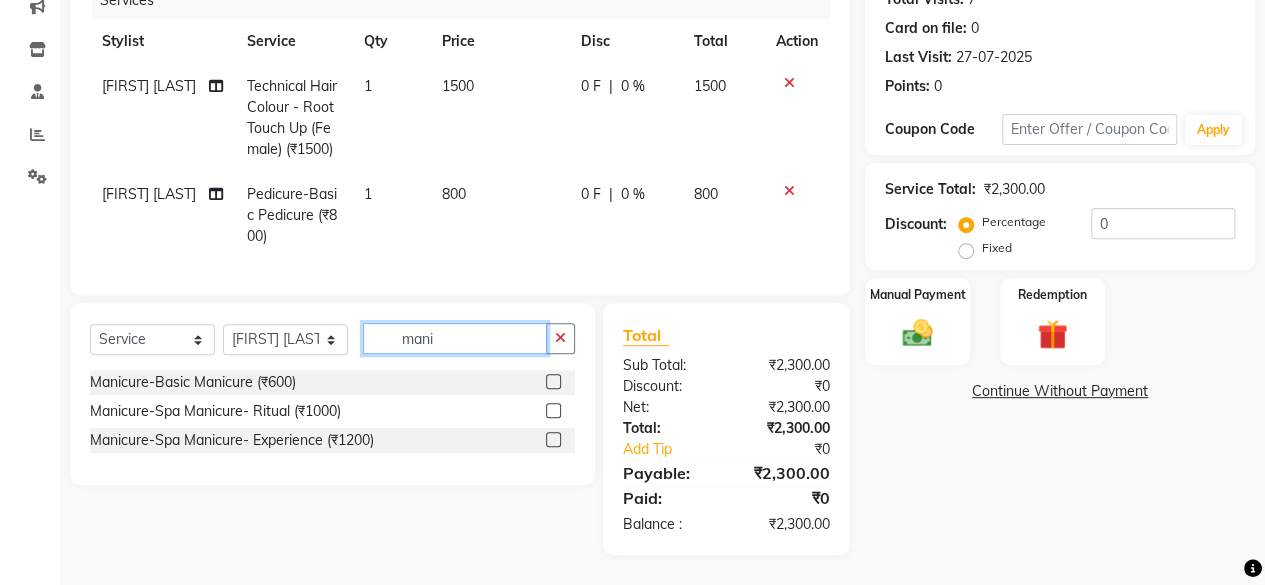 type on "mani" 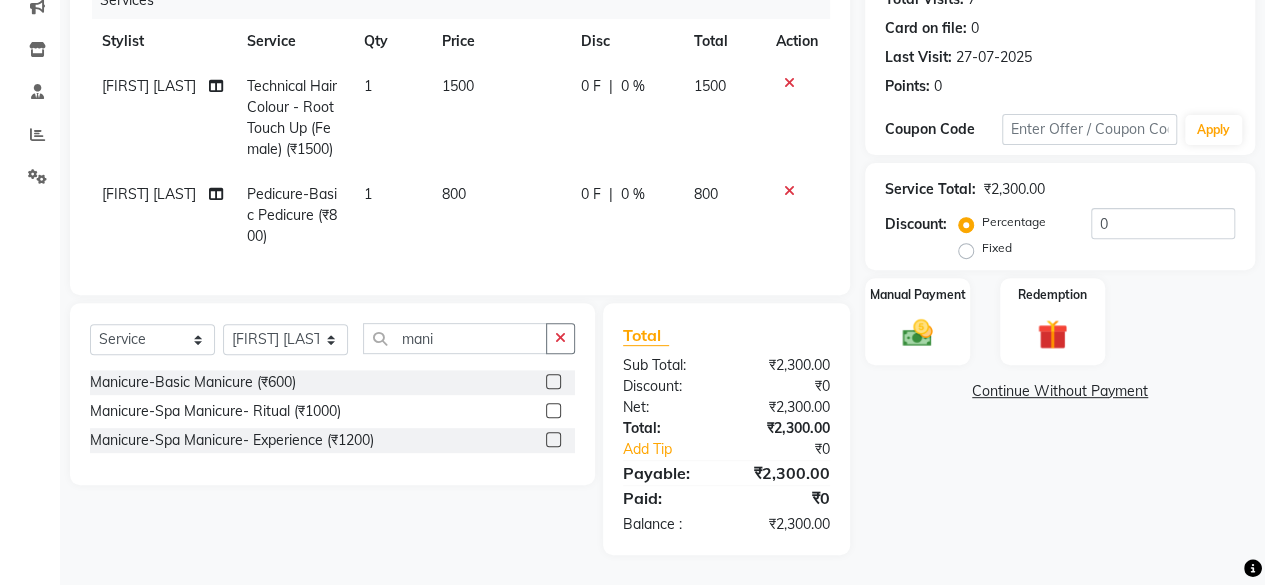 click 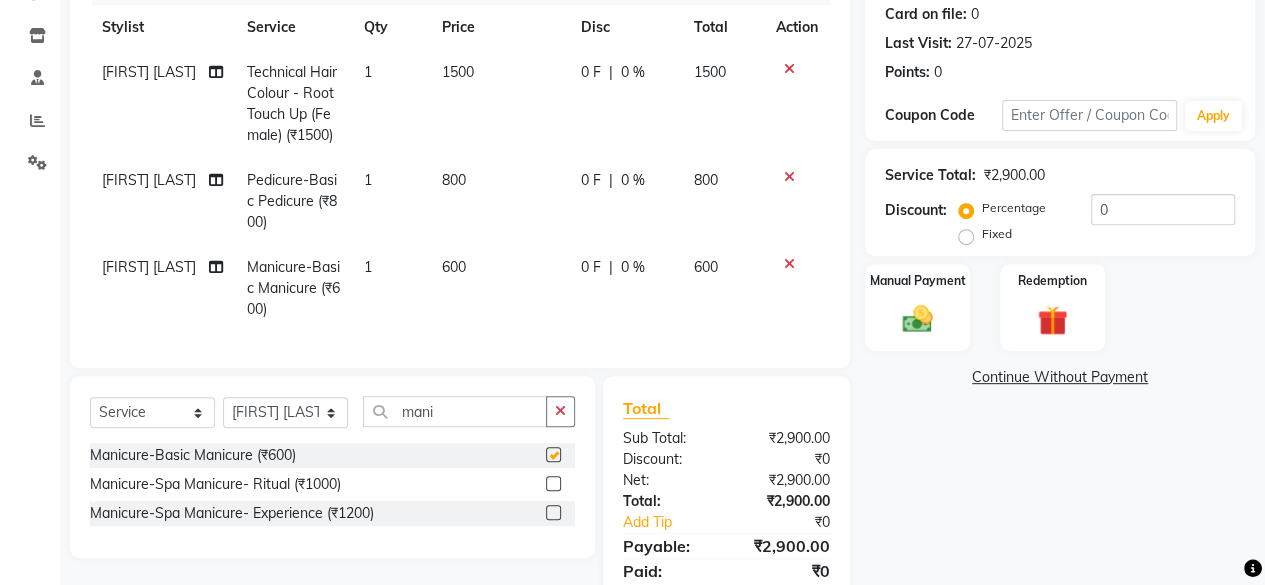 checkbox on "false" 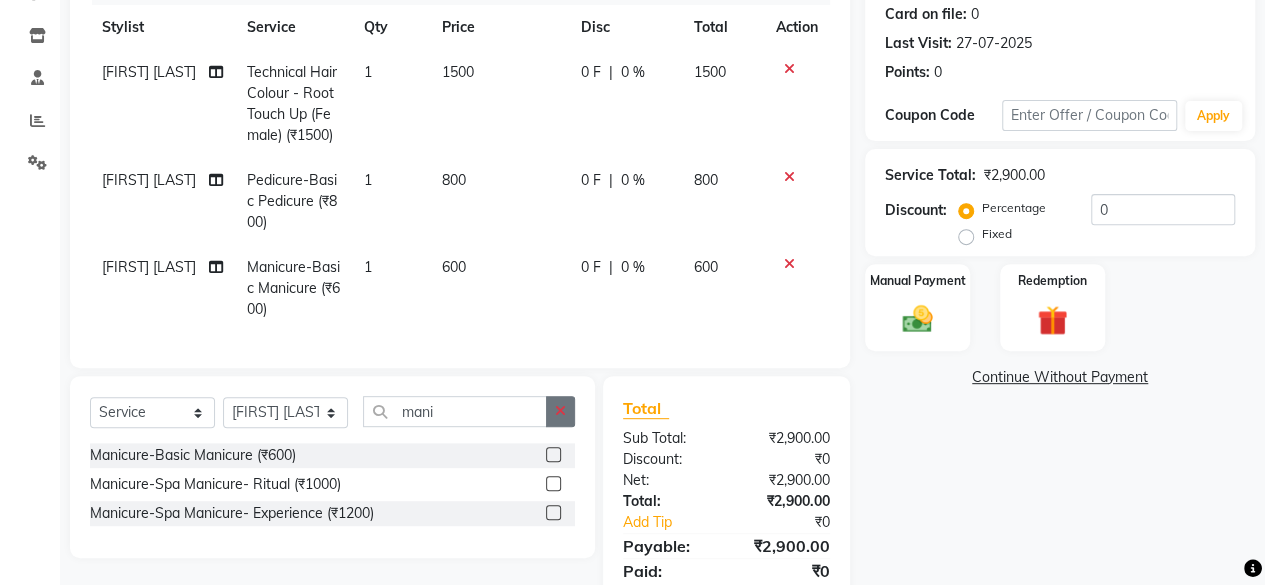 click 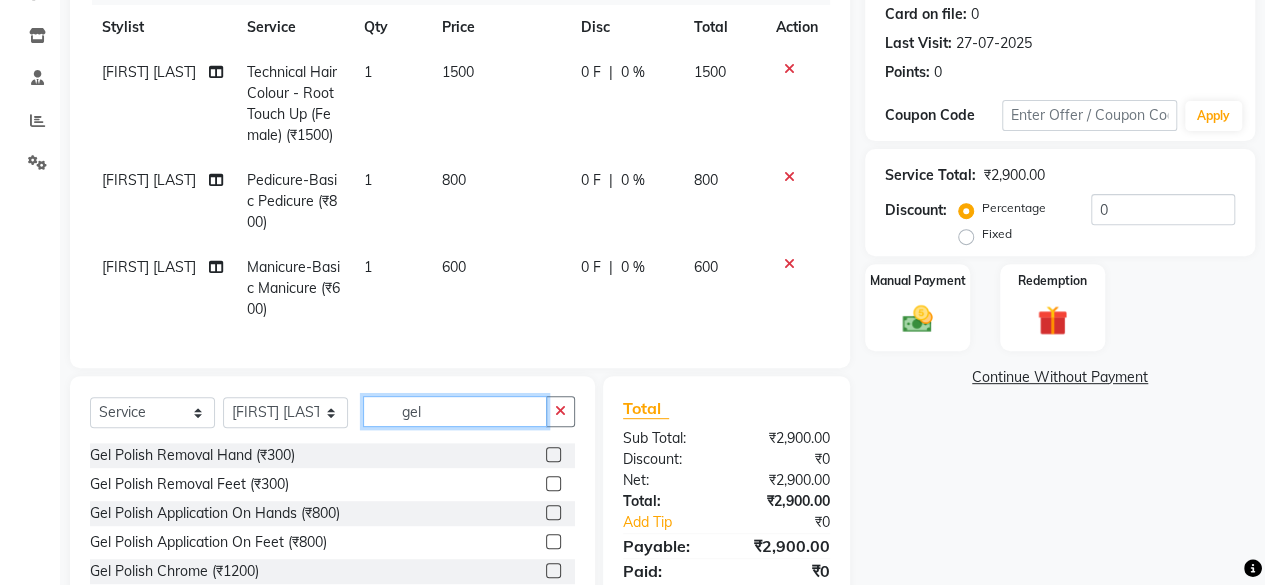 type on "gel" 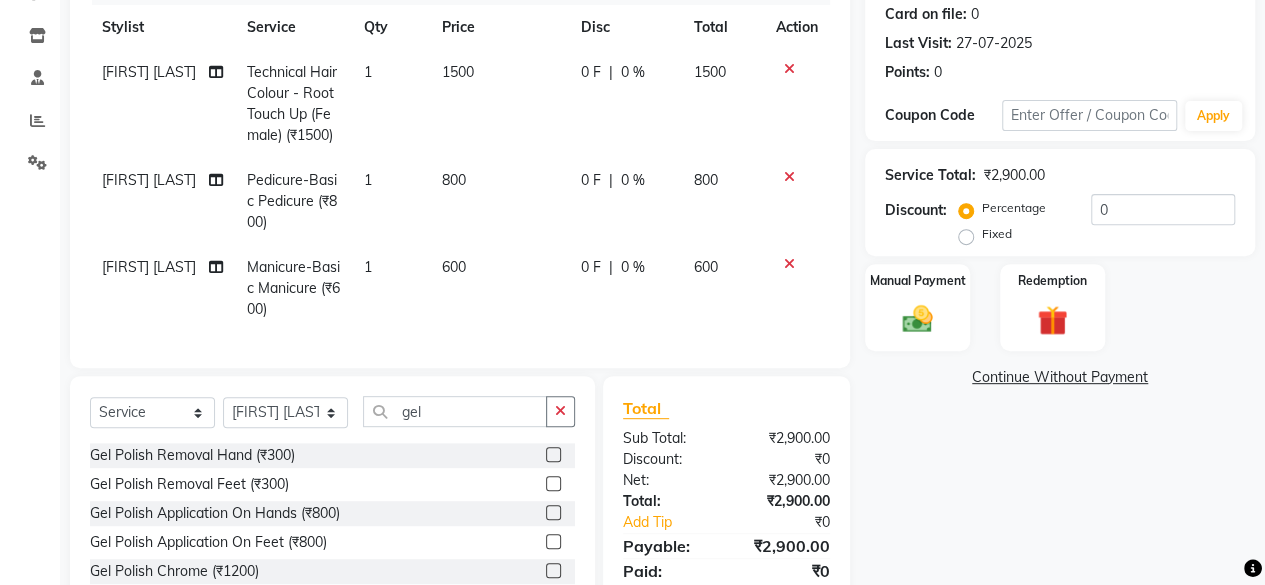 click 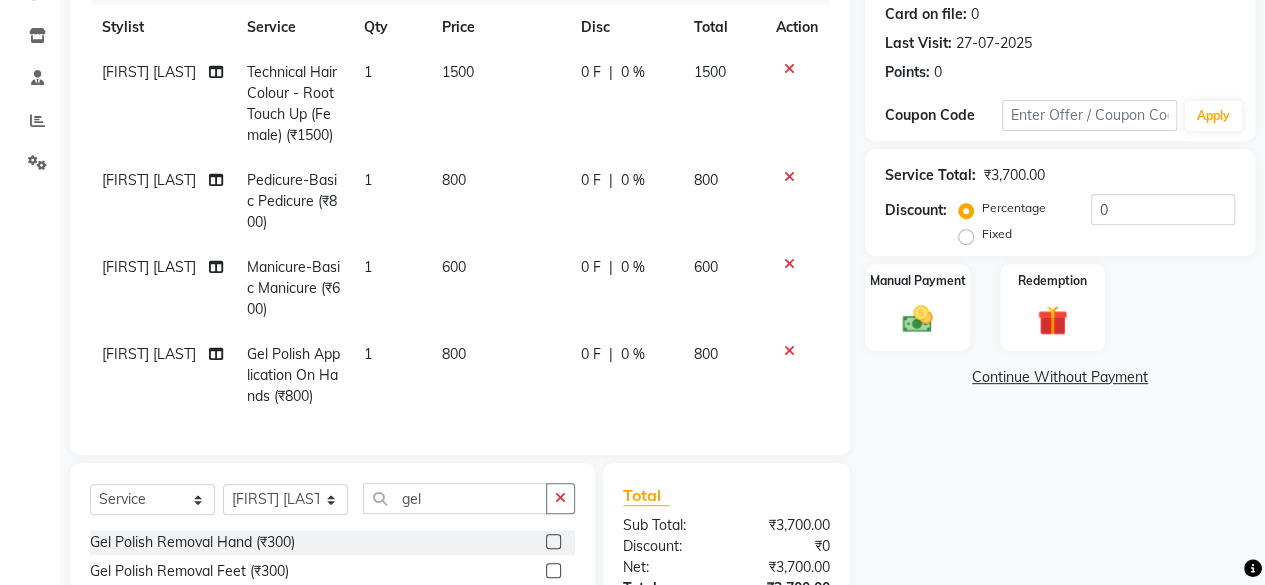 checkbox on "false" 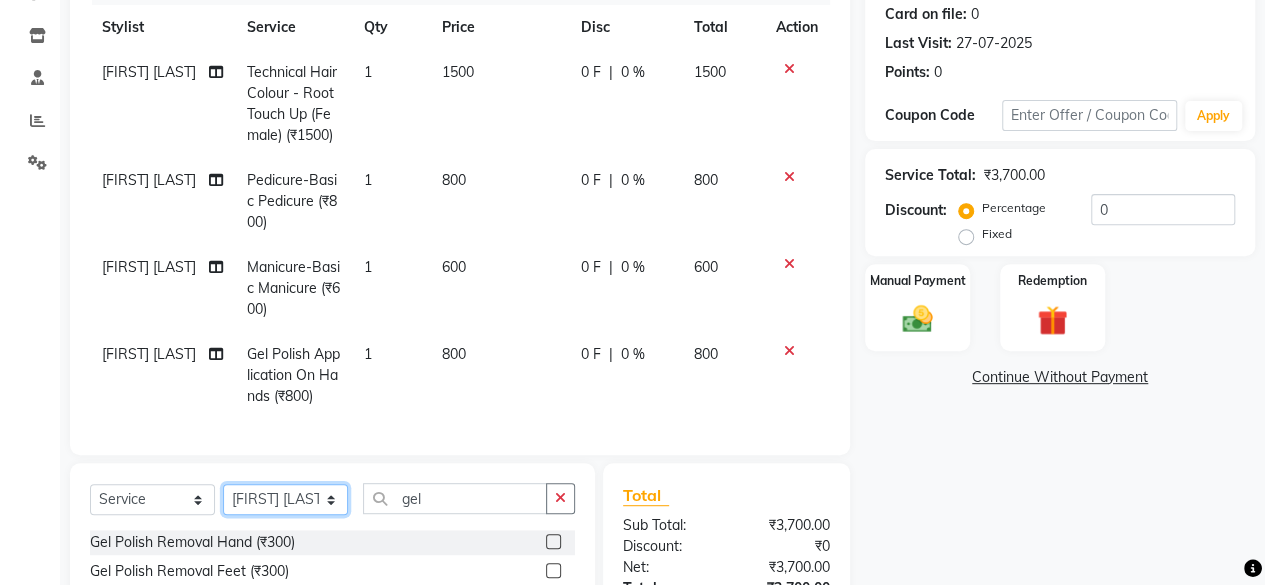 click on "Select Stylist [FIRST] [LAST] [FIRST] [LAST] [FIRST] [LAST] [FIRST] [LAST] [FIRST] [LAST] [FIRST] [LAST] [FIRST] [LAST] [FIRST] [LAST] [FIRST] [LAST] [FIRST] [LAST] [FIRST] [LAST]" 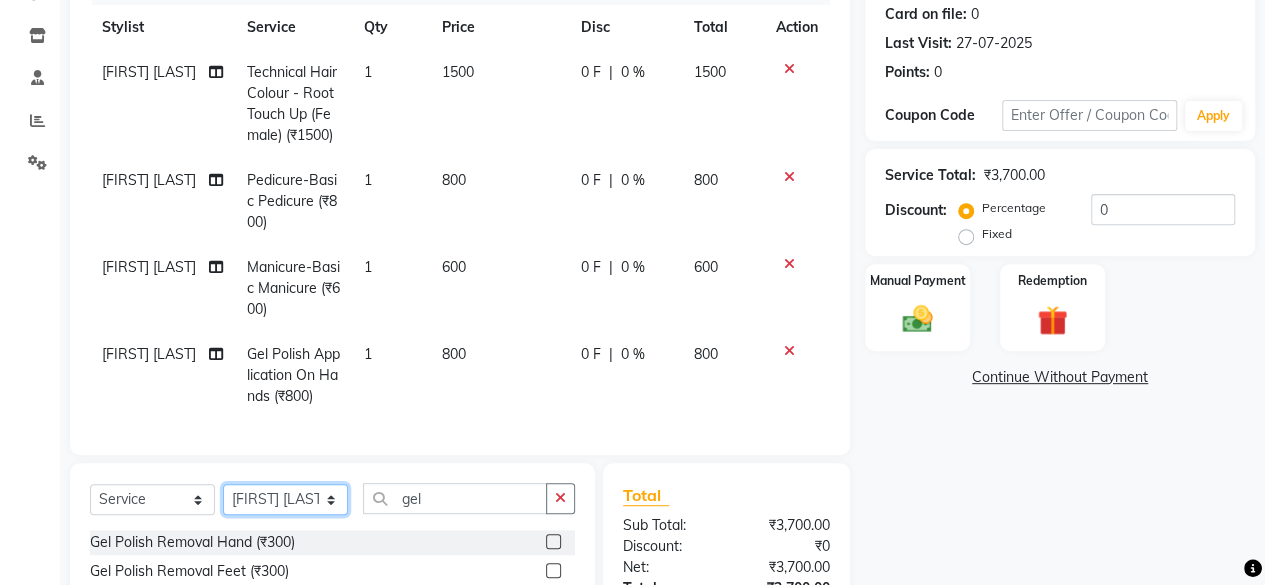 select on "19891" 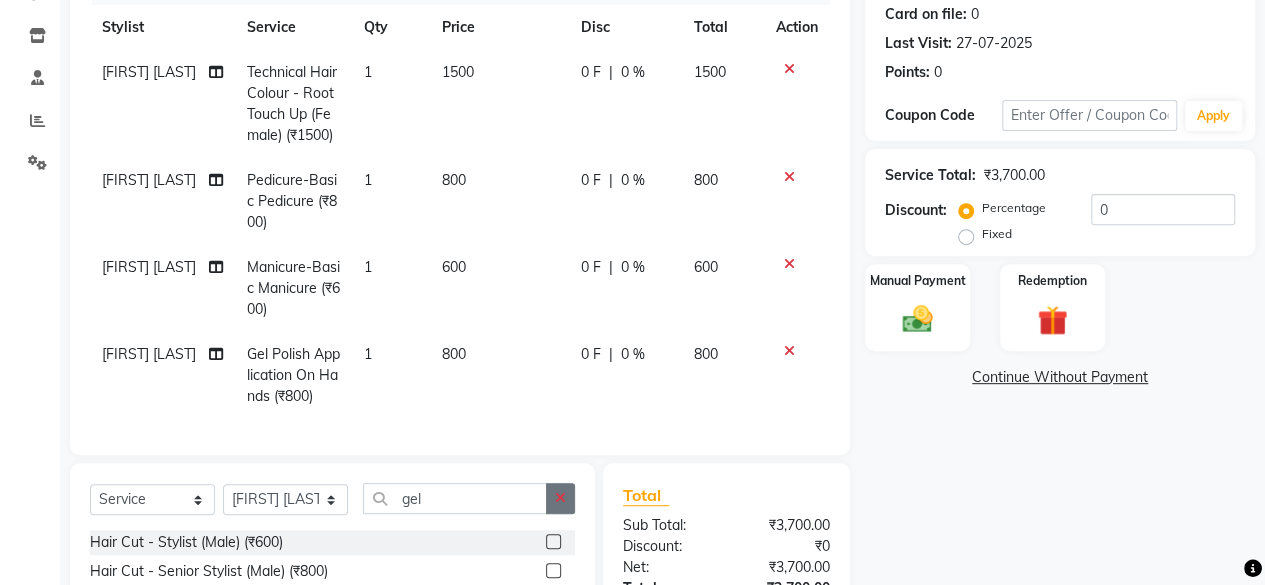 click 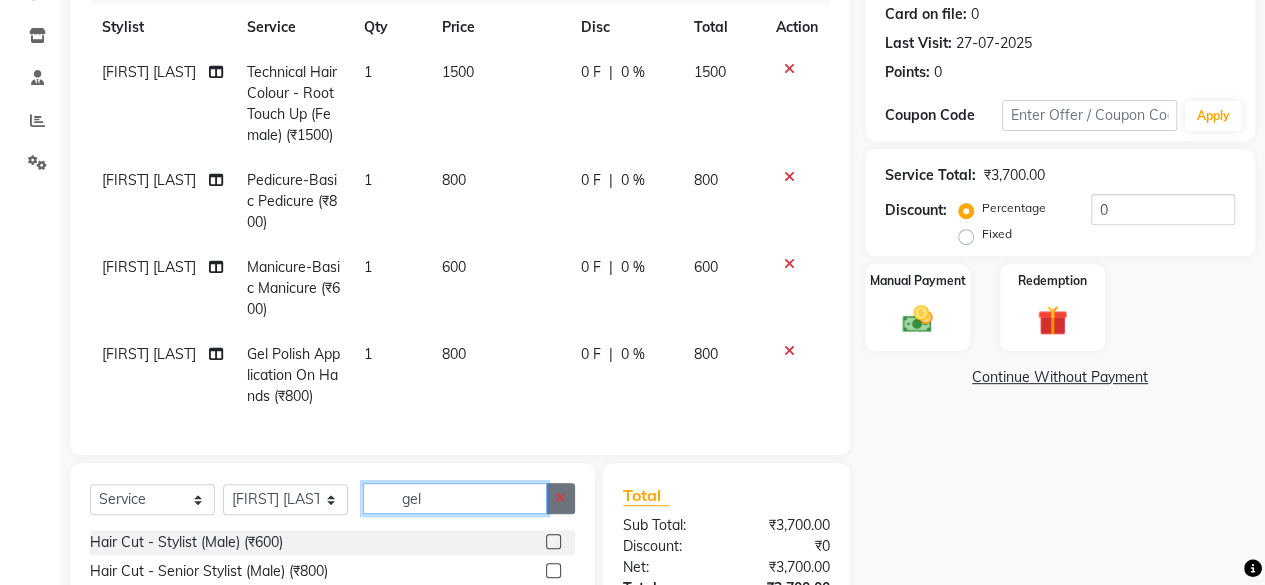 type 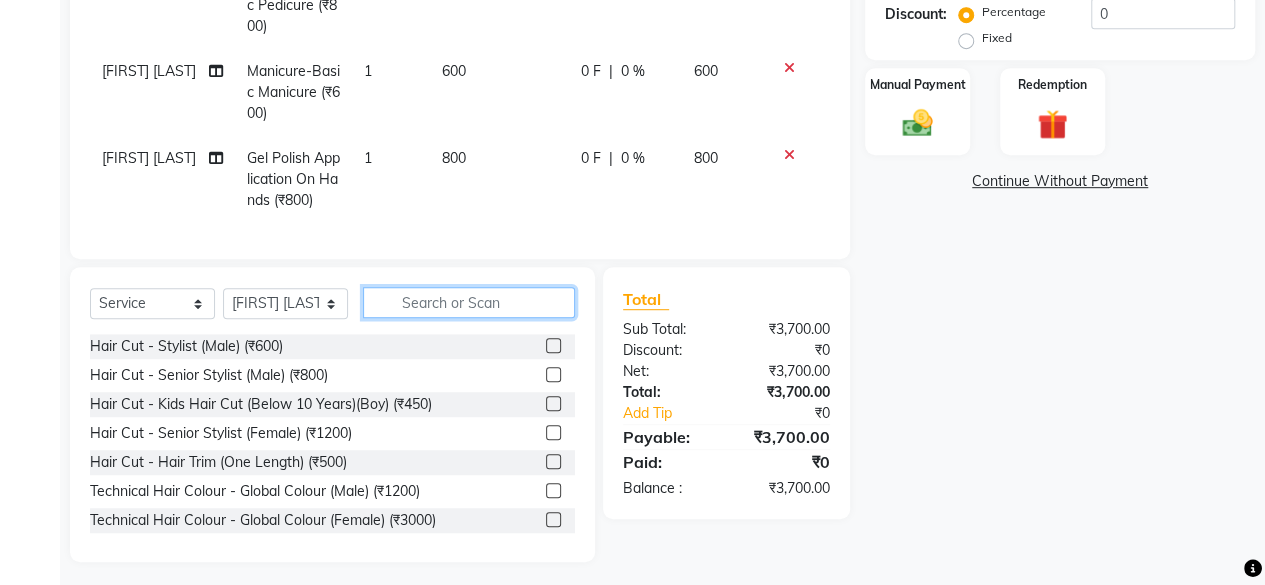 scroll, scrollTop: 497, scrollLeft: 0, axis: vertical 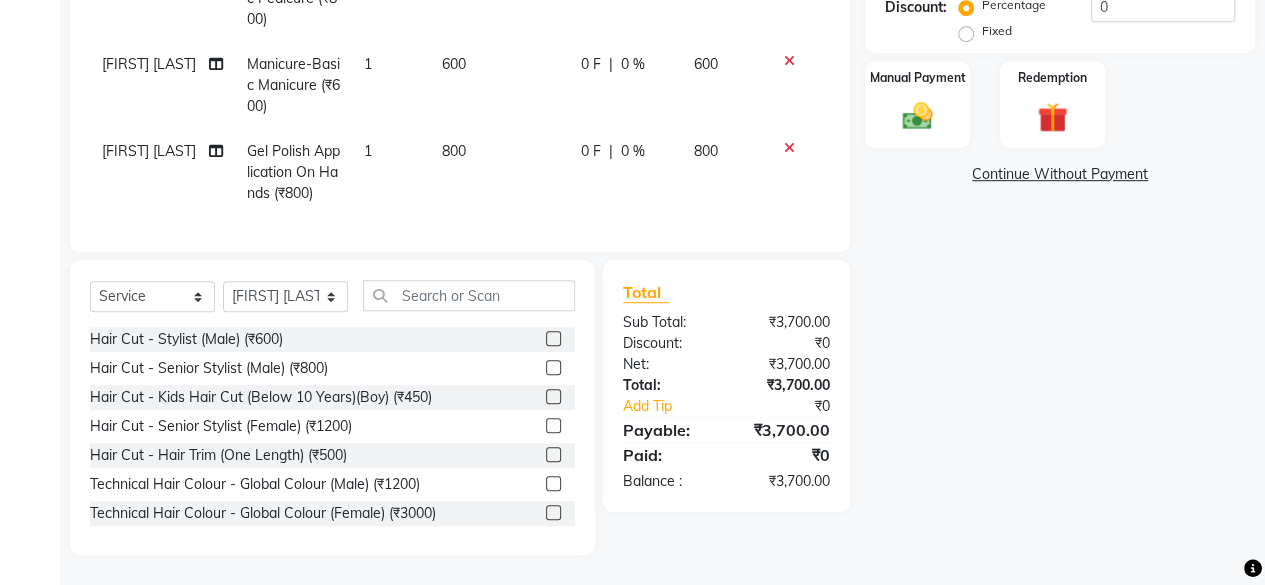 click 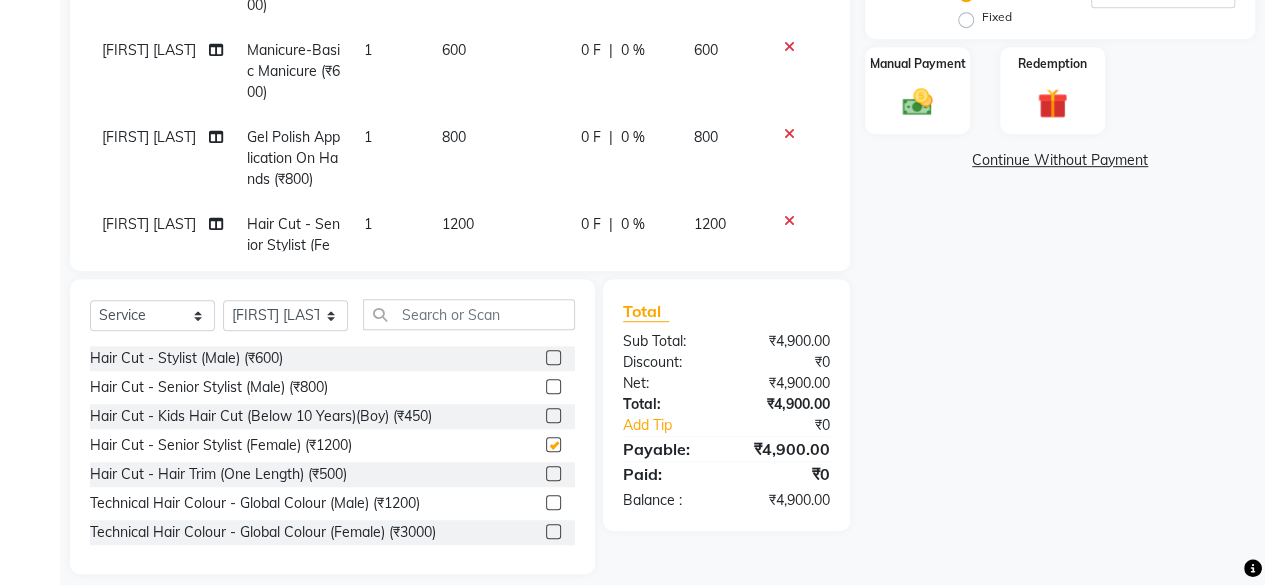 checkbox on "false" 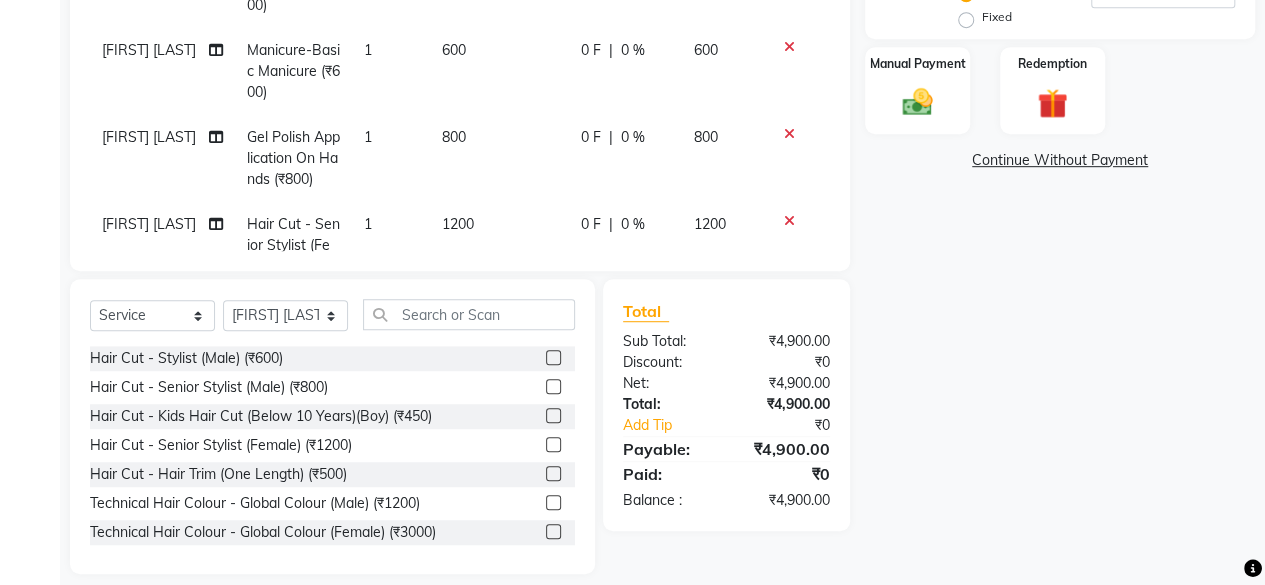 click on "Hair Cut - Senior Stylist (Male) (₹800)" 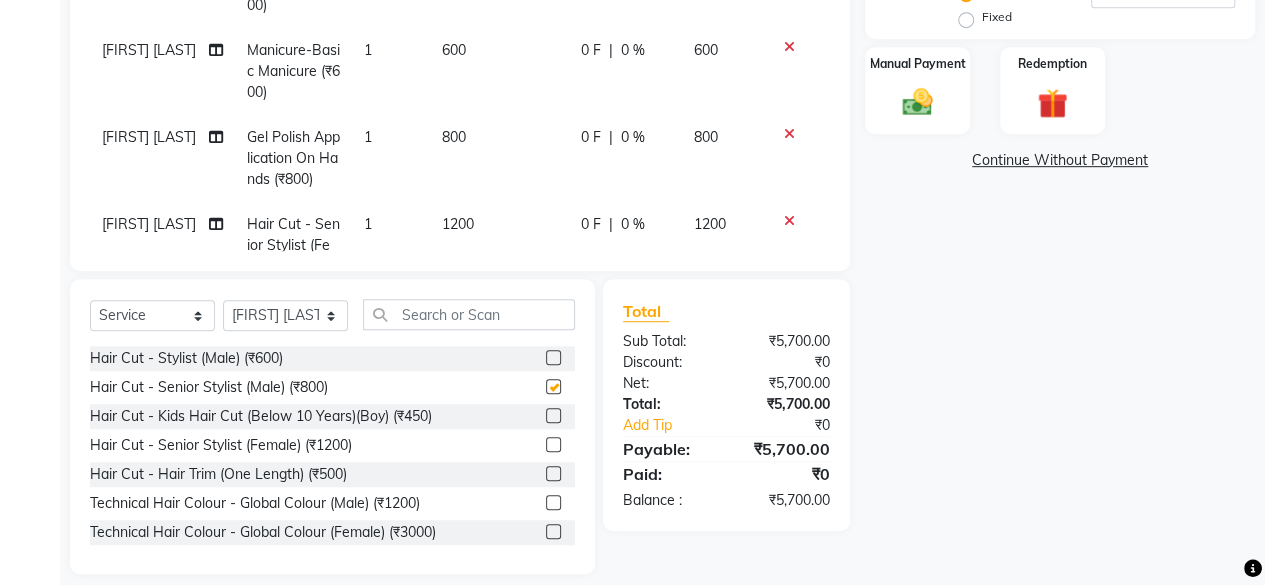 checkbox on "false" 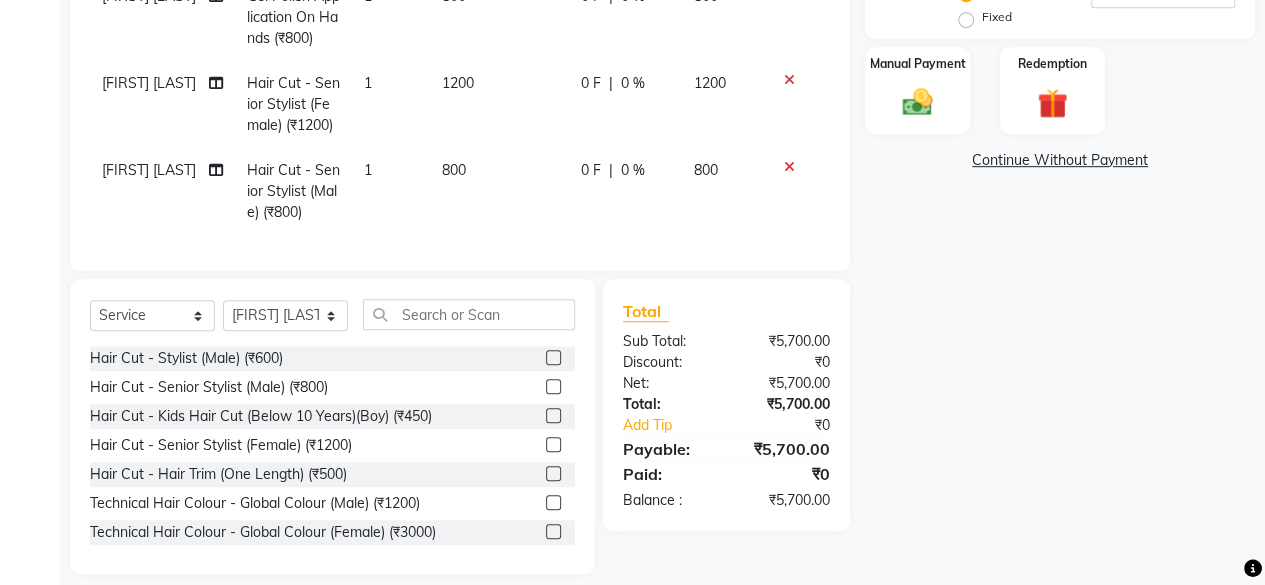 scroll, scrollTop: 198, scrollLeft: 0, axis: vertical 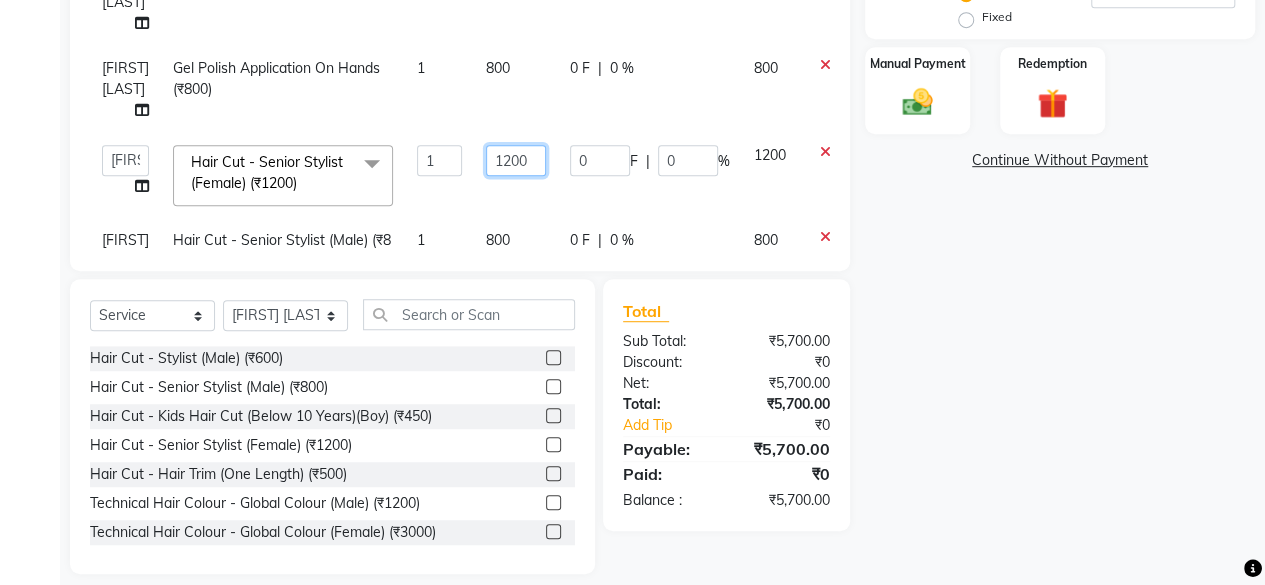 click on "1200" 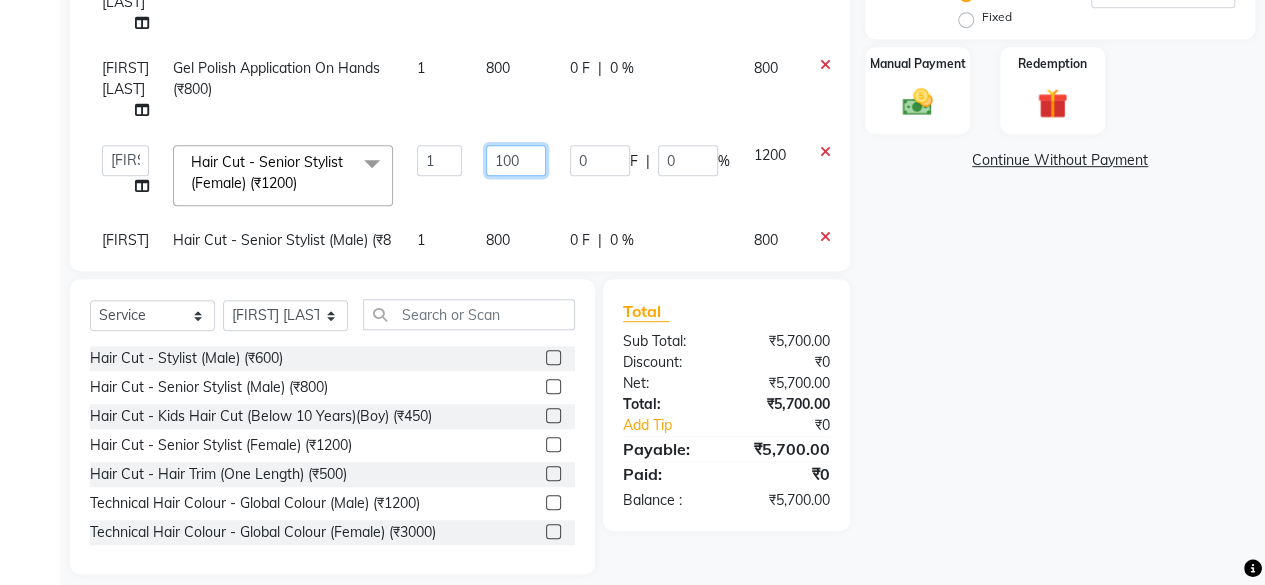 type on "1500" 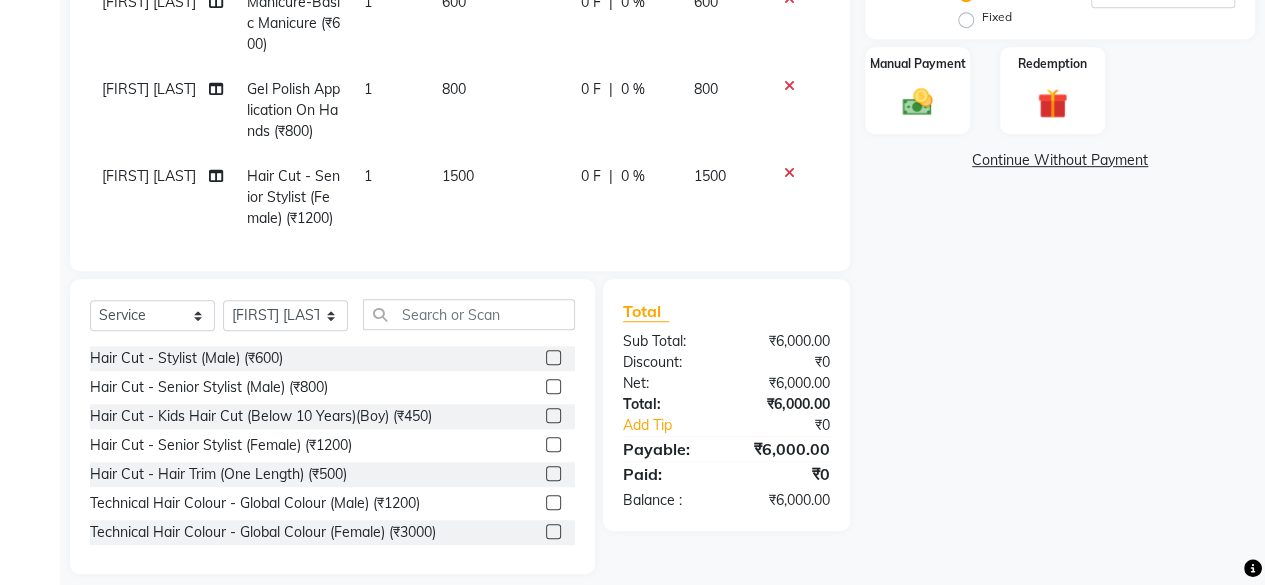 click on "[FIRST] [LAST] Technical Hair Colour - Root Touch Up (Female) (₹1500) 1 1500 0 F | 0 % 1500 [FIRST] [LAST] Pedicure-Basic Pedicure (₹800) 1 800 0 F | 0 % 800 [FIRST] [LAST] Manicure-Basic Manicure (₹600) 1 600 0 F | 0 % 600 [FIRST] [LAST] Gel Polish Application On Hands (₹800) 1 800 0 F | 0 % 800 [FIRST] [LAST] Hair Cut - Senior Stylist (Female) (₹1200) 1 1500 0 F | 0 % 1500 [FIRST] [LAST] Hair Cut - Senior Stylist (Male) (₹800) 1 800 0 F | 0 % 800" 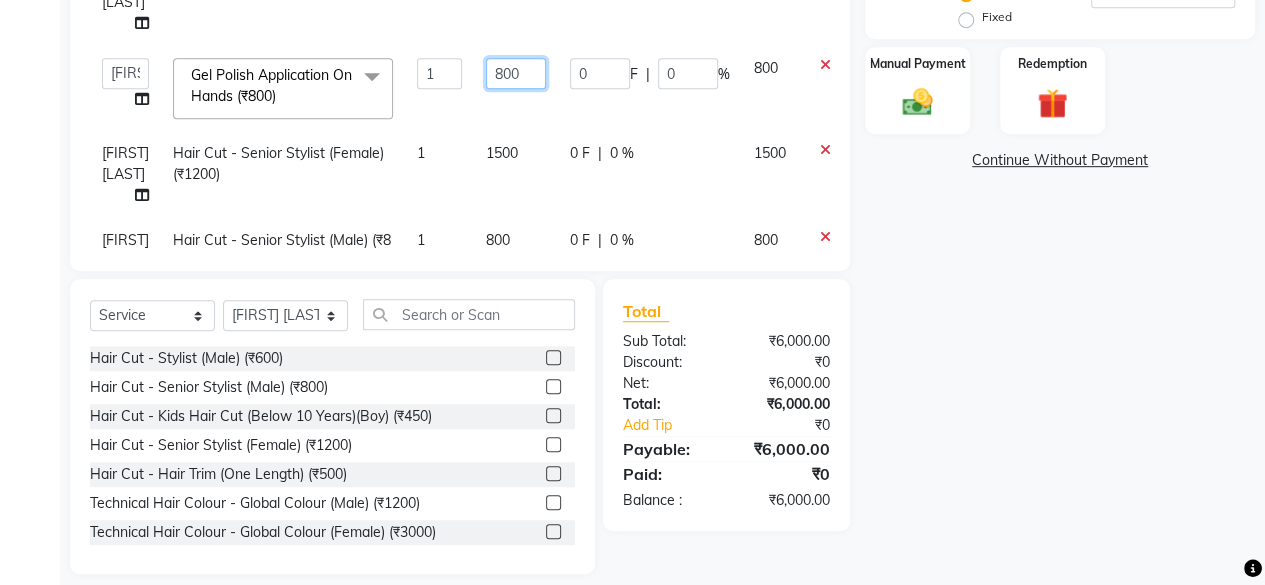 click on "800" 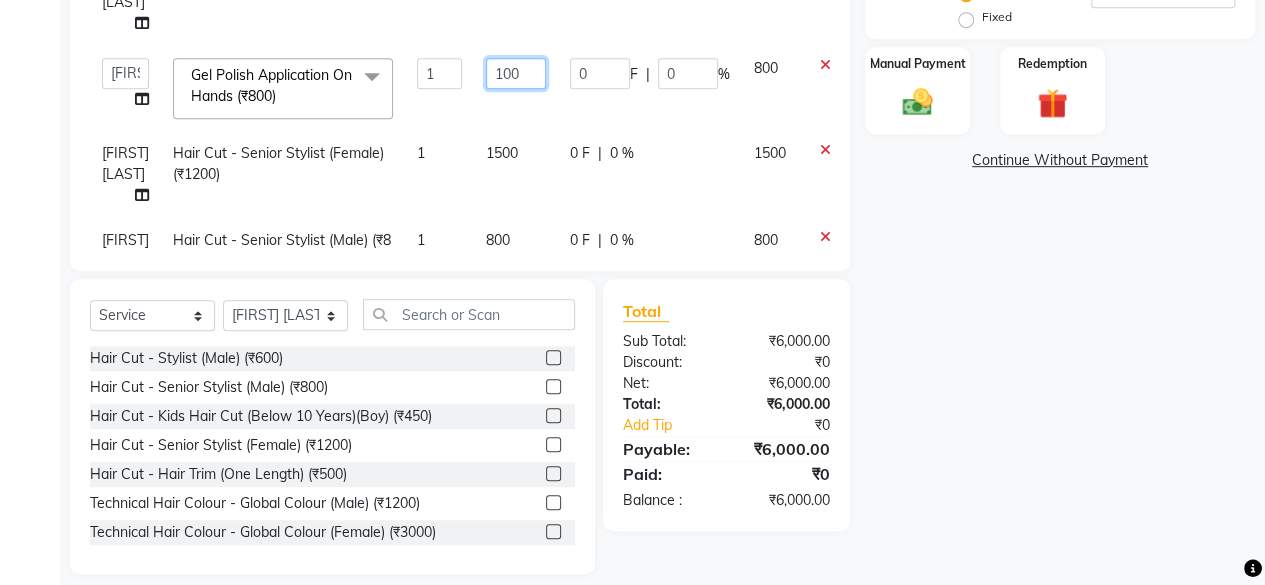 type on "1100" 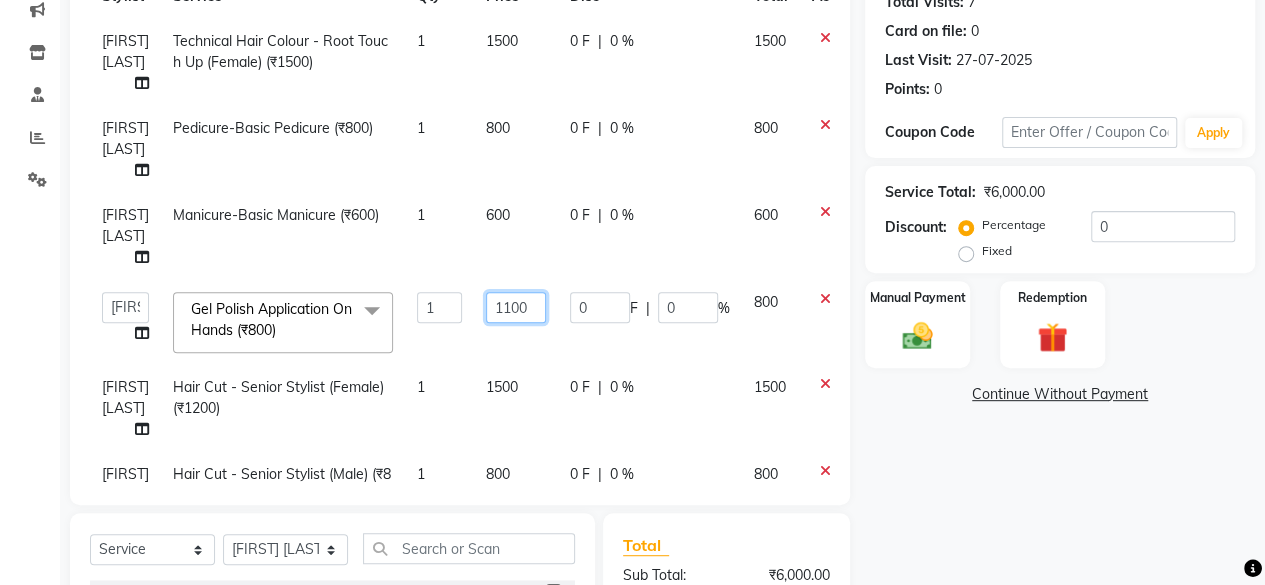 scroll, scrollTop: 262, scrollLeft: 0, axis: vertical 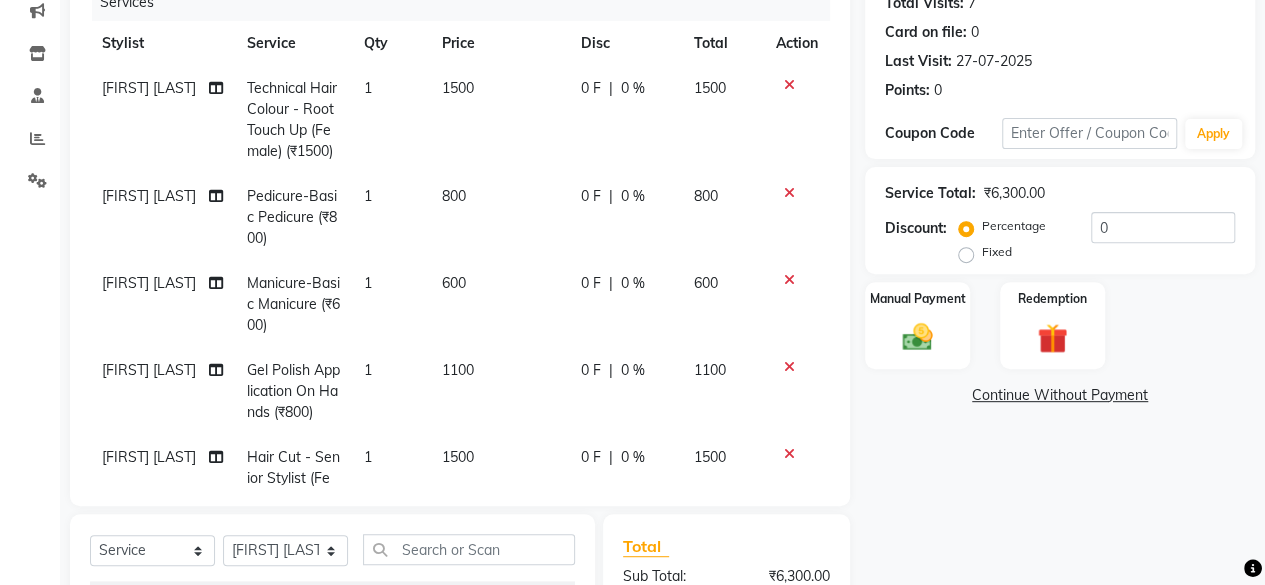 click on "[FIRST] [LAST] [FIRST] - Root Touch Up (Female) (₹1500) 1 1500 0 F | 0 % 1500 [FIRST] [LAST] - Basic Manicure (₹600) 1 800 0 F | 0 % 800 [FIRST] [LAST] - Gel Polish Application On Hands (₹800) 1 1100 0 F | 0 % 1100 [FIRST] [LAST] - Hair Cut - Senior Stylist (Female) (₹1200) 1 1500 0 F | 0 % 1500 [FIRST] [LAST] - Hair Cut - Senior Stylist (Male) (₹800) 1 800 0 F | 0 % 800" 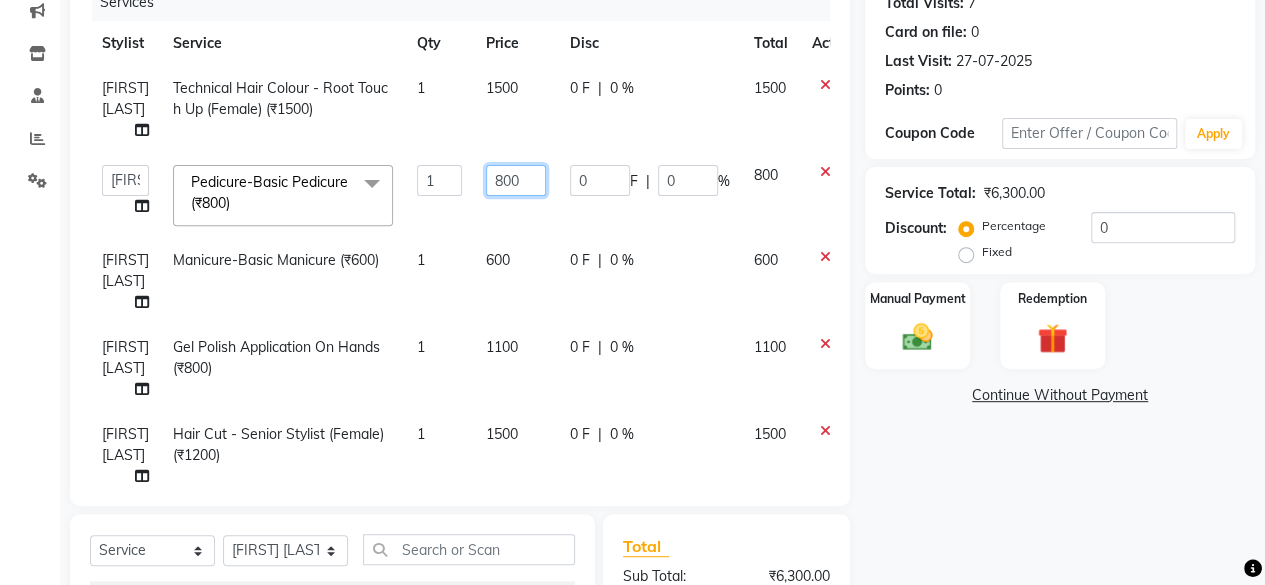 click on "800" 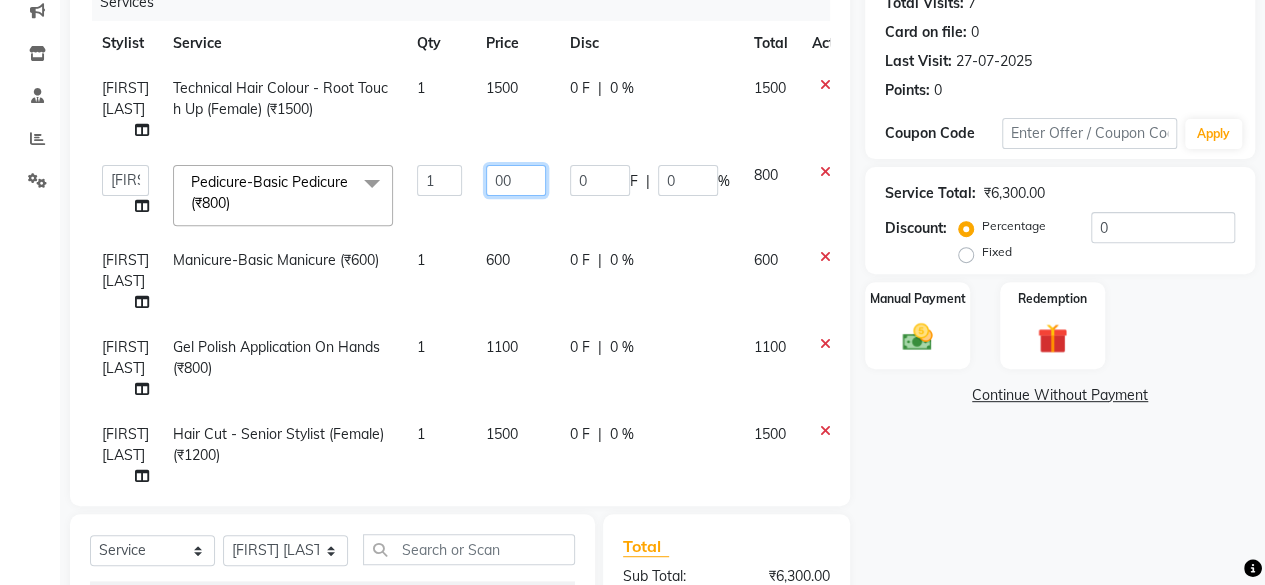 type on "900" 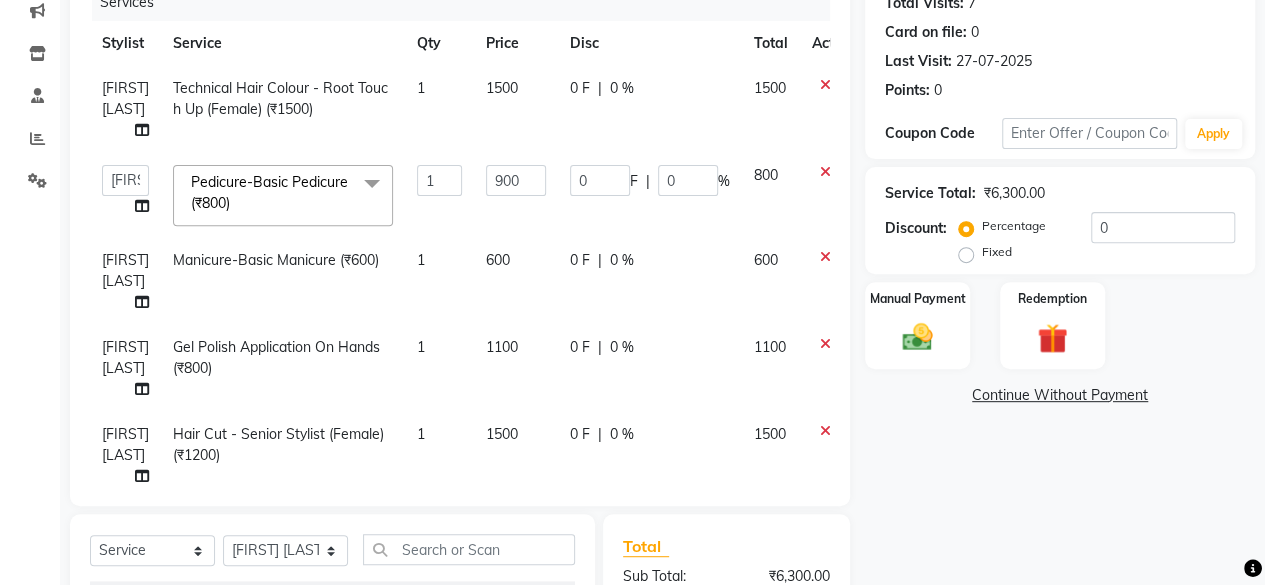 click on "[FIRST] [LAST] Technical Hair Colour - Root Touch Up (Female) (₹1500) 1 1500 0 F | 0 % 1500  [FIRST]   [FIRST]   [FIRST]   [FIRST]   [FIRST]   [FIRST]   [FIRST]   [FIRST]   [FIRST]   [FIRST]   [FIRST]   [FIRST]   [FIRST]   [FIRST] Pedicure-Basic Pedicure (₹800)  x Hilites/Lowlites - Full Head (extensions)  (₹3000) Dandruff Treatment (₹1200) Hair Styling - Hair Wash (Male) (₹300) Hair Styling - Hair Wash Styling (Male) (₹500) Hair Styling - Hair Wash And Blast Dry (Female) (₹500) Hair Styling - Hair Wash And Paddle Dry (Female) (₹700) Hair Styling-Iron Without Wash (₹800) Hair Styling- Hair Wash And Blast Dry With Davinies Shampoo & Conditioner(Female) (₹700) Hair Styling-Hair Wash And Tongs (₹1500) Hair Styling- Hair Wash And Blow Dry With Davinies Shampoo & Conditioner(Female) (₹1000) Hair Styling- Hair Wash And Iron With Davinies Shampoo & Conditioner(Female) (₹1200) Hair Styling- Hair Wash And Tongs With Davinies Shampoo & Conditioner(Female) (₹1400) Mehndi (₹1000) 1" 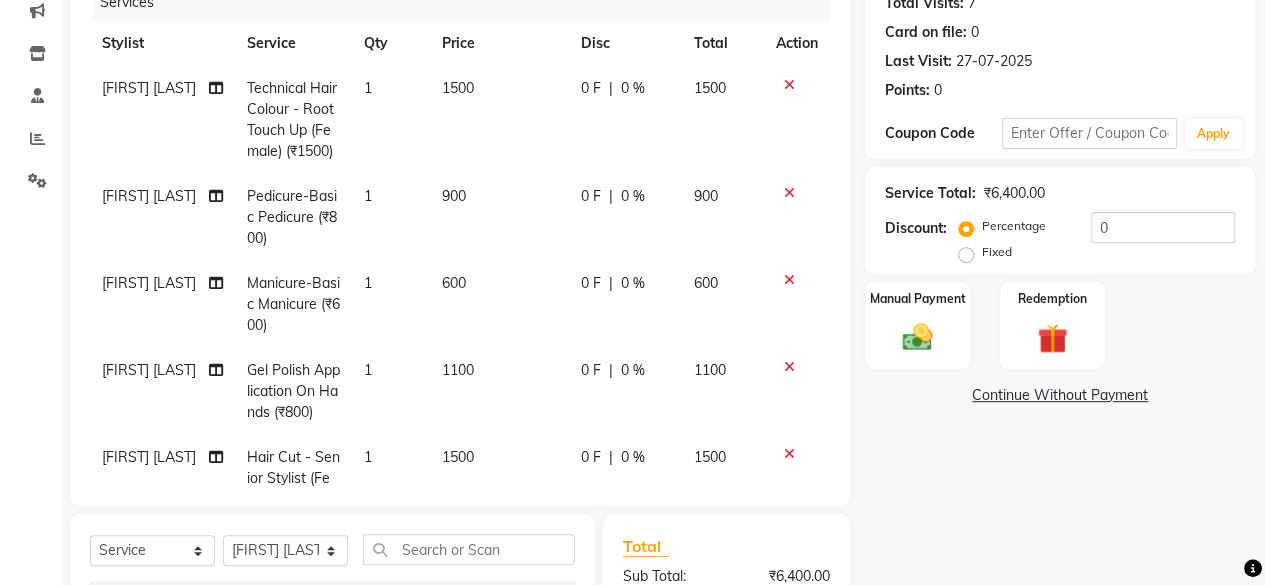click on "600" 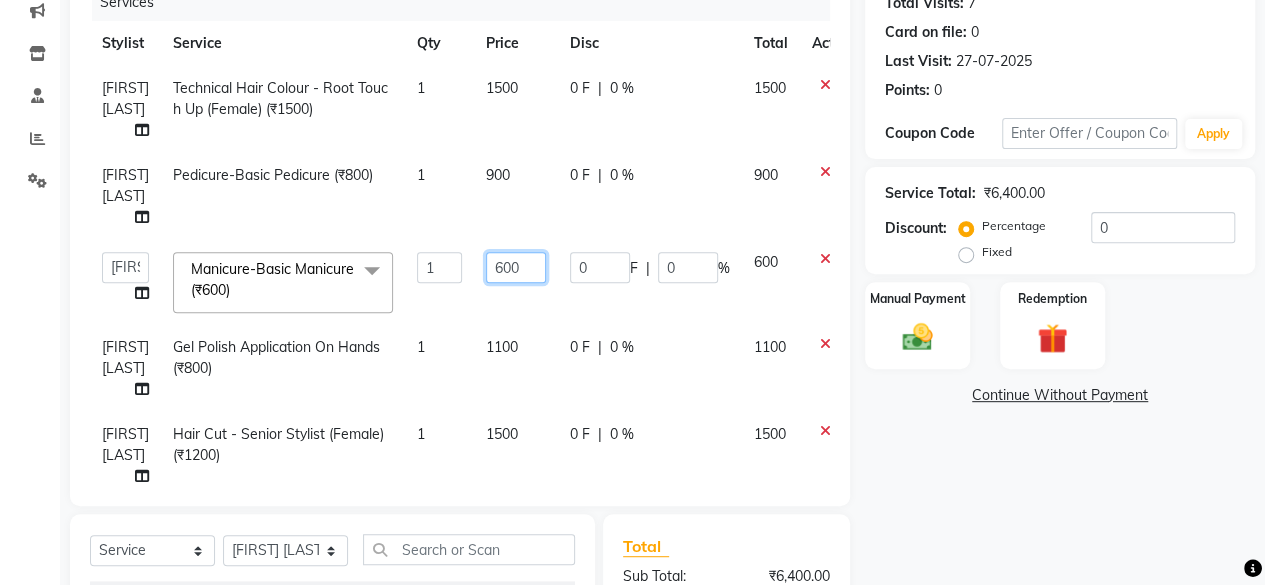 click on "600" 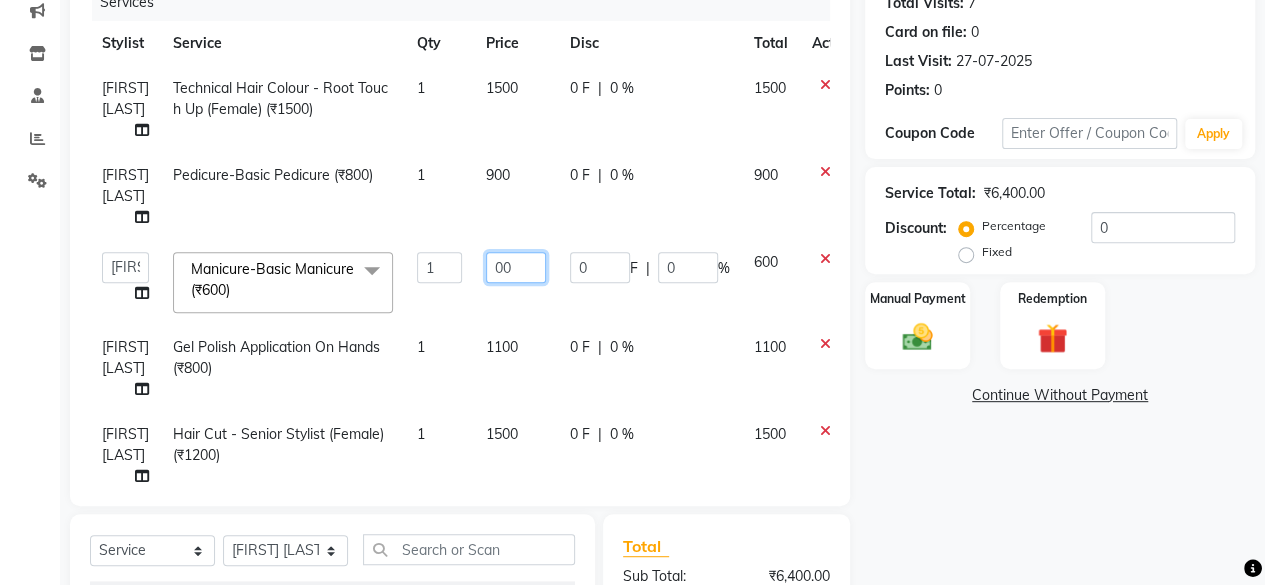 type on "700" 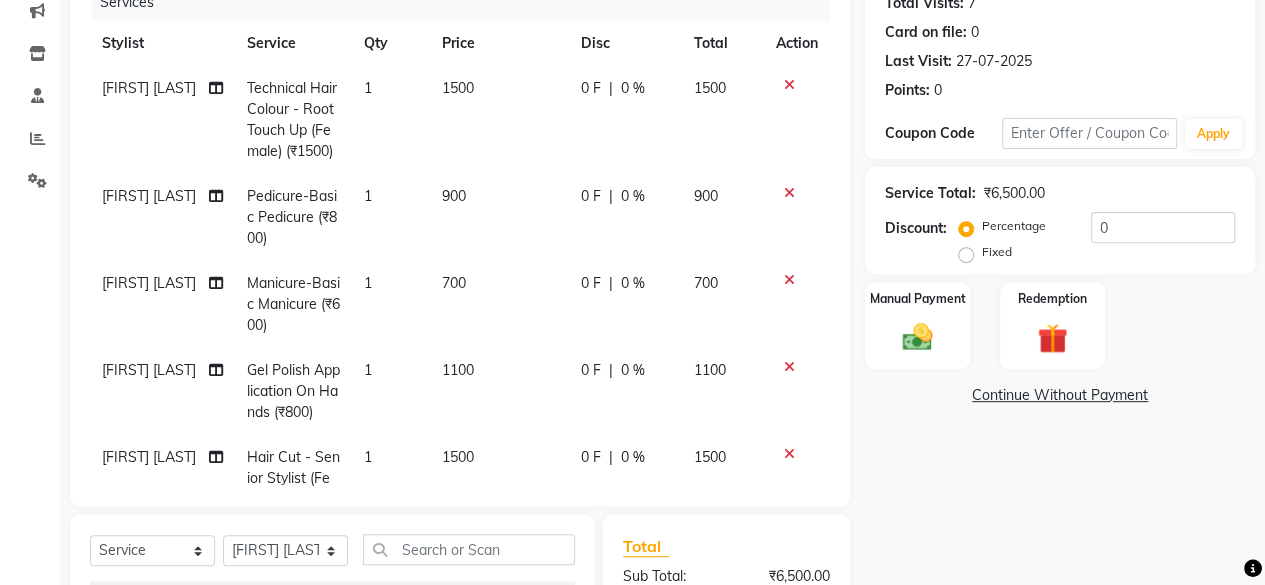 click on "1500" 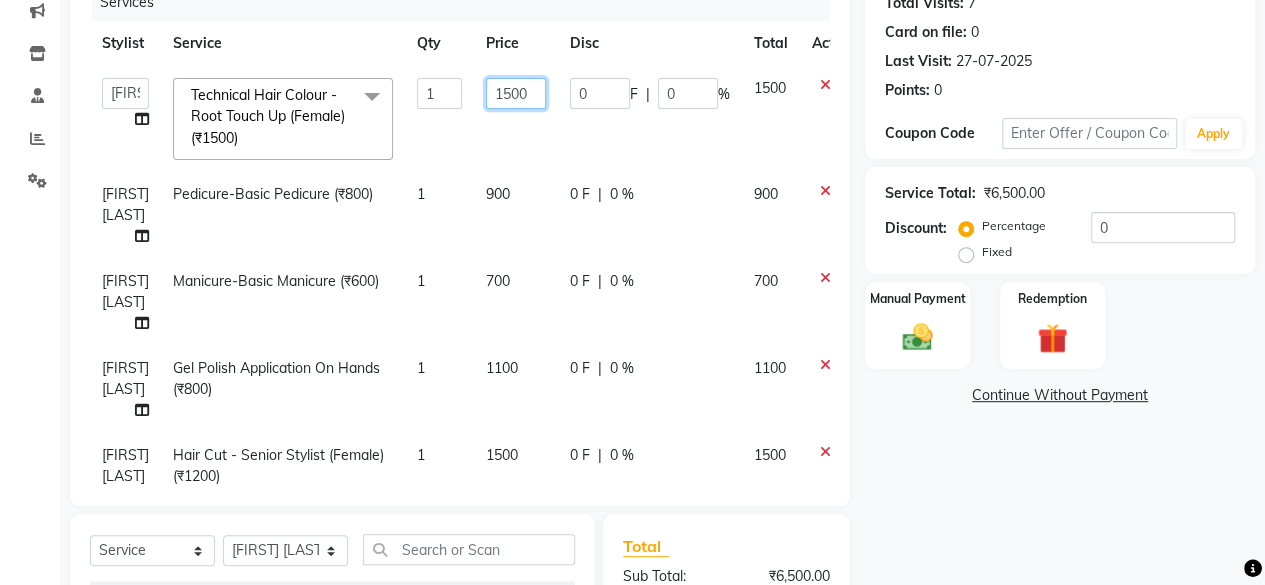 click on "1500" 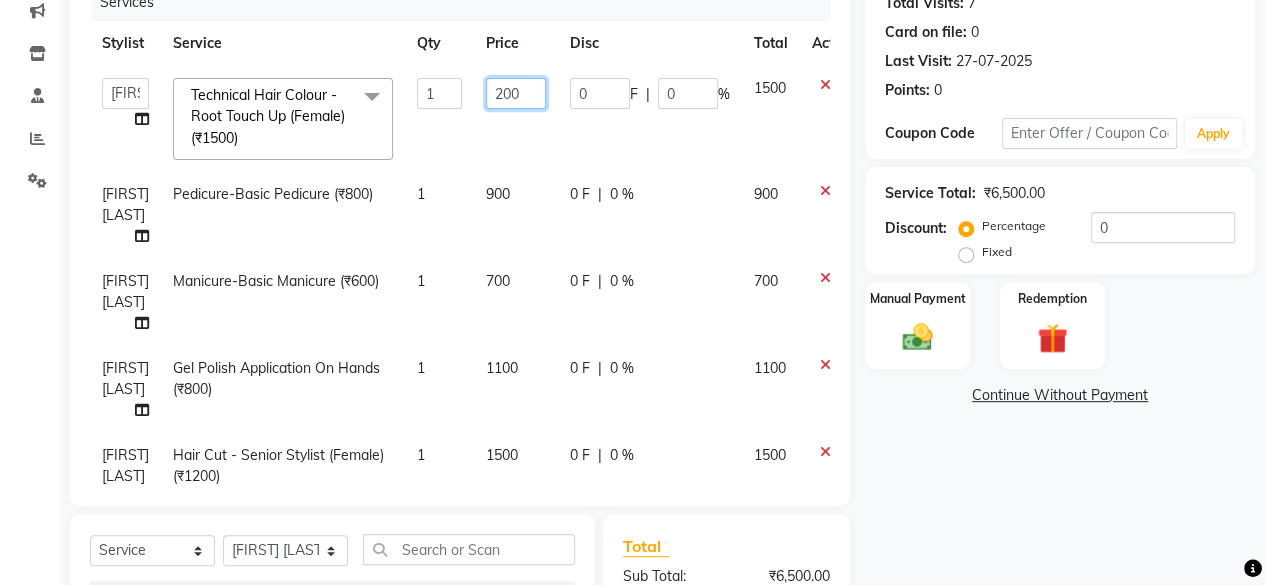 type on "2000" 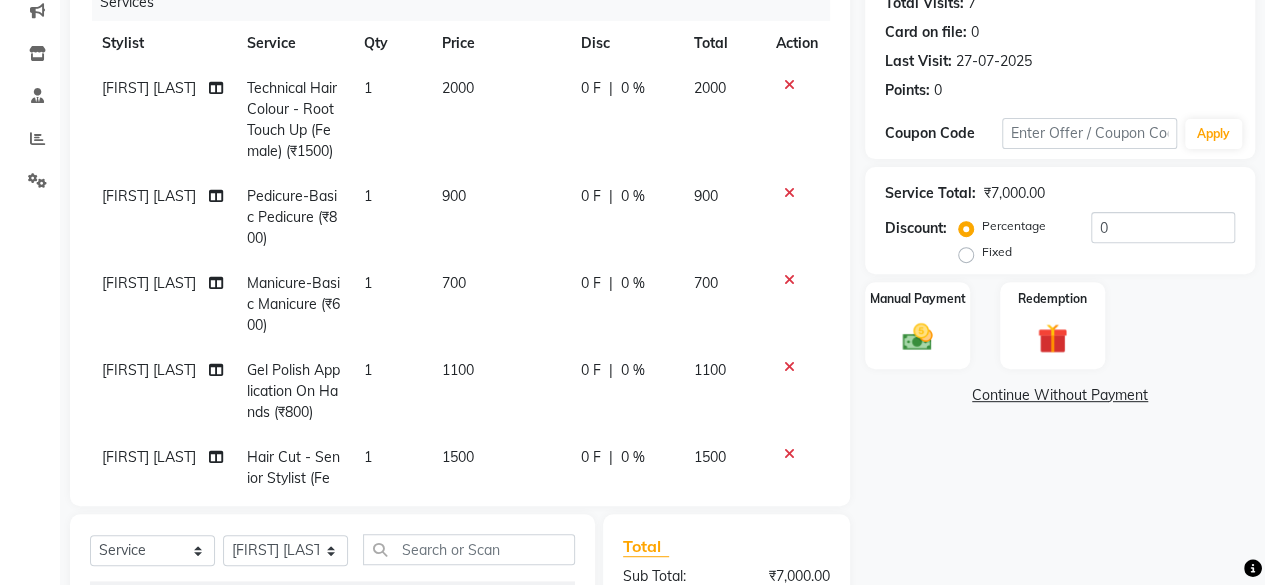 click on "Name: [FIRST]   Wallet:   ₹1,060.00  Membership:  No Active Membership  Total Visits:  7 Card on file:  0 Last Visit:   27-07-2025 Points:   0  Coupon Code Apply Service Total:  ₹7,000.00  Discount:  Percentage   Fixed  0 Manual Payment Redemption  Continue Without Payment" 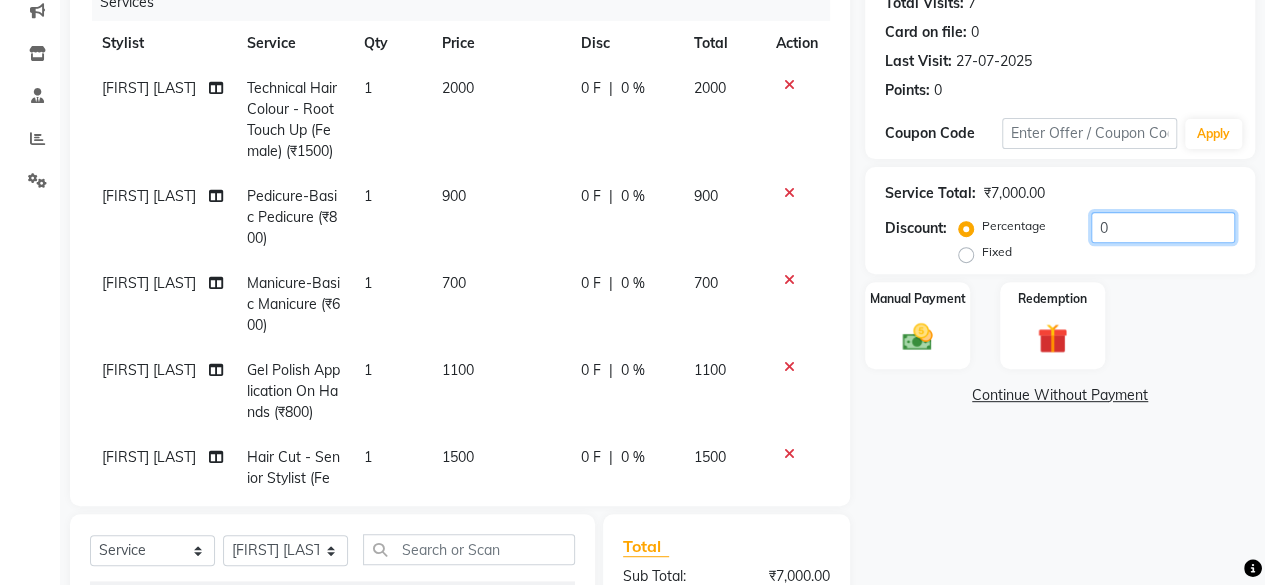 click on "0" 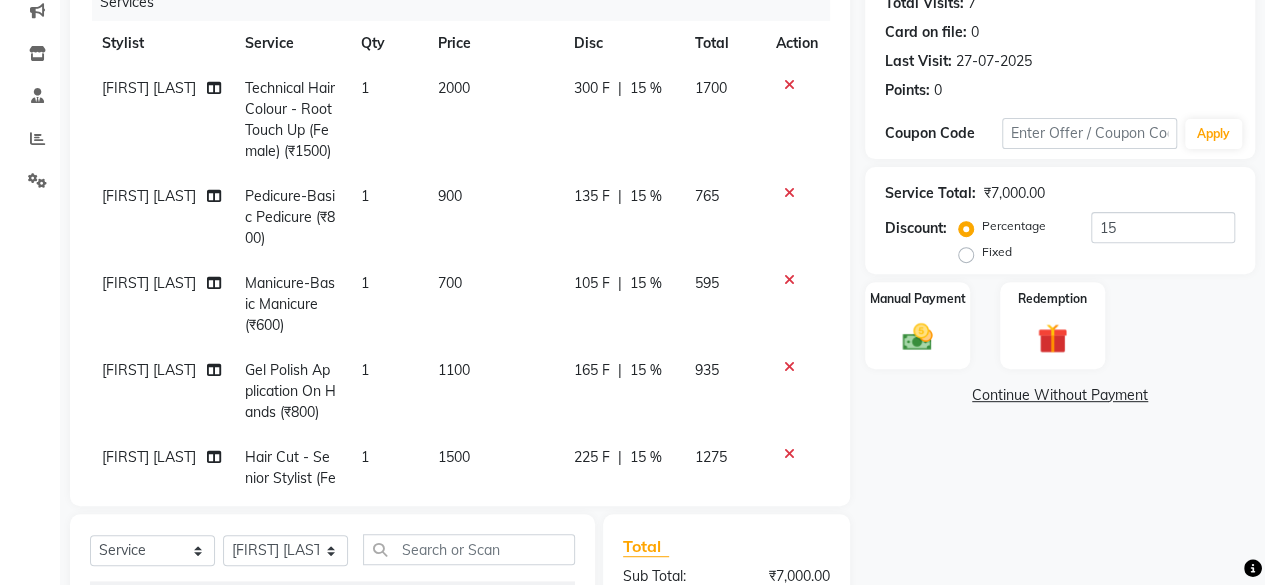 click on "Name: [NAME]   Wallet:   [CURRENCY]  Membership:  No Active Membership  Total Visits:  7 Card on file:  0 Last Visit:   [DATE] Points:   0  Coupon Code Apply Service Total:  [CURRENCY]  Discount:  Percentage   Fixed  15 Manual Payment Redemption  Continue Without Payment" 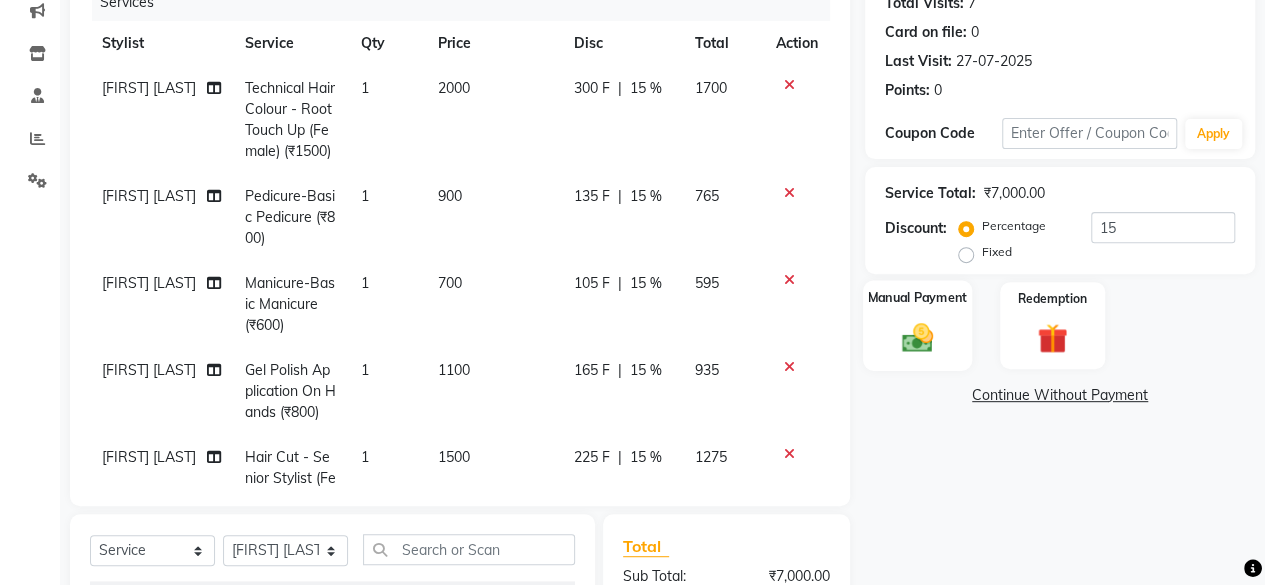 click 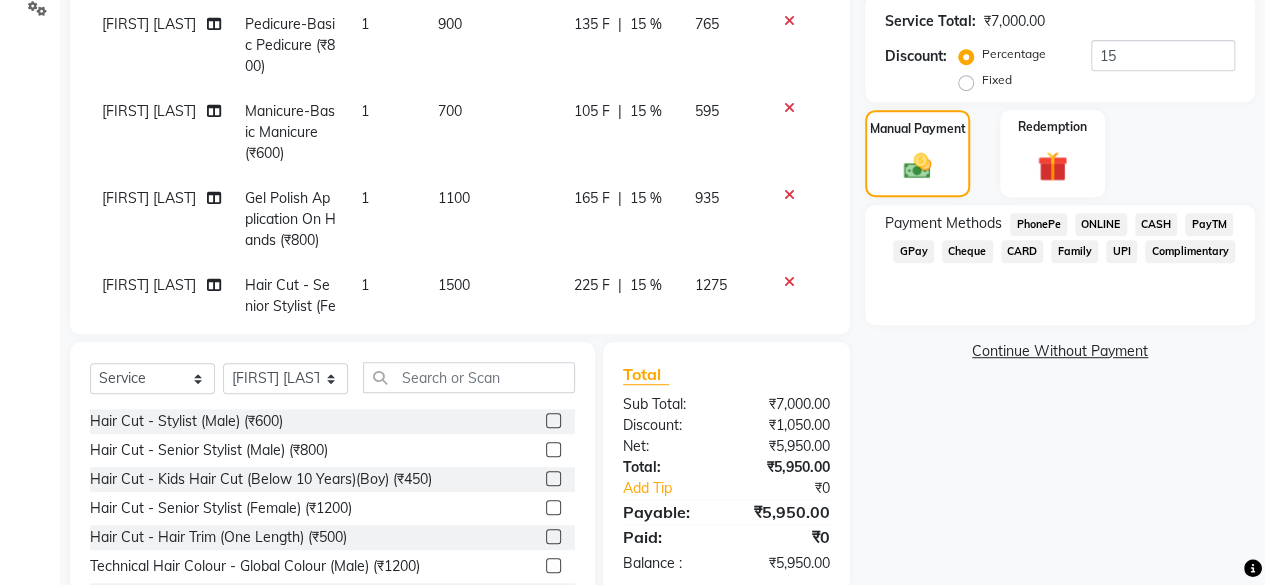 scroll, scrollTop: 515, scrollLeft: 0, axis: vertical 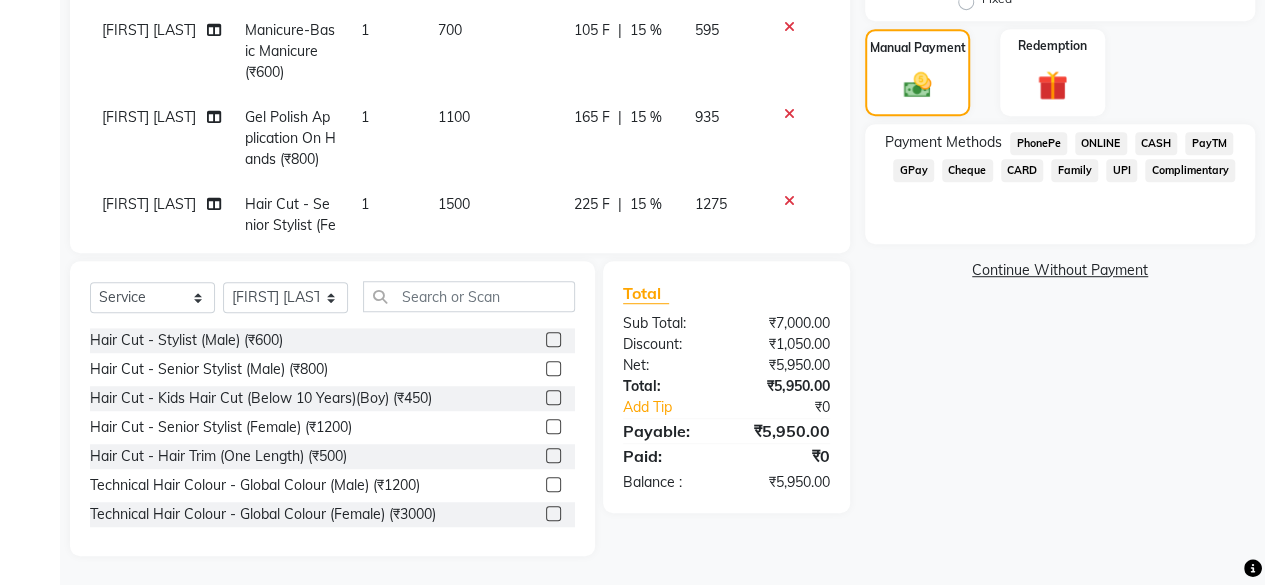 click on "Total Sub Total: ₹7,000.00 Discount: ₹1,050.00 Net: ₹5,950.00 Total: ₹5,950.00 Add Tip ₹0 Payable: ₹5,950.00 Paid: ₹0 Balance   : ₹5,950.00" 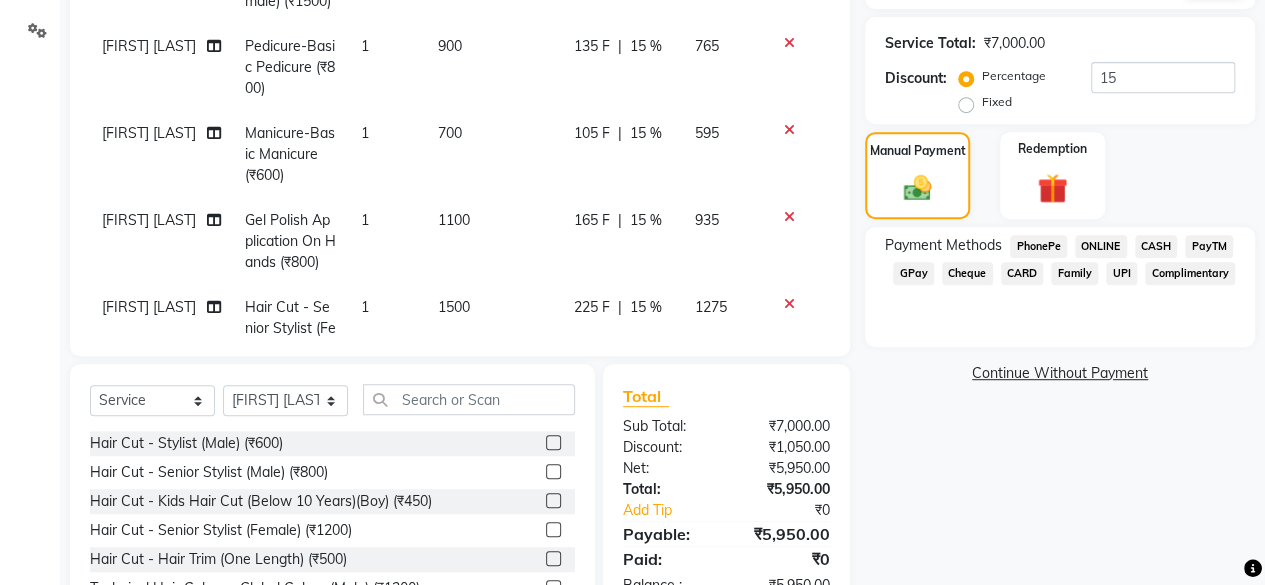 scroll, scrollTop: 368, scrollLeft: 0, axis: vertical 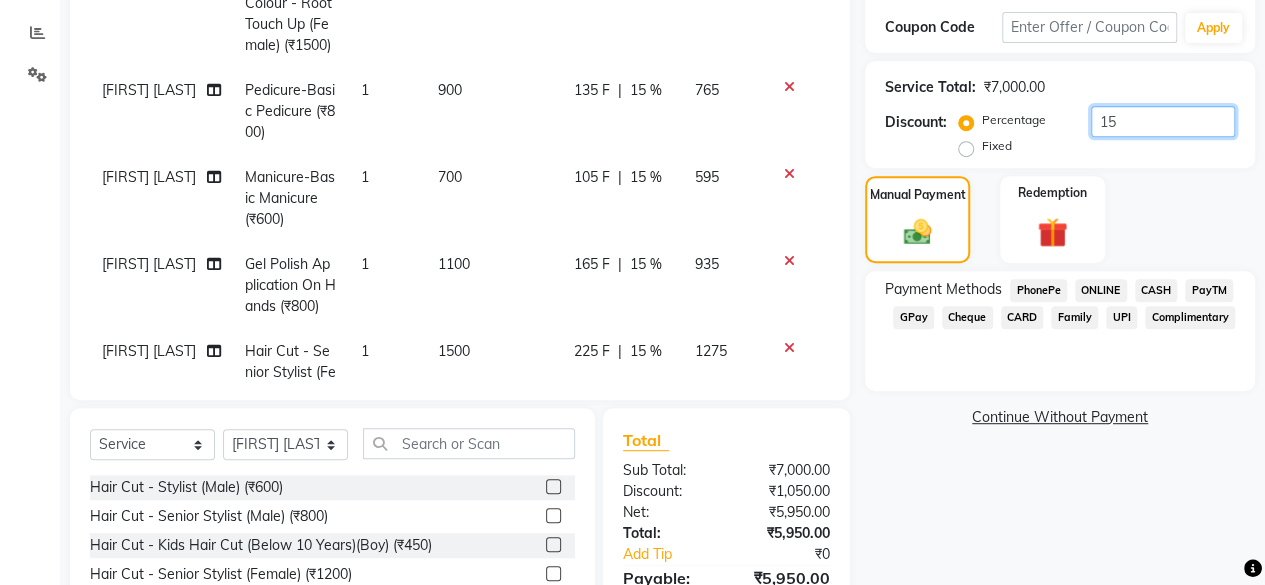 click on "15" 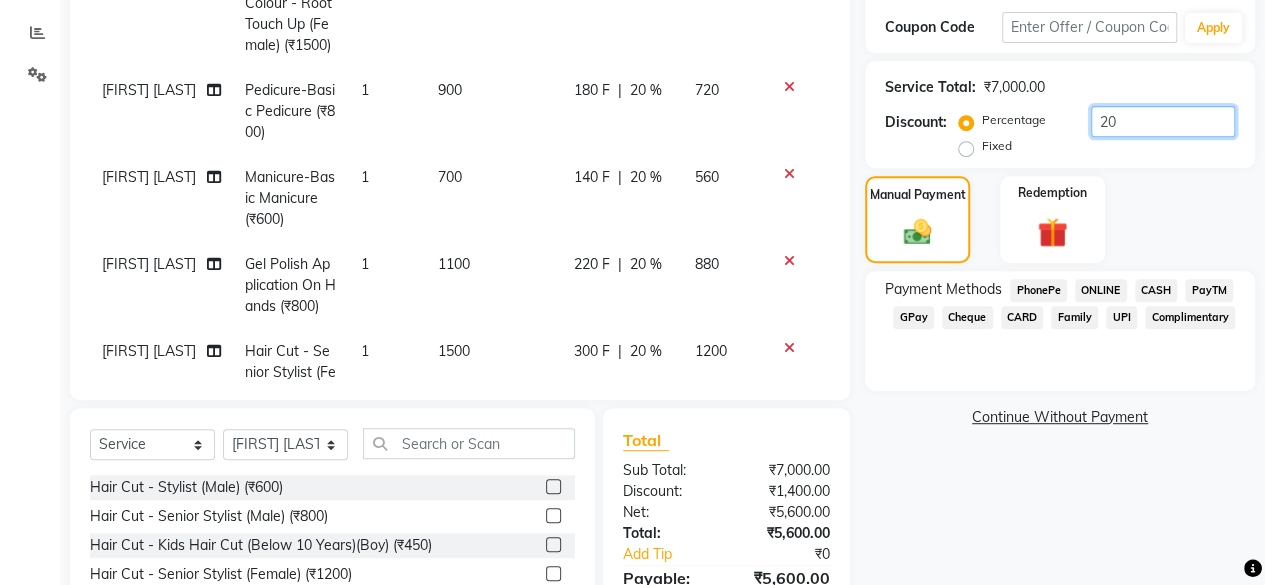 scroll, scrollTop: 515, scrollLeft: 0, axis: vertical 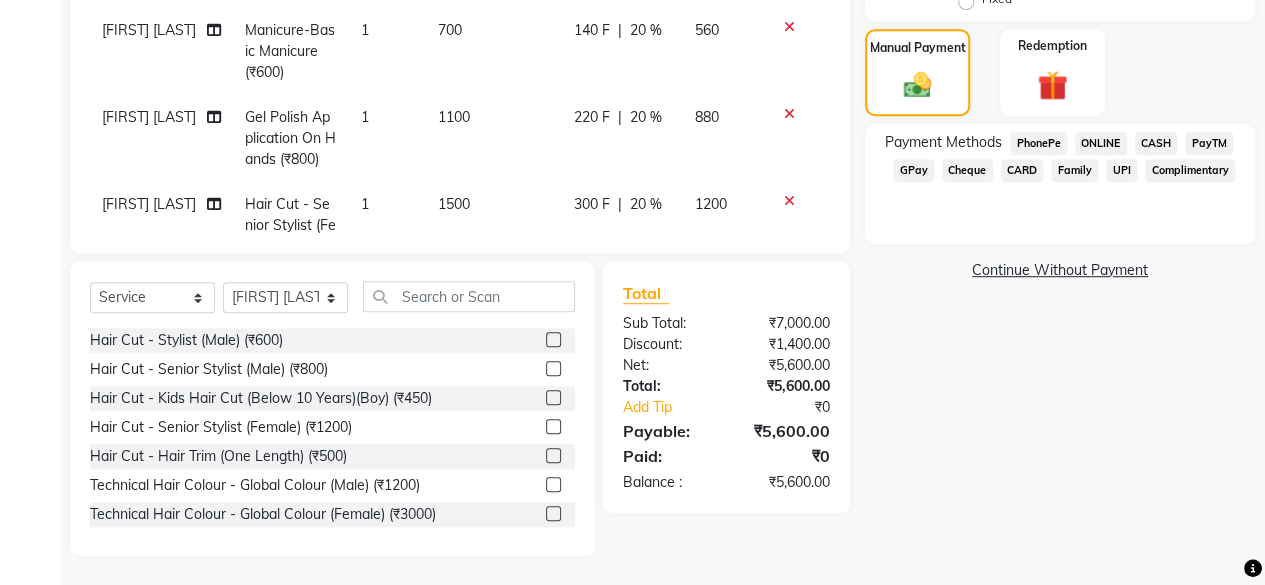 click on "Name: [FIRST]   Wallet:   ₹1,060.00  Membership:  No Active Membership  Total Visits:  7 Card on file:  0 Last Visit:   27-07-2025 Points:   0  Coupon Code Apply Service Total:  ₹7,000.00  Discount:  Percentage   Fixed  20 Manual Payment Redemption Payment Methods  PhonePe   ONLINE   CASH   PayTM   GPay   Cheque   CARD   Family   UPI   Complimentary   Continue Without Payment" 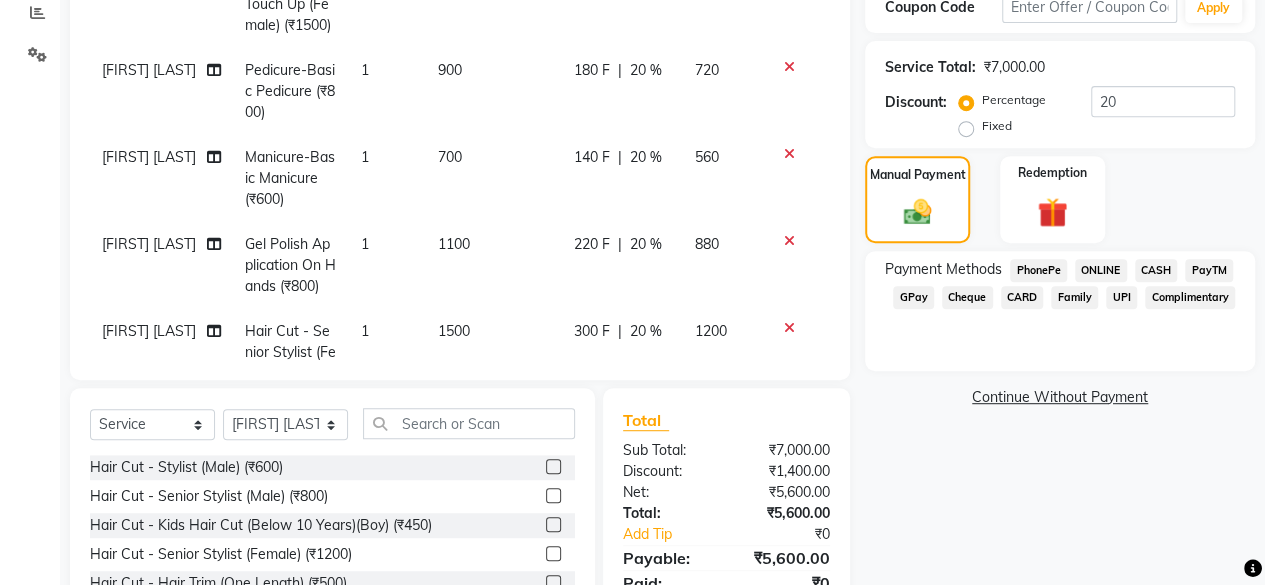 scroll, scrollTop: 385, scrollLeft: 0, axis: vertical 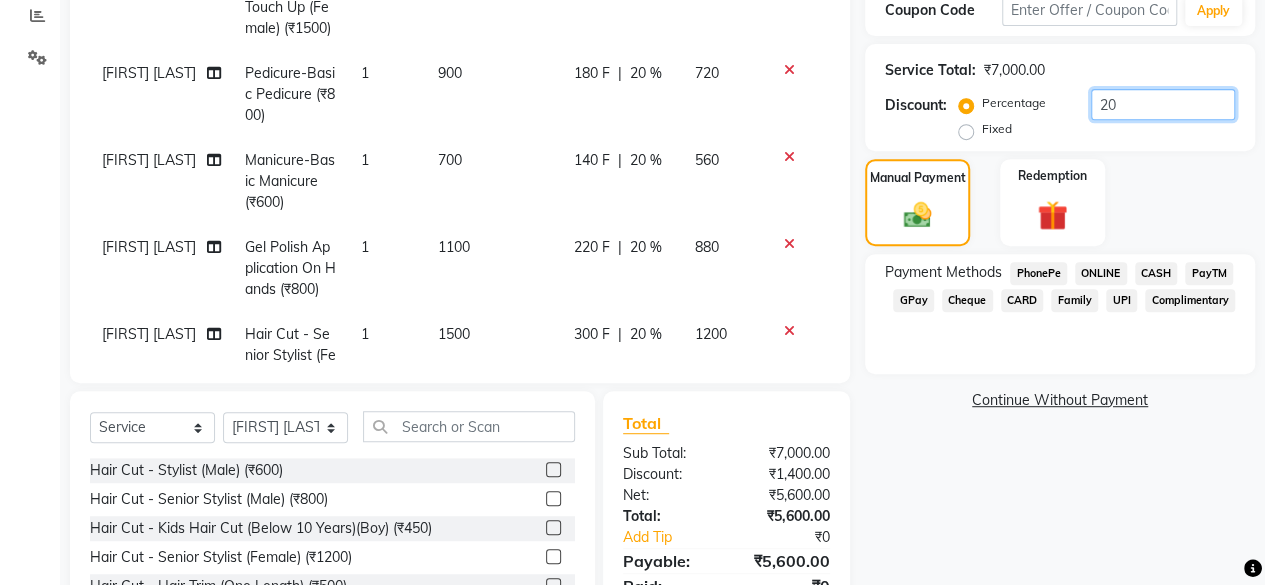 click on "20" 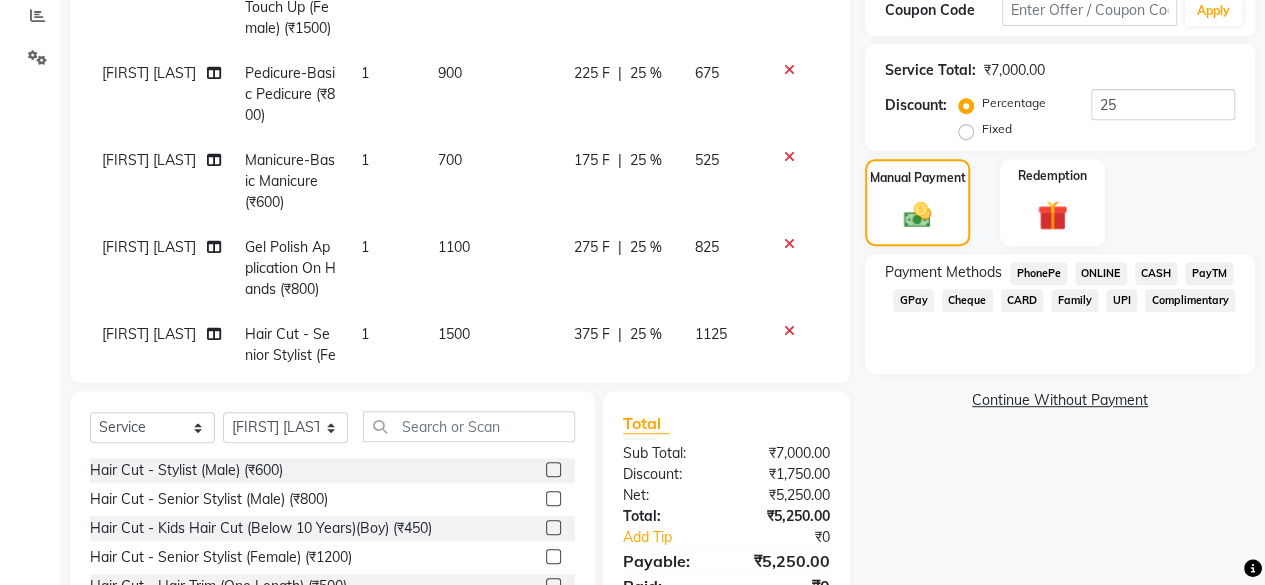 click on "Name: [FIRST]   Wallet:   ₹1,060.00  Membership:  No Active Membership  Total Visits:  7 Card on file:  0 Last Visit:   27-07-2025 Points:   0  Coupon Code Apply Service Total:  ₹7,000.00  Discount:  Percentage   Fixed  25 Manual Payment Redemption Payment Methods  PhonePe   ONLINE   CASH   PayTM   GPay   Cheque   CARD   Family   UPI   Complimentary   Continue Without Payment" 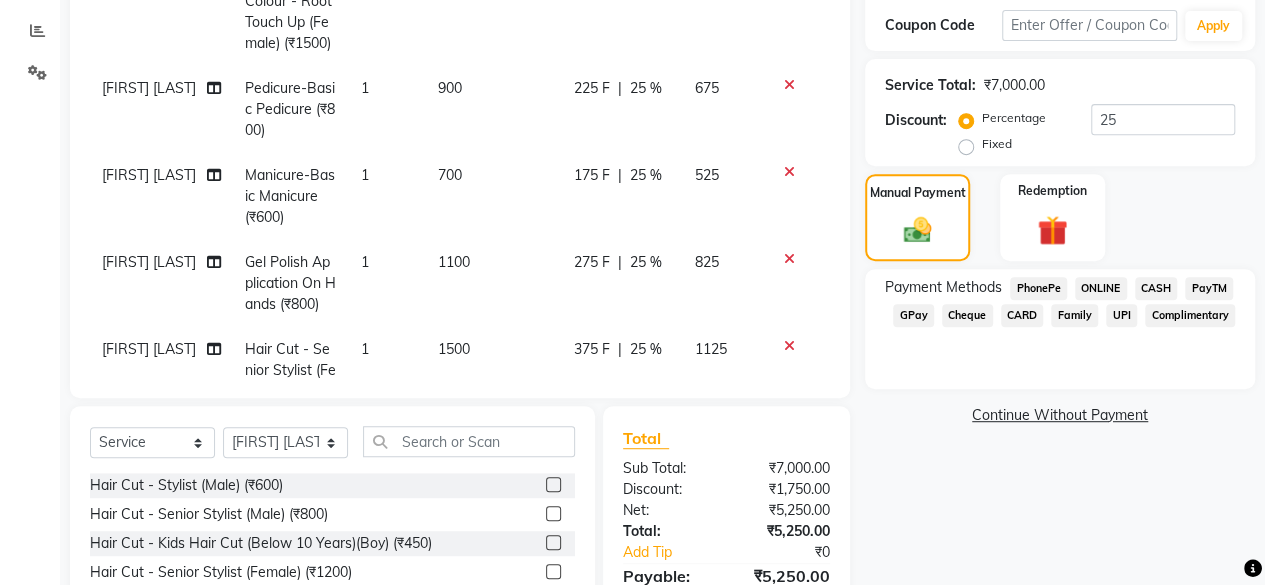 scroll, scrollTop: 368, scrollLeft: 0, axis: vertical 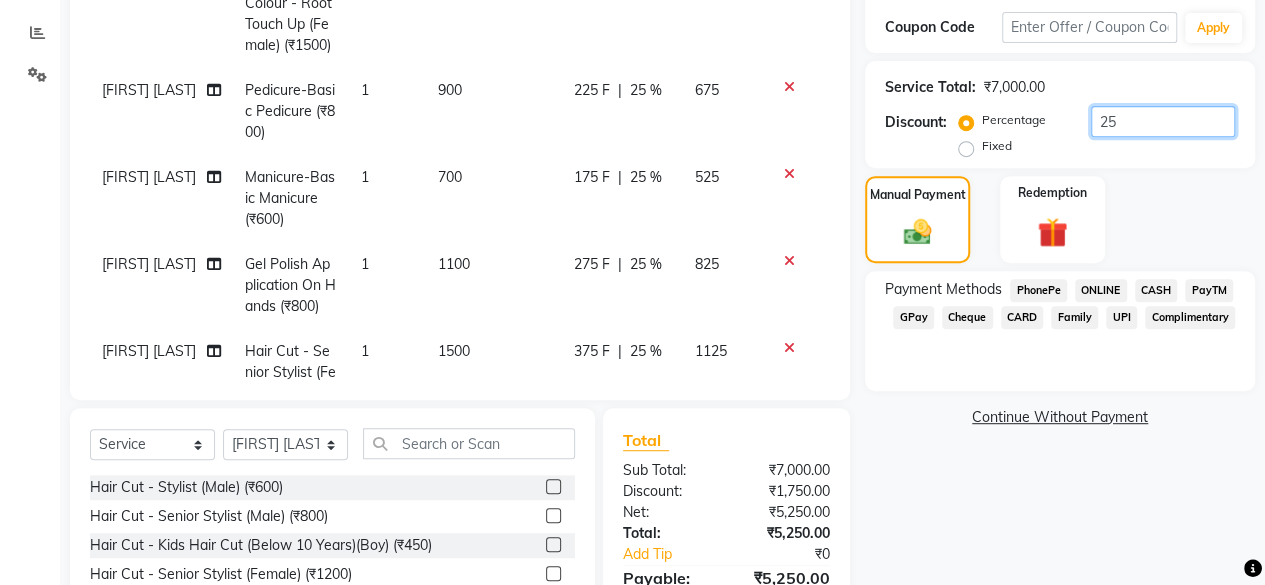 click on "25" 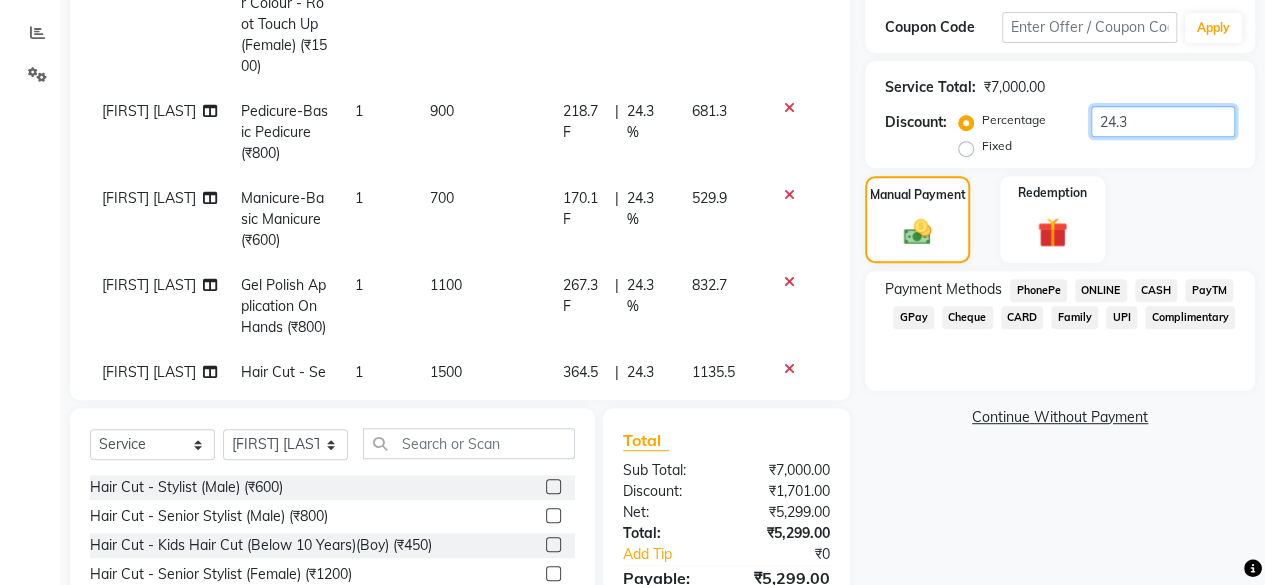 type on "24.3" 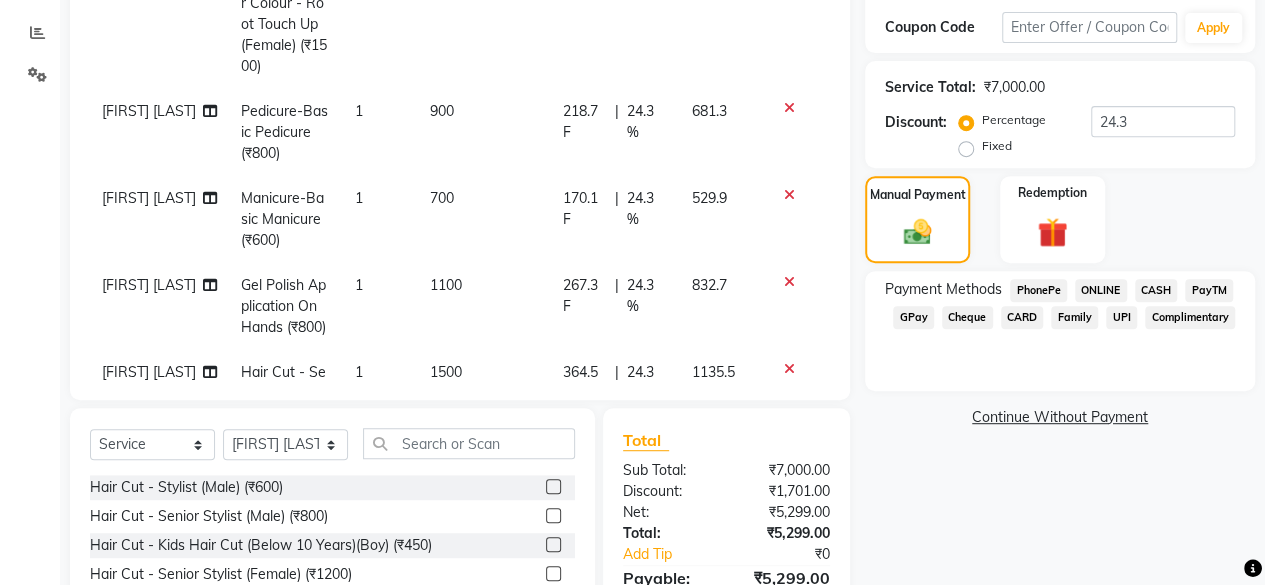 click on "Continue Without Payment" 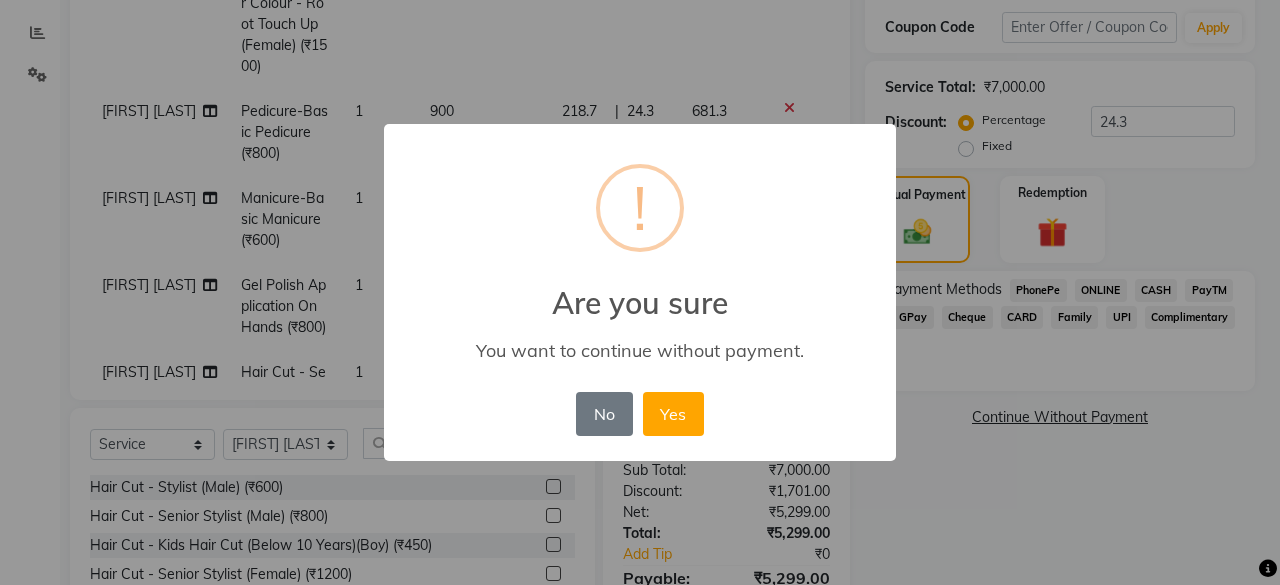 click on "× ! Are you sure You want to continue without payment. No No Yes" at bounding box center [640, 292] 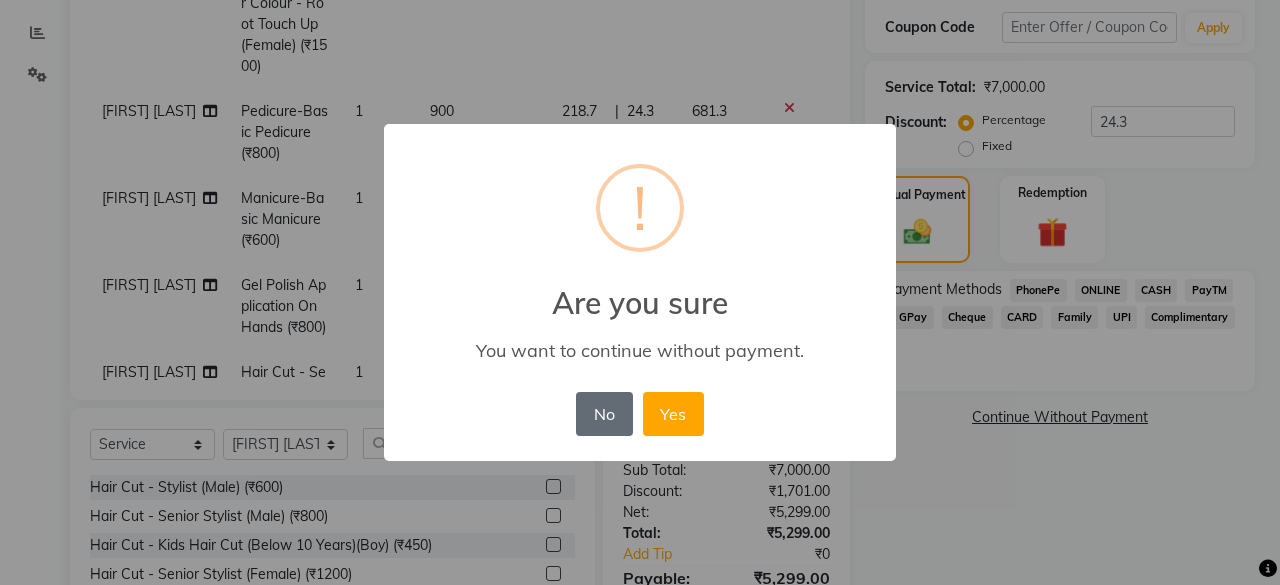 click on "No" at bounding box center (604, 414) 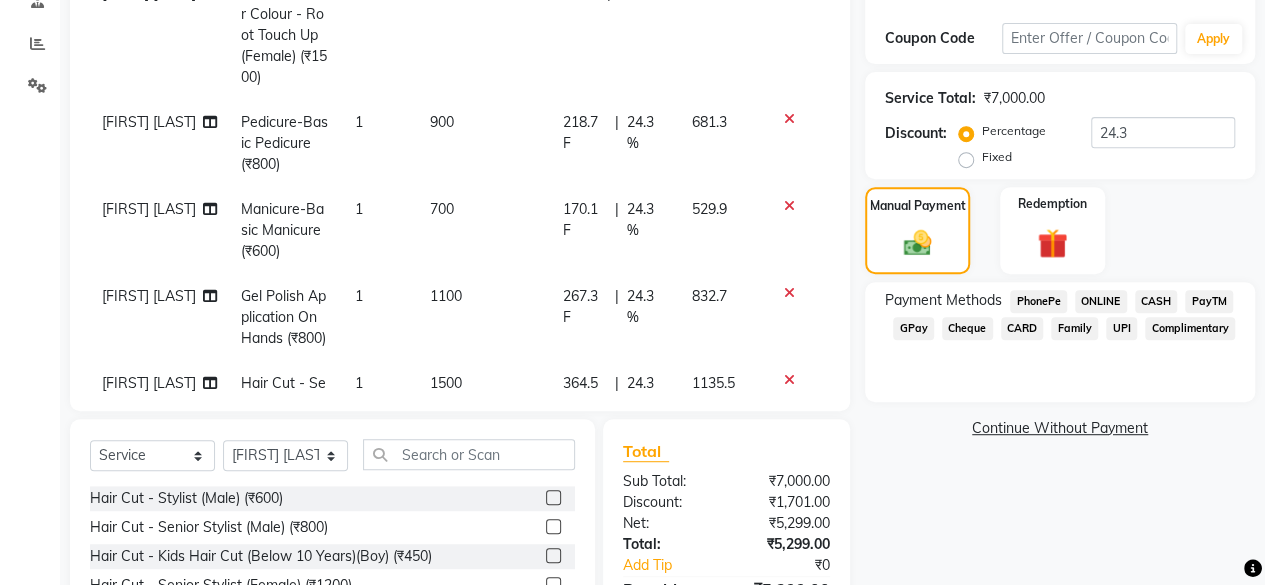 scroll, scrollTop: 356, scrollLeft: 0, axis: vertical 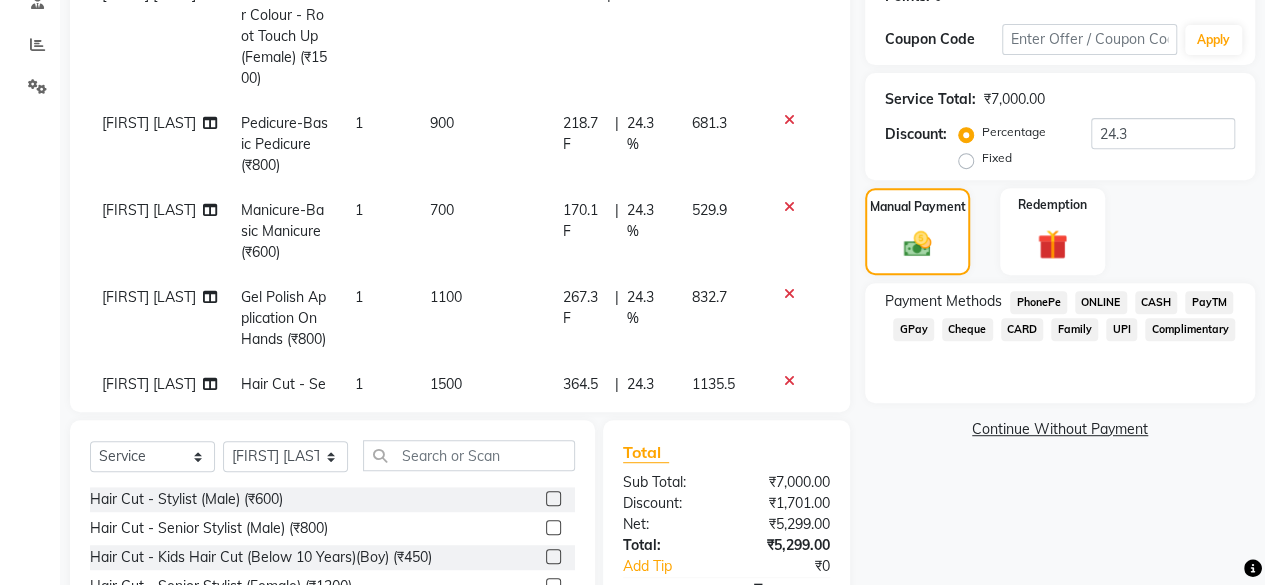 click on "Continue Without Payment" 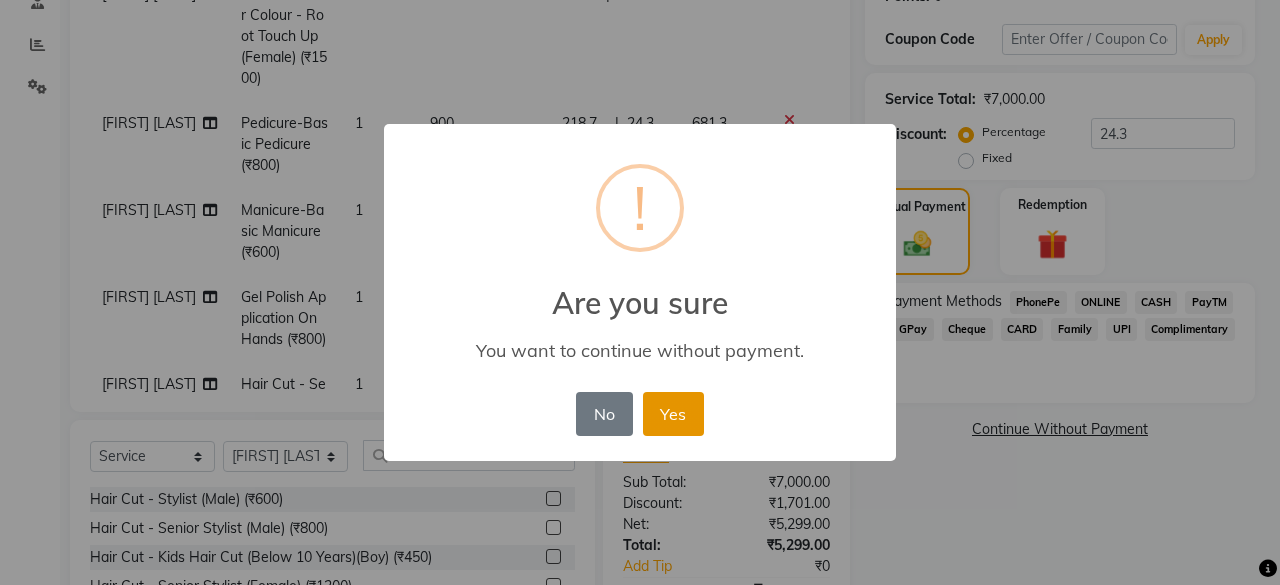 click on "Yes" at bounding box center [673, 414] 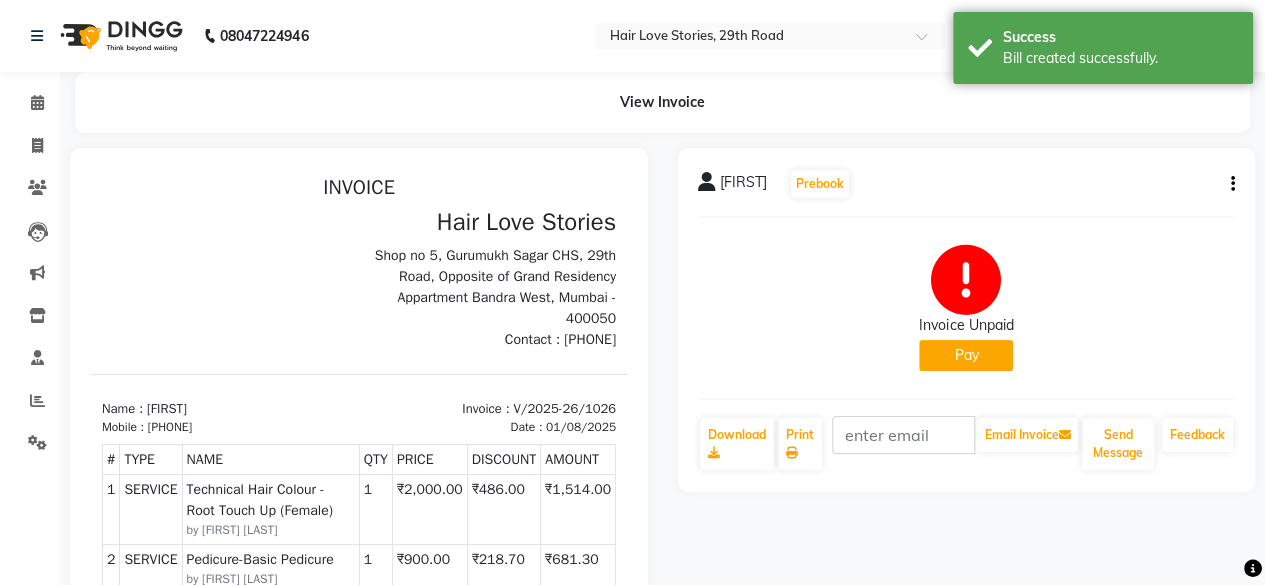 scroll, scrollTop: 0, scrollLeft: 0, axis: both 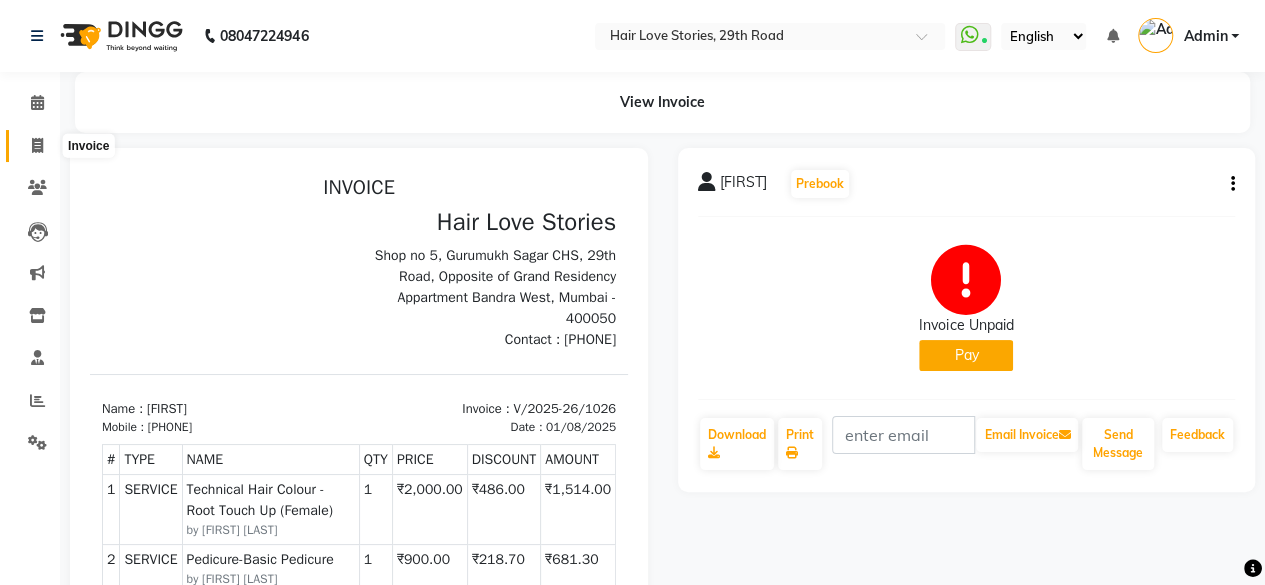 click 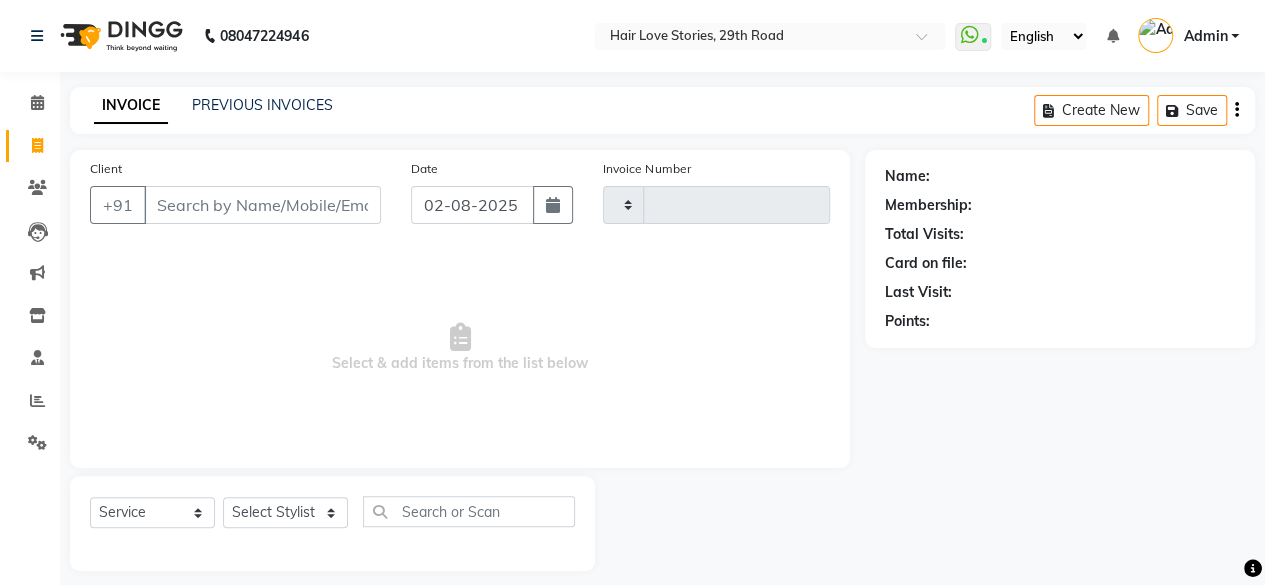 scroll, scrollTop: 15, scrollLeft: 0, axis: vertical 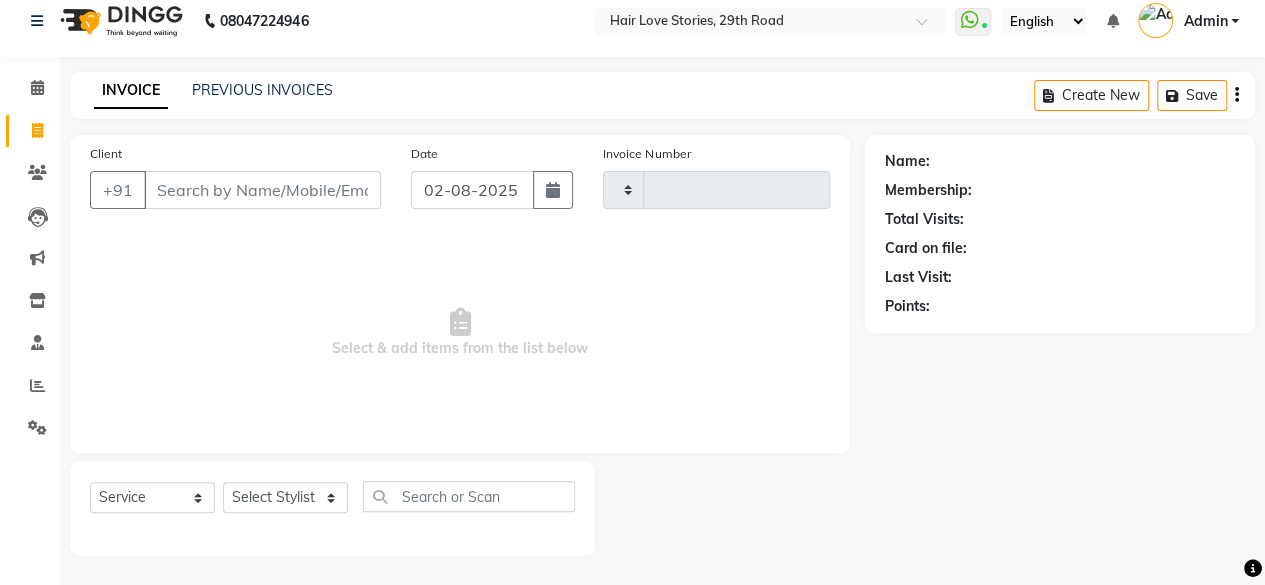 type on "1027" 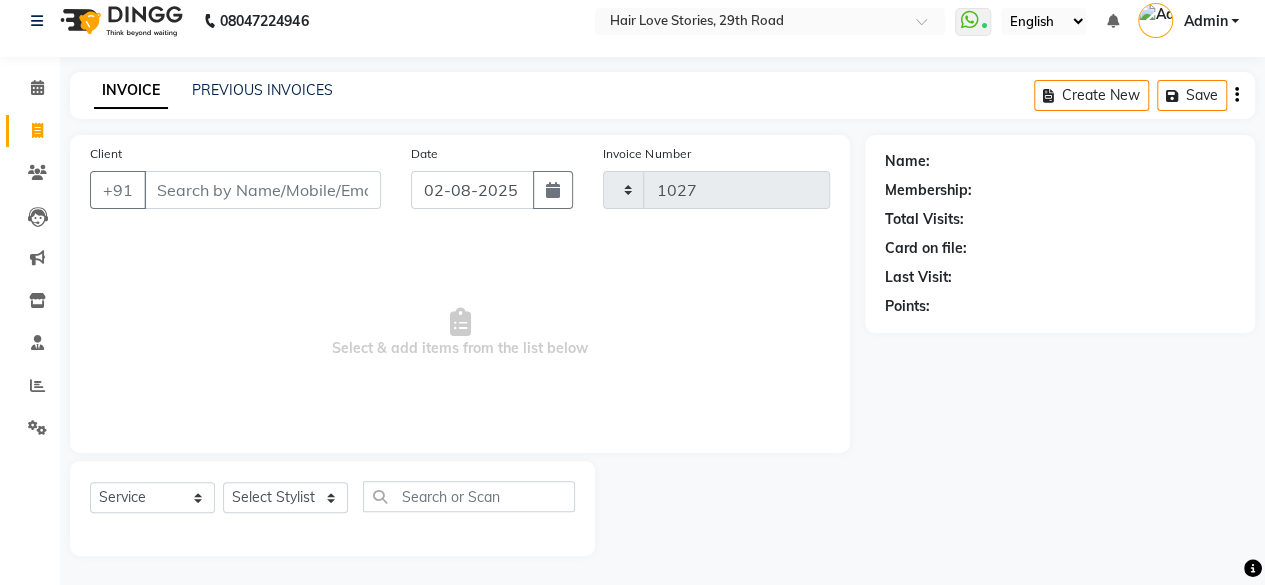 select on "3886" 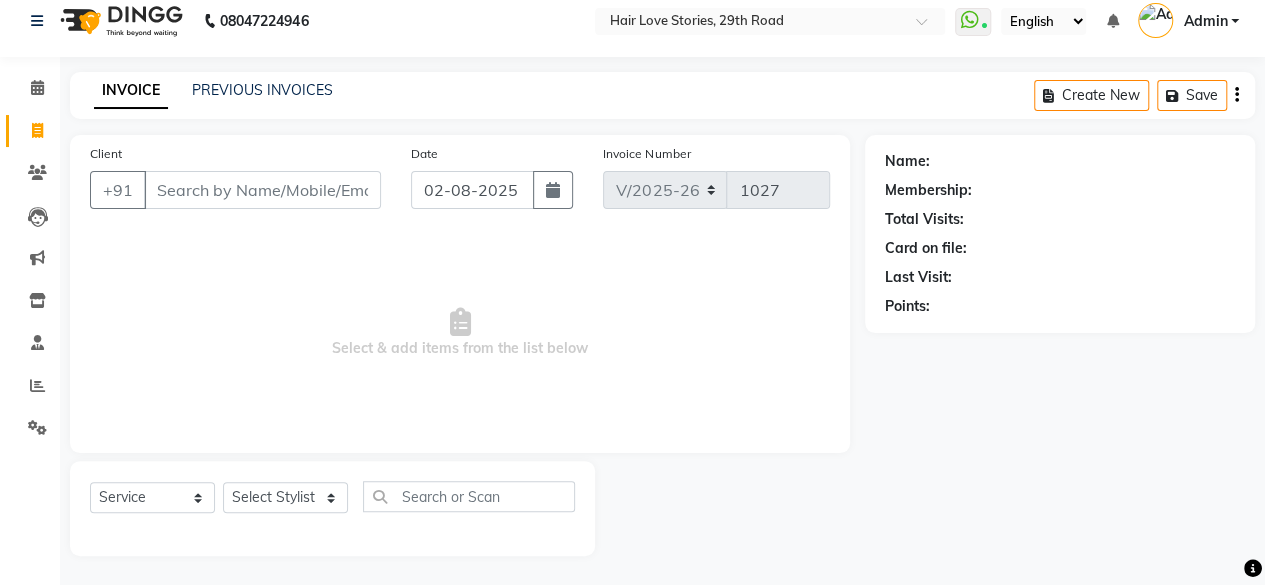 click on "Client" at bounding box center (262, 190) 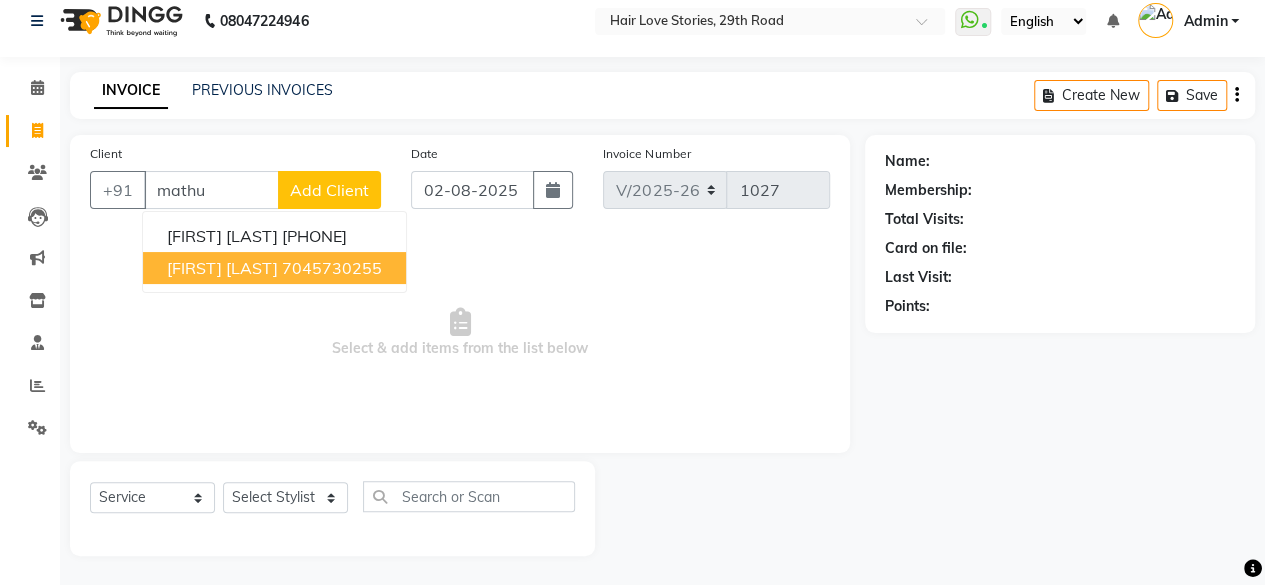 click on "[FIRST] [LAST]  [PHONE]" at bounding box center [274, 268] 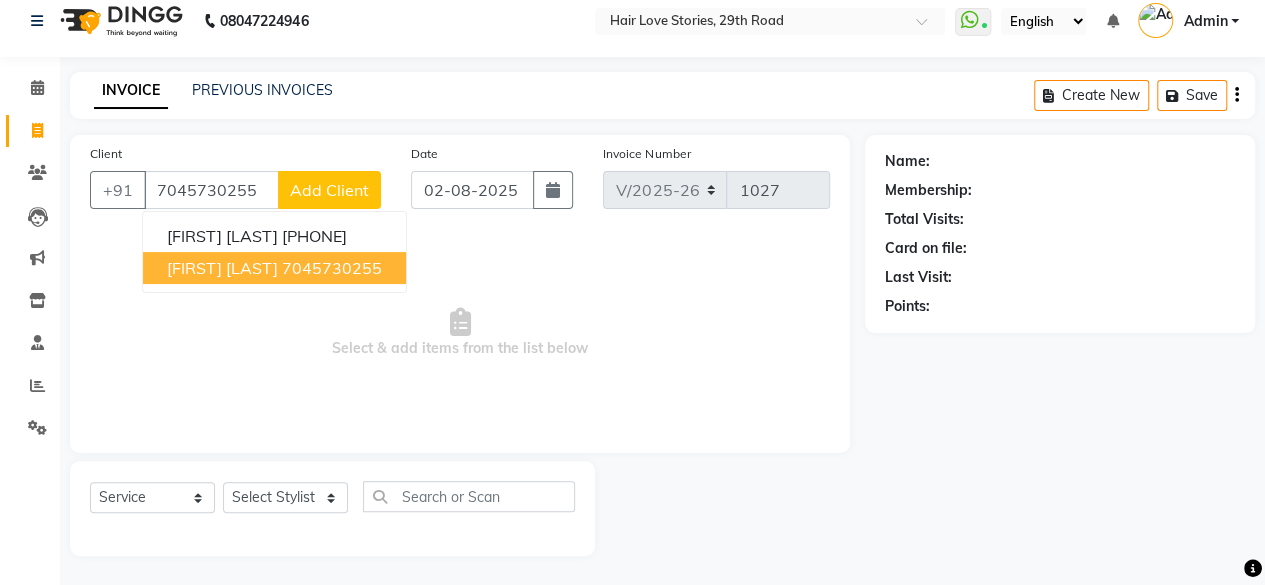 type on "7045730255" 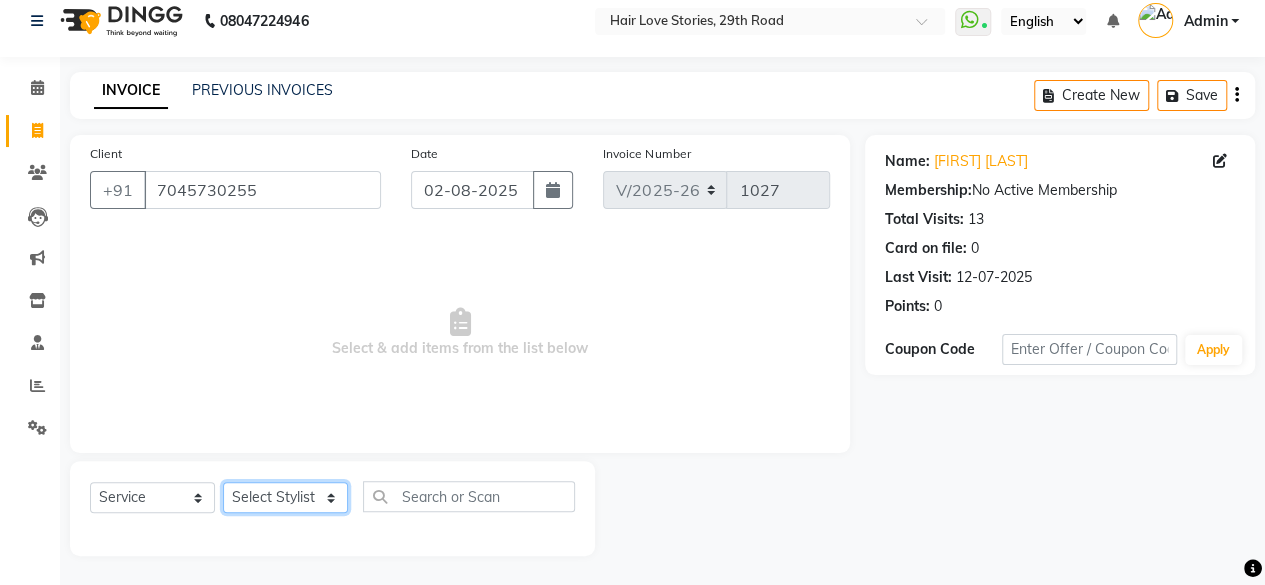 click on "Select Stylist [FIRST] [LAST] [FIRST] [LAST] [FIRST] [LAST] [FIRST] [LAST] [FIRST] [LAST] [FIRST] [LAST] [FIRST] [LAST] [FIRST] [LAST] [FIRST] [LAST] [FIRST] [LAST] [FIRST] [LAST]" 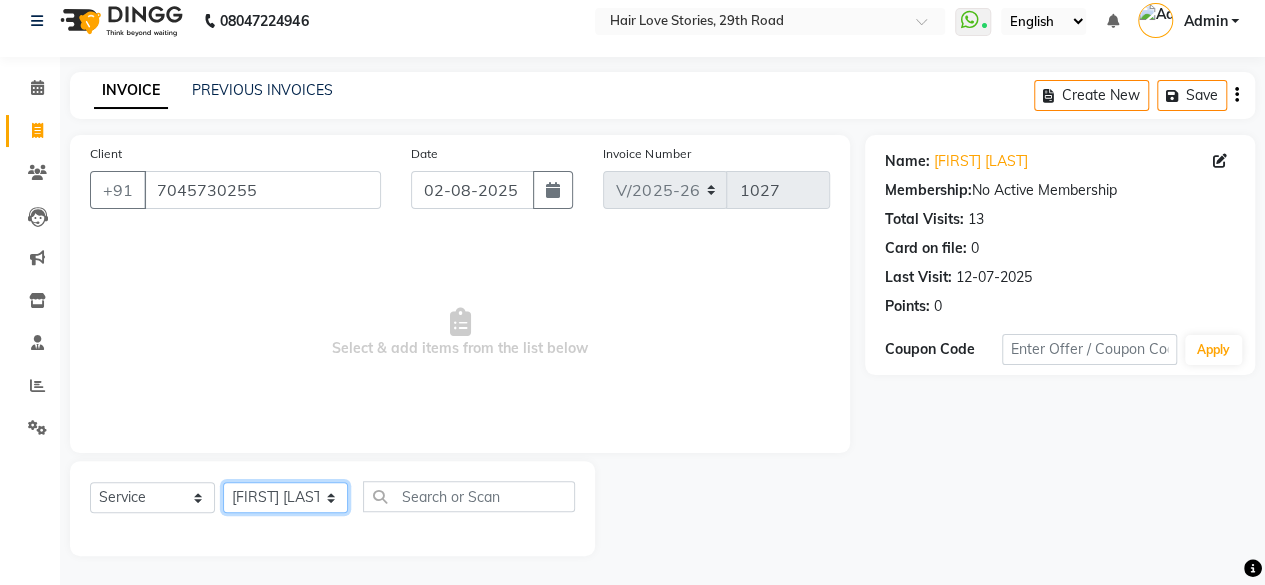 click on "Select Stylist [FIRST] [LAST] [FIRST] [LAST] [FIRST] [LAST] [FIRST] [LAST] [FIRST] [LAST] [FIRST] [LAST] [FIRST] [LAST] [FIRST] [LAST] [FIRST] [LAST] [FIRST] [LAST] [FIRST] [LAST]" 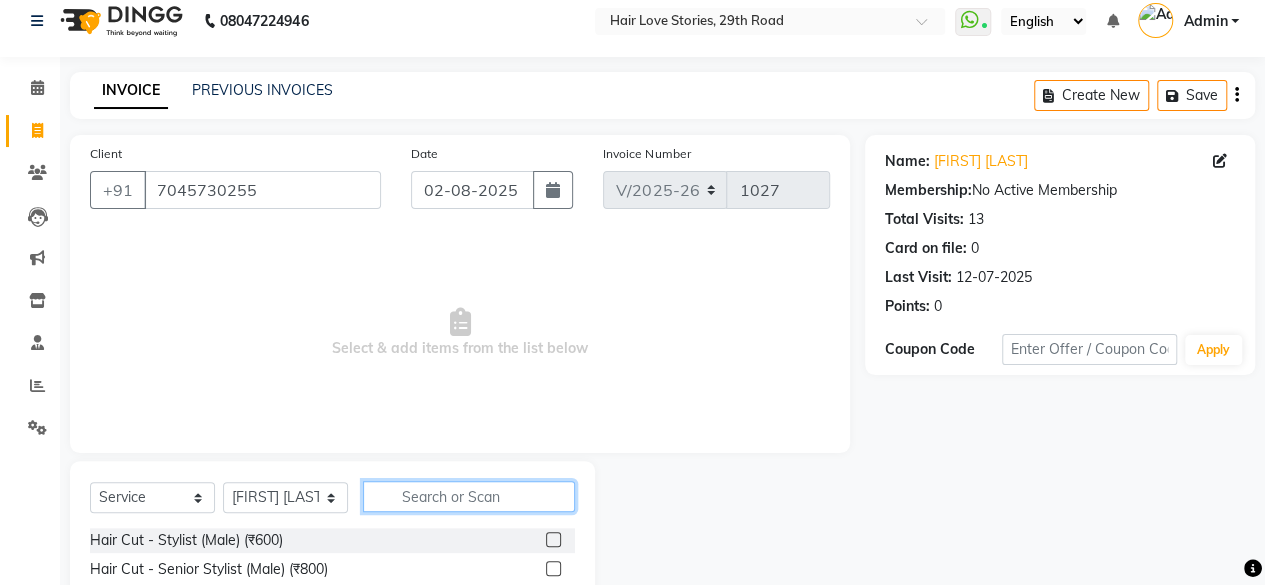 click 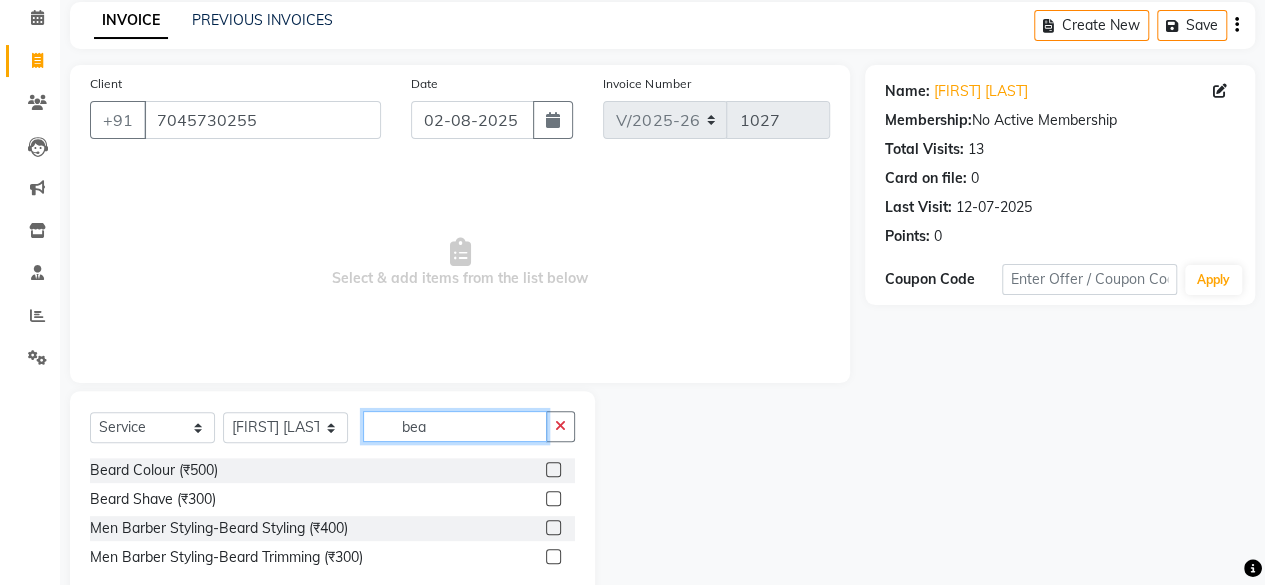 scroll, scrollTop: 131, scrollLeft: 0, axis: vertical 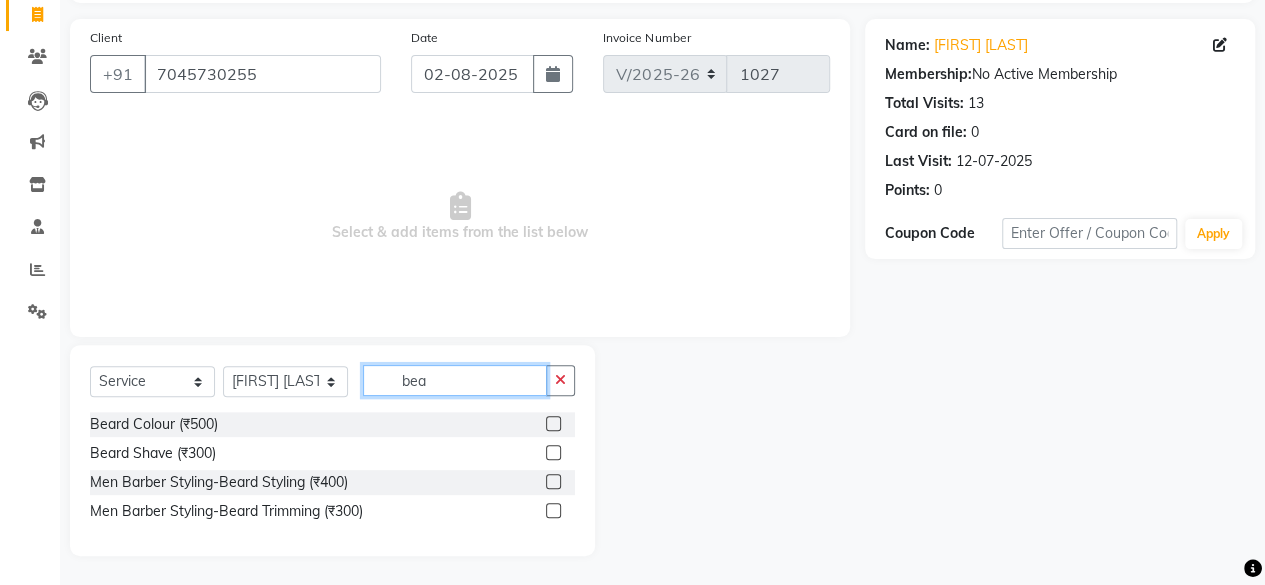 type on "bea" 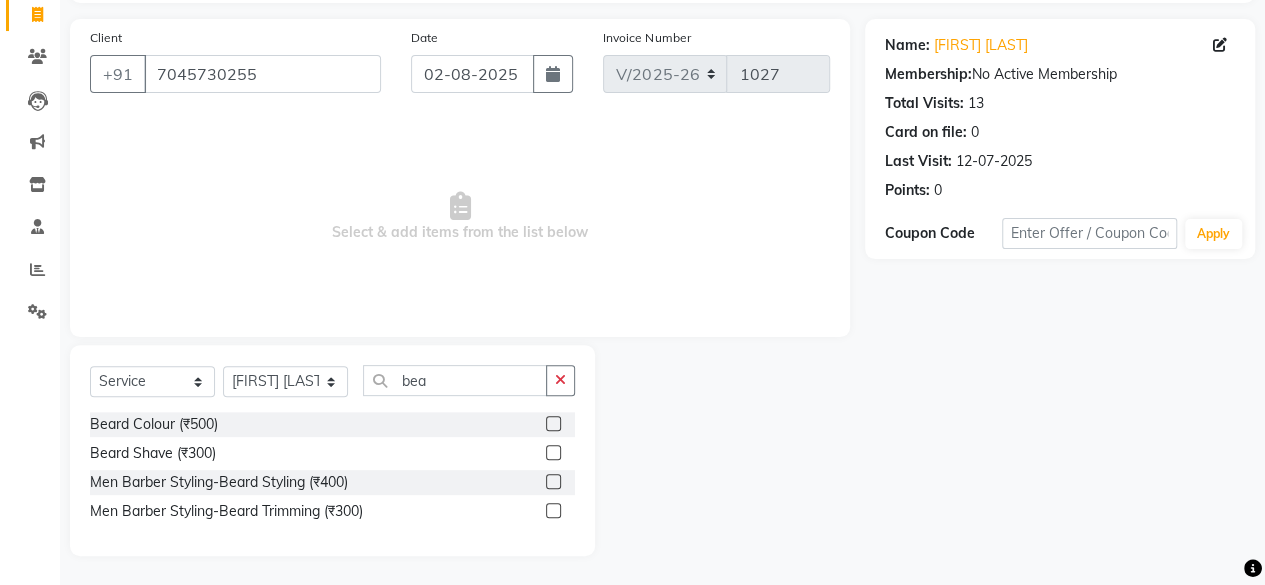 click 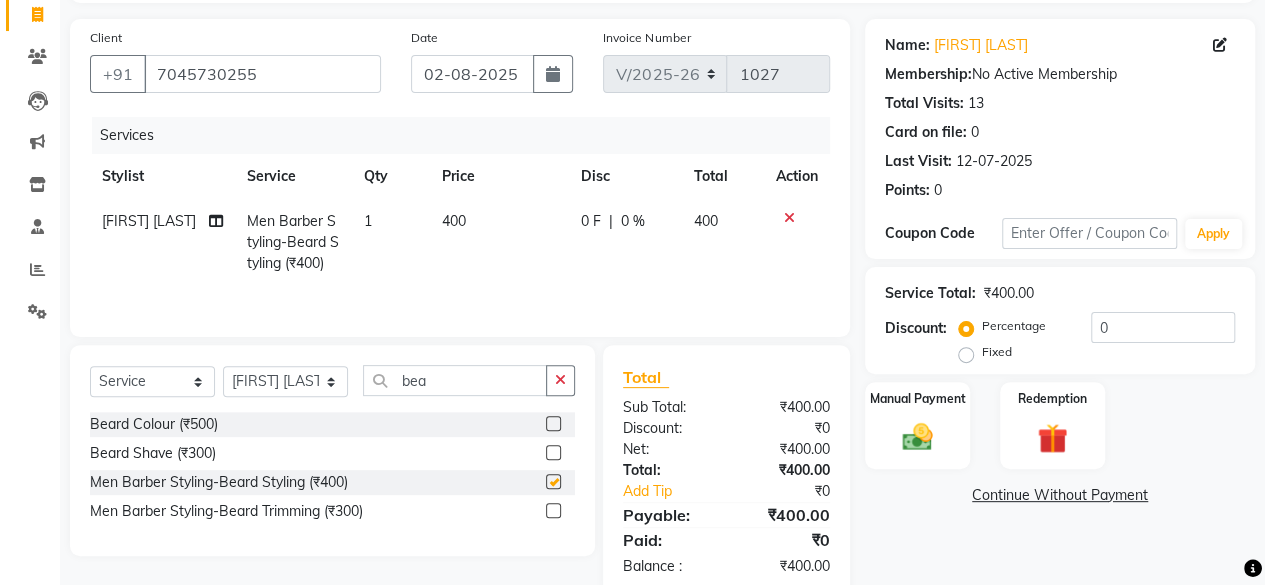 checkbox on "false" 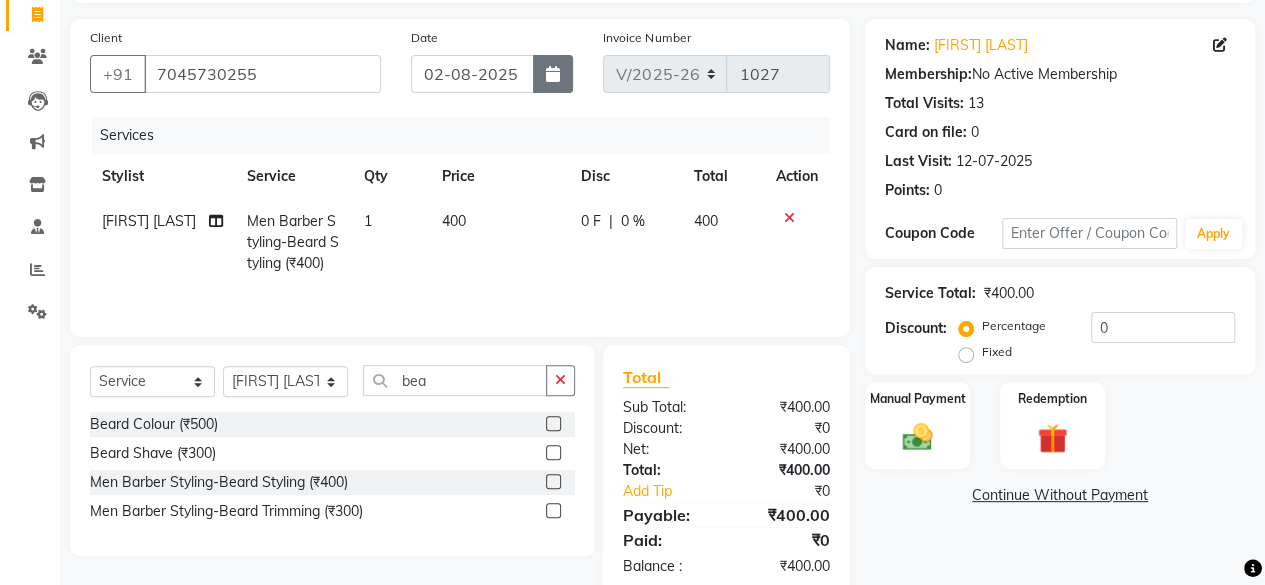 click 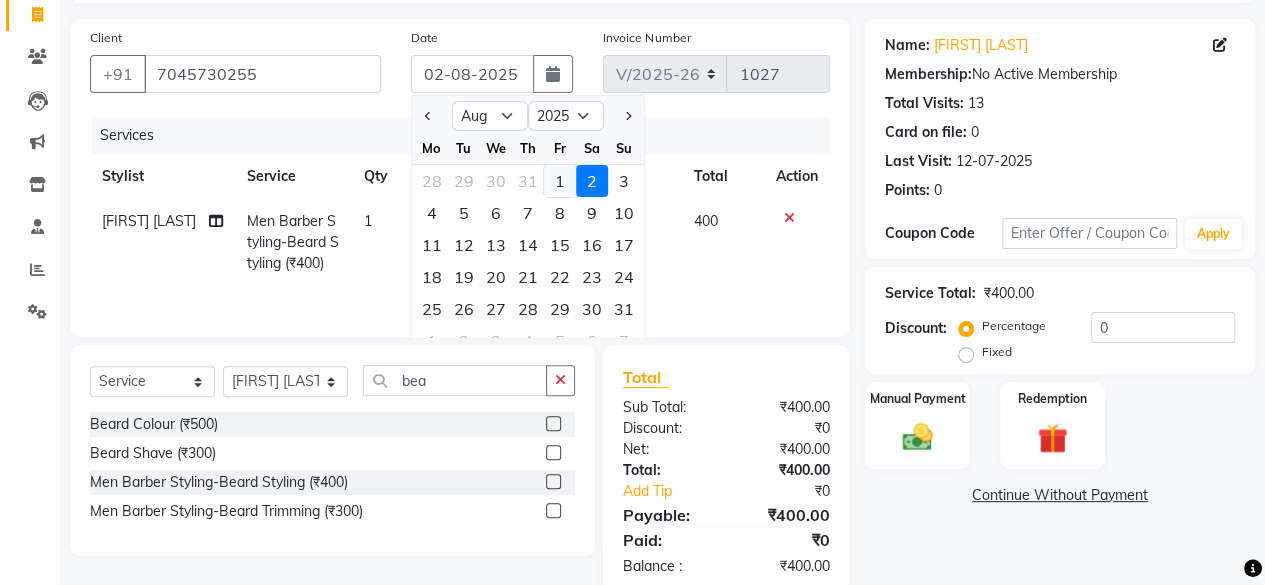 click on "1" 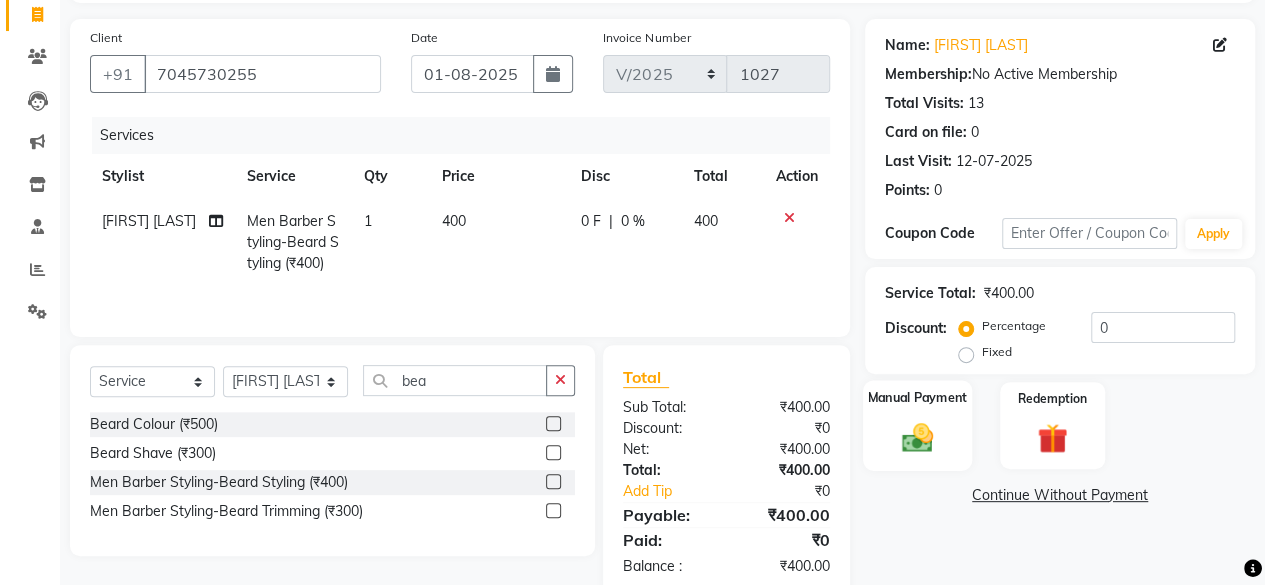 click 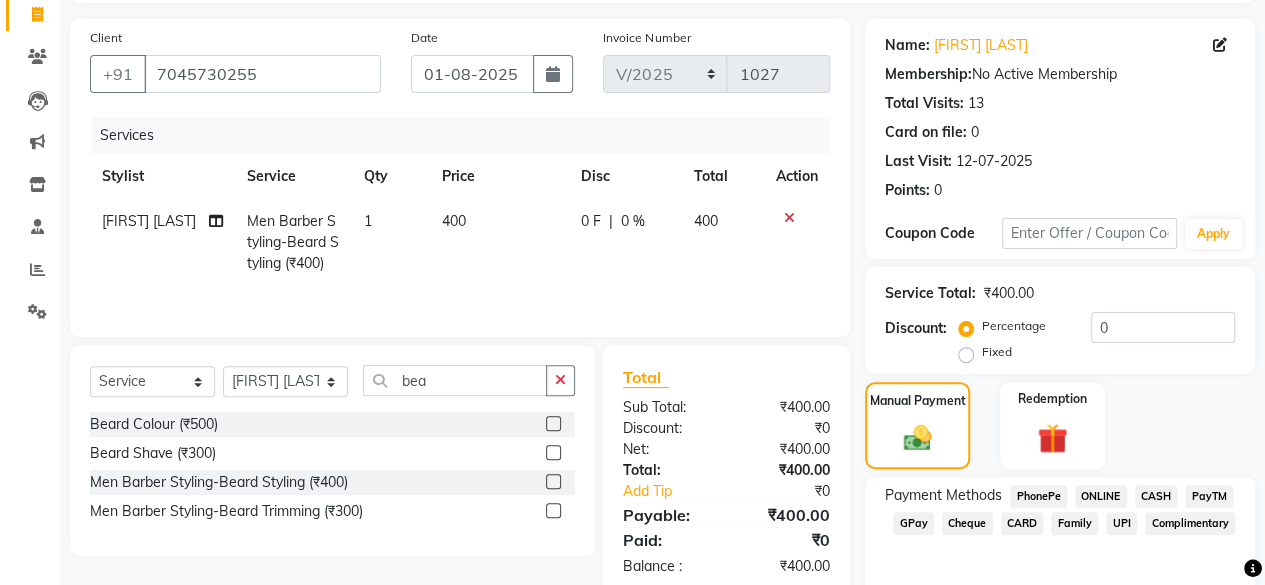click on "CASH" 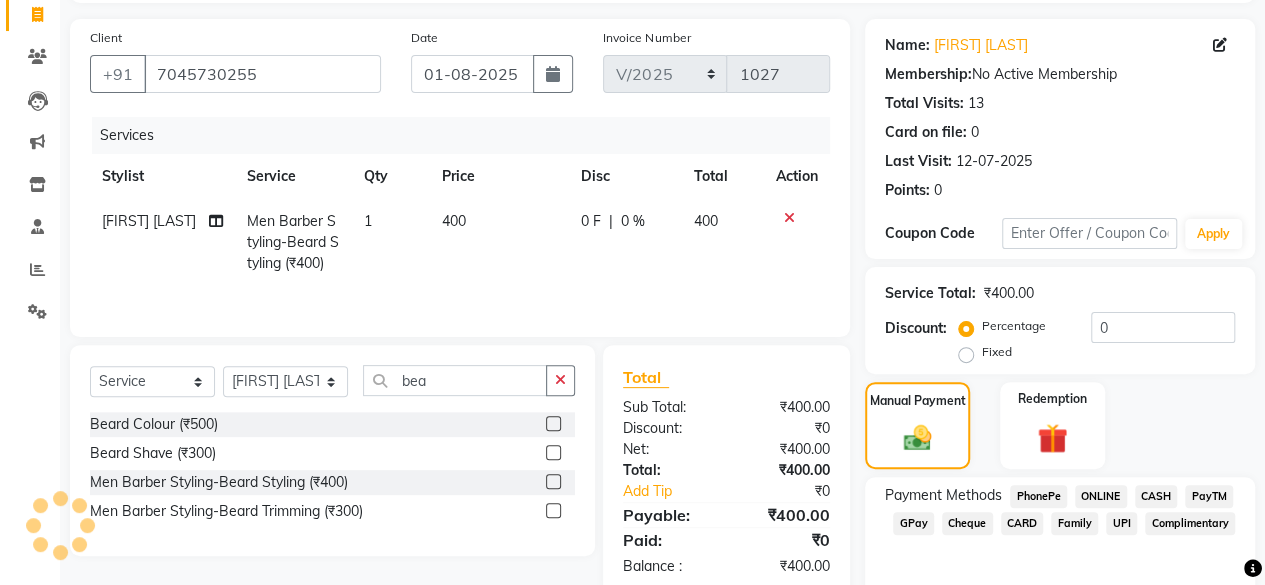 click on "CASH" 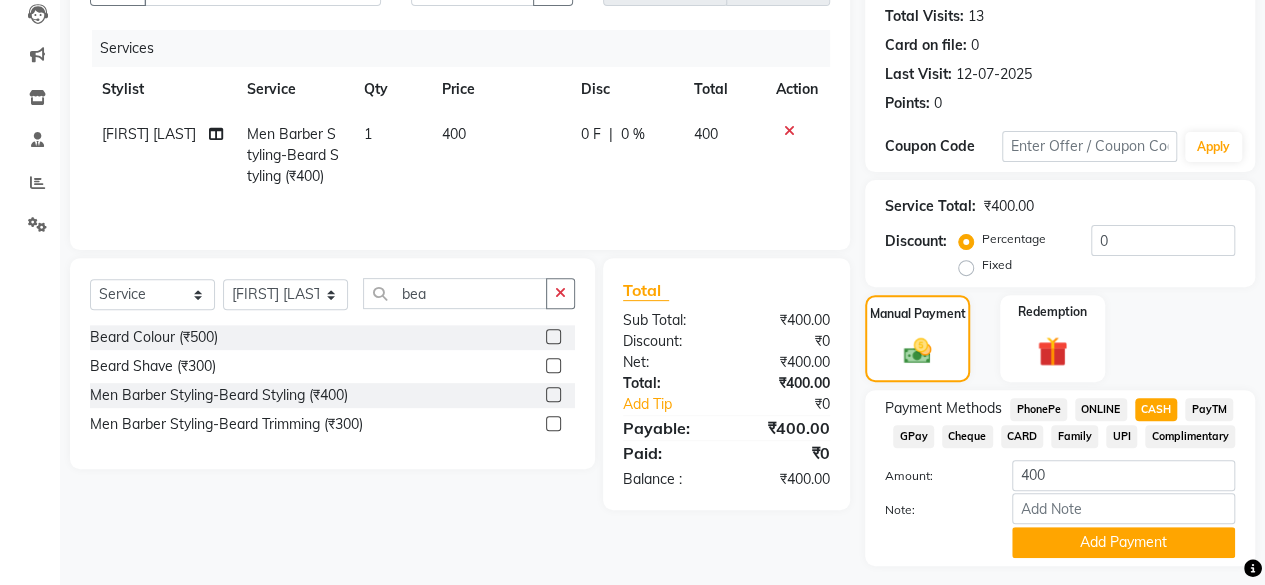 scroll, scrollTop: 268, scrollLeft: 0, axis: vertical 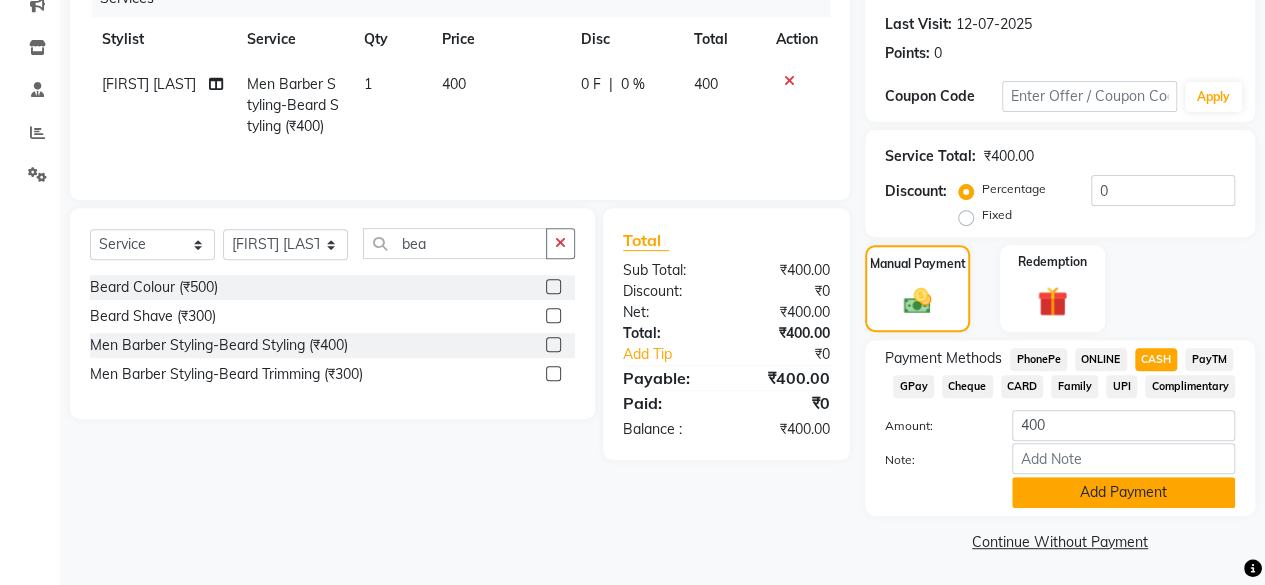 click on "Add Payment" 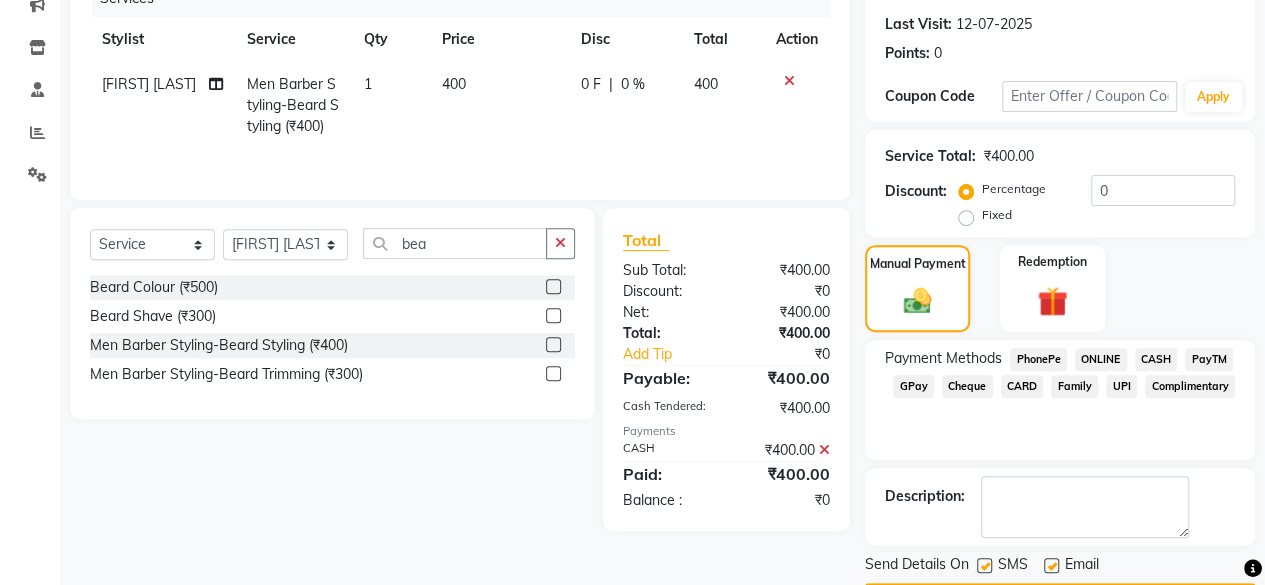 scroll, scrollTop: 324, scrollLeft: 0, axis: vertical 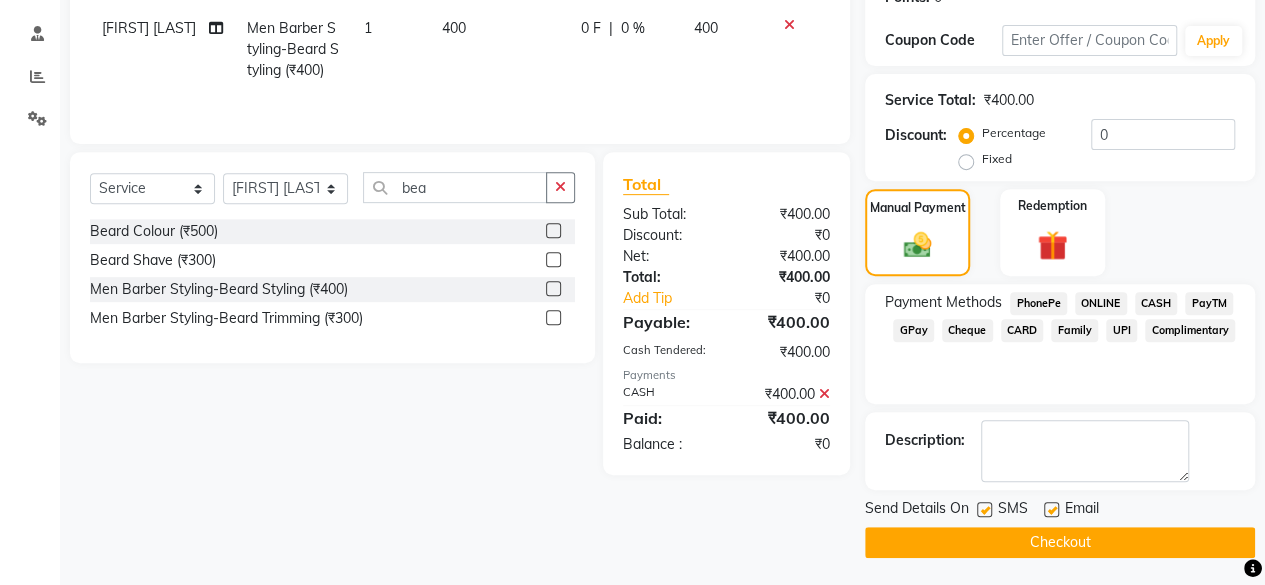 click 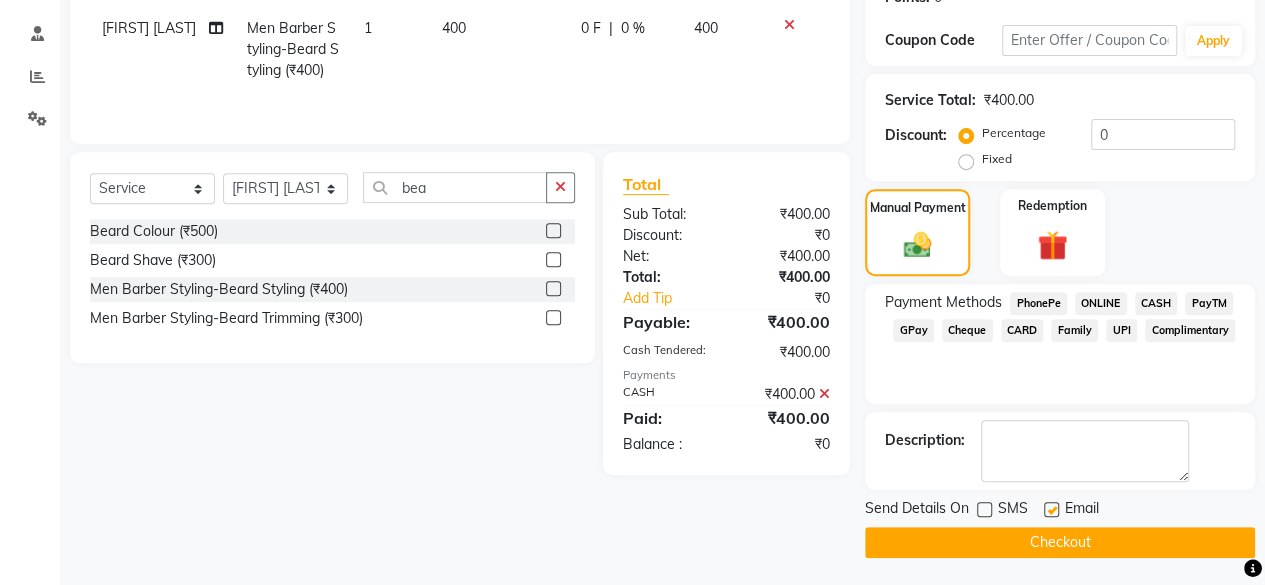 click on "Checkout" 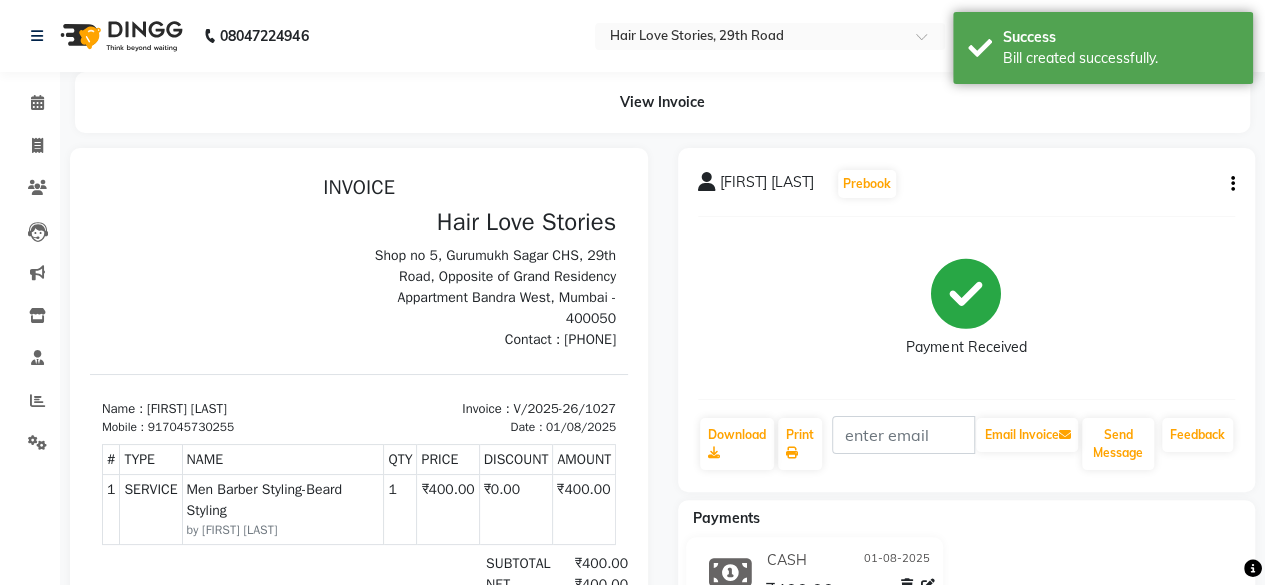 scroll, scrollTop: 0, scrollLeft: 0, axis: both 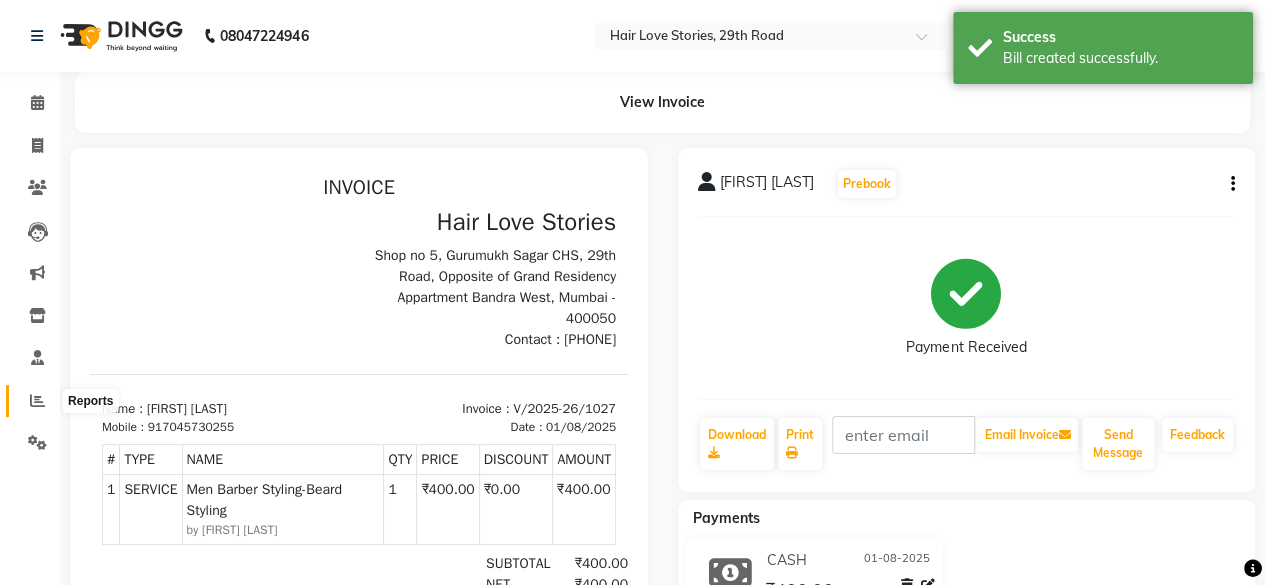 click 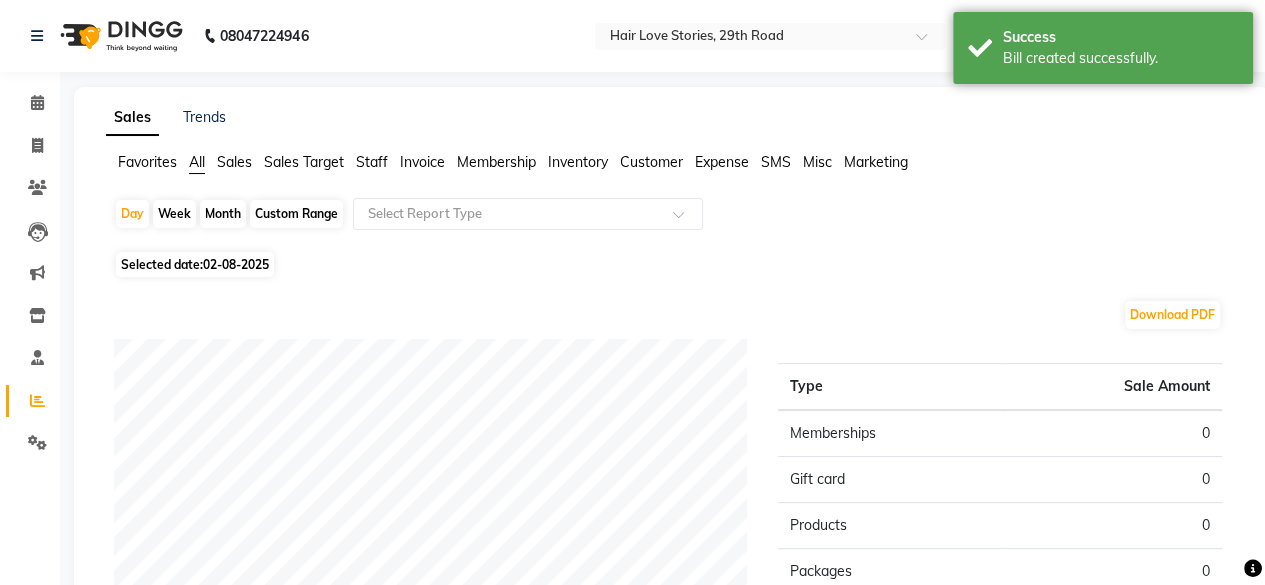 click on "Selected date:  02-08-2025" 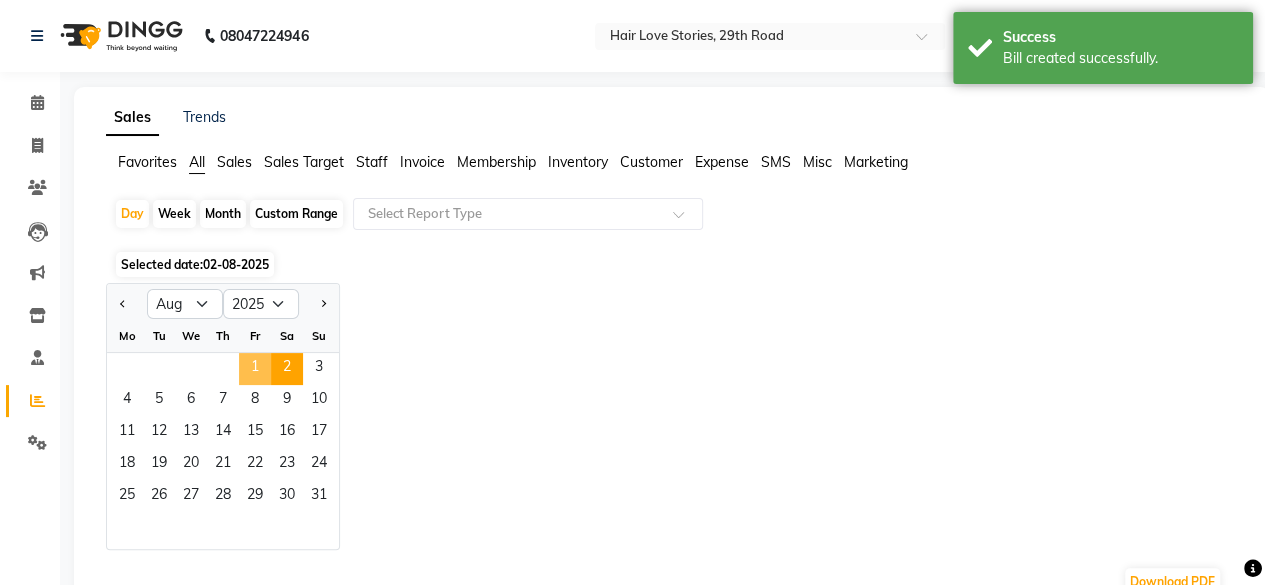 click on "1" 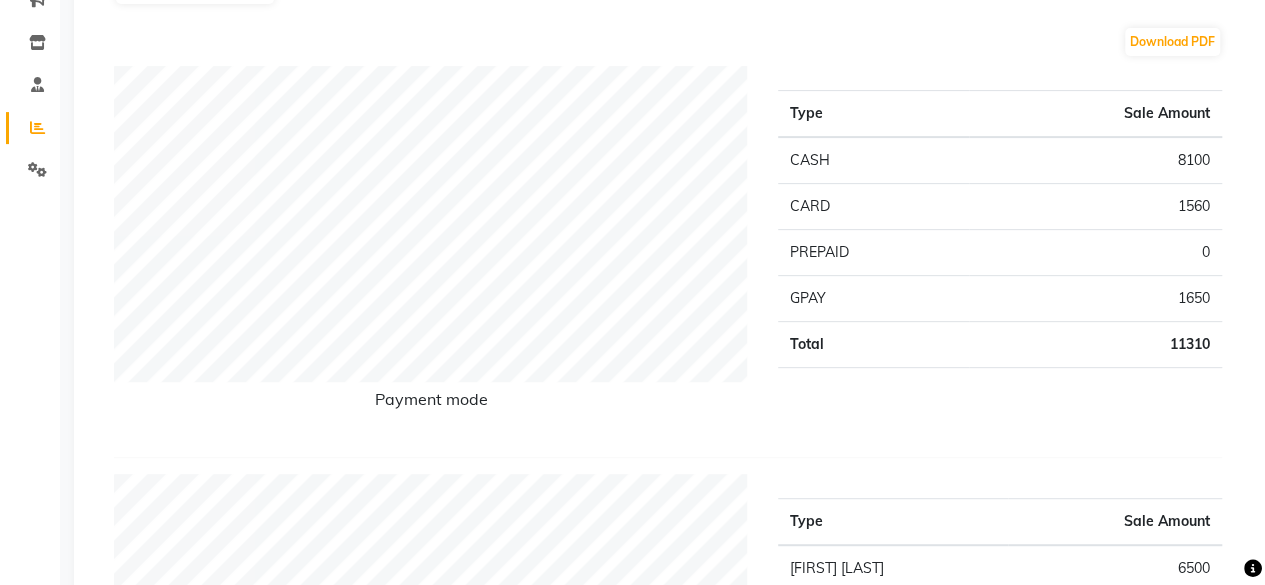 scroll, scrollTop: 0, scrollLeft: 0, axis: both 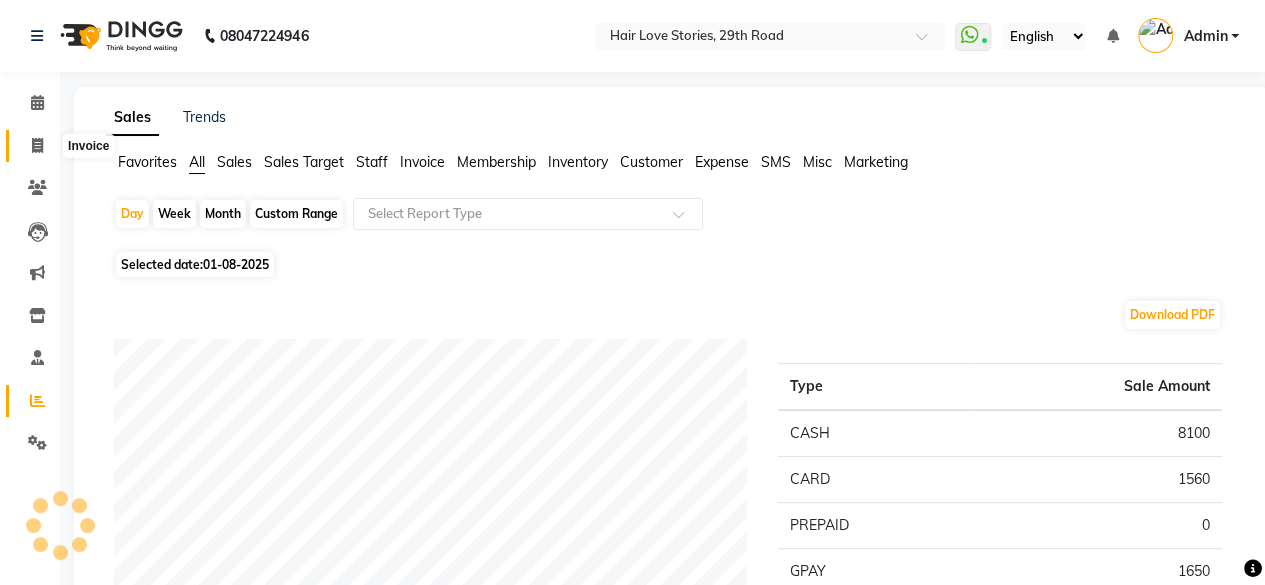 click 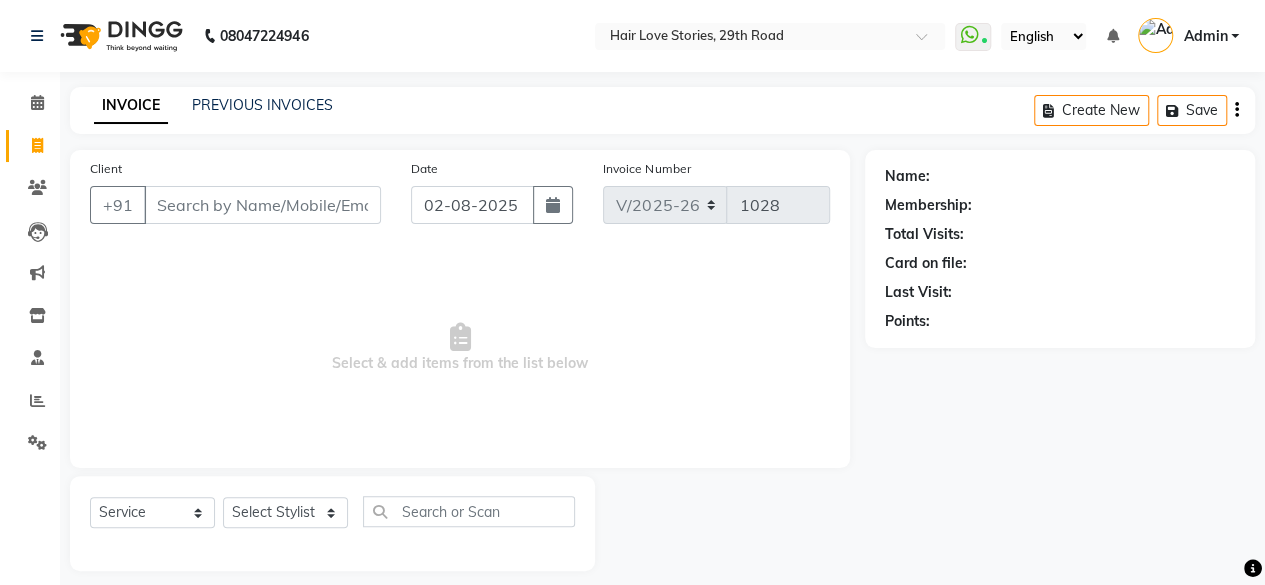 scroll, scrollTop: 15, scrollLeft: 0, axis: vertical 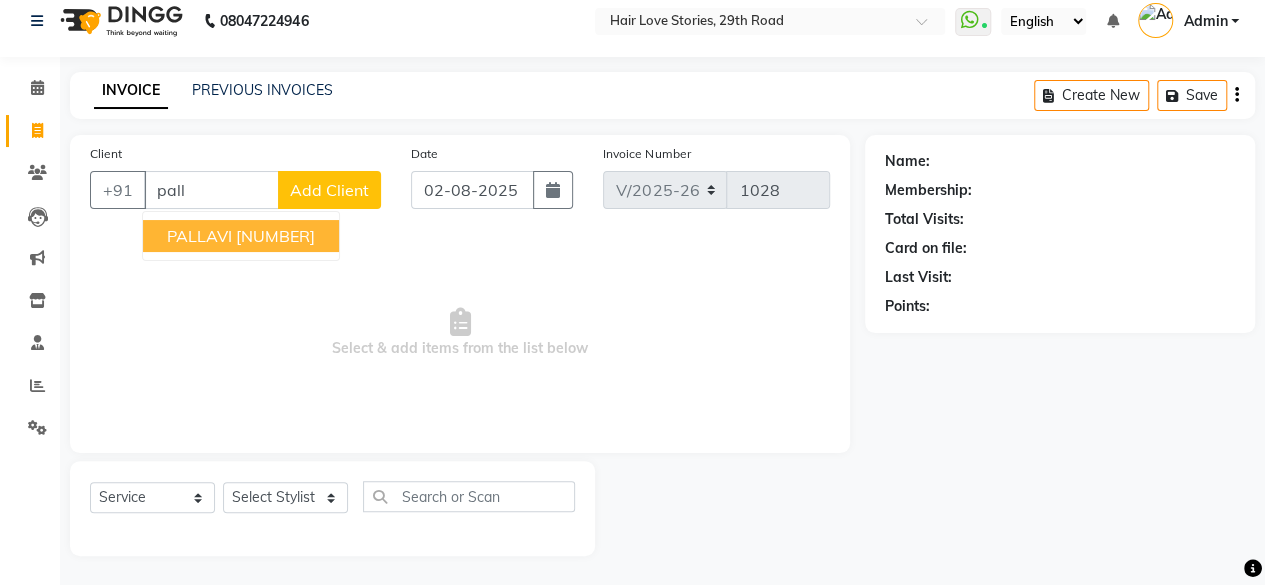 click on "PALLAVI" at bounding box center (199, 236) 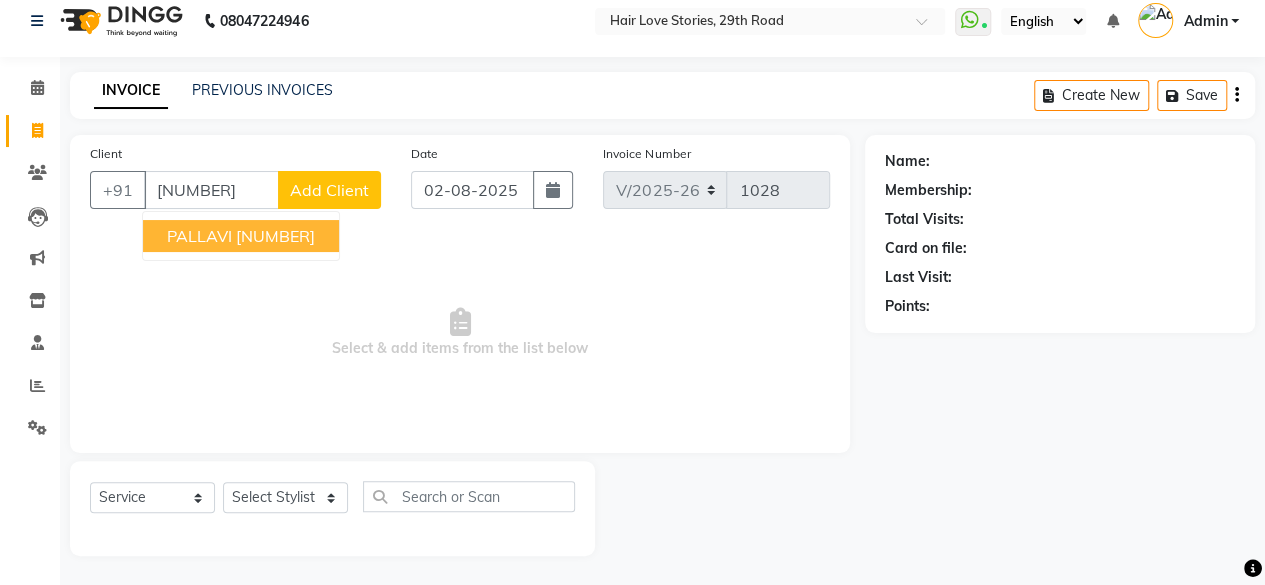 type on "[NUMBER]" 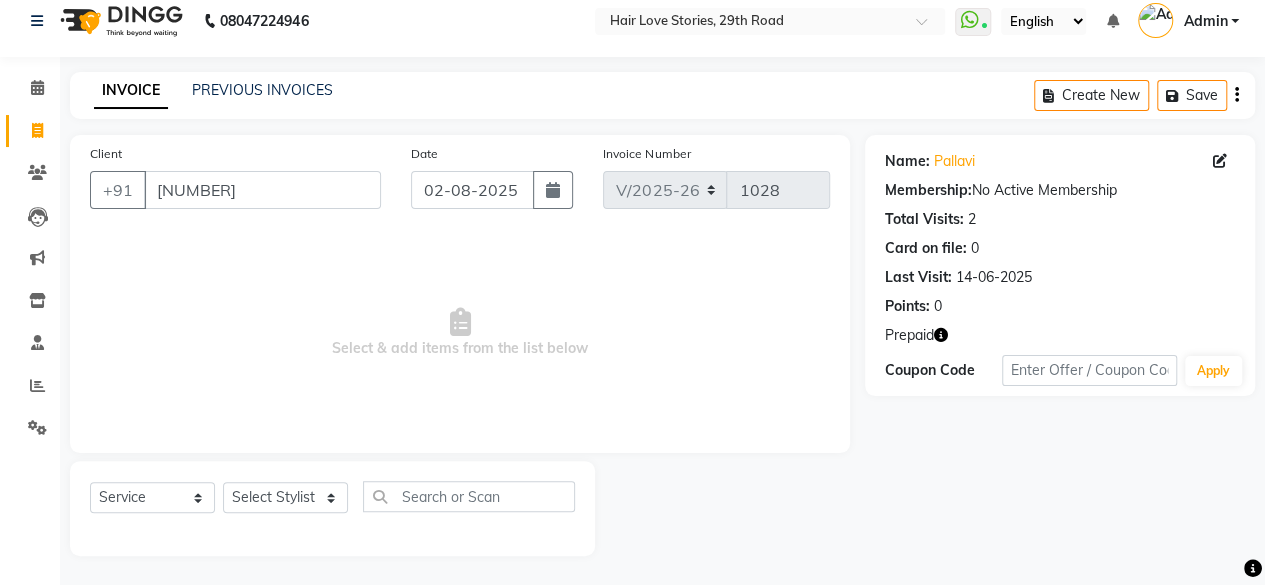 click 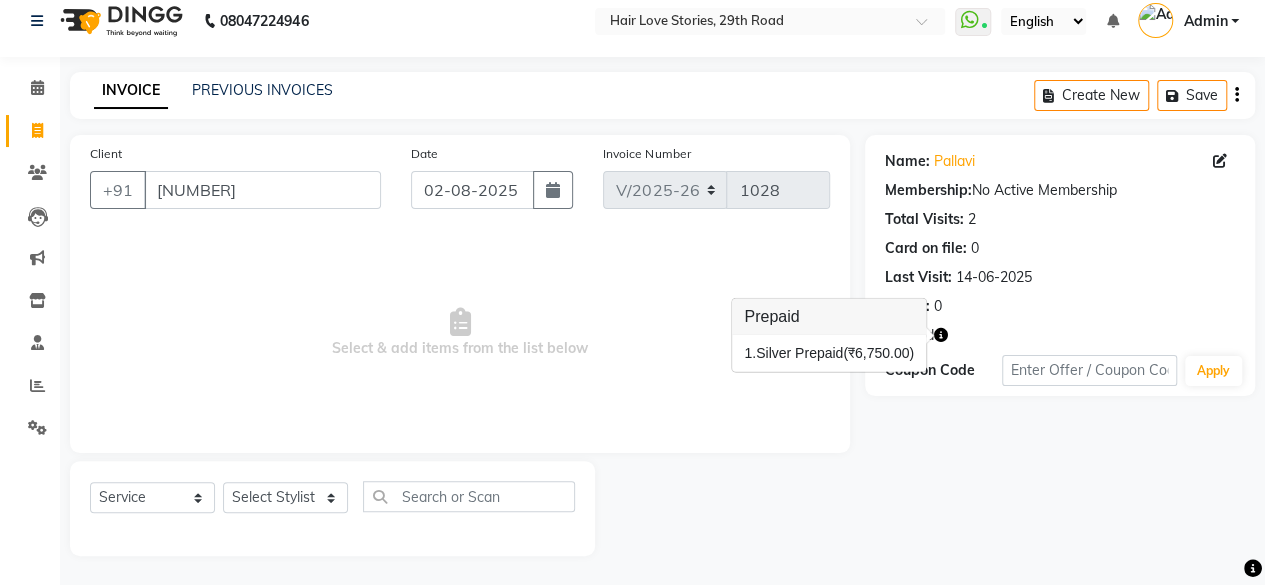 click 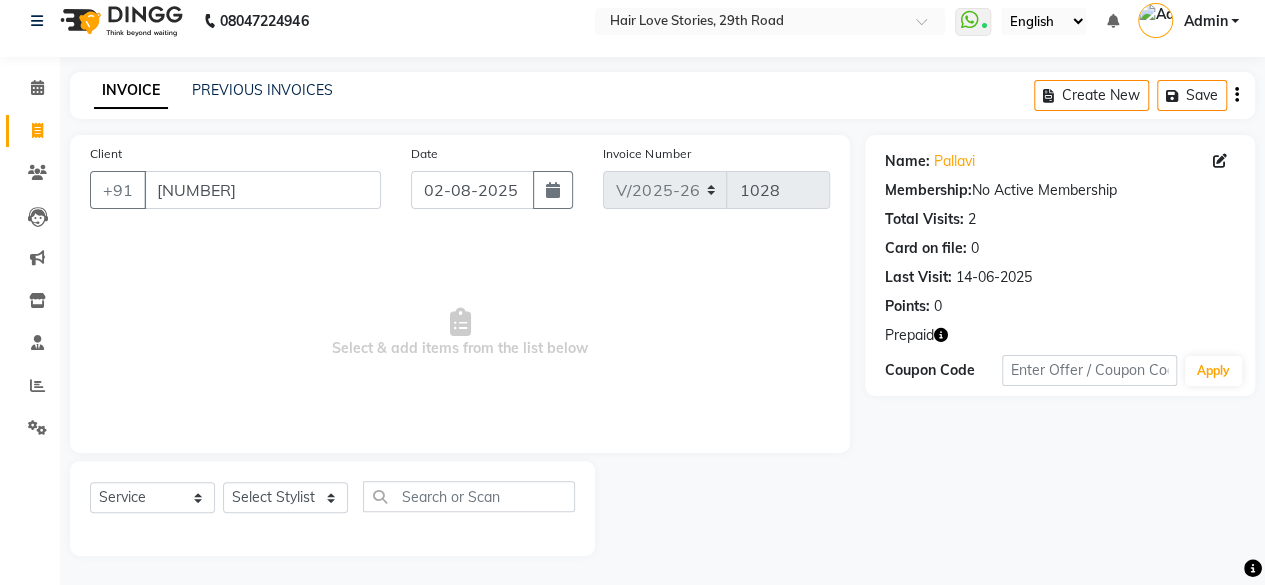 click 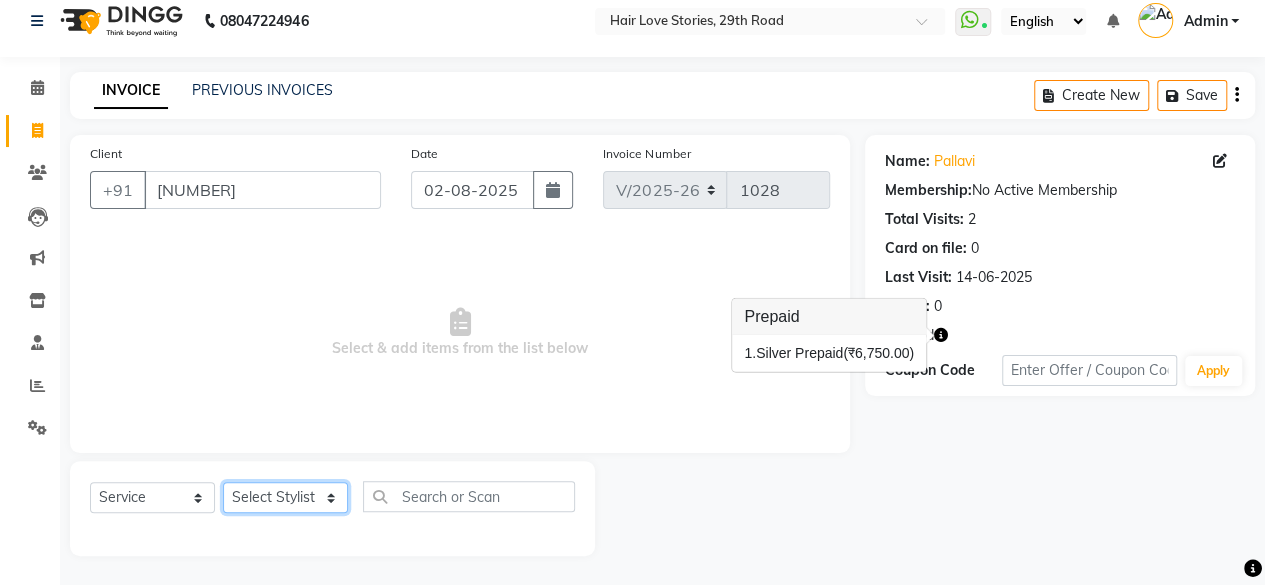 click on "Select Stylist [FIRST] [LAST] [FIRST] [LAST] [FIRST] [LAST] [FIRST] [LAST] [FIRST] [LAST] [FIRST] [LAST] [FIRST] [LAST] [FIRST] [LAST] [FIRST] [LAST] [FIRST] [LAST] [FIRST] [LAST]" 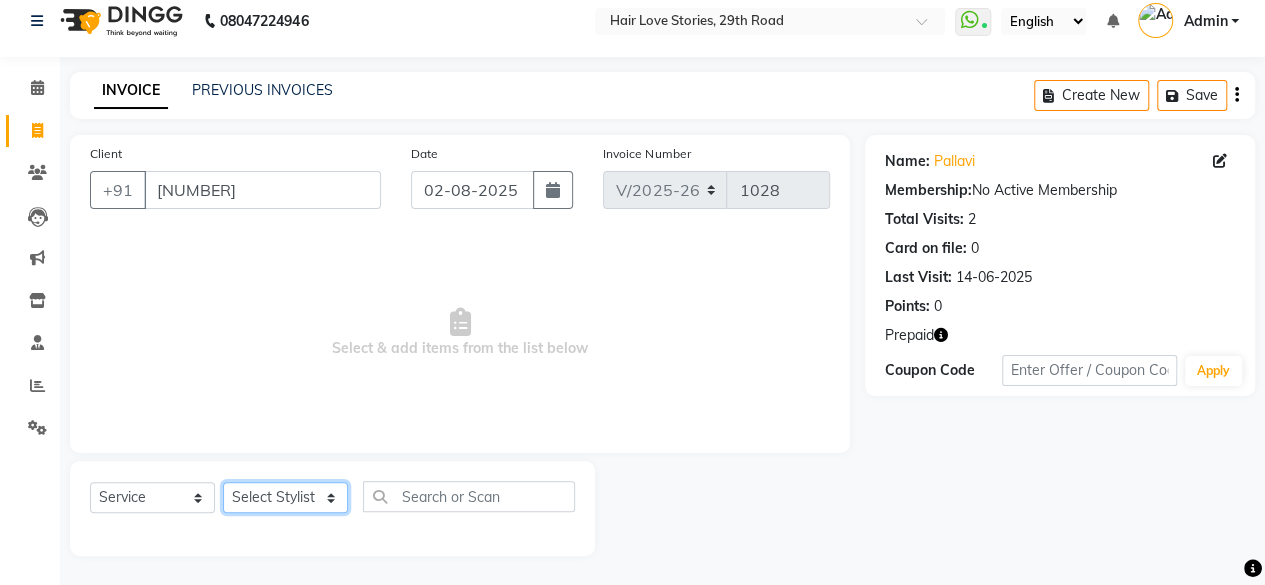 select on "19044" 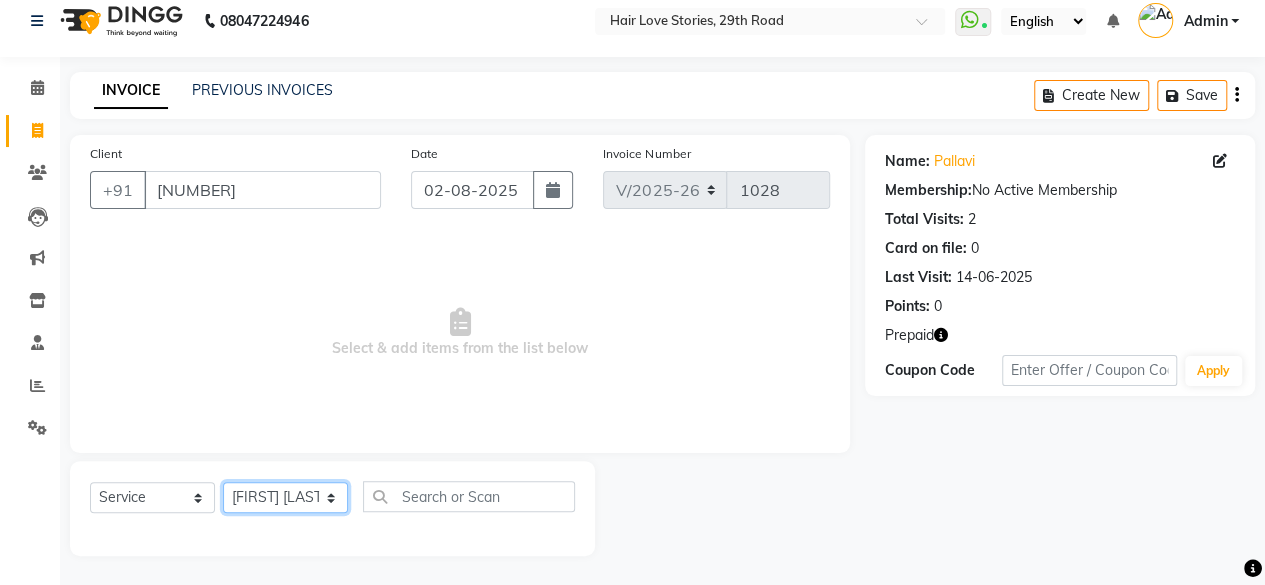 click on "Select Stylist [FIRST] [LAST] [FIRST] [LAST] [FIRST] [LAST] [FIRST] [LAST] [FIRST] [LAST] [FIRST] [LAST] [FIRST] [LAST] [FIRST] [LAST] [FIRST] [LAST] [FIRST] [LAST] [FIRST] [LAST]" 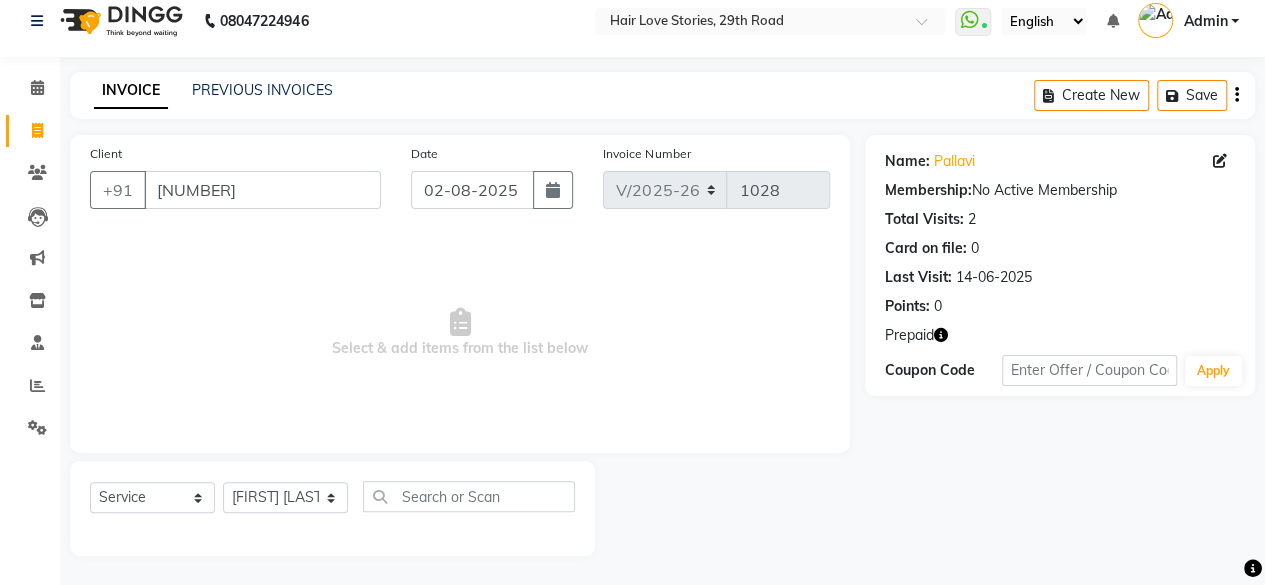 click on "Select & add items from the list below" at bounding box center [460, 333] 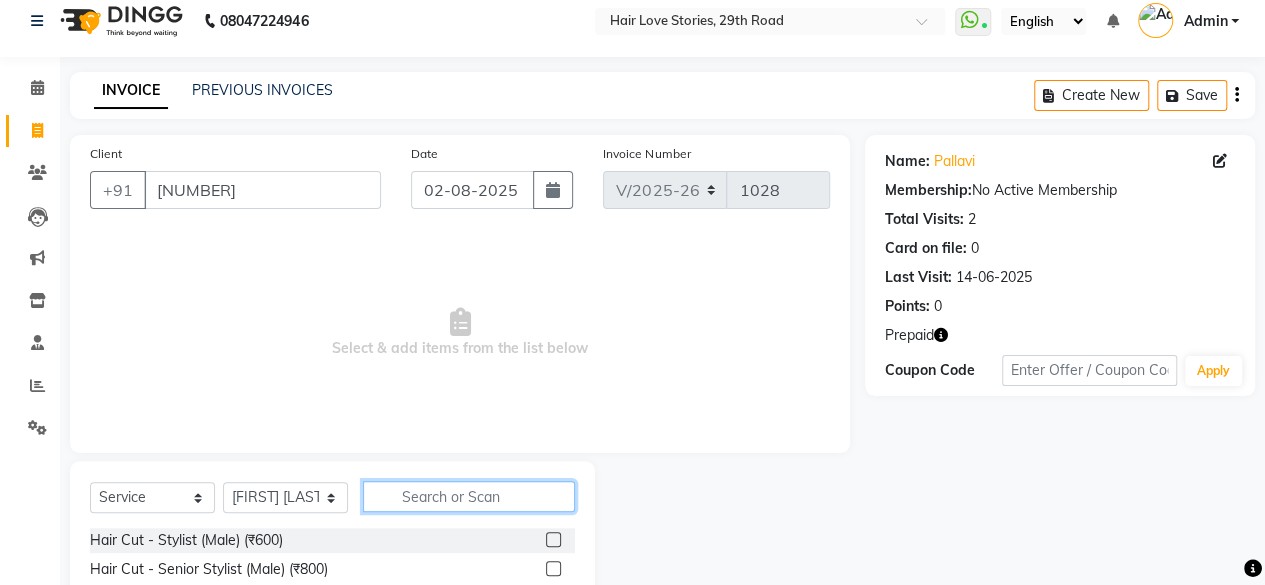 click 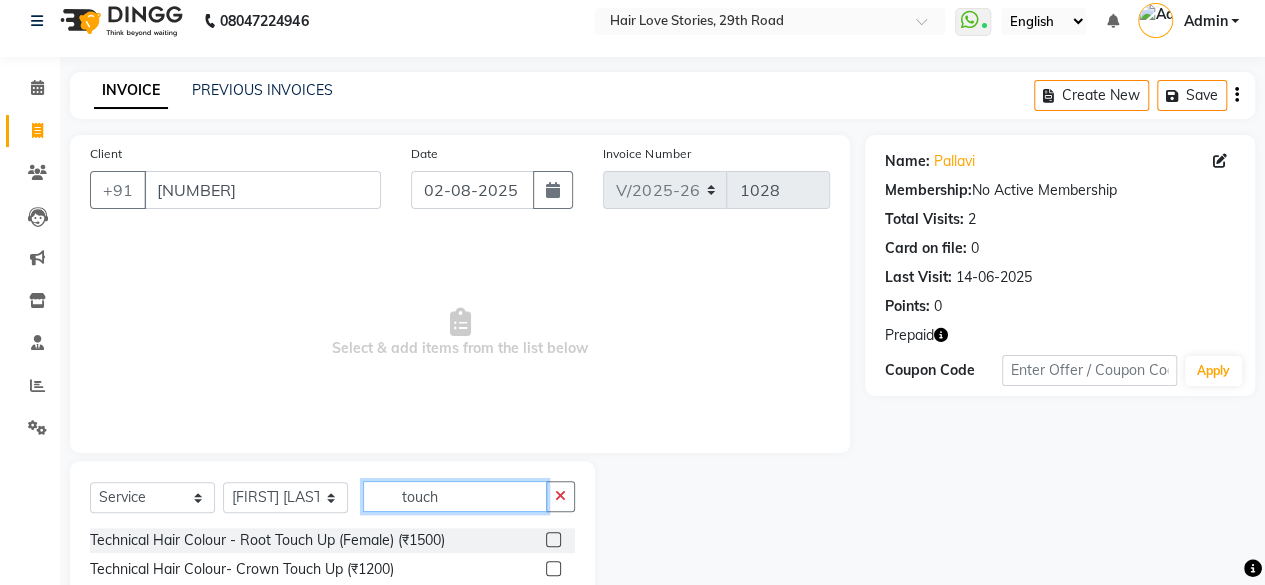 type on "touch" 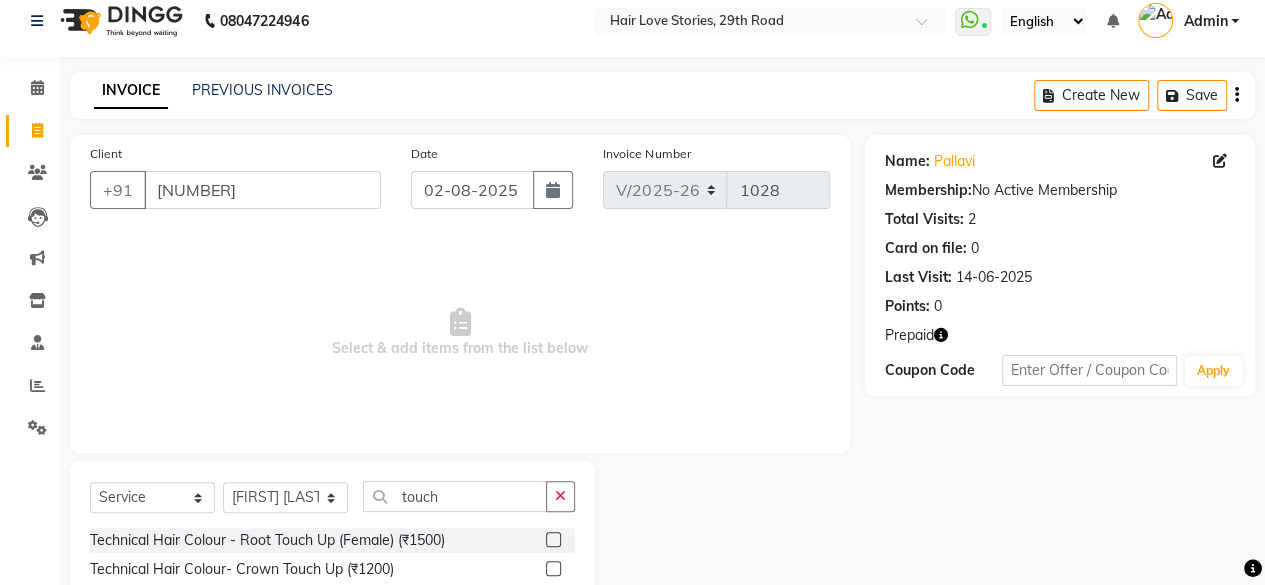 click 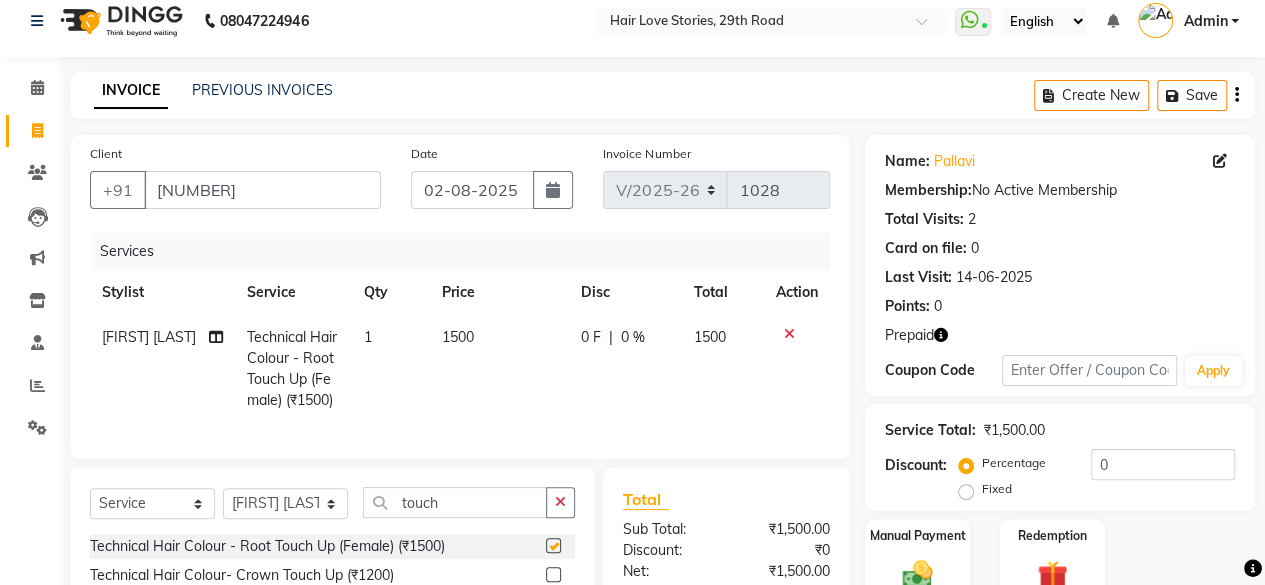 checkbox on "false" 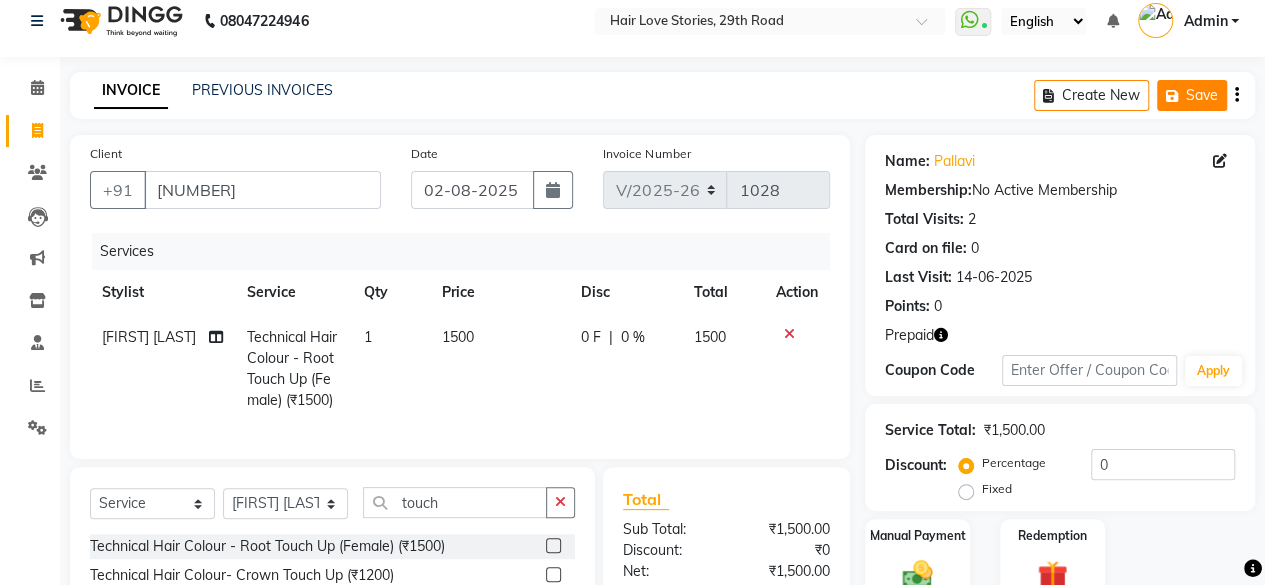 click on "Save" 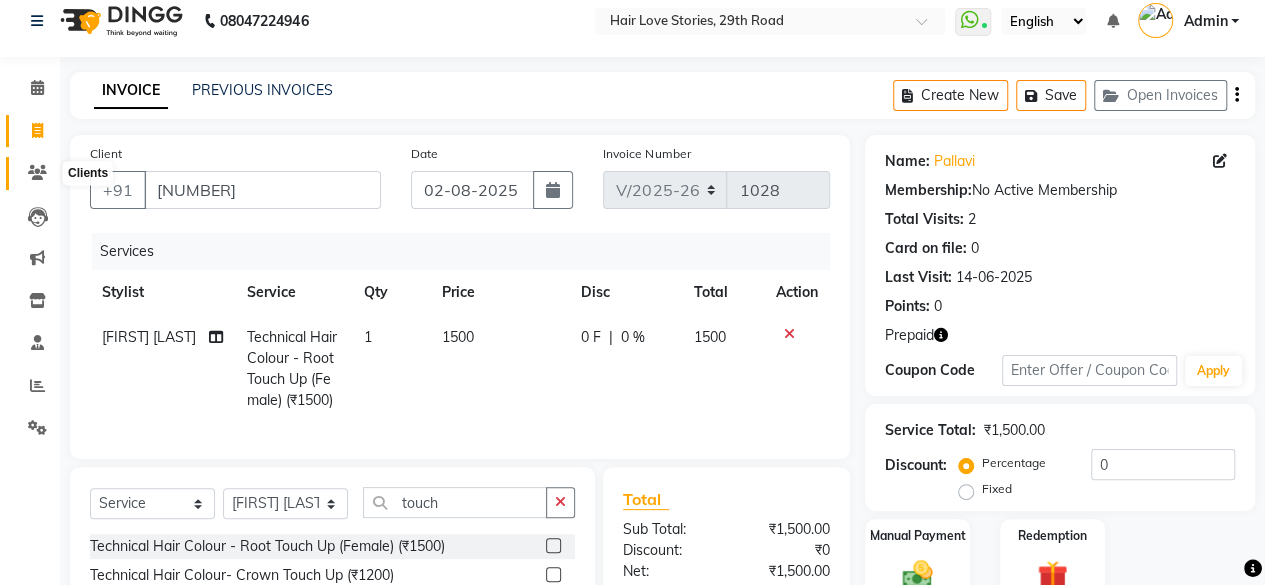 click 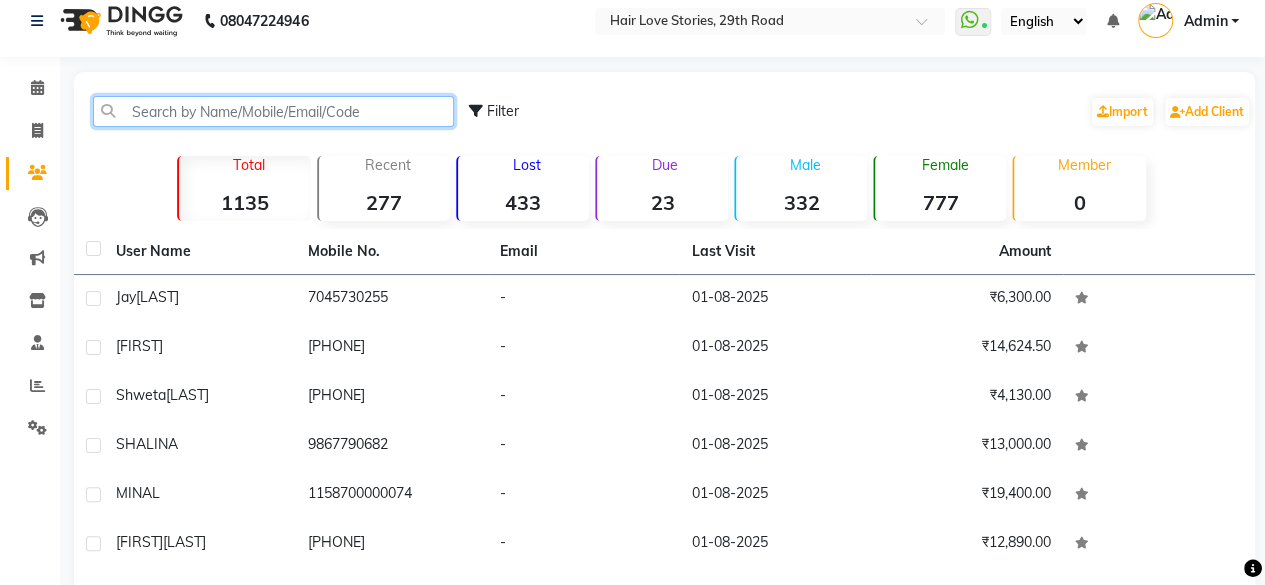 click 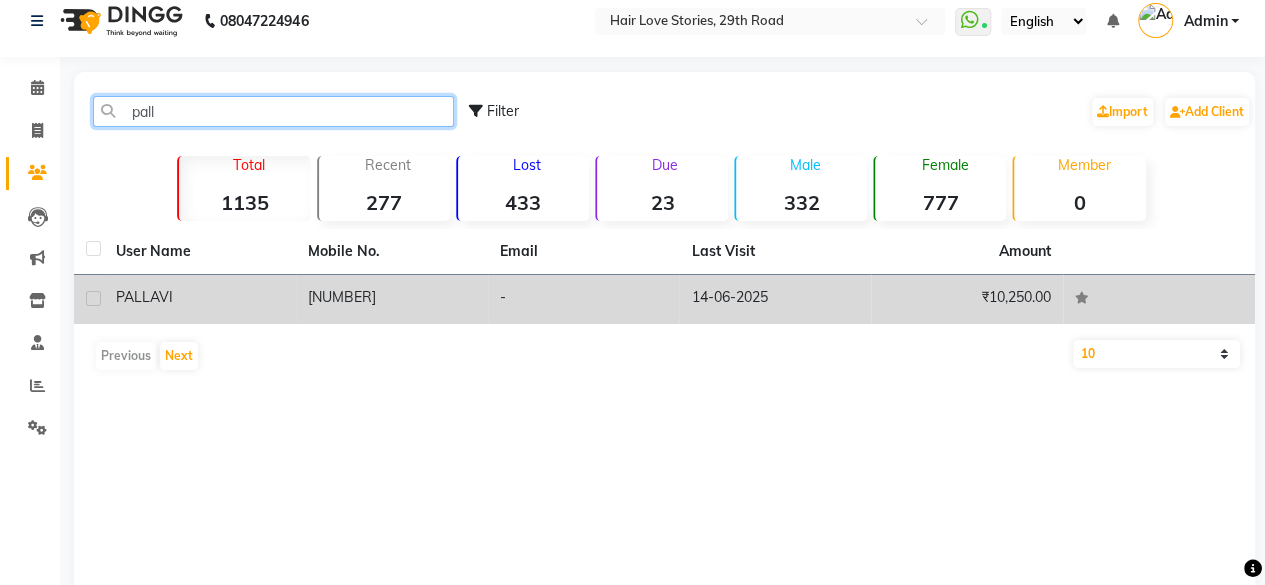 type on "pall" 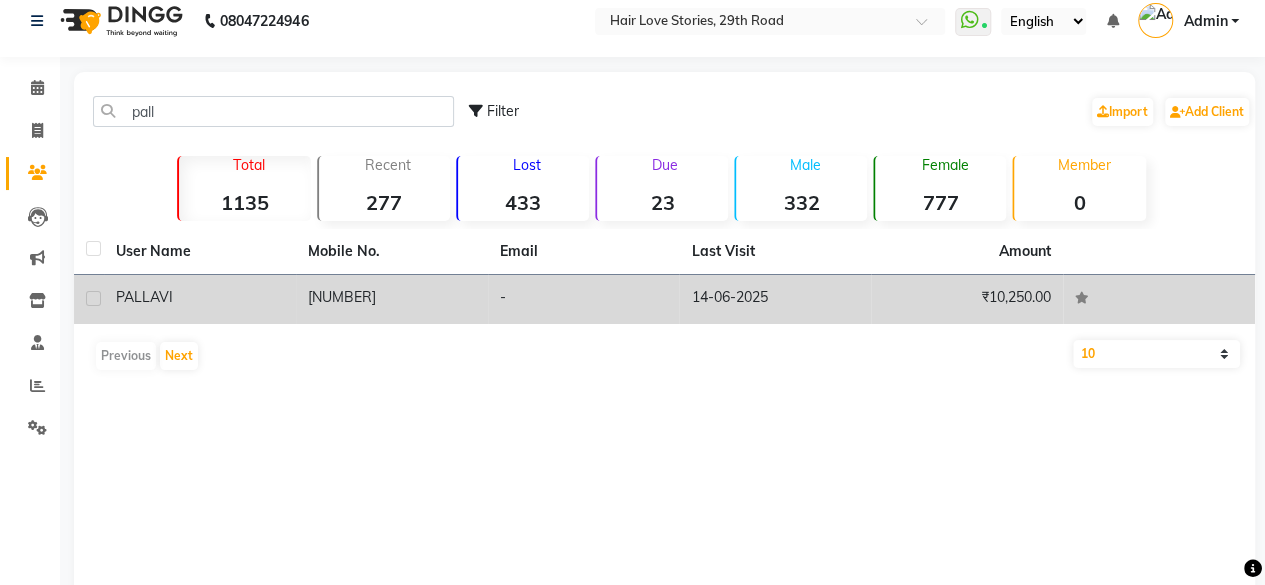 click on "[NUMBER]" 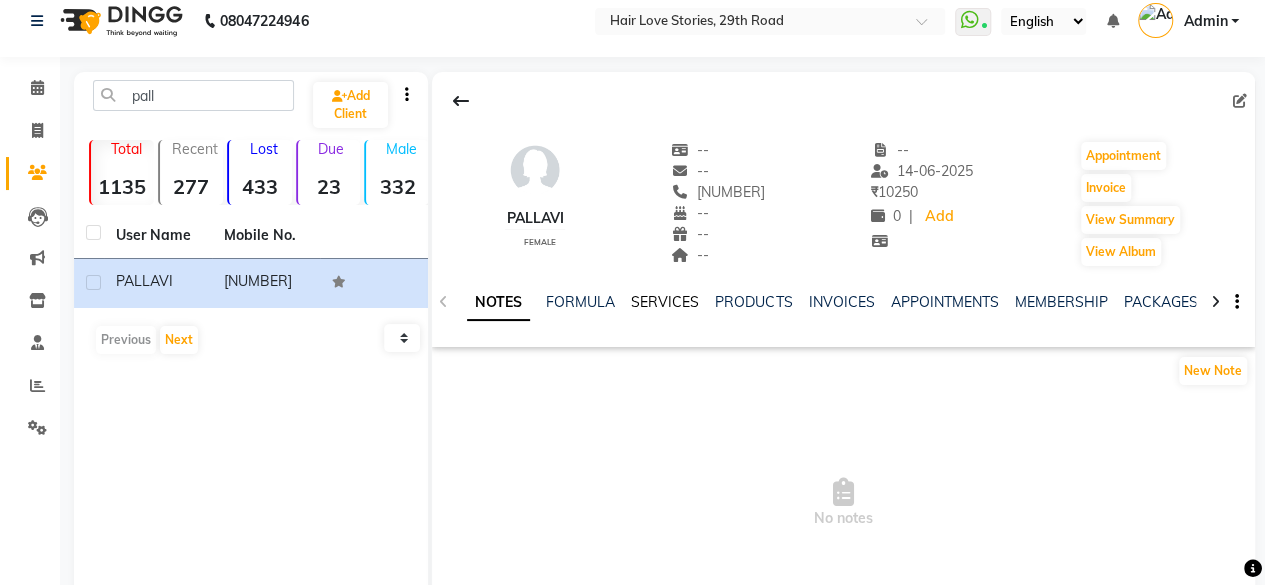 click on "SERVICES" 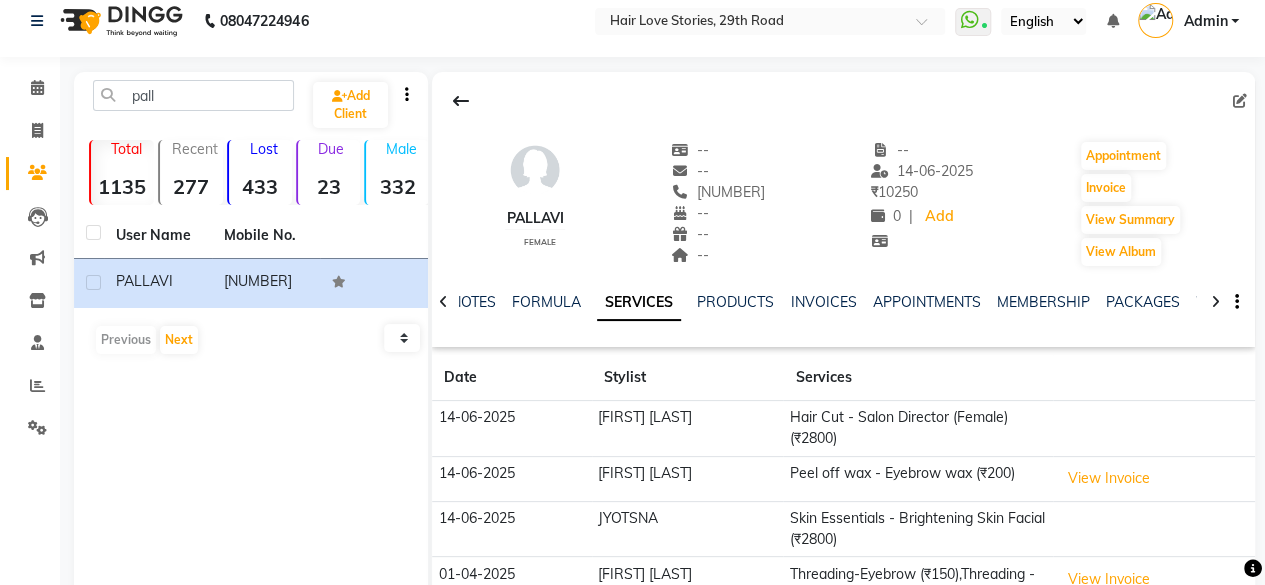 scroll, scrollTop: 132, scrollLeft: 0, axis: vertical 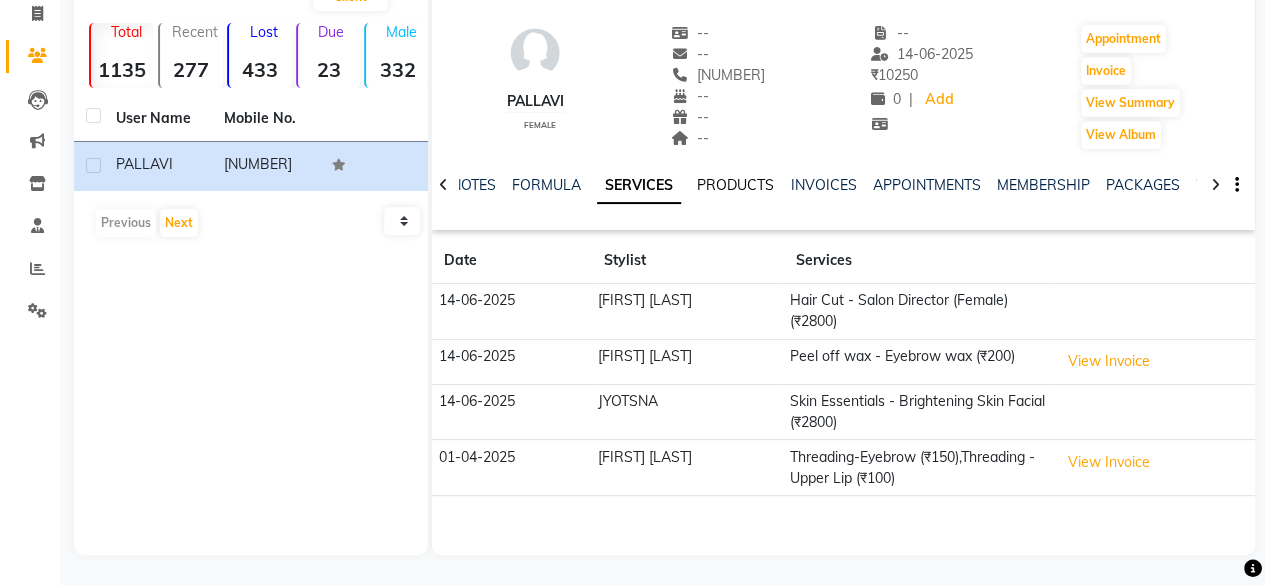 click on "PRODUCTS" 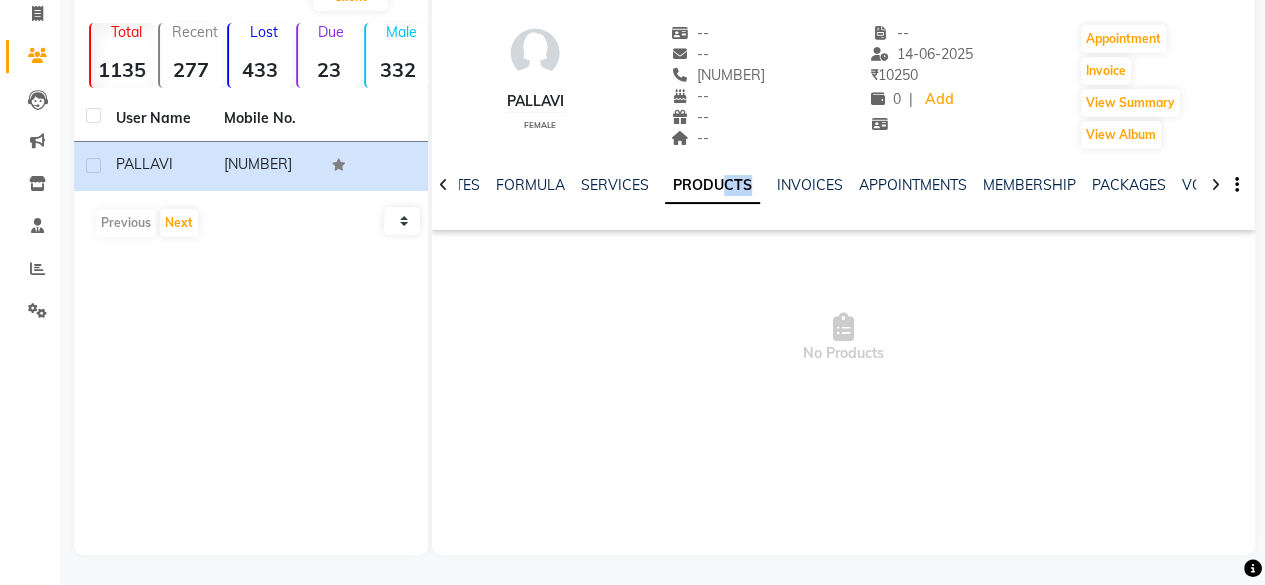 drag, startPoint x: 755, startPoint y: 167, endPoint x: 782, endPoint y: 163, distance: 27.294687 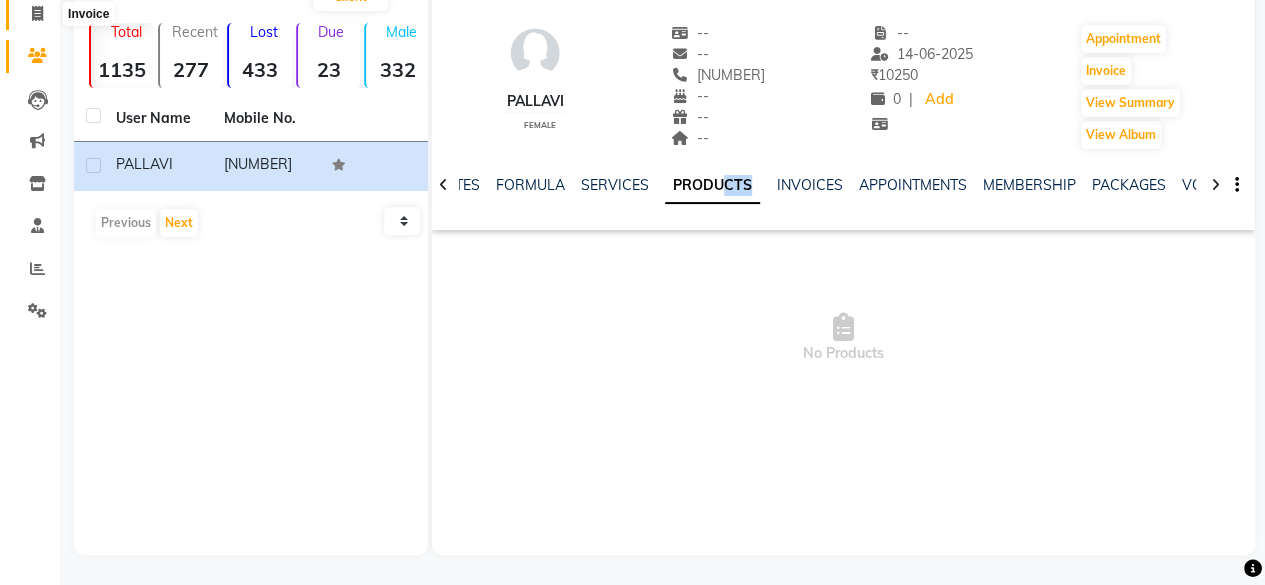 click 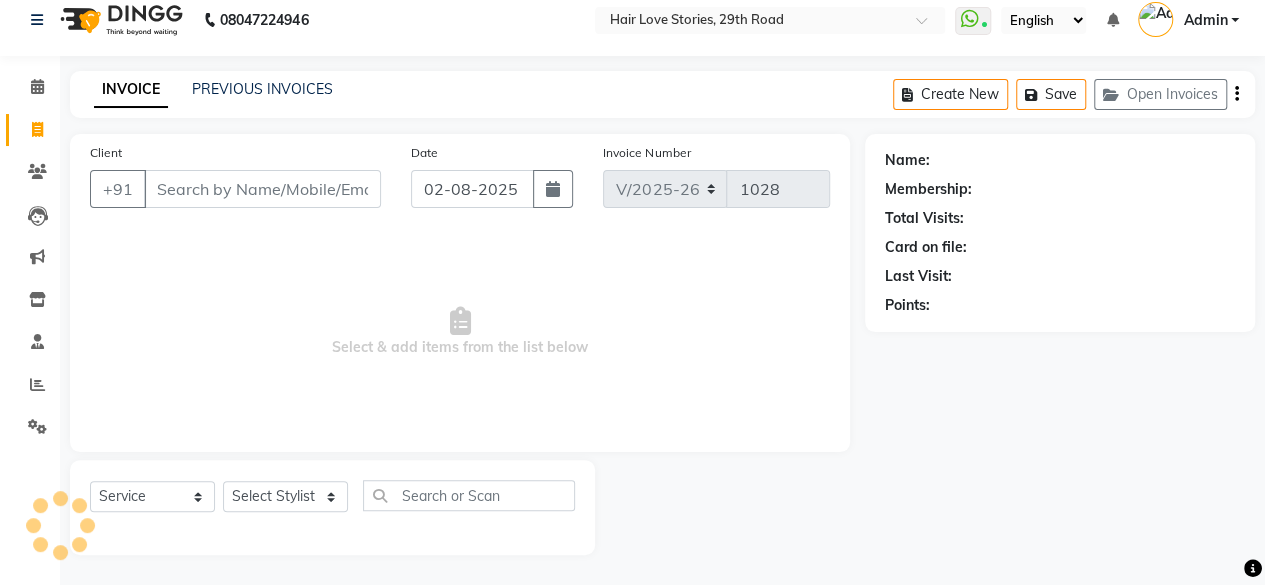 scroll, scrollTop: 15, scrollLeft: 0, axis: vertical 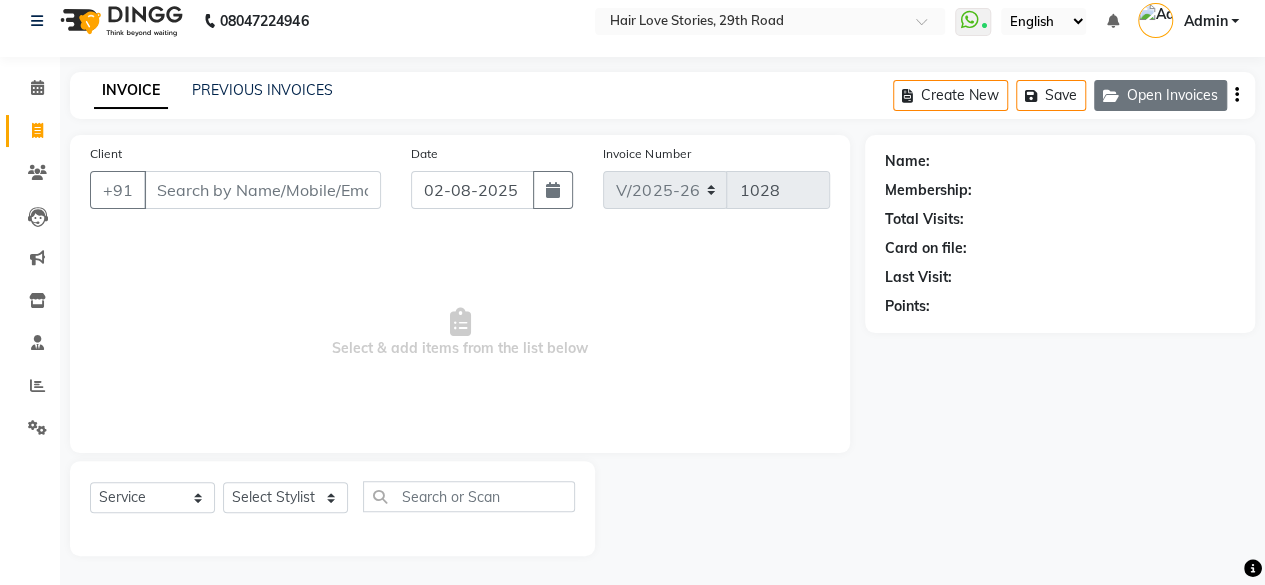 click on "Open Invoices" 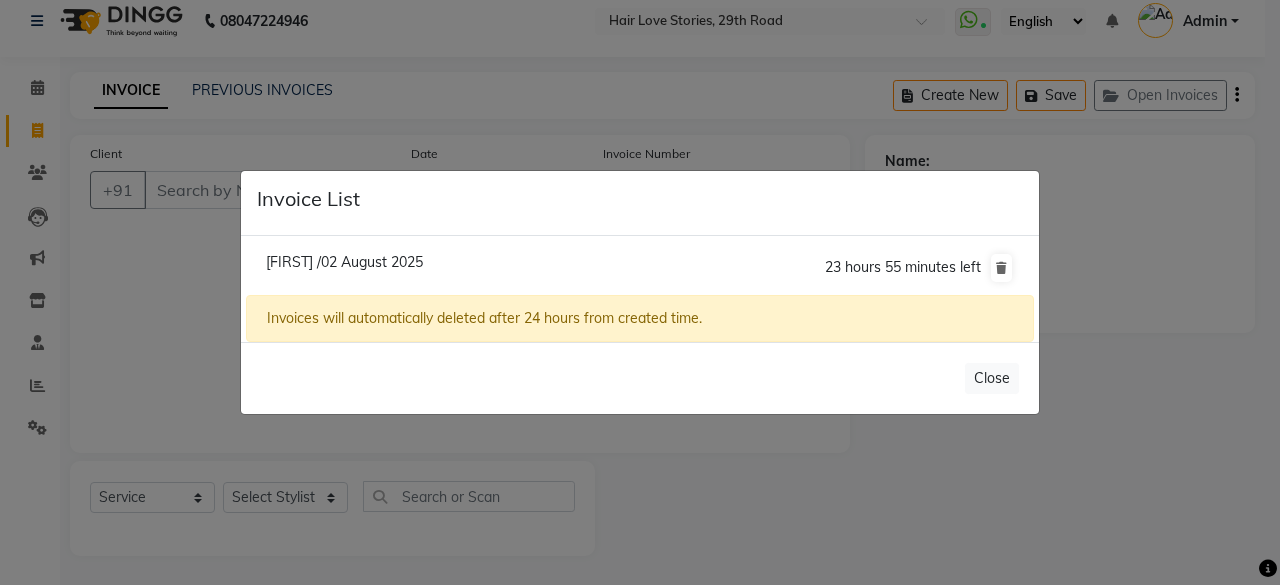click on "[FIRST] /02 August 2025" 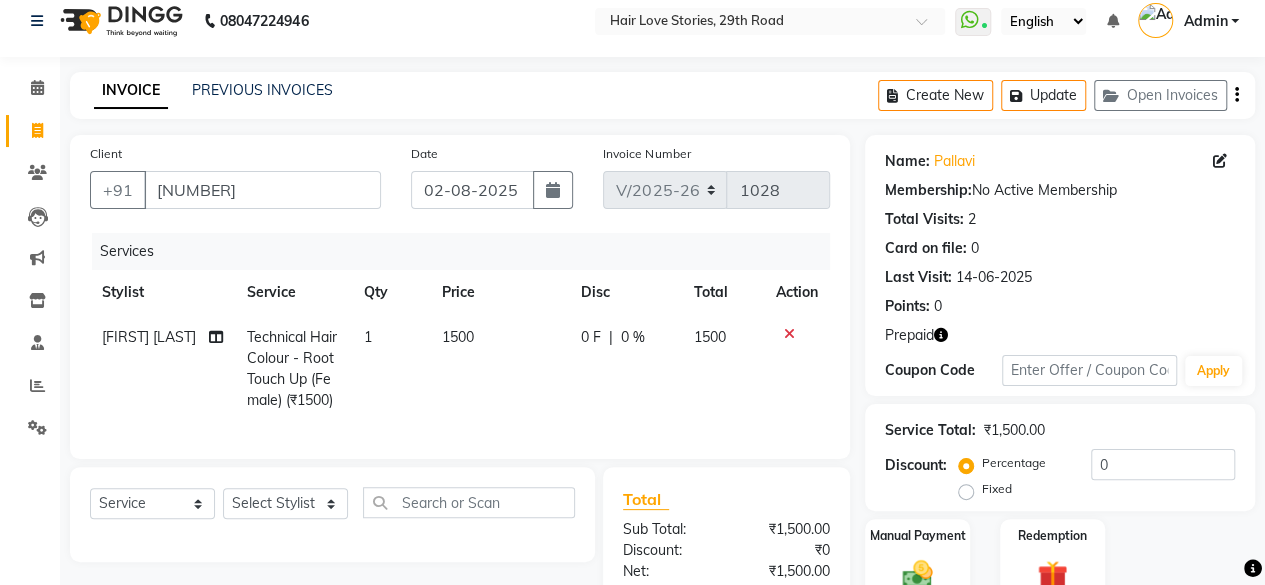 click on "1500" 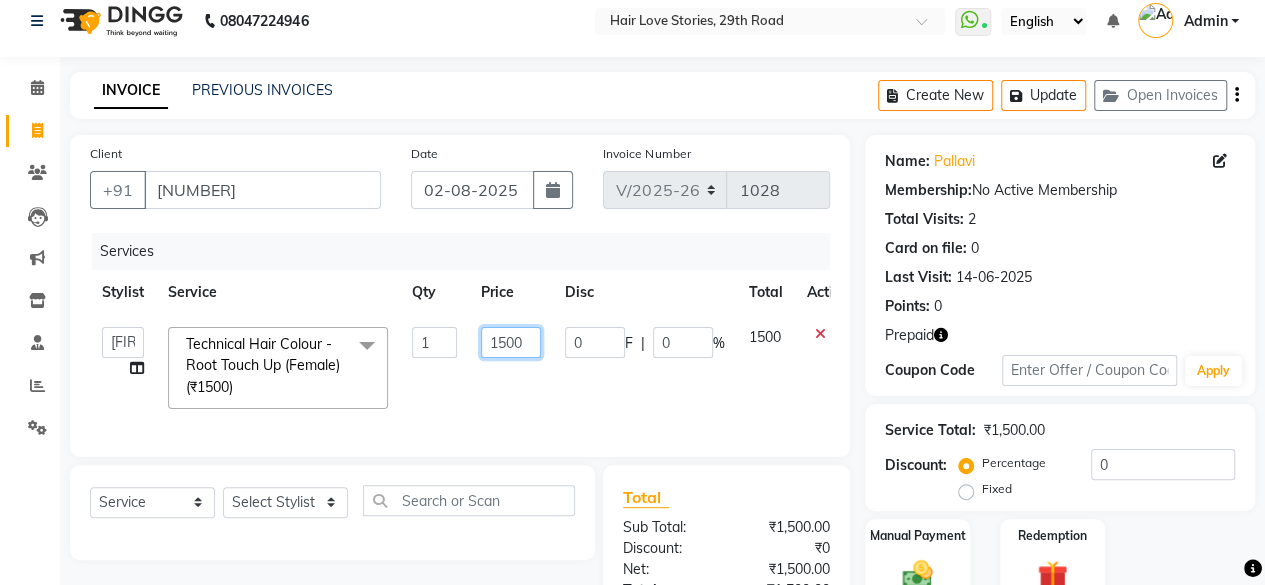 click on "1500" 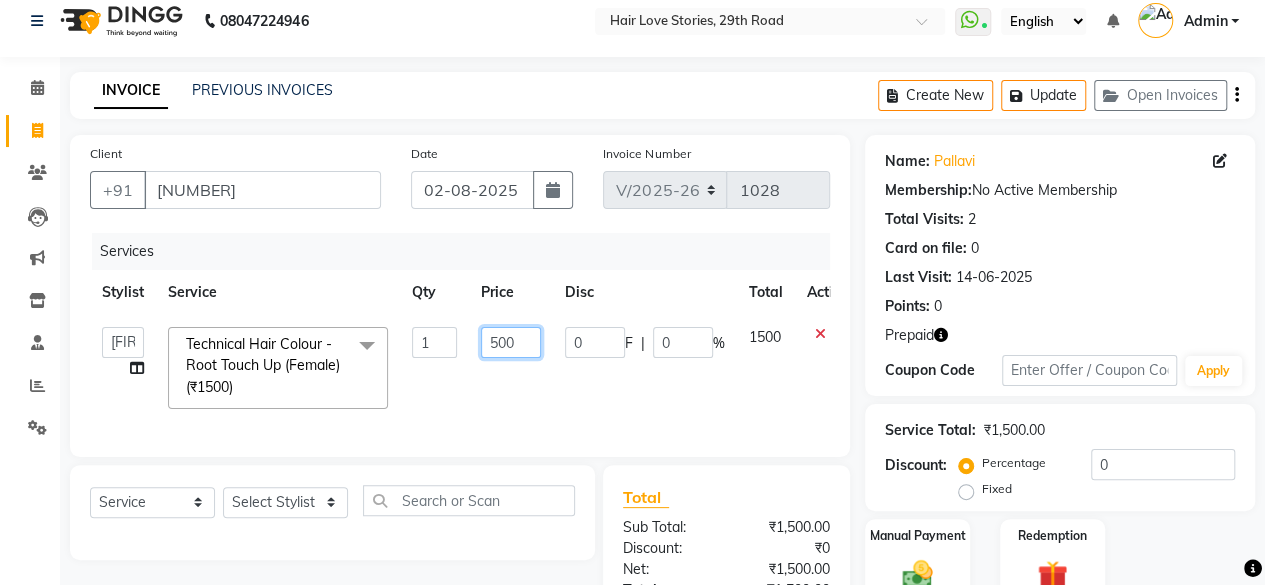 type on "2500" 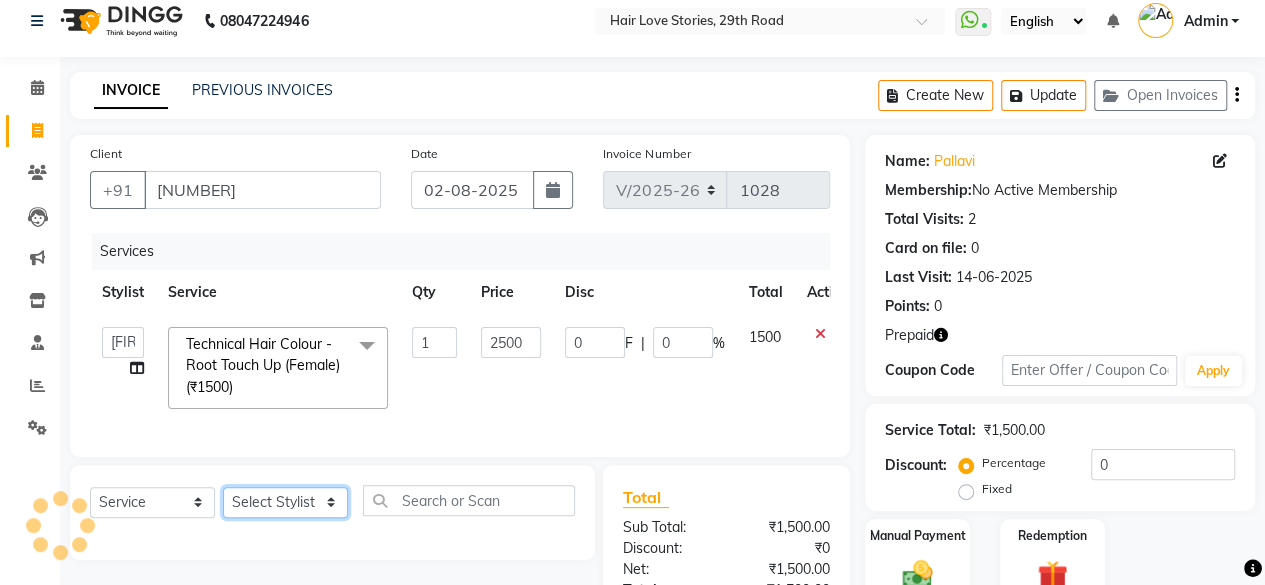click on "Select Stylist [FIRST] [LAST] [FIRST] [LAST] [FIRST] [LAST] [FIRST] [LAST] [FIRST] [LAST] [FIRST] [LAST] [FIRST] [LAST] [FIRST] [LAST] [FIRST] [LAST] [FIRST] [LAST] [FIRST] [LAST]" 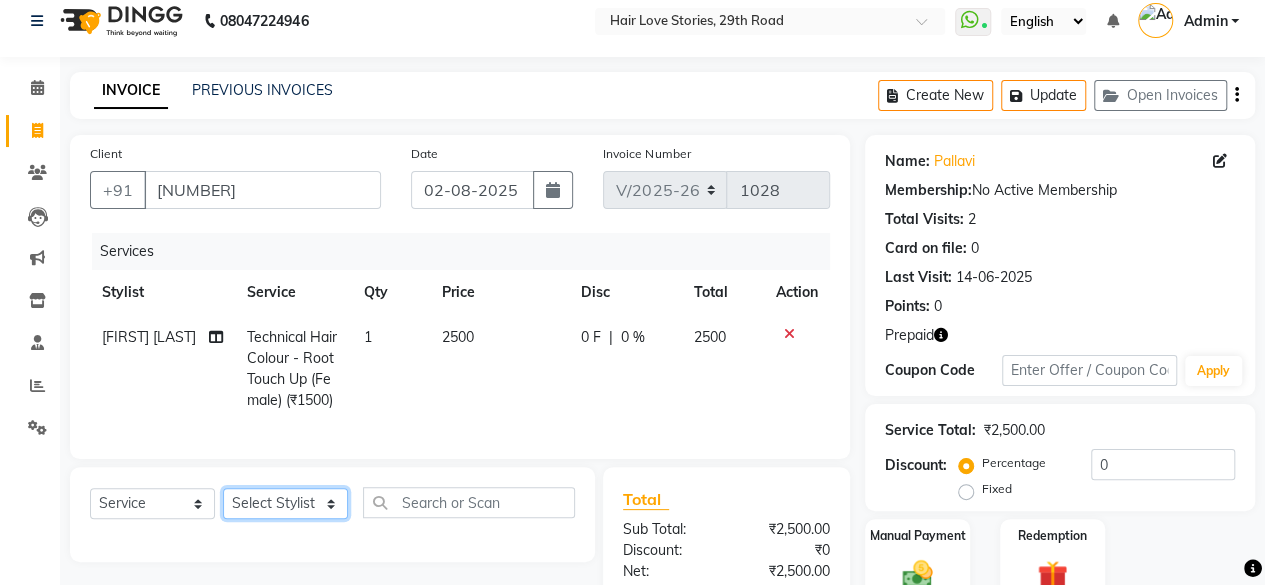 select on "19044" 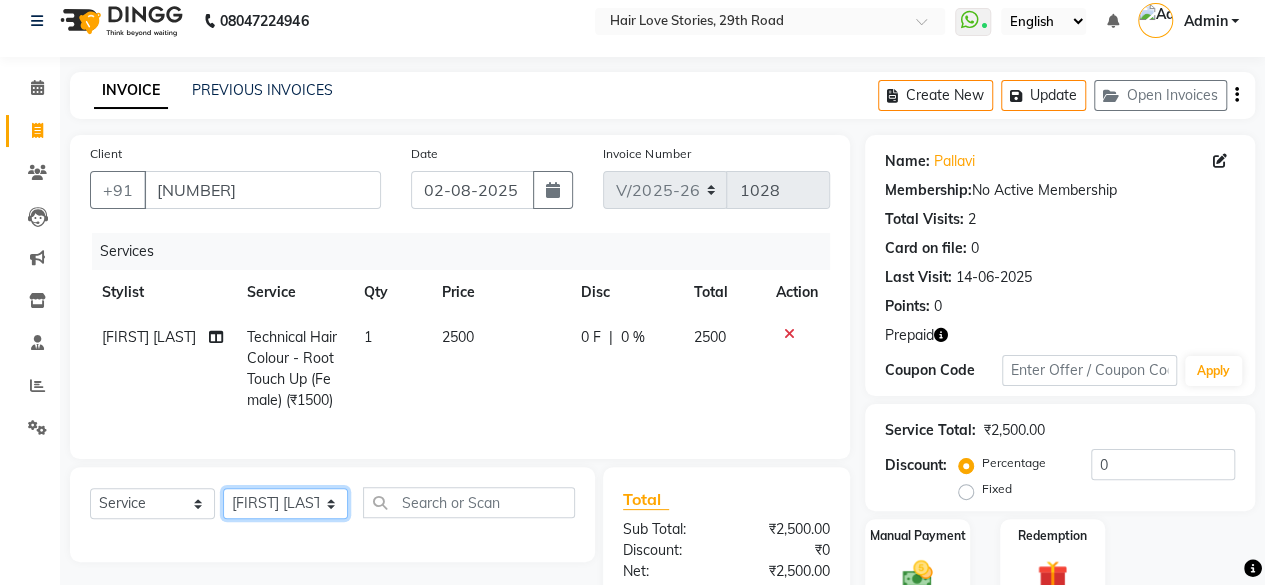 click on "Select Stylist [FIRST] [LAST] [FIRST] [LAST] [FIRST] [LAST] [FIRST] [LAST] [FIRST] [LAST] [FIRST] [LAST] [FIRST] [LAST] [FIRST] [LAST] [FIRST] [LAST] [FIRST] [LAST] [FIRST] [LAST]" 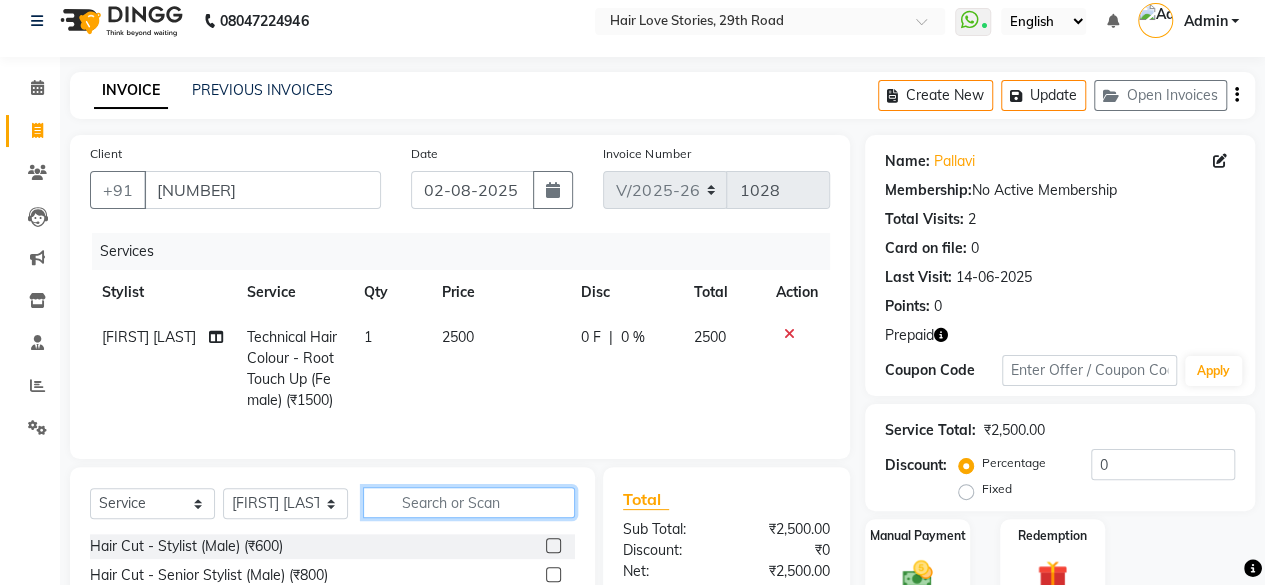 click 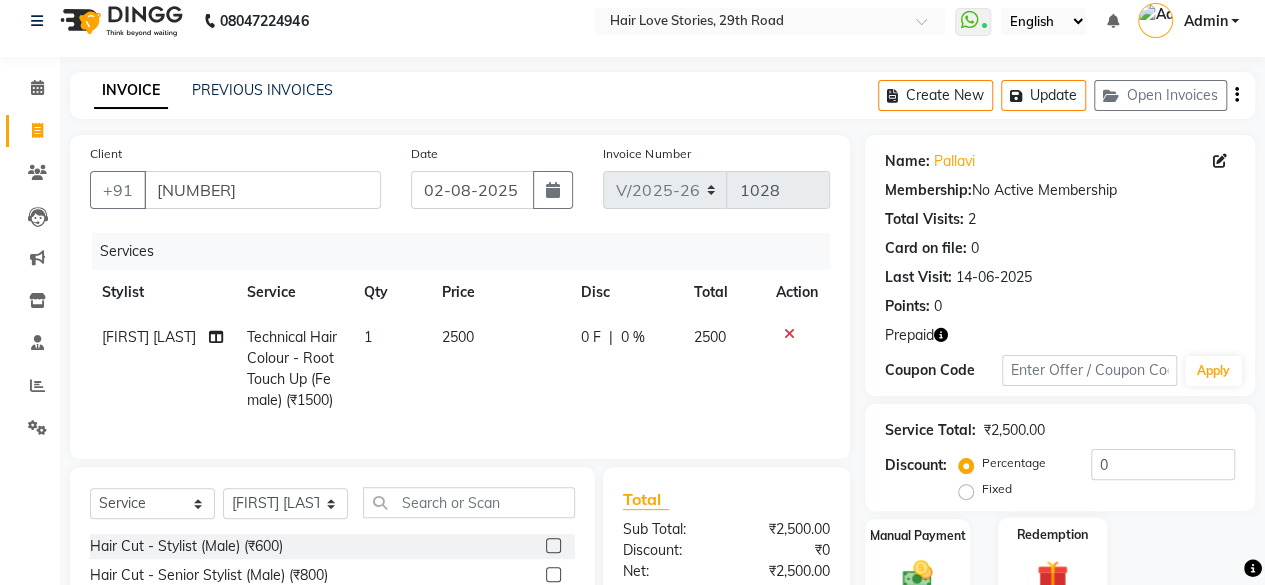 click on "Redemption" 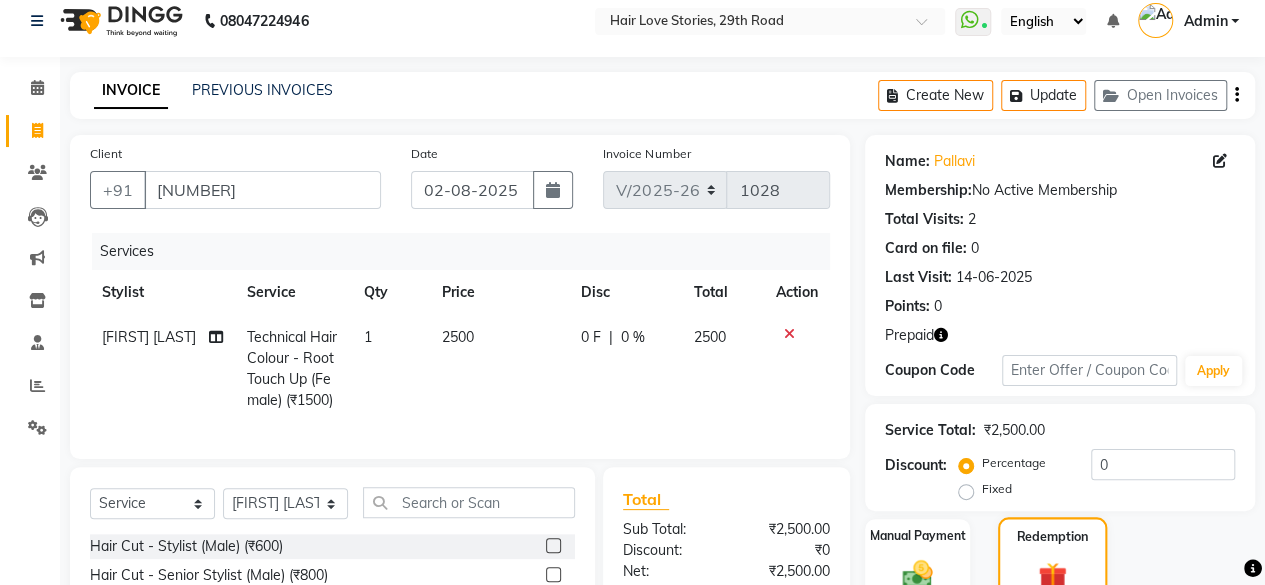 click on "Redemption" 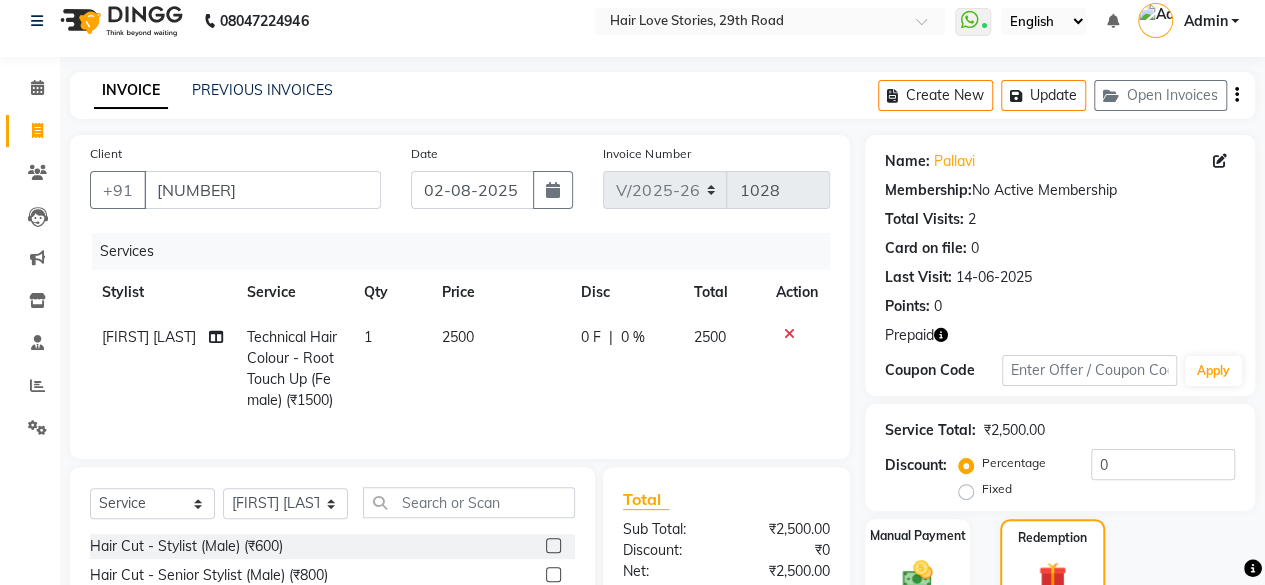 scroll, scrollTop: 236, scrollLeft: 0, axis: vertical 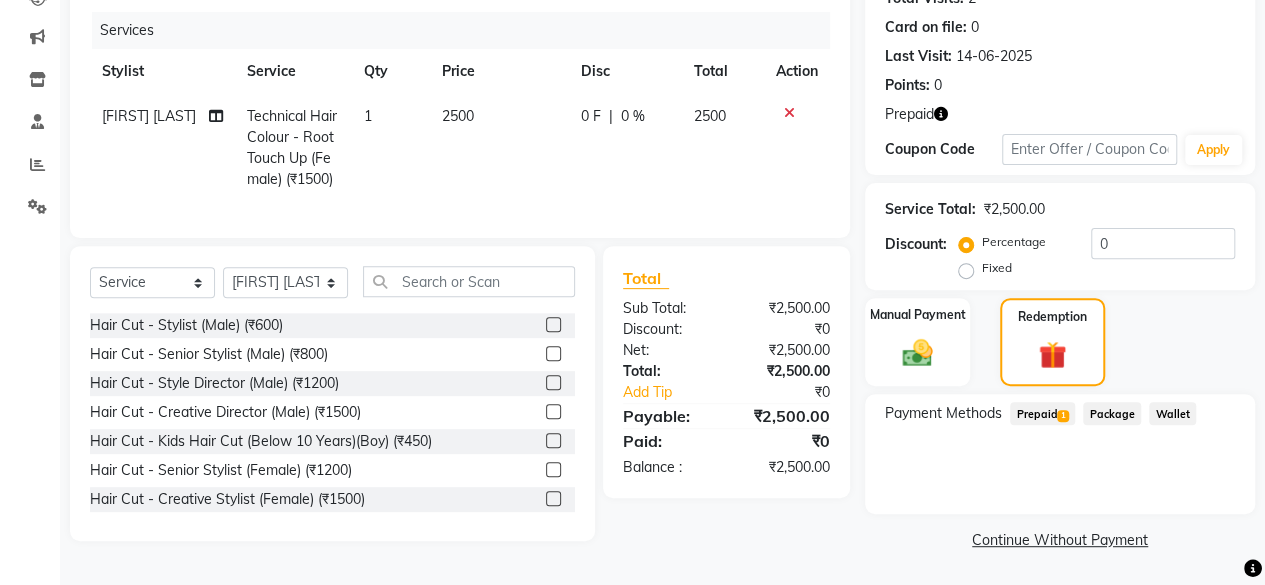 click on "Prepaid  1" 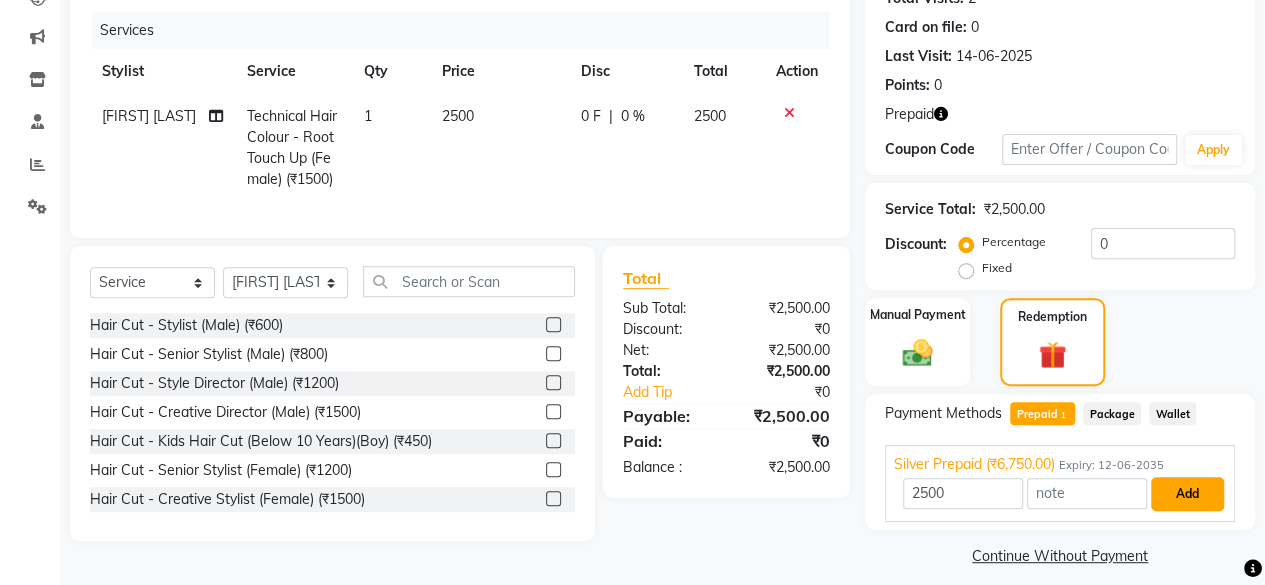 click on "Add" at bounding box center (1187, 494) 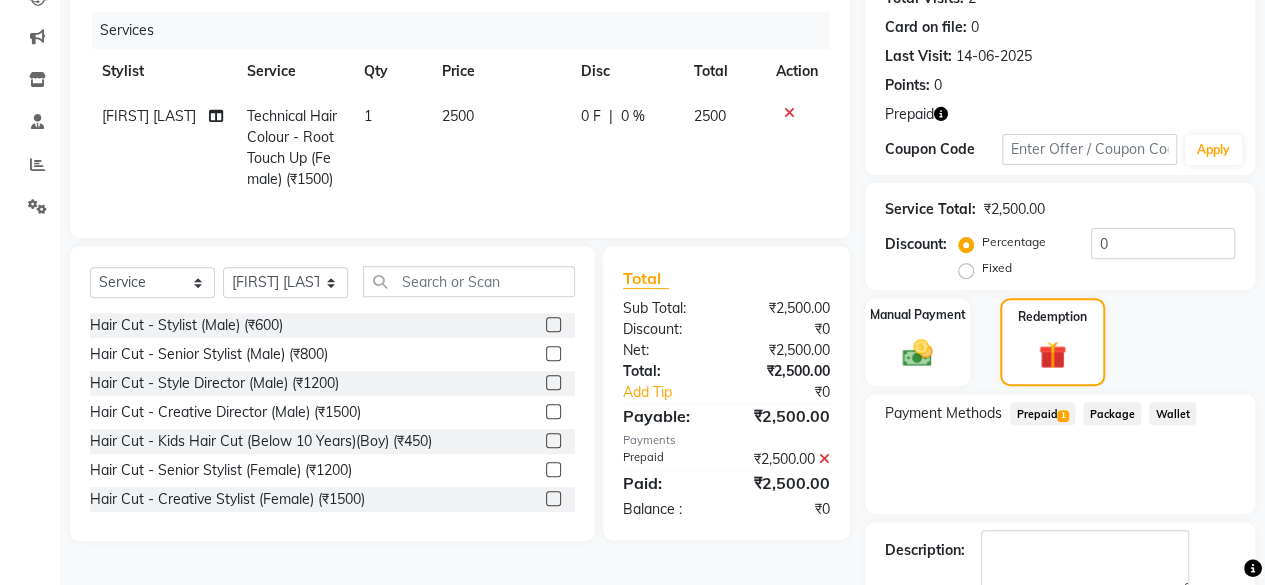 scroll, scrollTop: 347, scrollLeft: 0, axis: vertical 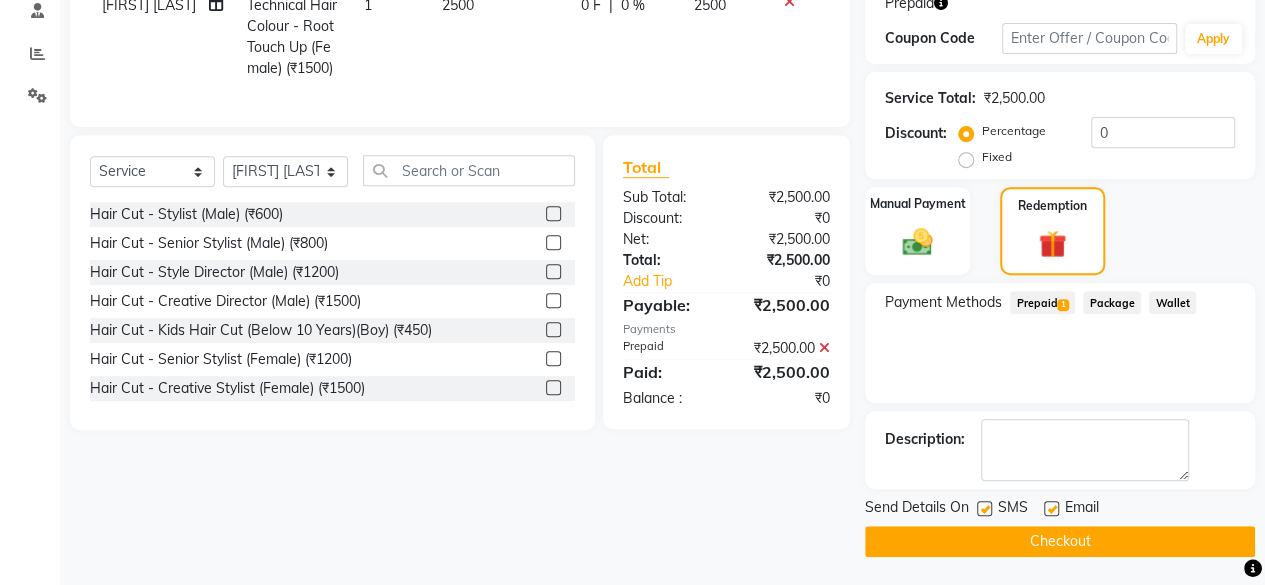 click 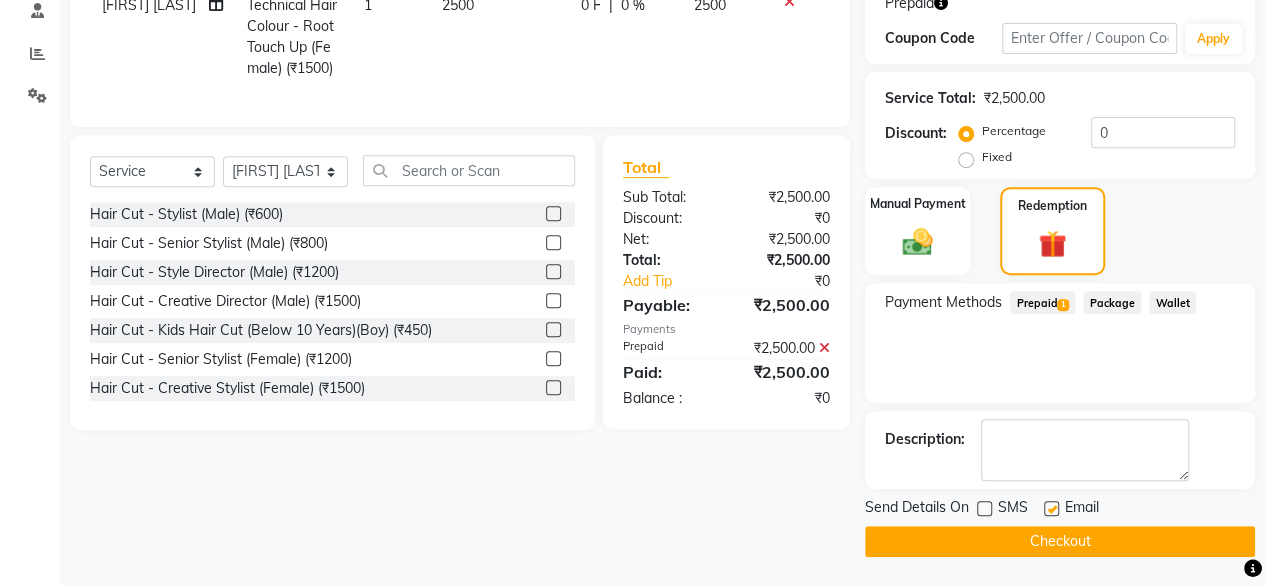 click on "Checkout" 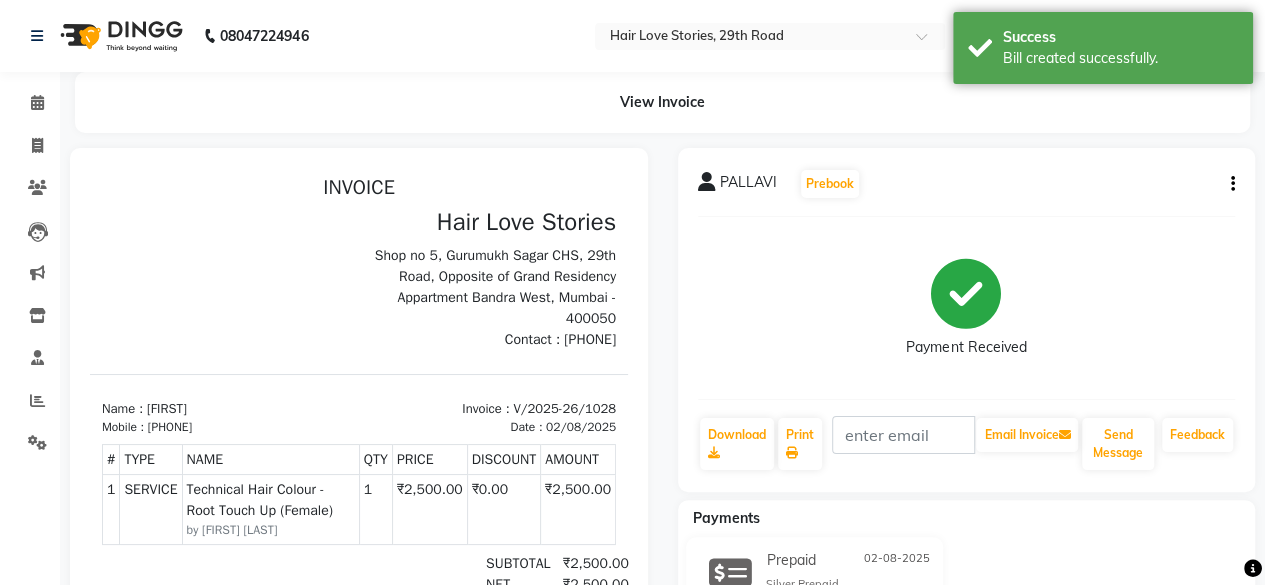 scroll, scrollTop: 0, scrollLeft: 0, axis: both 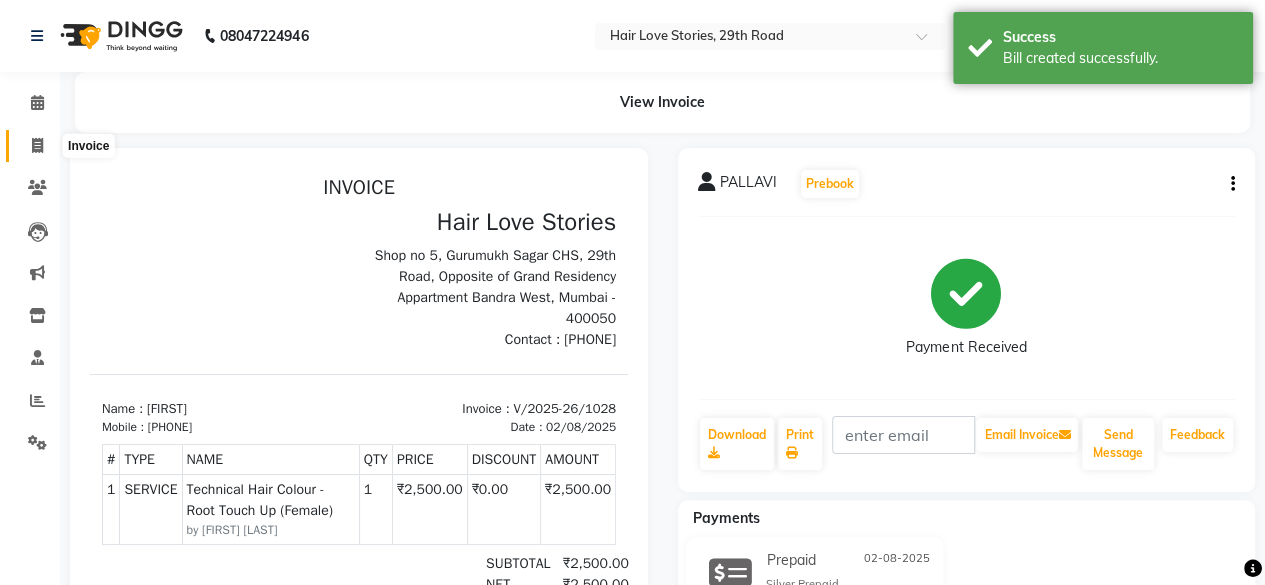 click 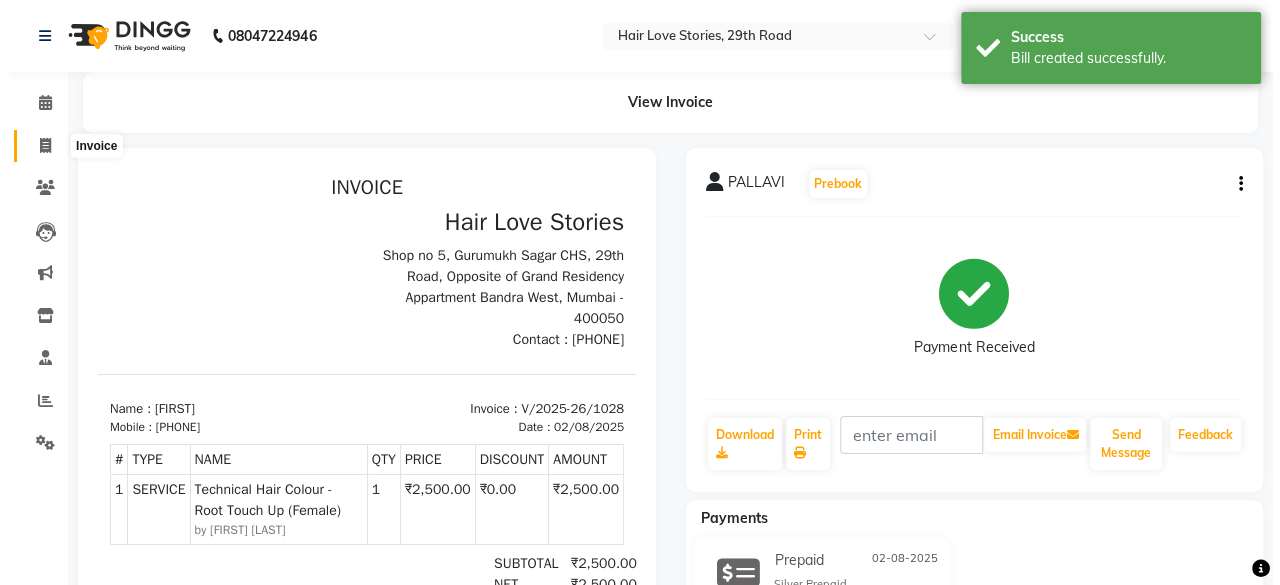 scroll, scrollTop: 15, scrollLeft: 0, axis: vertical 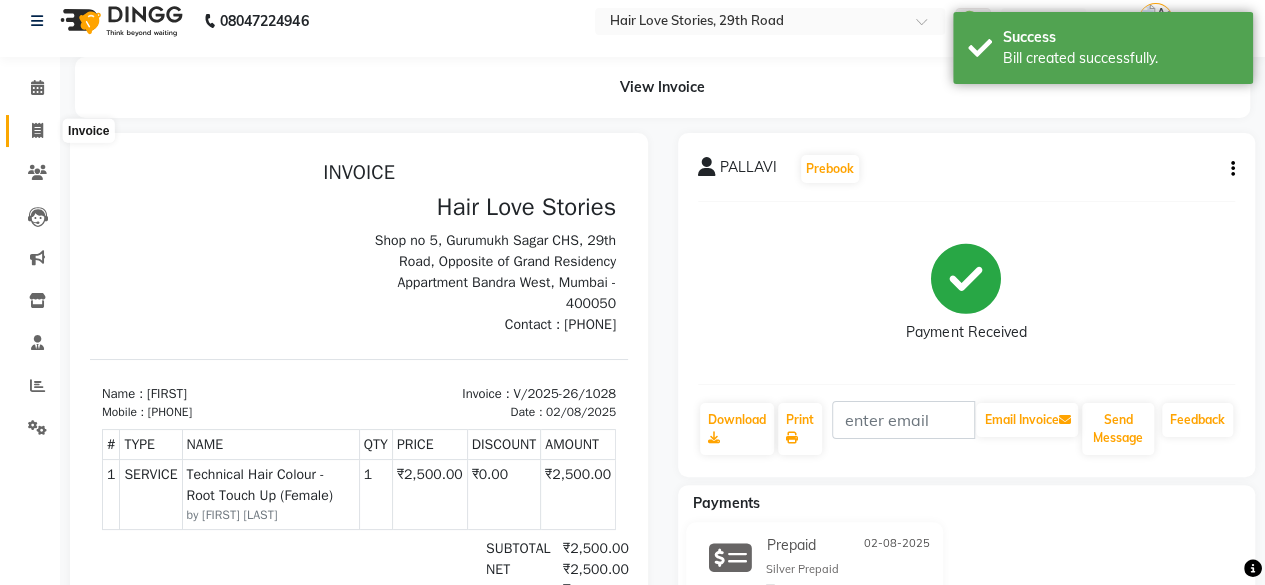 select on "3886" 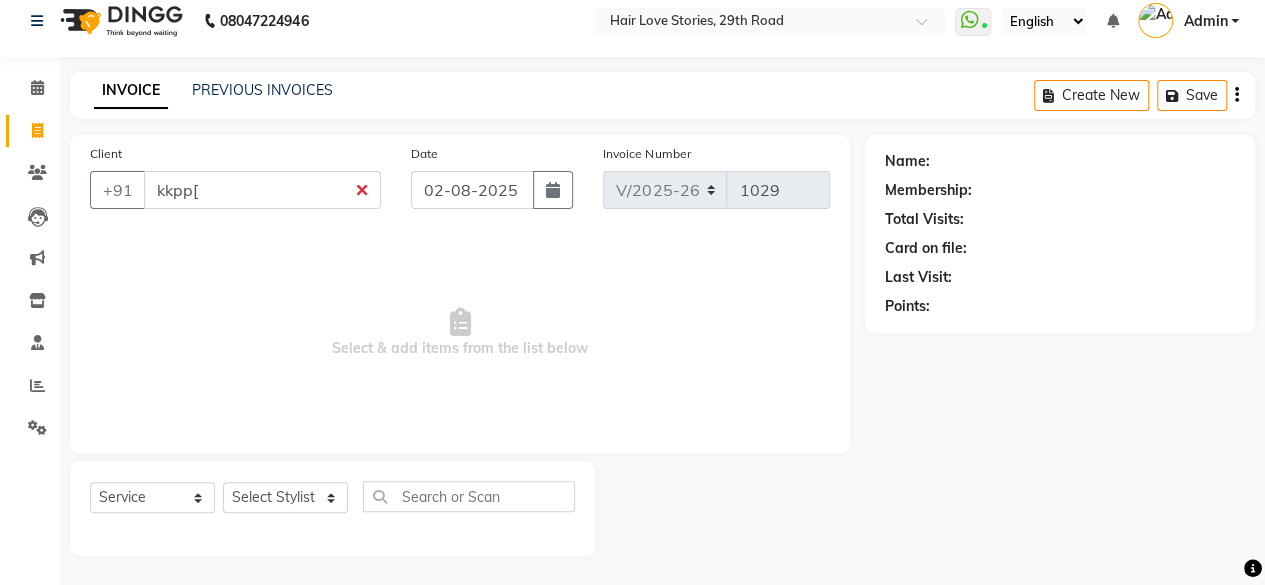 type on "kkpp[" 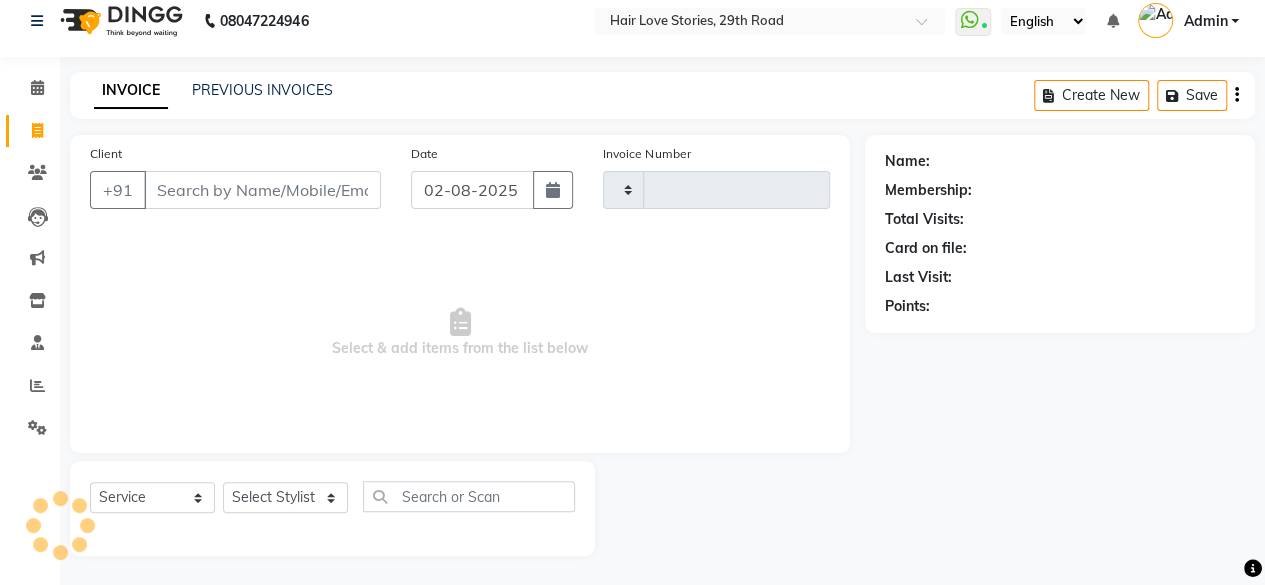 type on "1029" 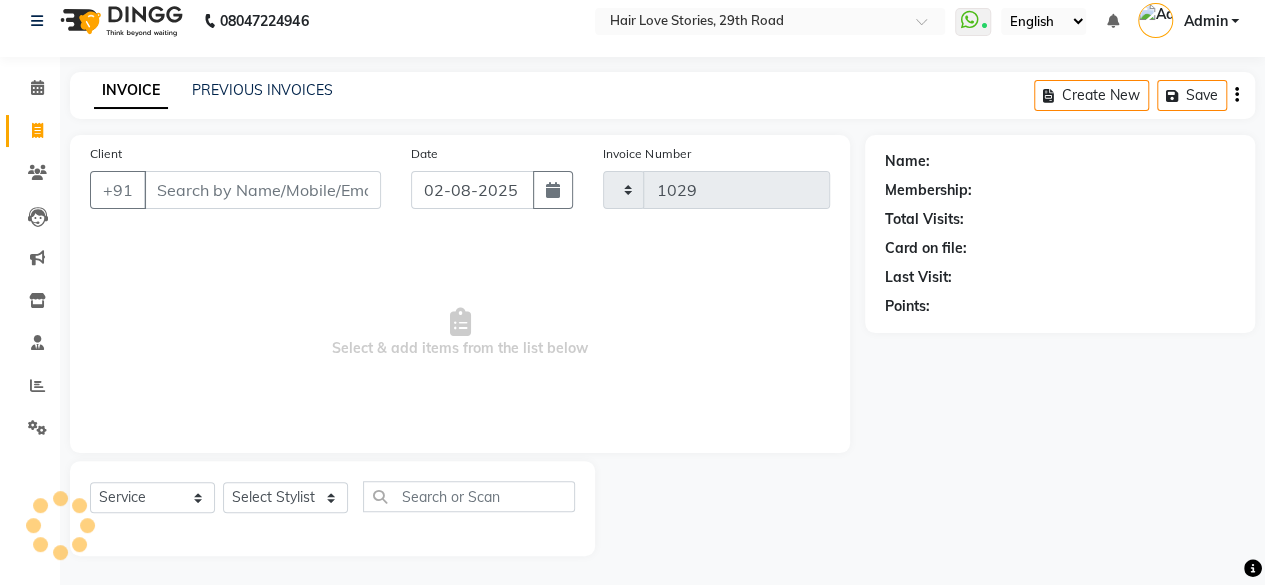 select on "3886" 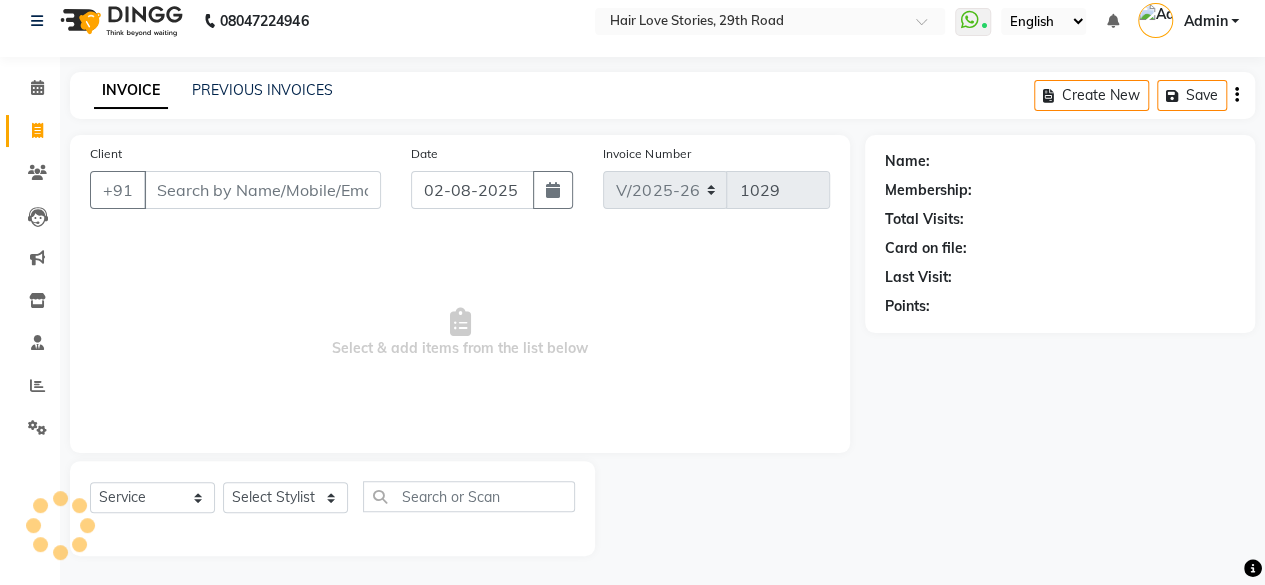 click on "Client" at bounding box center [262, 190] 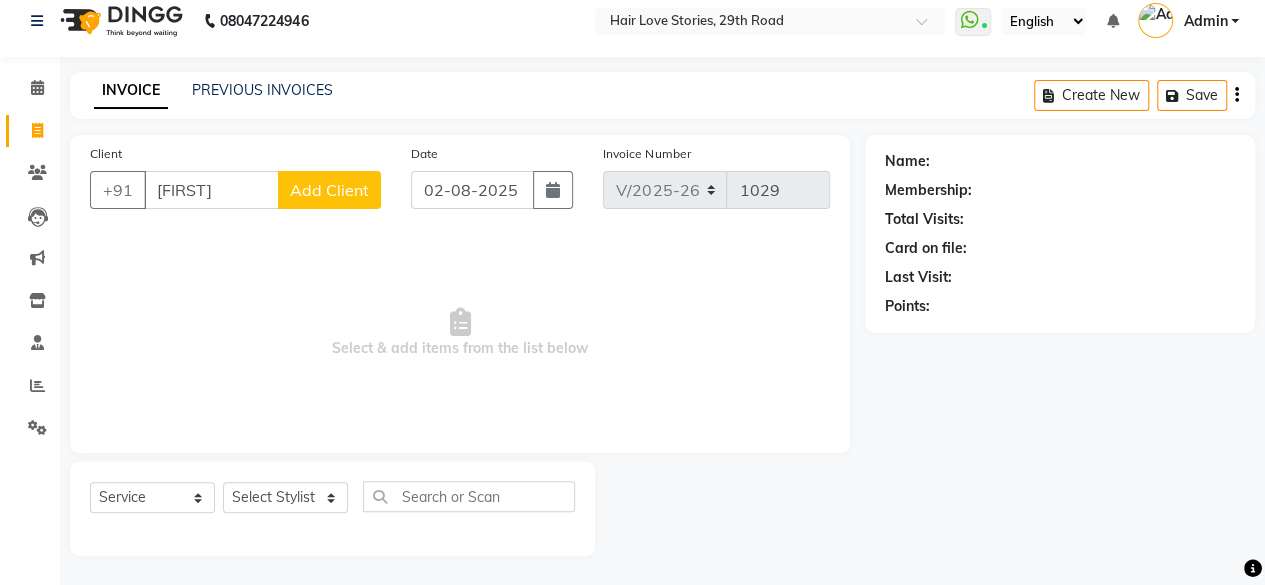 type on "[FIRST]" 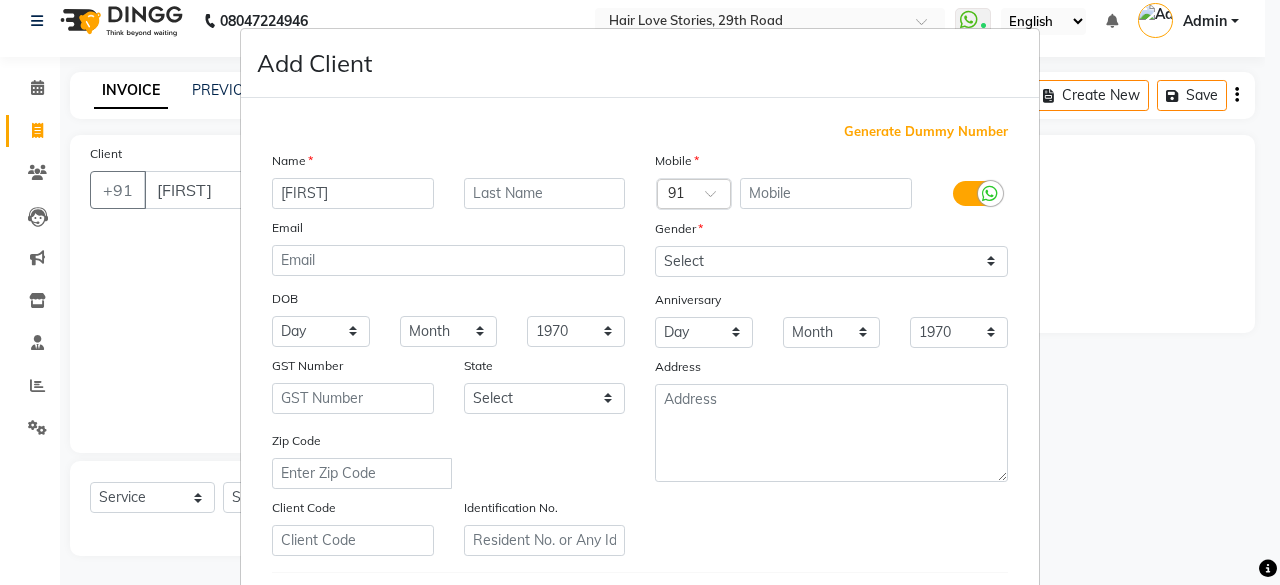 click on "Add Client Generate Dummy Number Name SHELINA Email DOB Day 01 02 03 04 05 06 07 08 09 10 11 12 13 14 15 16 17 18 19 20 21 22 23 24 25 26 27 28 29 30 31 Month January February March April May June July August September October November December 1940 1941 1942 1943 1944 1945 1946 1947 1948 1949 1950 1951 1952 1953 1954 1955 1956 1957 1958 1959 1960 1961 1962 1963 1964 1965 1966 1967 1968 1969 1970 1971 1972 1973 1974 1975 1976 1977 1978 1979 1980 1981 1982 1983 1984 1985 1986 1987 1988 1989 1990 1991 1992 1993 1994 1995 1996 1997 1998 1999 2000 2001 2002 2003 2004 2005 2006 2007 2008 2009 2010 2011 2012 2013 2014 2015 2016 2017 2018 2019 2020 2021 2022 2023 2024 GST Number State Select Andaman and Nicobar Islands Andhra Pradesh Arunachal Pradesh Assam Bihar Chandigarh Chhattisgarh Dadra and Nagar Haveli Daman and Diu Delhi Goa Gujarat Haryana Himachal Pradesh Jammu and Kashmir Jharkhand Karnataka Kerala Lakshadweep Madhya Pradesh Maharashtra Manipur Meghalaya Mizoram Nagaland Odisha Pondicherry Punjab Sikkim" at bounding box center (640, 292) 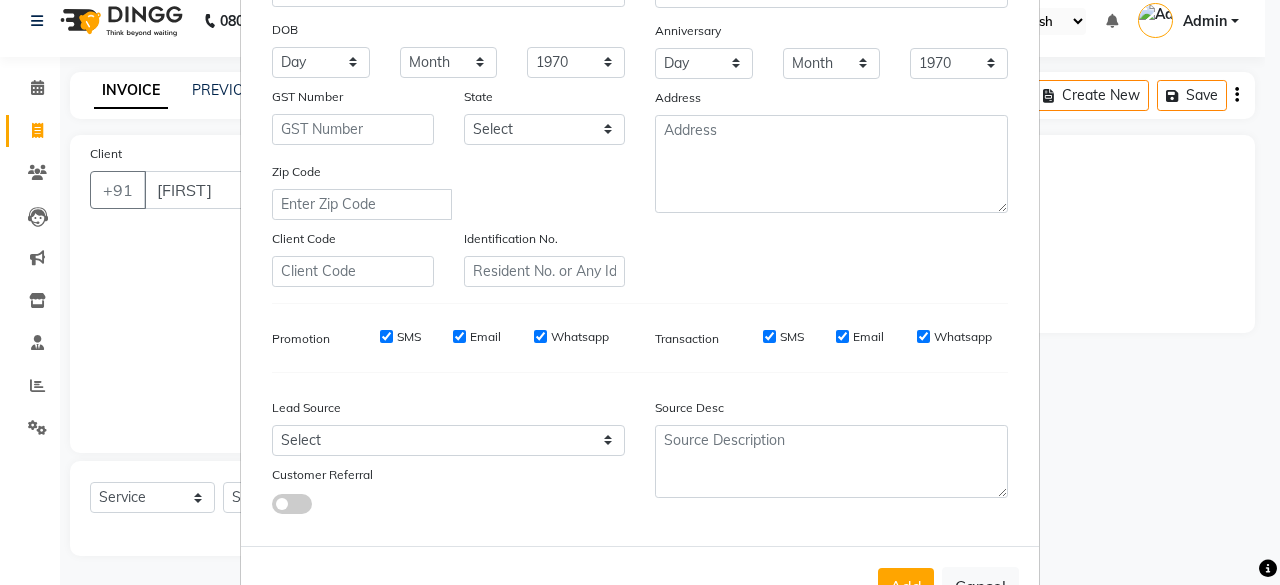 scroll, scrollTop: 315, scrollLeft: 0, axis: vertical 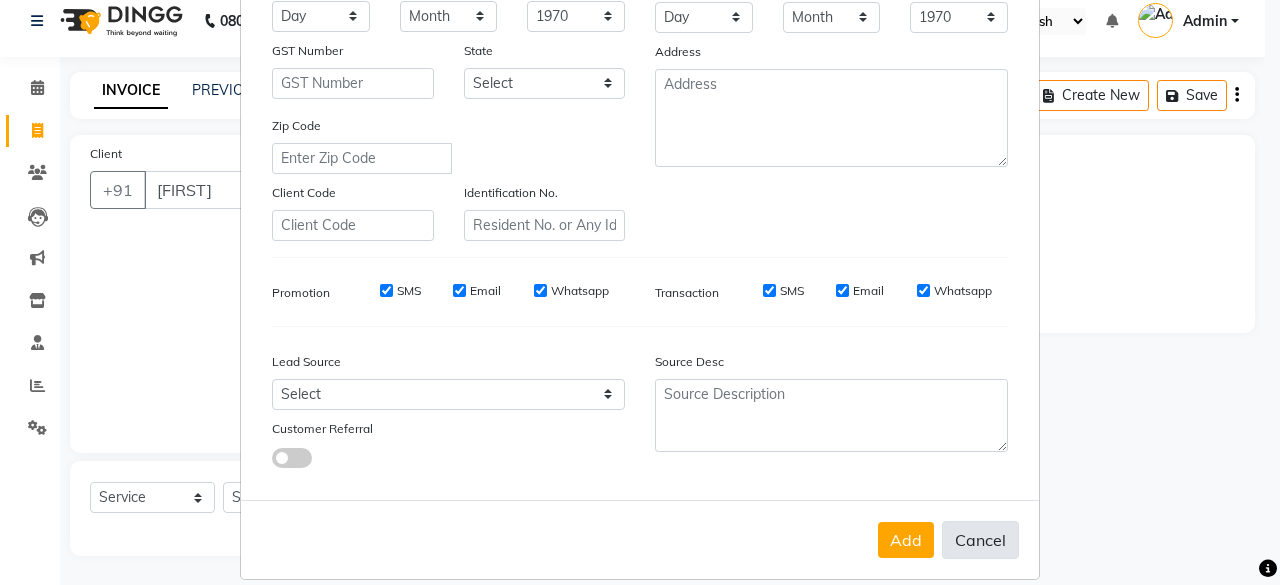 click on "Cancel" at bounding box center [980, 540] 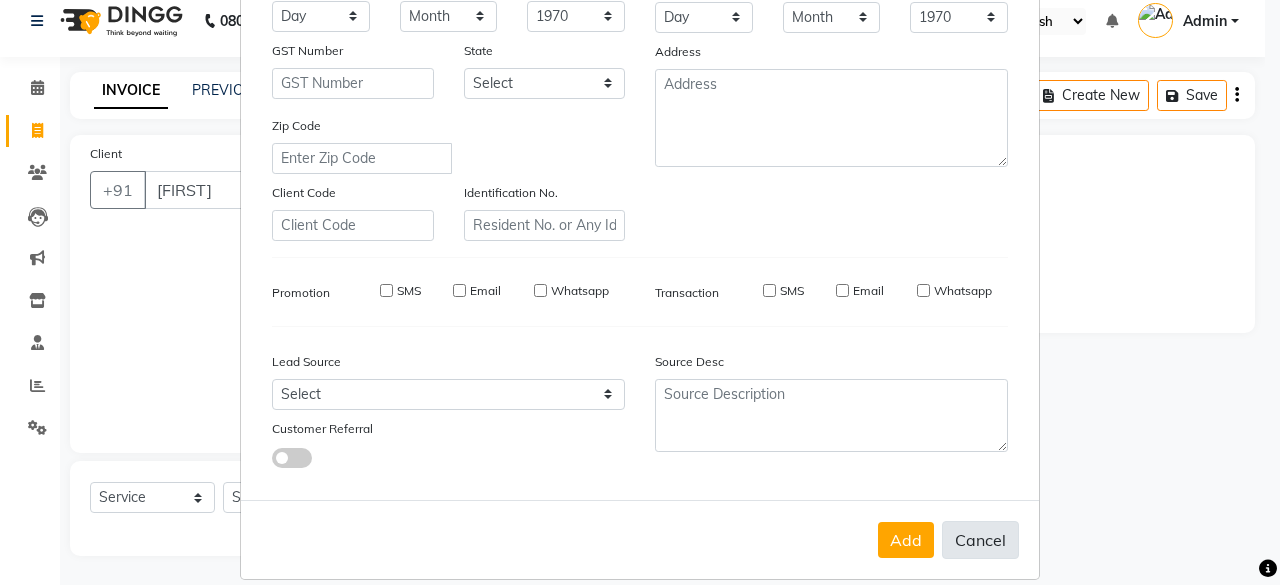 type 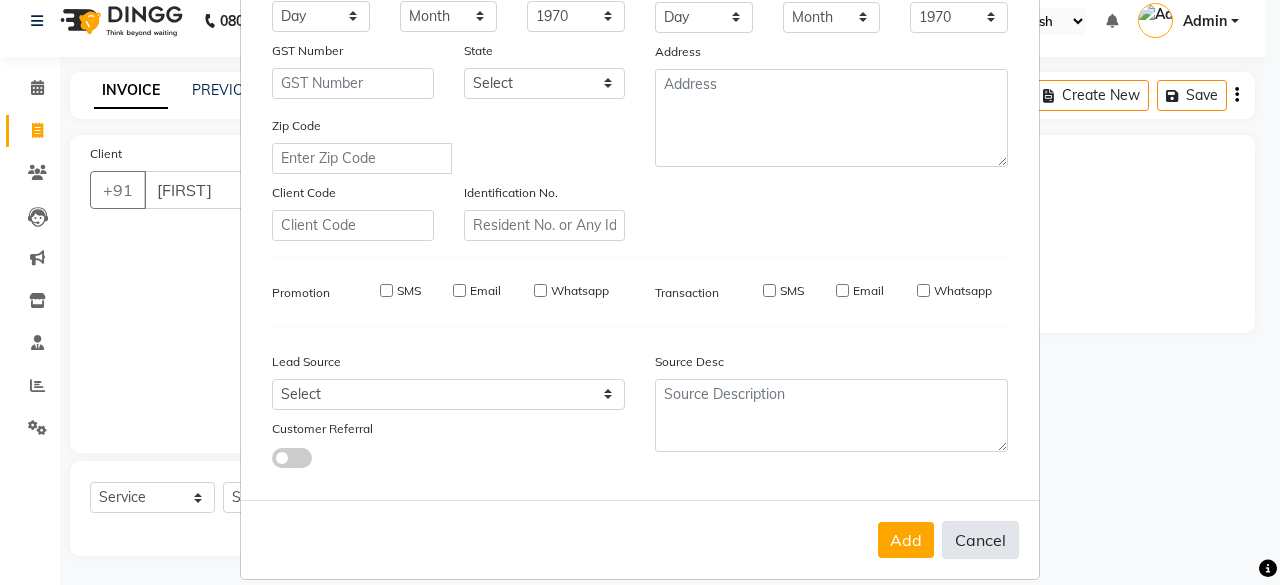 select 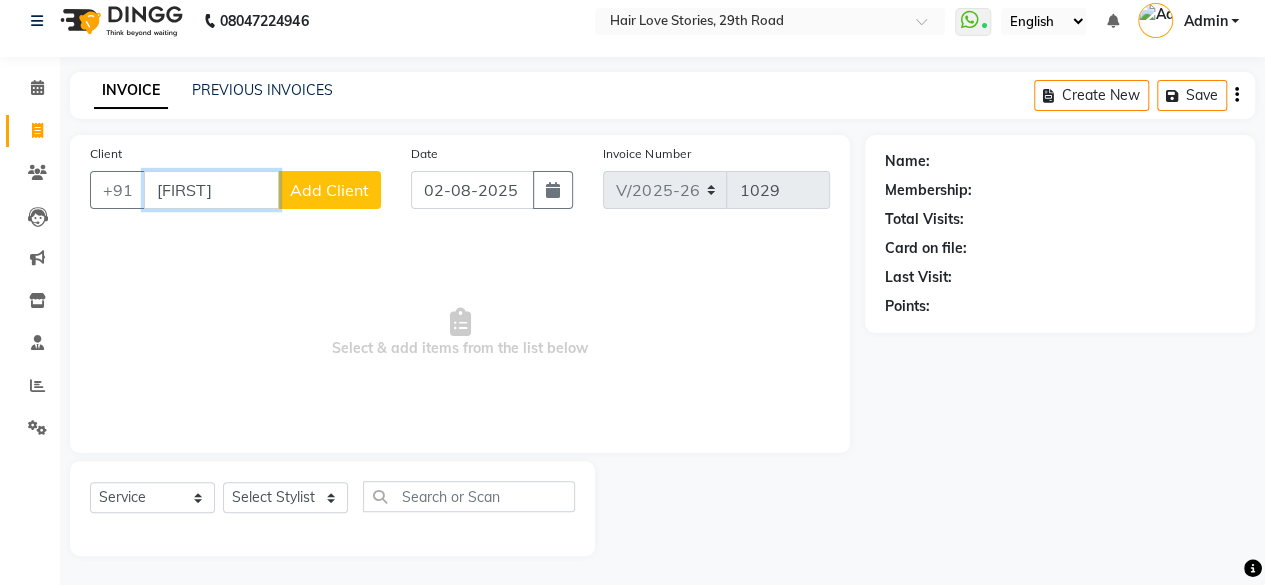 click on "[FIRST]" at bounding box center (211, 190) 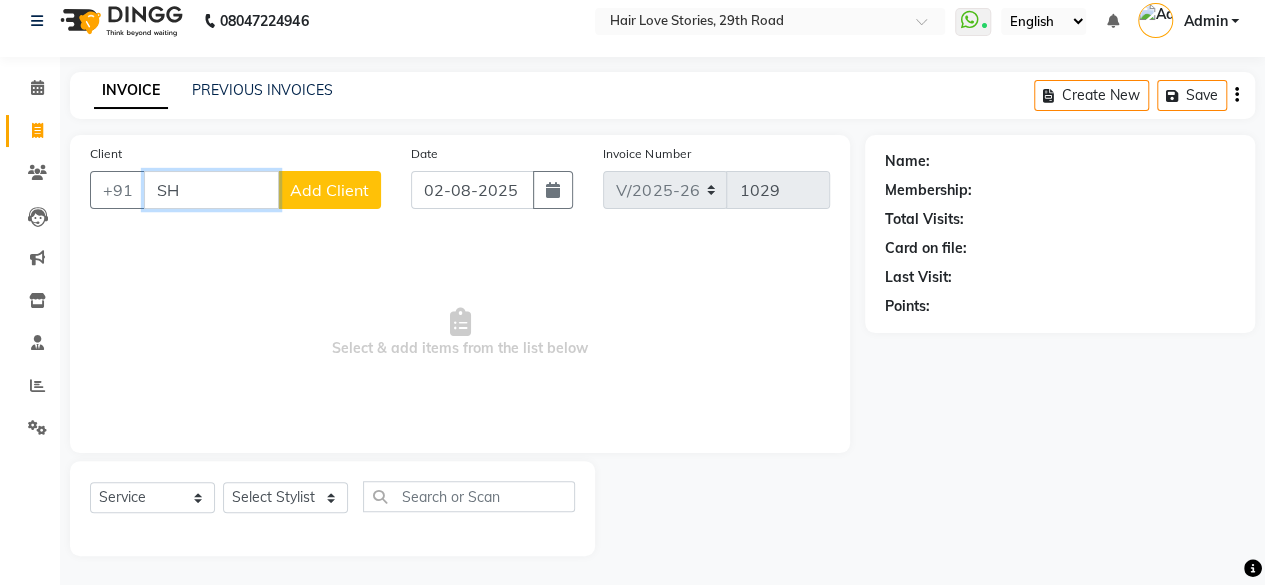 type on "S" 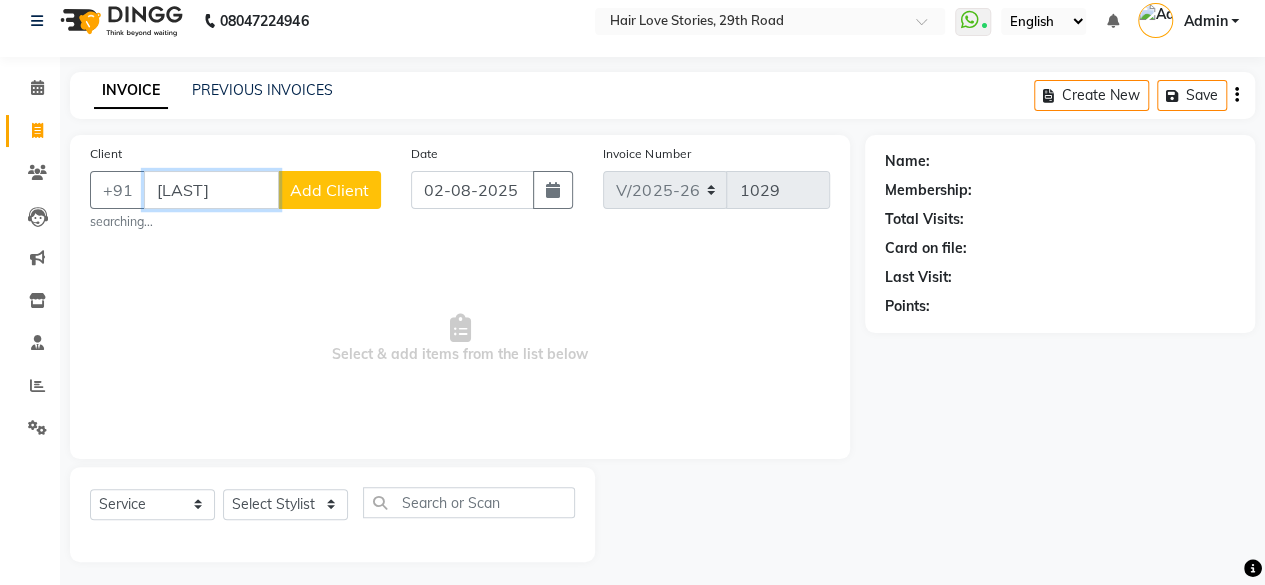 type on "[FIRST]" 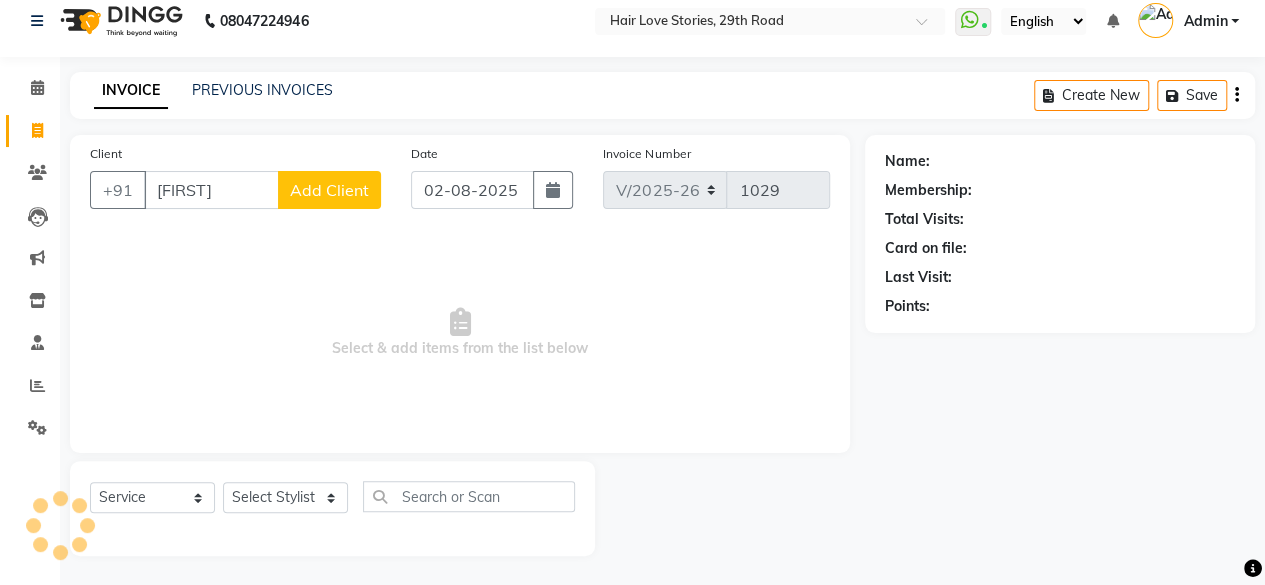 click on "Add Client" 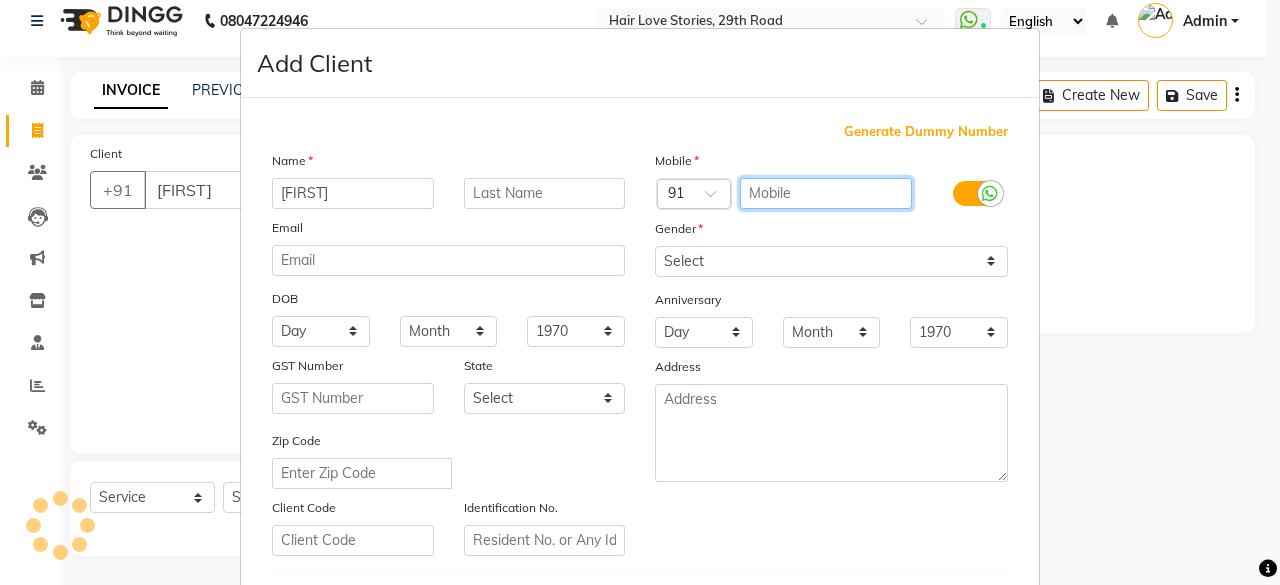 click at bounding box center [826, 193] 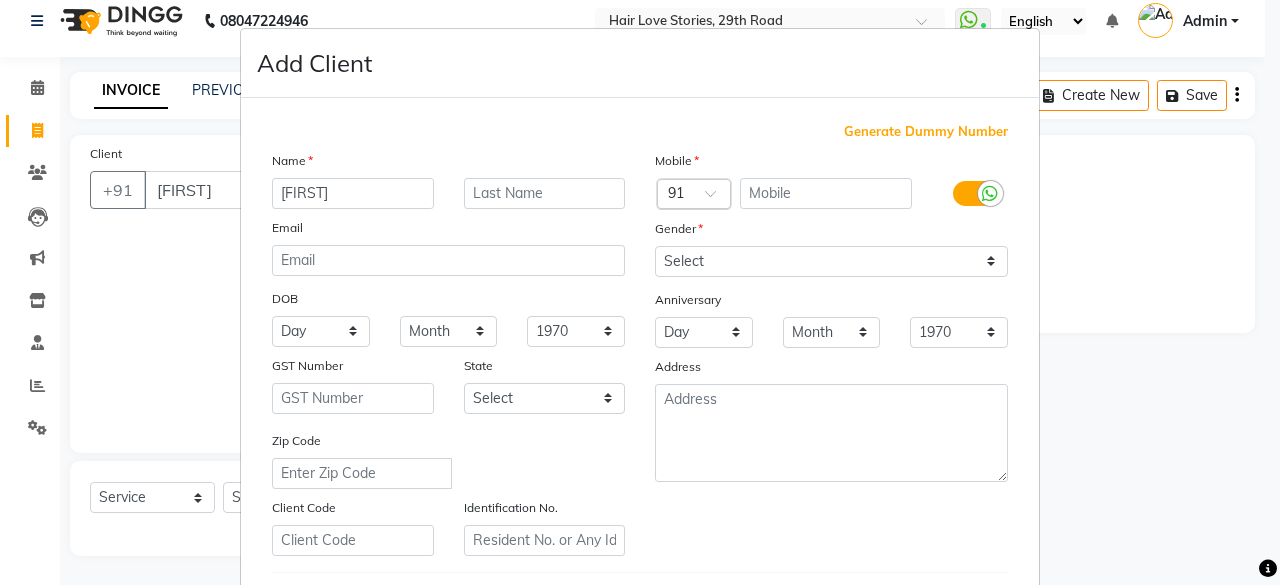 click at bounding box center [717, 199] 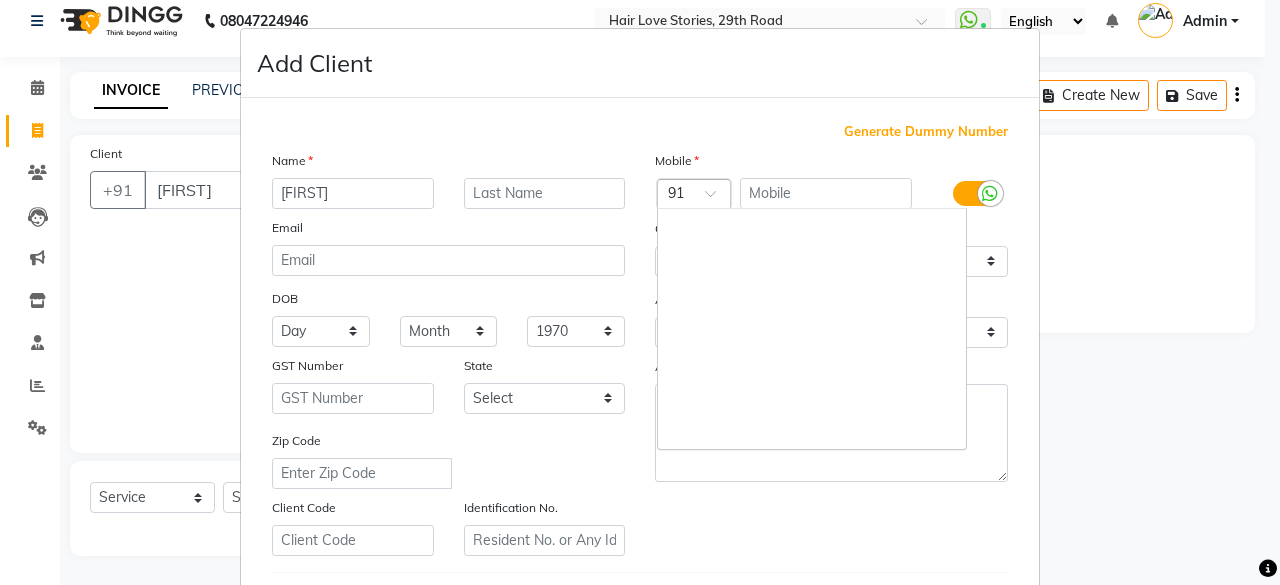 scroll, scrollTop: 3626, scrollLeft: 0, axis: vertical 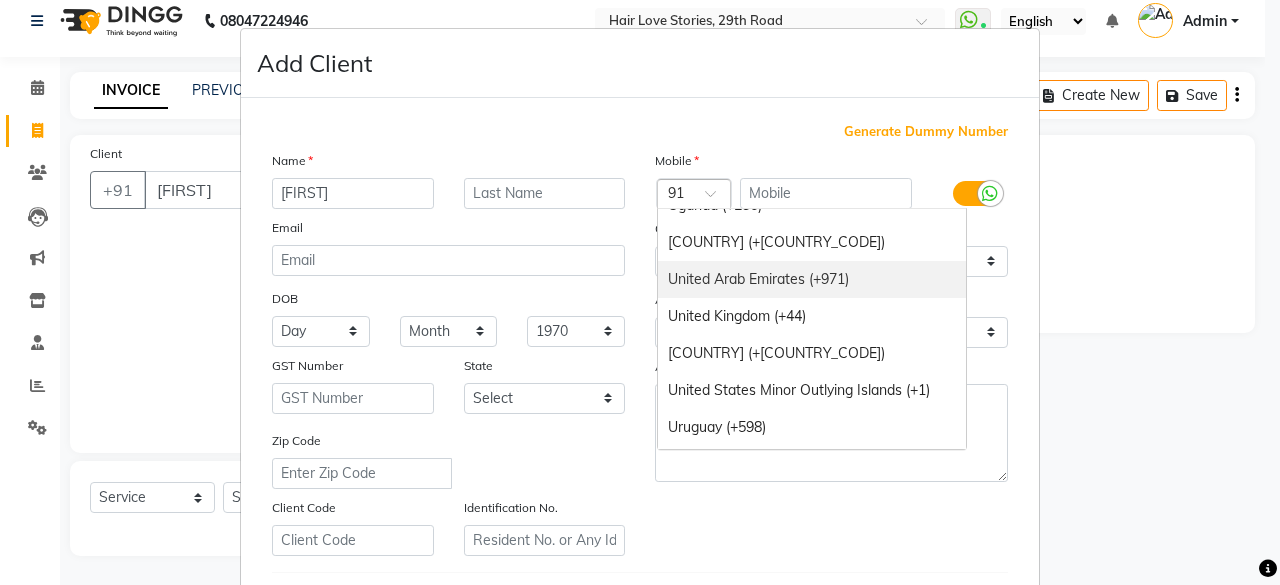 click on "United Arab Emirates (+971)" at bounding box center [812, 279] 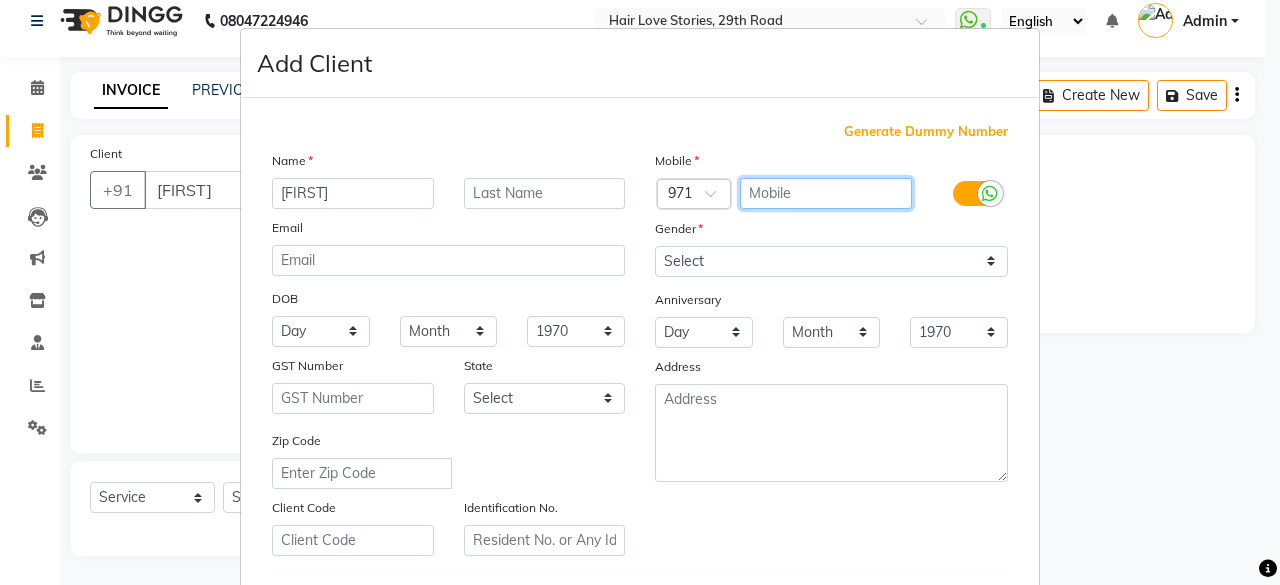 click at bounding box center (826, 193) 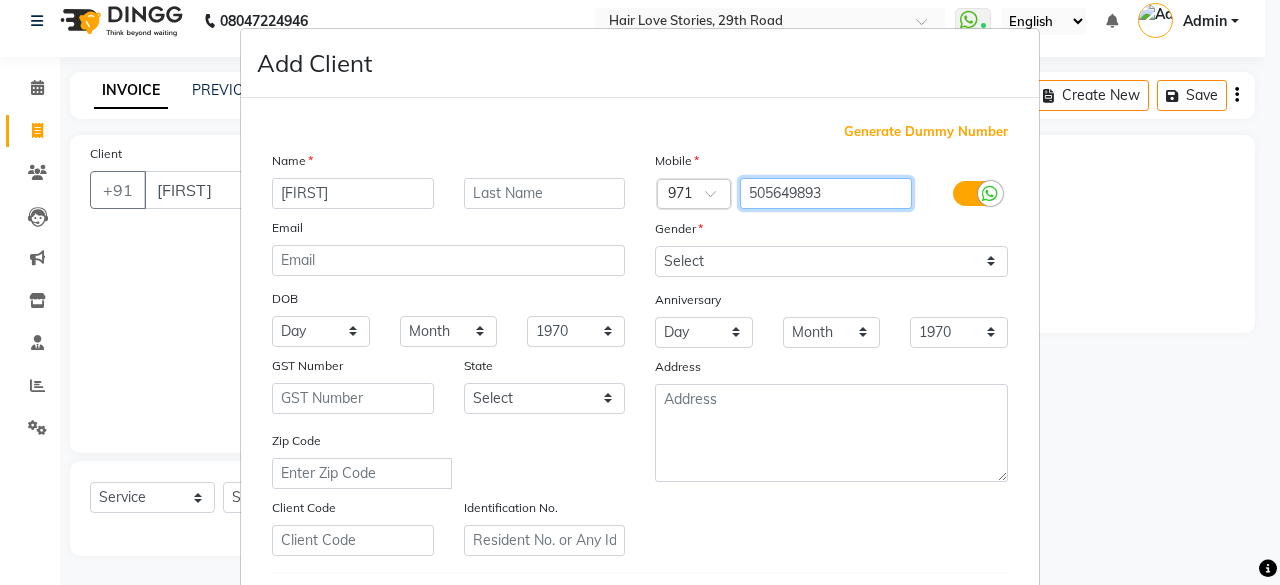 type on "505649893" 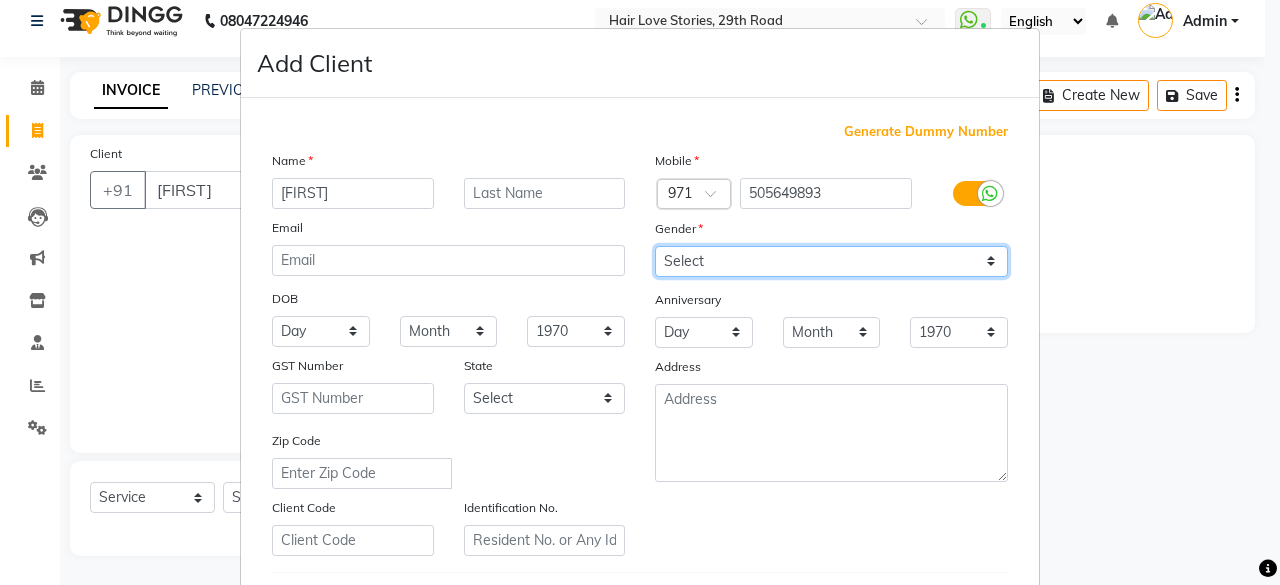 click on "Select Male Female Other Prefer Not To Say" at bounding box center (831, 261) 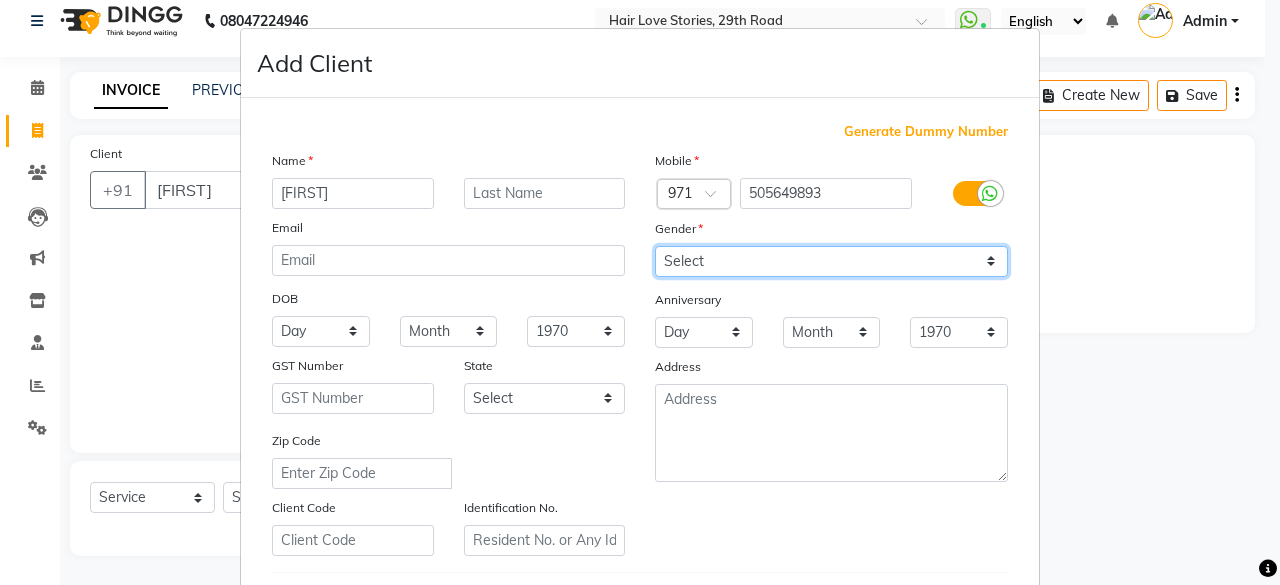 select on "female" 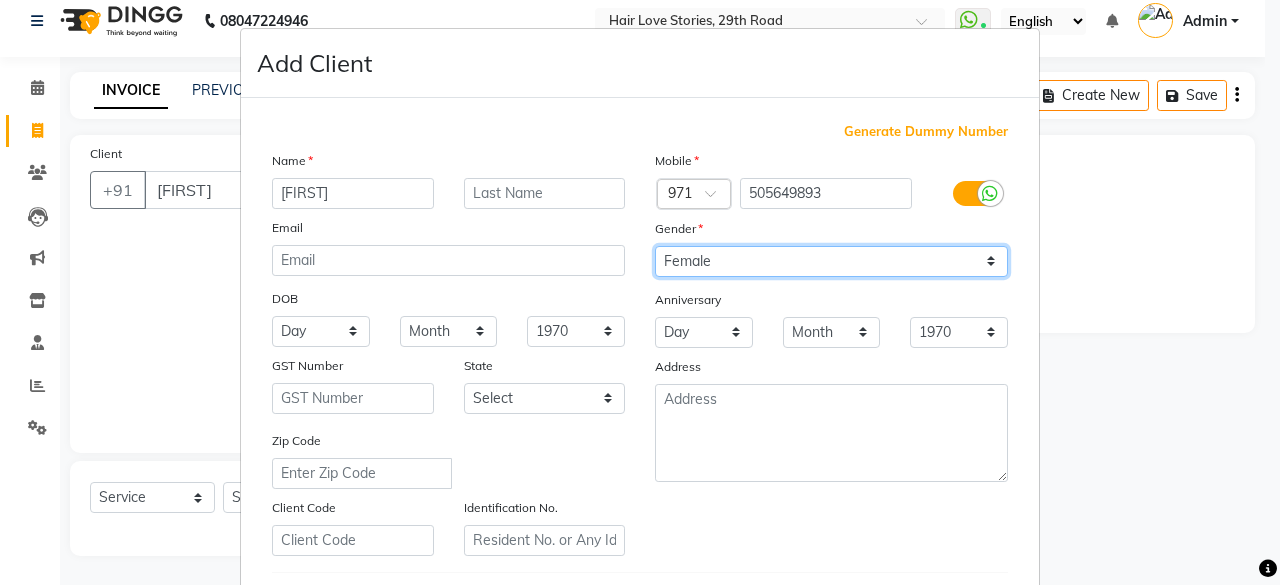 click on "Select Male Female Other Prefer Not To Say" at bounding box center (831, 261) 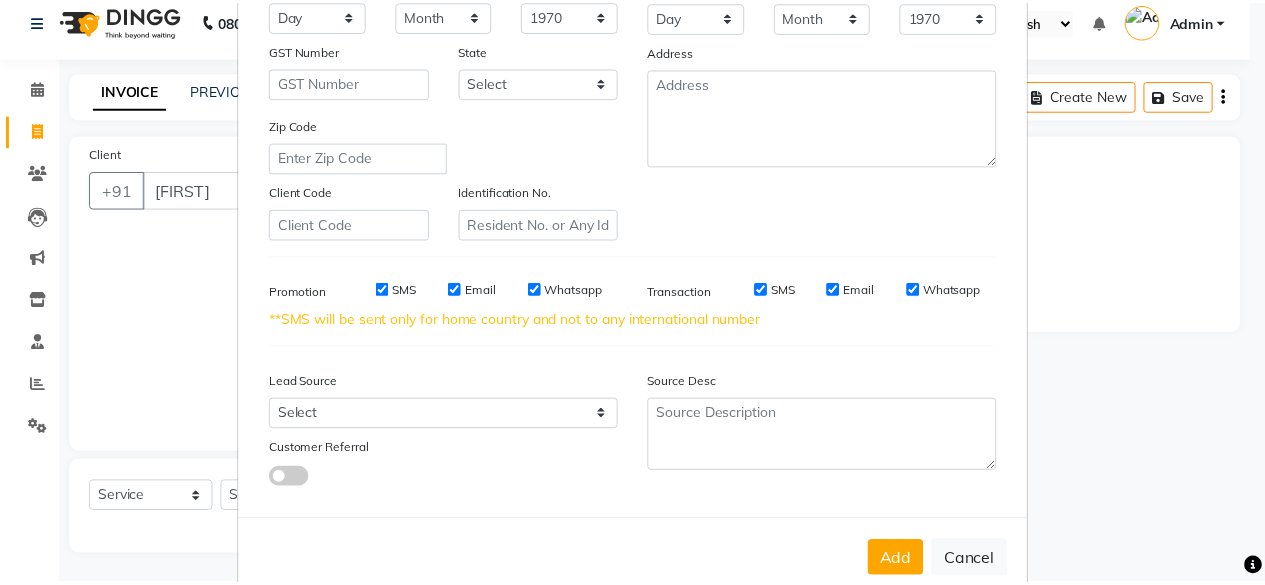 scroll, scrollTop: 355, scrollLeft: 0, axis: vertical 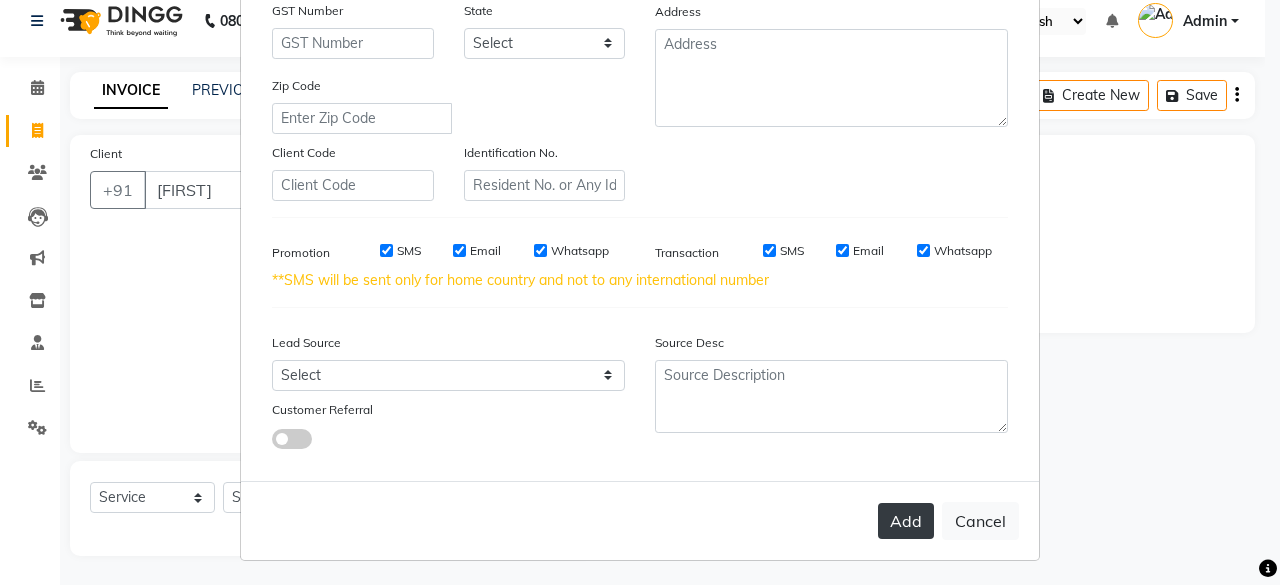 click on "Add" at bounding box center [906, 521] 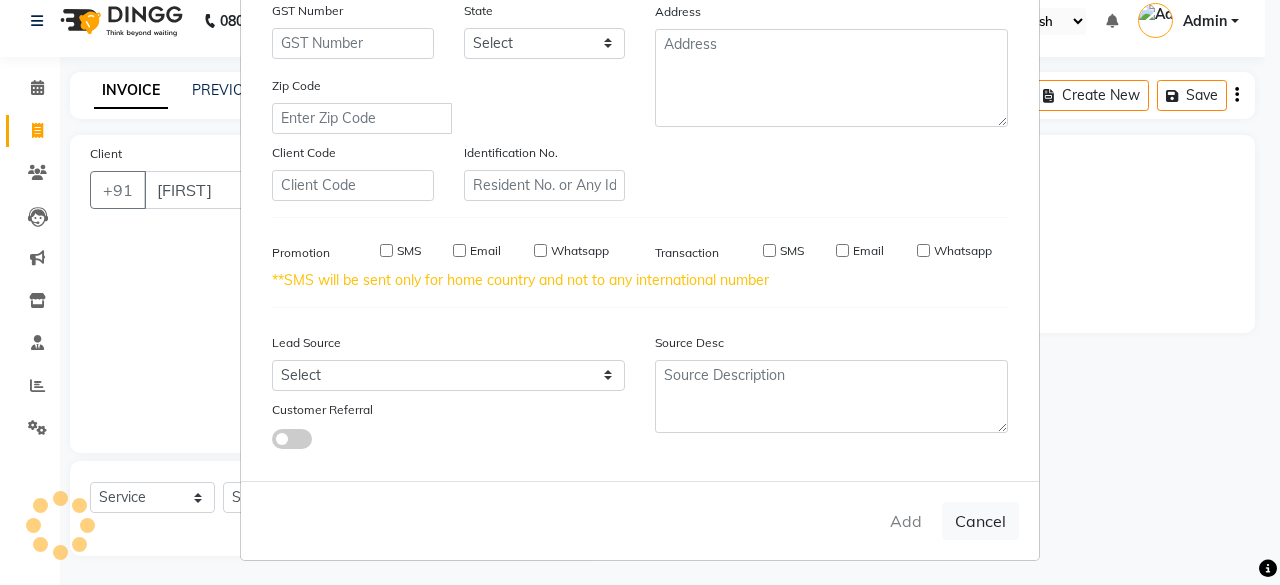 type on "505649893" 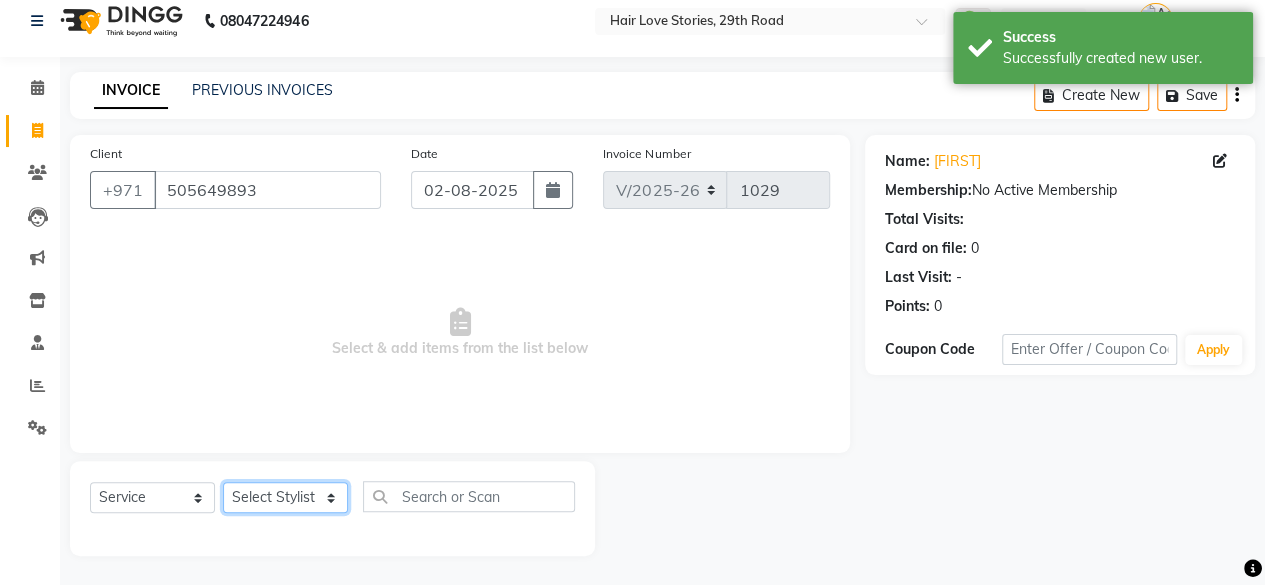 click on "Select Stylist [FIRST] [LAST] [FIRST] [LAST] [FIRST] [LAST] [FIRST] [LAST] [FIRST] [LAST] [FIRST] [LAST] [FIRST] [LAST] [FIRST] [LAST] [FIRST] [LAST] [FIRST] [LAST] [FIRST] [LAST]" 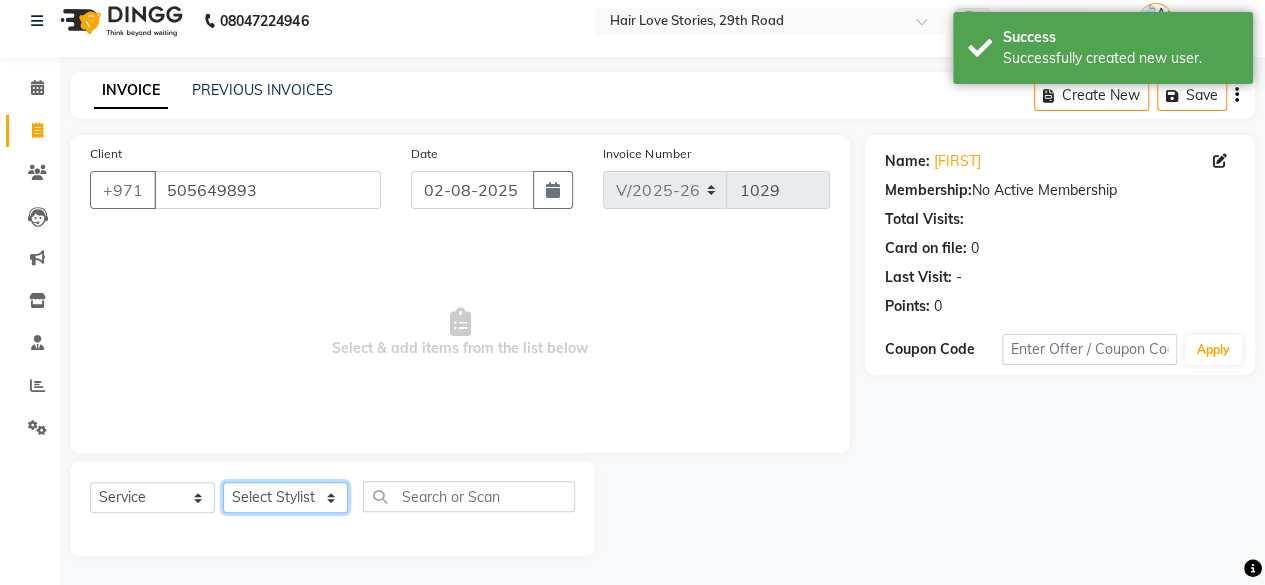 select on "19044" 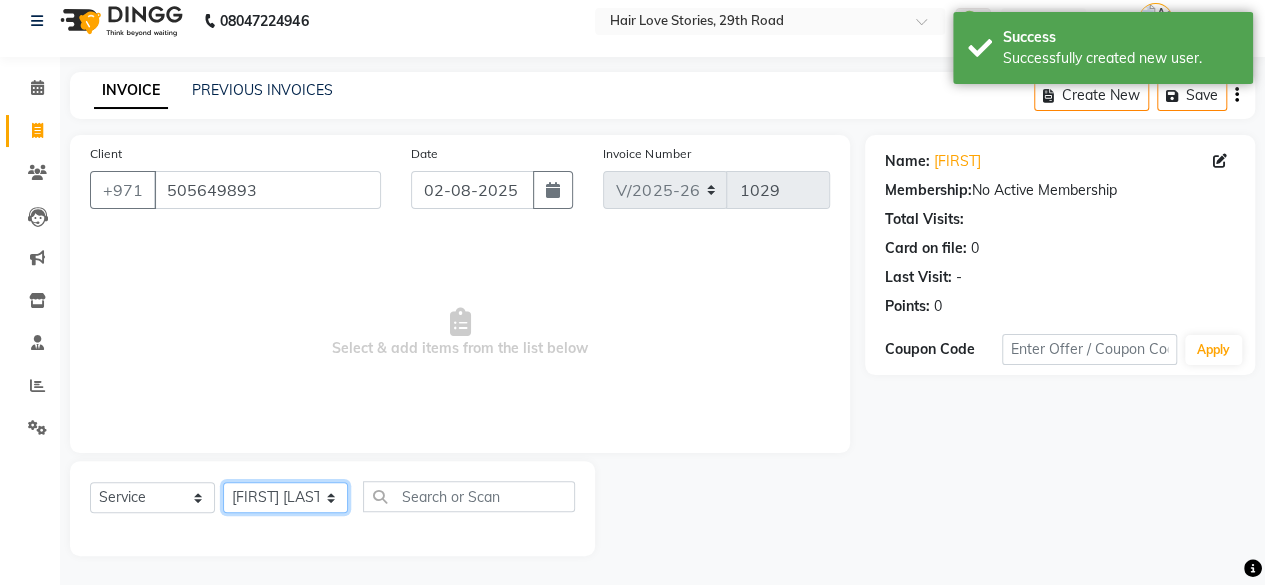 click on "Select Stylist [FIRST] [LAST] [FIRST] [LAST] [FIRST] [LAST] [FIRST] [LAST] [FIRST] [LAST] [FIRST] [LAST] [FIRST] [LAST] [FIRST] [LAST] [FIRST] [LAST] [FIRST] [LAST] [FIRST] [LAST]" 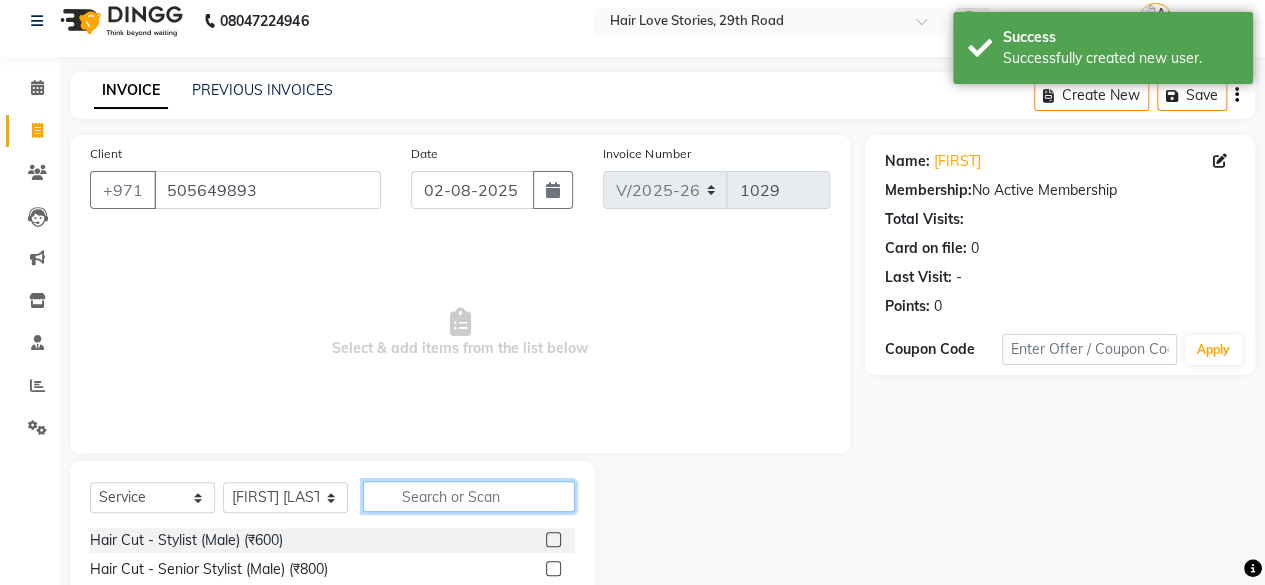 click 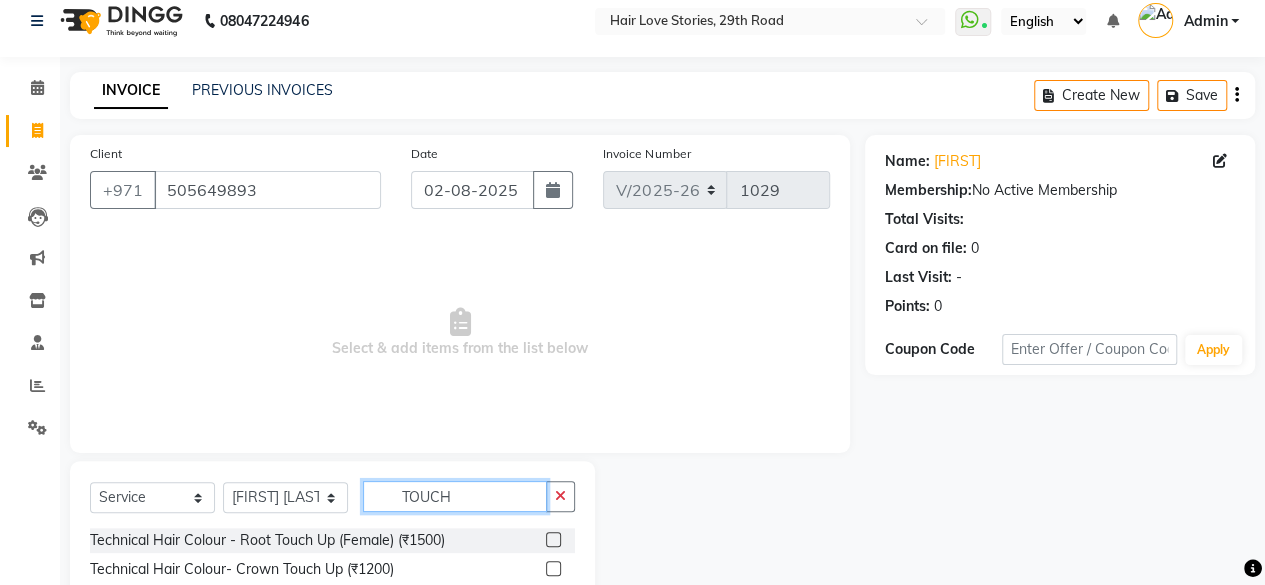 type on "TOUCH" 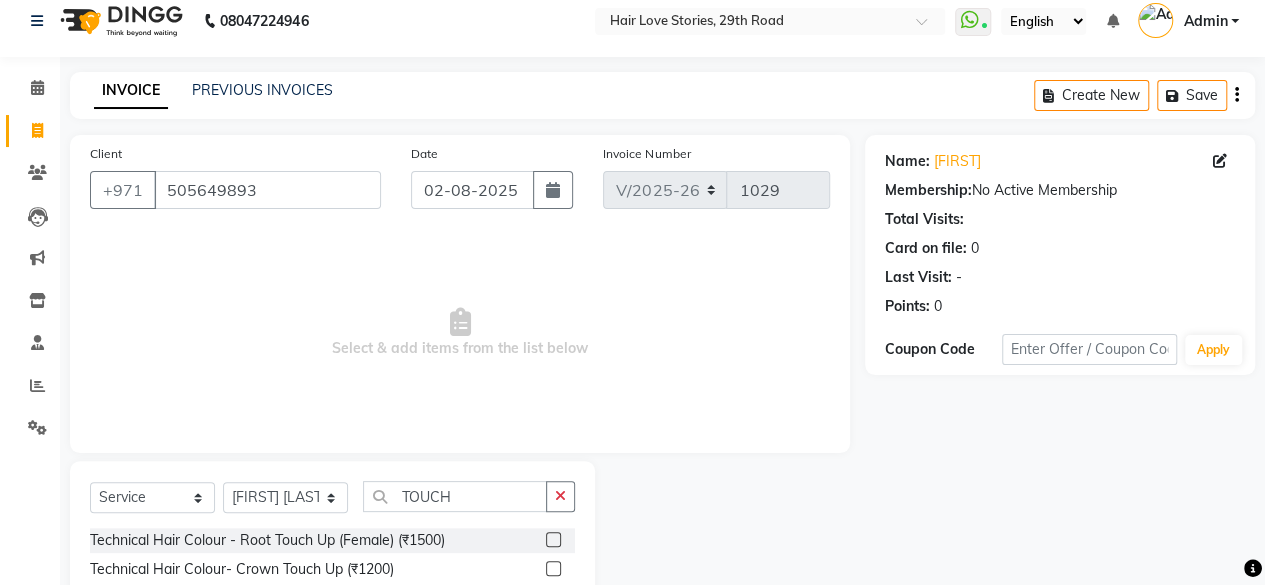 click 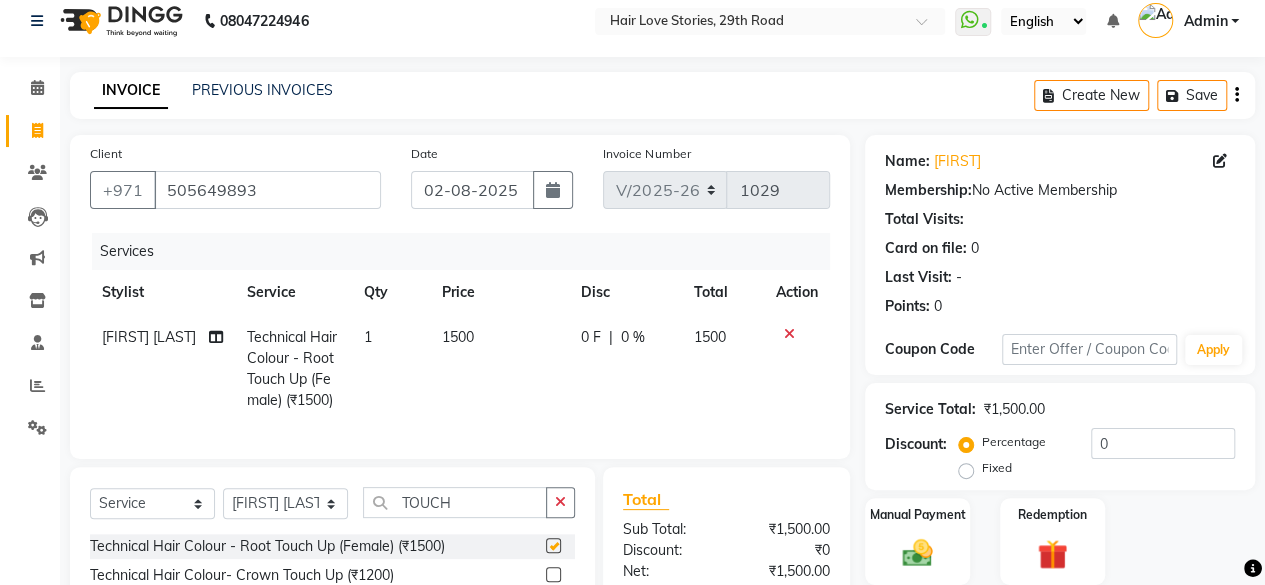 checkbox on "false" 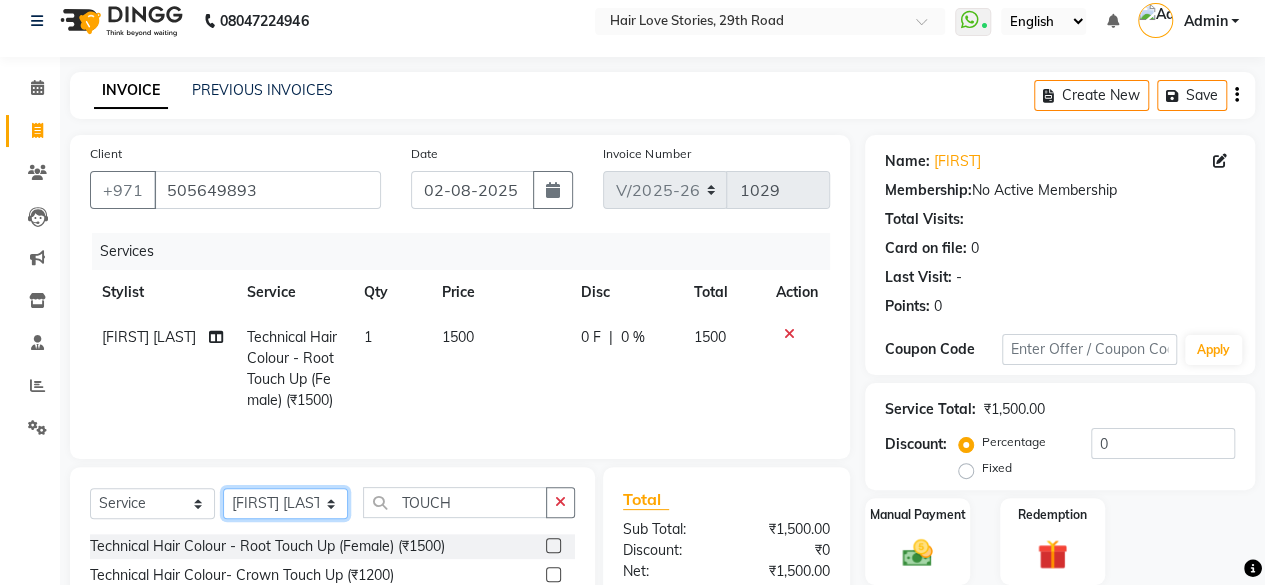 click on "Select Stylist [FIRST] [LAST] [FIRST] [LAST] [FIRST] [LAST] [FIRST] [LAST] [FIRST] [LAST] [FIRST] [LAST] [FIRST] [LAST] [FIRST] [LAST] [FIRST] [LAST] [FIRST] [LAST] [FIRST] [LAST]" 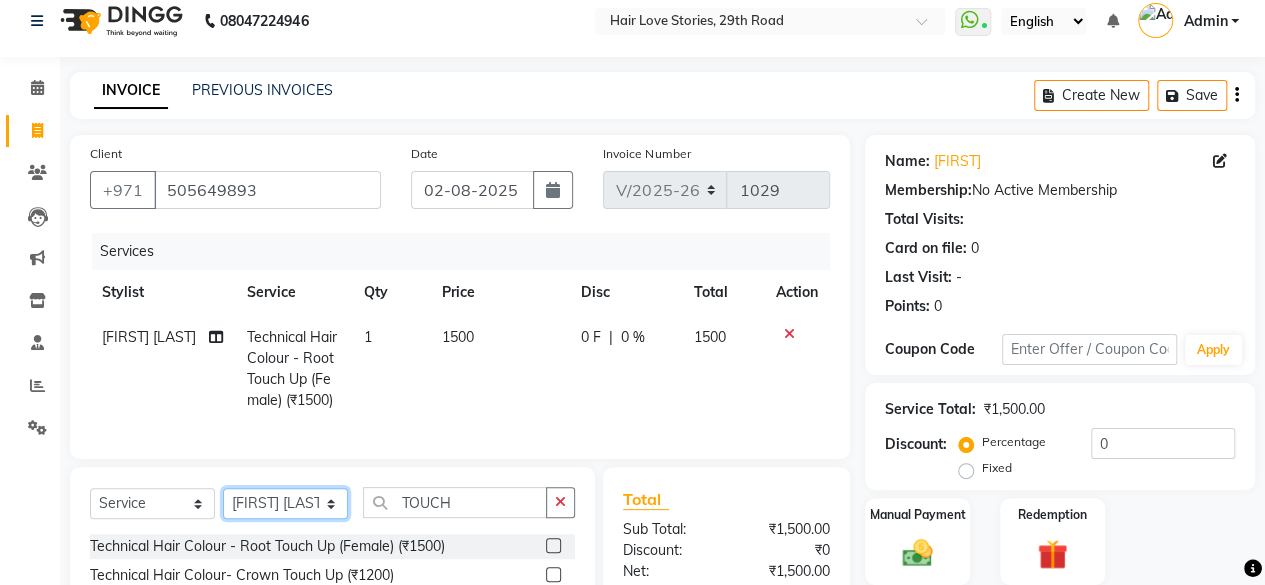 select on "[NUMBER]" 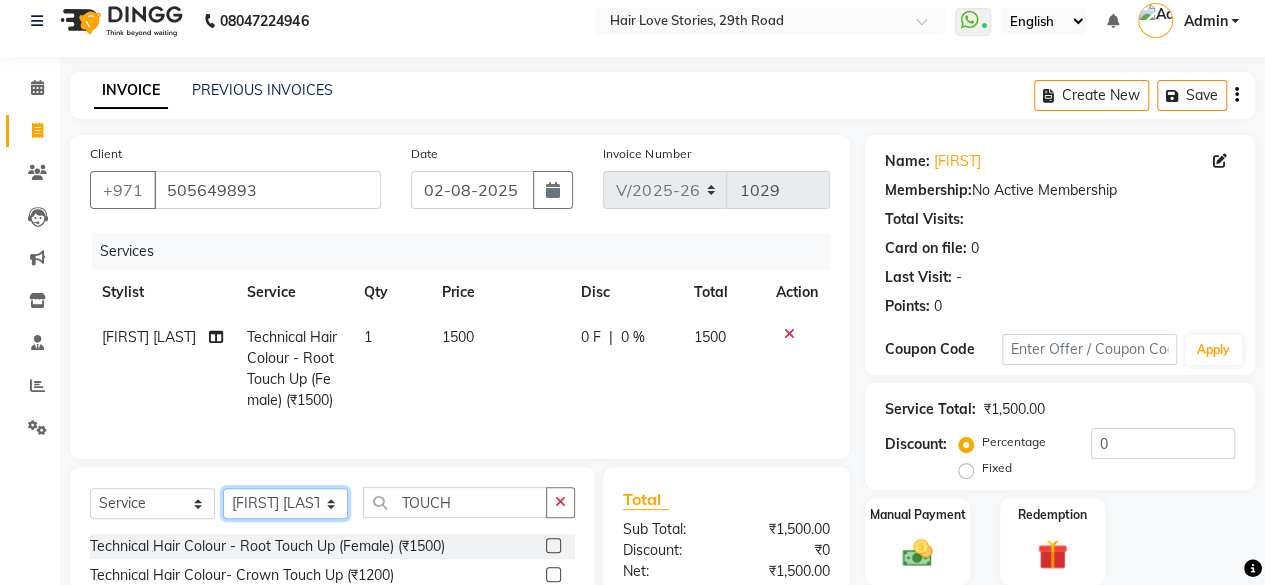 click on "Select Stylist [FIRST] [LAST] [FIRST] [LAST] [FIRST] [LAST] [FIRST] [LAST] [FIRST] [LAST] [FIRST] [LAST] [FIRST] [LAST] [FIRST] [LAST] [FIRST] [LAST] [FIRST] [LAST] [FIRST] [LAST]" 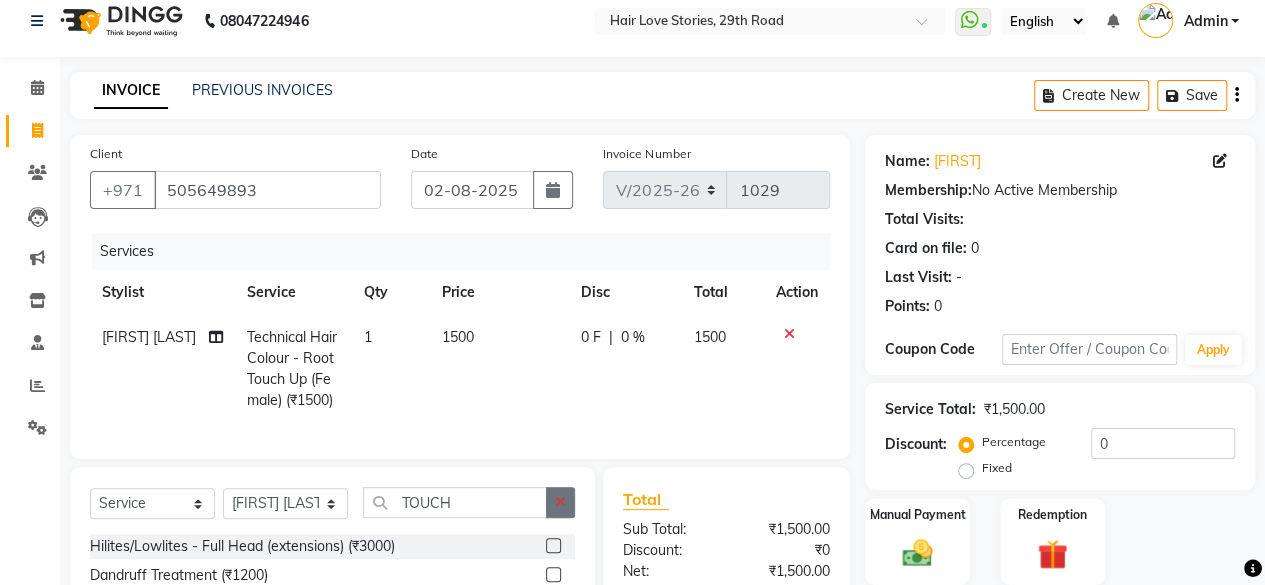 click 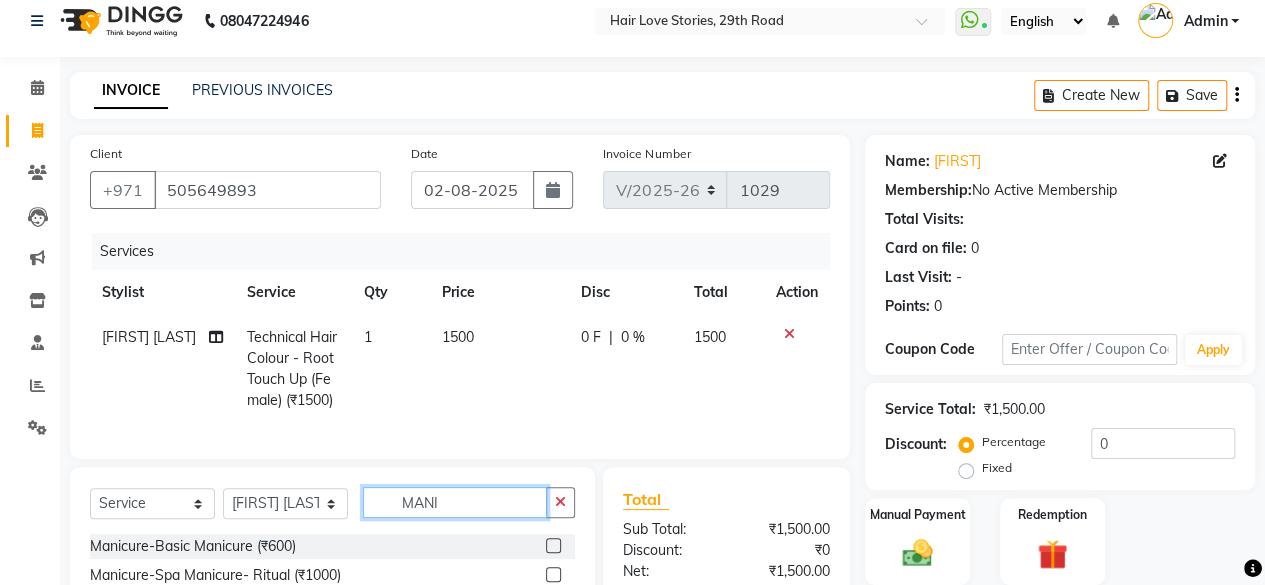 type on "MANI" 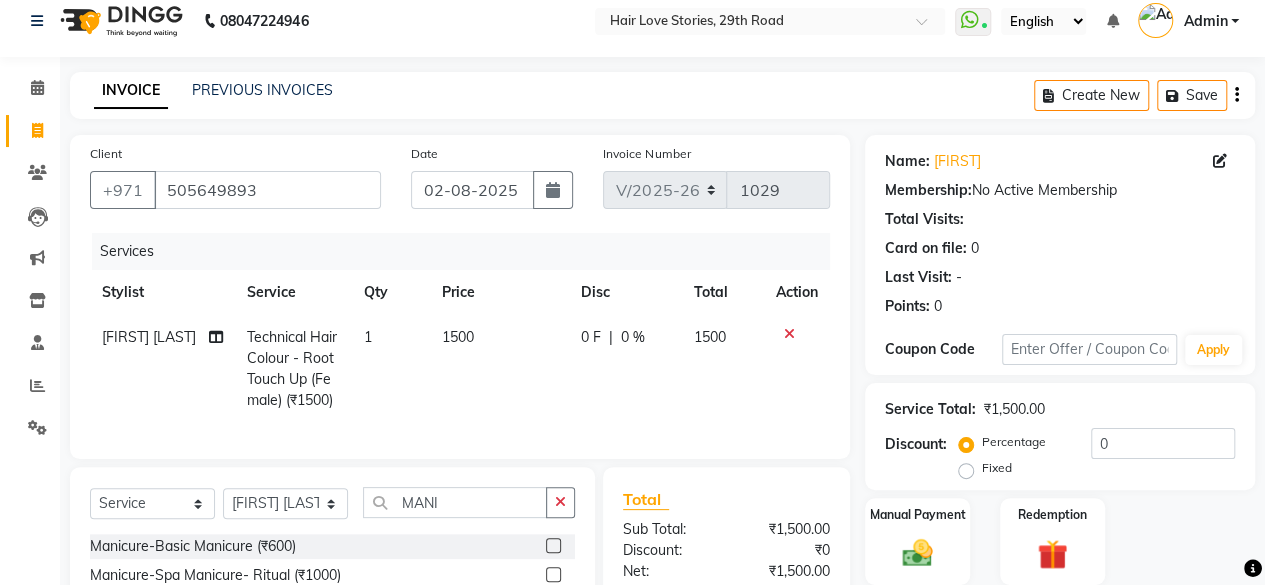 click 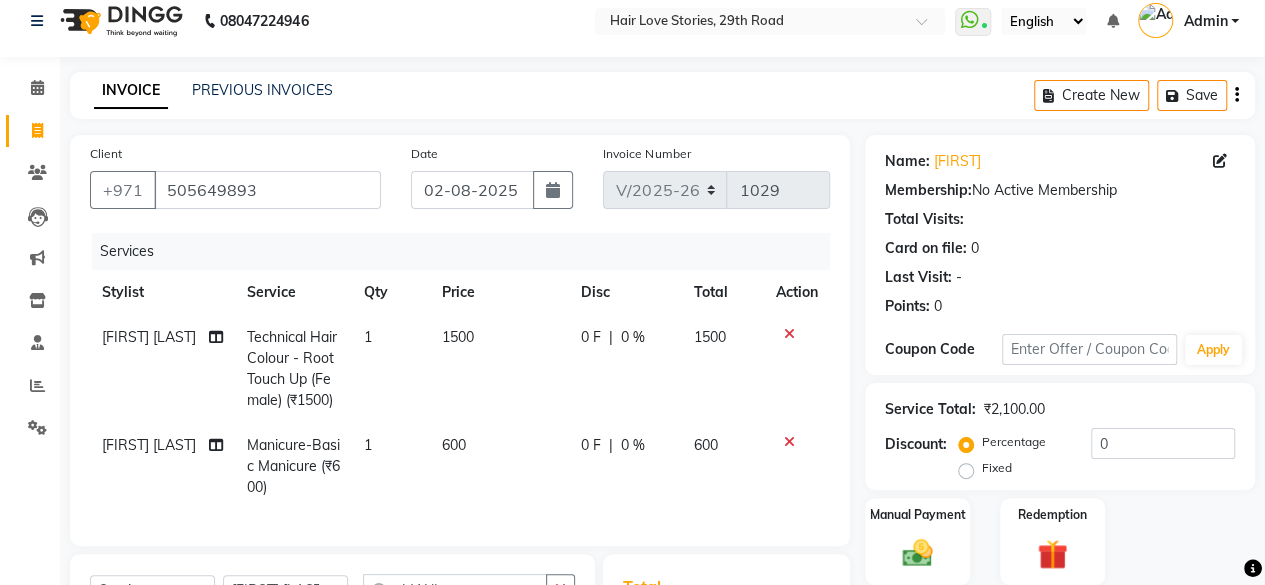 checkbox on "false" 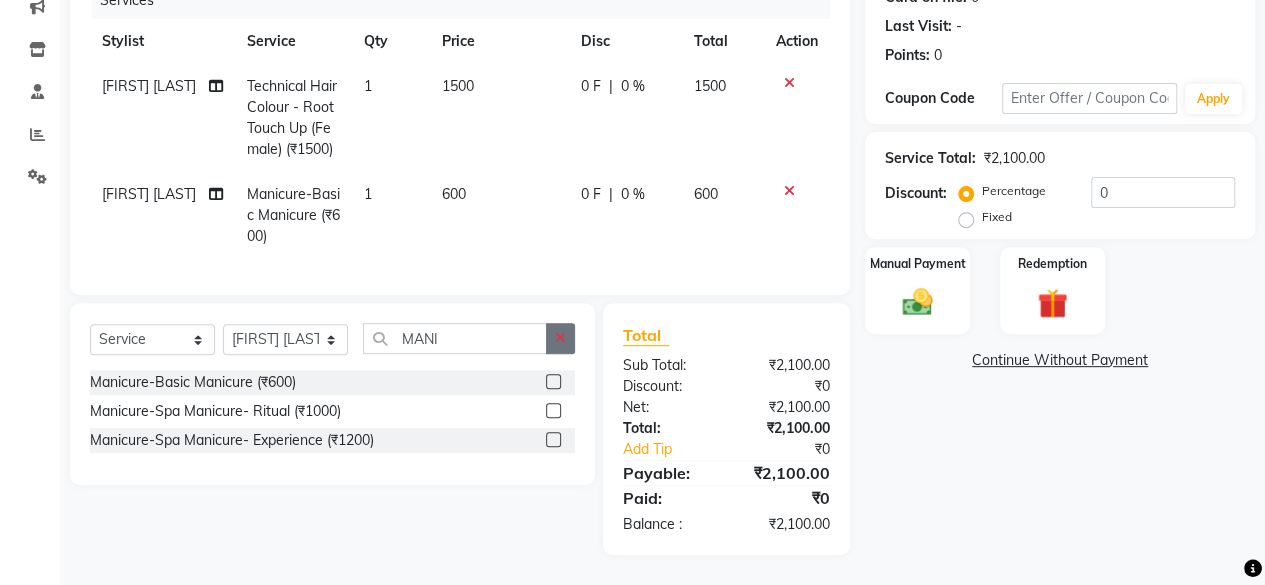 click 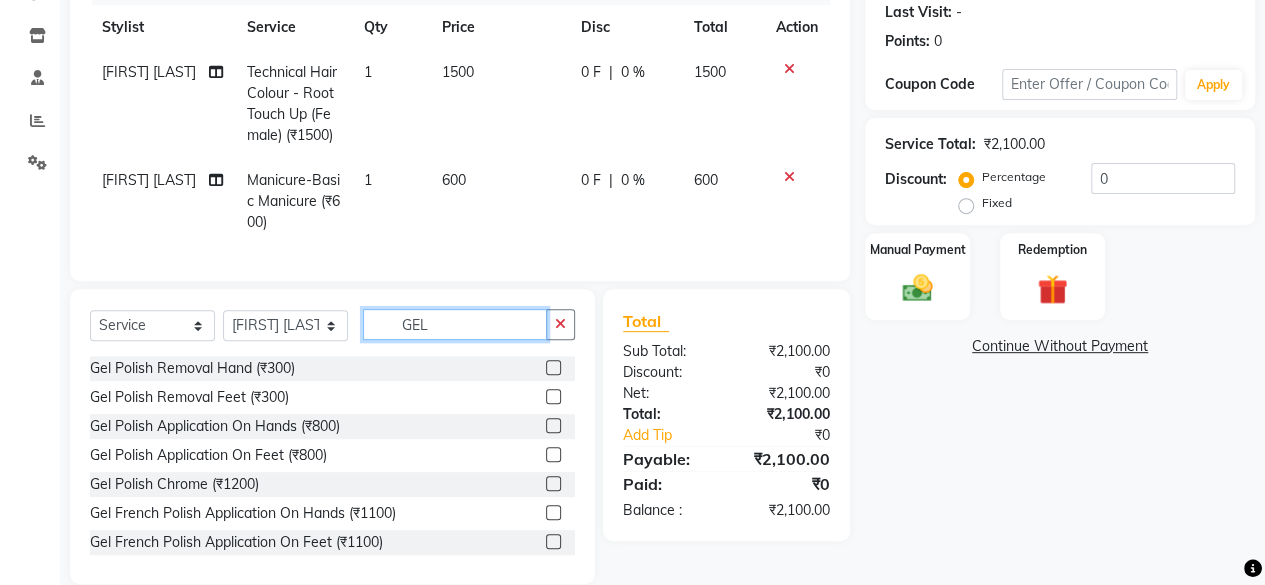 type on "GEL" 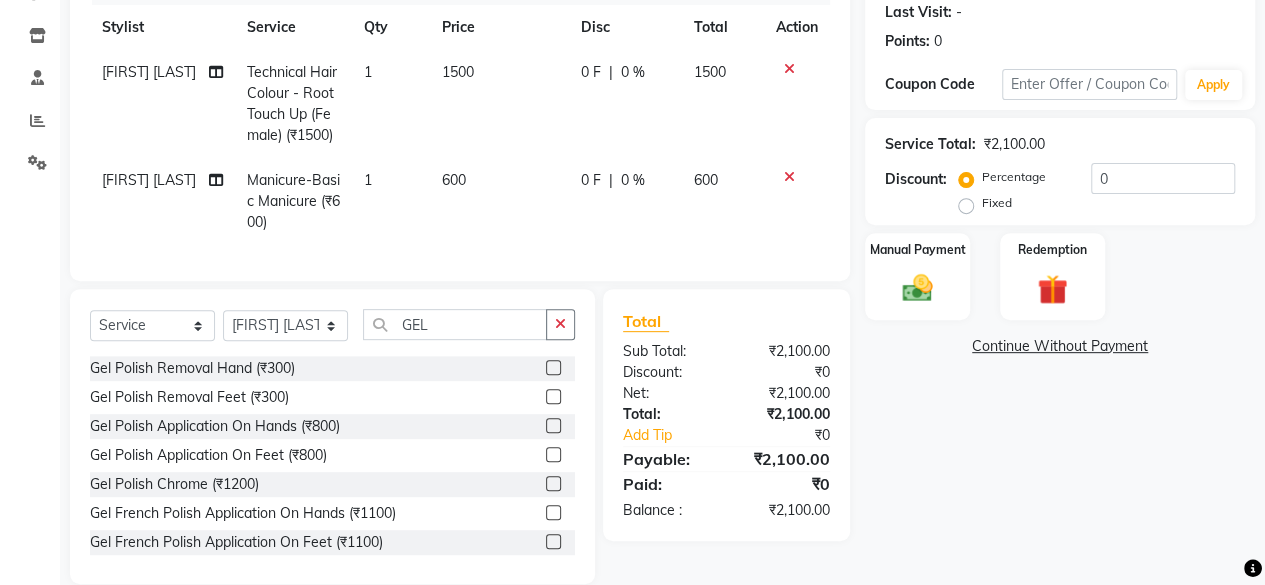 click 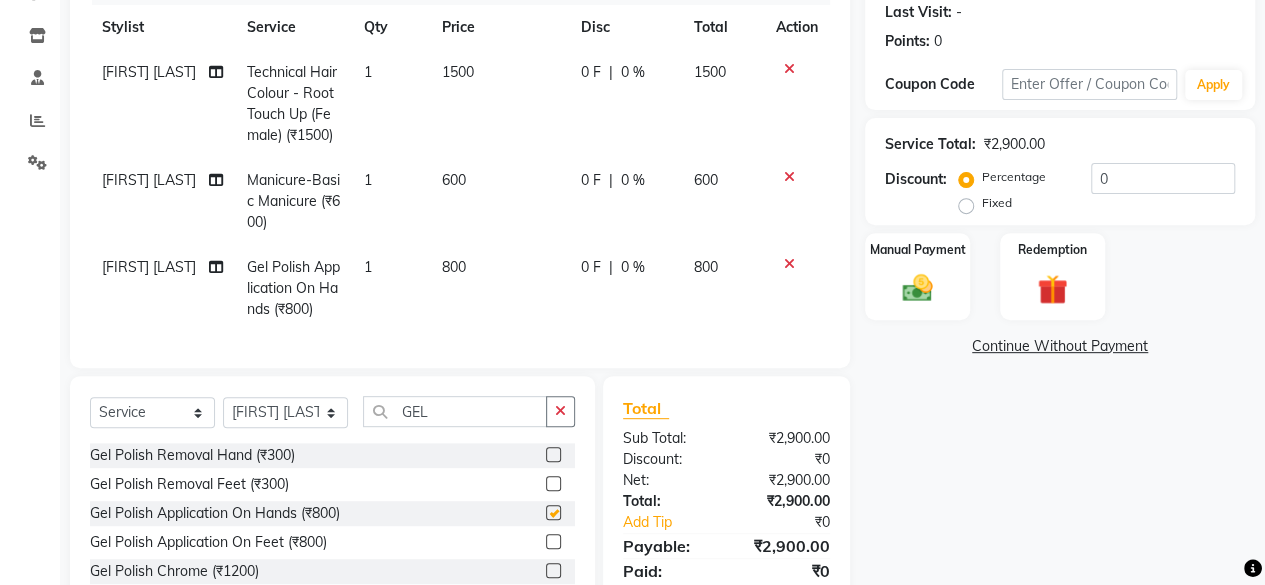 checkbox on "false" 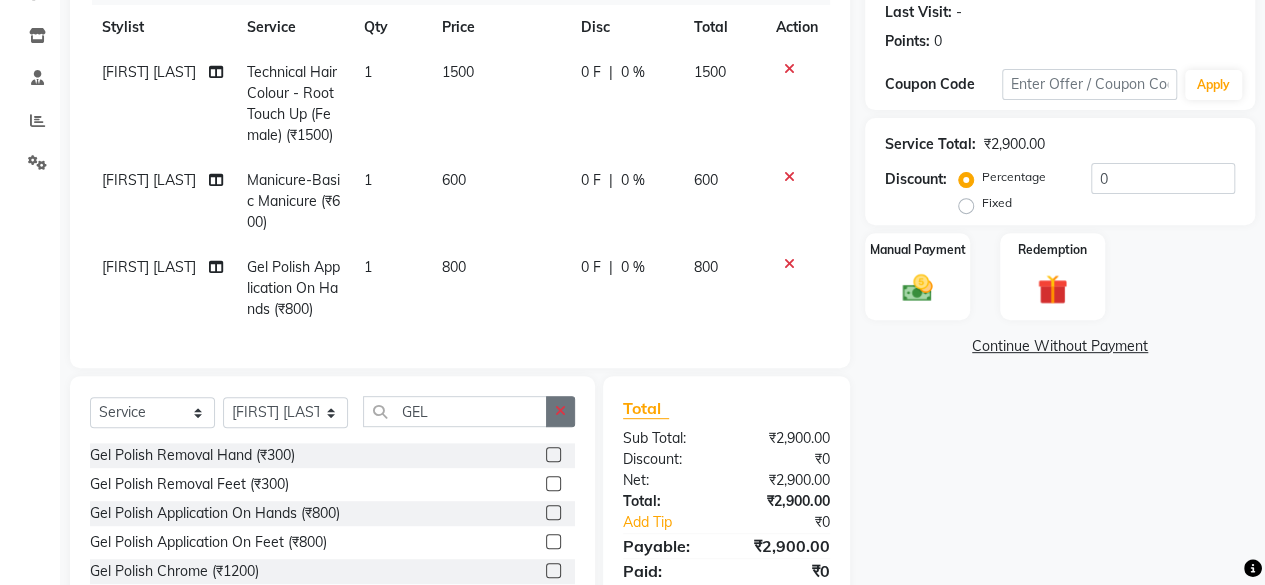 click 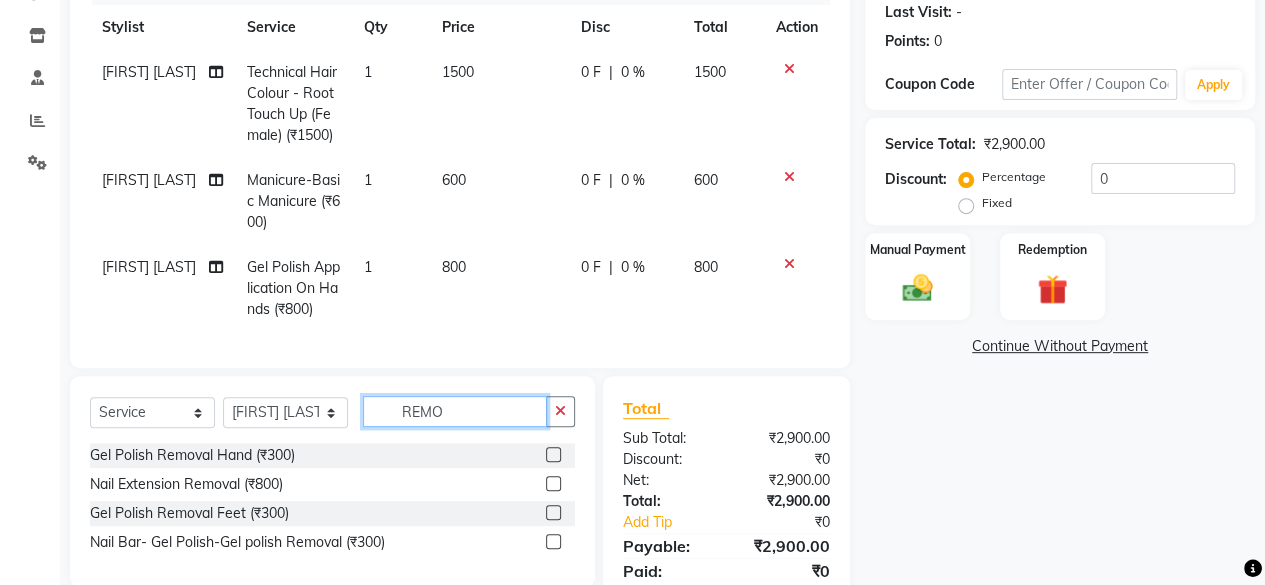 type on "REMO" 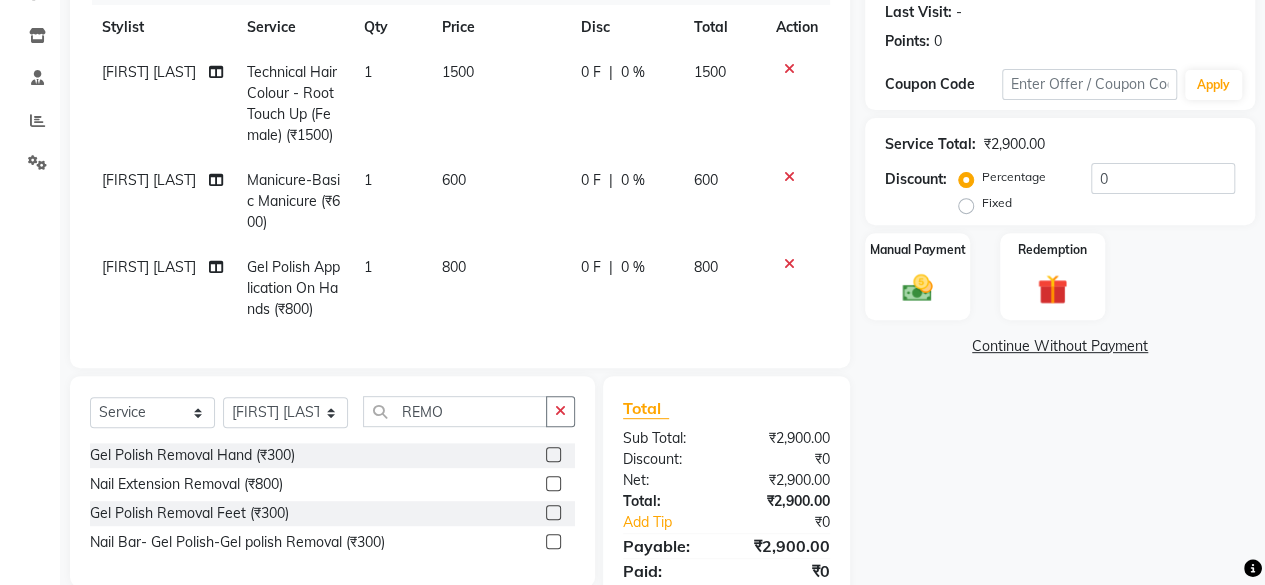 click 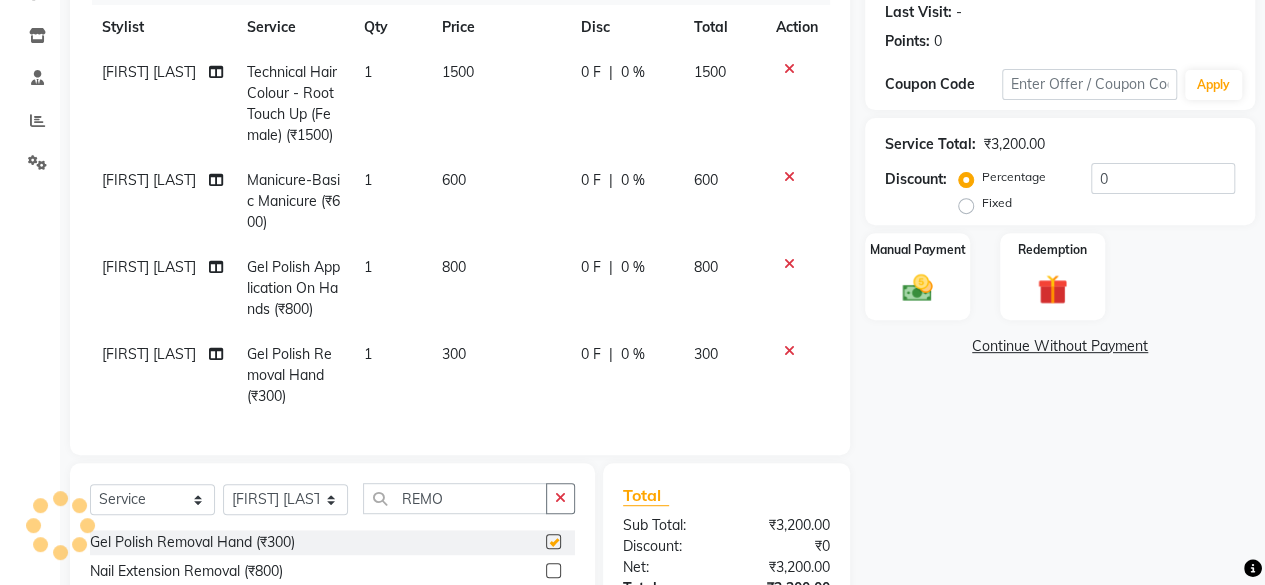 checkbox on "false" 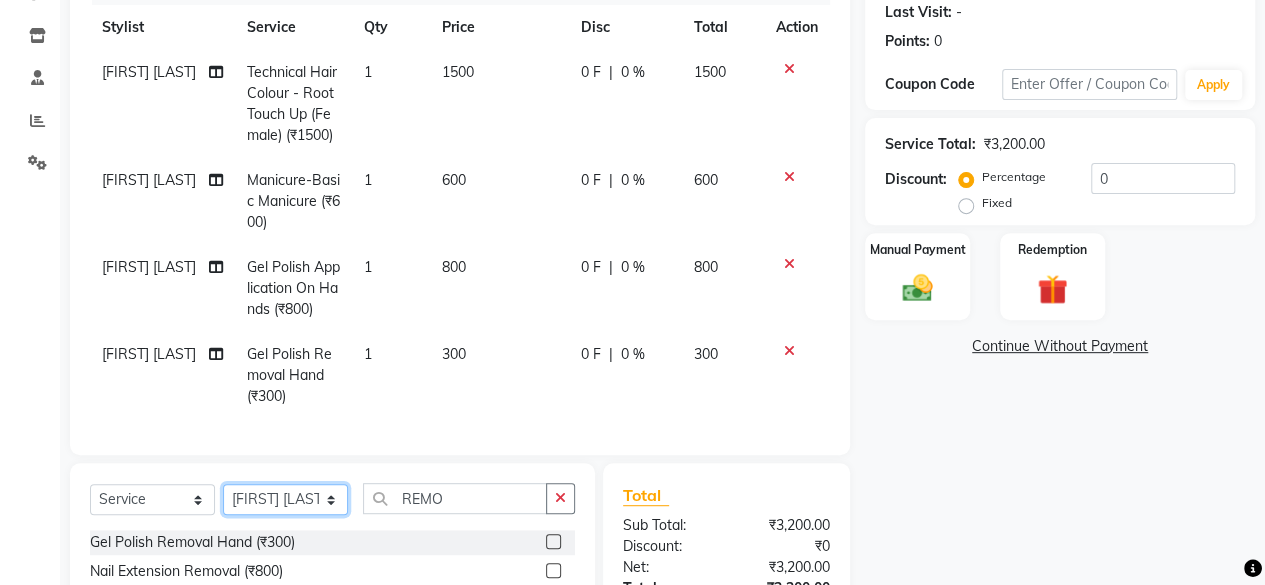 click on "Select Stylist [FIRST] [LAST] [FIRST] [LAST] [FIRST] [LAST] [FIRST] [LAST] [FIRST] [LAST] [FIRST] [LAST] [FIRST] [LAST] [FIRST] [LAST] [FIRST] [LAST] [FIRST] [LAST] [FIRST] [LAST]" 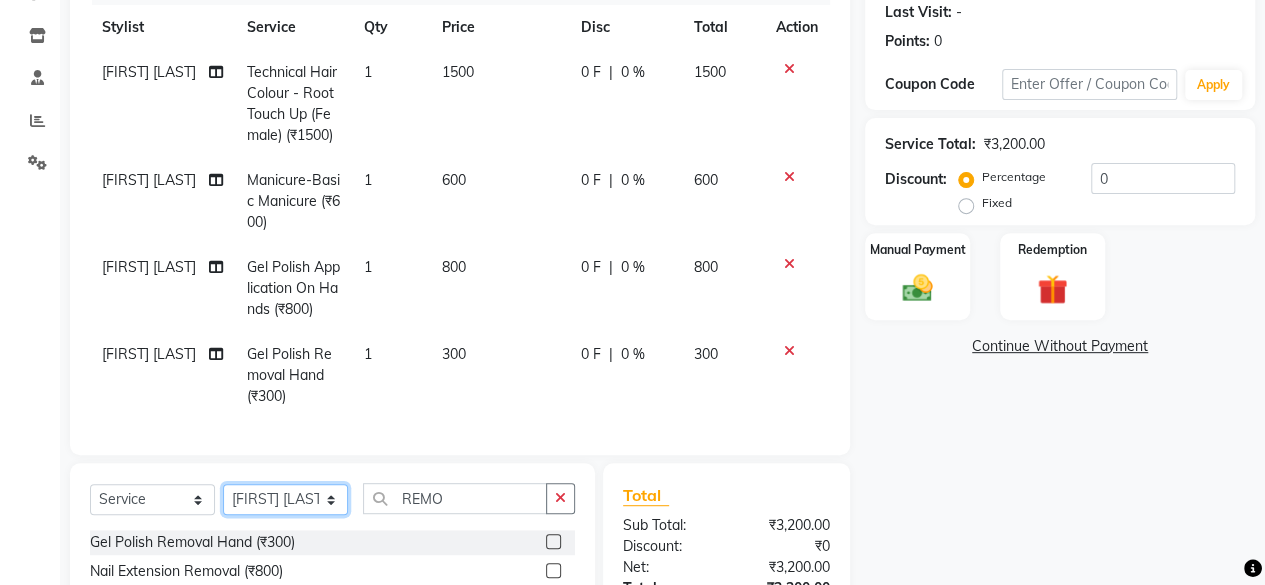 click on "Select Stylist [FIRST] [LAST] [FIRST] [LAST] [FIRST] [LAST] [FIRST] [LAST] [FIRST] [LAST] [FIRST] [LAST] [FIRST] [LAST] [FIRST] [LAST] [FIRST] [LAST] [FIRST] [LAST] [FIRST] [LAST]" 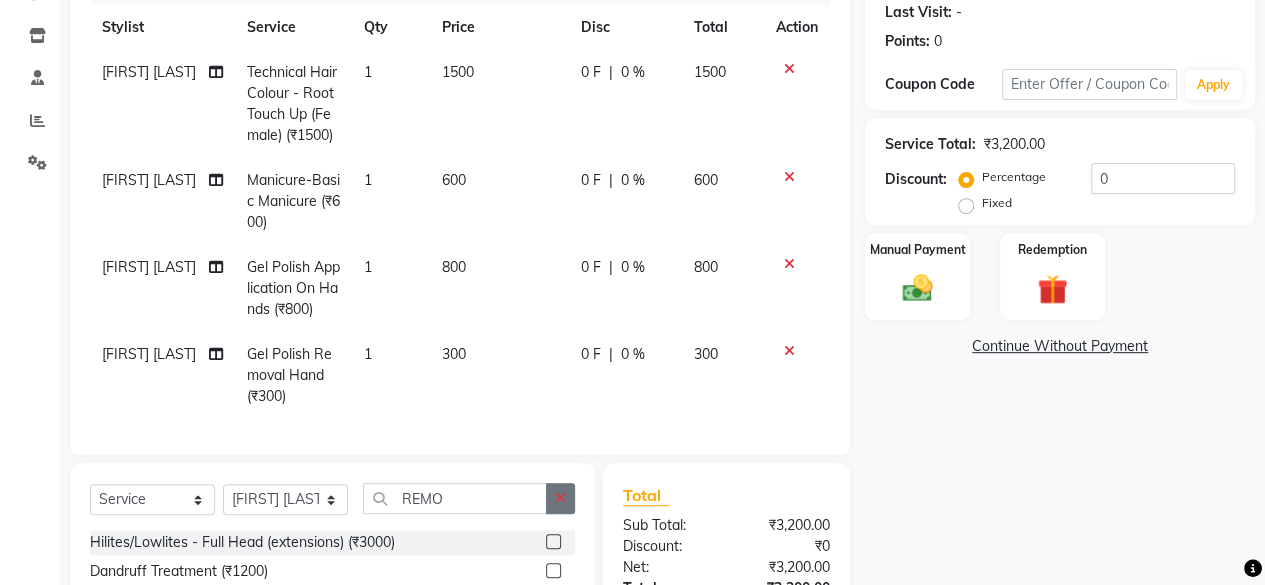 click 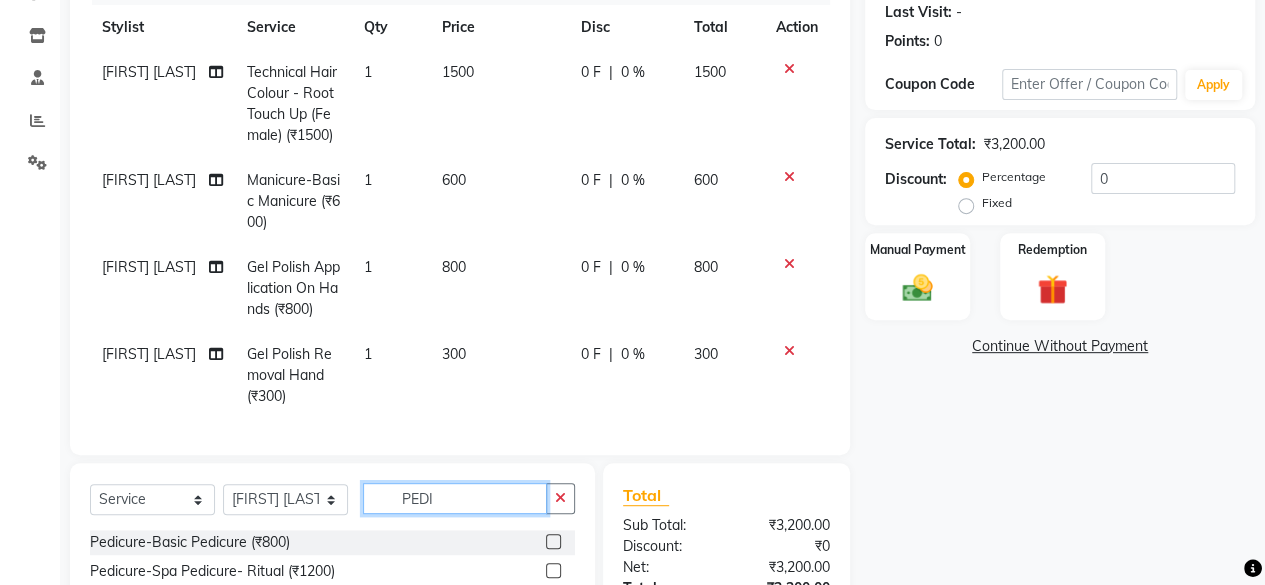 type on "PEDI" 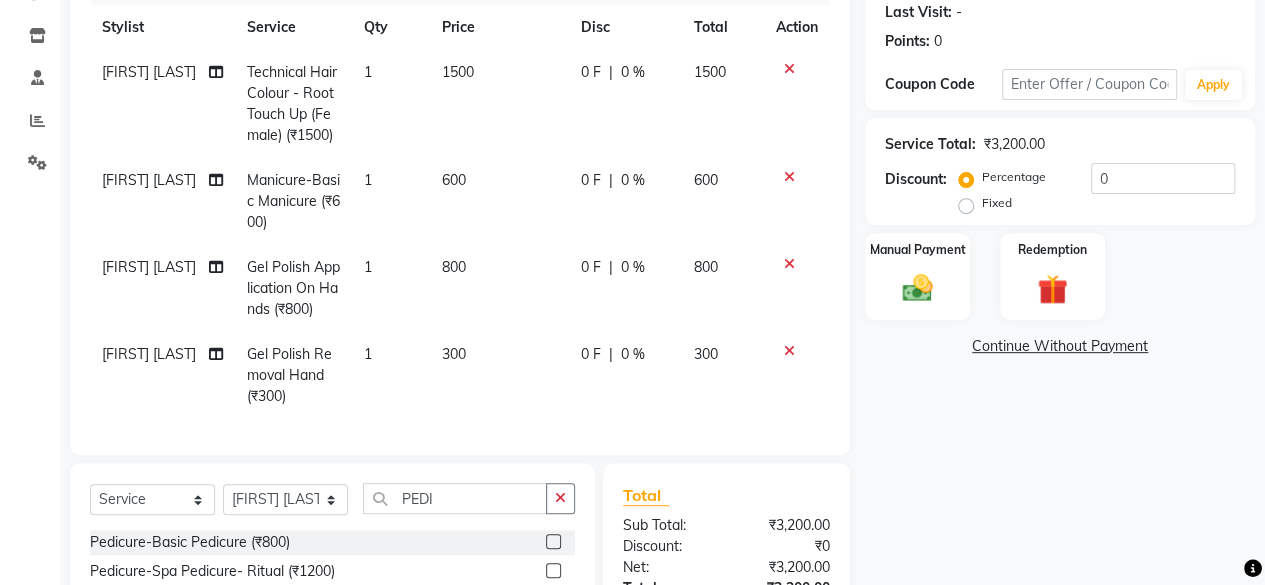 click 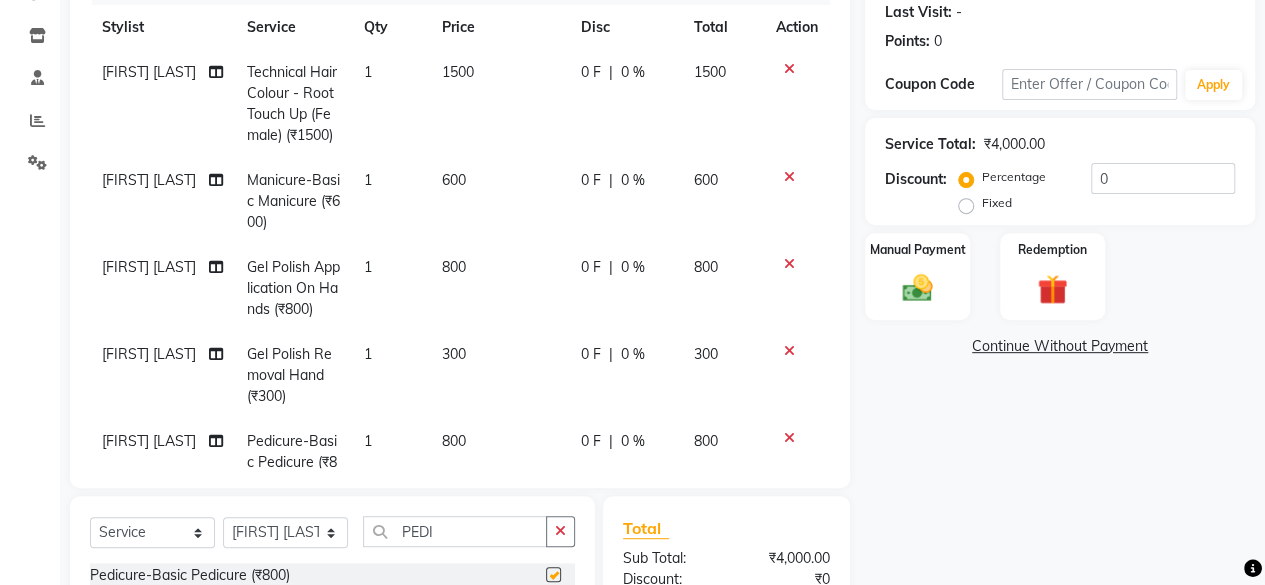 checkbox on "false" 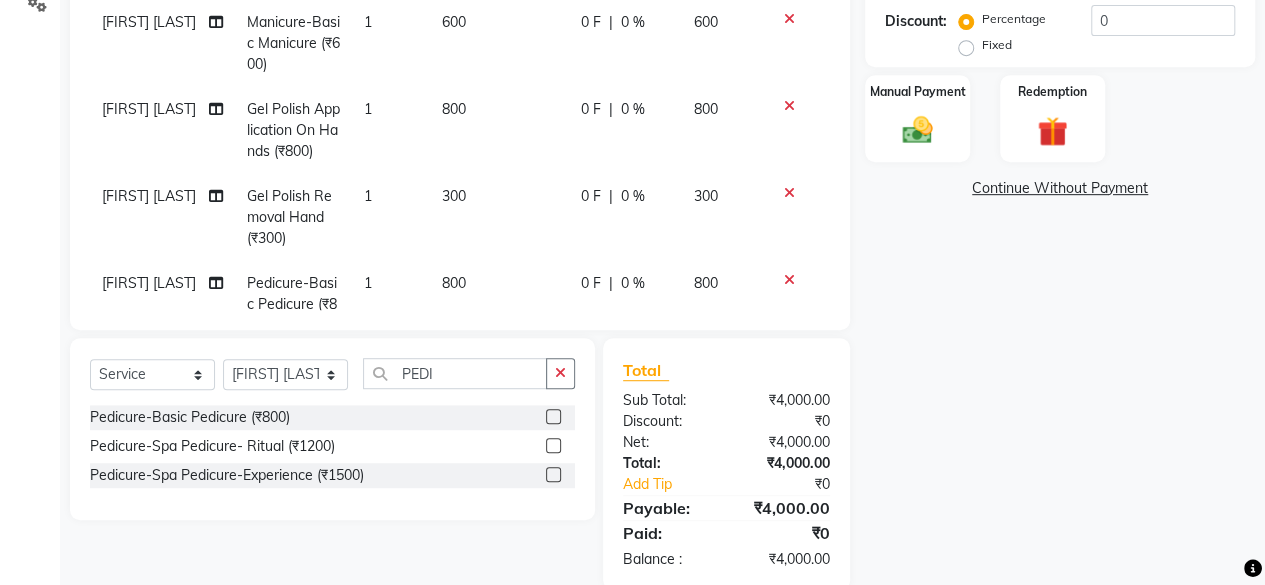scroll, scrollTop: 471, scrollLeft: 0, axis: vertical 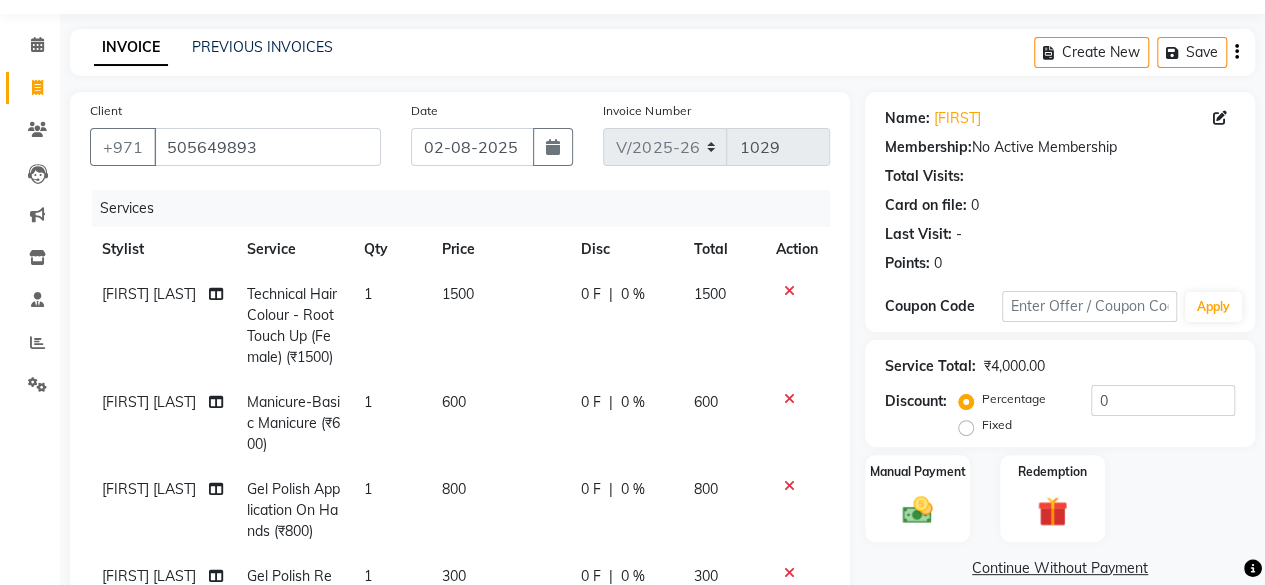 click on "600" 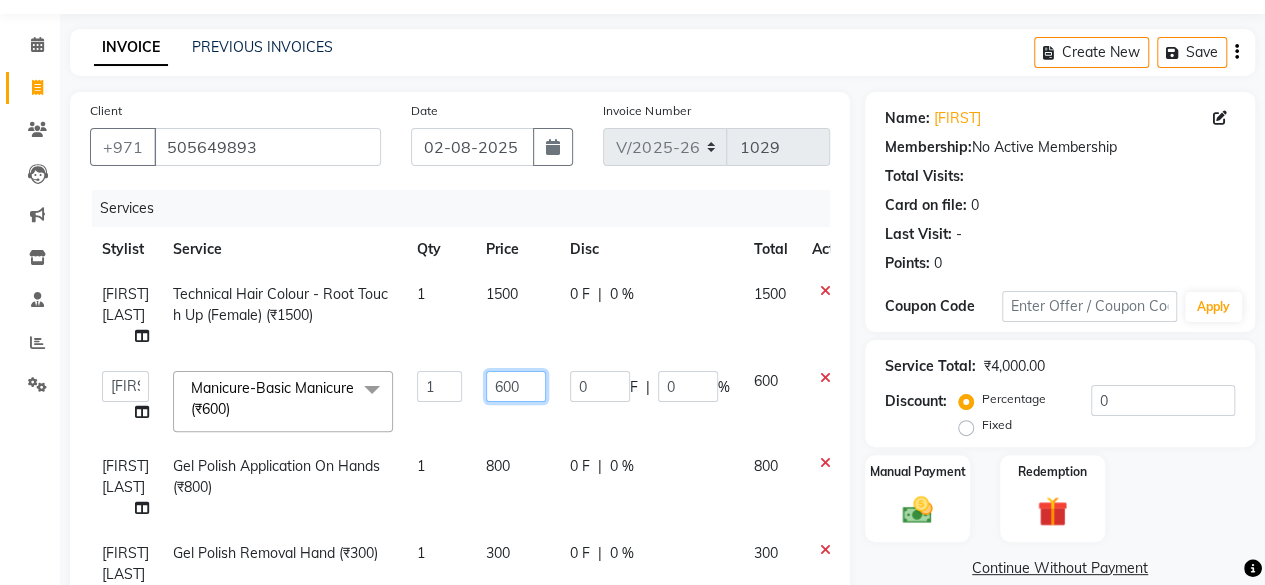 click on "600" 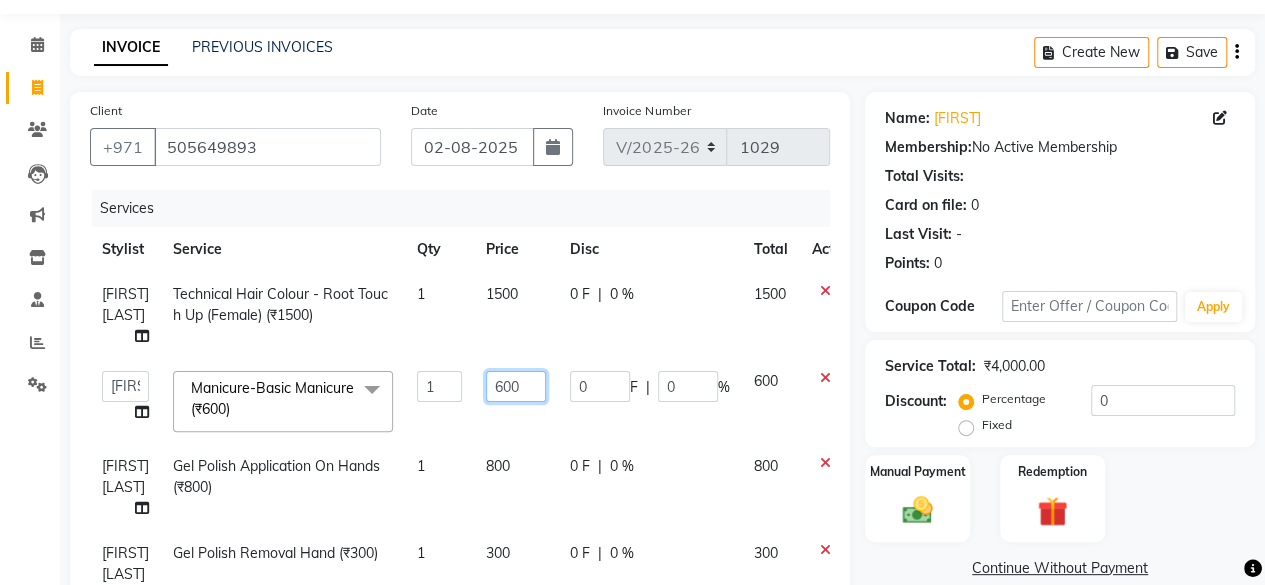 click on "600" 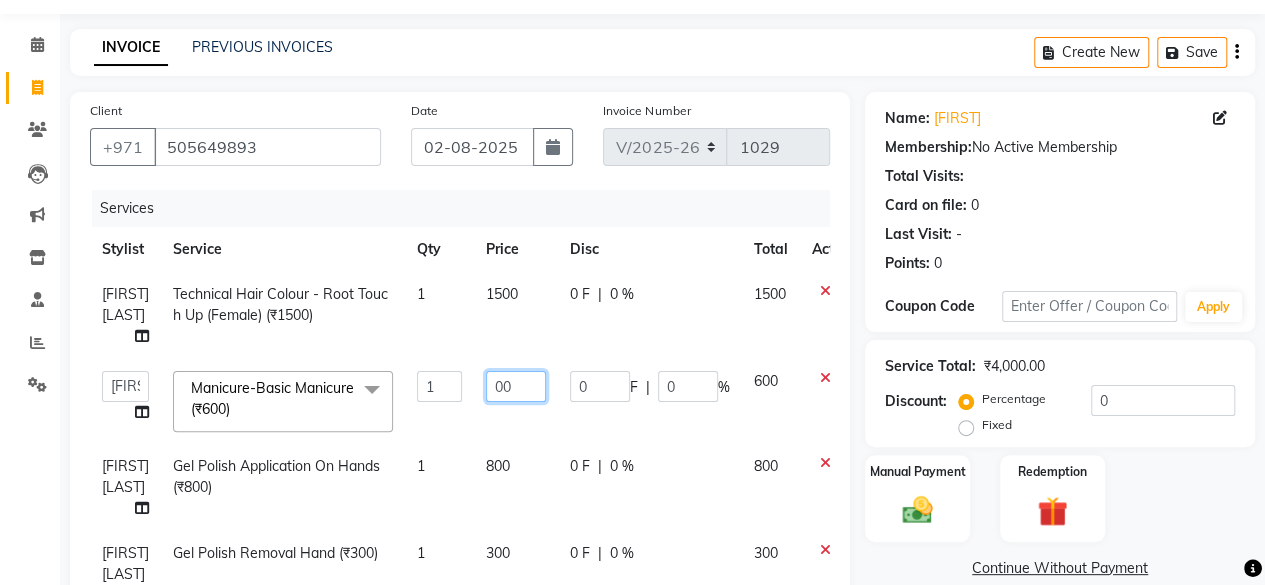 type on "700" 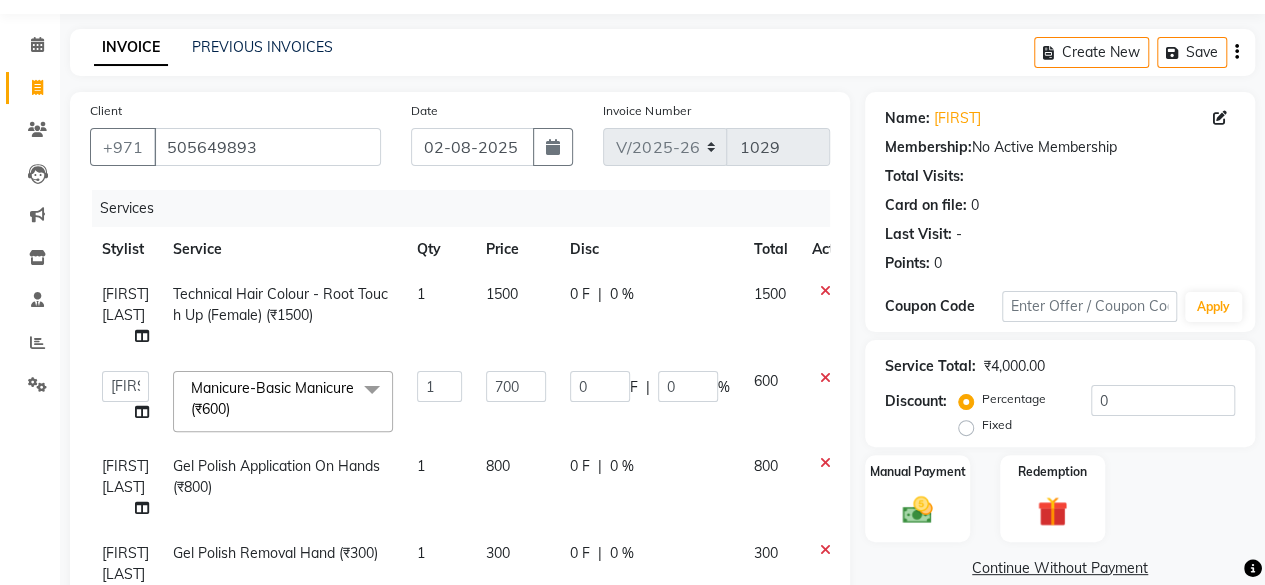 click on "[FIRST] [FIRST] - Root Touch Up (Female) (₹1500) 1 1500 0 F | 0 % 1500 [FIRST] [LAST] - Basic Manicure (₹600) x Hilites/Lowlites - Full Head (extensions) (₹3000) Dandruff Treatment (₹1200) Hair Styling-Iron Without Wash (₹800) Hair Styling- Hair Wash And Blast Dry With Davinies Shampoo & Conditioner(Female) (₹700) Hair Styling-Hair Wash And Tongs (₹1500) Hair Styling- Hair Wash And Blow Dry With Davinies Shampoo & Conditioner(Female) (₹1000) Hair Styling- Hair Wash And Iron With Davinies Shampoo & Conditioner(Female) (₹1200) Hair Styling- Hair Wash And Tongs With Davinies Shampoo & Conditioner(Female) (₹1400) Hair Styling- Hair Wash And Blast Dry With Silver Shampoo (₹700) Hair Styling- Hair Wash And Blow Dry With Silver Shampoo (₹1200) Hair Styling- Hair Wash And Iron With Silver Shampoo (₹1200) peel off nose (₹200) 1 0" 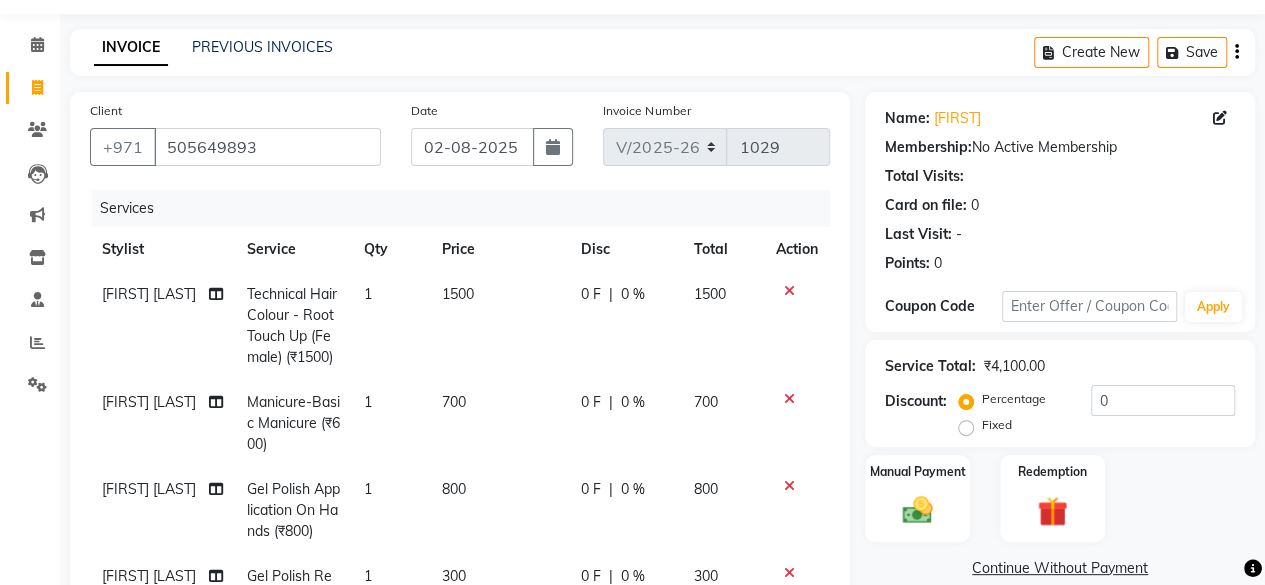 scroll, scrollTop: 471, scrollLeft: 0, axis: vertical 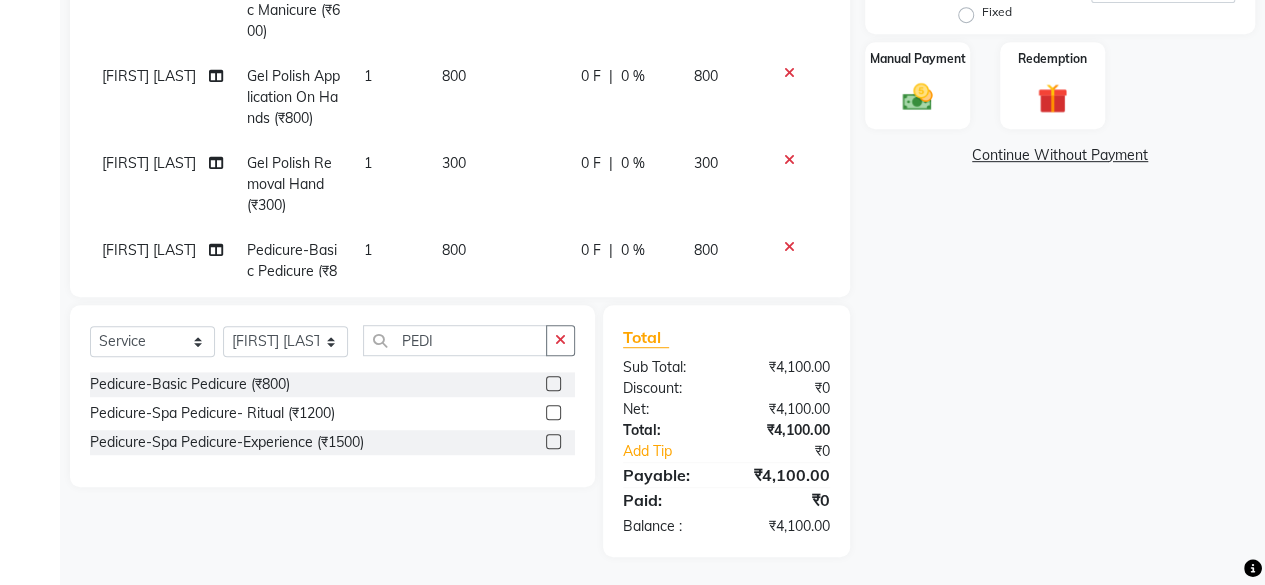 click on "300" 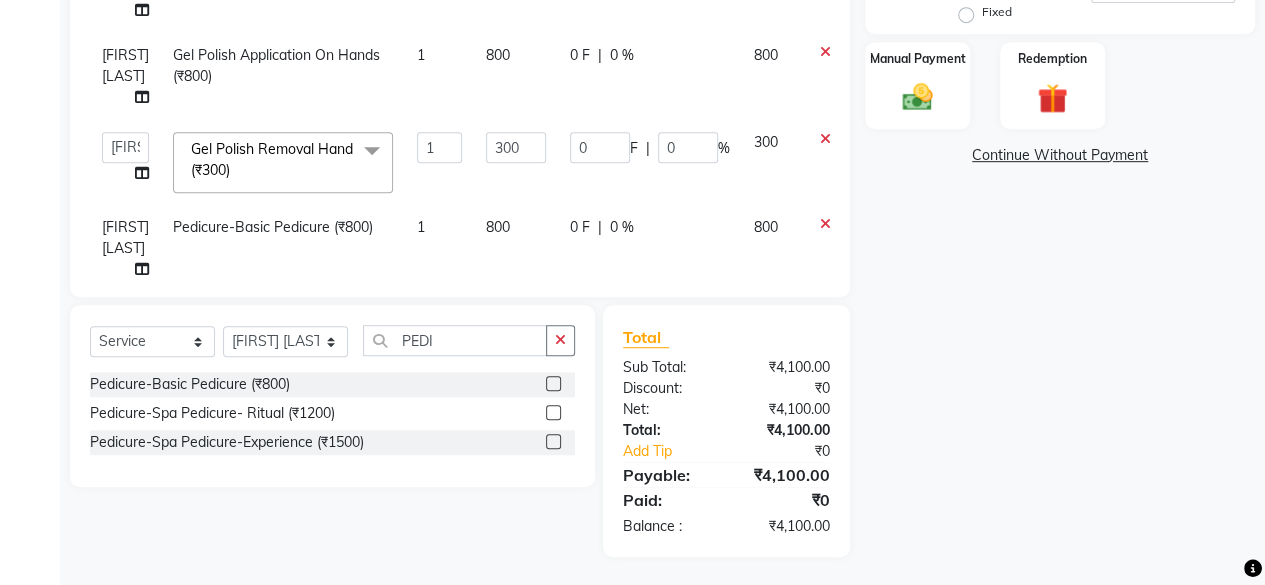 scroll, scrollTop: 454, scrollLeft: 0, axis: vertical 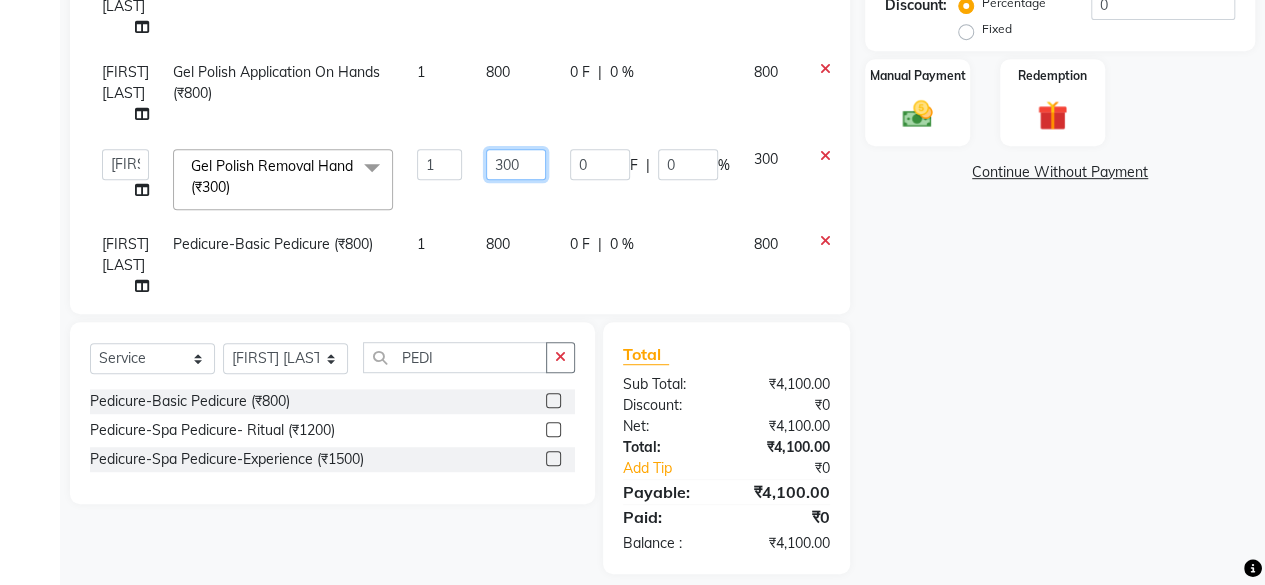 click on "300" 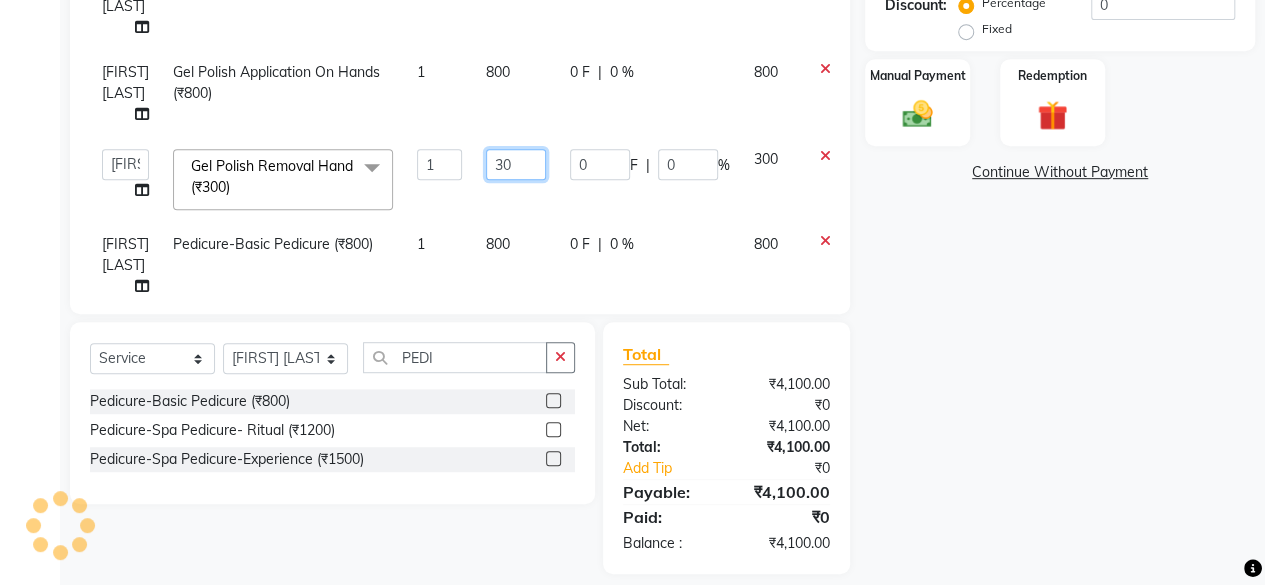 type on "350" 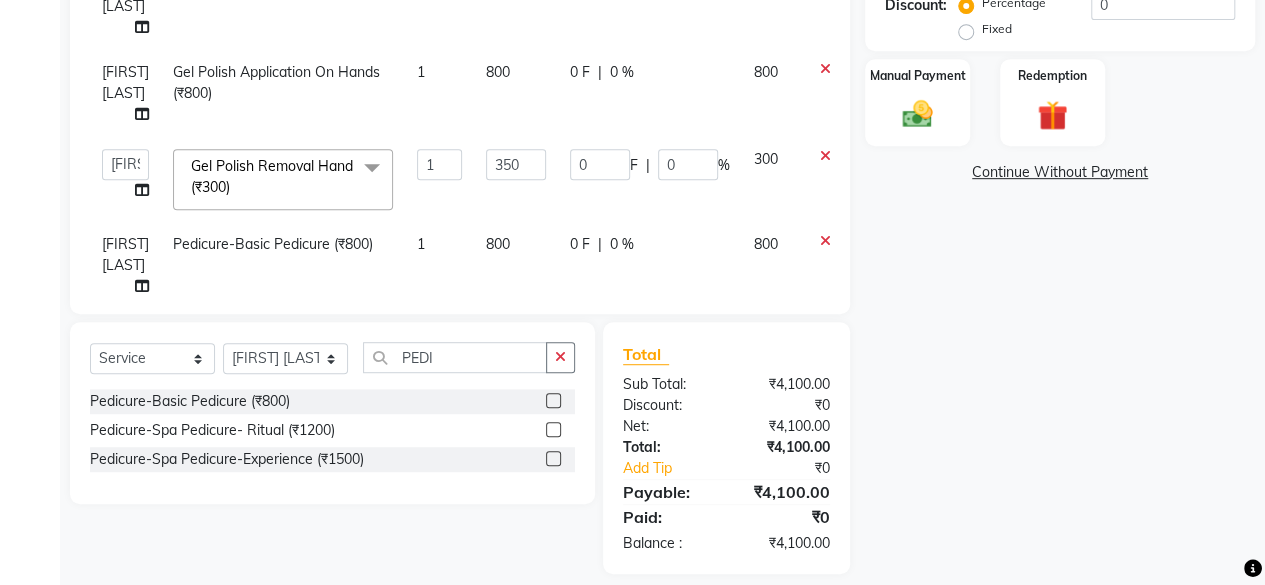 click on "[FIRST] [FIRST] - Root Touch Up (Female) (₹1500) 1 1500 0 F | 0 % 1500 [FIRST] [LAST] - Basic Manicure (₹600) 1 700 0 F | 0 % 700 [FIRST] [LAST] - Gel Polish Application On Hands (₹800) 1 800 0 F | 0 % 800 [FIRST] [LAST] - Hair Cut - Senior Stylist (Female) (₹1200) 1 1500 0 F | 0 % 1500 [FIRST] [LAST] - Hair Cut - Senior Stylist (Male) (₹800) 1 800 0 F | 0 % 800 [FIRST] [LAST] - Hair Cut - Senior Stylist (Female) (₹1200) 1 1700 170 F | 10 % 1530 Select Service Product Membership Package Voucher Prepaid Gift Card Select Stylist [FIRST] [LAST] [FIRST] FRONTDESK [FIRST] MANAGER [FIRST] [LAST] [FIRST] [LAST] [FIRST] [LAST] [FIRST] [LAST] [FIRST] [LAST] Gel Polish Removal Hand (₹300) x Hilites/Lowlites - Full Head (extensions) (₹3000) Dandruff Treatment (₹1200) Hair Styling-Iron Without Wash (₹800) Hair Styling- Hair Wash And Blast Dry With Davinies Shampoo & Conditioner(Female) (₹700) Hair Styling-Hair Wash And Tongs (₹1500) Hair Styling- Hair Wash And Blow Dry With Davinies Shampoo & Conditioner(Female) (₹1000) Hair Styling- Hair Wash And Iron With Davinies Shampoo & Conditioner(Female) (₹1200) Hair Styling- Hair Wash And Tongs With Davinies Shampoo & Conditioner(Female) (₹1400) Hair Styling- Hair Wash And Blast Dry With Silver Shampoo (₹700) 1 350 0 F |" 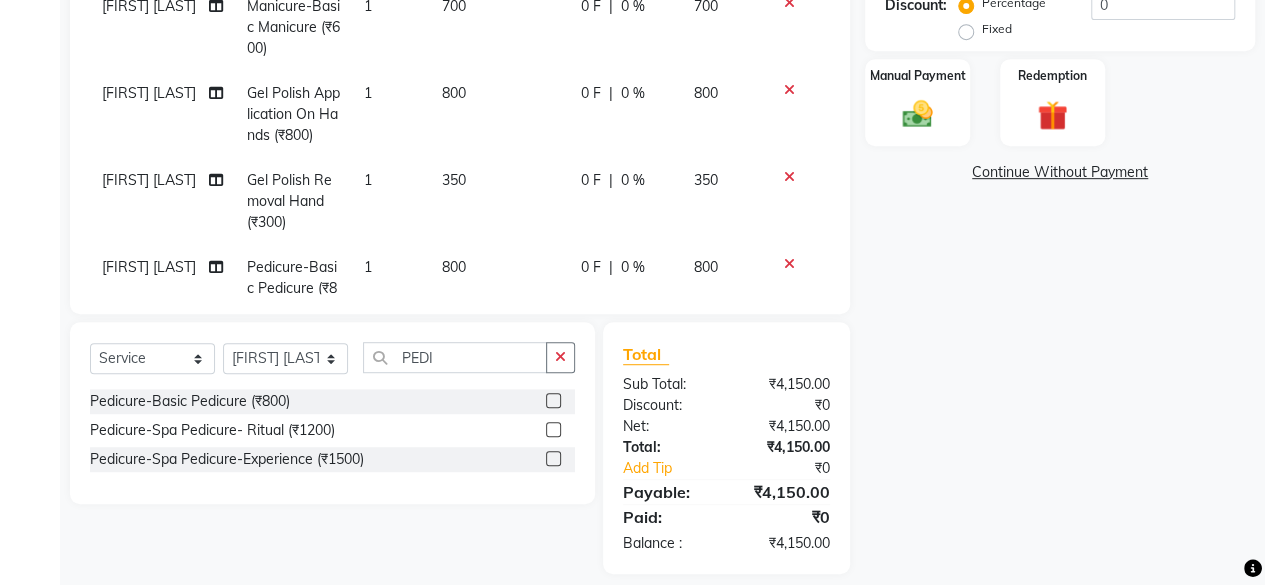 click on "Gel Polish Removal Hand  (₹300)" 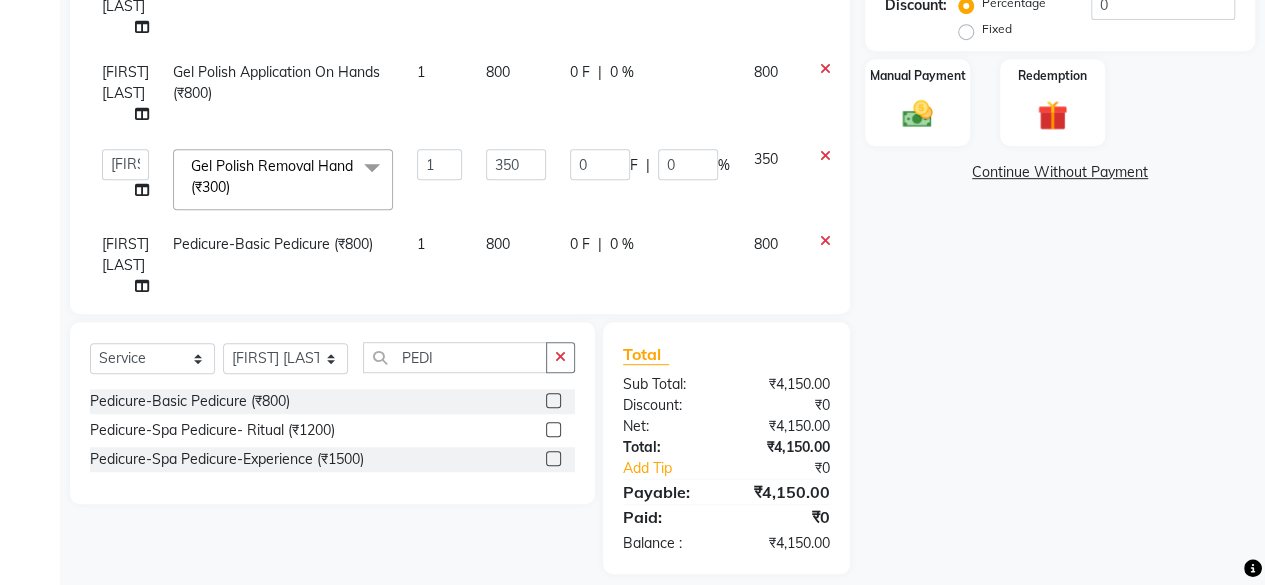 click on "Pedicure-Basic Pedicure (₹800)" 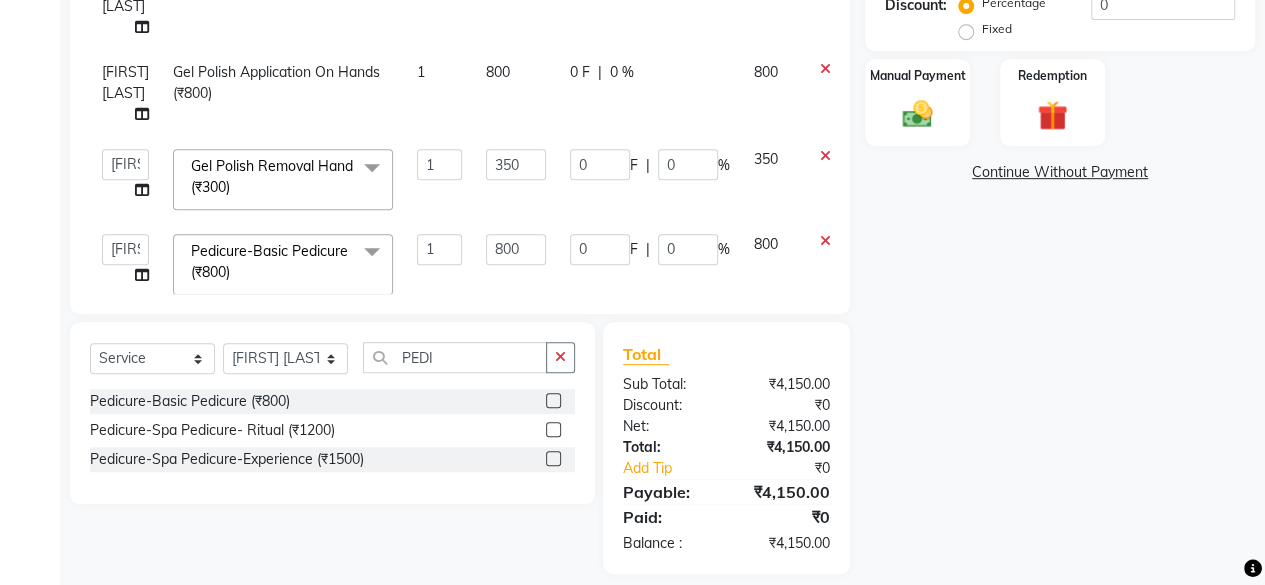 scroll, scrollTop: 450, scrollLeft: 0, axis: vertical 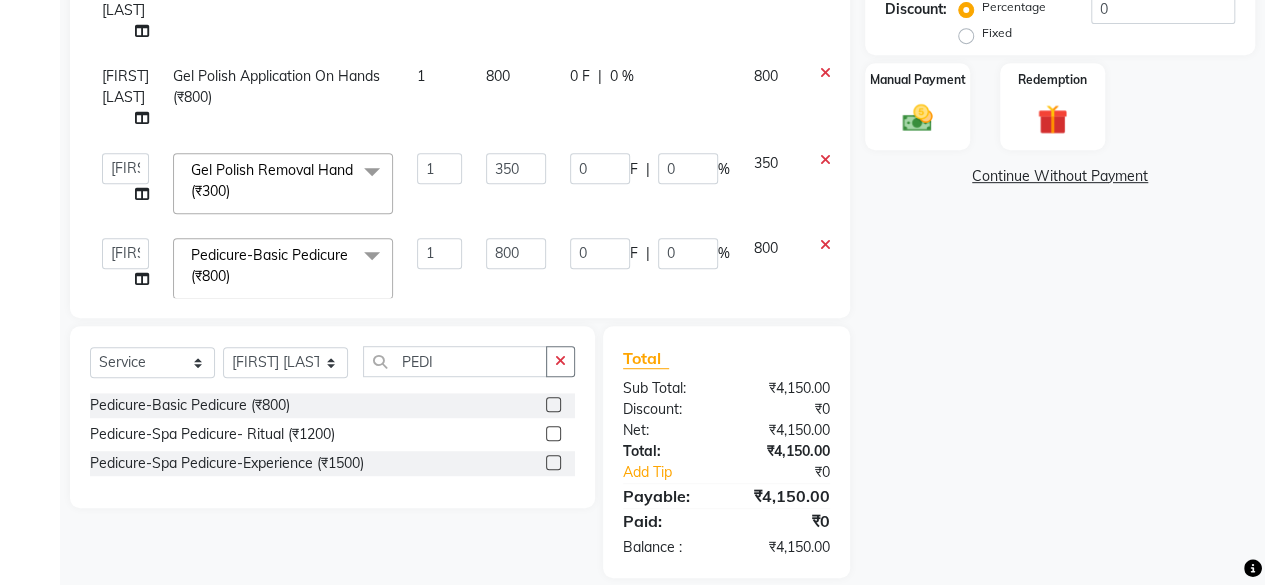 click 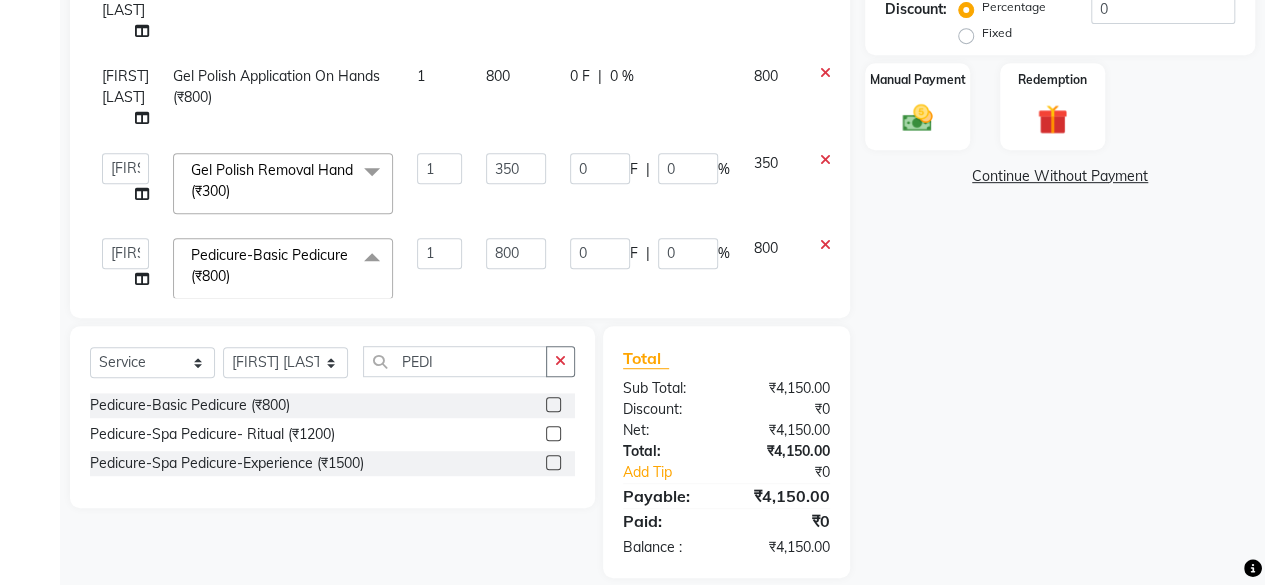click 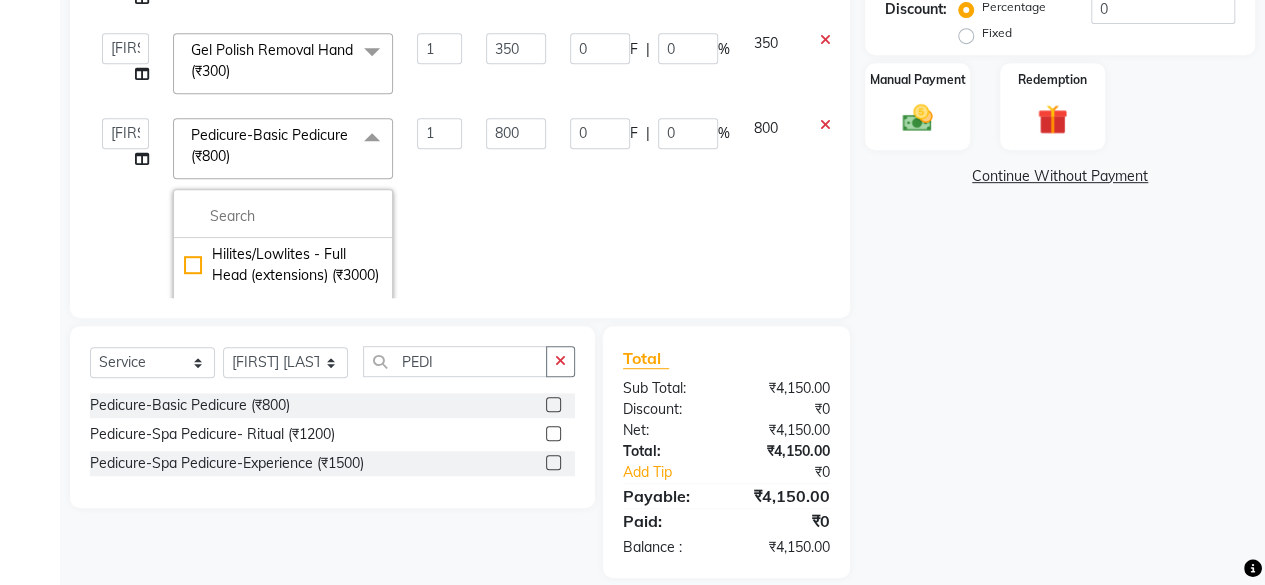 scroll, scrollTop: 160, scrollLeft: 0, axis: vertical 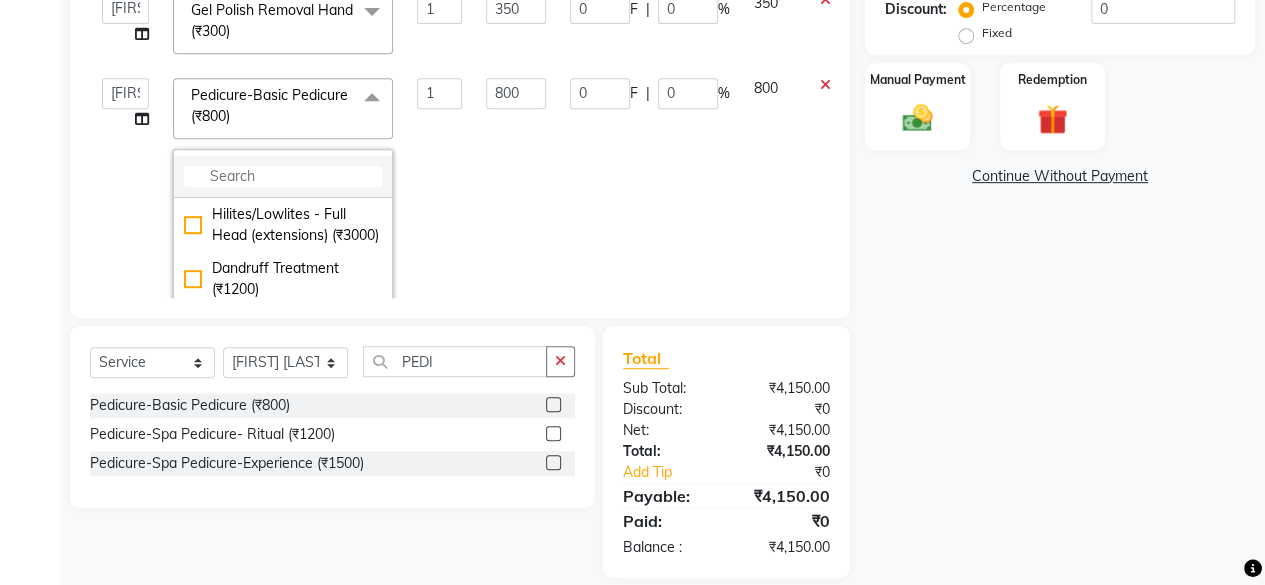 click 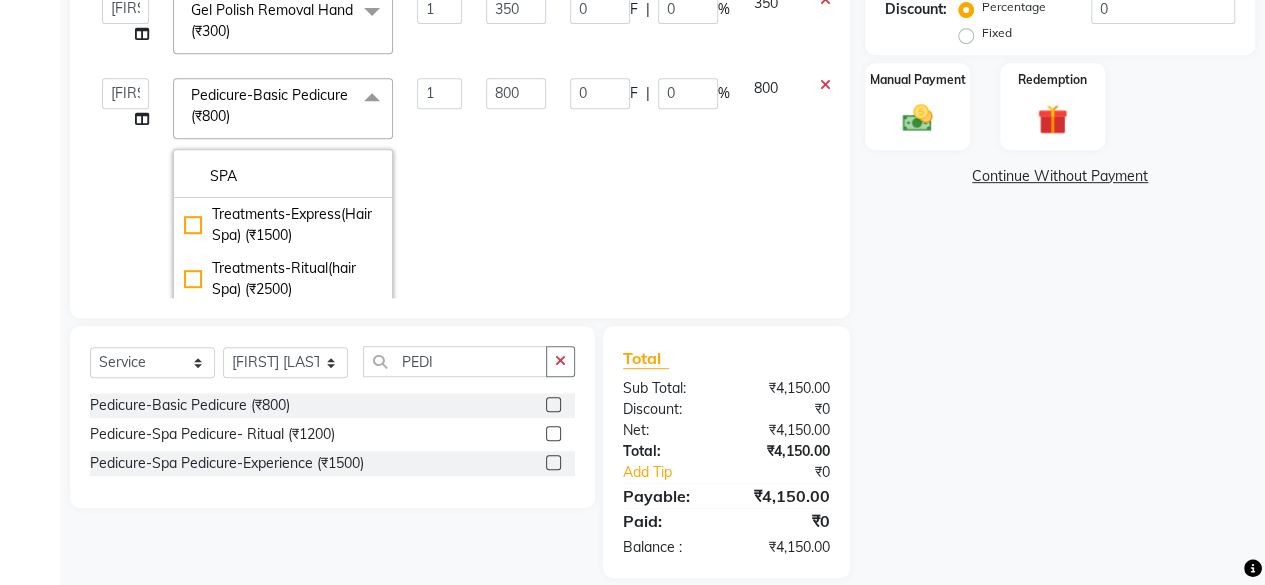 type on "SPA" 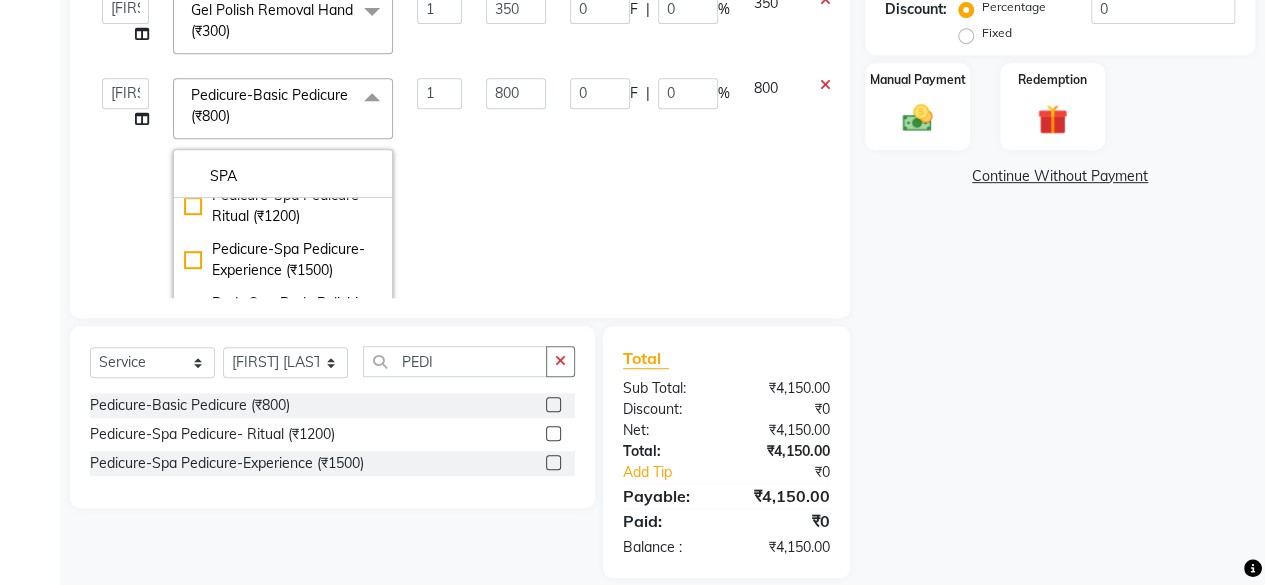 scroll, scrollTop: 296, scrollLeft: 0, axis: vertical 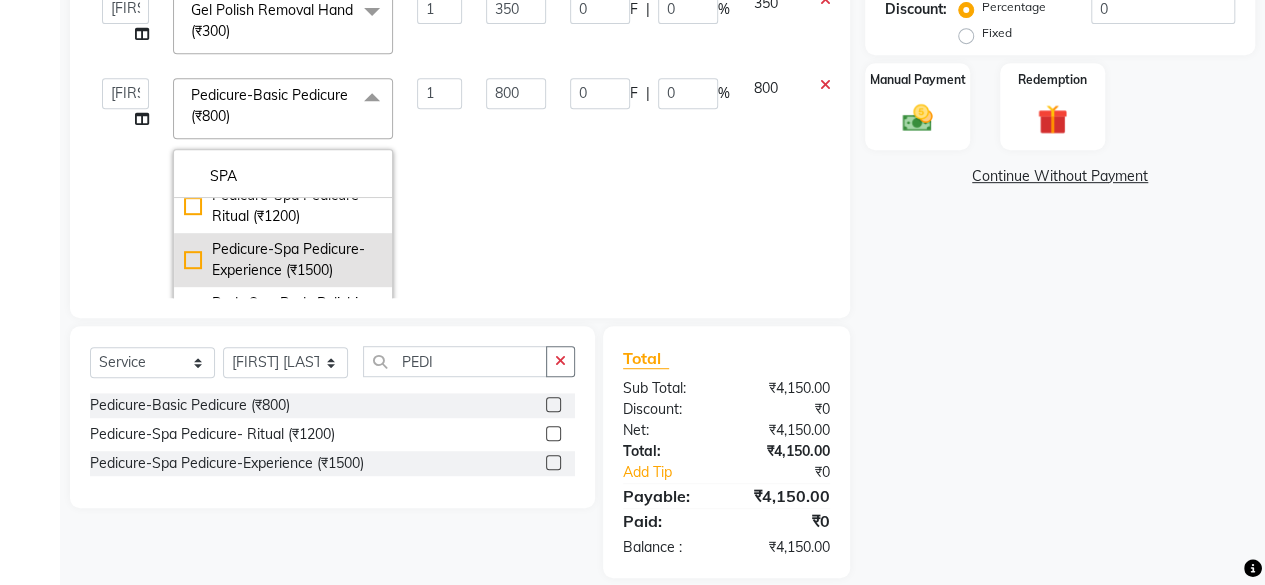 click on "Pedicure-Spa Pedicure-Experience (₹1500)" 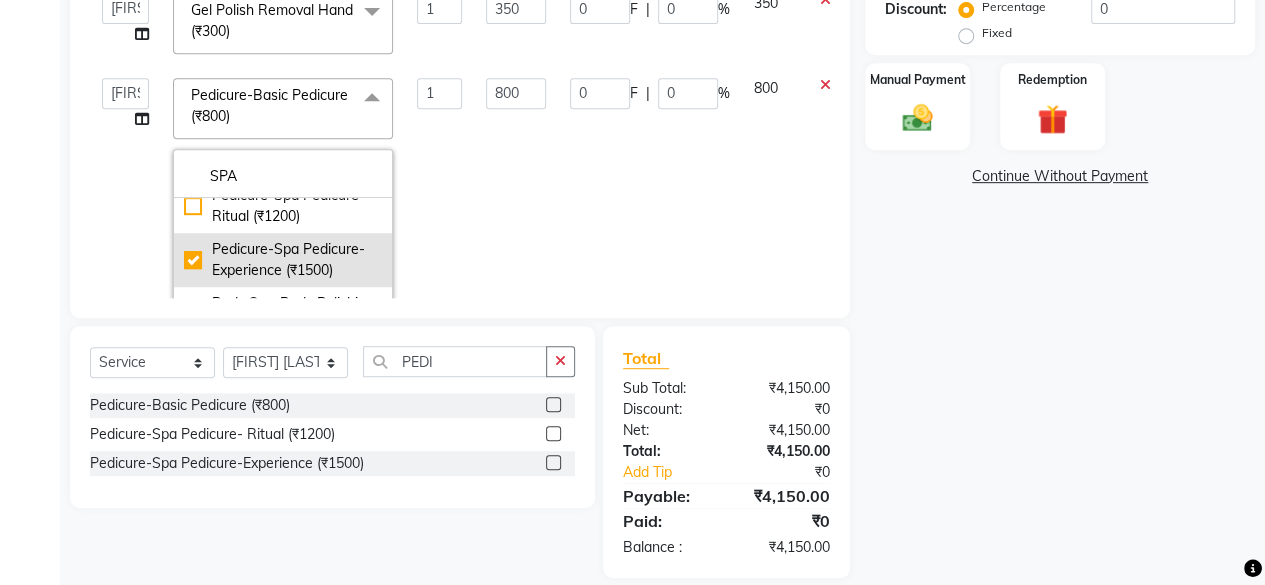 checkbox on "true" 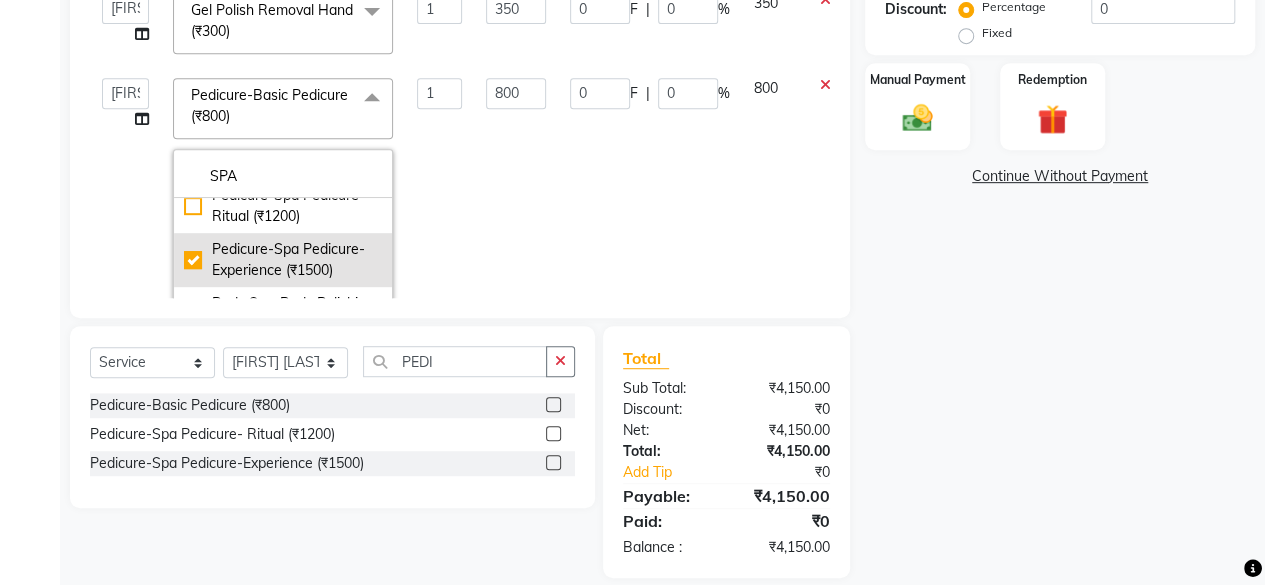 type on "1500" 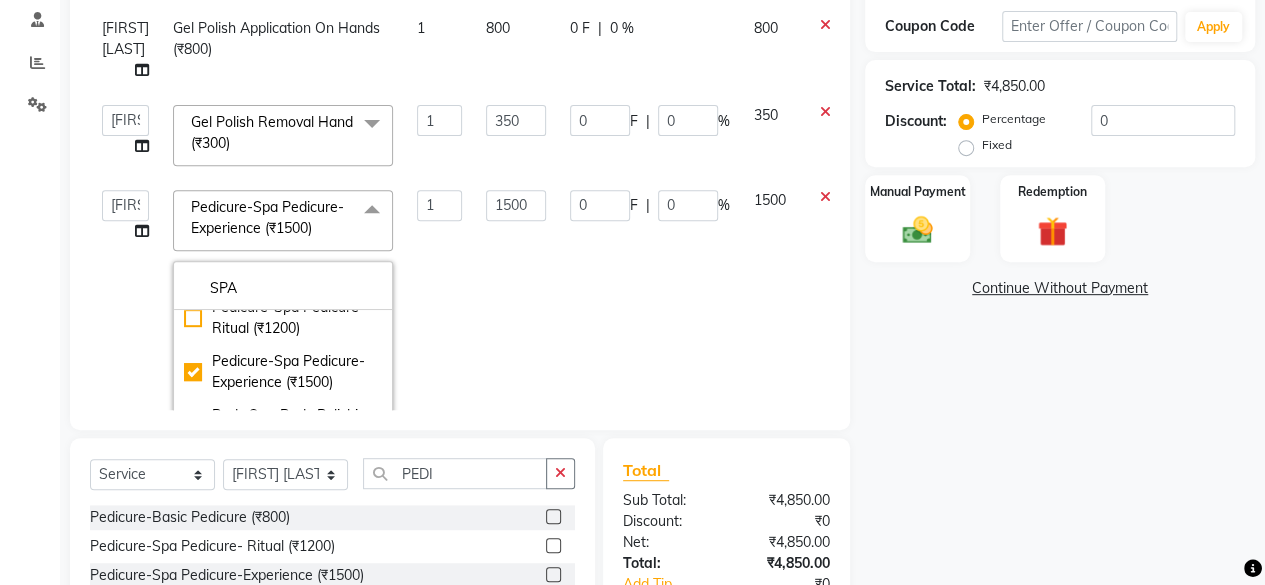 scroll, scrollTop: 324, scrollLeft: 0, axis: vertical 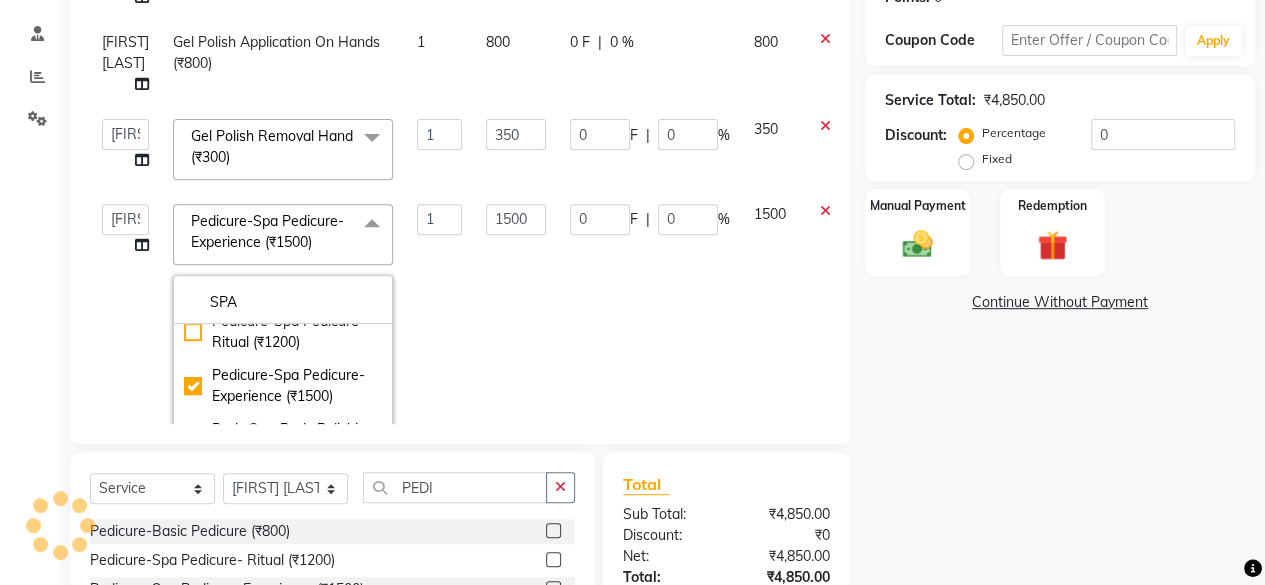 click on "Name: [FIRST]  Membership:  No Active Membership  Total Visits:   Card on file:  0 Last Visit:   - Points:   0  Coupon Code Apply Service Total:  ₹4,850.00  Discount:  Percentage   Fixed  0 Manual Payment Redemption  Continue Without Payment" 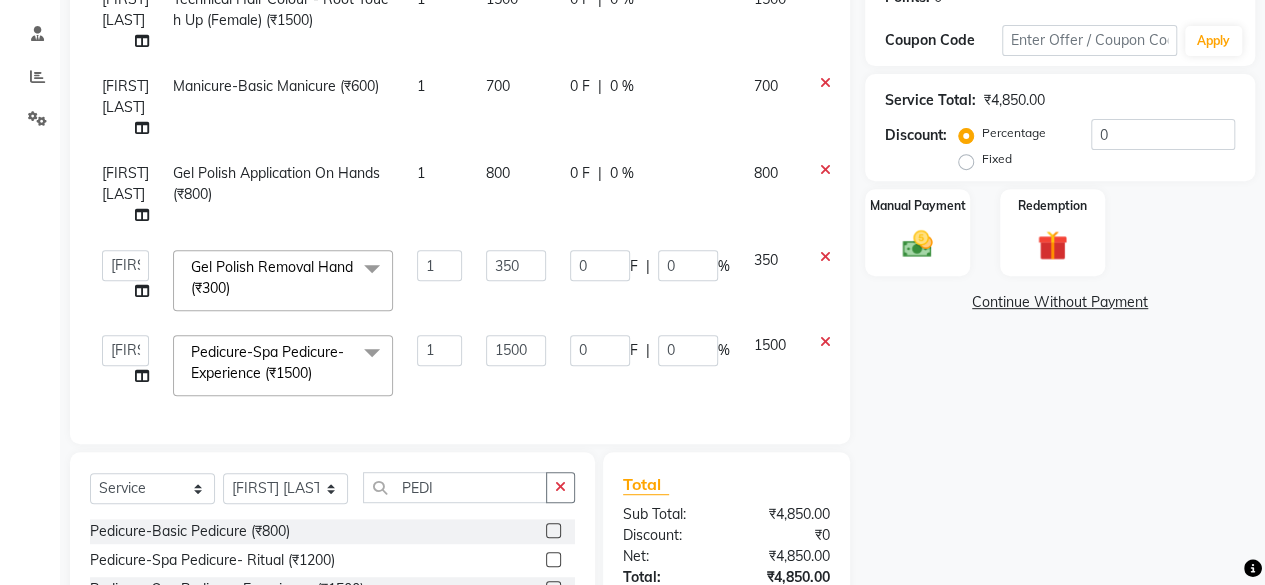 scroll, scrollTop: 0, scrollLeft: 0, axis: both 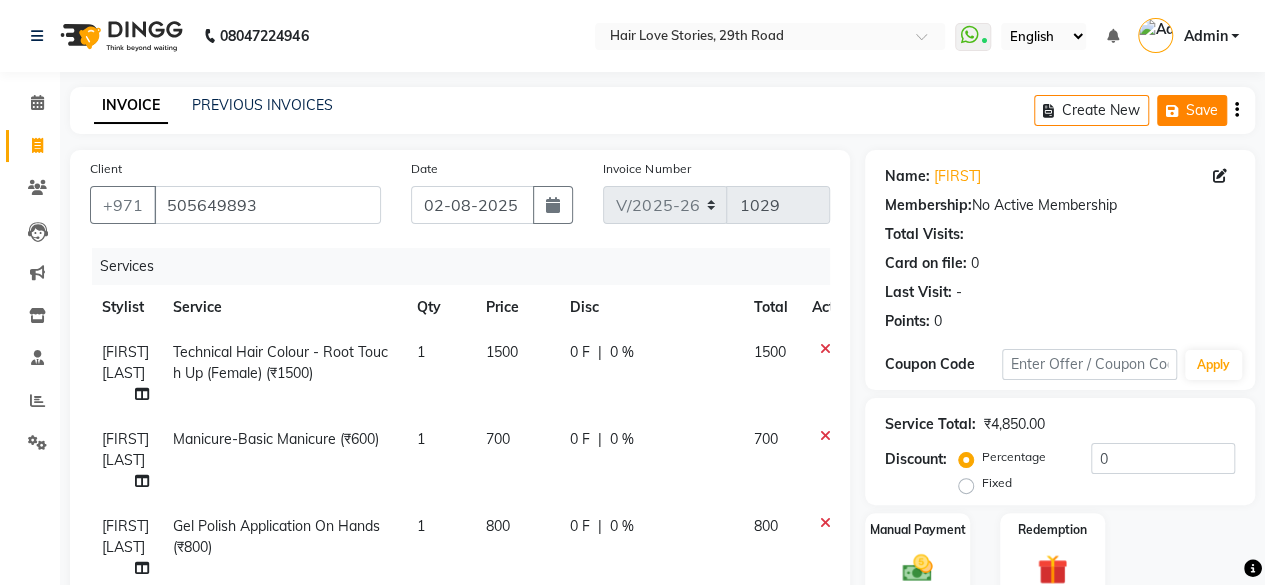 click on "Save" 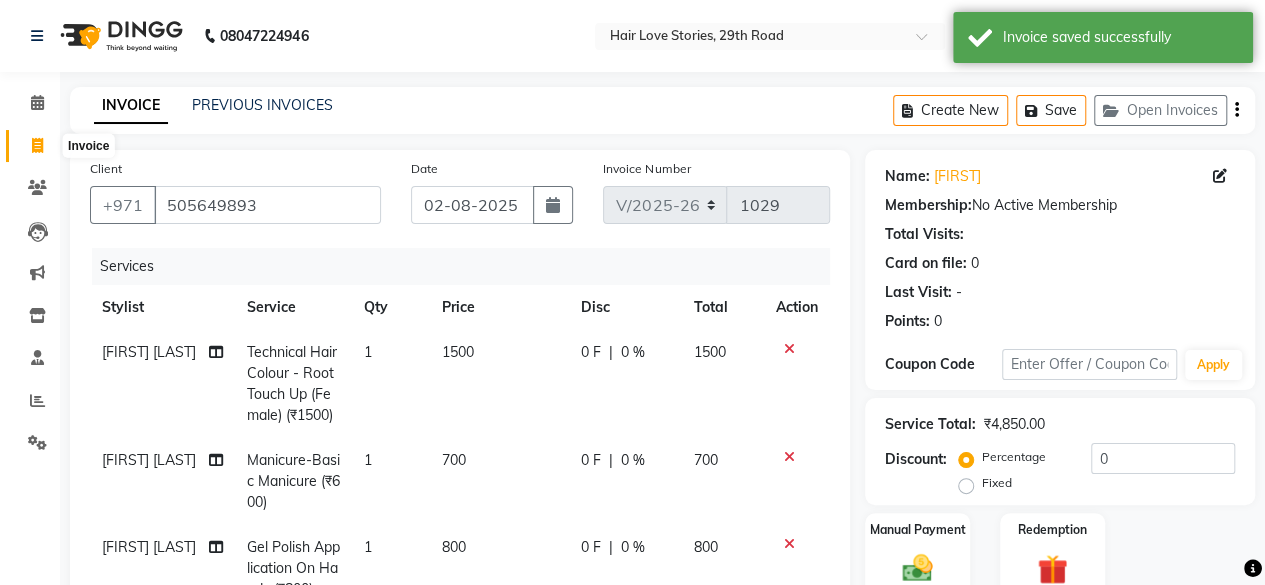 click 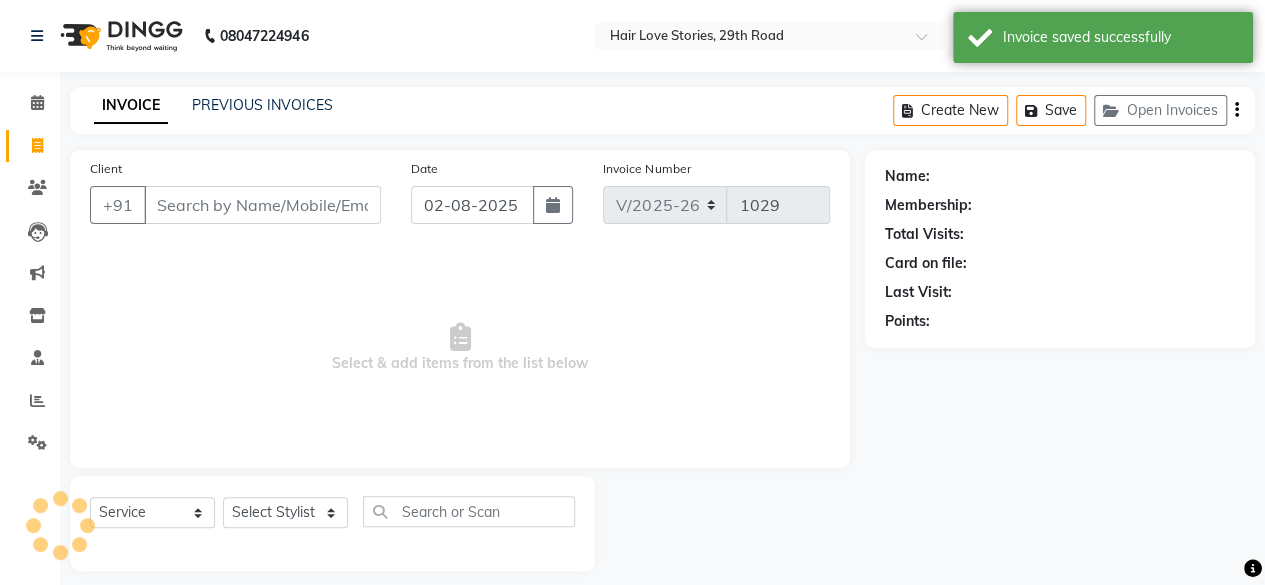 scroll, scrollTop: 15, scrollLeft: 0, axis: vertical 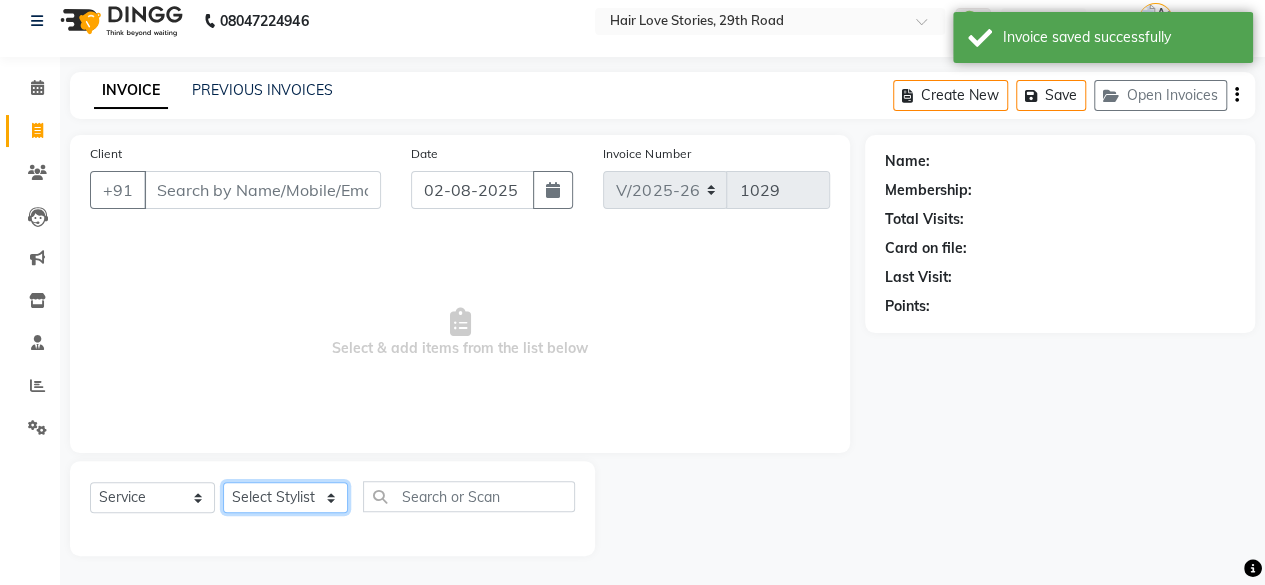 click on "Select Stylist [FIRST] [LAST] [FIRST] [LAST] [FIRST] [LAST] [FIRST] [LAST] [FIRST] [LAST] [FIRST] [LAST] [FIRST] [LAST] [FIRST] [LAST] [FIRST] [LAST] [FIRST] [LAST] [FIRST] [LAST]" 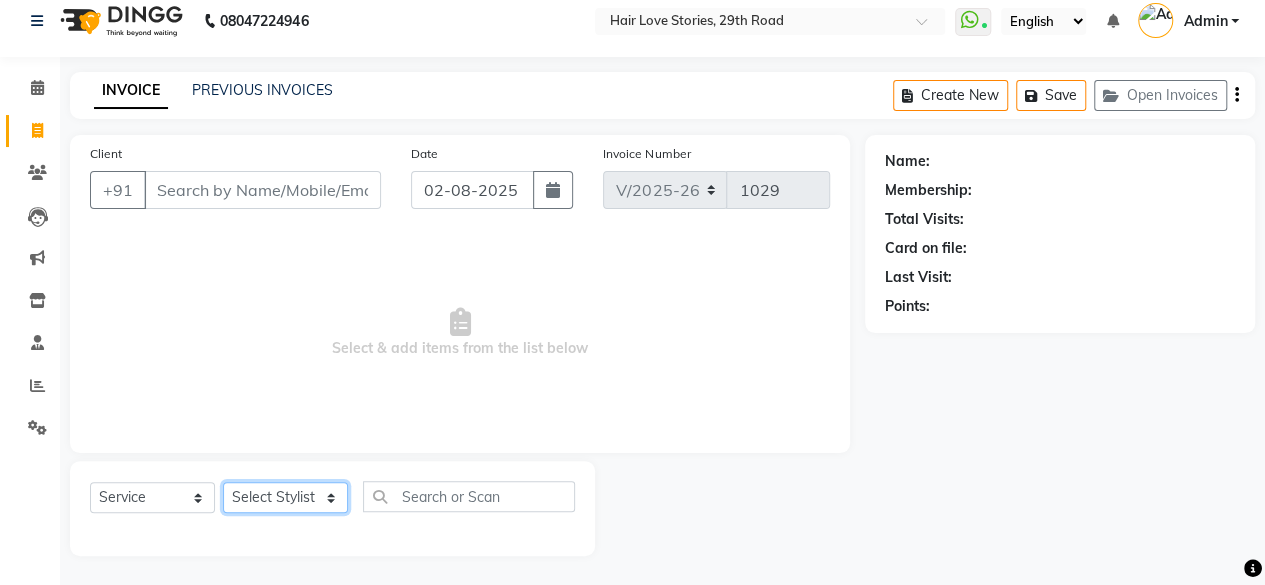 select on "31041" 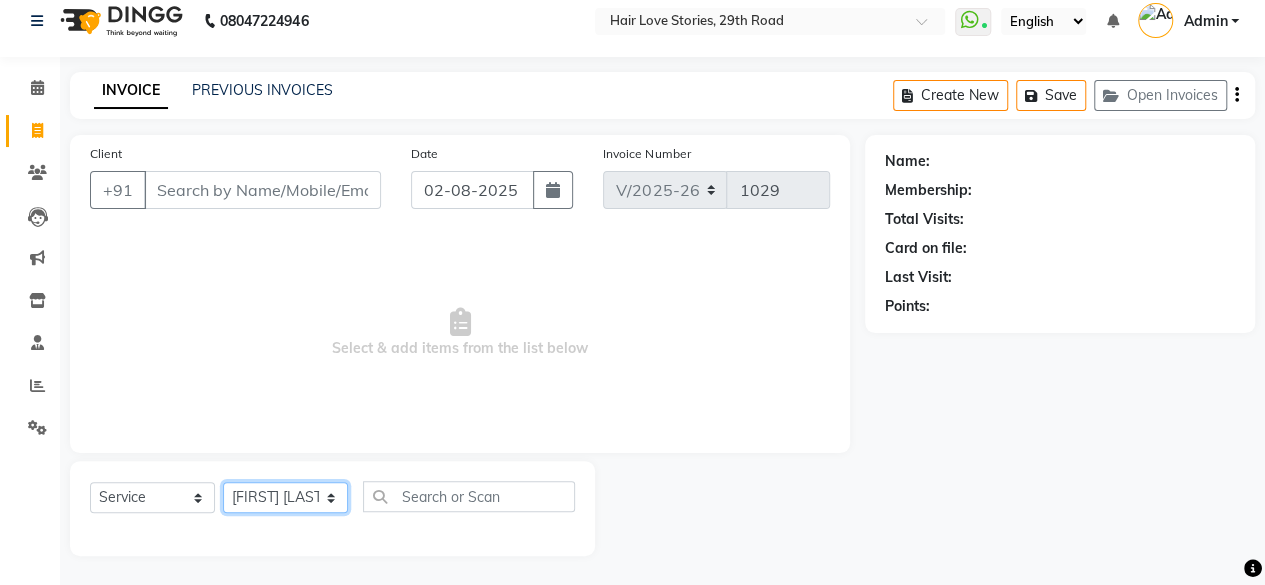 click on "Select Stylist [FIRST] [LAST] [FIRST] [LAST] [FIRST] [LAST] [FIRST] [LAST] [FIRST] [LAST] [FIRST] [LAST] [FIRST] [LAST] [FIRST] [LAST] [FIRST] [LAST] [FIRST] [LAST] [FIRST] [LAST]" 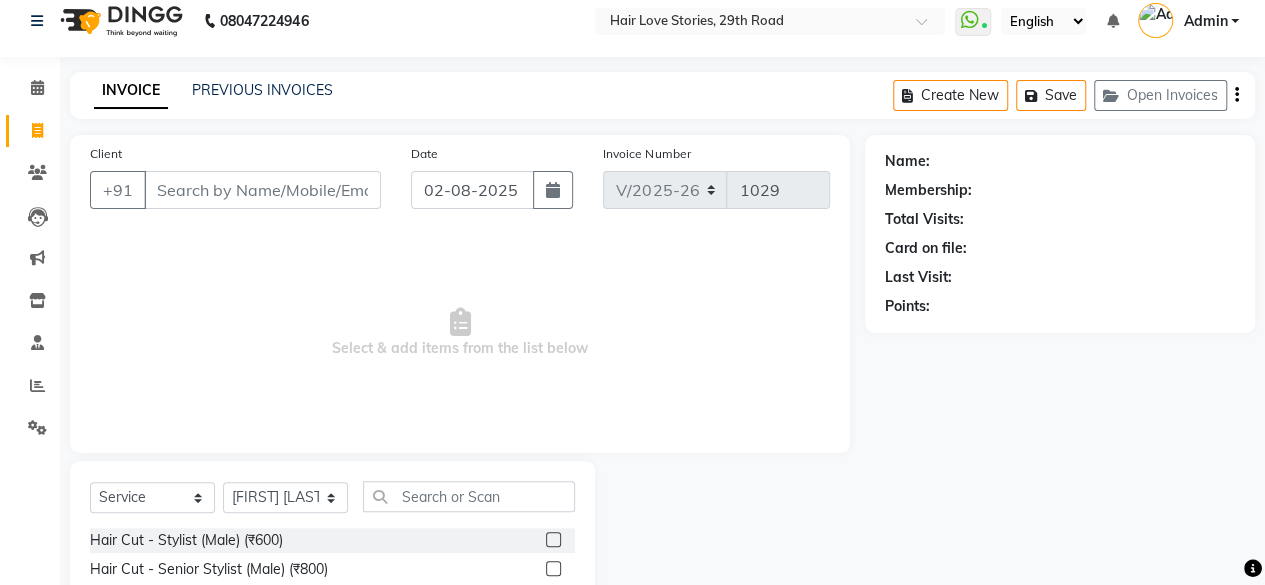click on "Select  Service  Product  Membership  Package Voucher Prepaid Gift Card  Select Stylist Bhagesh Buikar DIVYA FRONTDESK JYOTSNA MANAGER Mayur Gupta MEENA MANE  NISHA Raj Kadam Salina cross Vidya Raj Vilas Maheshkar" 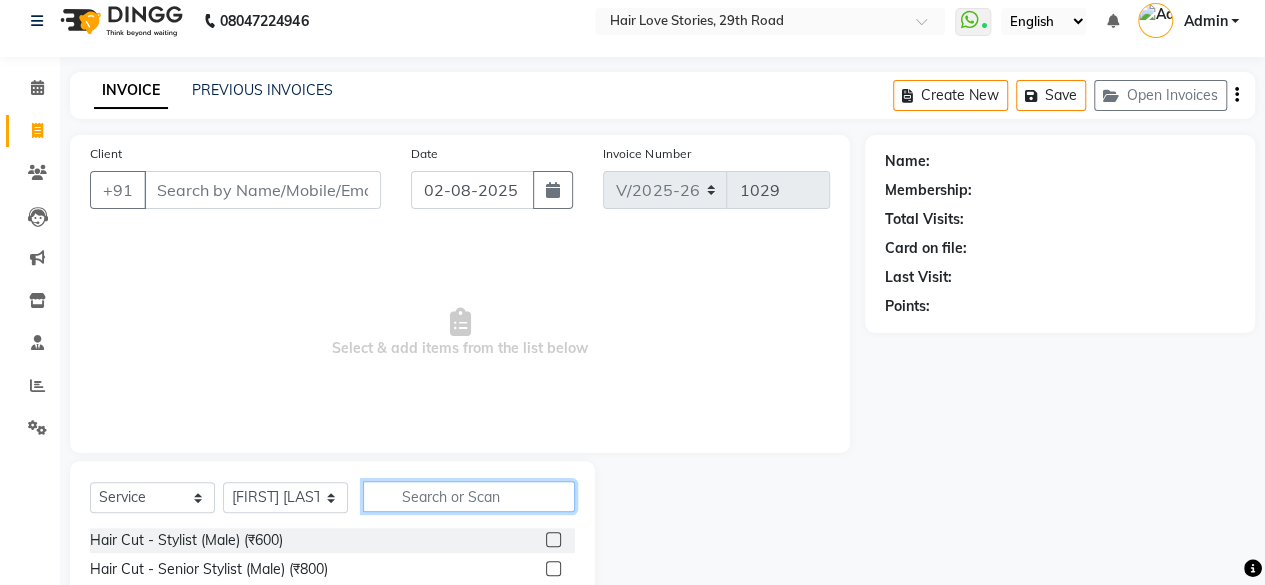 click 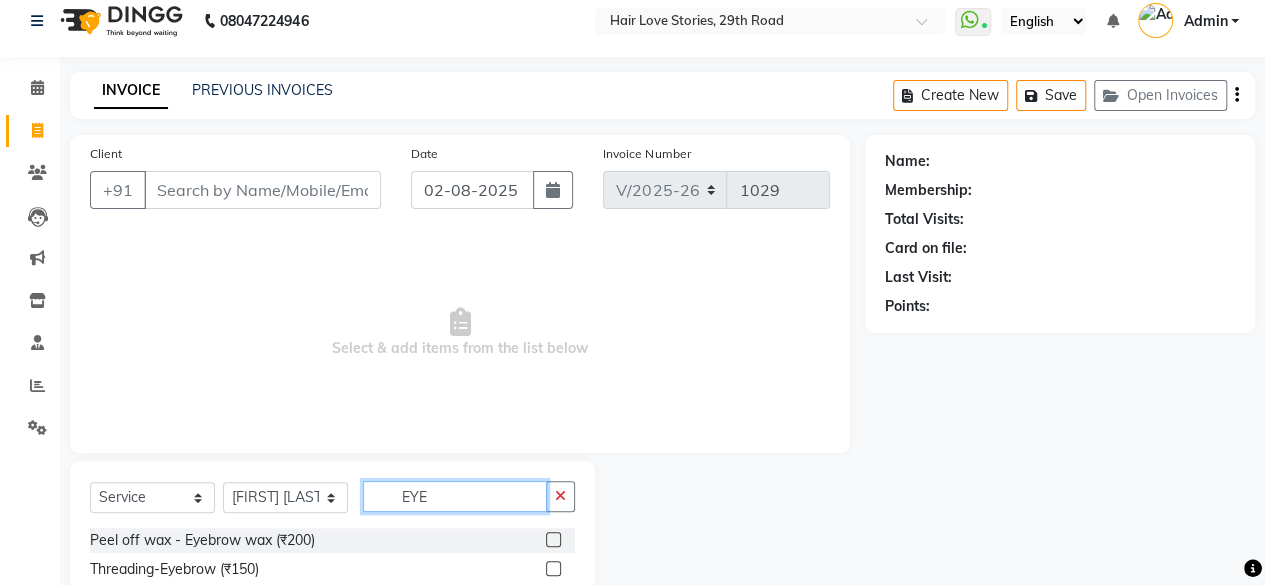 type on "EYE" 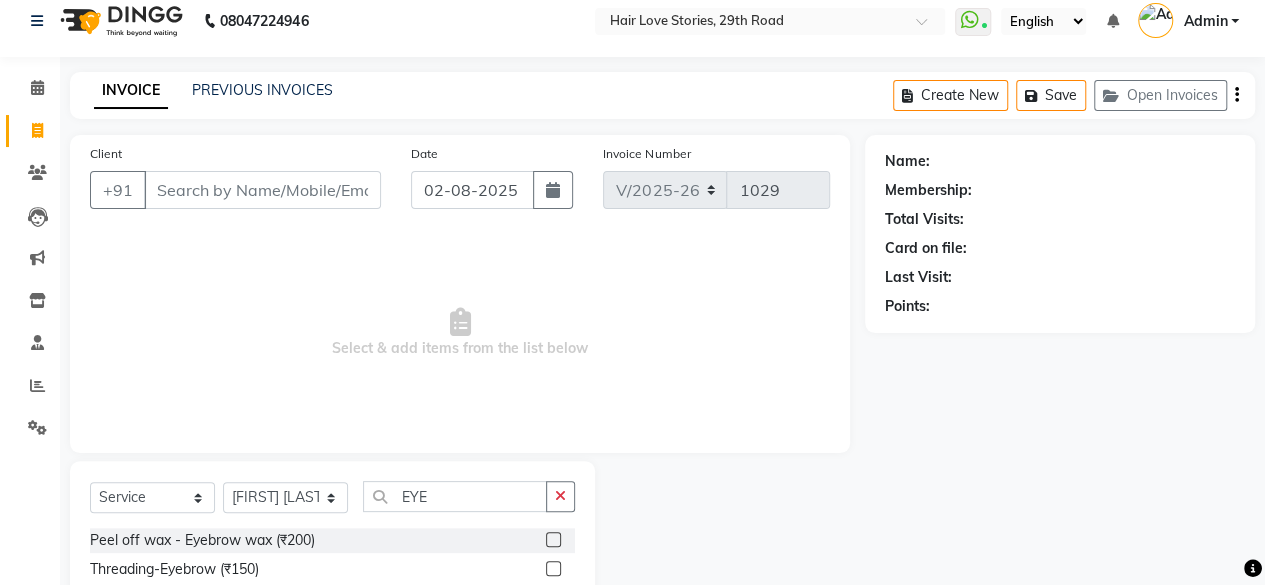 click 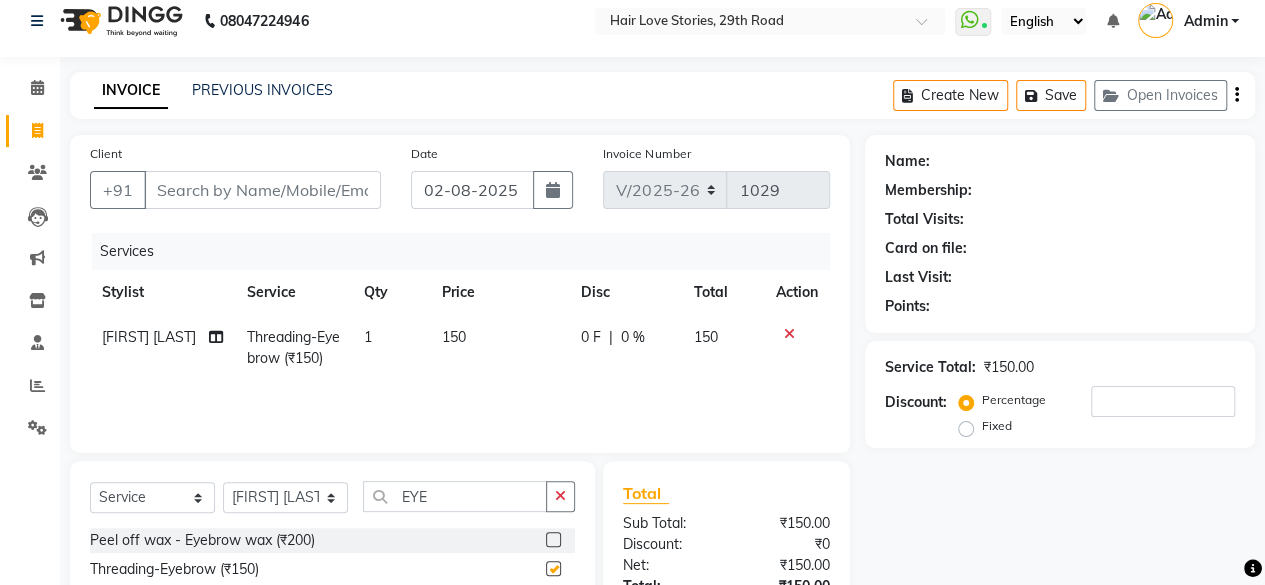 checkbox on "false" 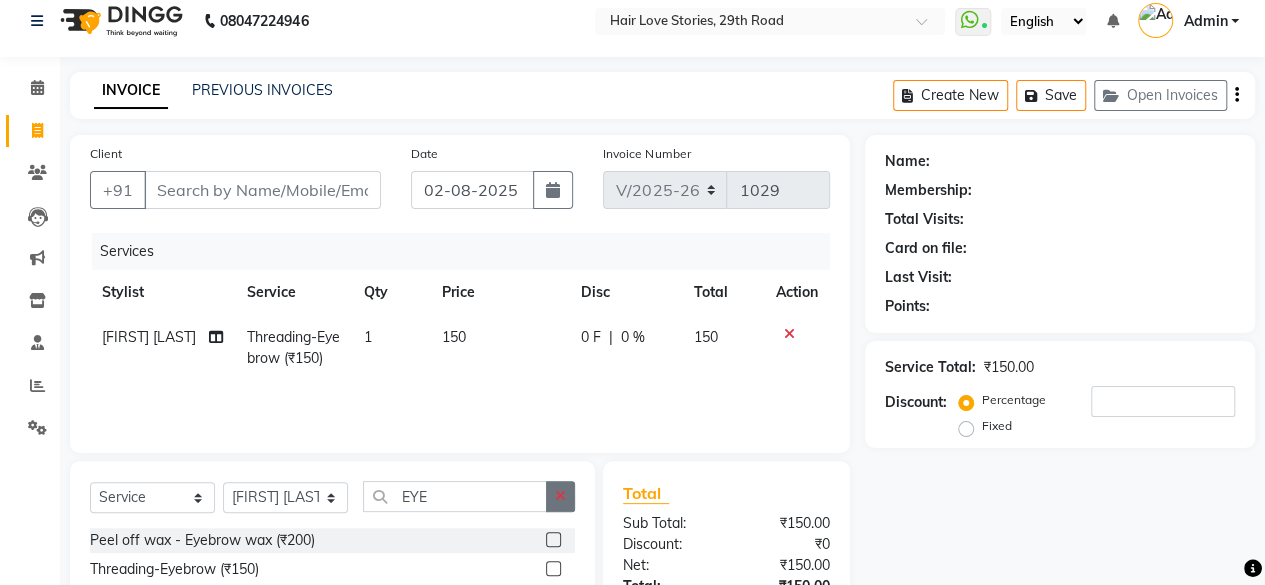click 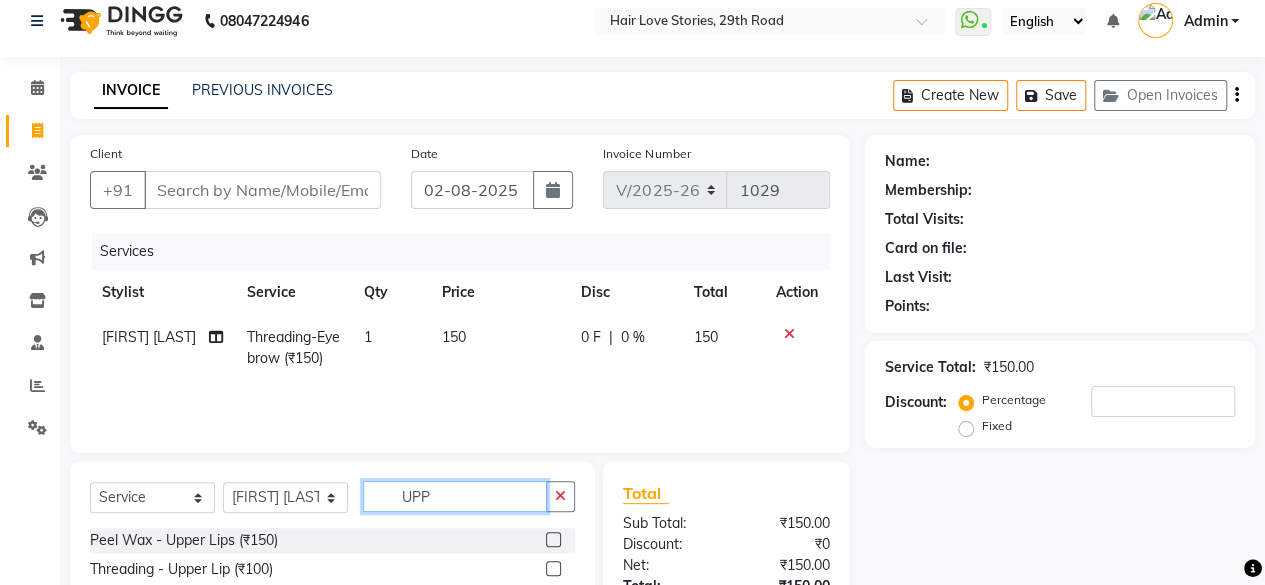 type on "UPP" 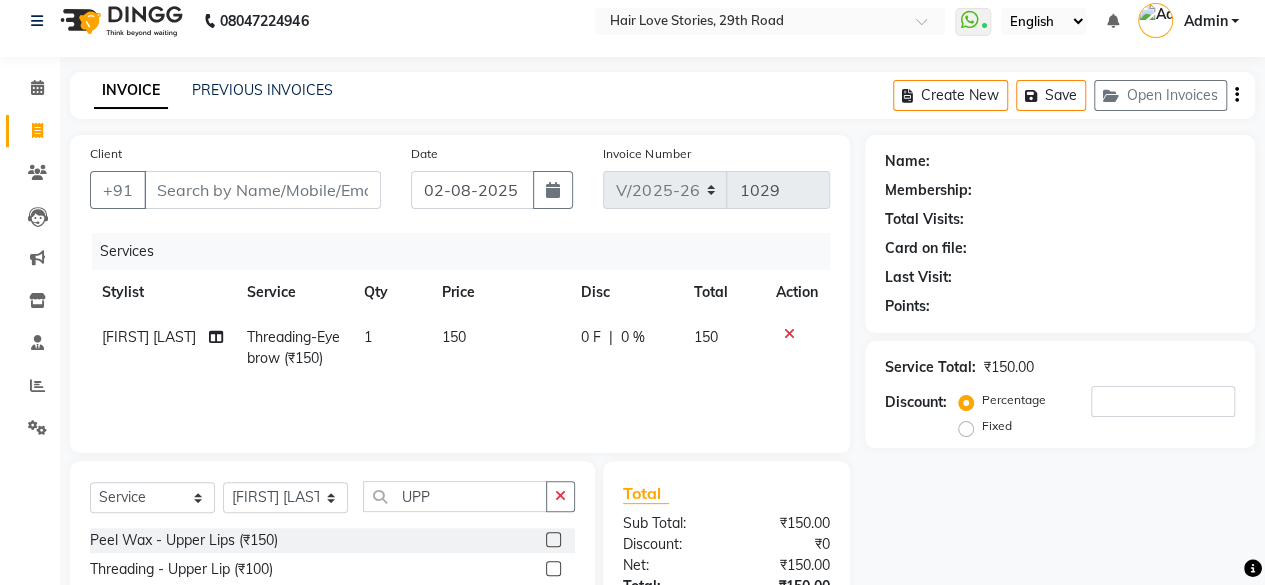 click 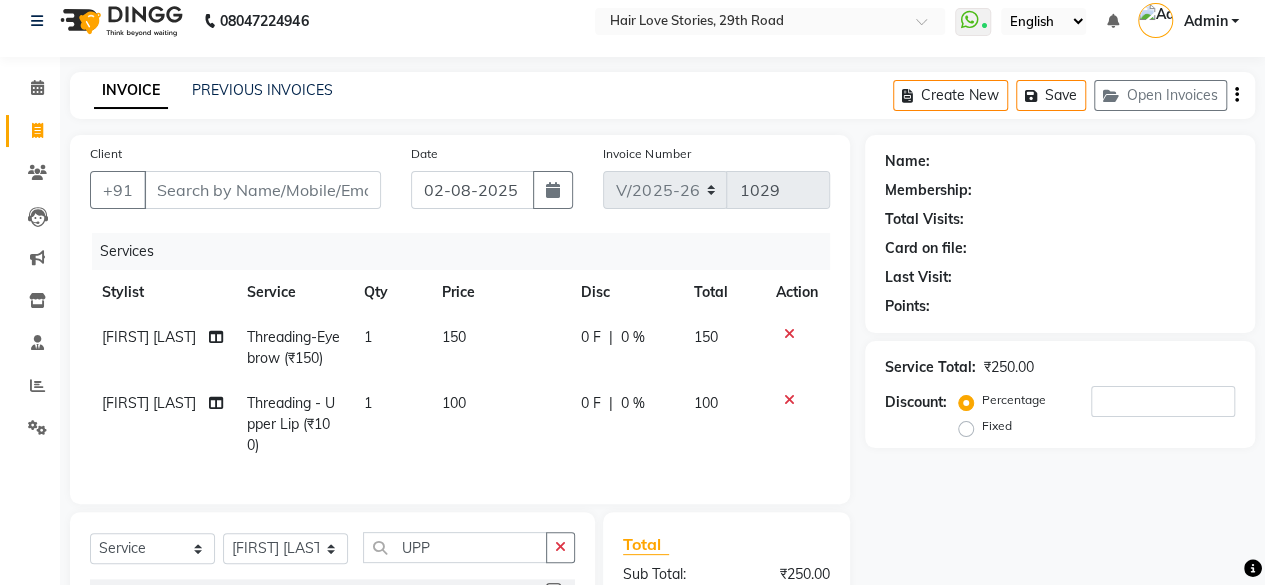 checkbox on "false" 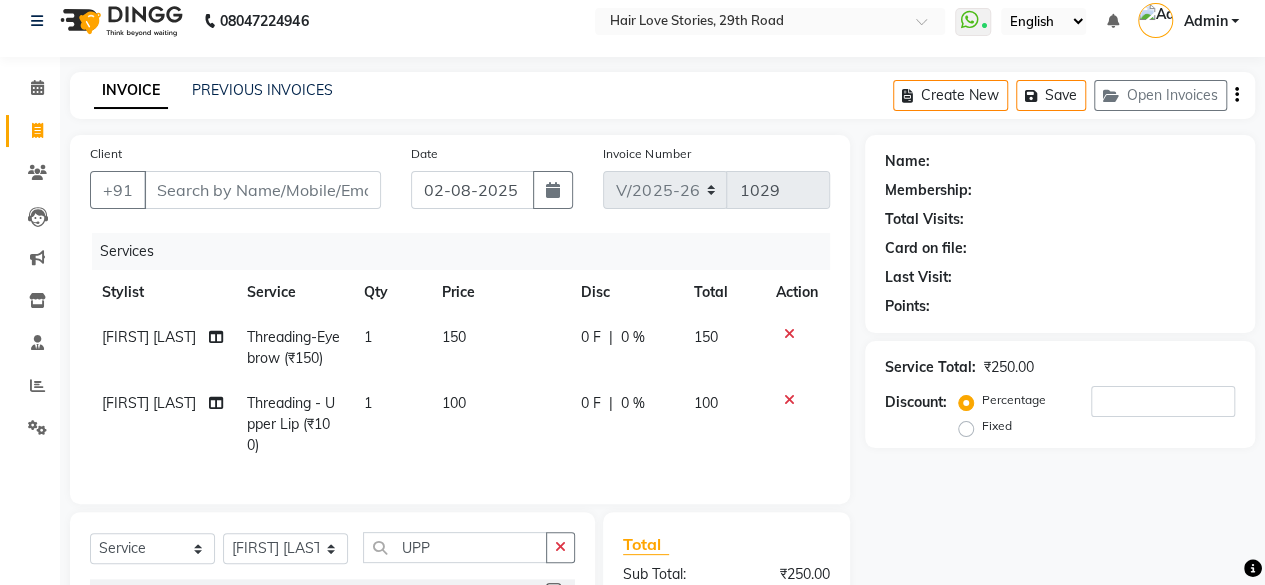 scroll, scrollTop: 238, scrollLeft: 0, axis: vertical 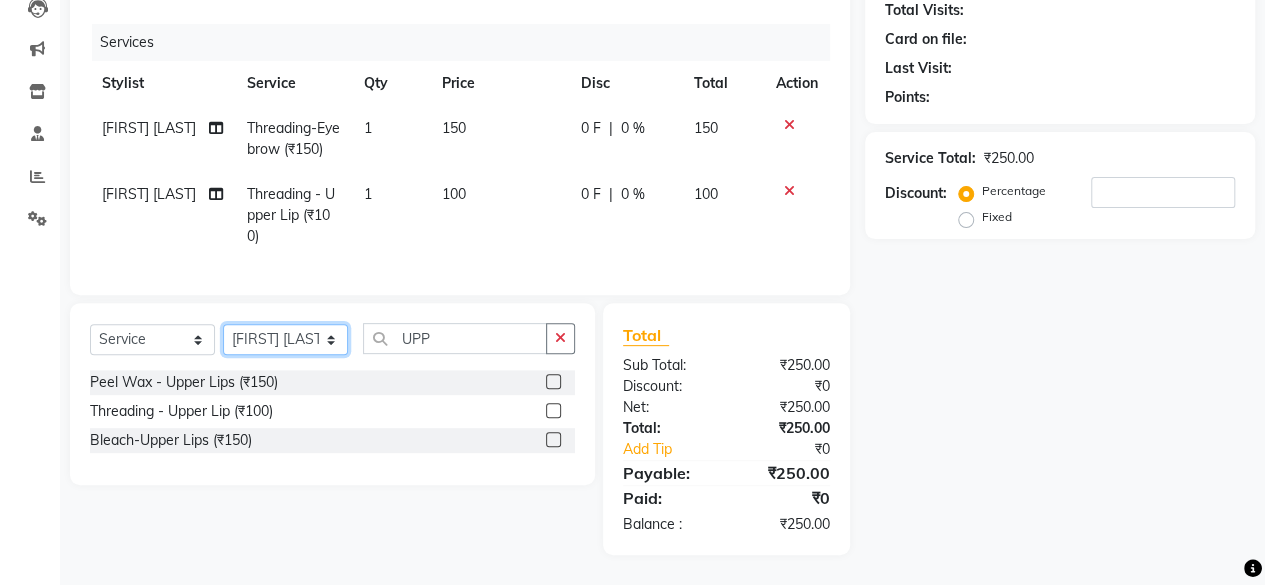click on "Select Stylist [FIRST] [LAST] [FIRST] [LAST] [FIRST] [LAST] [FIRST] [LAST] [FIRST] [LAST] [FIRST] [LAST] [FIRST] [LAST] [FIRST] [LAST] [FIRST] [LAST] [FIRST] [LAST] [FIRST] [LAST]" 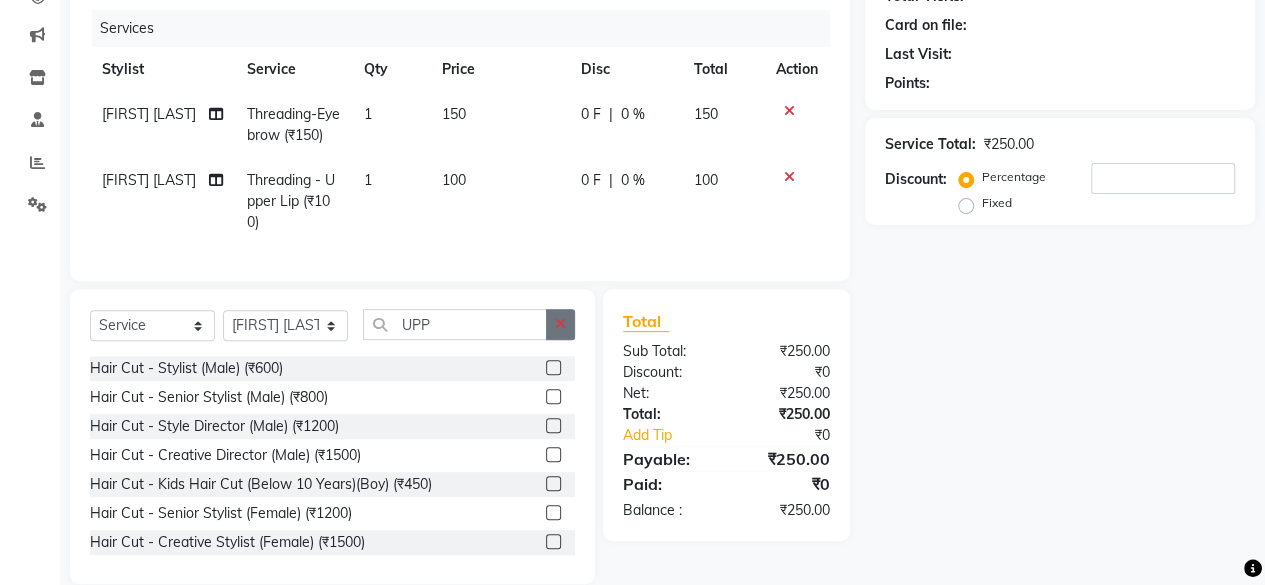 click 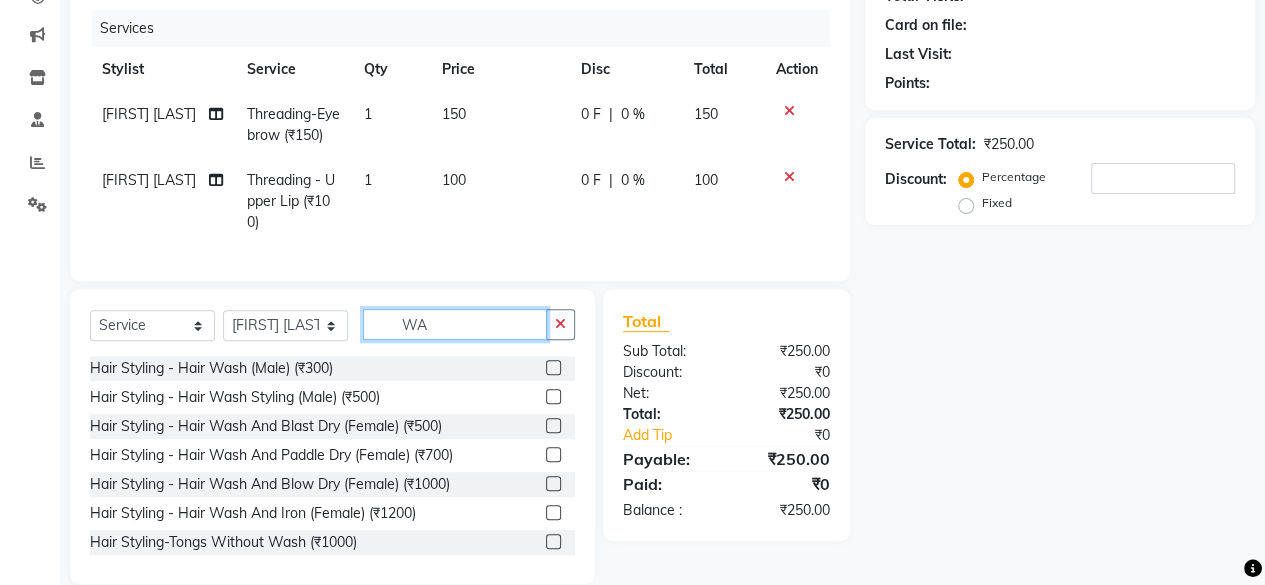 type on "W" 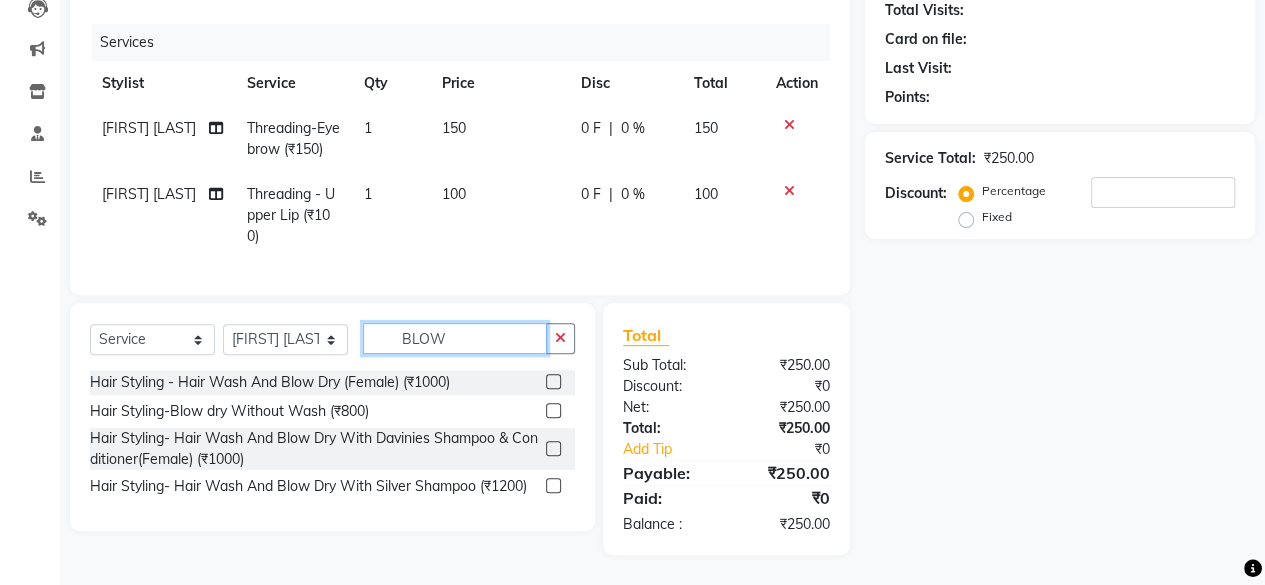 type on "BLOW" 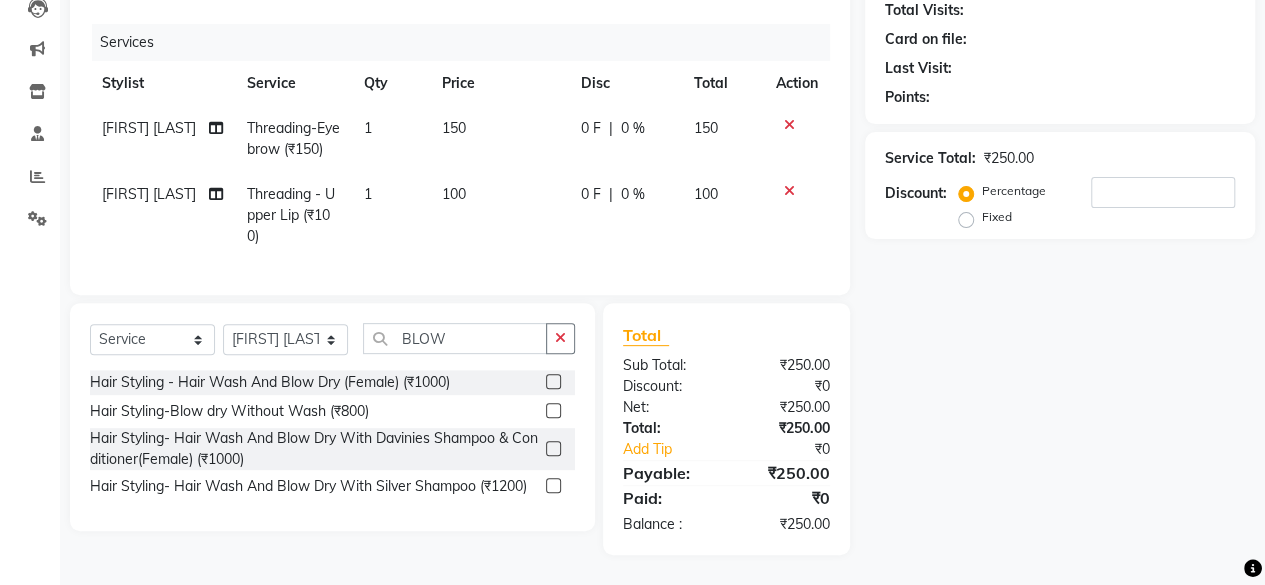 click 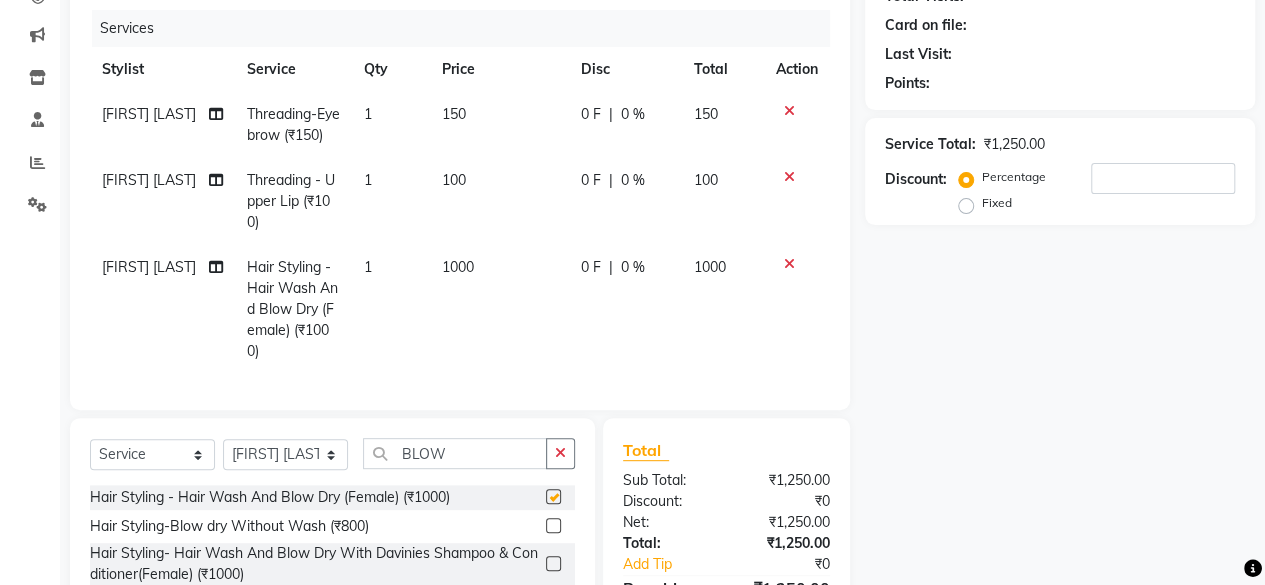 checkbox on "false" 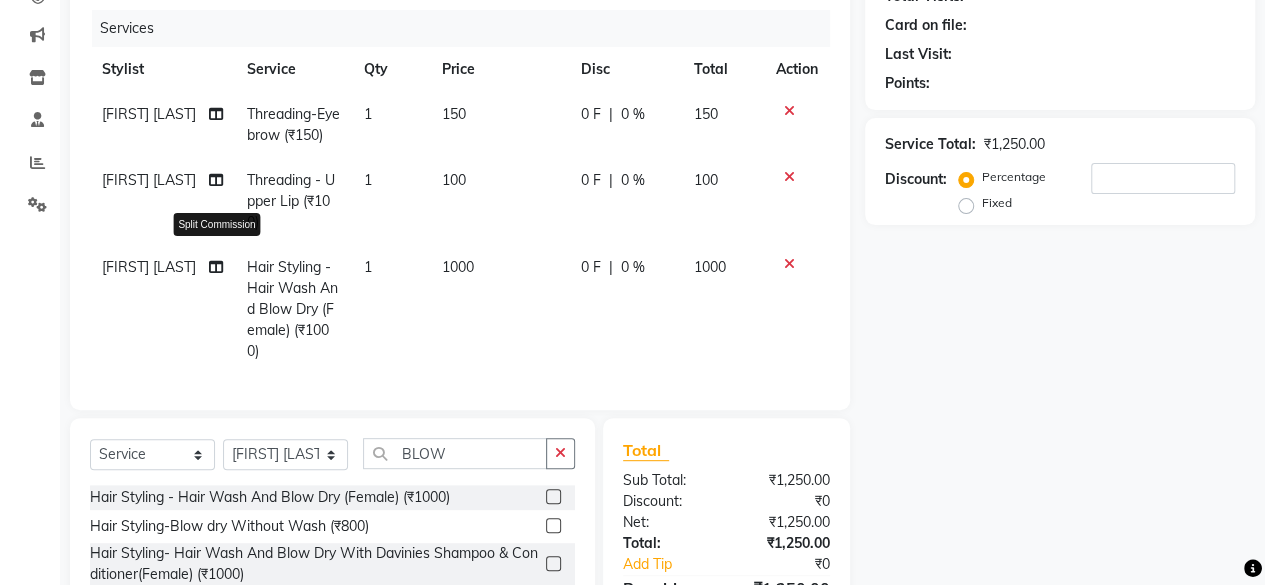 click 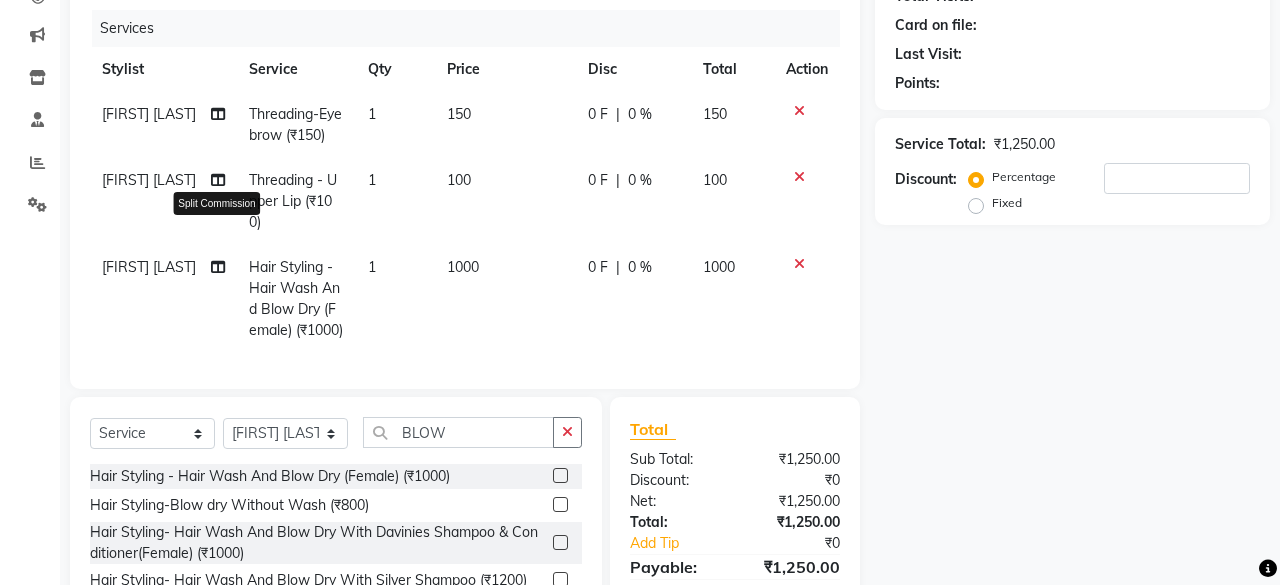 select on "19044" 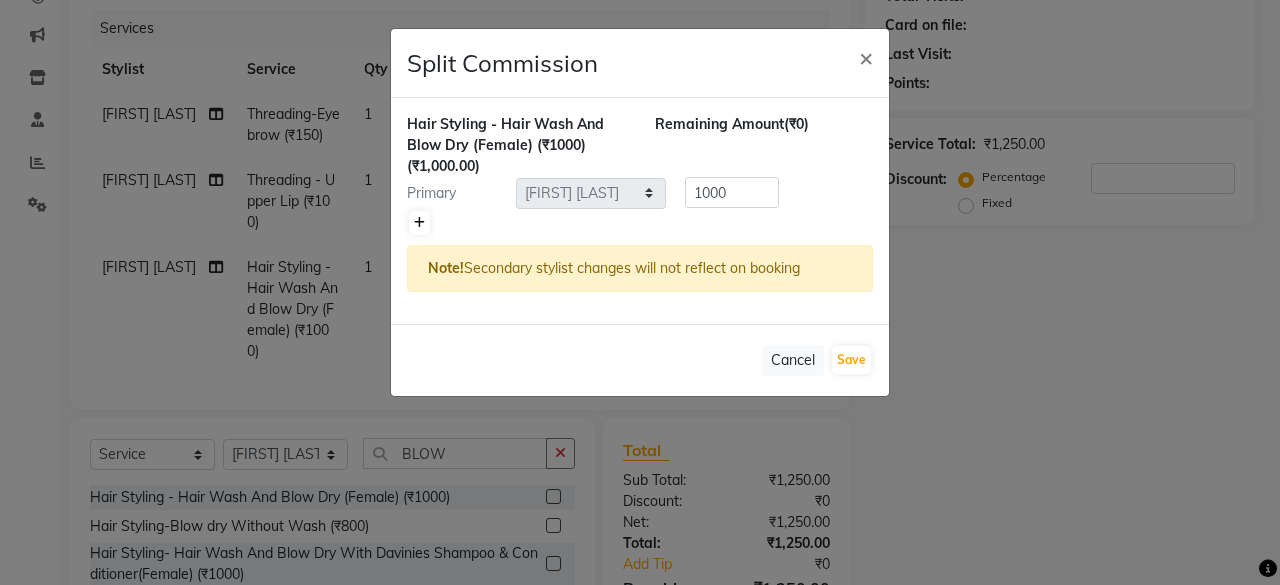 click 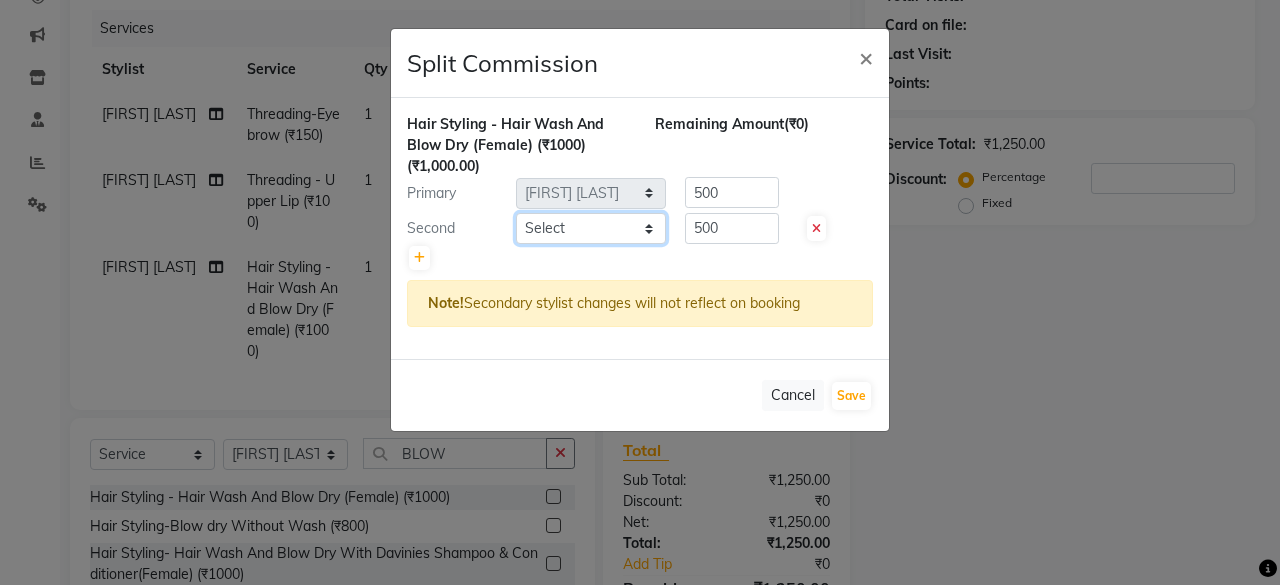 click on "Select  [FIRST] [LAST] [FIRST] [LAST] [FIRST] [LAST] [FIRST] [LAST] [FIRST] [LAST] [FIRST] [LAST] [FIRST] [LAST] [FIRST] [LAST] [FIRST] [LAST] [FIRST] [LAST] [FIRST] [LAST]" 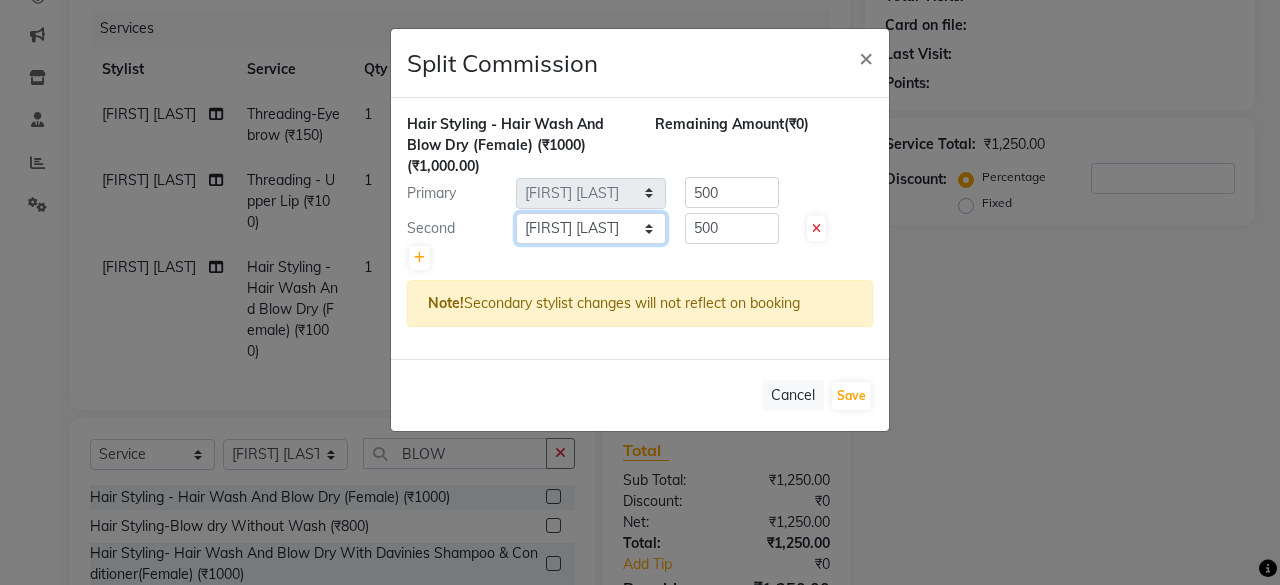 click on "Select  [FIRST] [LAST] [FIRST] [LAST] [FIRST] [LAST] [FIRST] [LAST] [FIRST] [LAST] [FIRST] [LAST] [FIRST] [LAST] [FIRST] [LAST] [FIRST] [LAST] [FIRST] [LAST] [FIRST] [LAST]" 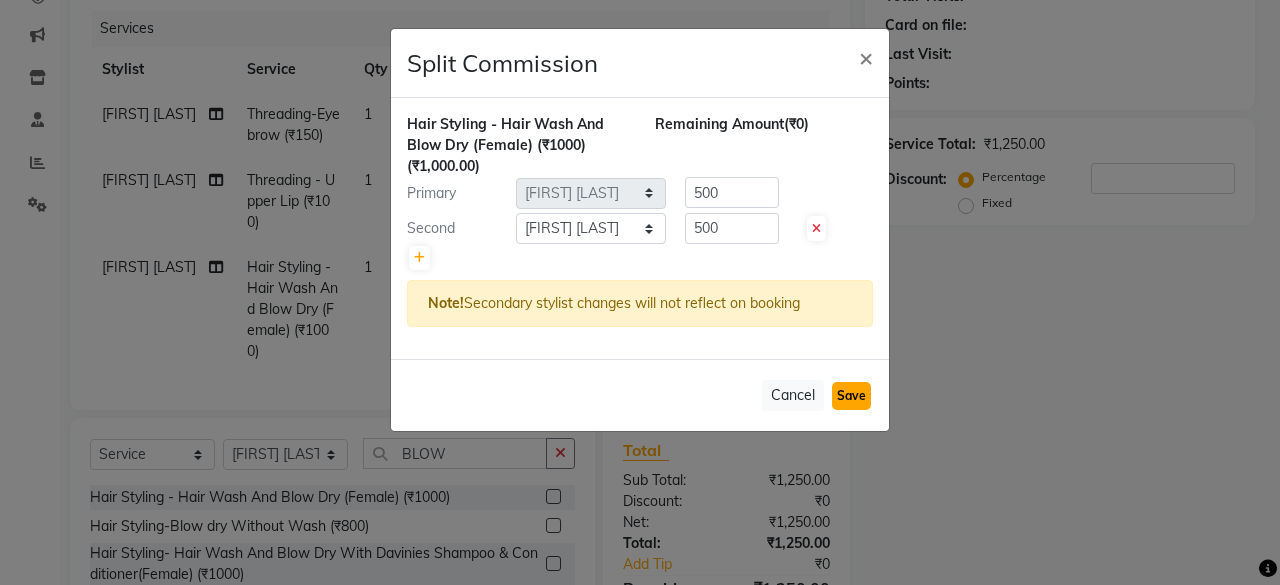 click on "Save" 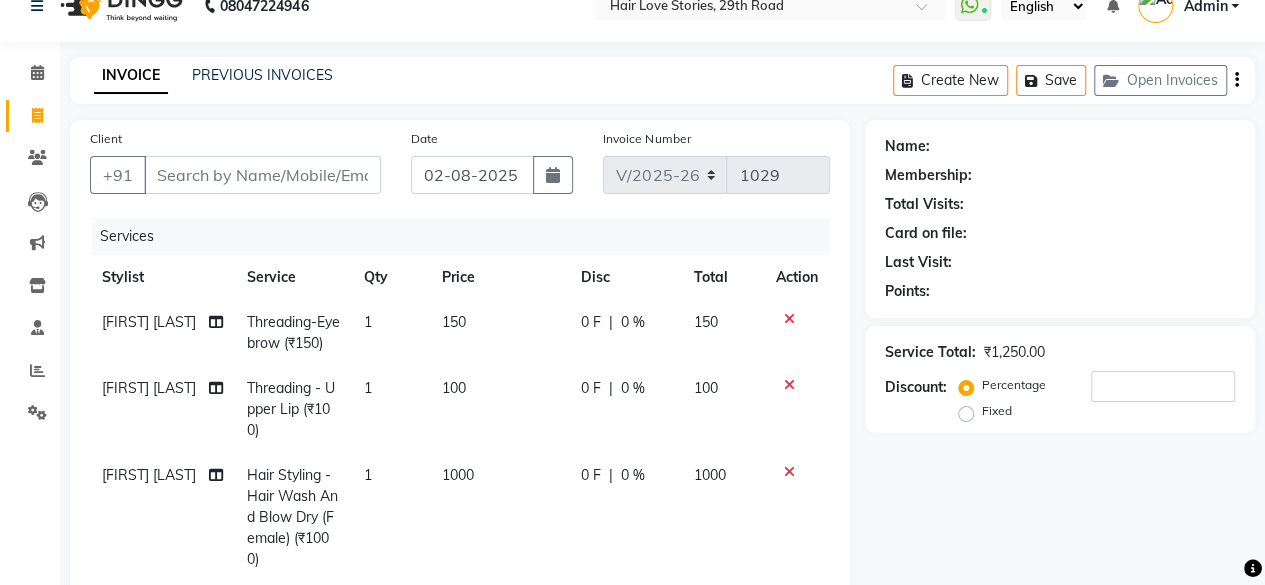 scroll, scrollTop: 0, scrollLeft: 0, axis: both 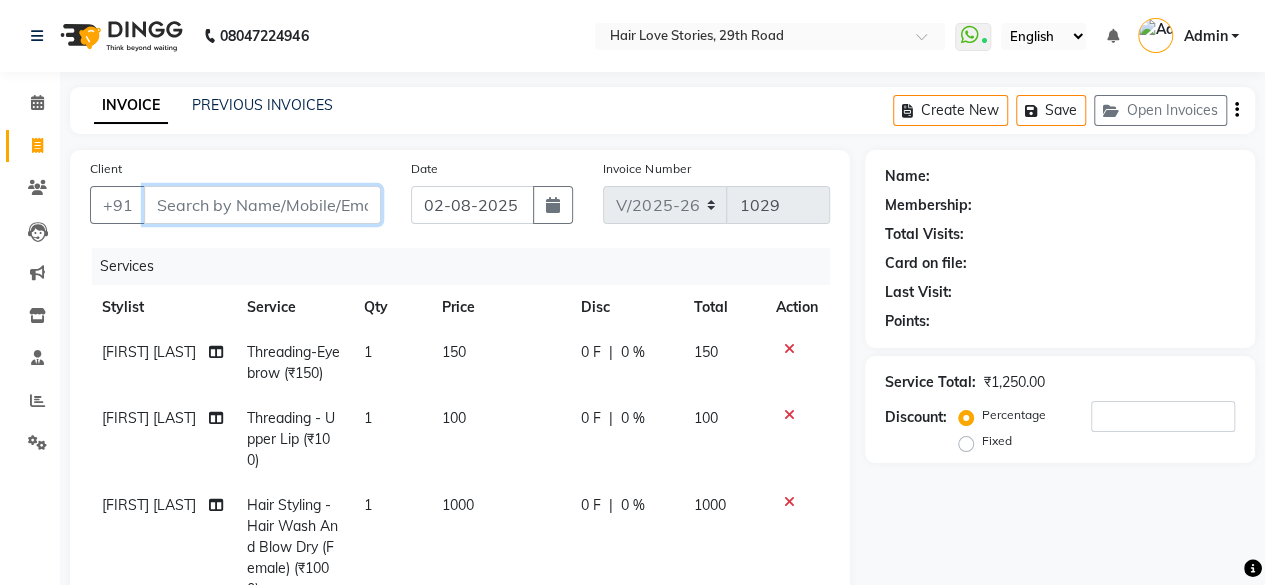 click on "Client" at bounding box center (262, 205) 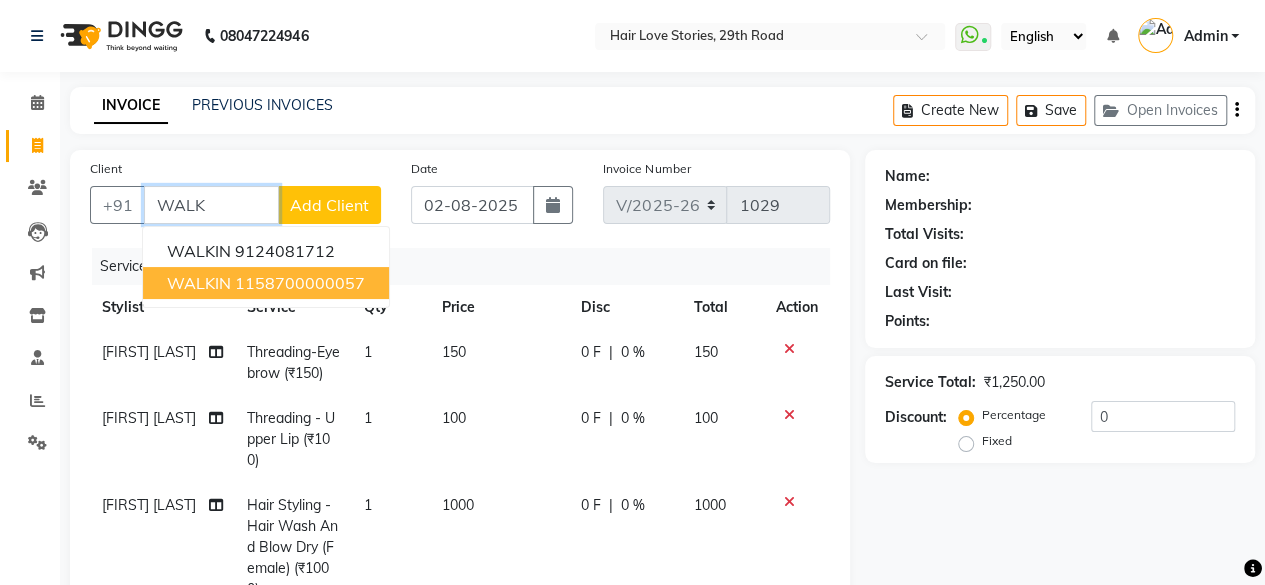 click on "1158700000057" at bounding box center [300, 283] 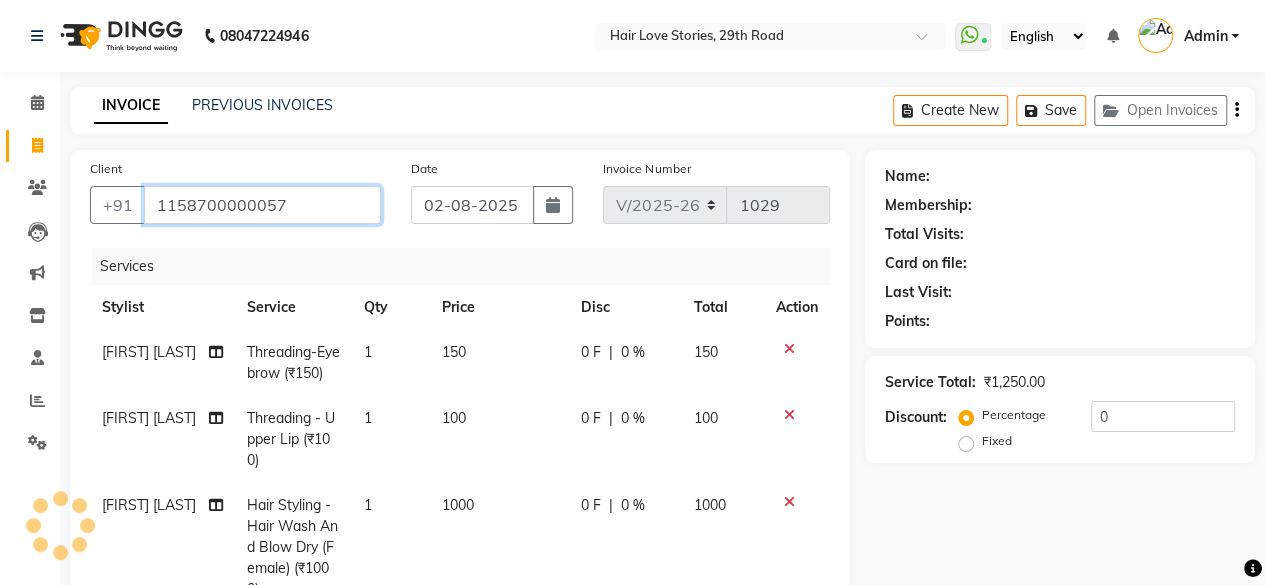 type on "1158700000057" 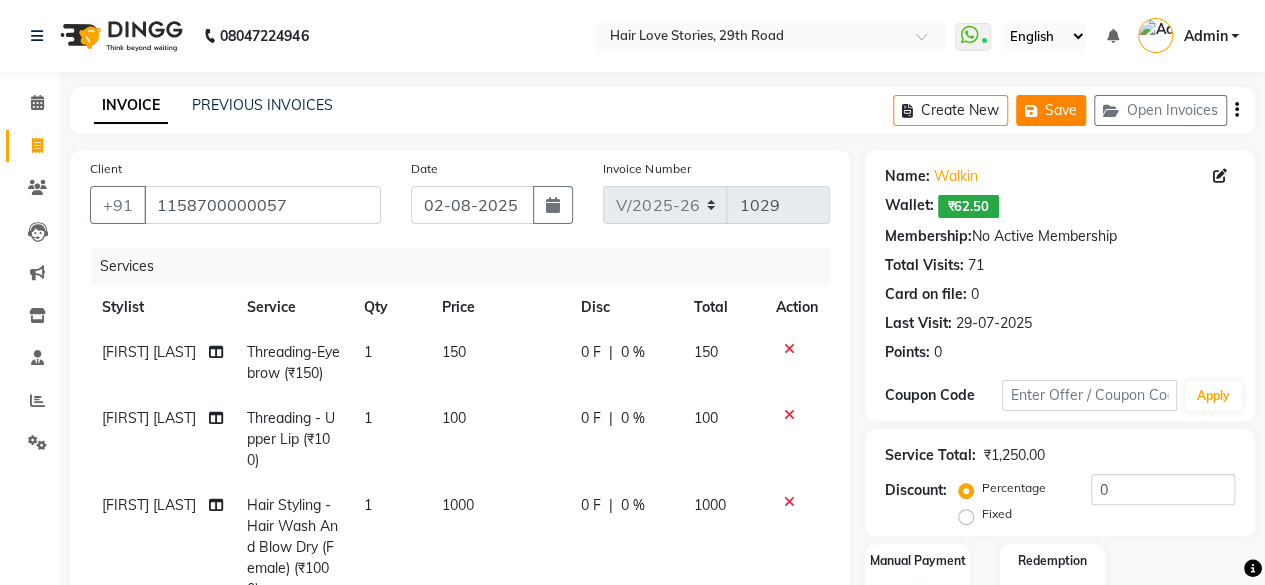 click on "Save" 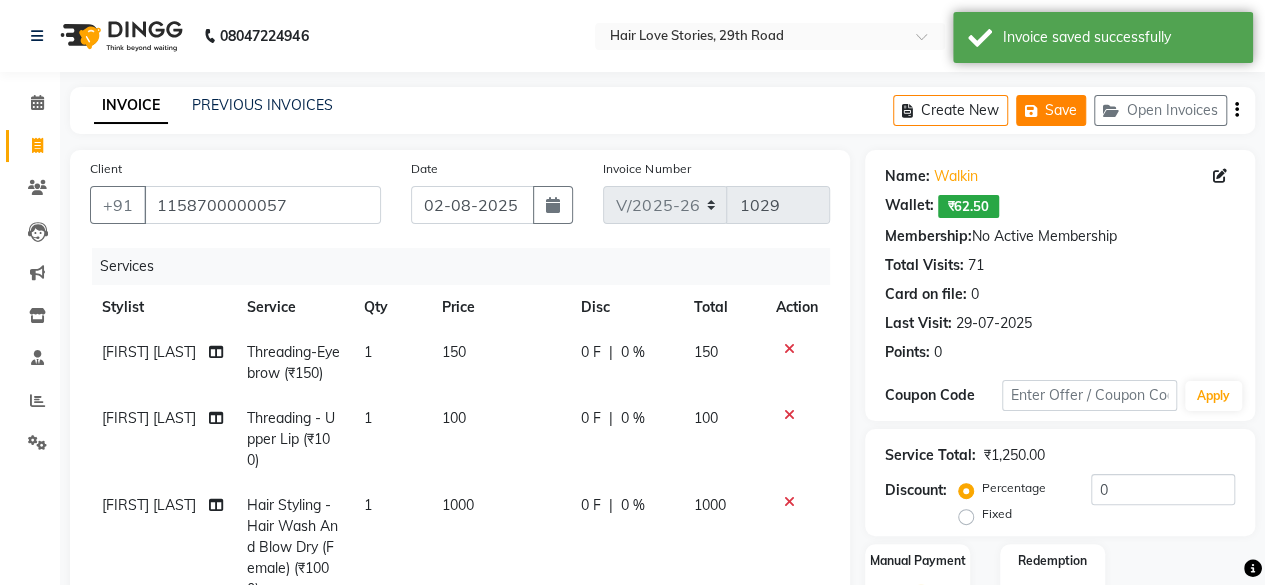 click on "Save" 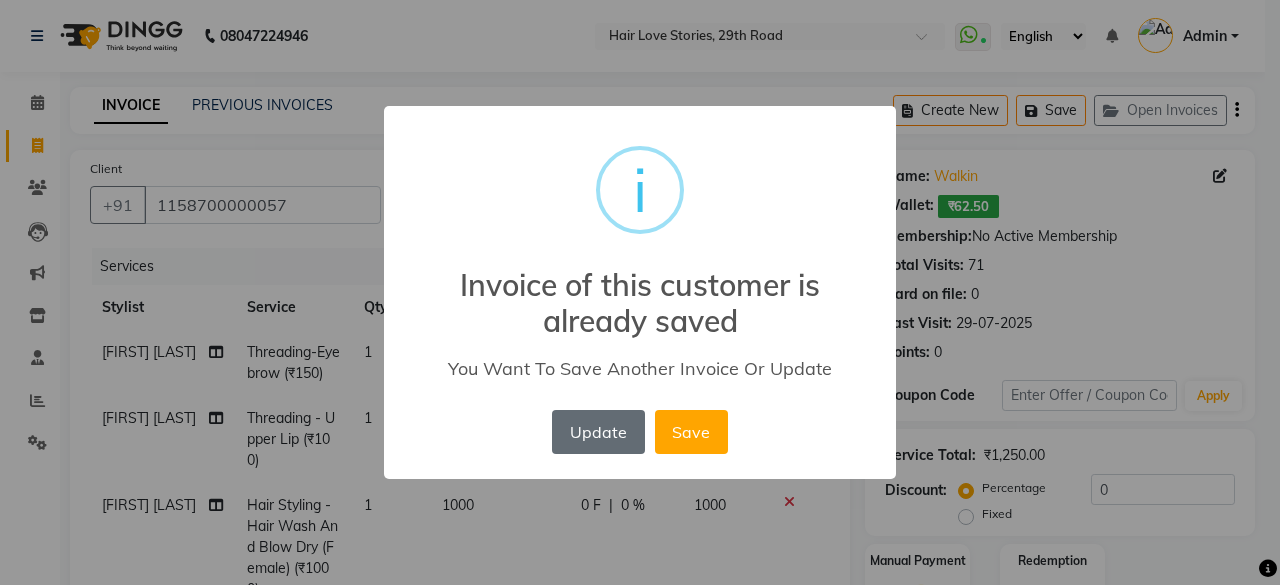 click on "Update" at bounding box center (598, 432) 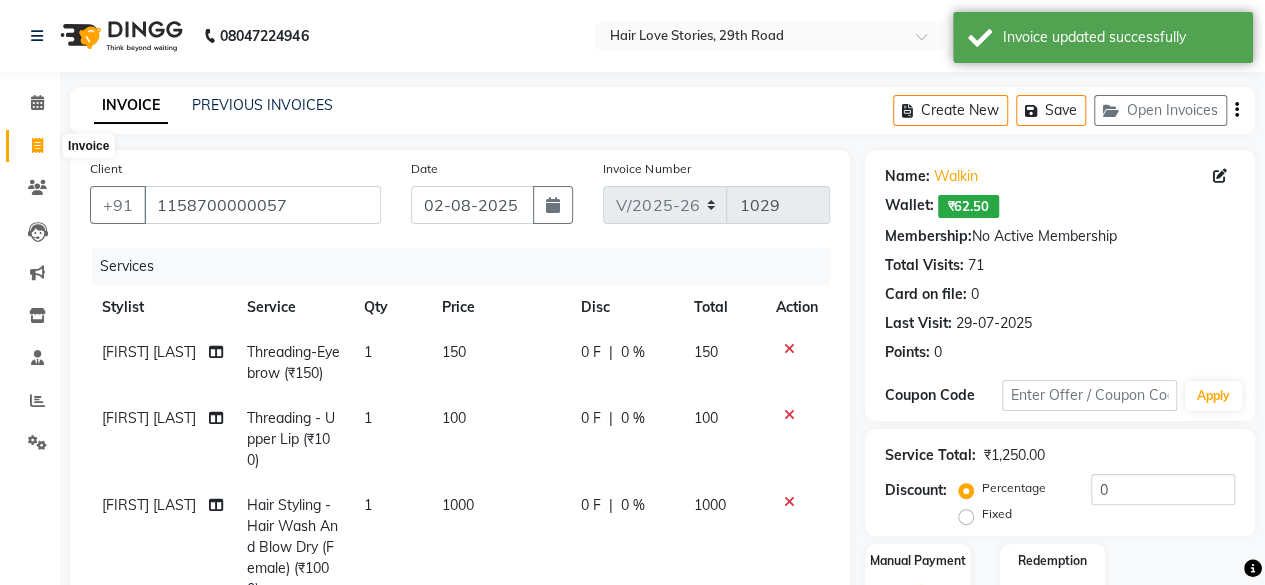 click 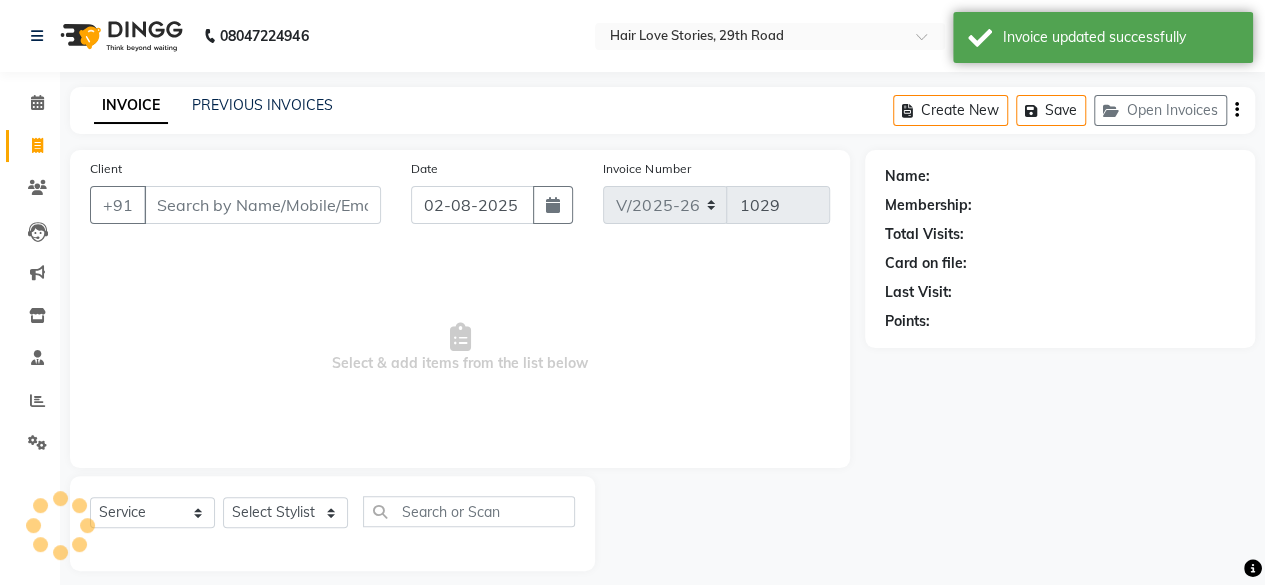 scroll, scrollTop: 15, scrollLeft: 0, axis: vertical 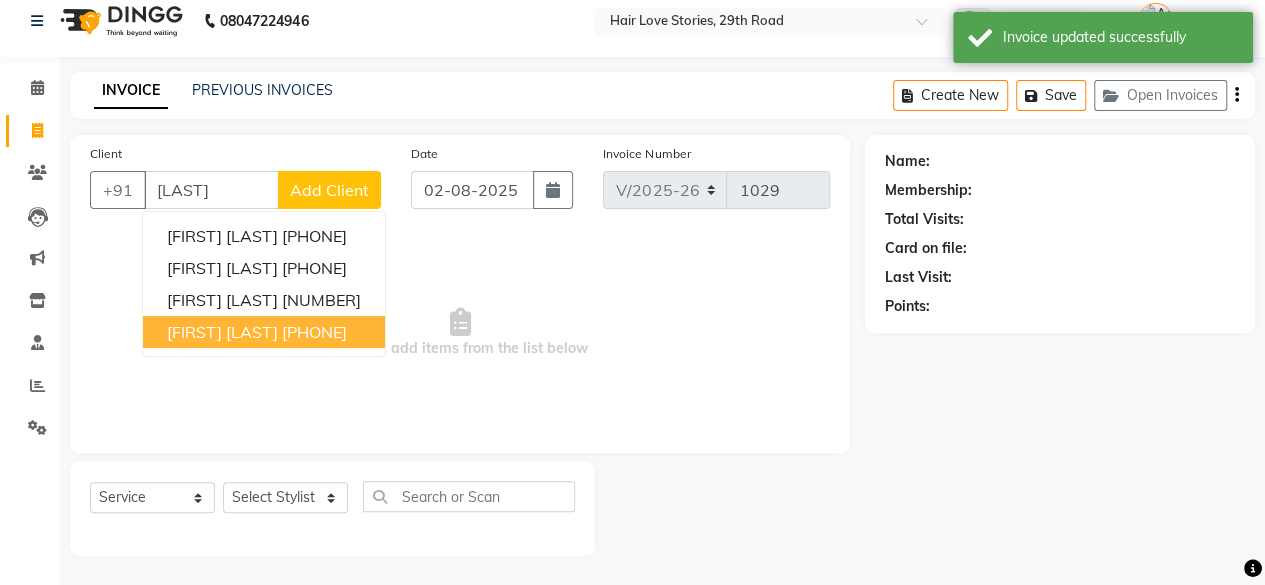 click on "[FIRST] [LAST]  [PHONE]" at bounding box center (264, 332) 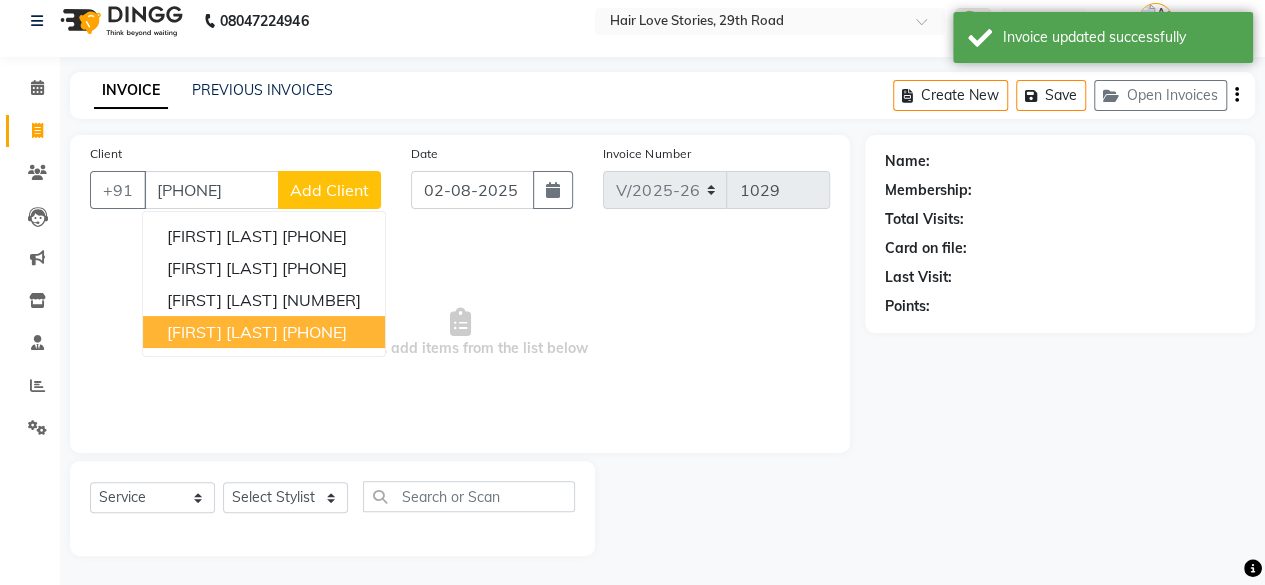 type on "[PHONE]" 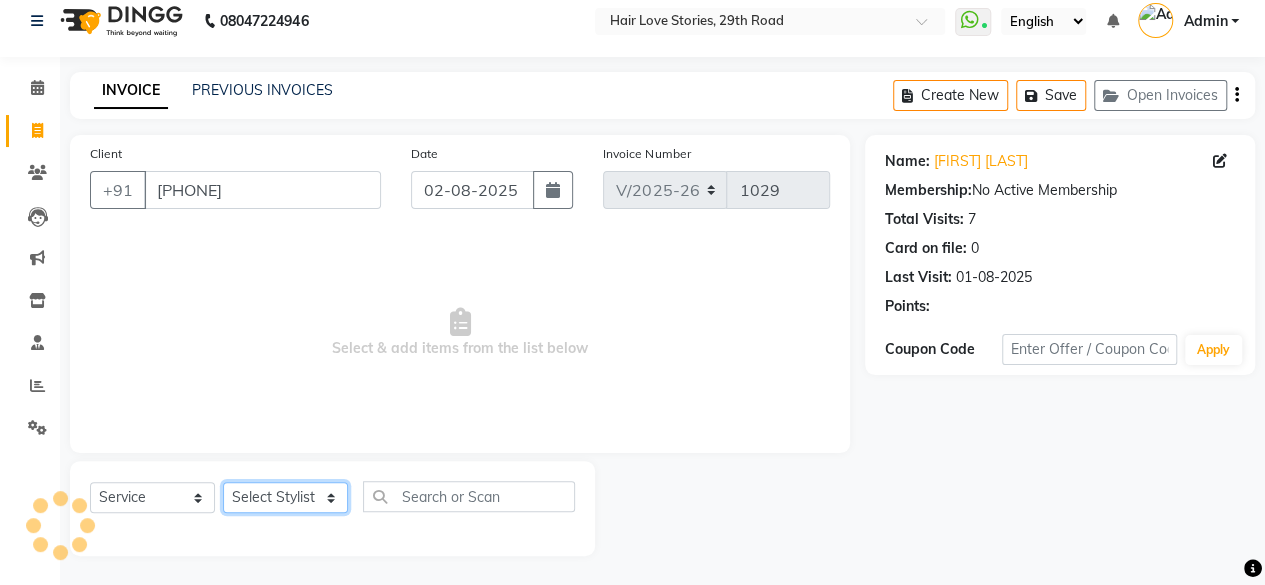 click on "Select Stylist [FIRST] [LAST] [FIRST] [LAST] [FIRST] [LAST] [FIRST] [LAST] [FIRST] [LAST] [FIRST] [LAST] [FIRST] [LAST] [FIRST] [LAST] [FIRST] [LAST] [FIRST] [LAST] [FIRST] [LAST]" 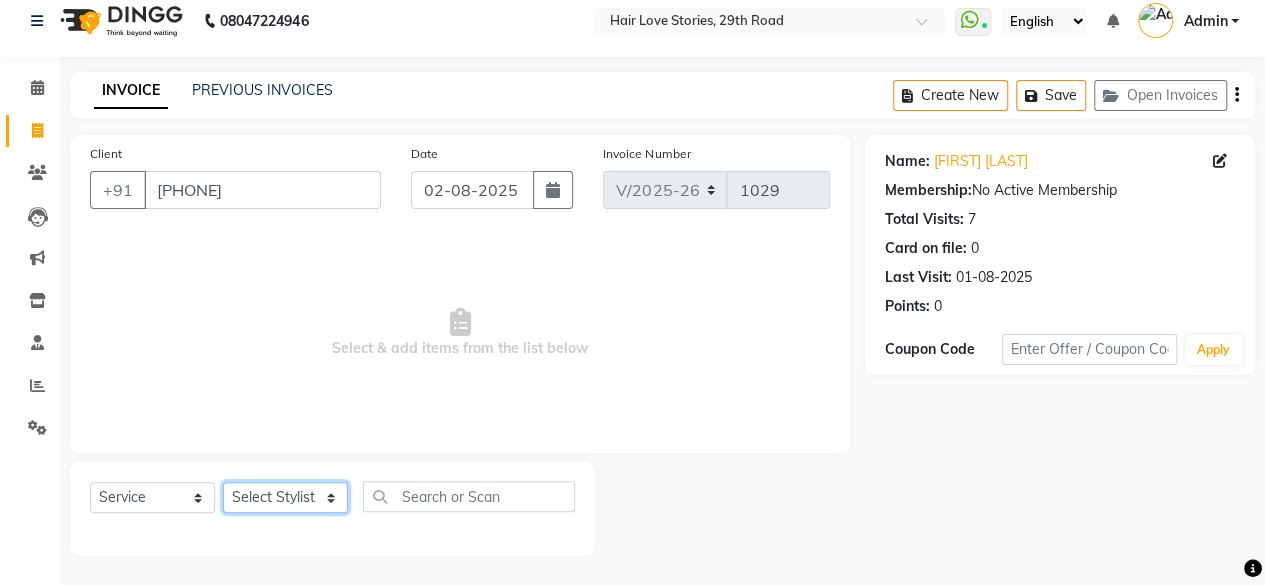 select on "19891" 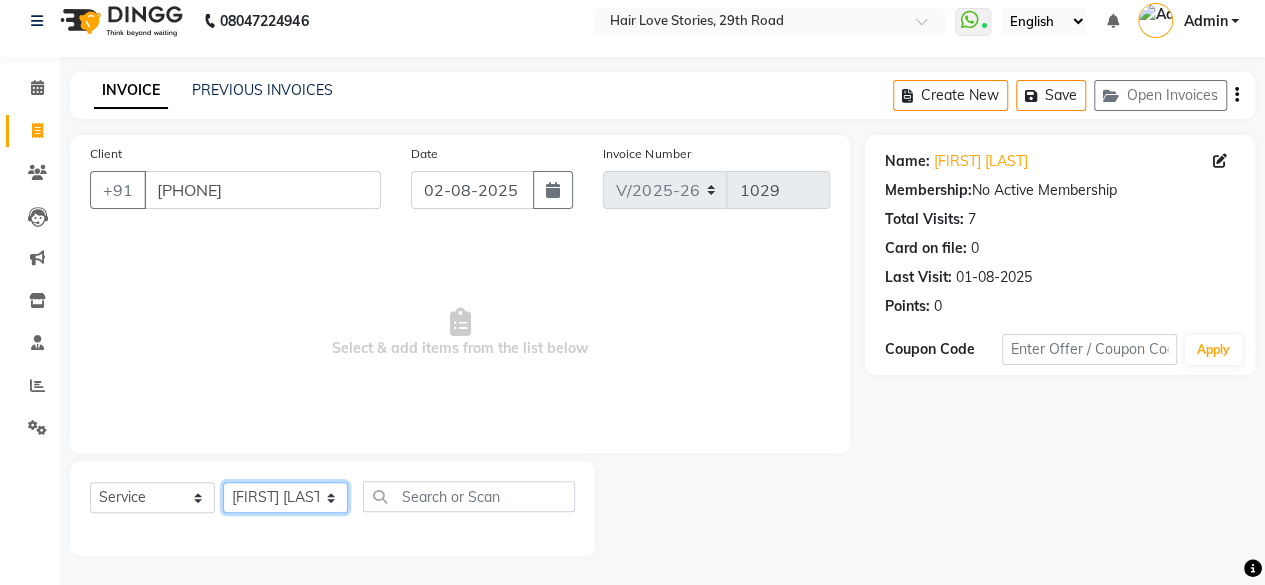 click on "Select Stylist [FIRST] [LAST] [FIRST] [LAST] [FIRST] [LAST] [FIRST] [LAST] [FIRST] [LAST] [FIRST] [LAST] [FIRST] [LAST] [FIRST] [LAST] [FIRST] [LAST] [FIRST] [LAST] [FIRST] [LAST]" 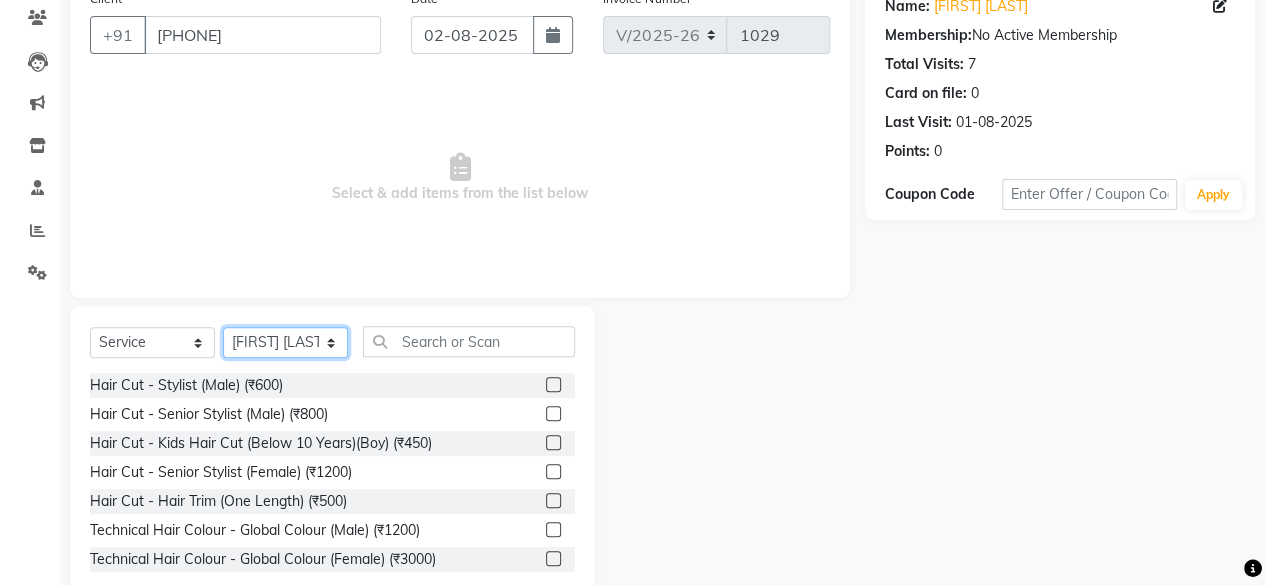 scroll, scrollTop: 215, scrollLeft: 0, axis: vertical 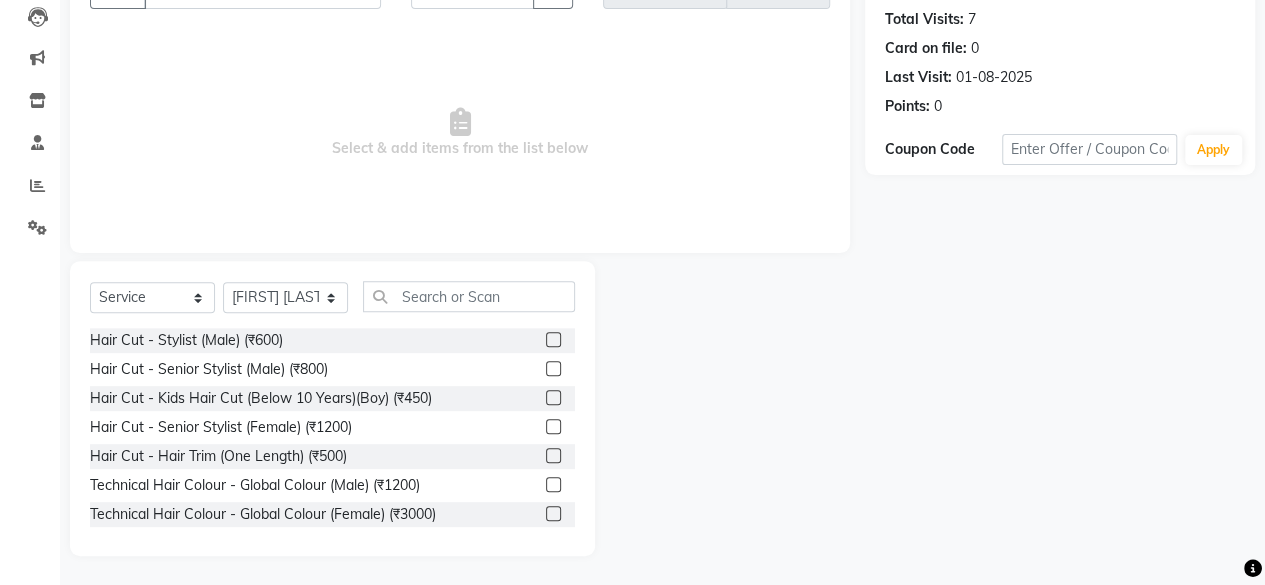 click 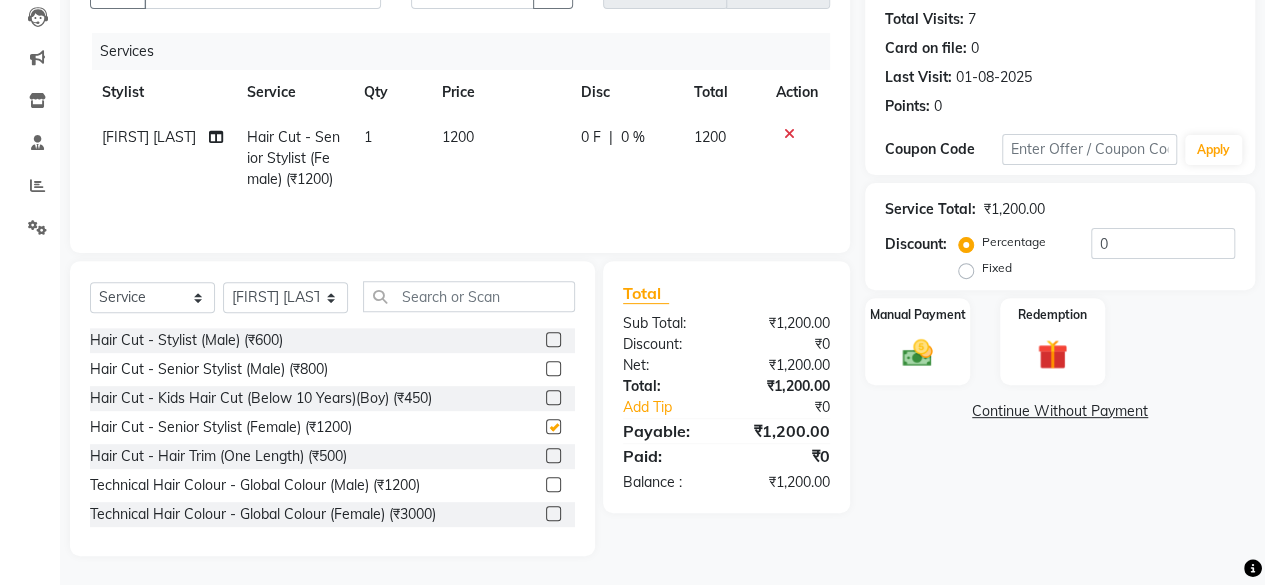 checkbox on "false" 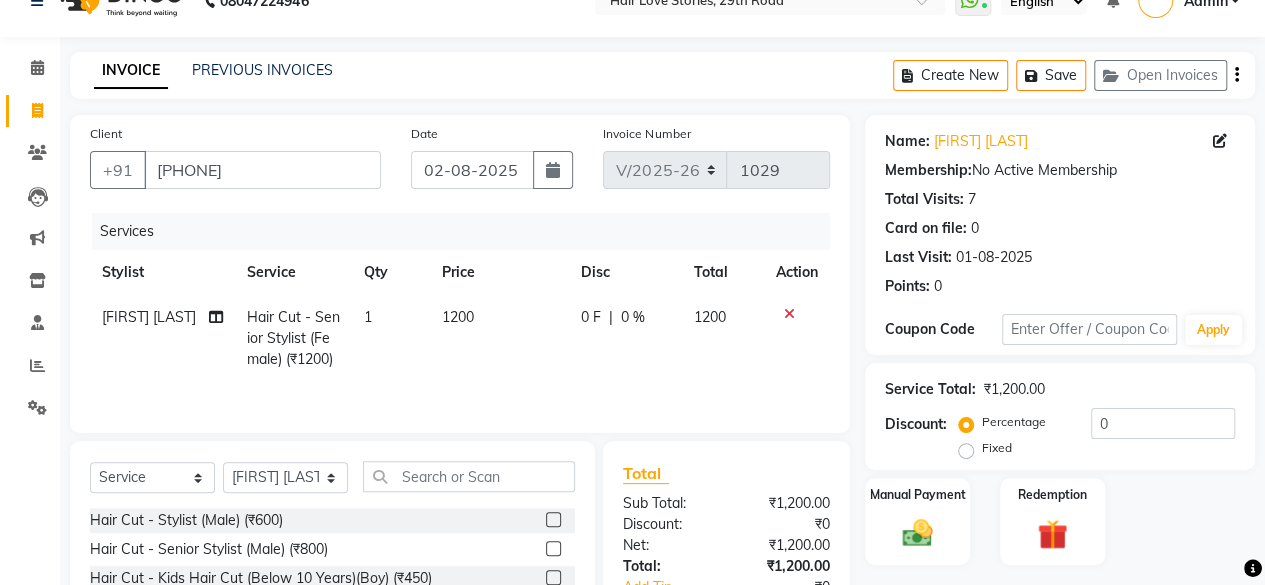 scroll, scrollTop: 31, scrollLeft: 0, axis: vertical 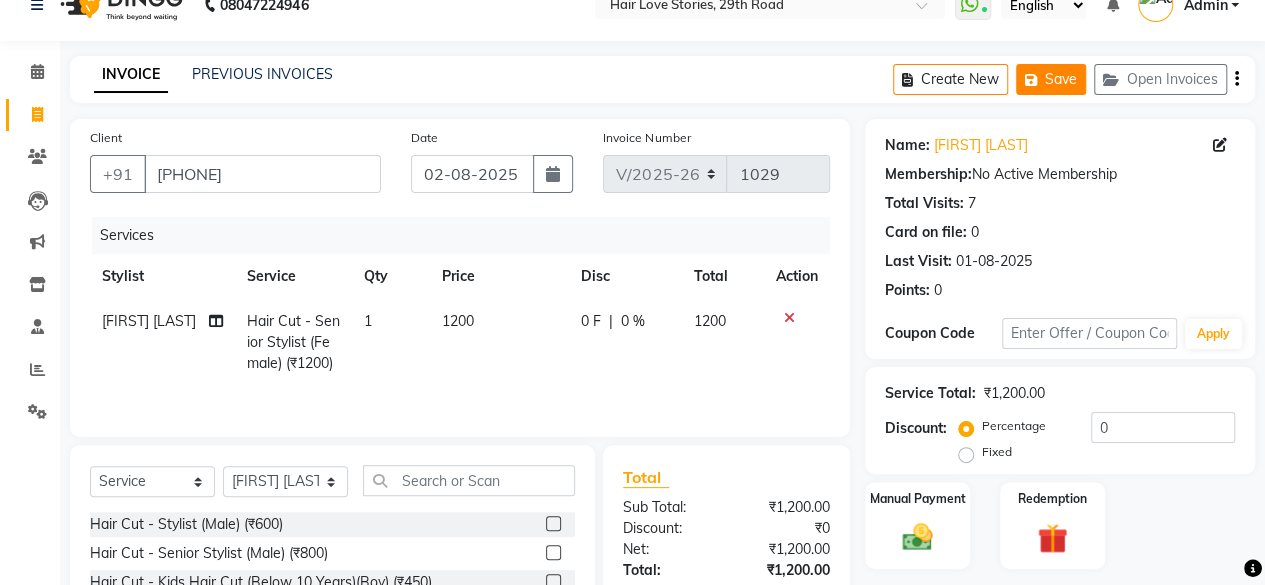 click on "Save" 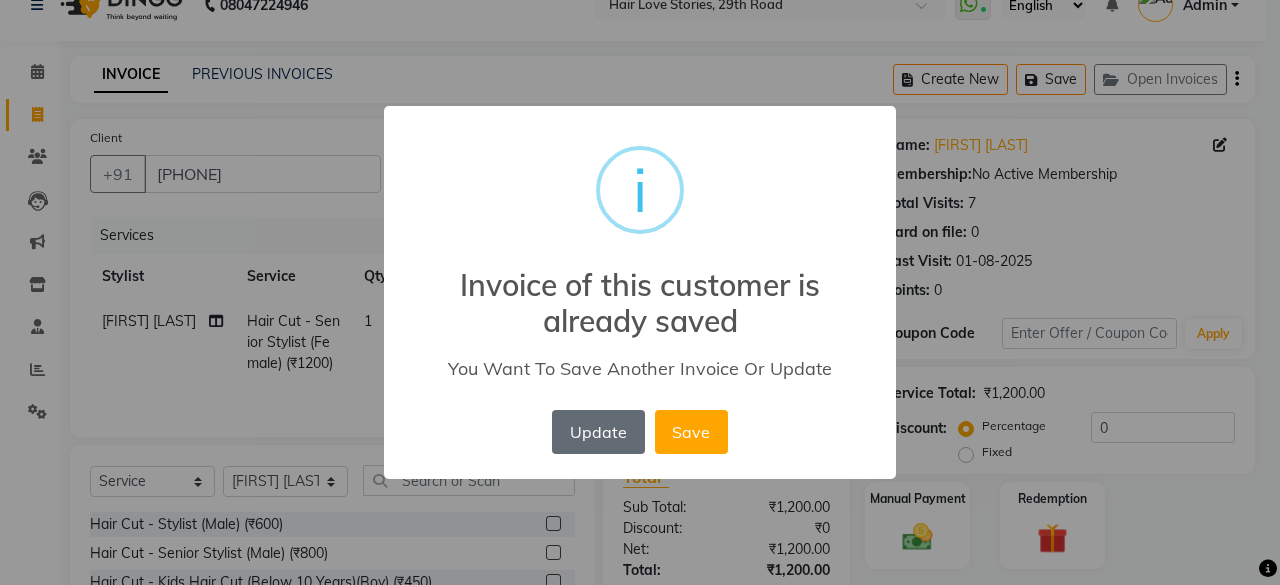 click on "Update" at bounding box center (598, 432) 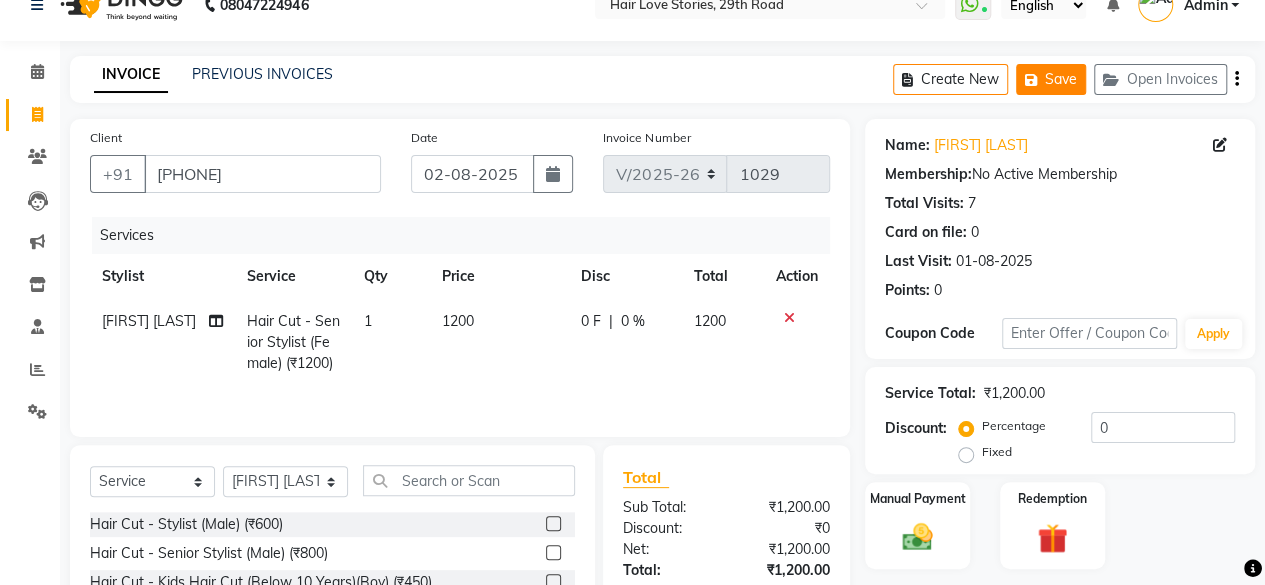 click on "Save" 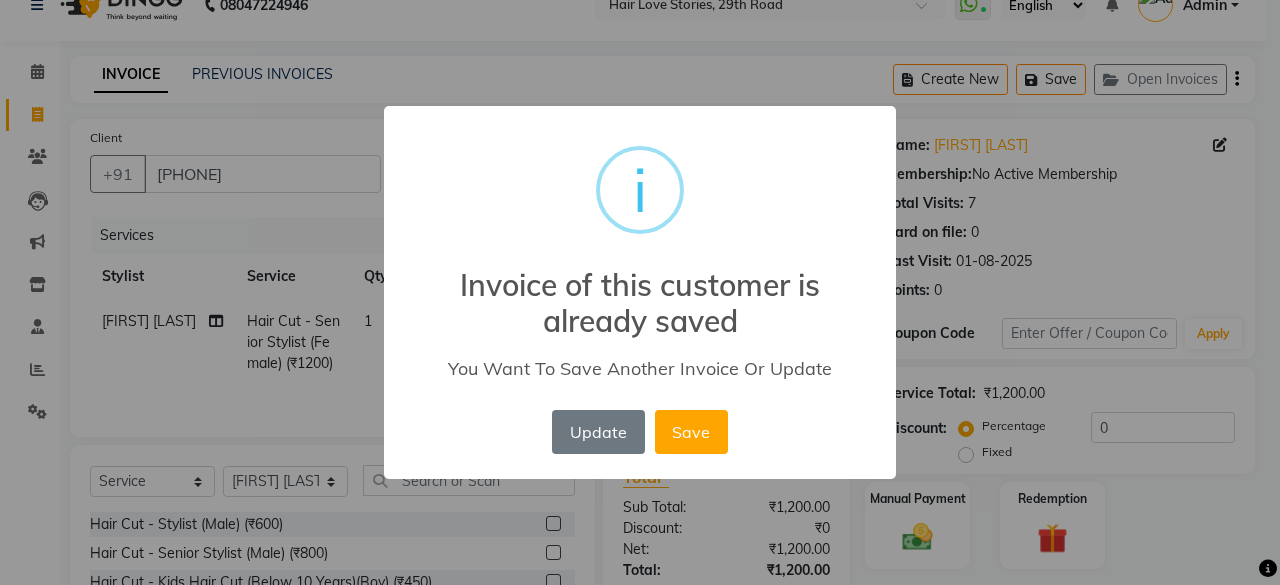 click on "Update No Save" at bounding box center (639, 432) 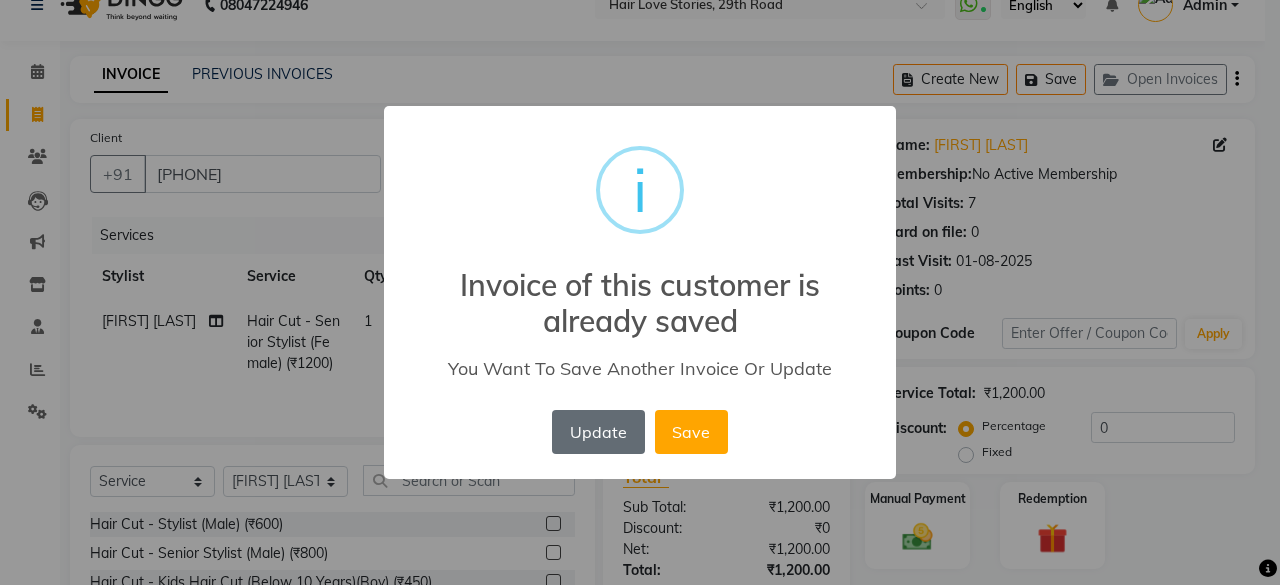 click on "Update" at bounding box center (598, 432) 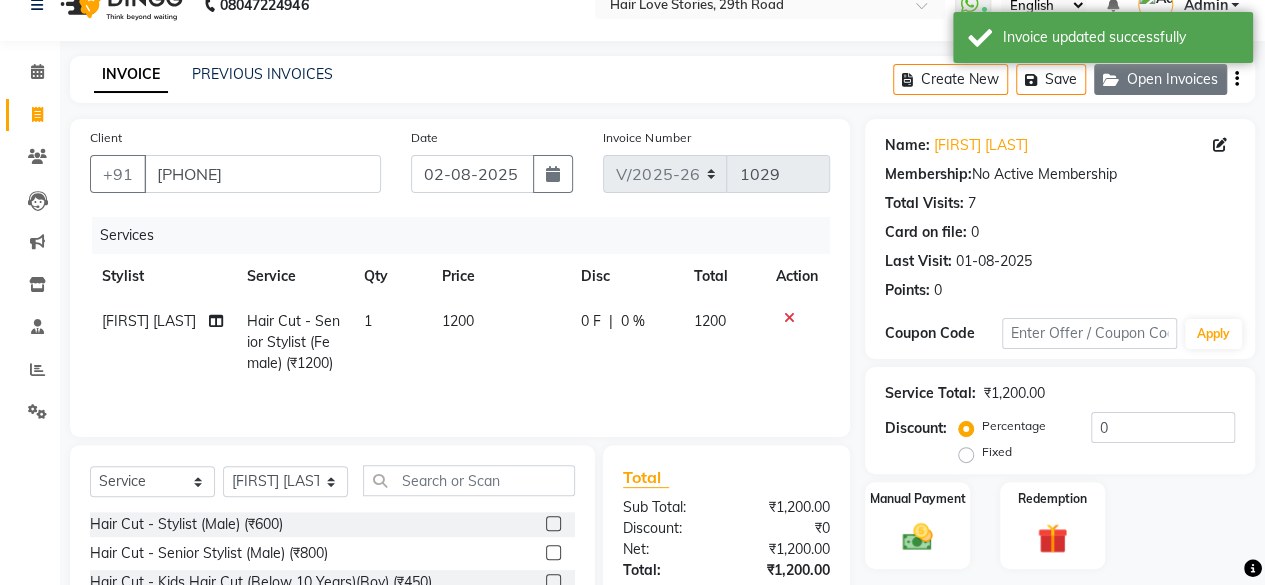 click on "Open Invoices" 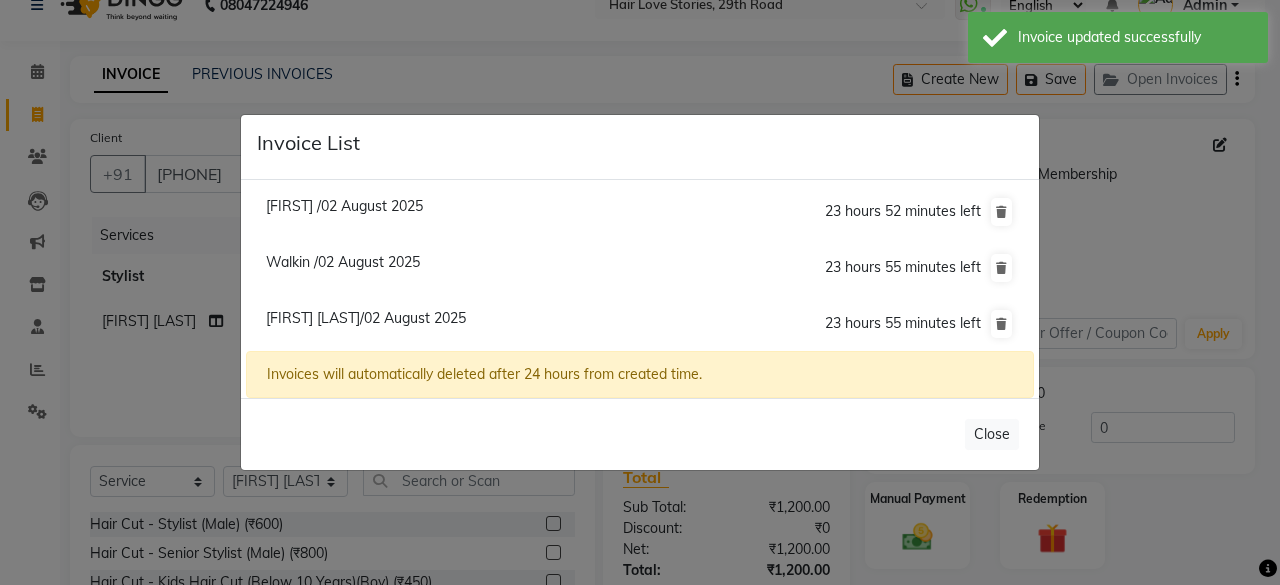 click on "Walkin /02 August 2025" 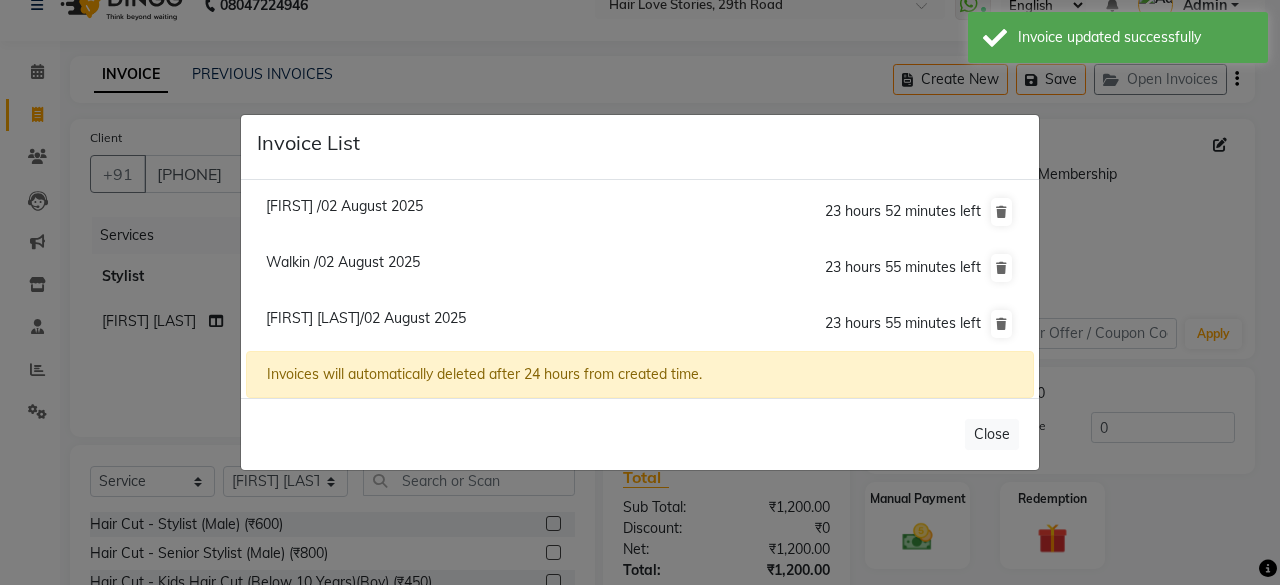 type on "1158700000057" 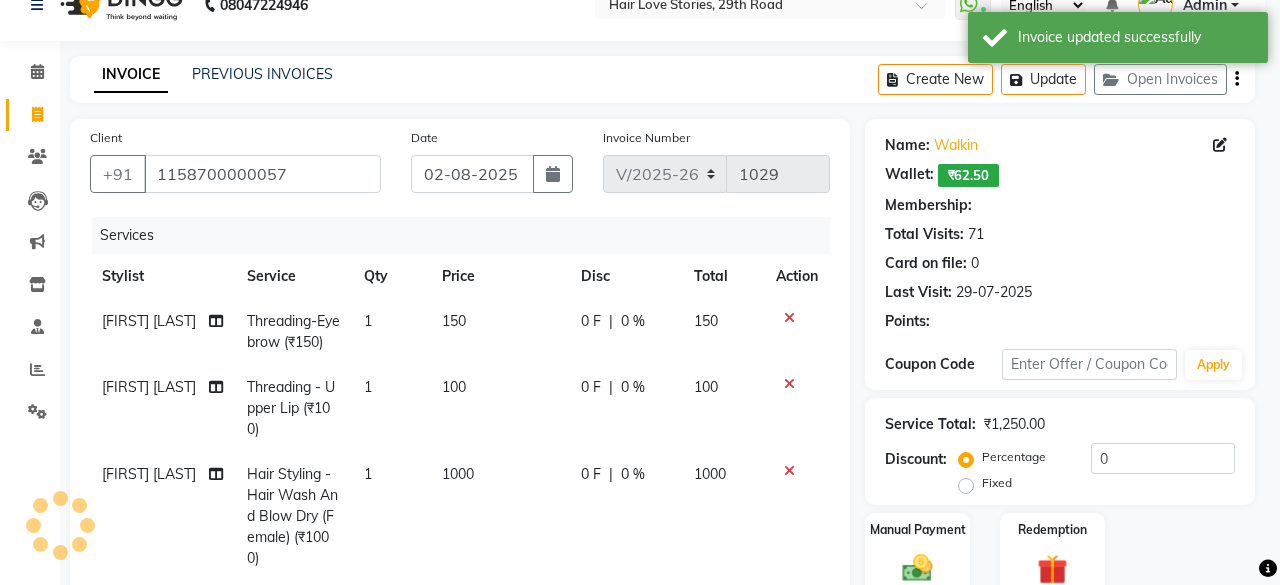 select 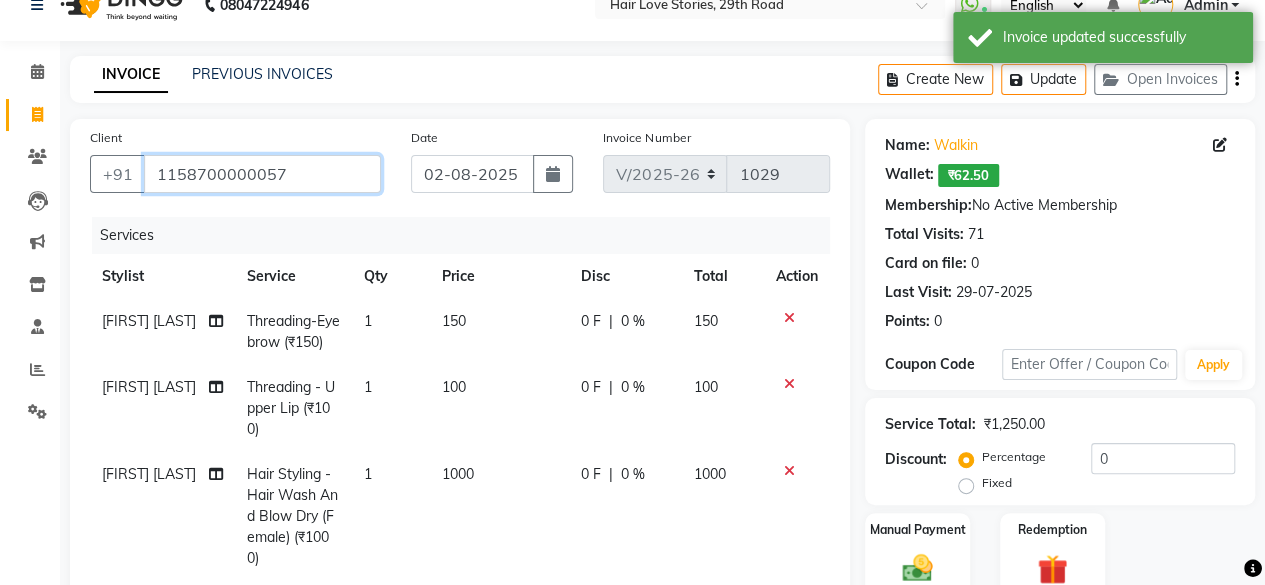 click on "1158700000057" at bounding box center [262, 174] 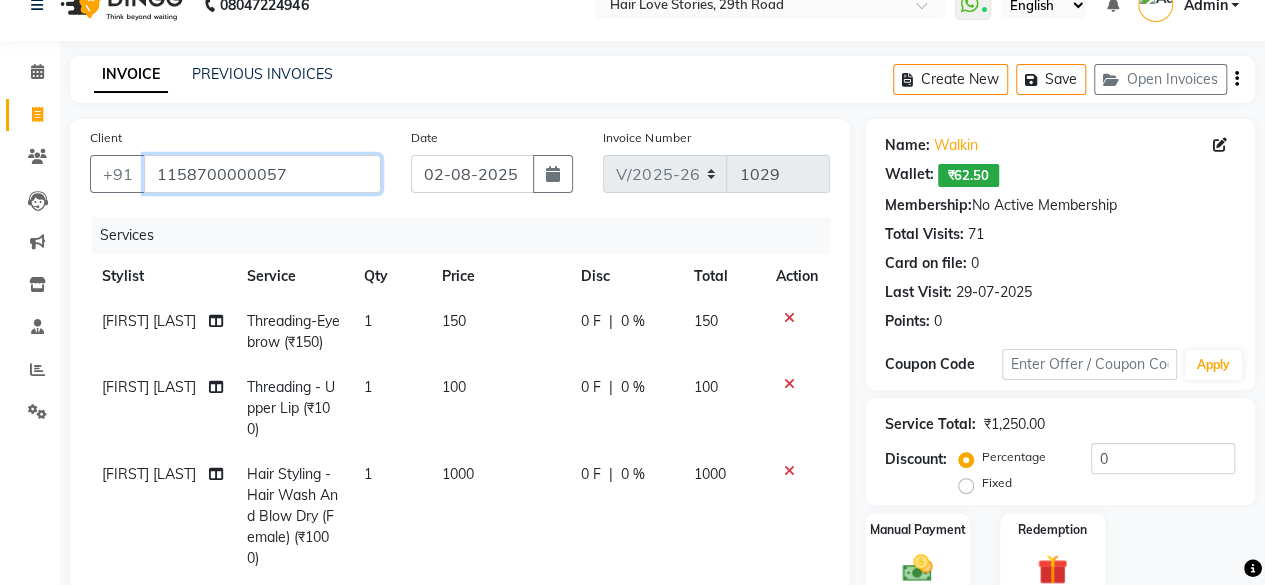 click on "1158700000057" at bounding box center [262, 174] 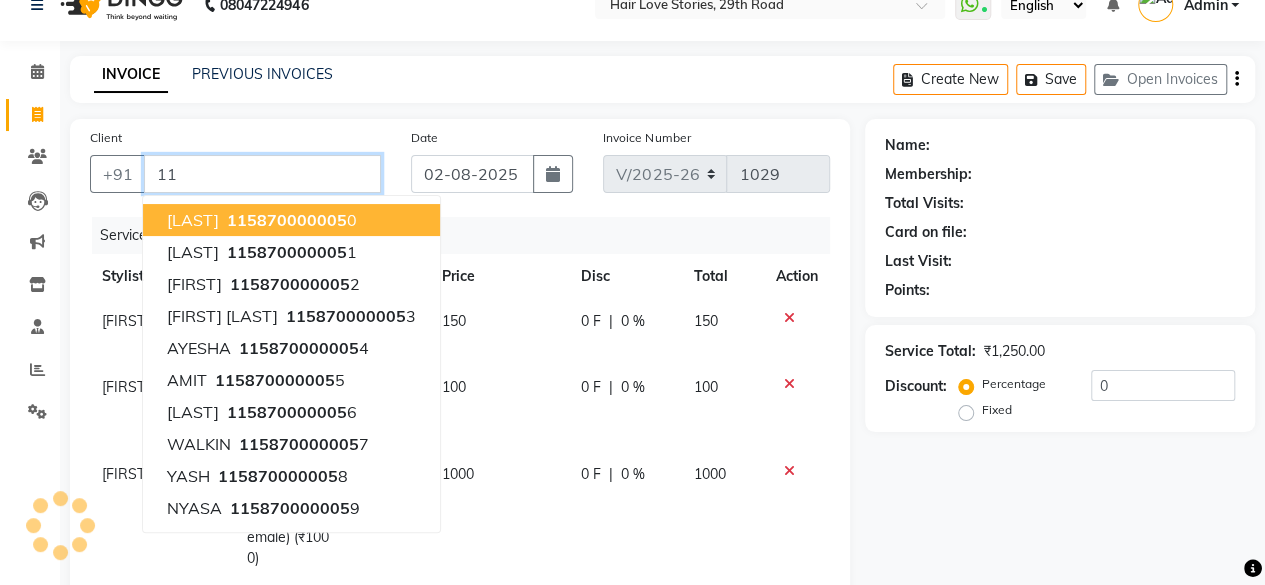 type on "1" 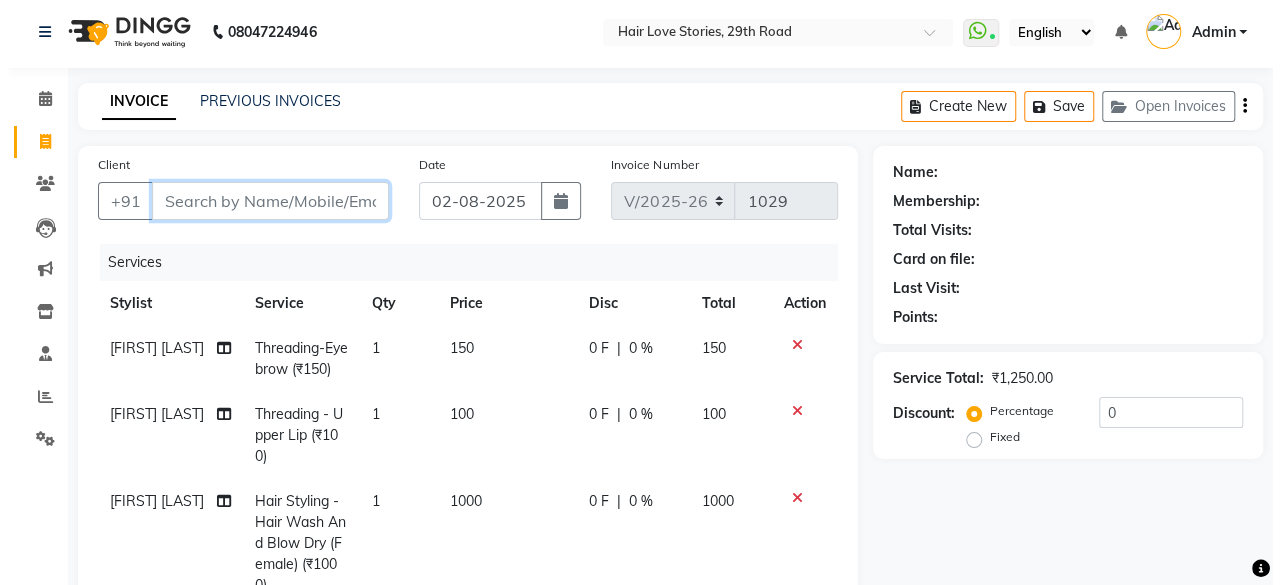 scroll, scrollTop: 0, scrollLeft: 0, axis: both 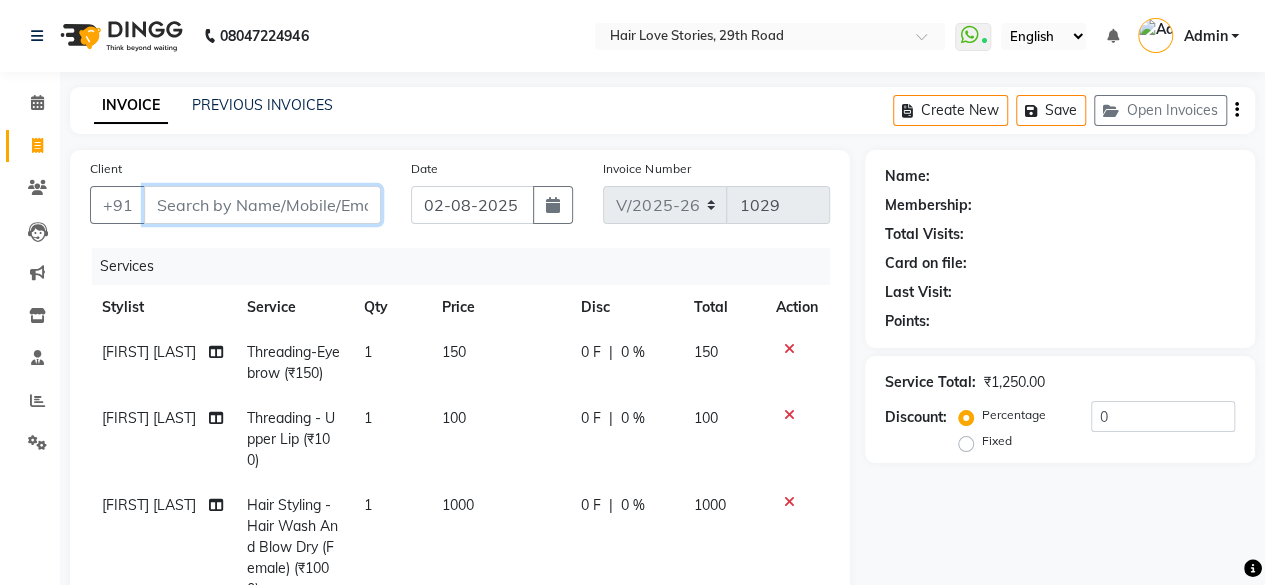 click on "Client" at bounding box center (262, 205) 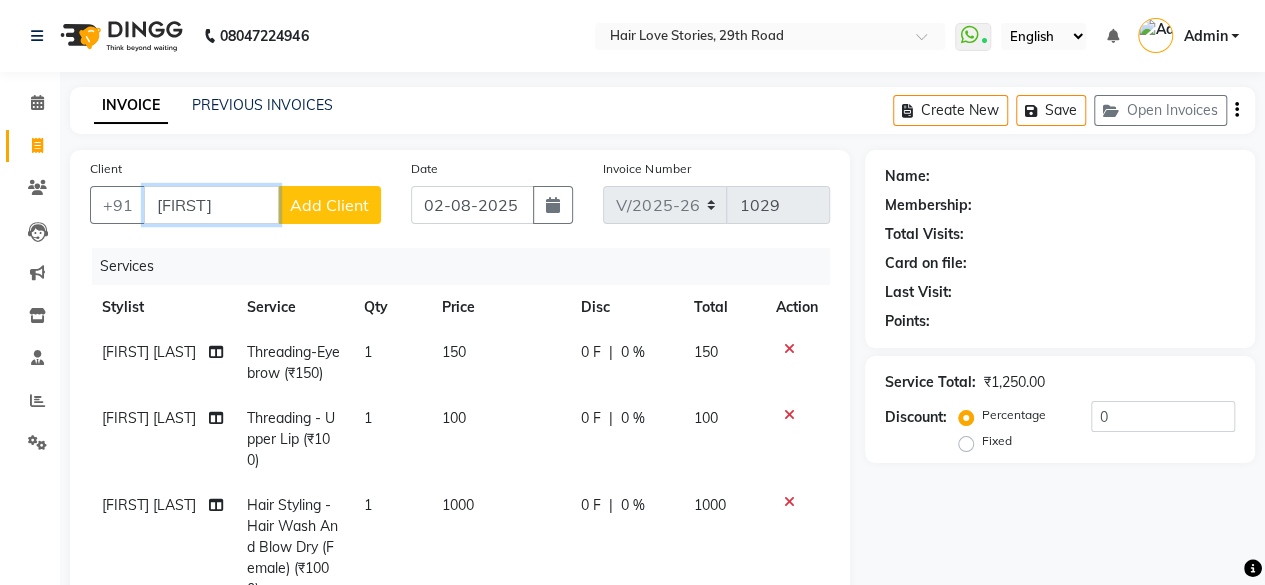 type on "[FIRST]" 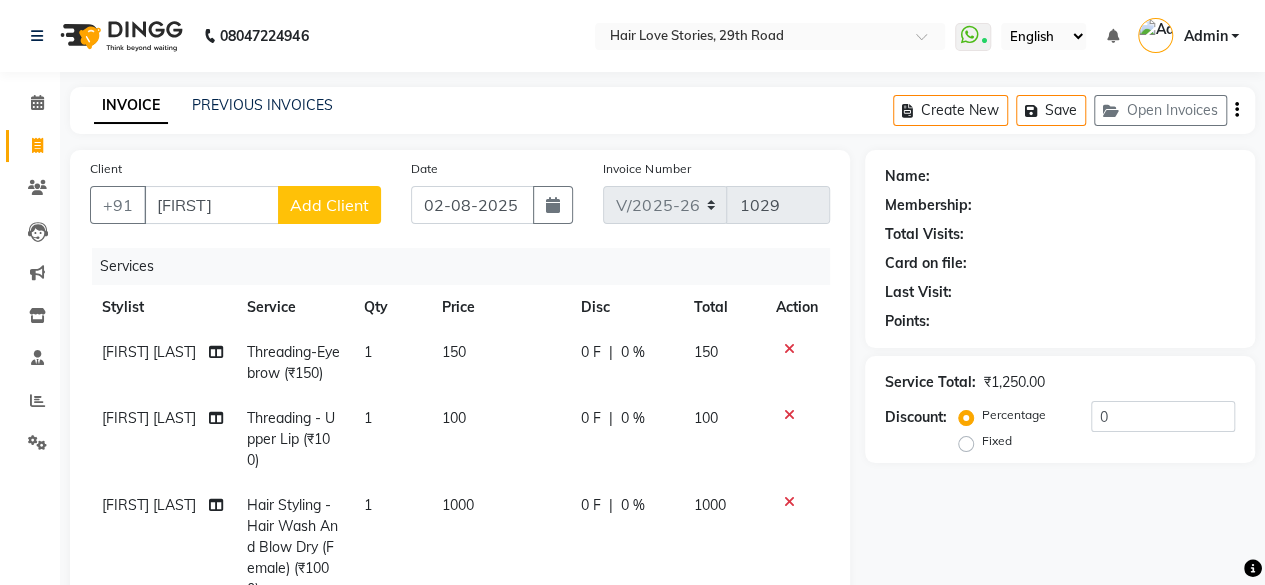 click on "Add Client" 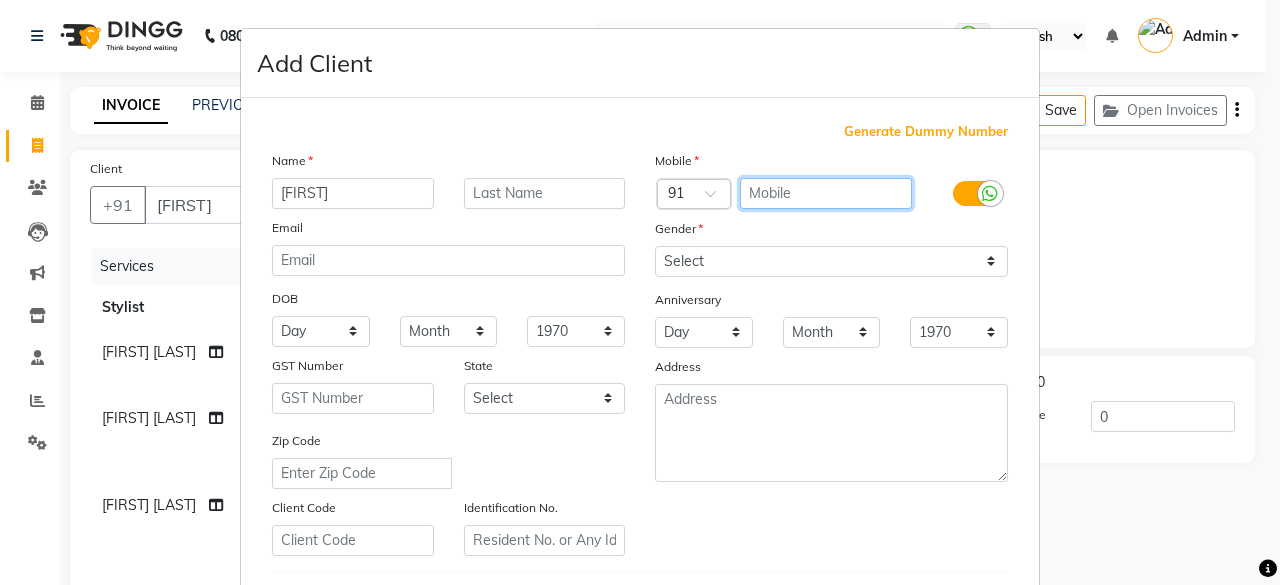 click at bounding box center [826, 193] 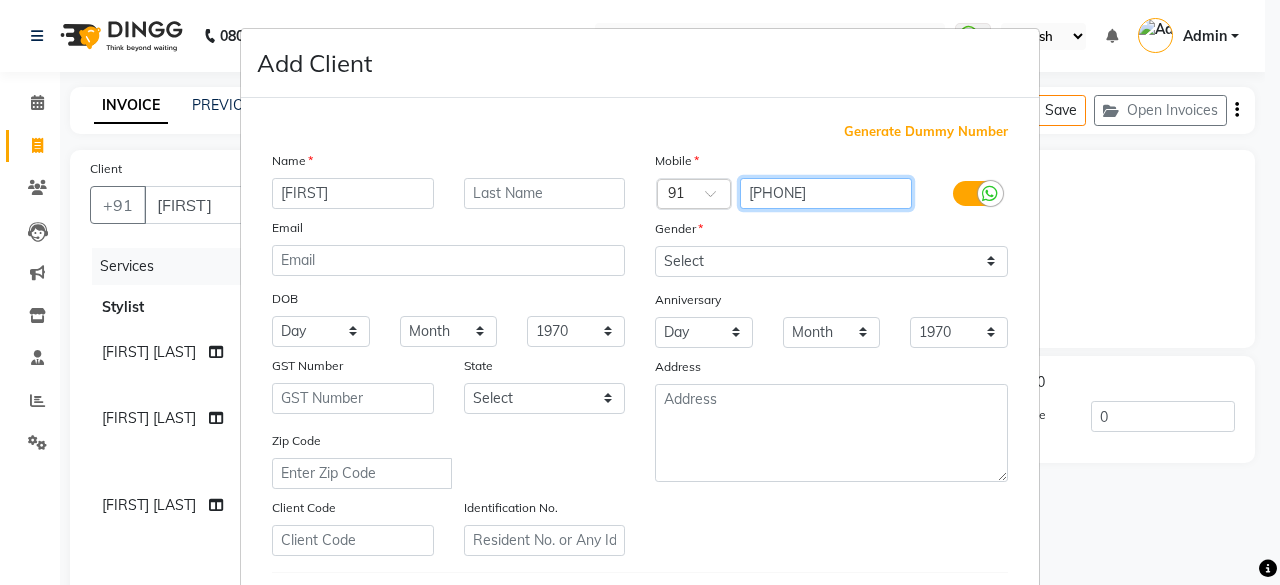 type on "[PHONE]" 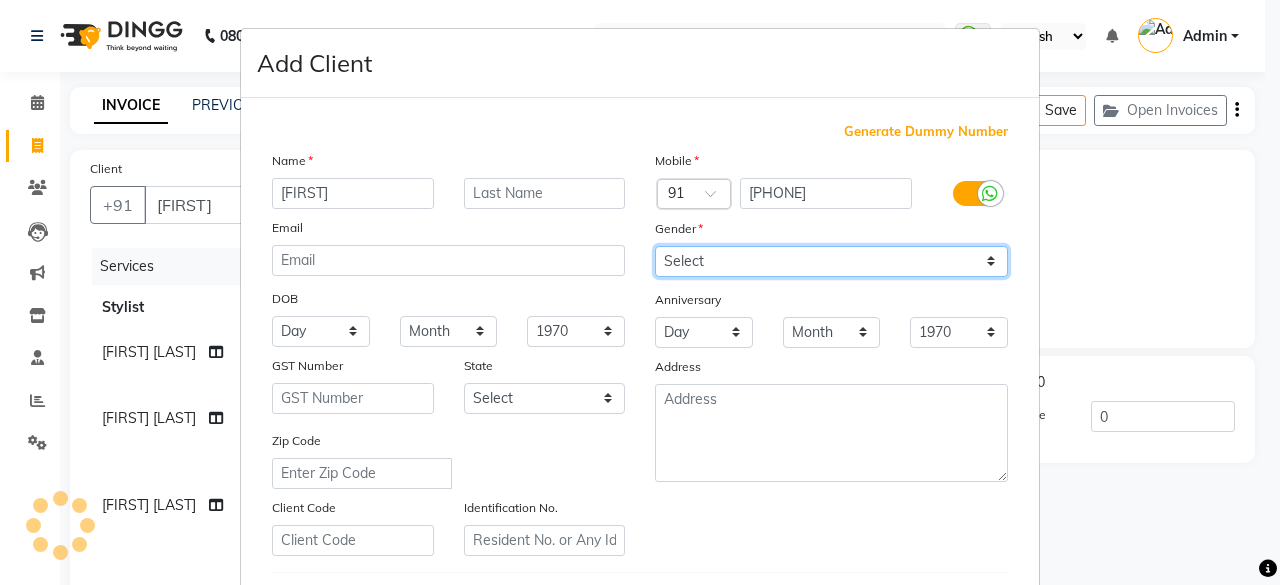 click on "Select Male Female Other Prefer Not To Say" at bounding box center [831, 261] 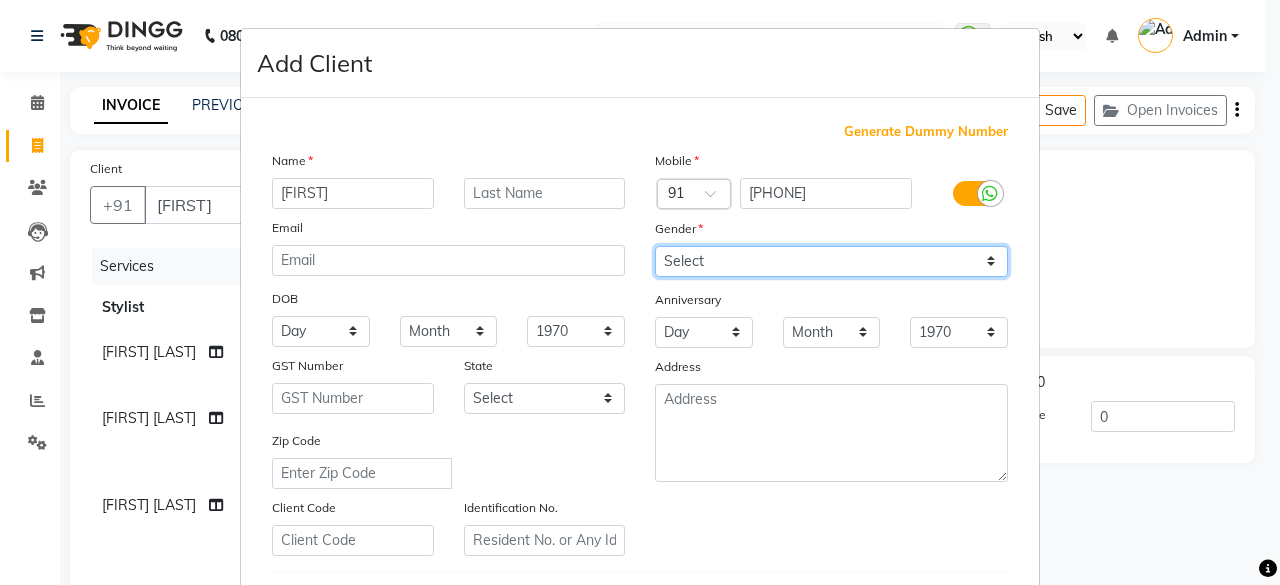 select on "female" 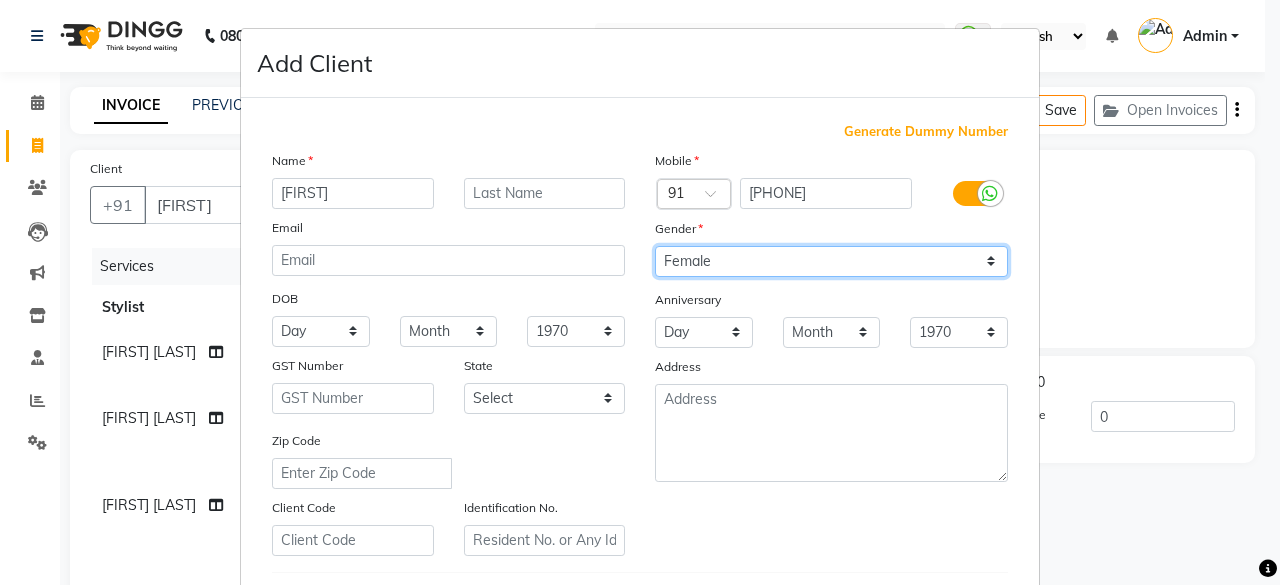 click on "Select Male Female Other Prefer Not To Say" at bounding box center (831, 261) 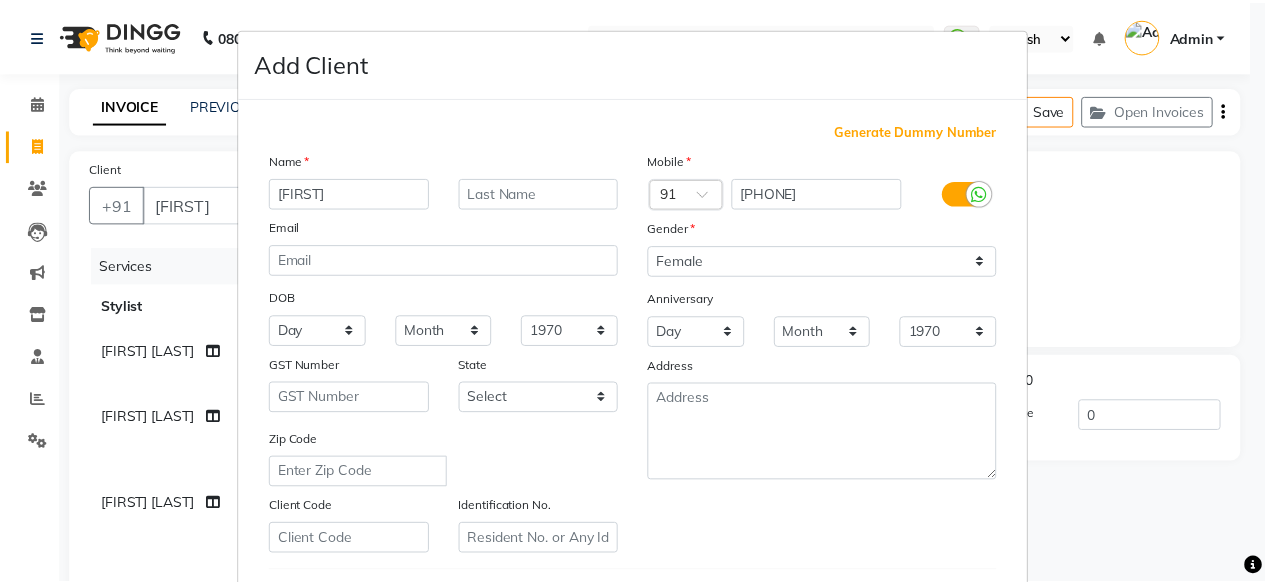 scroll, scrollTop: 334, scrollLeft: 0, axis: vertical 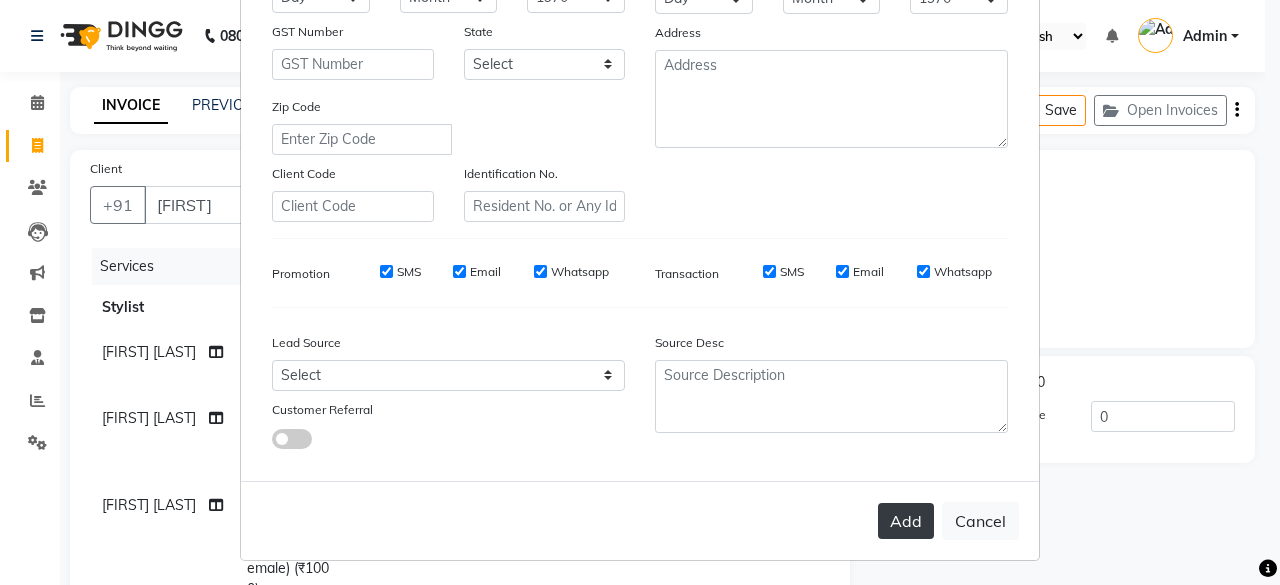 click on "Add" at bounding box center [906, 521] 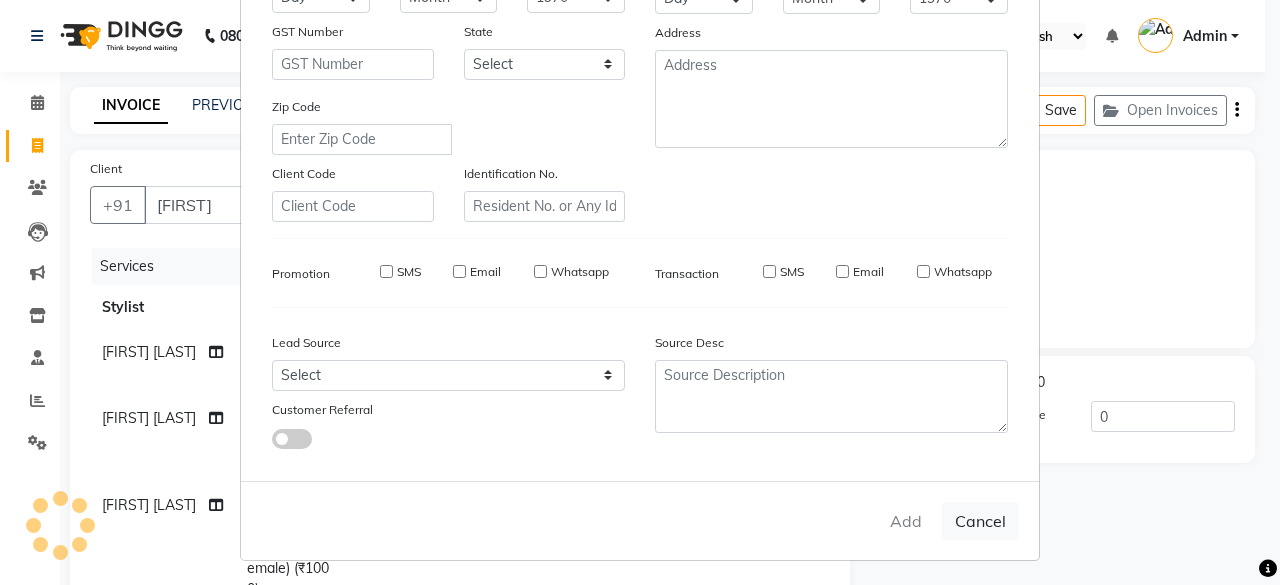 type on "[PHONE]" 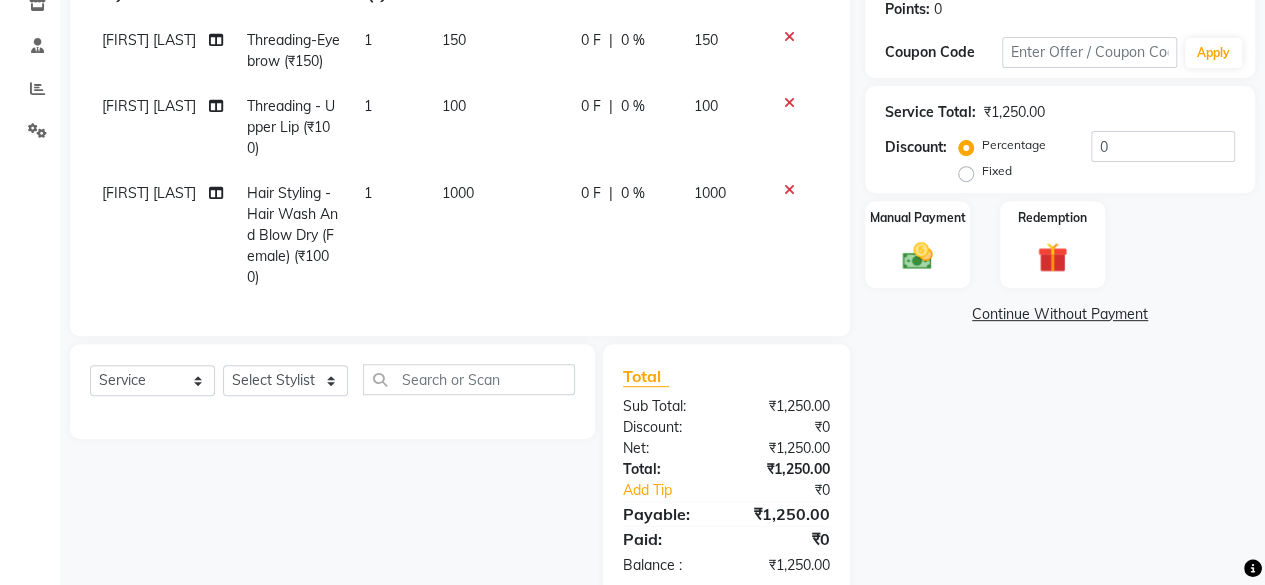scroll, scrollTop: 366, scrollLeft: 0, axis: vertical 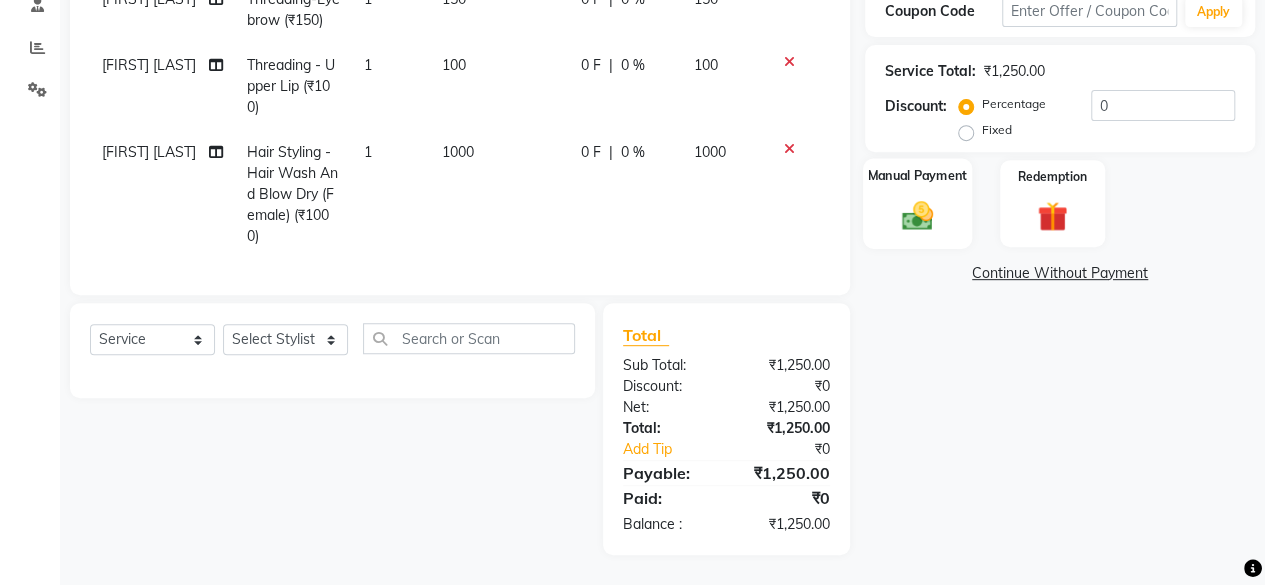 click 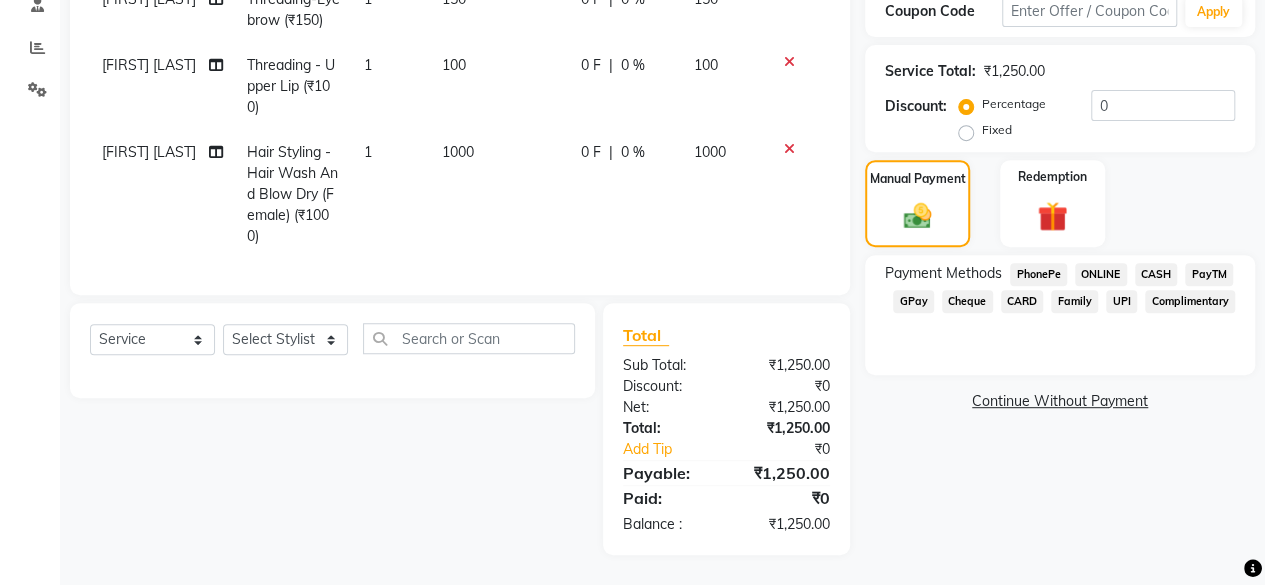 click on "CARD" 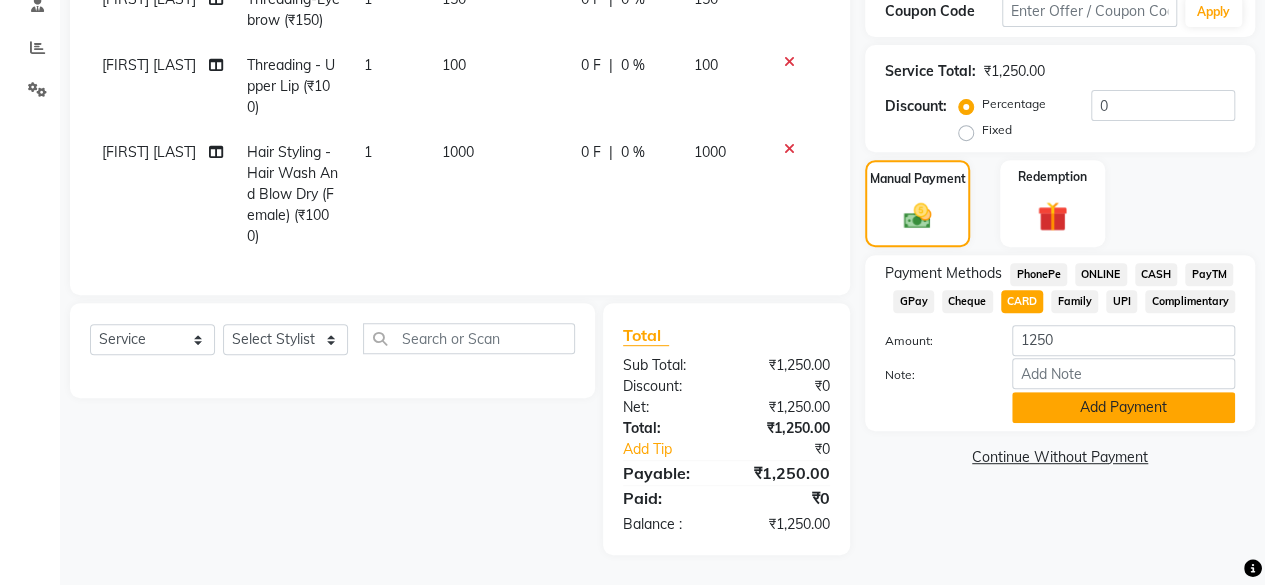 click on "Add Payment" 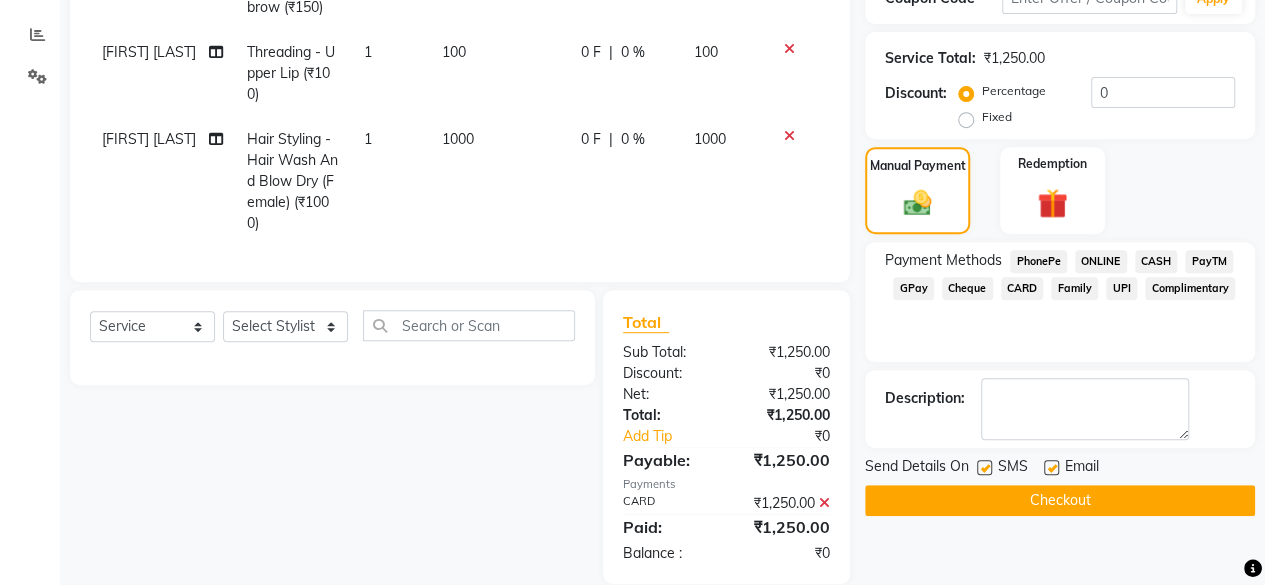 click on "Checkout" 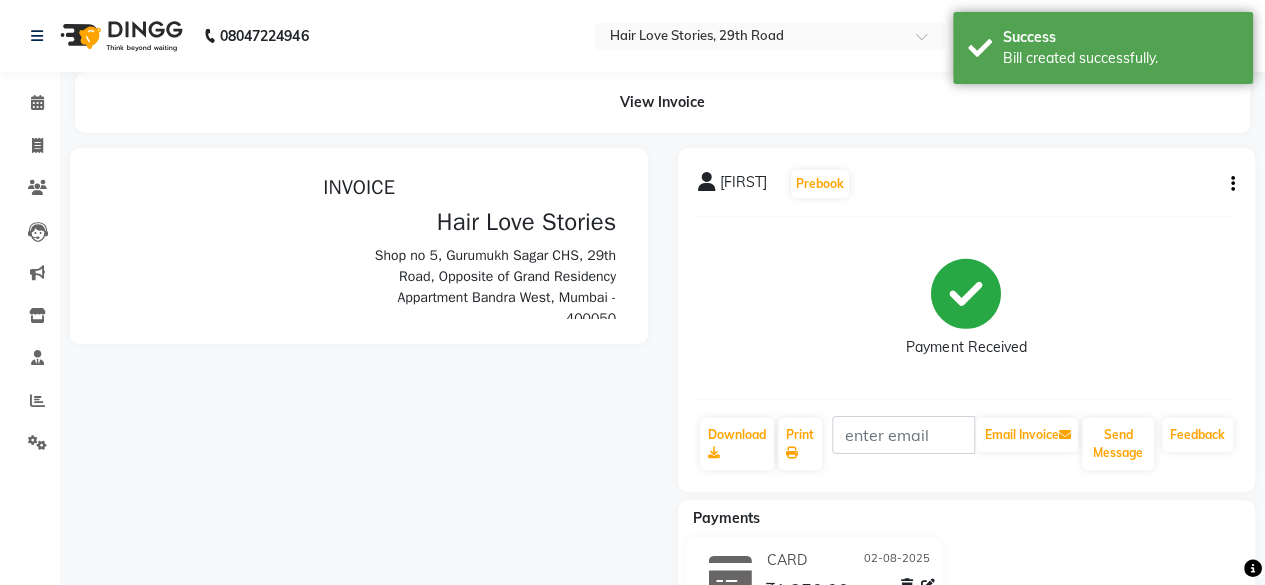 scroll, scrollTop: 0, scrollLeft: 0, axis: both 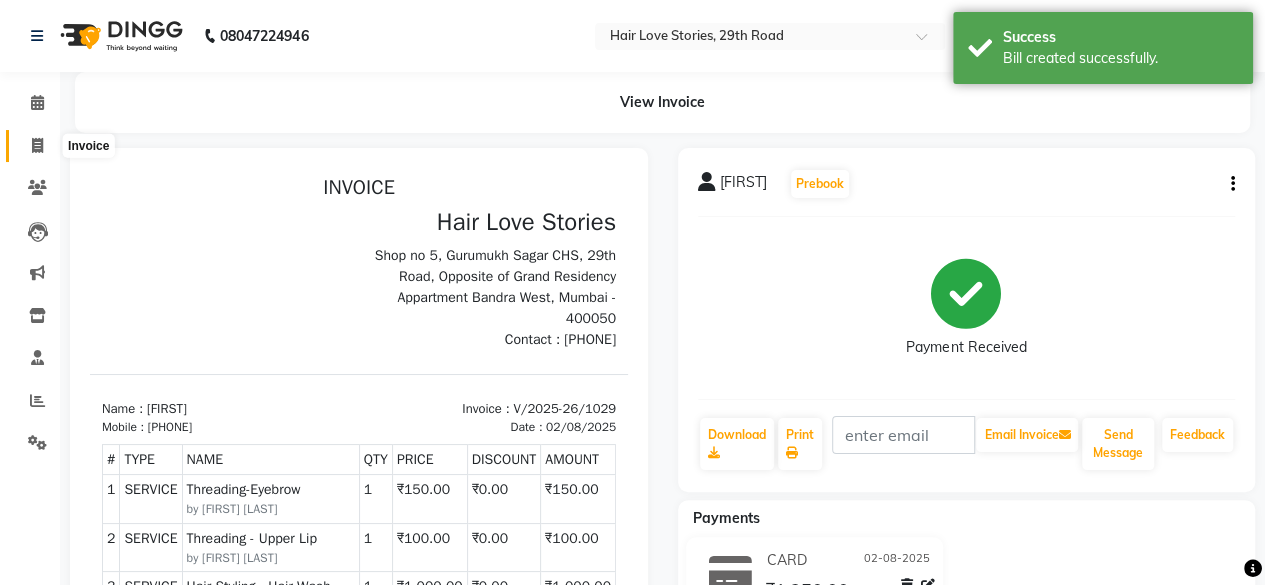 click 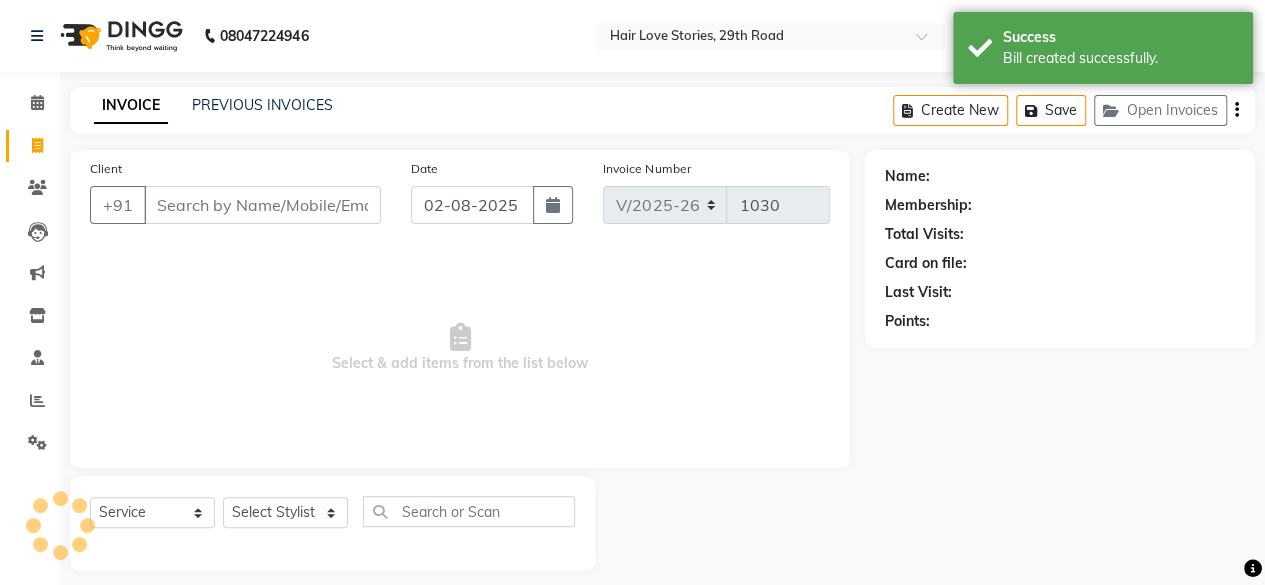 scroll, scrollTop: 15, scrollLeft: 0, axis: vertical 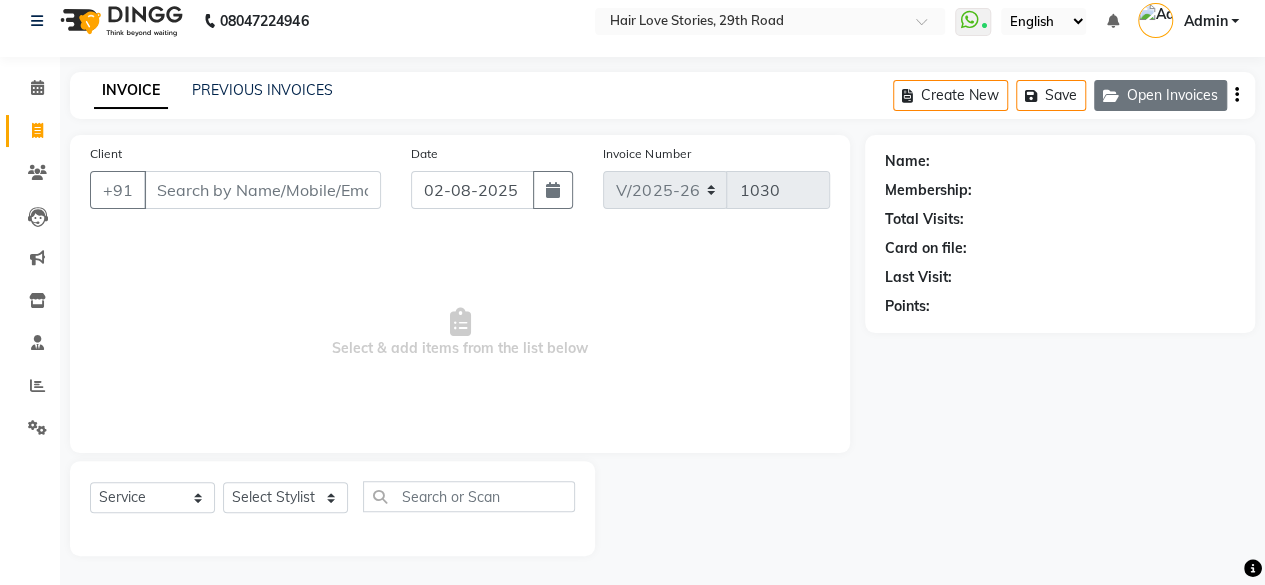 click on "Open Invoices" 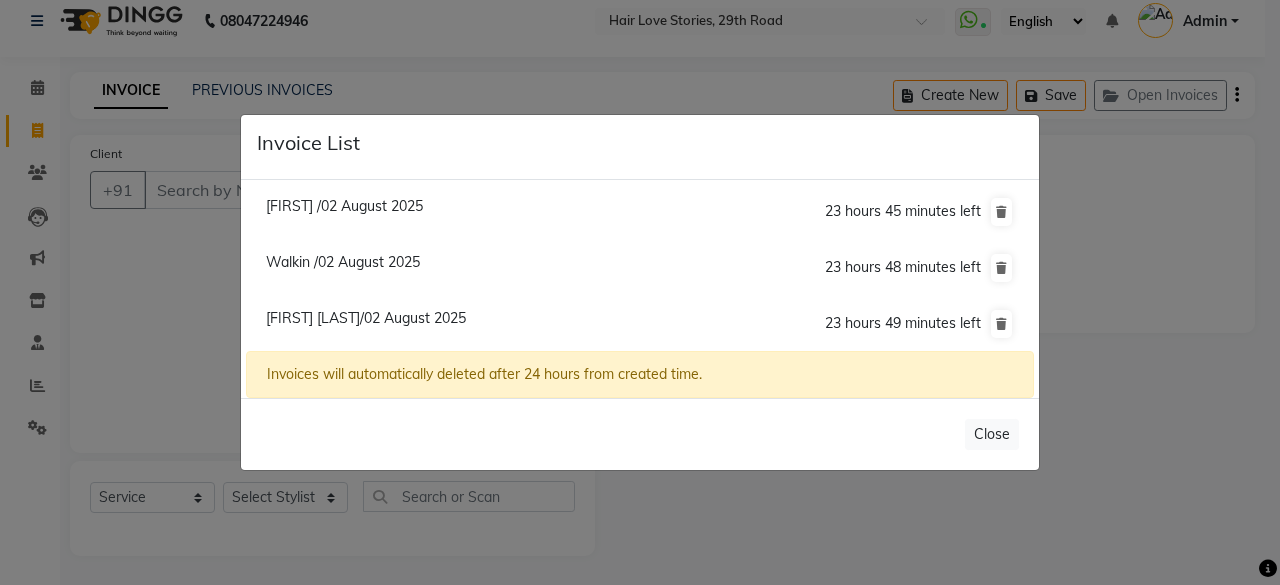 click on "Invoice List [FIRST] /02 August 2025 23 hours 45 minutes left Walkin /02 August 2025 23 hours 48 minutes left [FIRST] [LAST]/02 August 2025 23 hours 49 minutes left Invoices will automatically deleted after 24 hours from created time. Close" 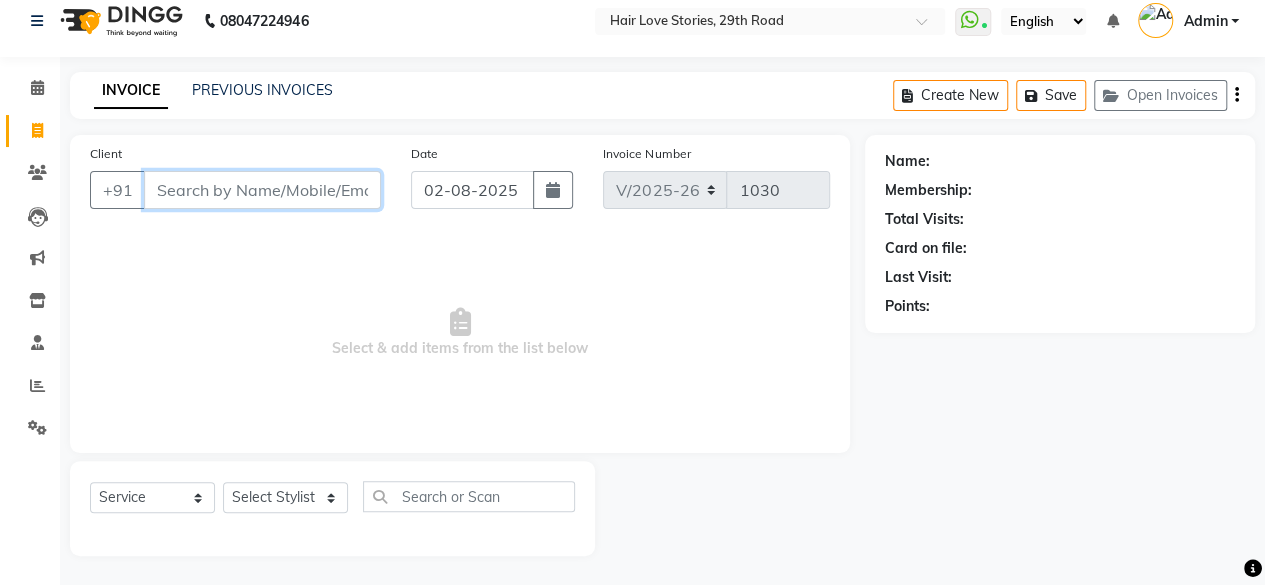 click on "Client" at bounding box center [262, 190] 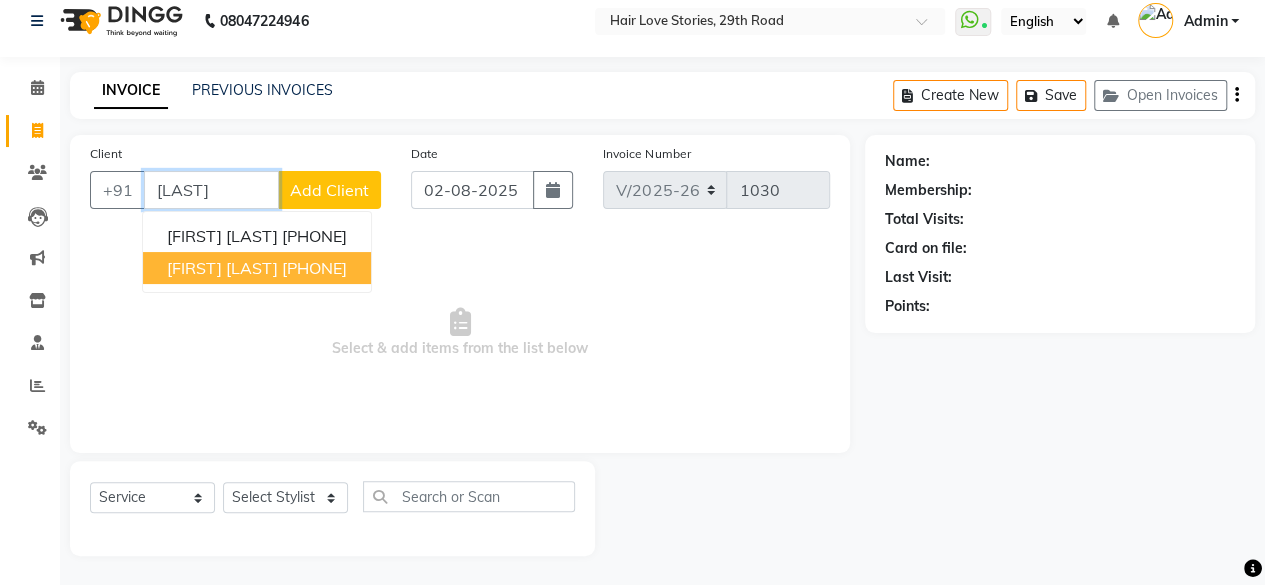 click on "[FIRST] [LAST]" at bounding box center (222, 268) 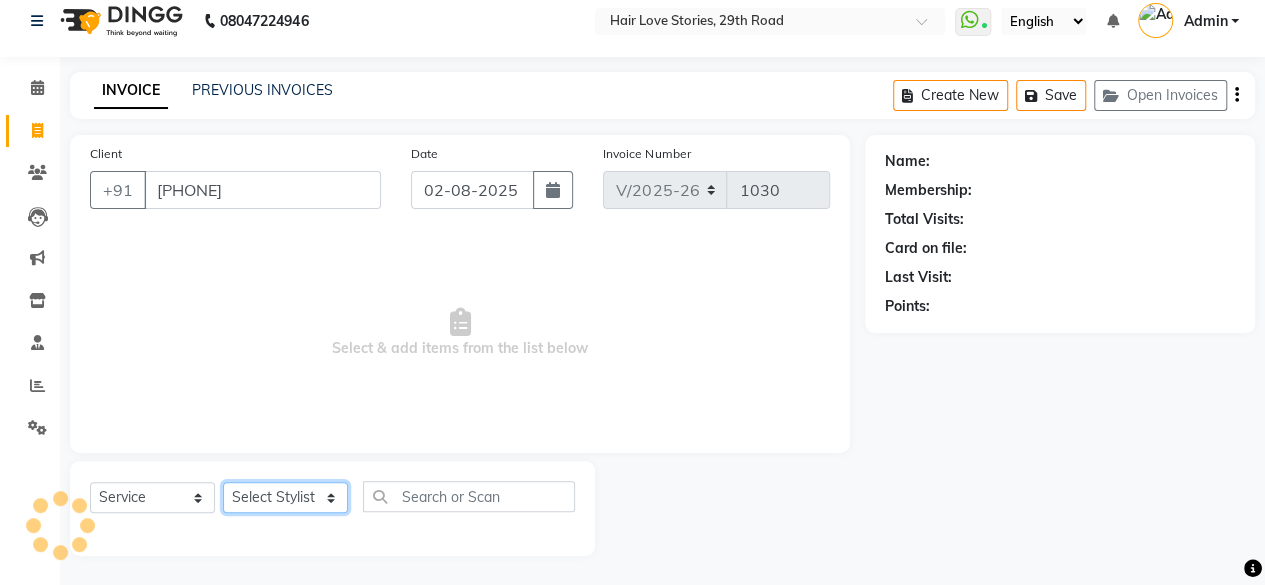 click on "Select Stylist [FIRST] [LAST] [FIRST] [LAST] [FIRST] [LAST] [FIRST] [LAST] [FIRST] [LAST] [FIRST] [LAST] [FIRST] [LAST] [FIRST] [LAST] [FIRST] [LAST] [FIRST] [LAST] [FIRST] [LAST]" 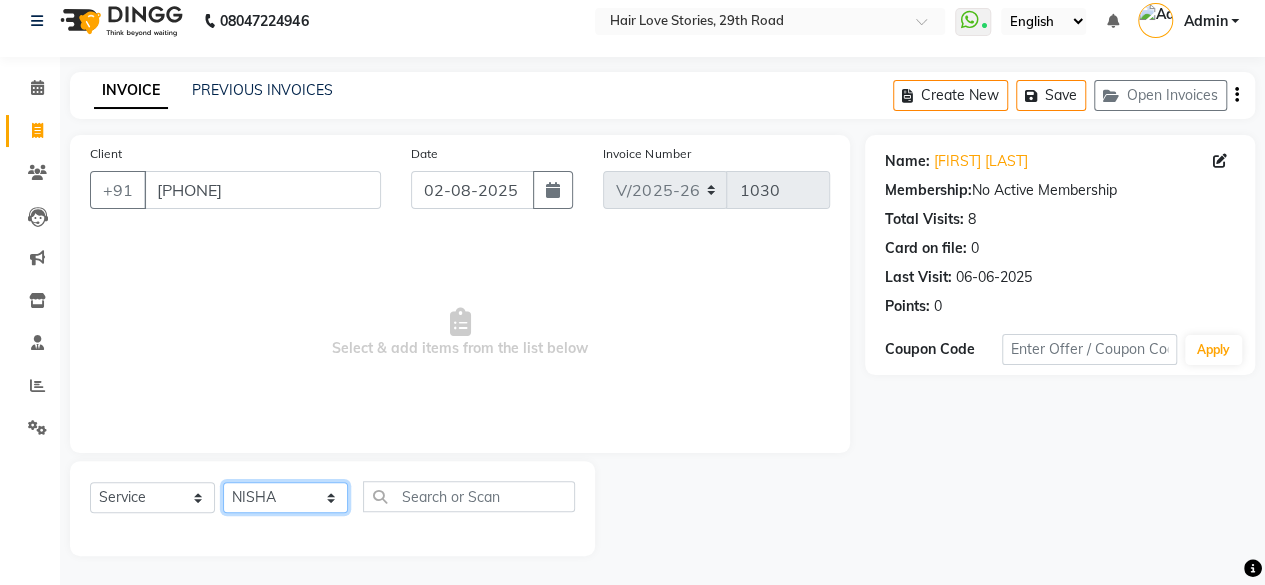 click on "Select Stylist [FIRST] [LAST] [FIRST] [LAST] [FIRST] [LAST] [FIRST] [LAST] [FIRST] [LAST] [FIRST] [LAST] [FIRST] [LAST] [FIRST] [LAST] [FIRST] [LAST] [FIRST] [LAST] [FIRST] [LAST]" 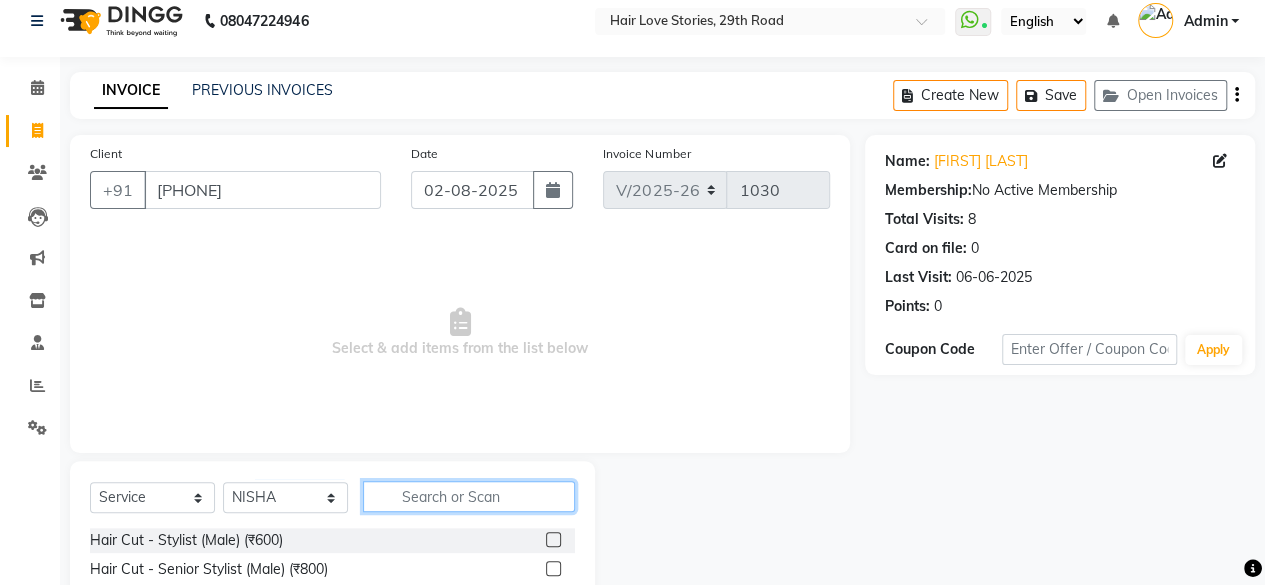 click 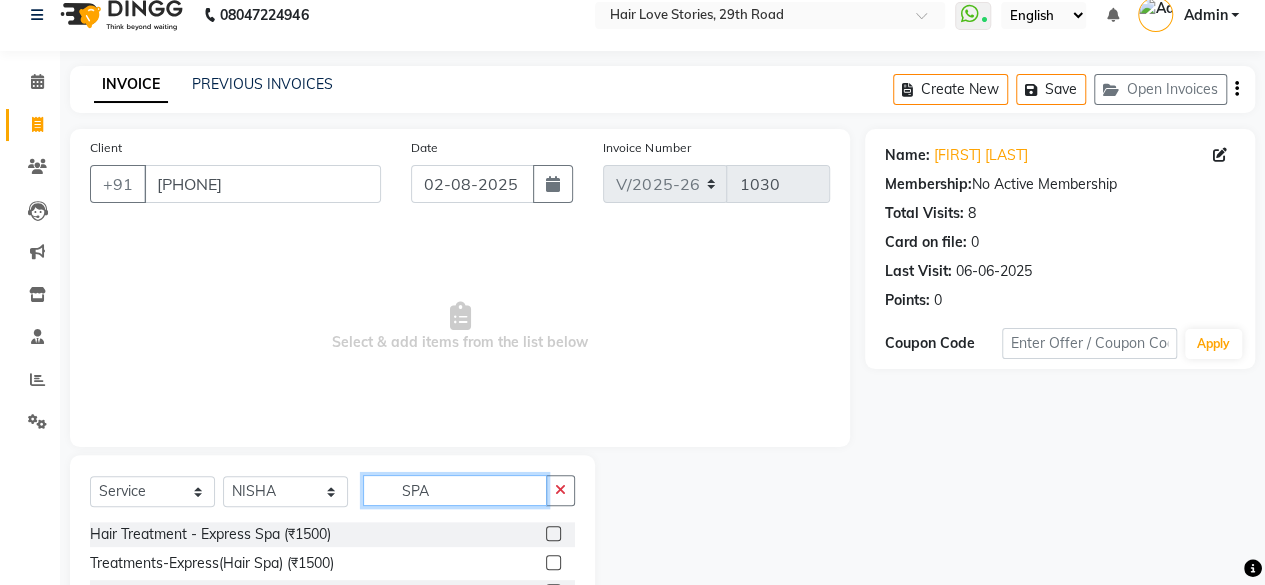scroll, scrollTop: 215, scrollLeft: 0, axis: vertical 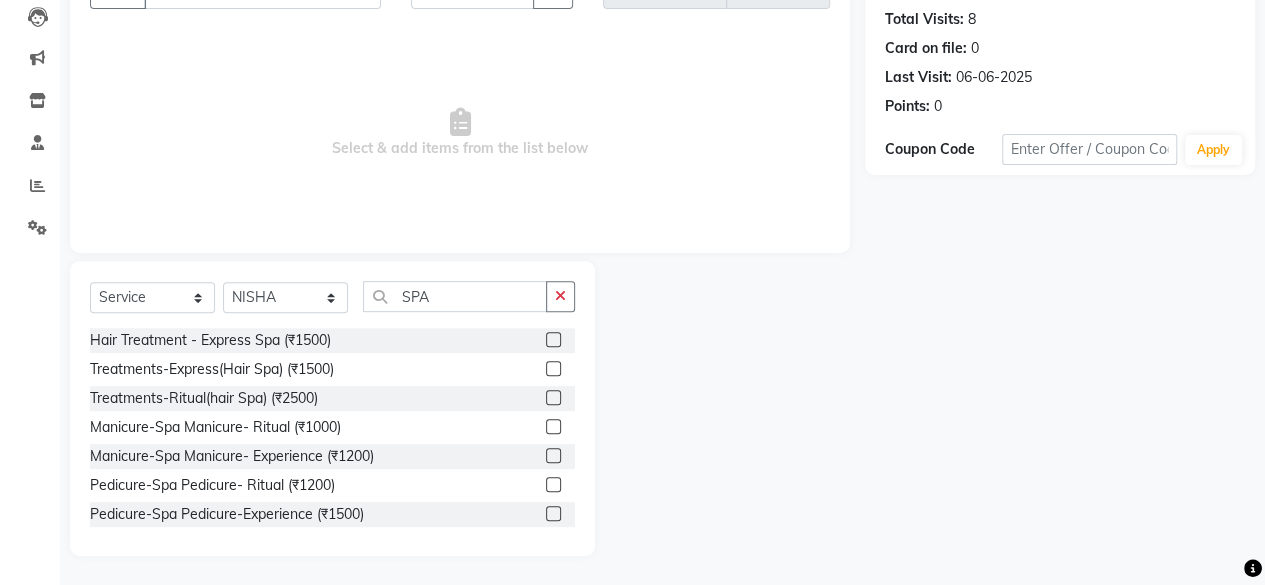click 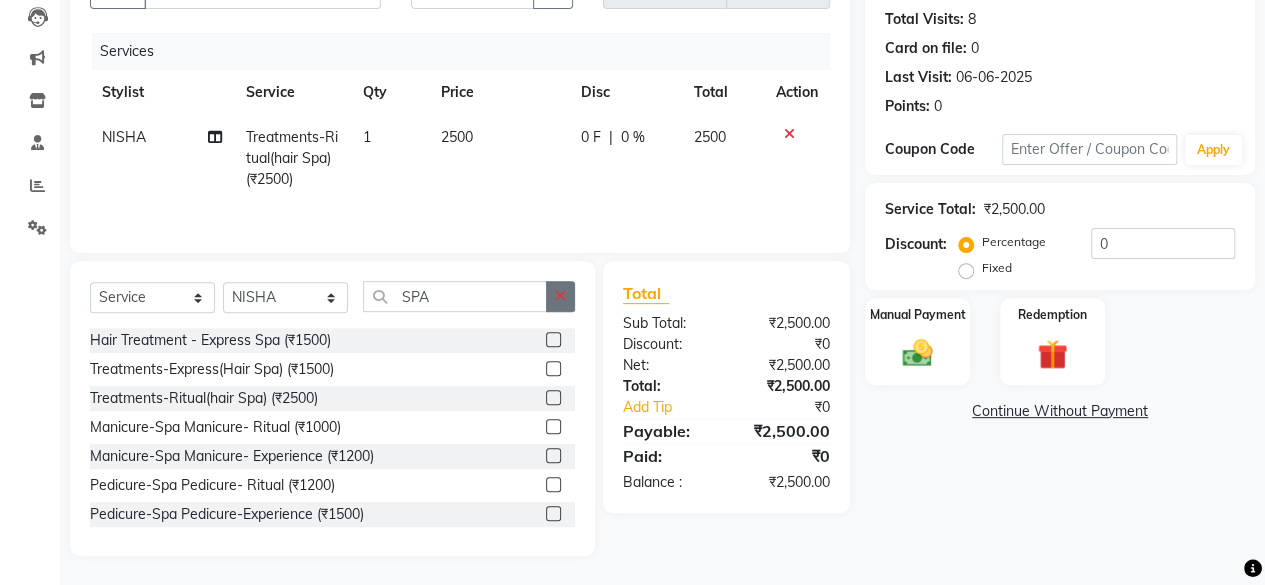 click 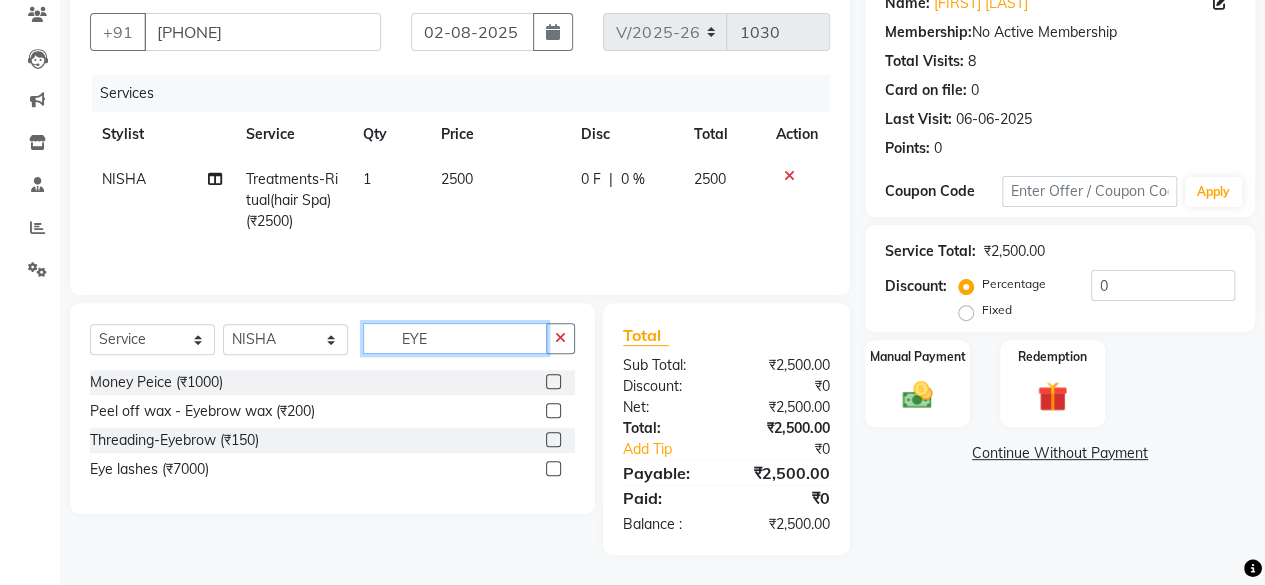 scroll, scrollTop: 172, scrollLeft: 0, axis: vertical 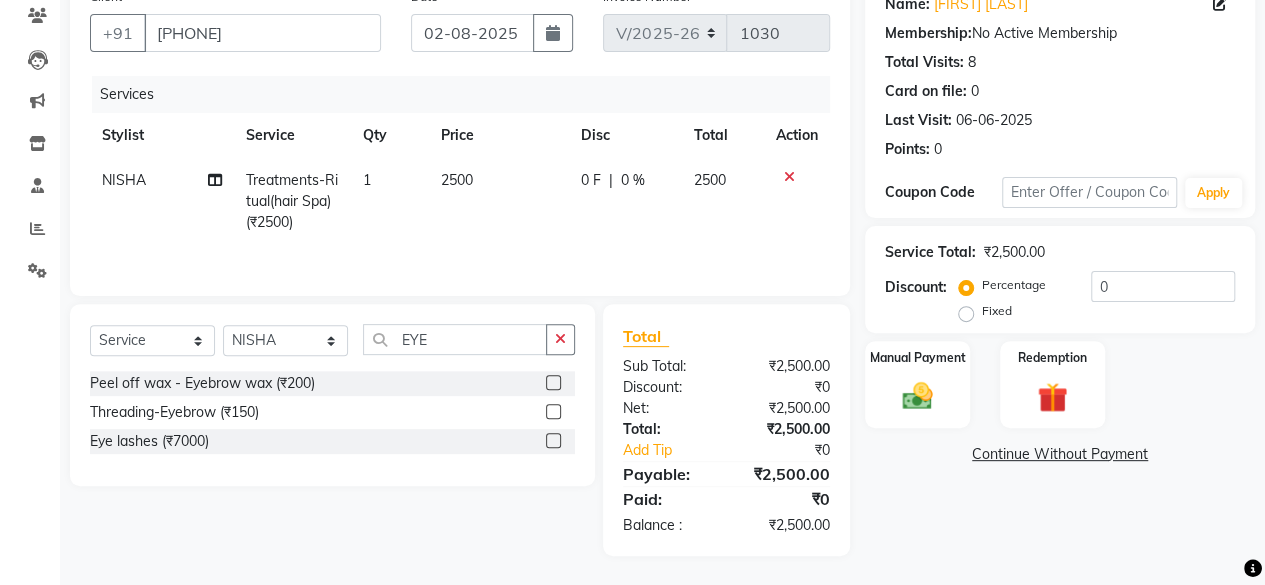 click 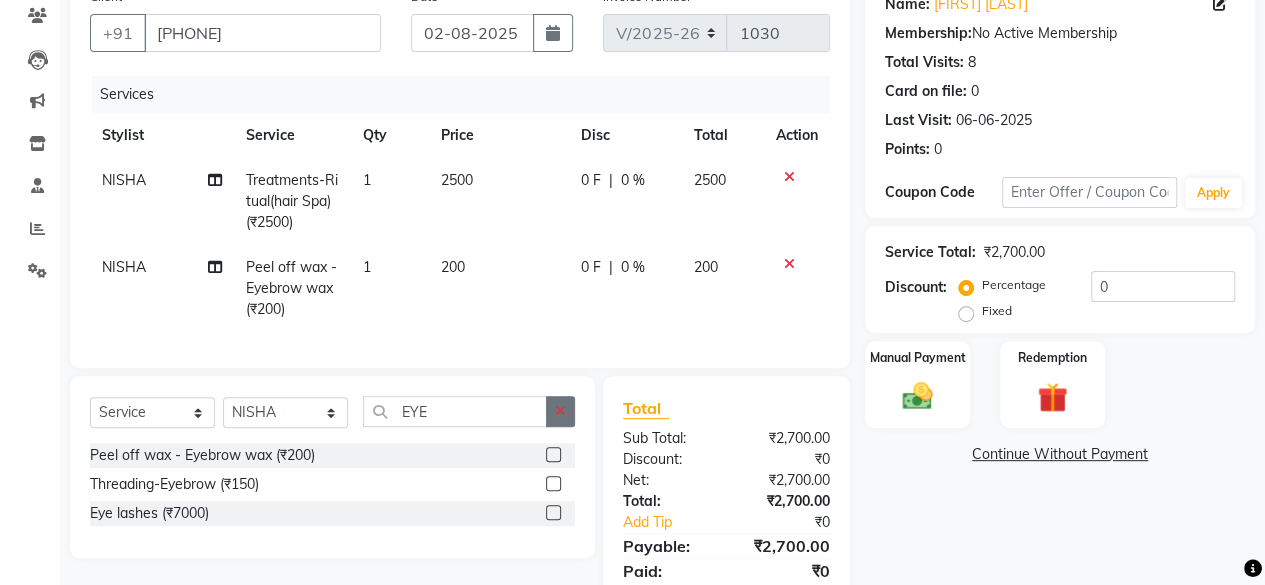 click 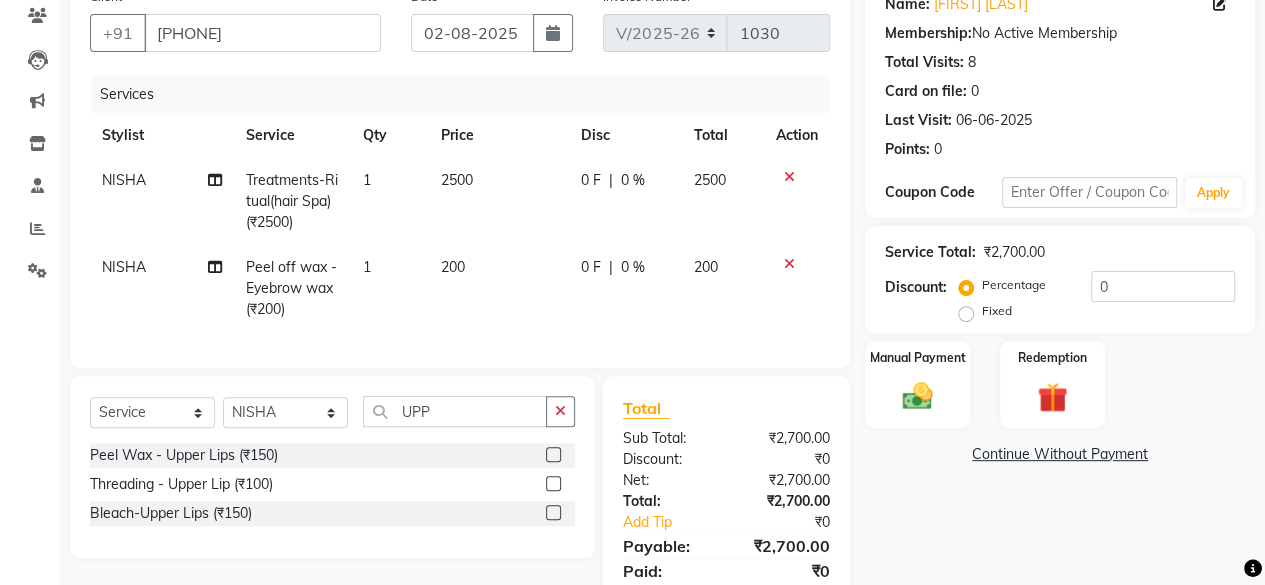 click 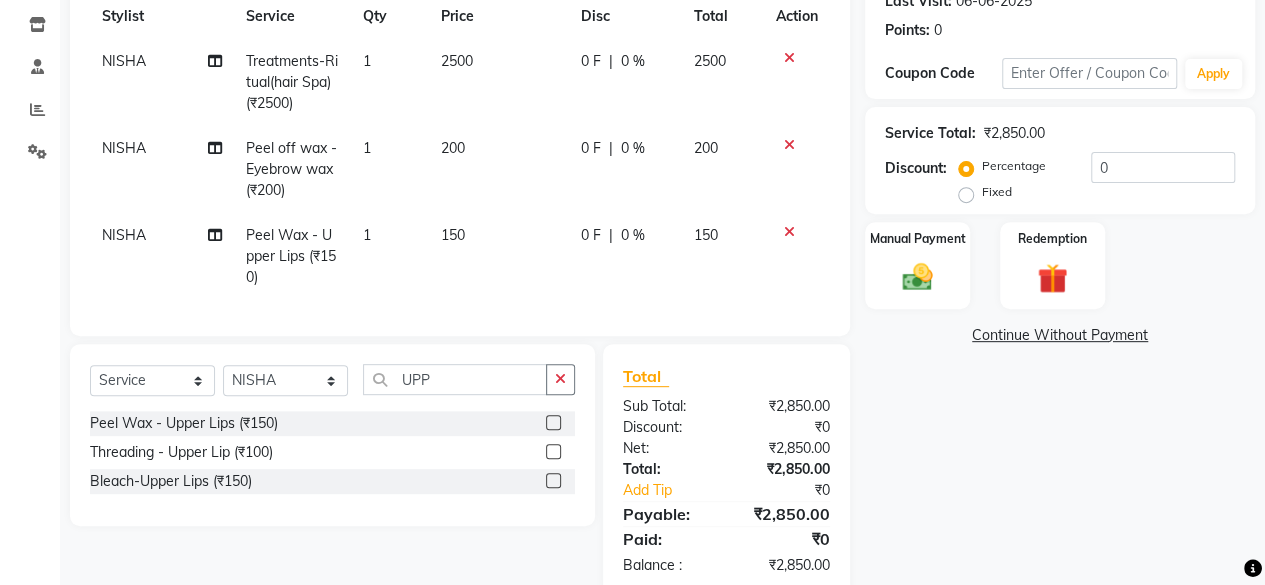 scroll, scrollTop: 293, scrollLeft: 0, axis: vertical 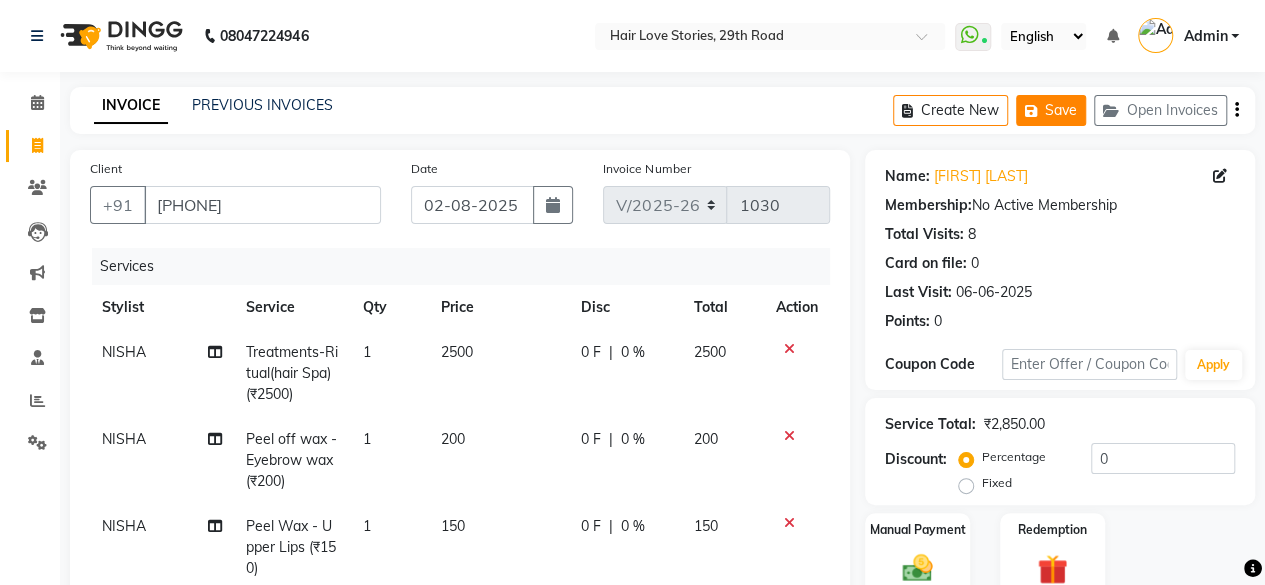 click on "Save" 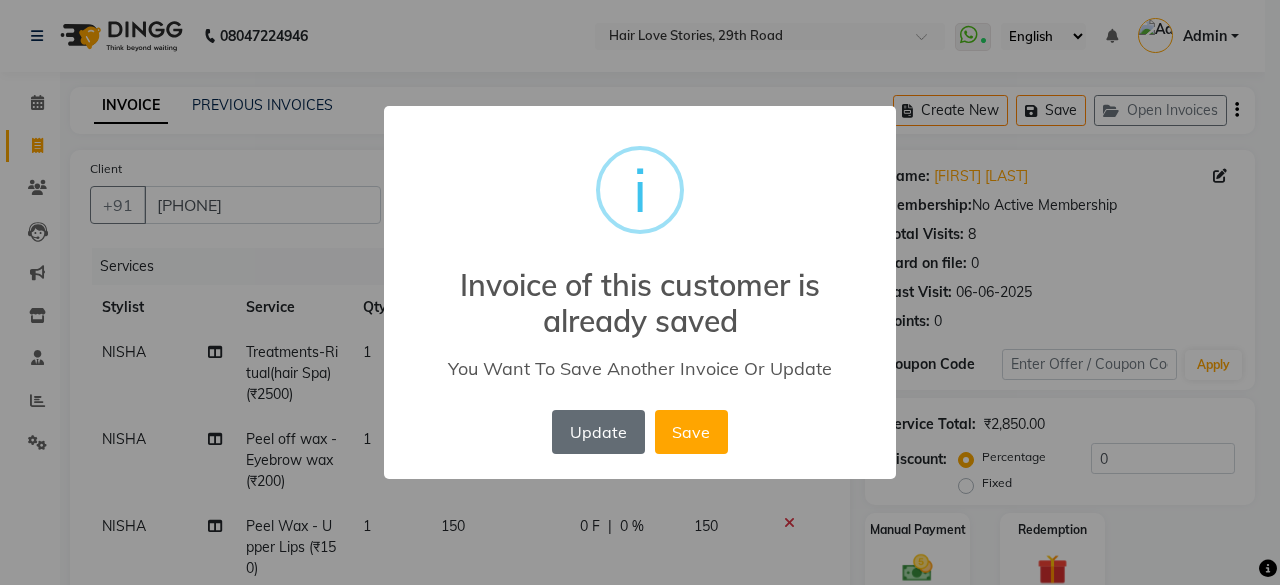 click on "Update" at bounding box center [598, 432] 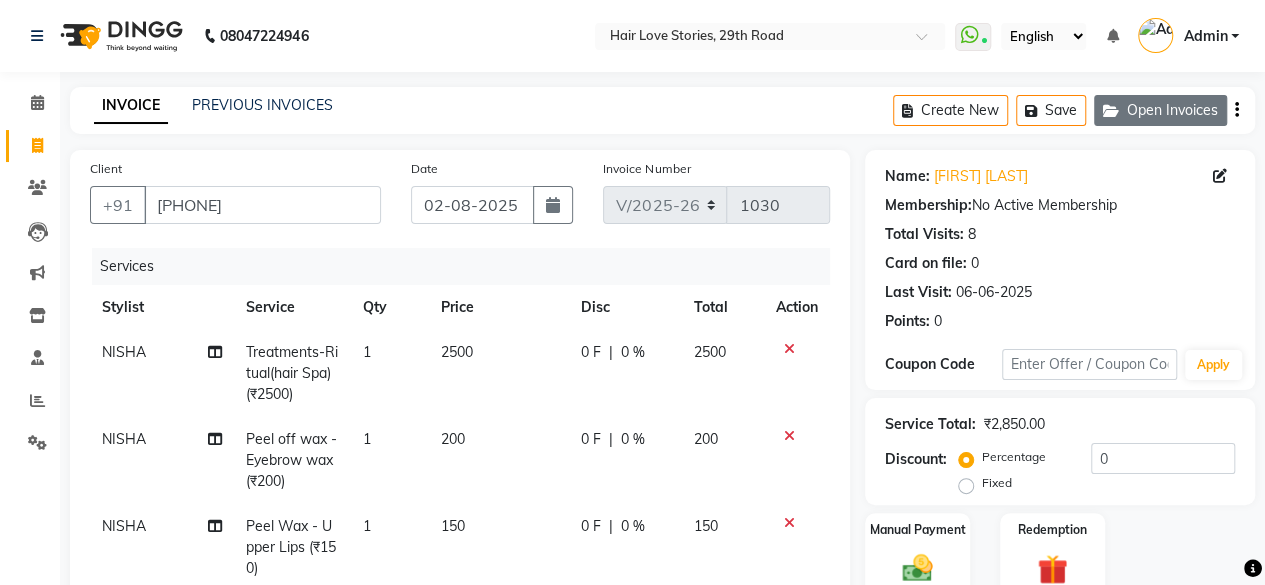 click on "Open Invoices" 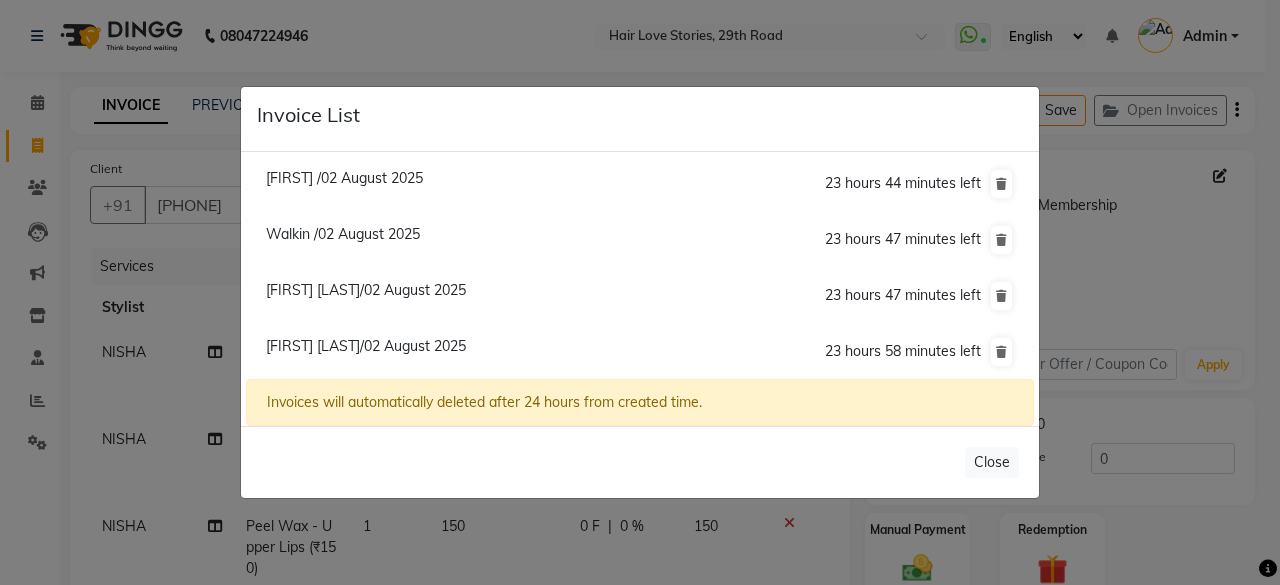 click on "Invoice List  [FIRST] /02 August 2025  23 hours 44 minutes left  Walkin /02 August 2025  23 hours 47 minutes left  [FIRST] [LAST]/02 August 2025  23 hours 47 minutes left  [FIRST] [LAST]/02 August 2025  23 hours 58 minutes left  Invoices will automatically deleted after 24 hours from created time.   Close" 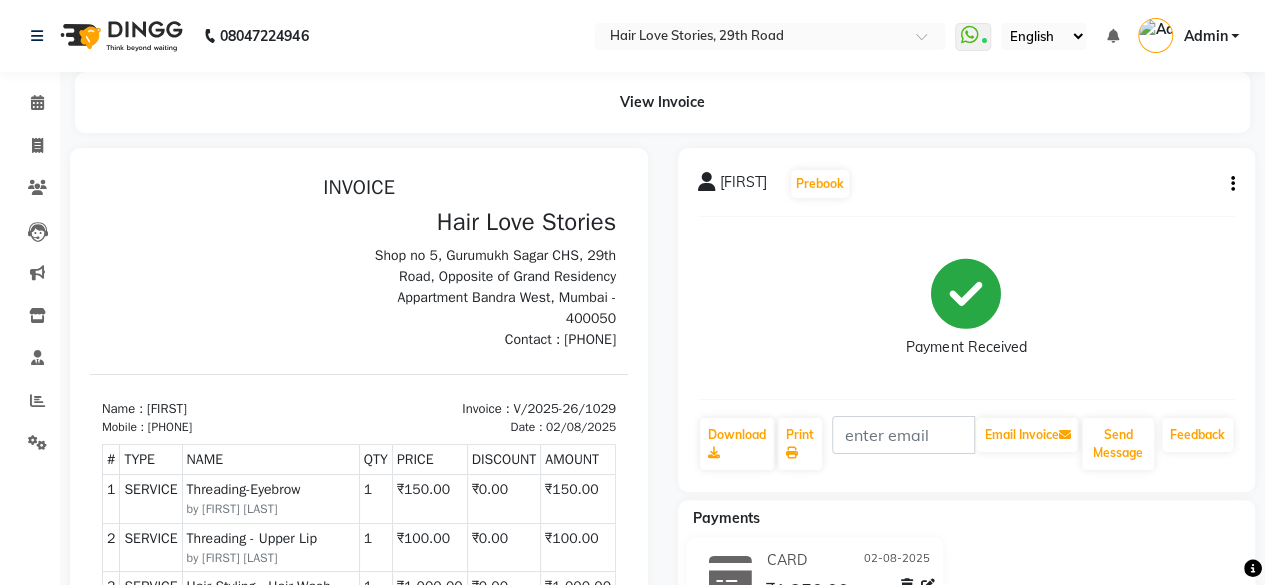 scroll, scrollTop: 0, scrollLeft: 0, axis: both 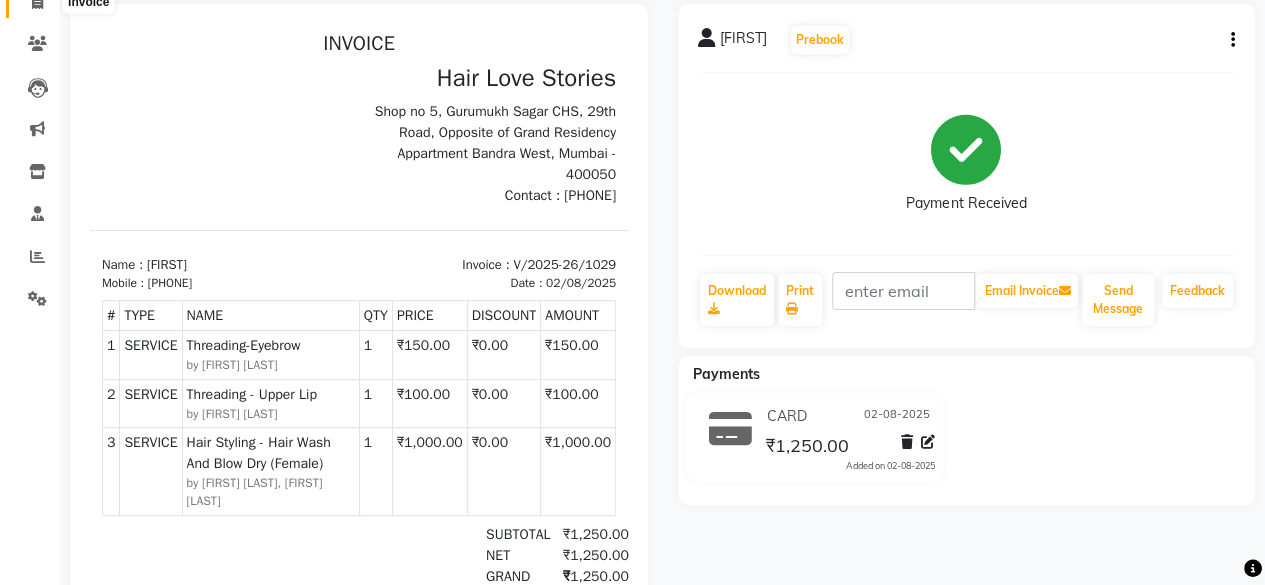 click 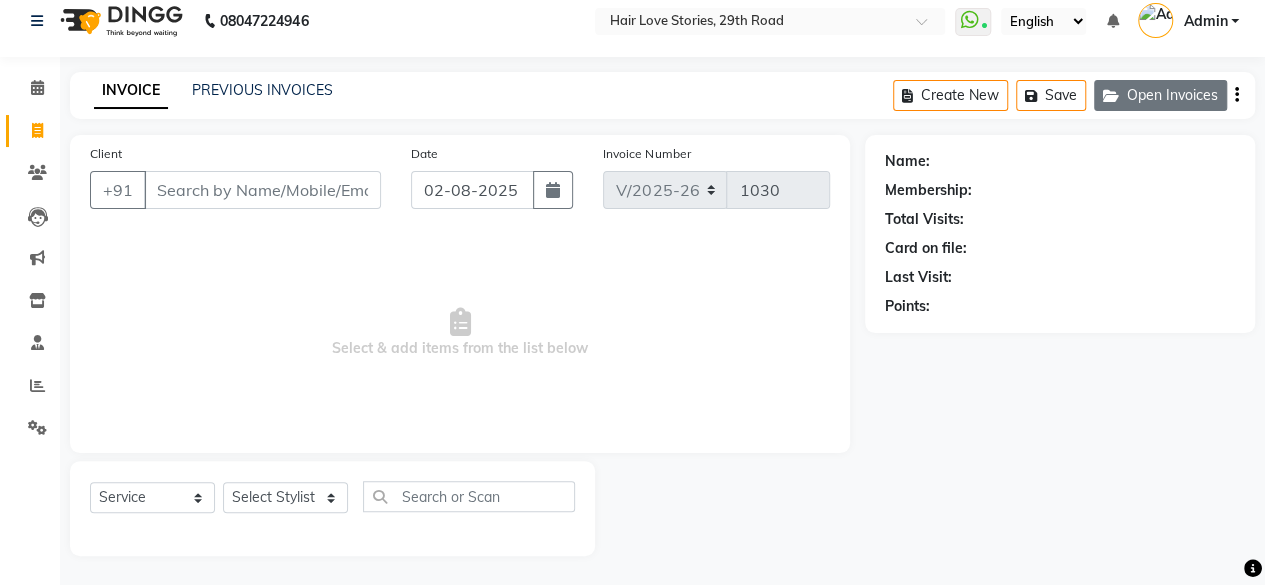 click on "Open Invoices" 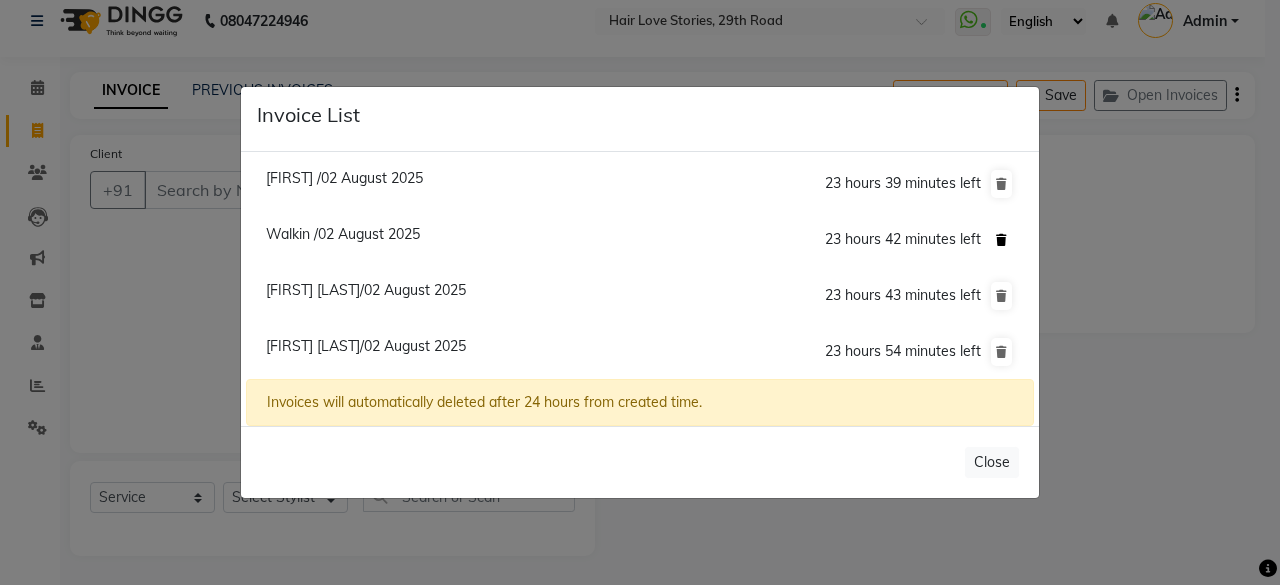 click 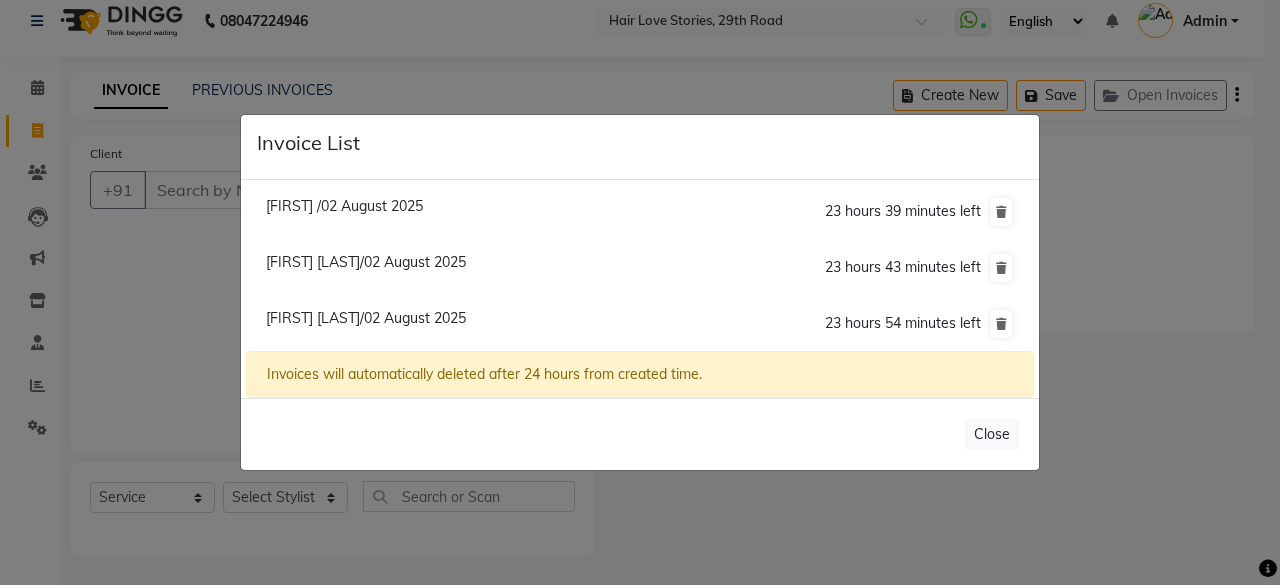 click on "[FIRST] [LAST]/02 August 2025" 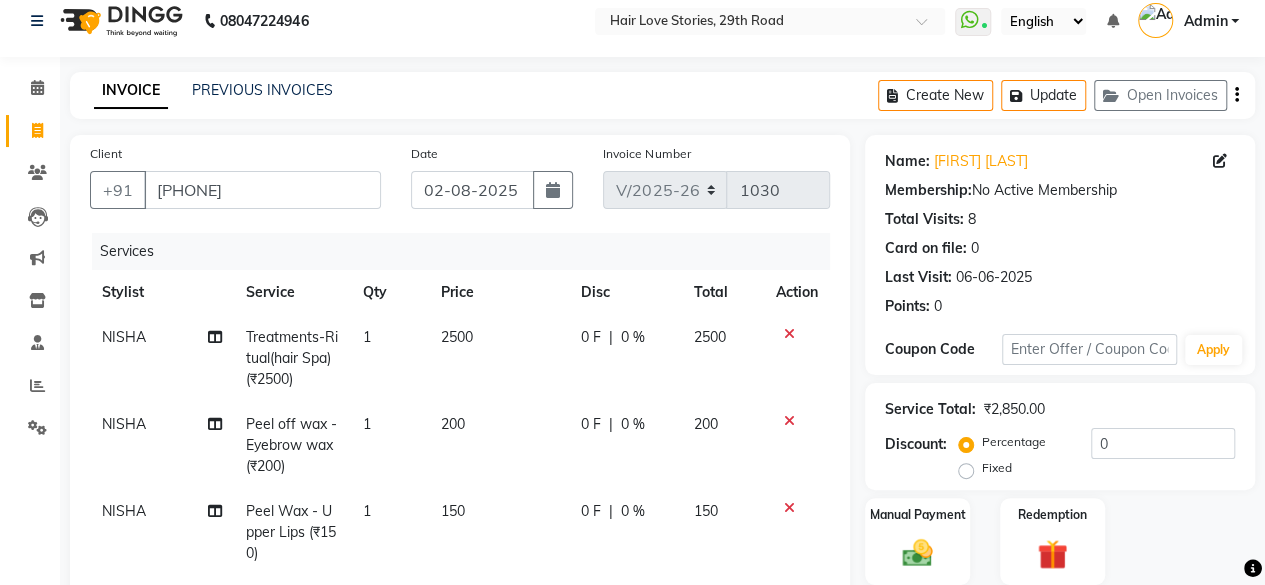 scroll, scrollTop: 346, scrollLeft: 0, axis: vertical 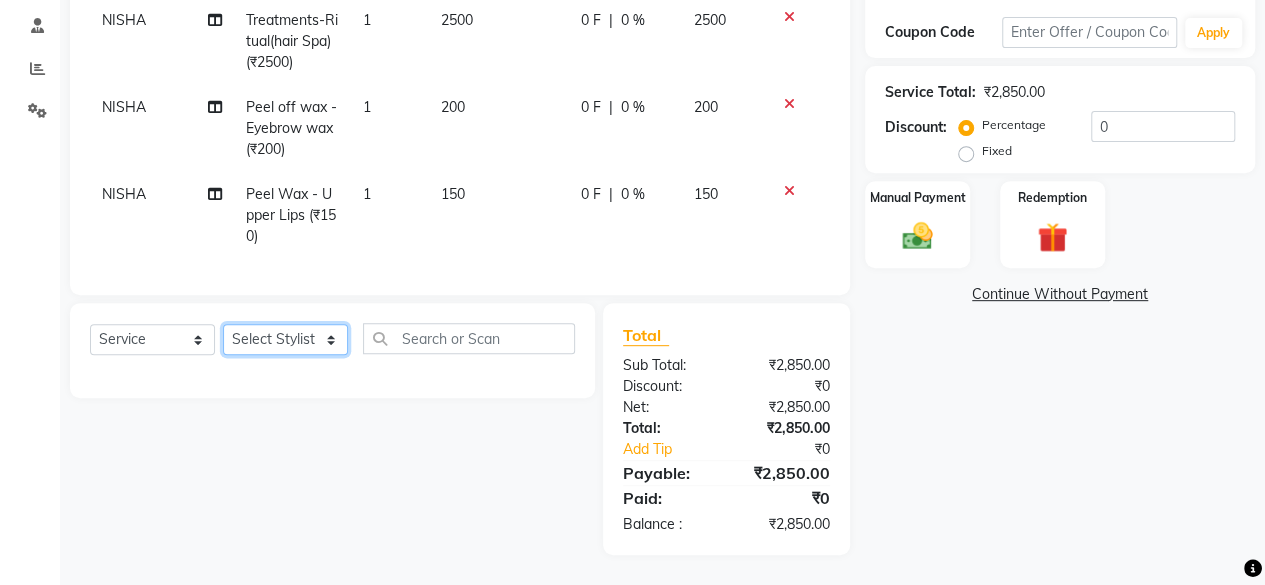 click on "Select Stylist [FIRST] [LAST] [FIRST] [LAST] [FIRST] [LAST] [FIRST] [LAST] [FIRST] [LAST] [FIRST] [LAST] [FIRST] [LAST] [FIRST] [LAST] [FIRST] [LAST] [FIRST] [LAST] [FIRST] [LAST]" 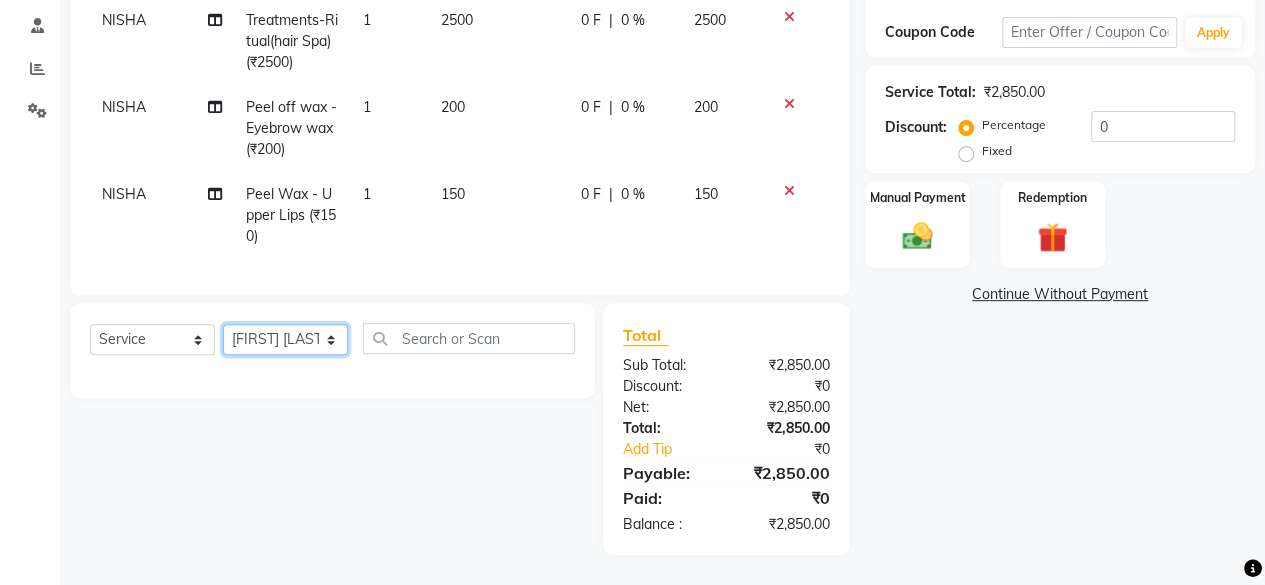 click on "Select Stylist [FIRST] [LAST] [FIRST] [LAST] [FIRST] [LAST] [FIRST] [LAST] [FIRST] [LAST] [FIRST] [LAST] [FIRST] [LAST] [FIRST] [LAST] [FIRST] [LAST] [FIRST] [LAST] [FIRST] [LAST]" 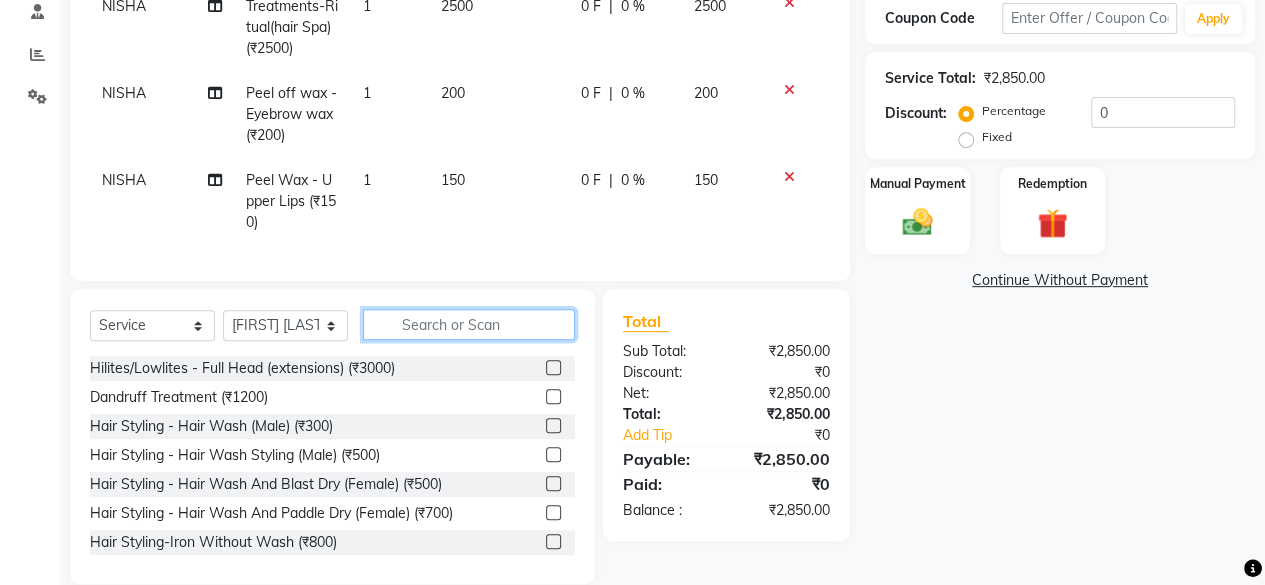 click 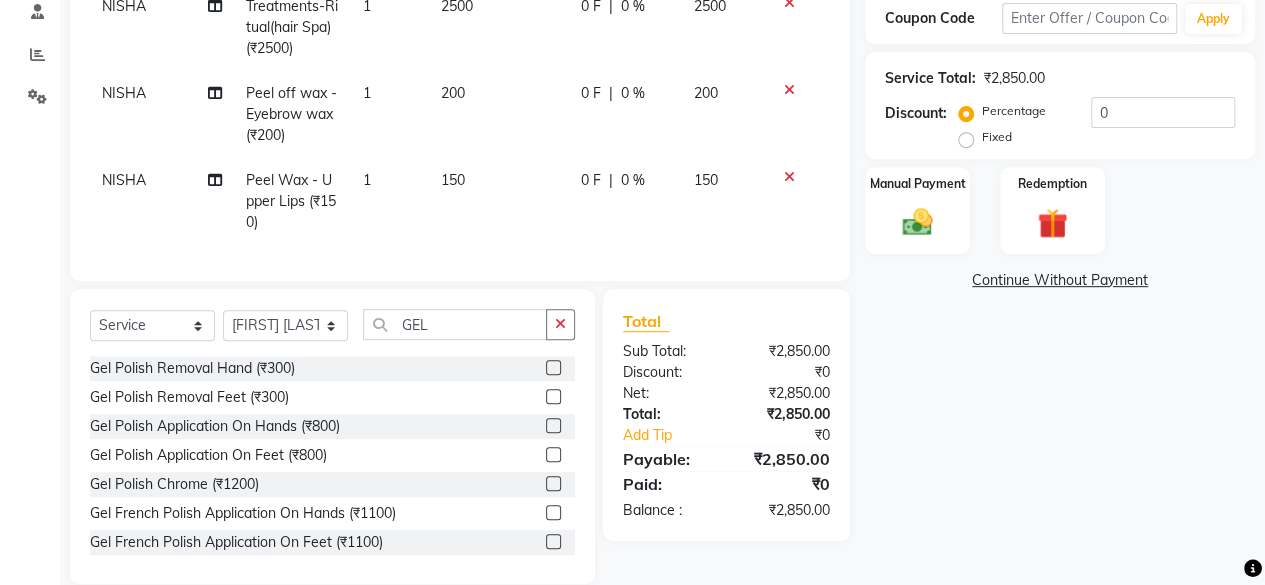click 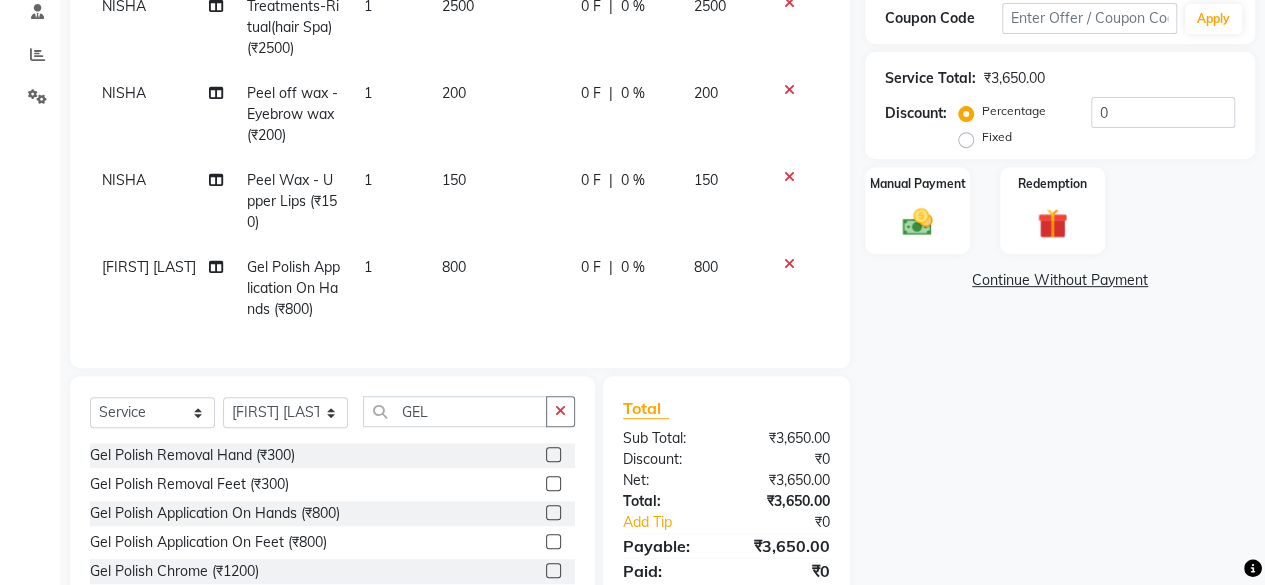scroll, scrollTop: 140, scrollLeft: 0, axis: vertical 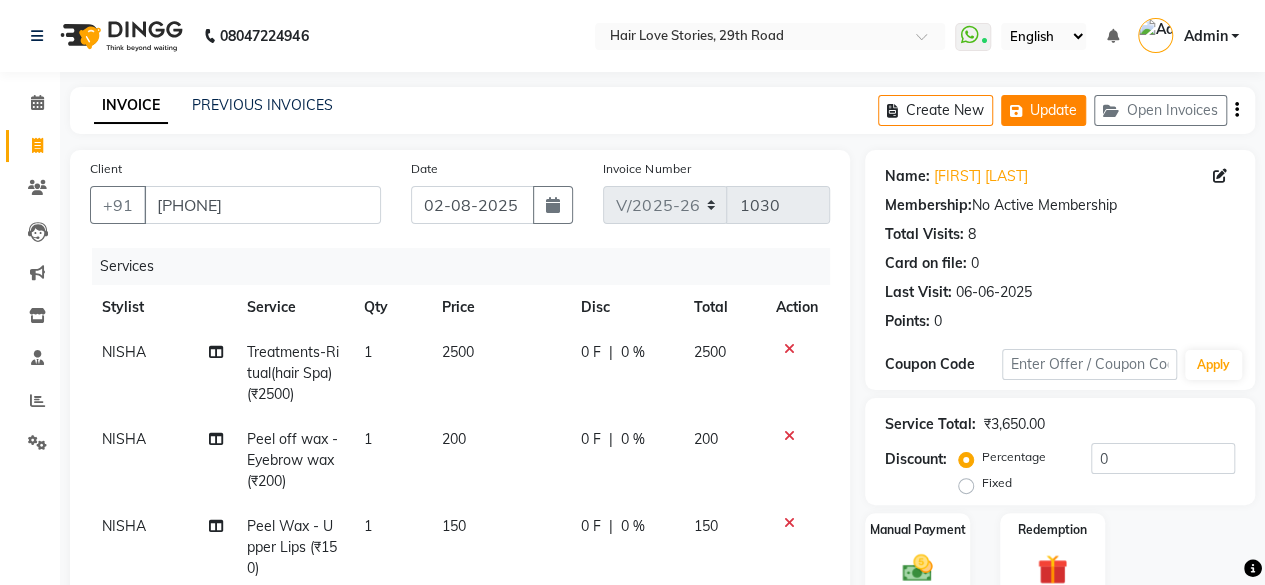 click on "Update" 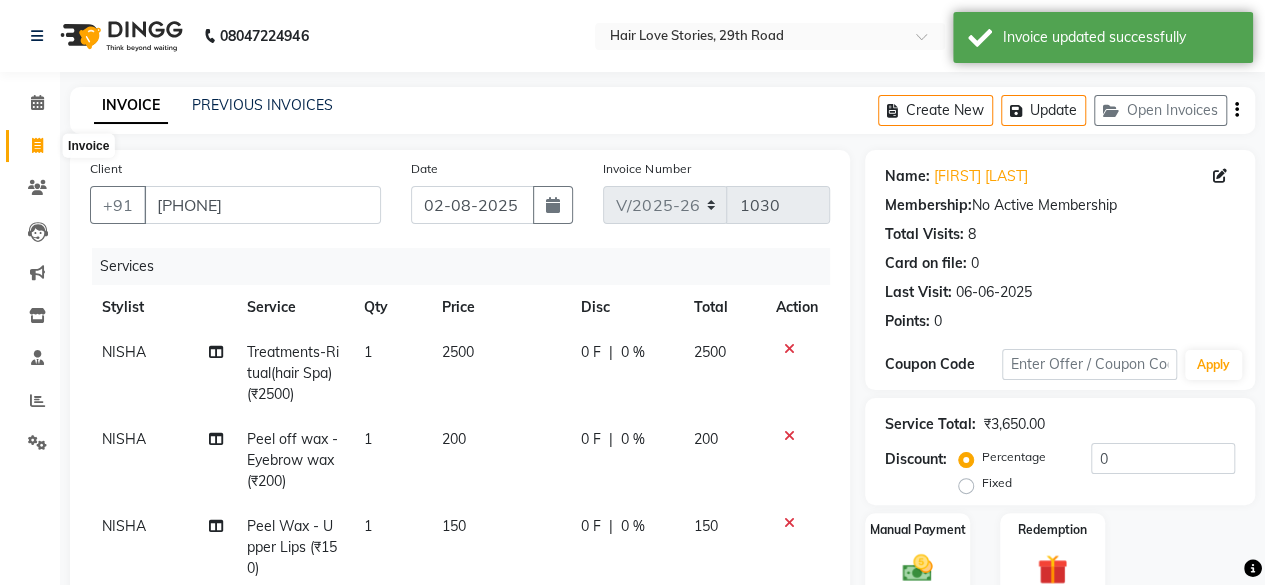 click 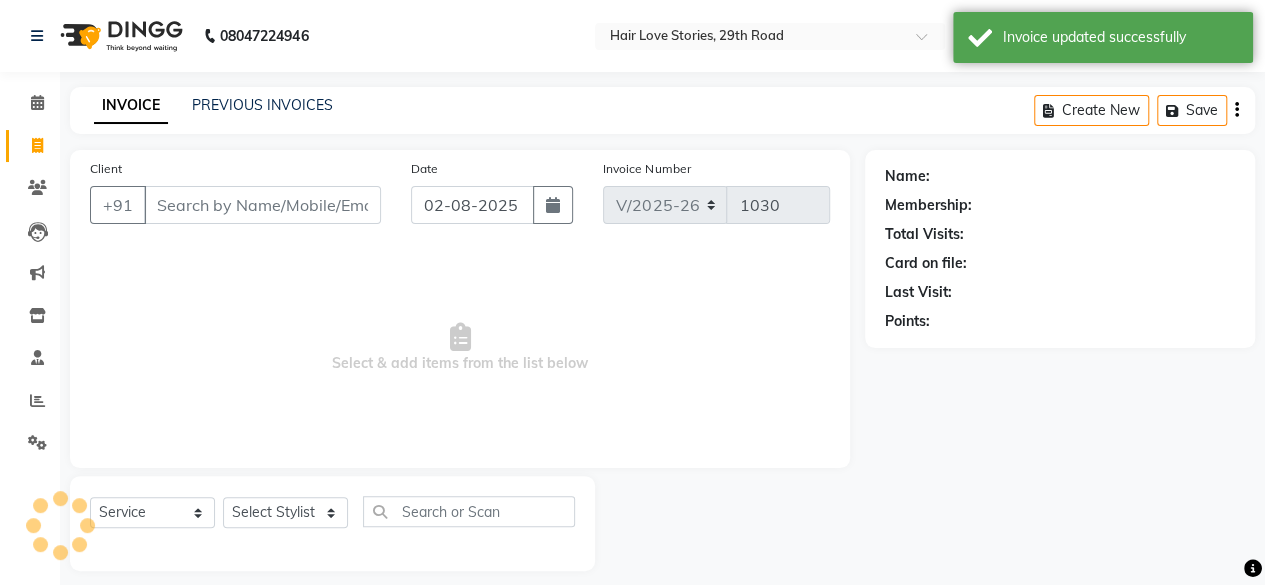 scroll, scrollTop: 15, scrollLeft: 0, axis: vertical 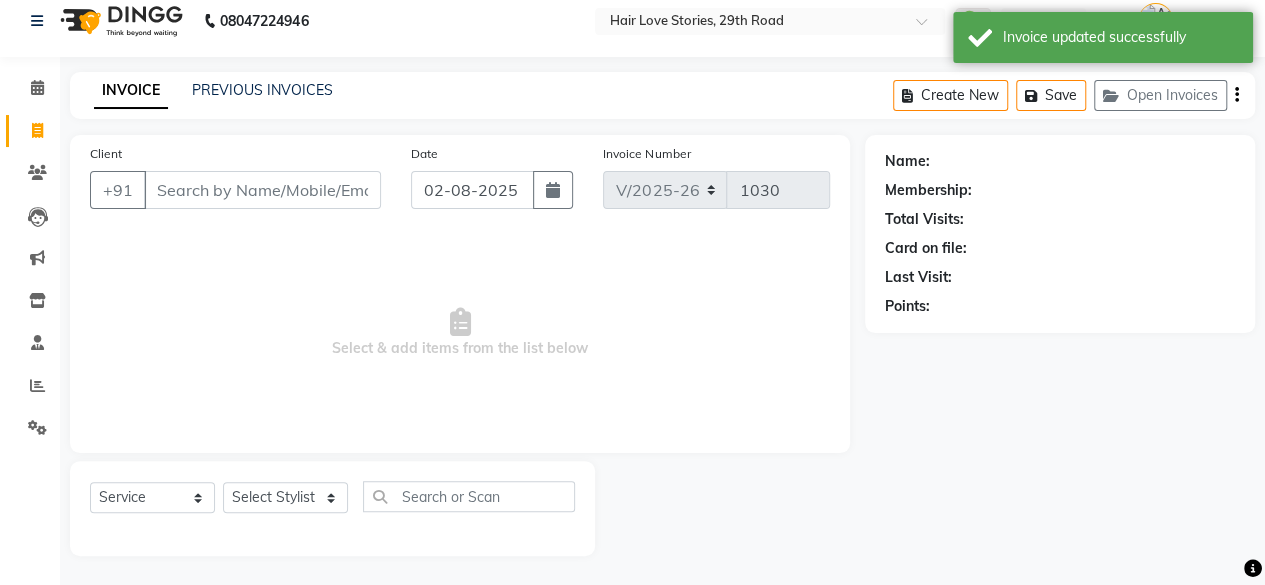 click on "Client" at bounding box center (262, 190) 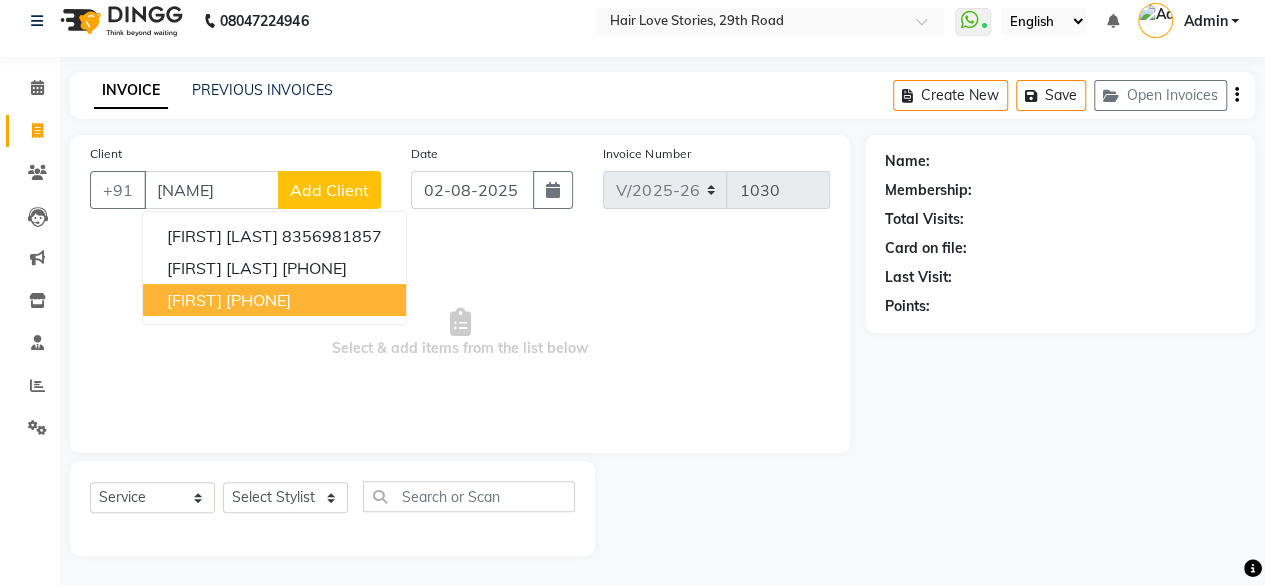 click on "[PHONE]" at bounding box center [258, 300] 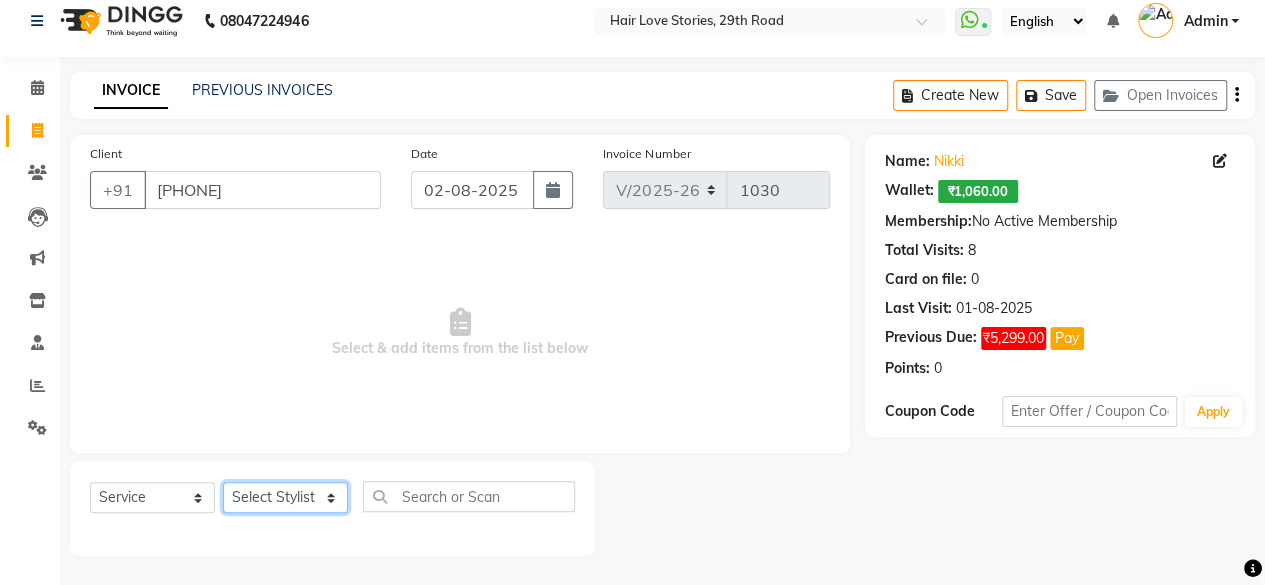 click on "Select Stylist [FIRST] [LAST] [FIRST] [LAST] [FIRST] [LAST] [FIRST] [LAST] [FIRST] [LAST] [FIRST] [LAST] [FIRST] [LAST] [FIRST] [LAST] [FIRST] [LAST] [FIRST] [LAST] [FIRST] [LAST]" 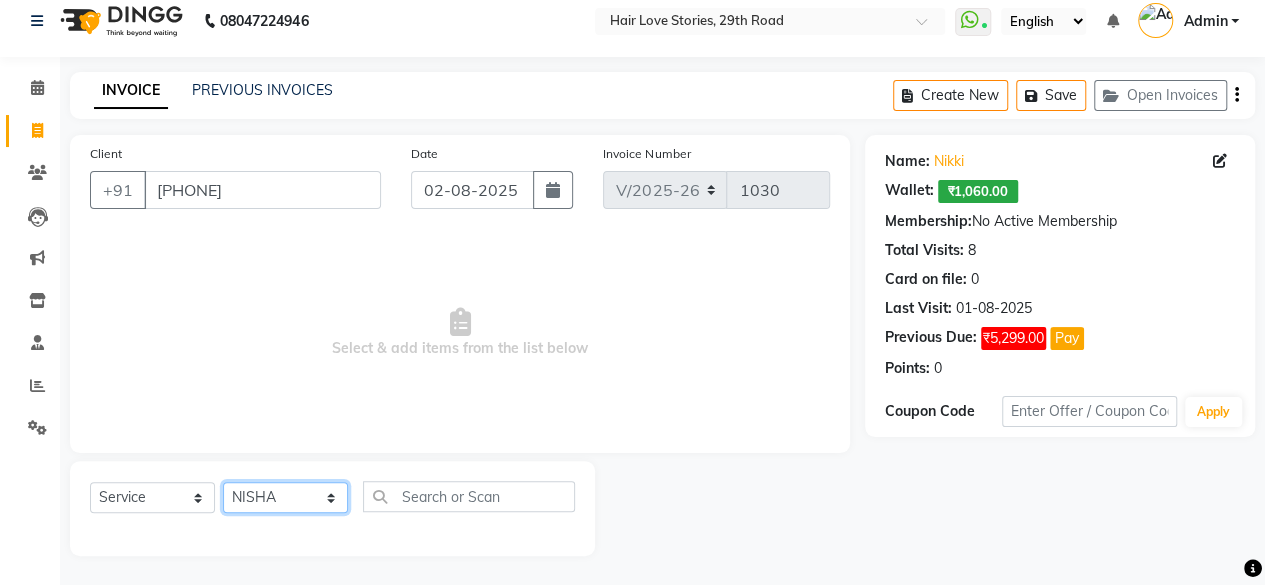 click on "Select Stylist [FIRST] [LAST] [FIRST] [LAST] [FIRST] [LAST] [FIRST] [LAST] [FIRST] [LAST] [FIRST] [LAST] [FIRST] [LAST] [FIRST] [LAST] [FIRST] [LAST] [FIRST] [LAST] [FIRST] [LAST]" 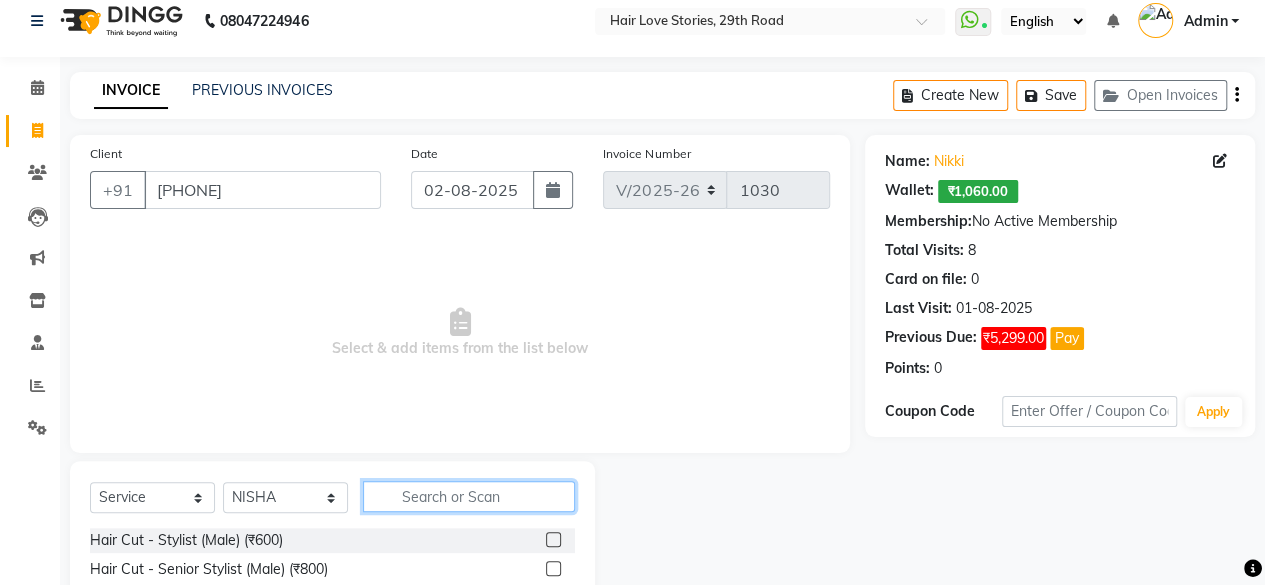 click 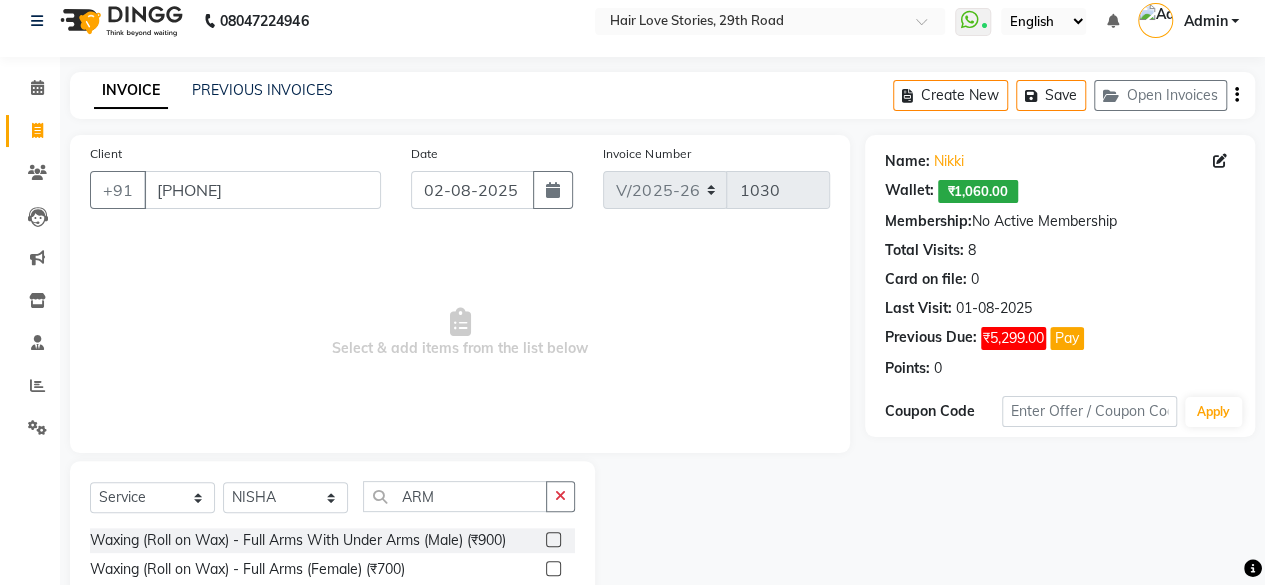 click 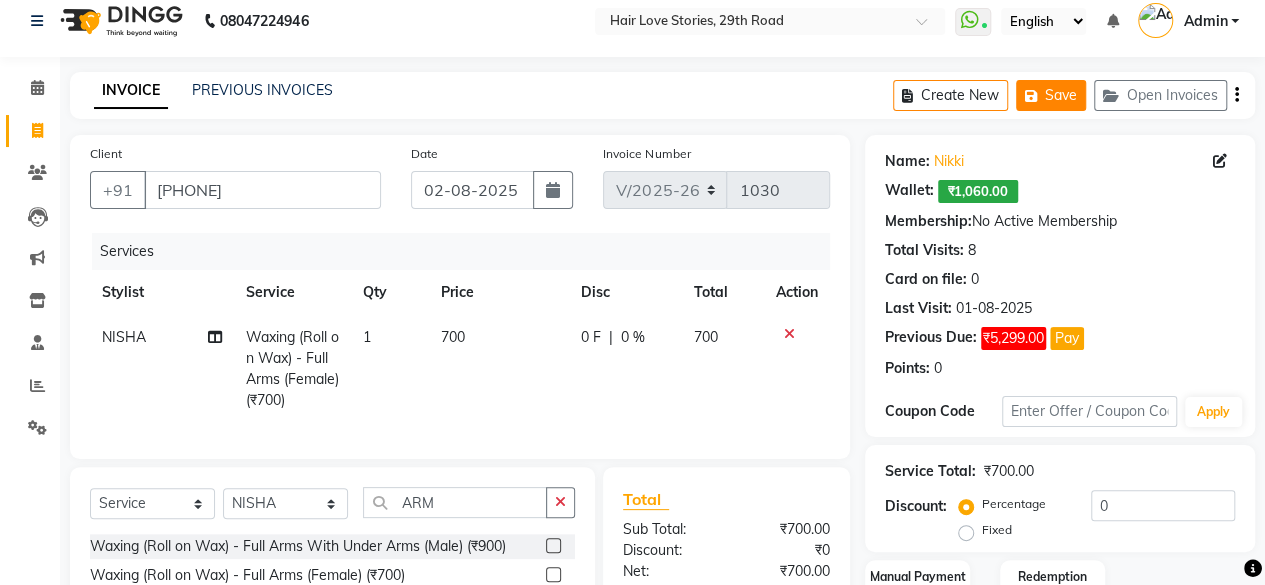 click 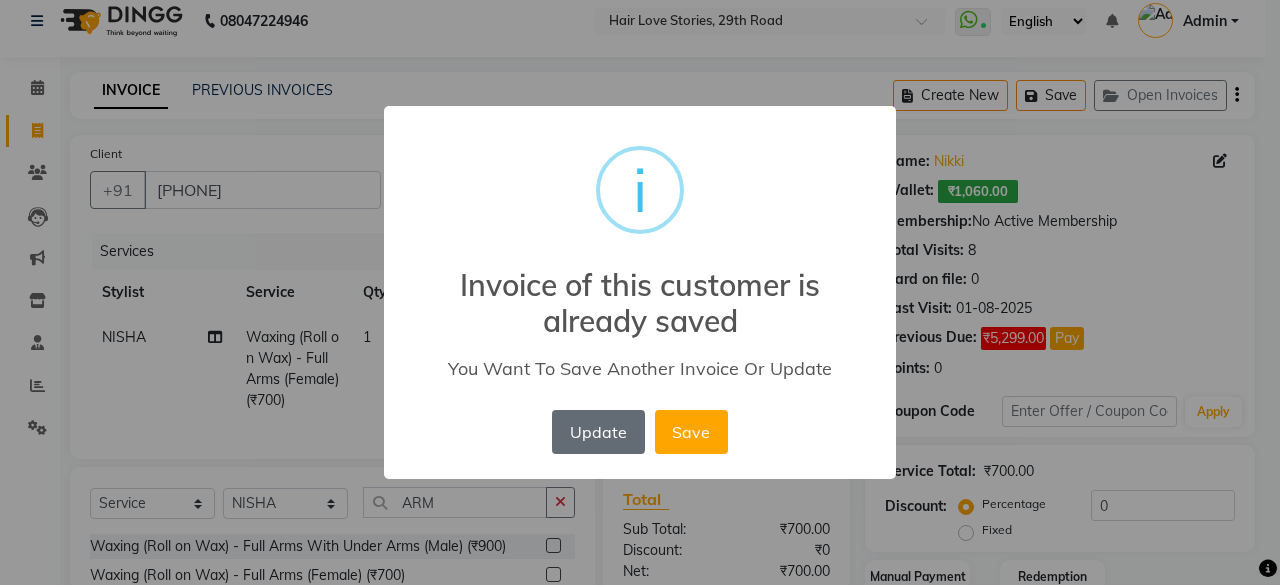 click on "Update" at bounding box center (598, 432) 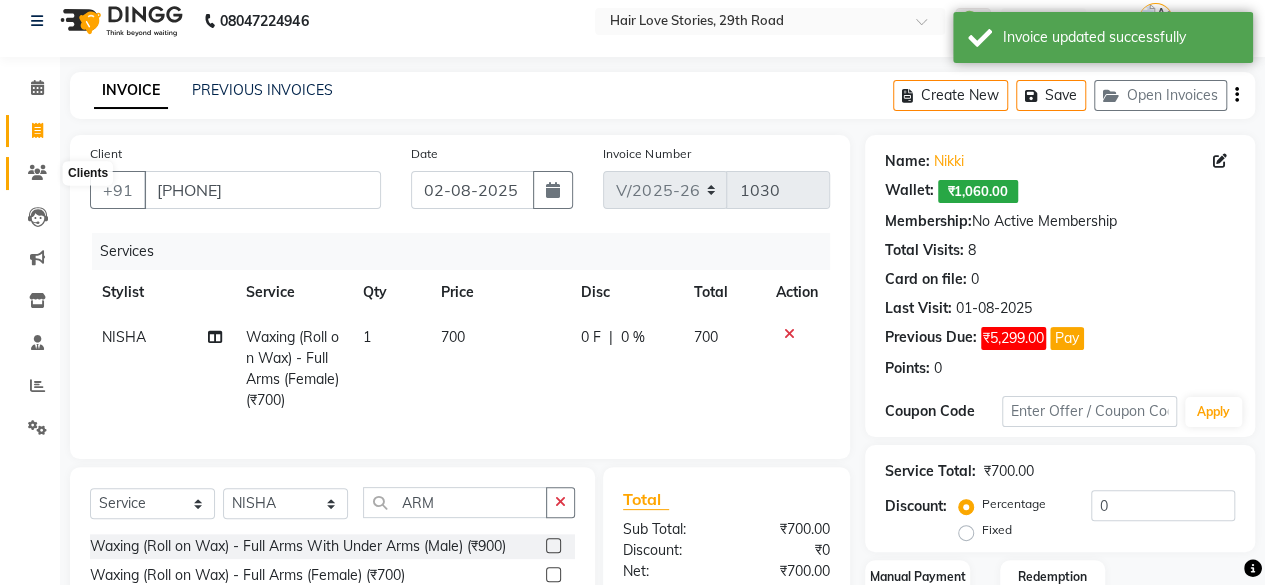 click 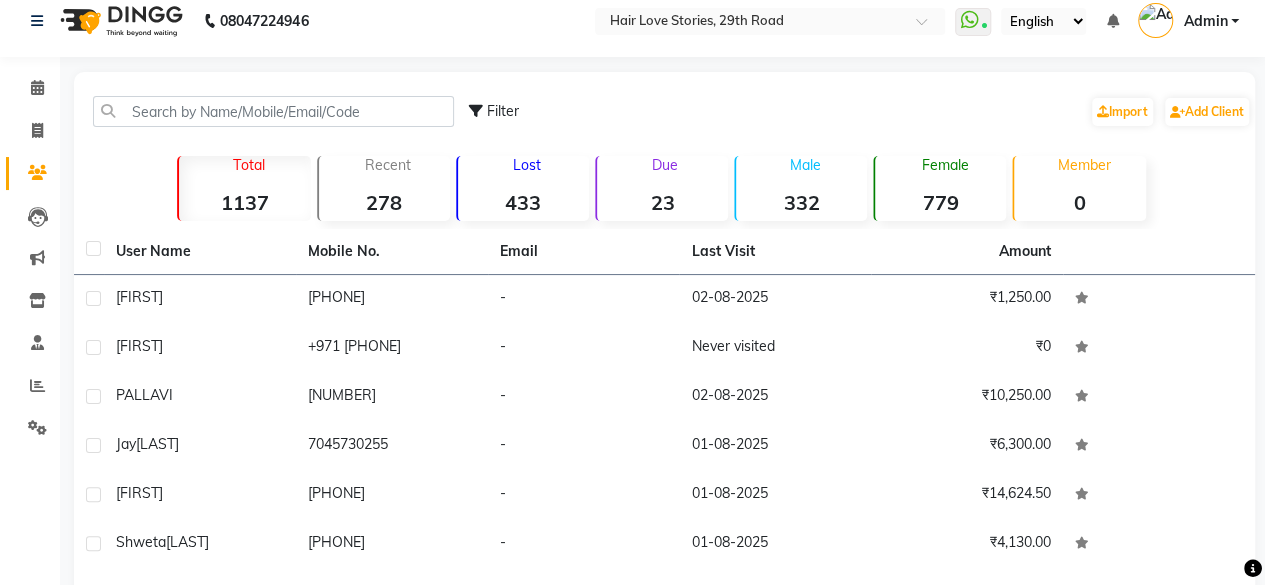 click on "1137" 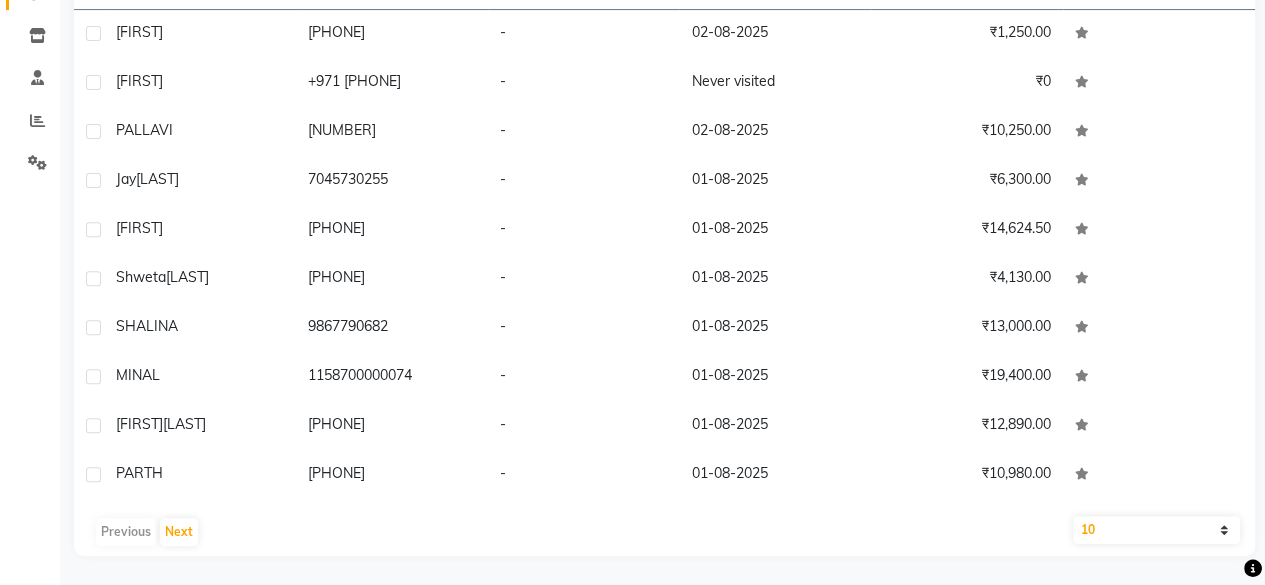scroll, scrollTop: 15, scrollLeft: 0, axis: vertical 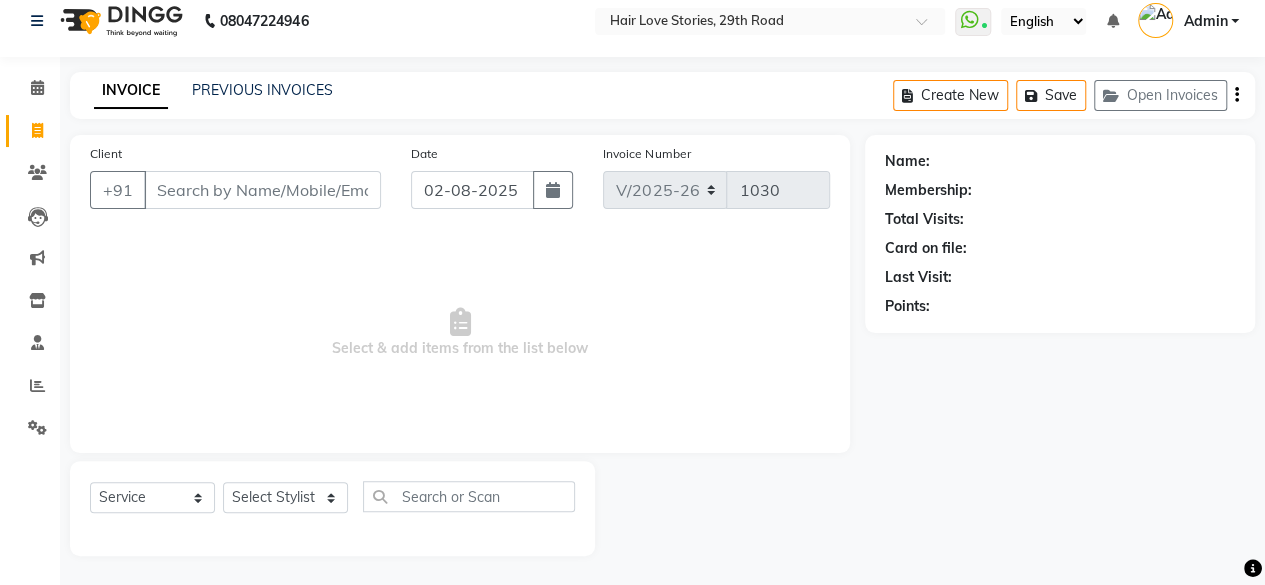 click on "Client" at bounding box center (262, 190) 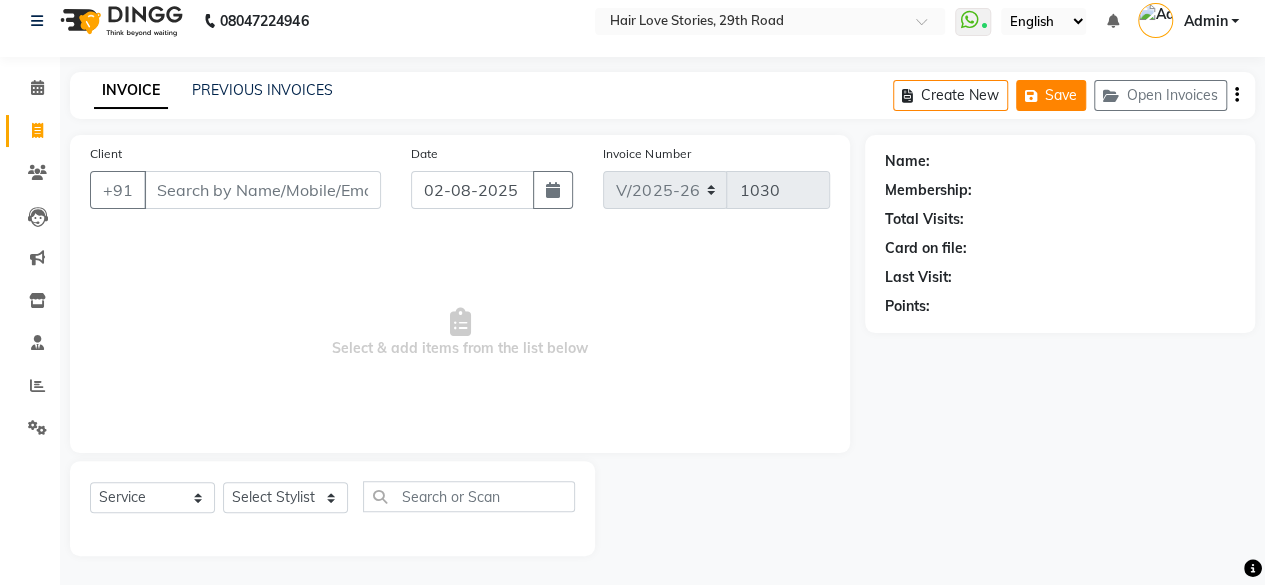 click on "Save" 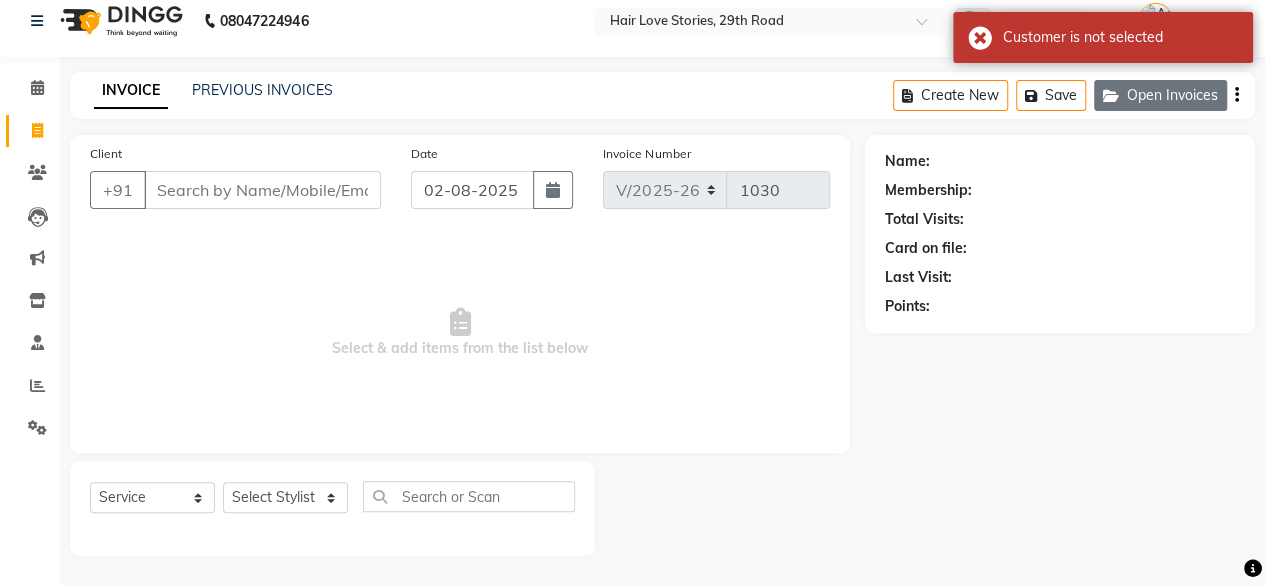 click on "Open Invoices" 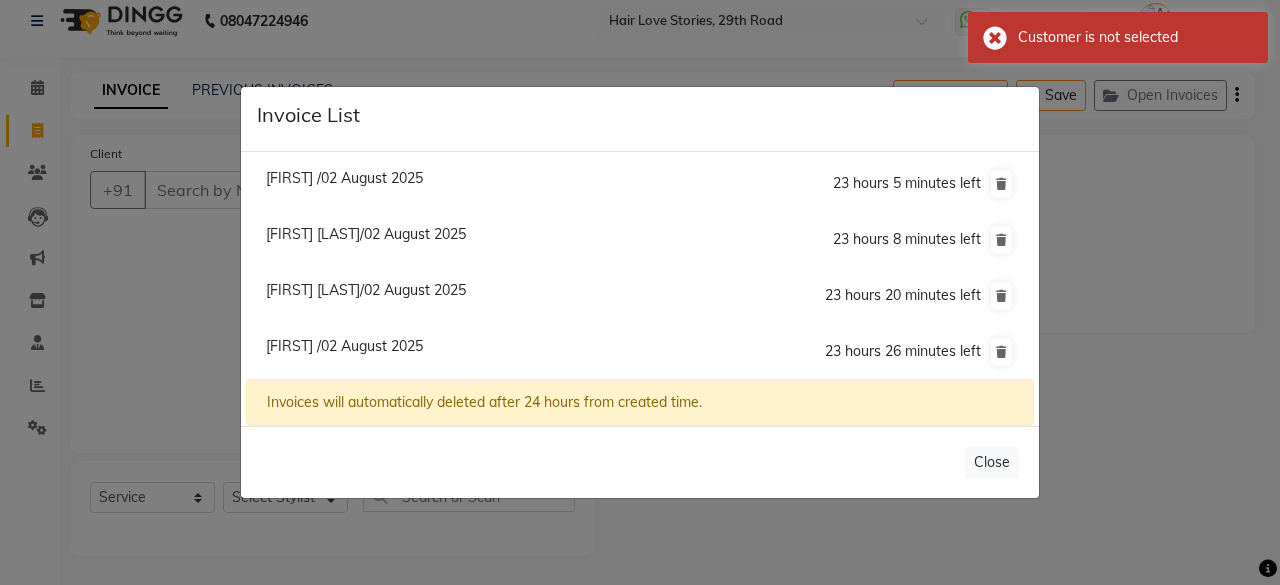 click on "[FIRST] [LAST]/02 August 2025" 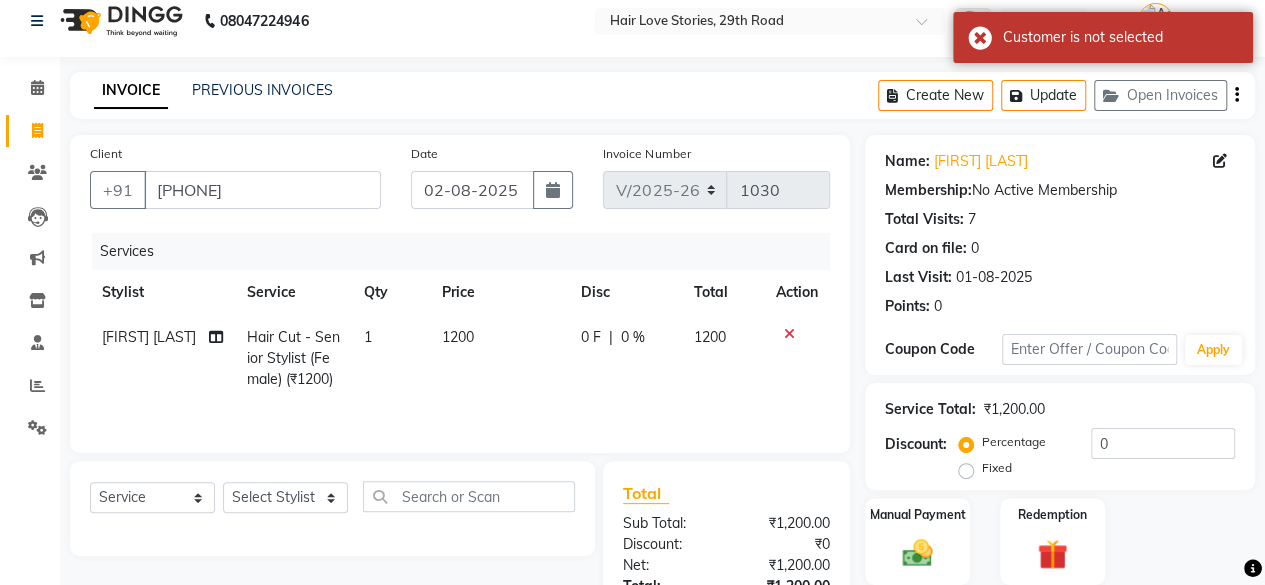 click on "1200" 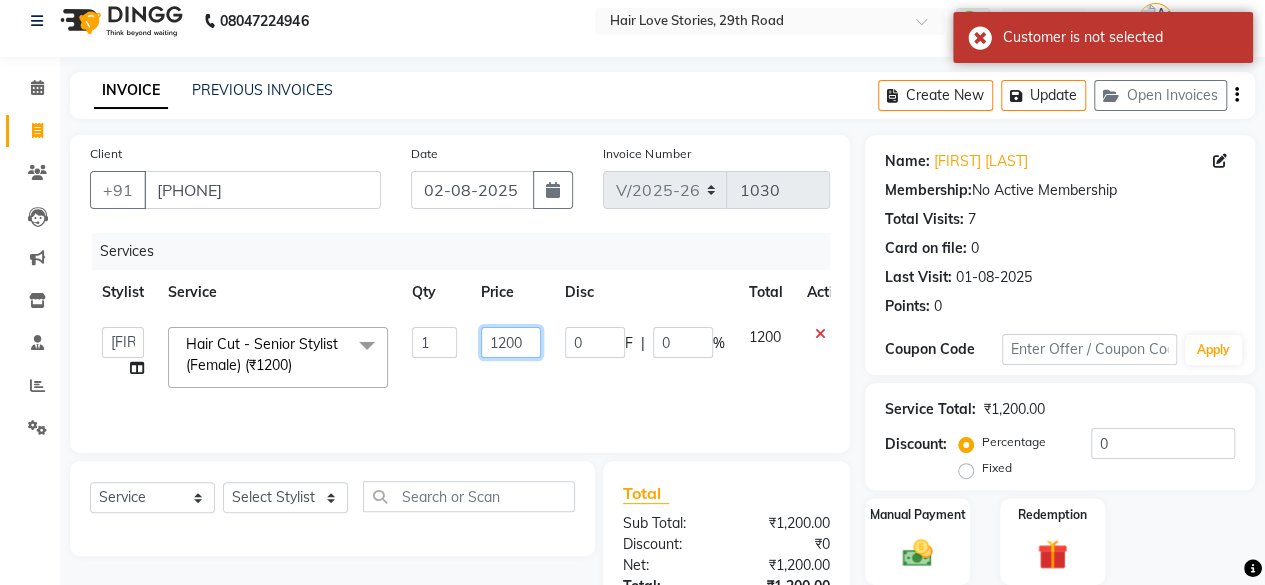 click on "1200" 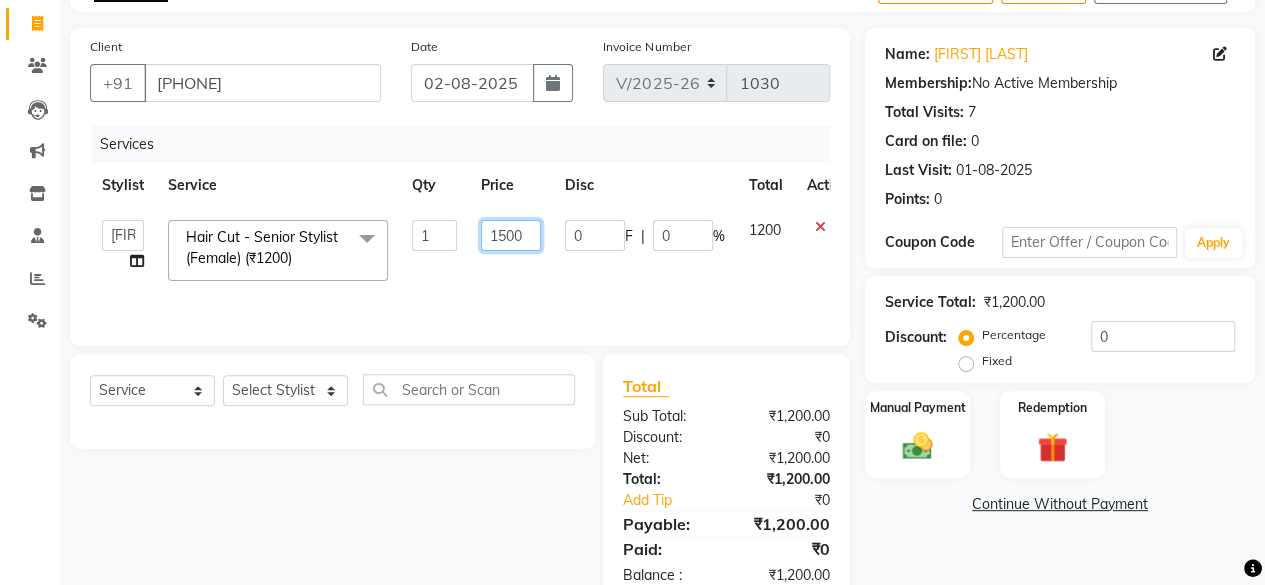 scroll, scrollTop: 171, scrollLeft: 0, axis: vertical 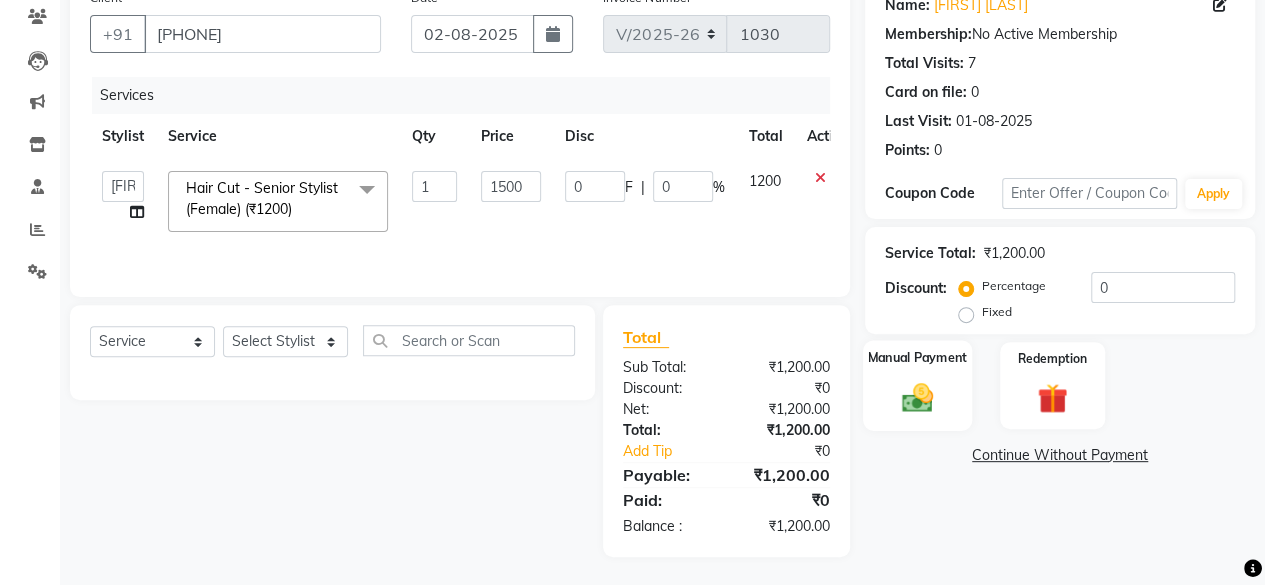 click 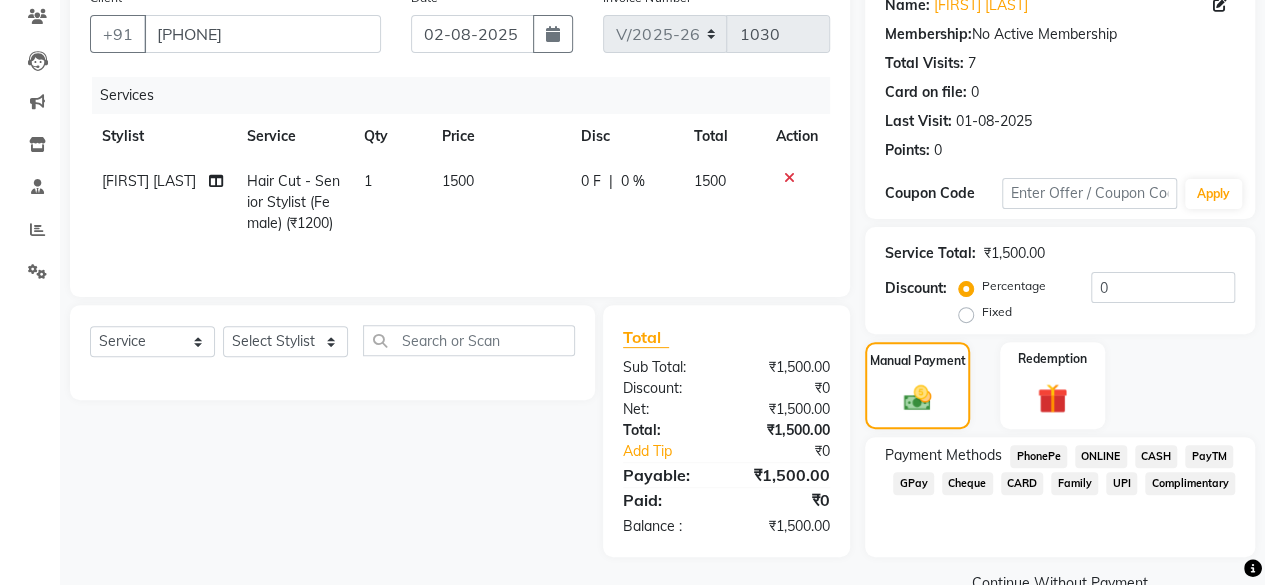 click on "1500" 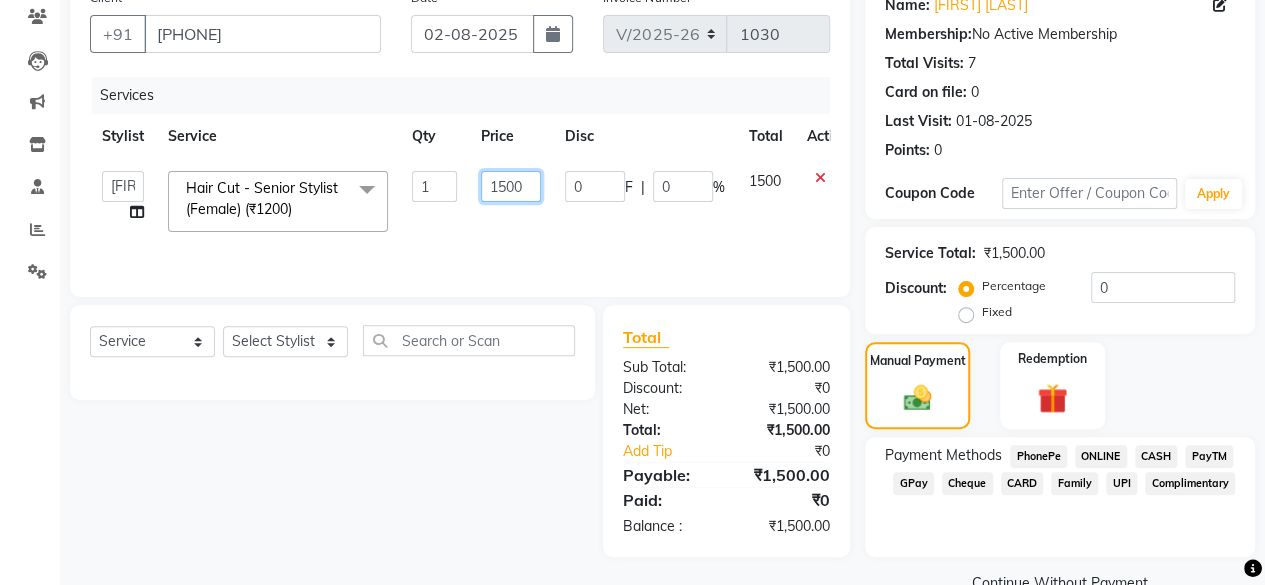 click on "1500" 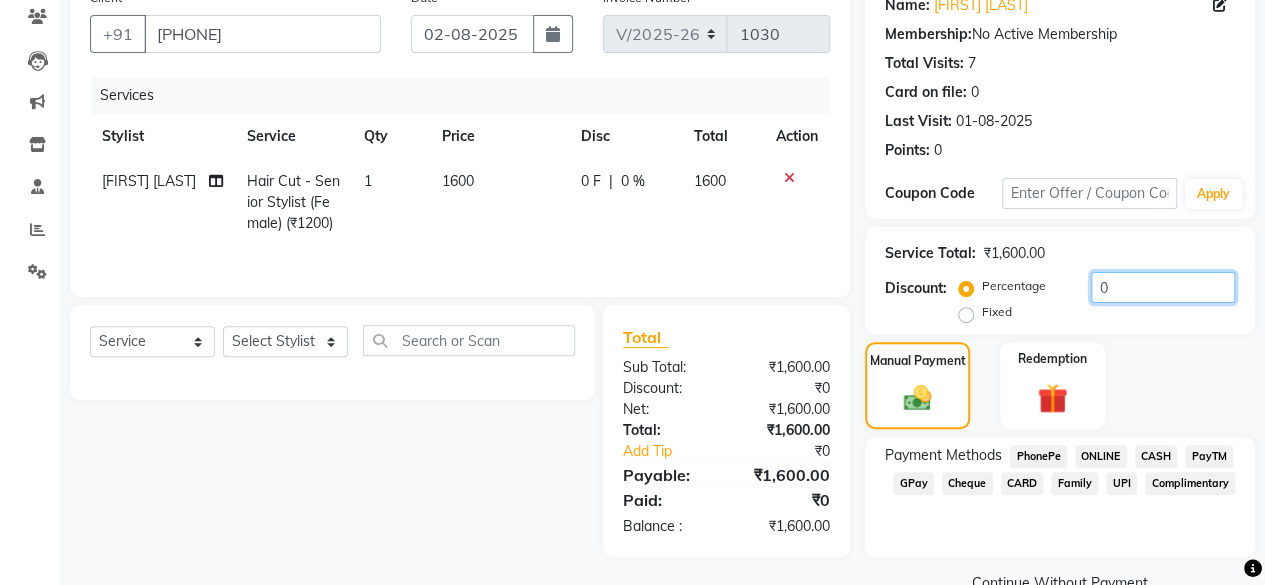 click on "0" 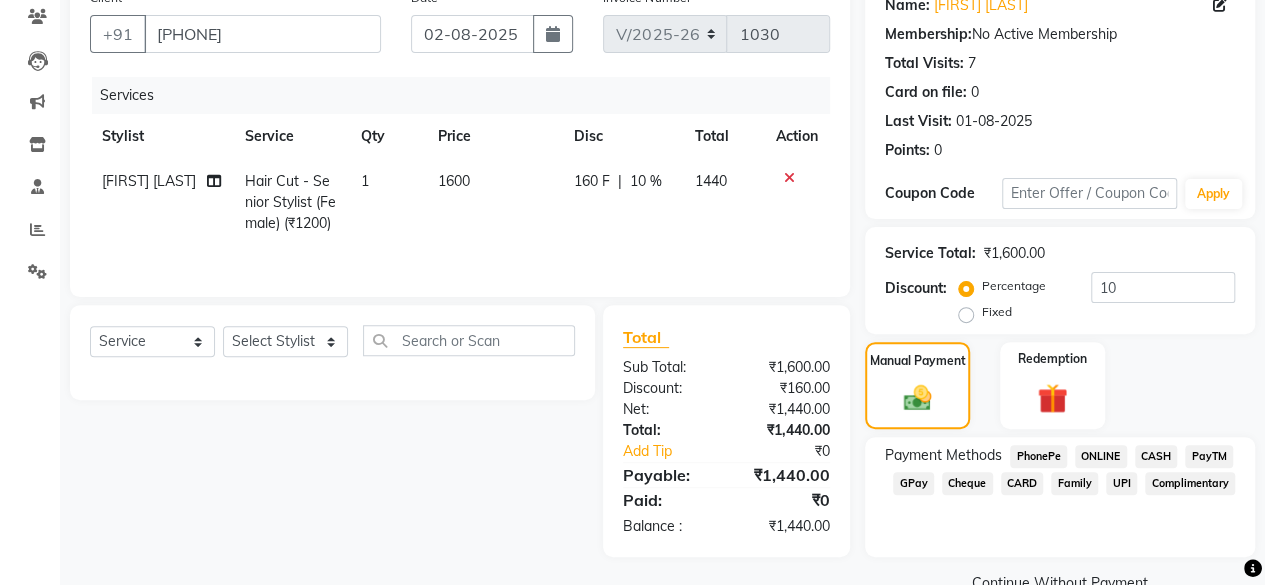 click on "1600" 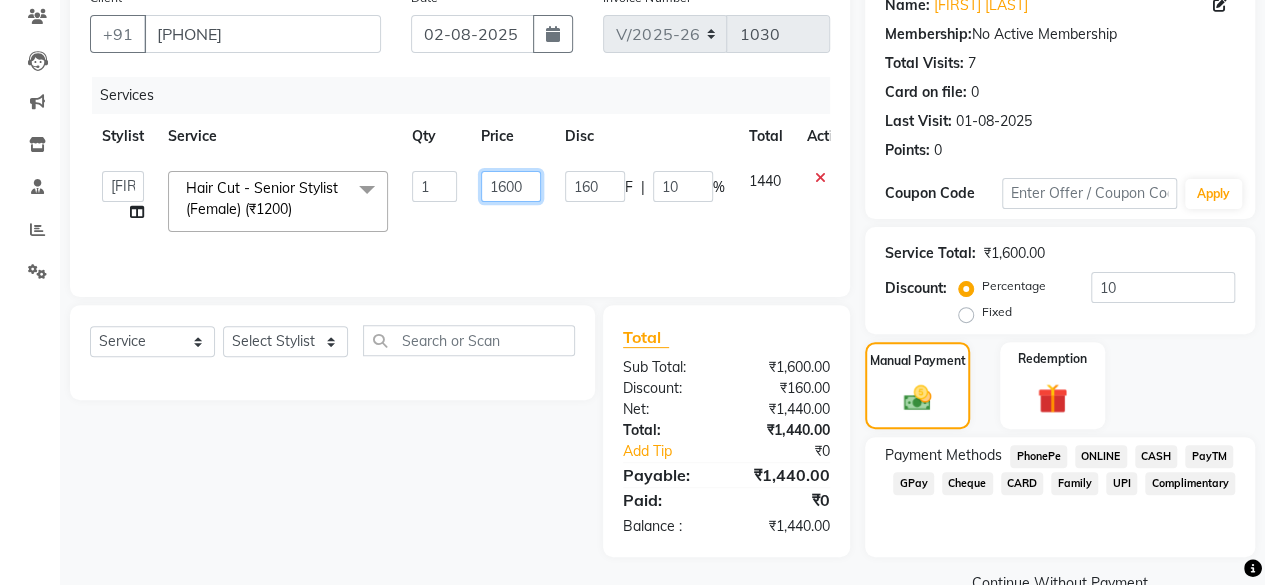 click on "1600" 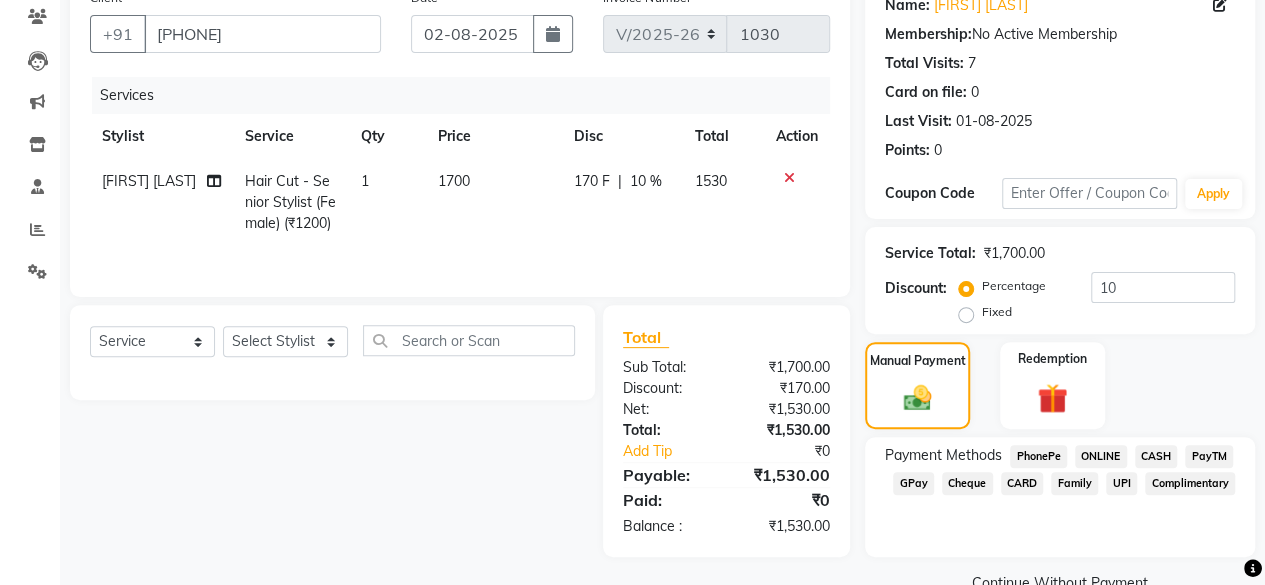 click on "Manual Payment Redemption" 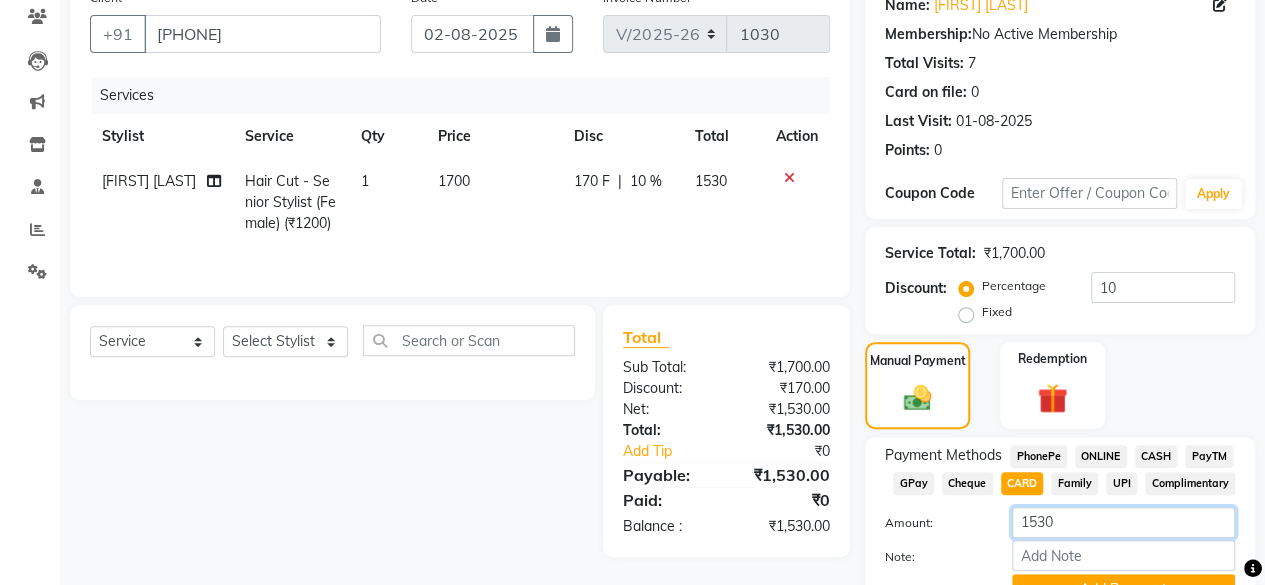 click on "1530" 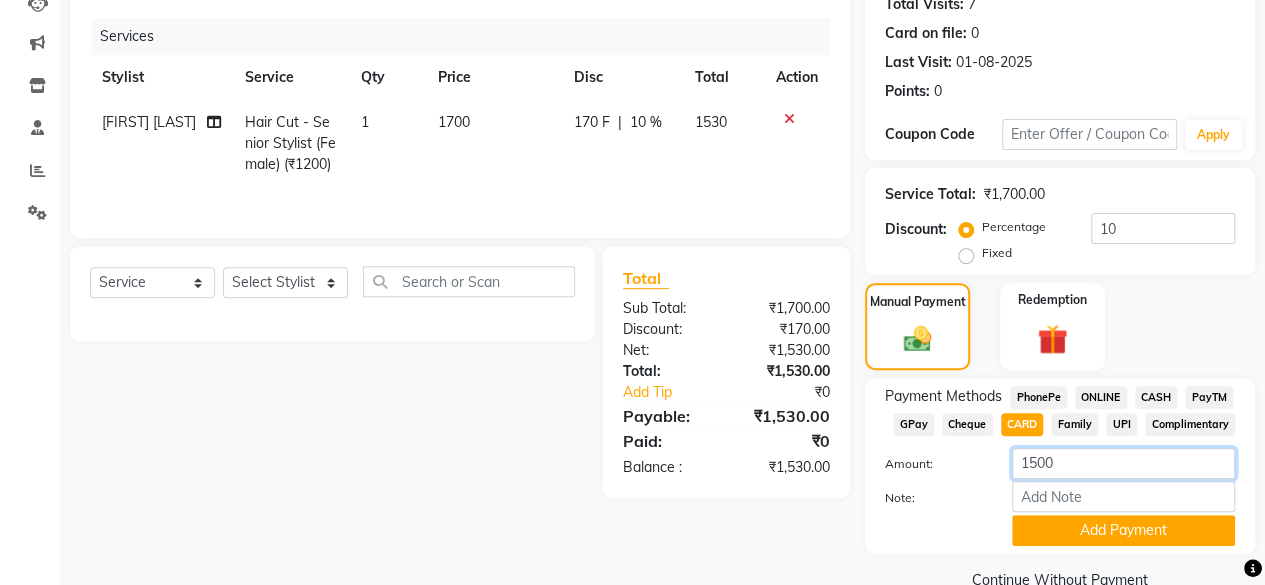 scroll, scrollTop: 268, scrollLeft: 0, axis: vertical 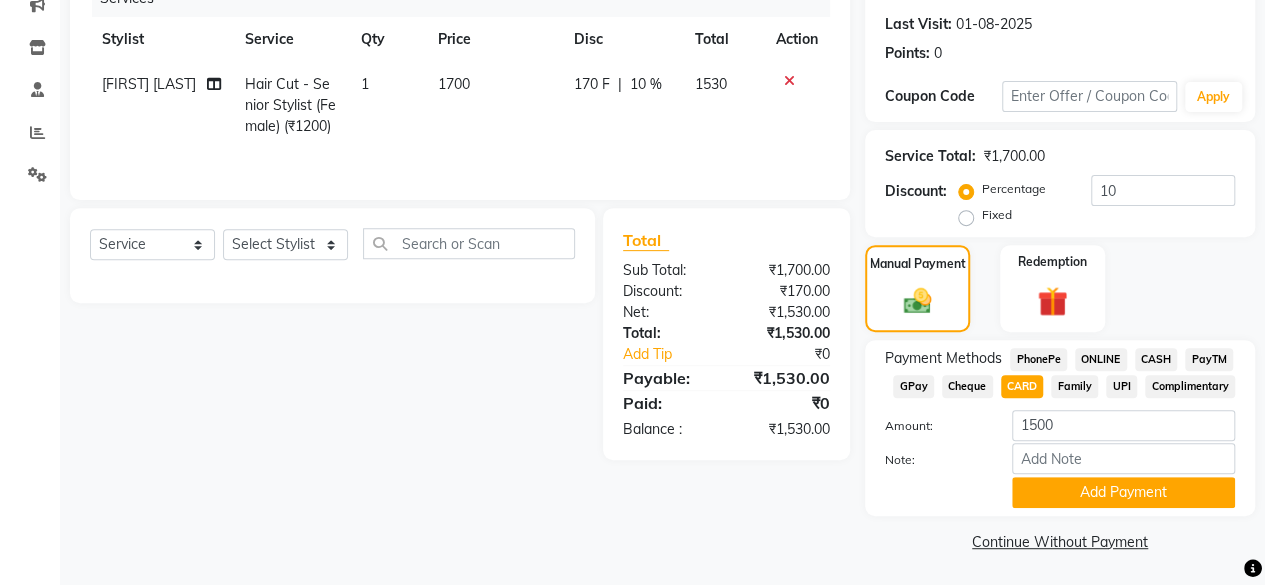 click on "Client +91 [PHONE] Date 02-08-2025 Invoice Number V/2025 V/2025-26 1030 Services Stylist Service Qty Price Disc Total Action [FIRST] [LAST] Hair Cut - Senior Stylist (Female) (₹1200) 1 1700 170 F | 10 % 1530 Select Service Product Membership Package Voucher Prepaid Gift Card Select Stylist [FIRST] [LAST] [FIRST] FRONTDESK [FIRST] MANAGER [FIRST] [LAST] [FIRST] [LAST] [FIRST] [LAST] [FIRST] [LAST] [FIRST] [LAST] Total Sub Total: ₹1,700.00 Discount: ₹170.00 Net: ₹1,530.00 Total: ₹1,530.00 Add Tip ₹0 Payable: ₹1,530.00 Paid: ₹0 Balance : ₹1,530.00" 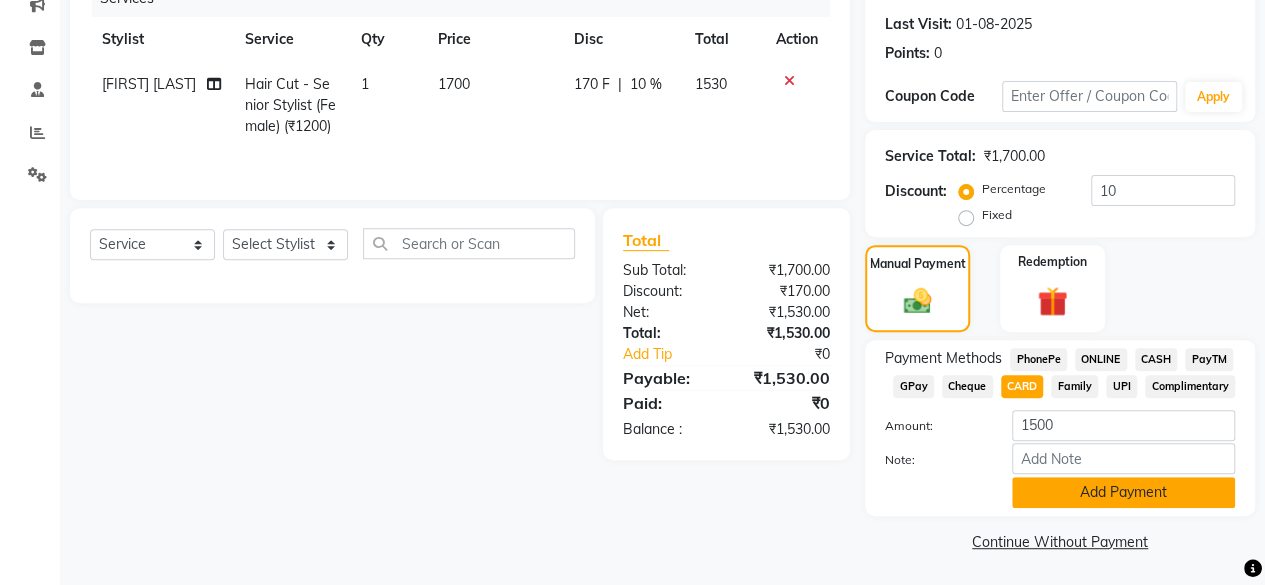click on "Add Payment" 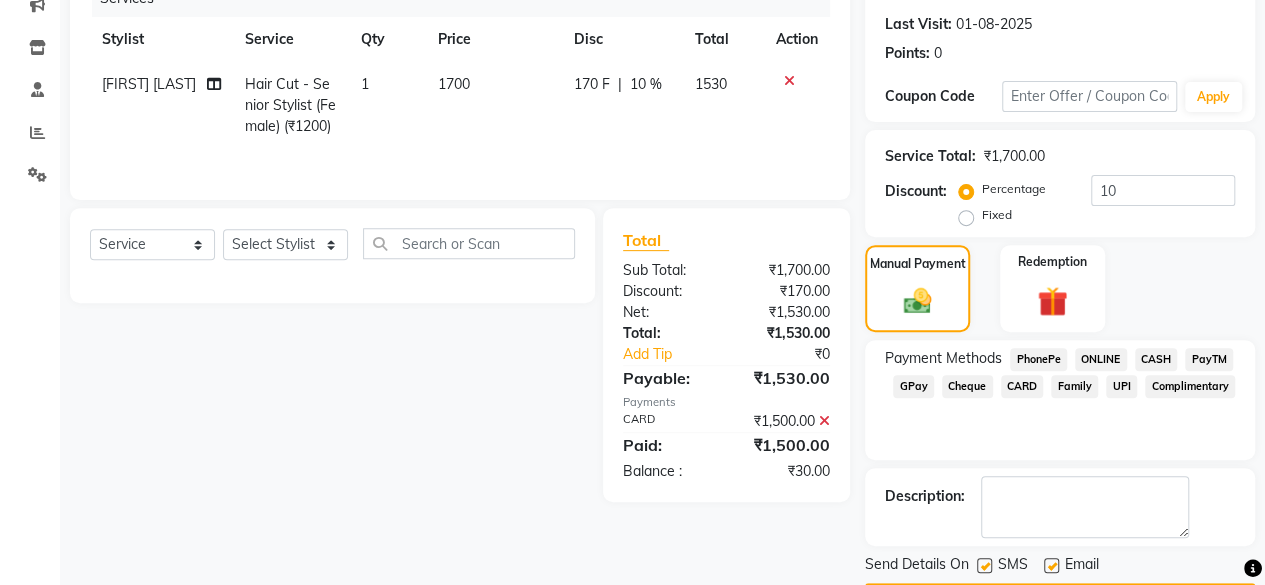 scroll, scrollTop: 324, scrollLeft: 0, axis: vertical 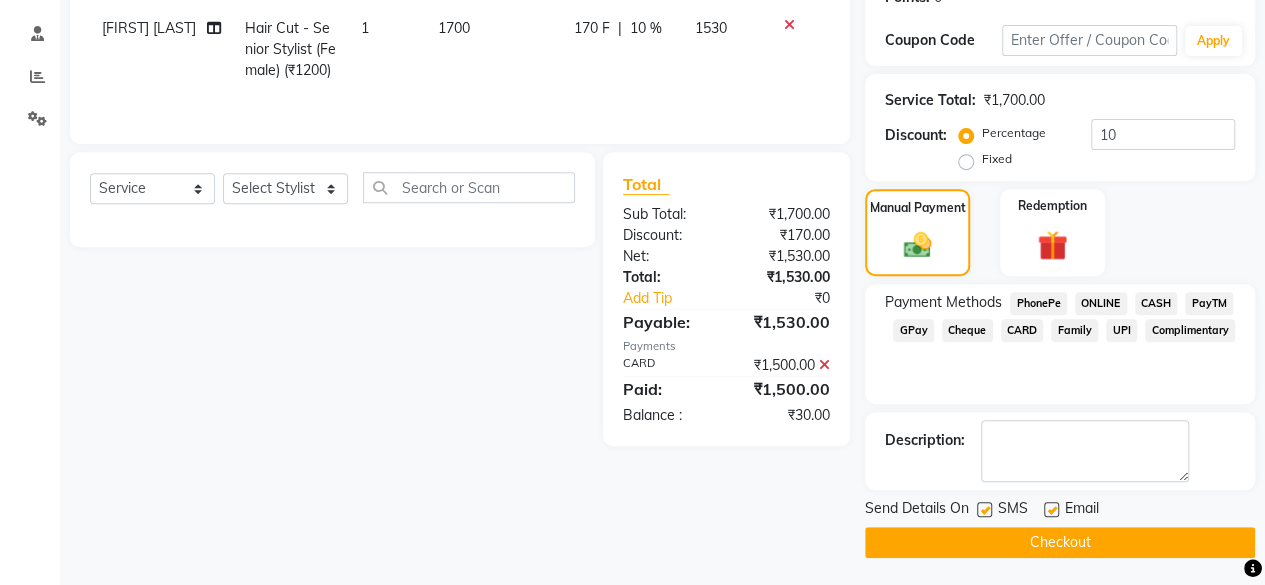 click 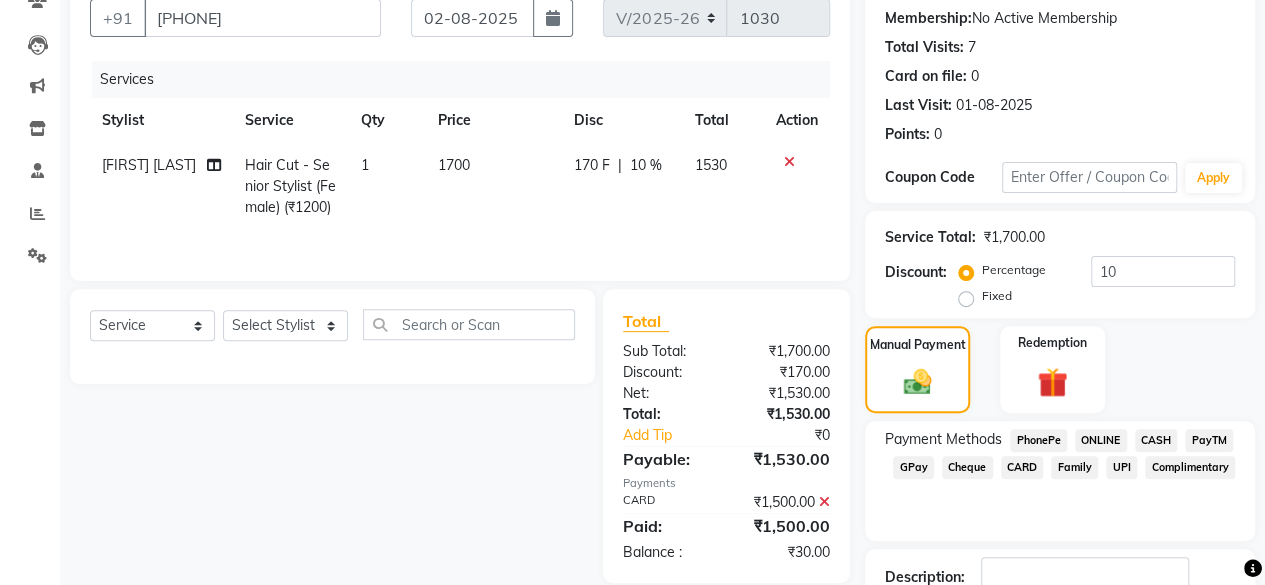 scroll, scrollTop: 324, scrollLeft: 0, axis: vertical 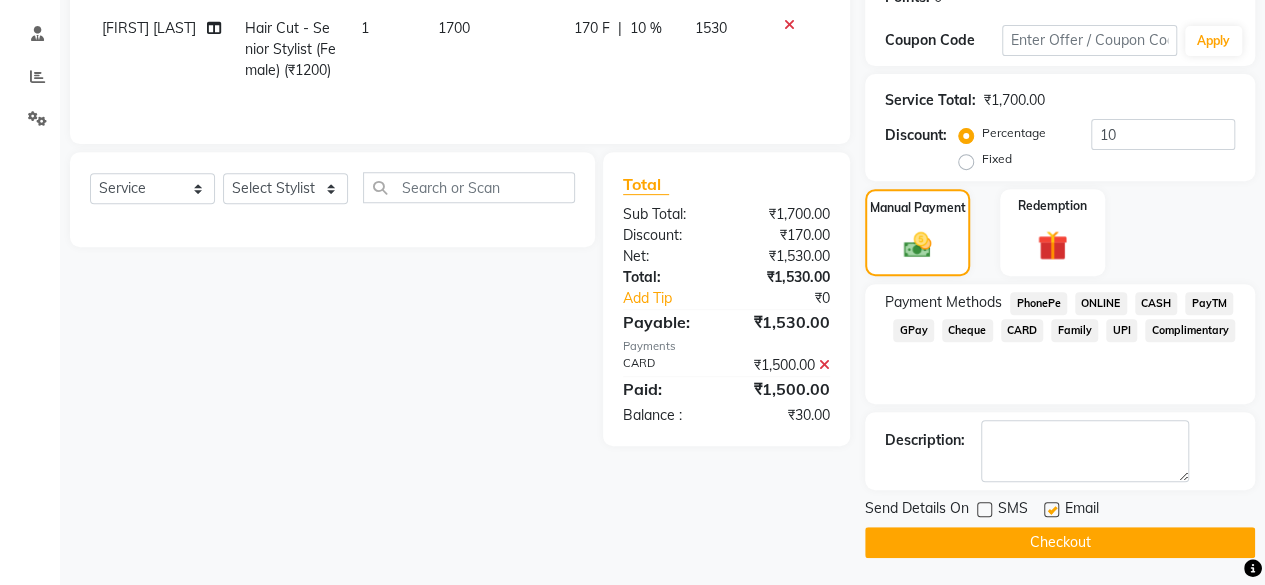 click 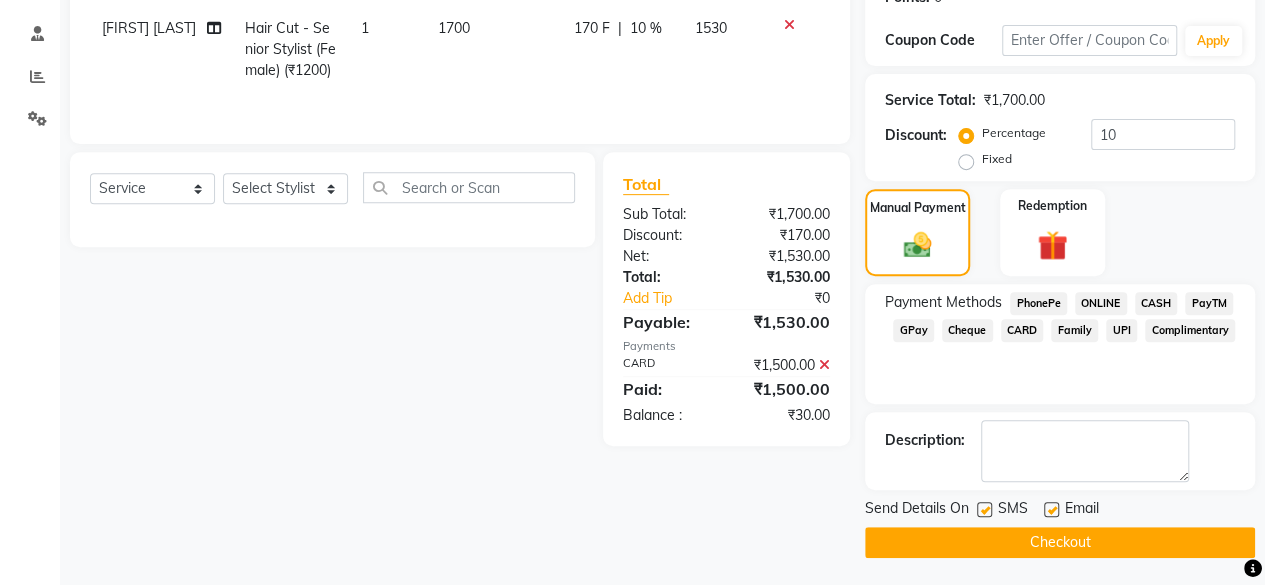 click on "Checkout" 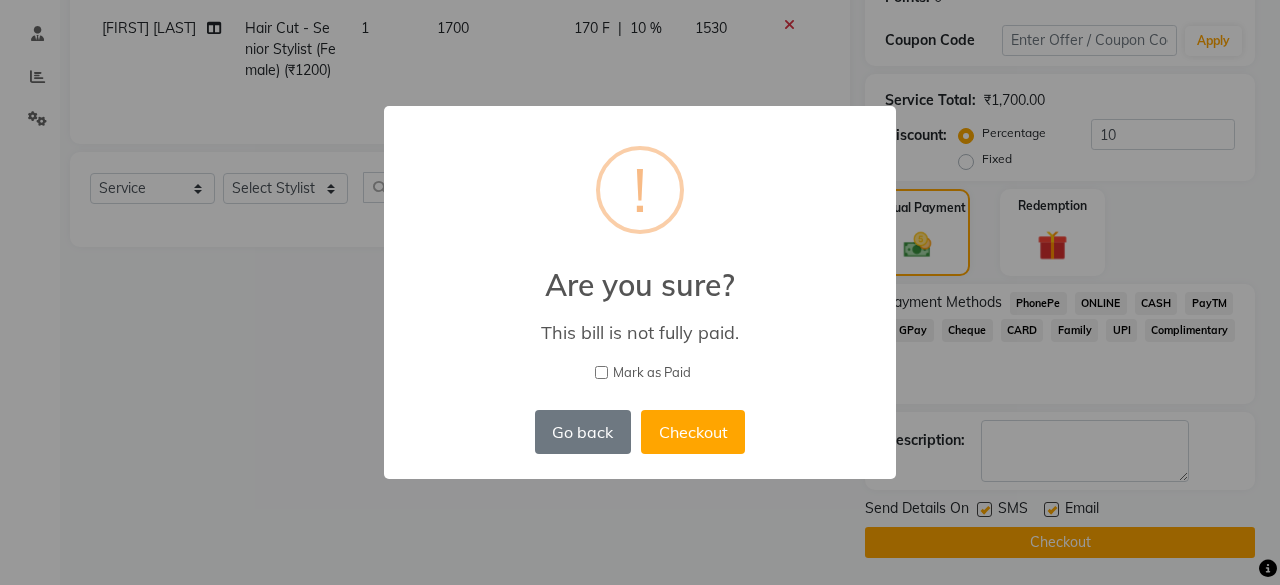 click on "Mark as Paid" at bounding box center (601, 372) 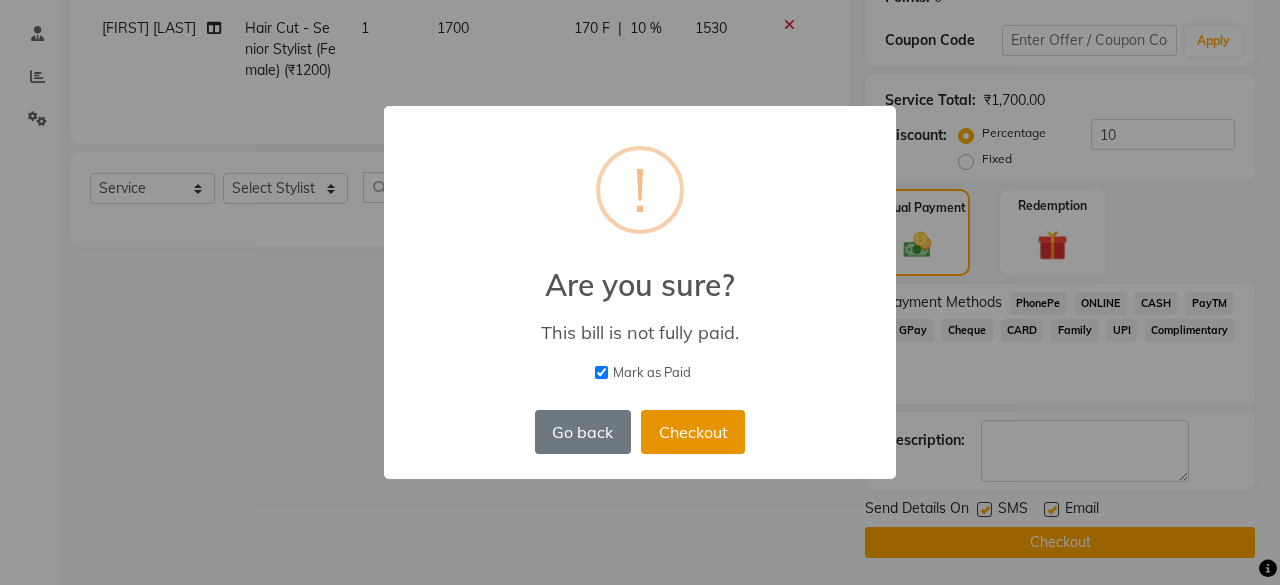 click on "Checkout" at bounding box center (693, 432) 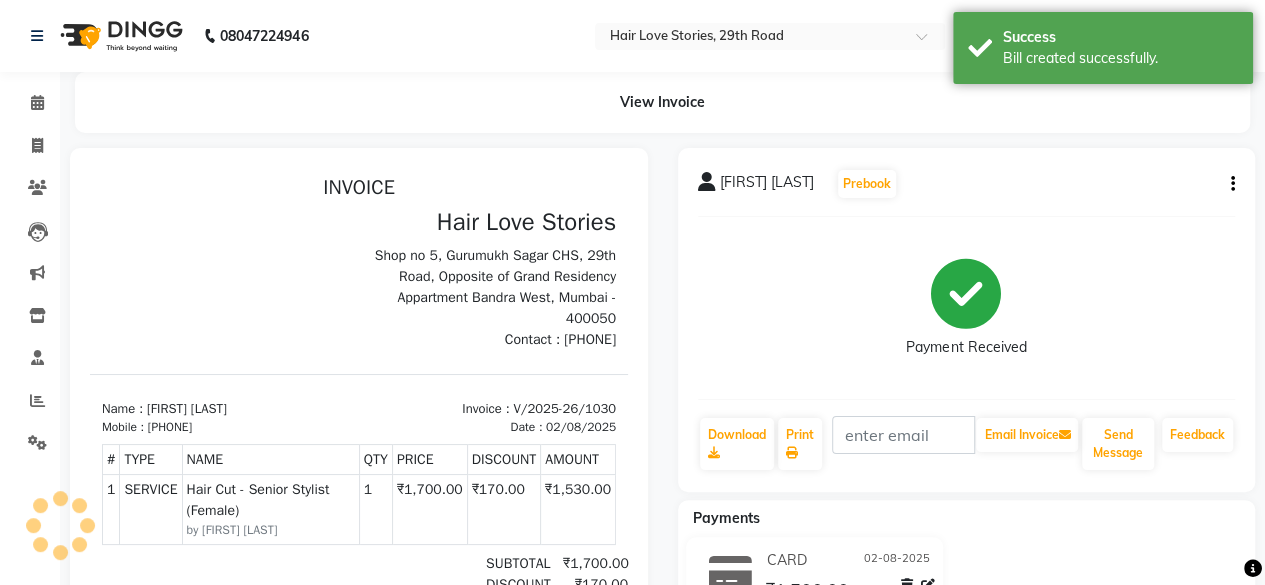scroll, scrollTop: 0, scrollLeft: 0, axis: both 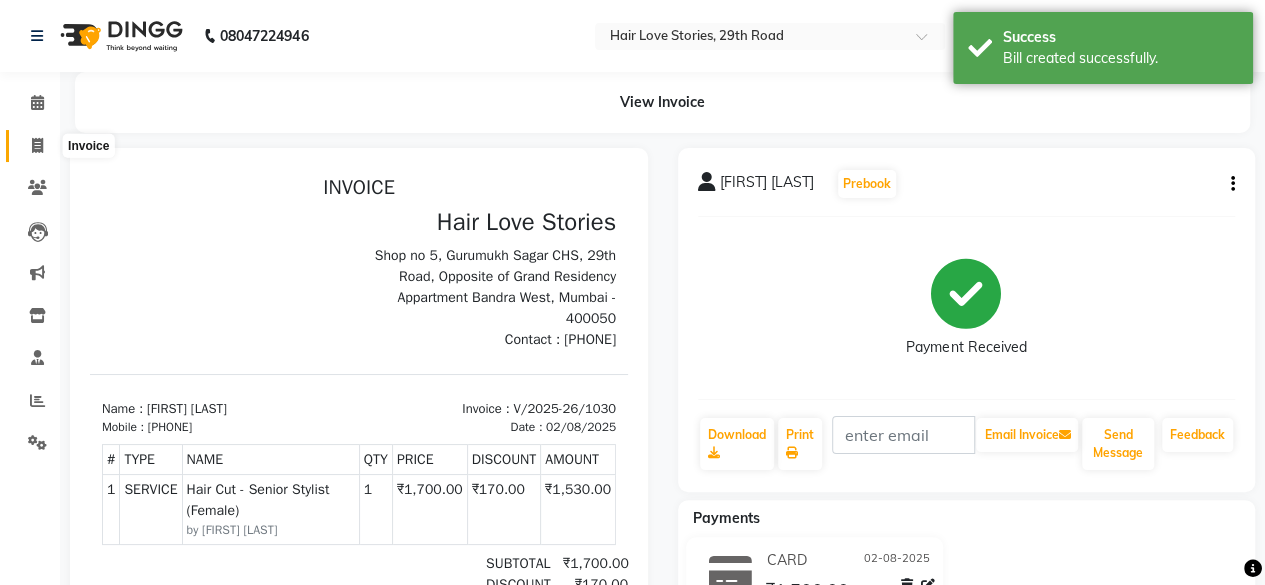 click 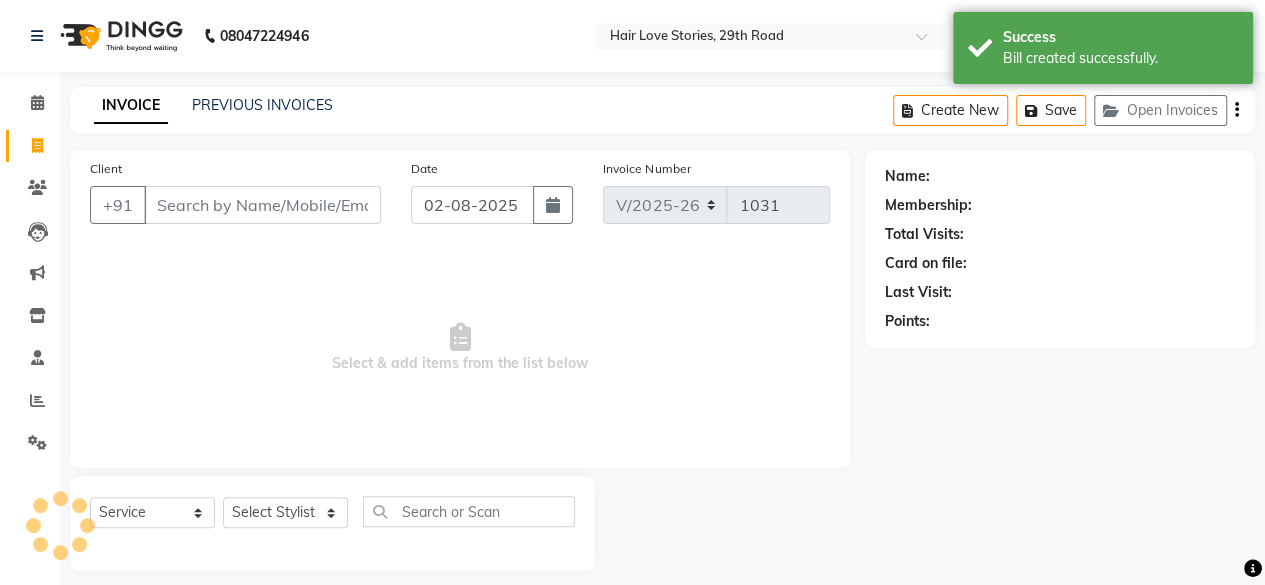 scroll, scrollTop: 15, scrollLeft: 0, axis: vertical 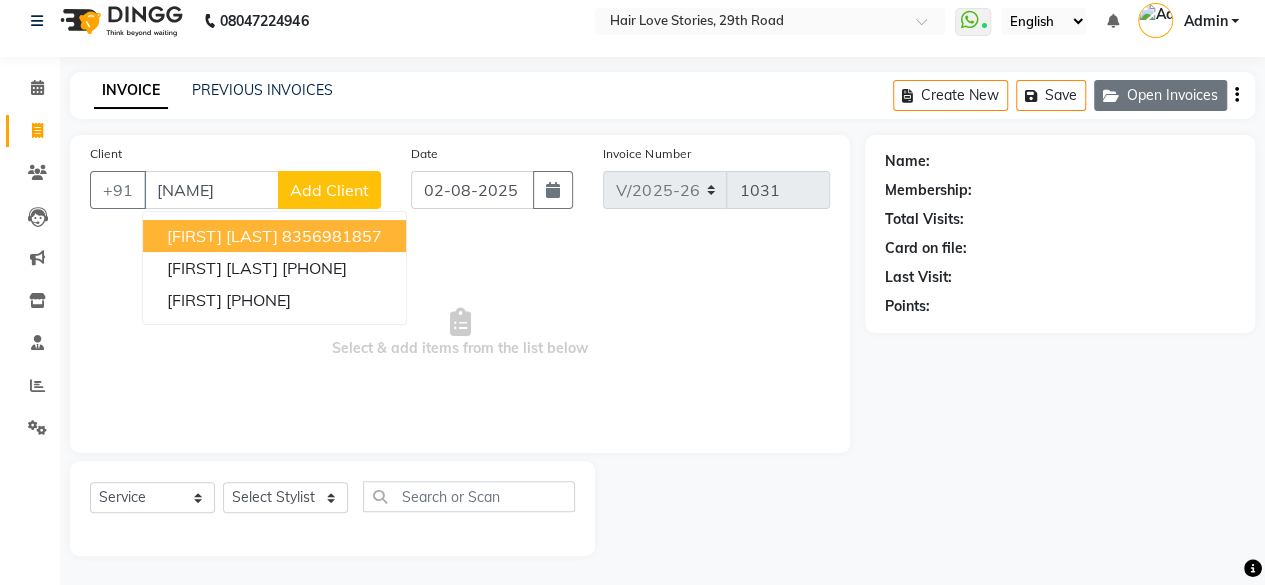click on "Open Invoices" 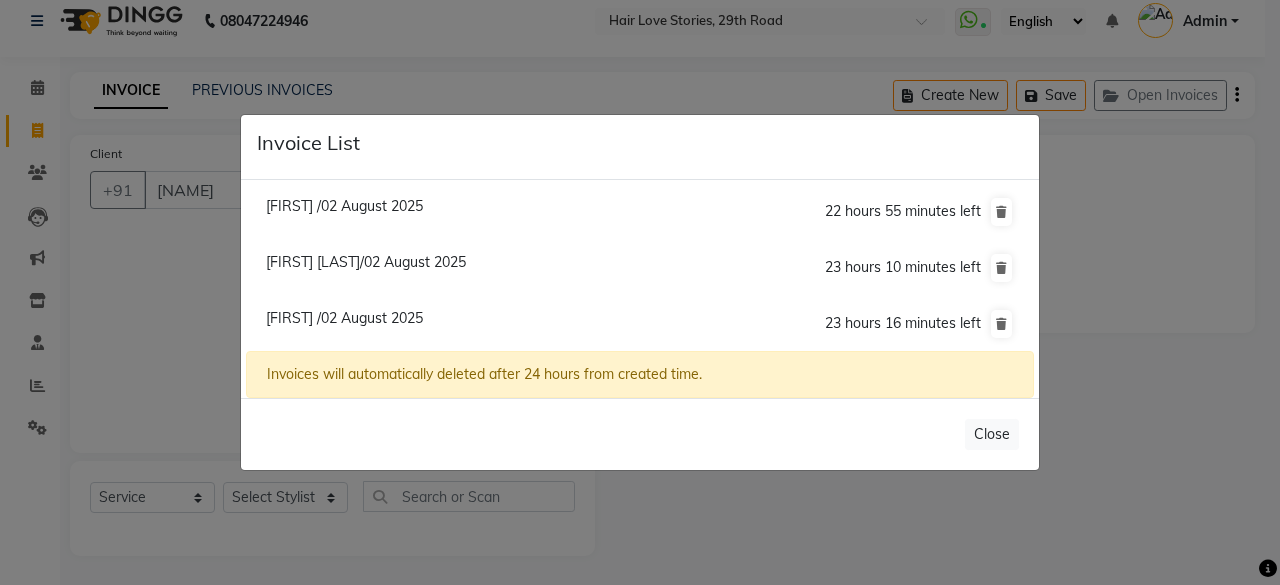 click on "[FIRST] /02 August 2025" 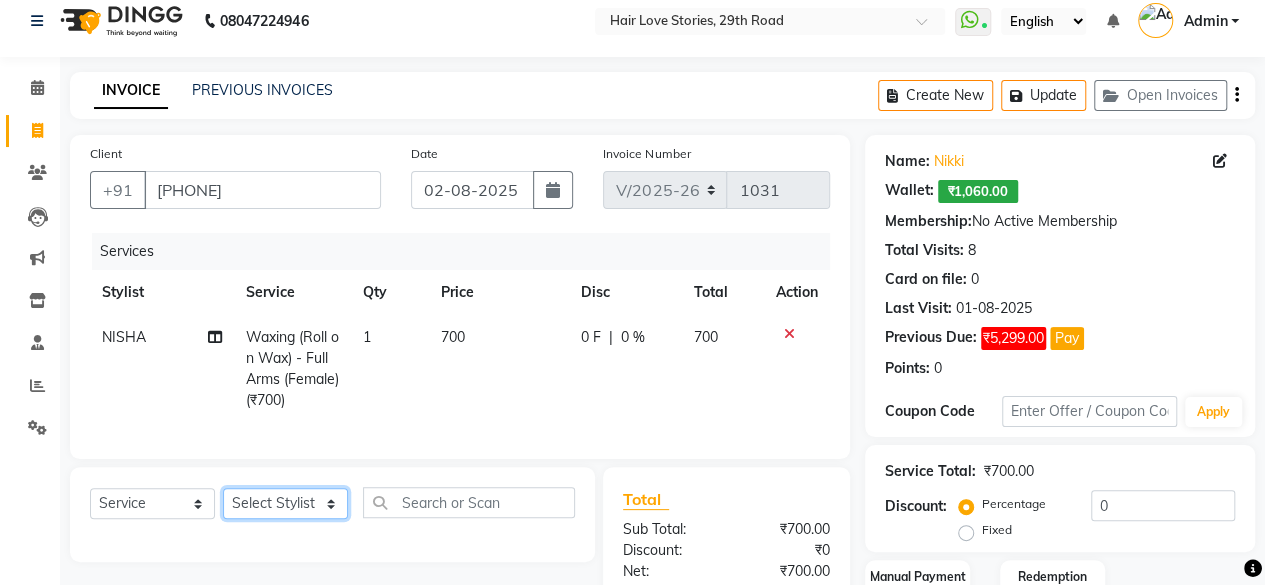 click on "Select Stylist [FIRST] [LAST] [FIRST] [LAST] [FIRST] [LAST] [FIRST] [LAST] [FIRST] [LAST] [FIRST] [LAST] [FIRST] [LAST] [FIRST] [LAST] [FIRST] [LAST] [FIRST] [LAST] [FIRST] [LAST]" 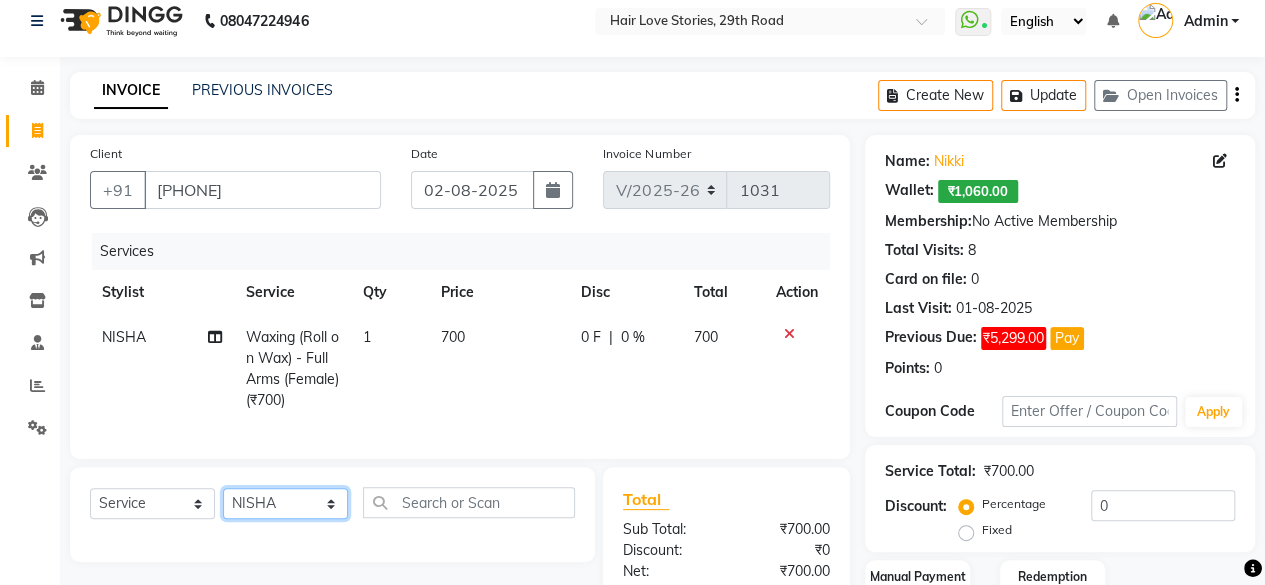 click on "Select Stylist [FIRST] [LAST] [FIRST] [LAST] [FIRST] [LAST] [FIRST] [LAST] [FIRST] [LAST] [FIRST] [LAST] [FIRST] [LAST] [FIRST] [LAST] [FIRST] [LAST] [FIRST] [LAST] [FIRST] [LAST]" 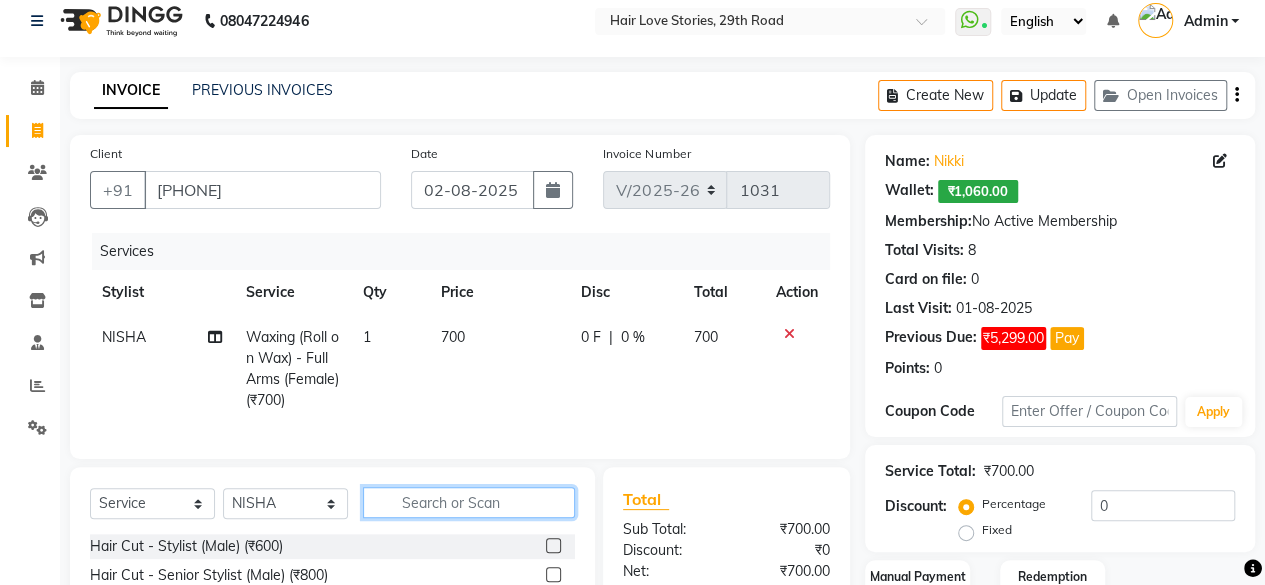 click 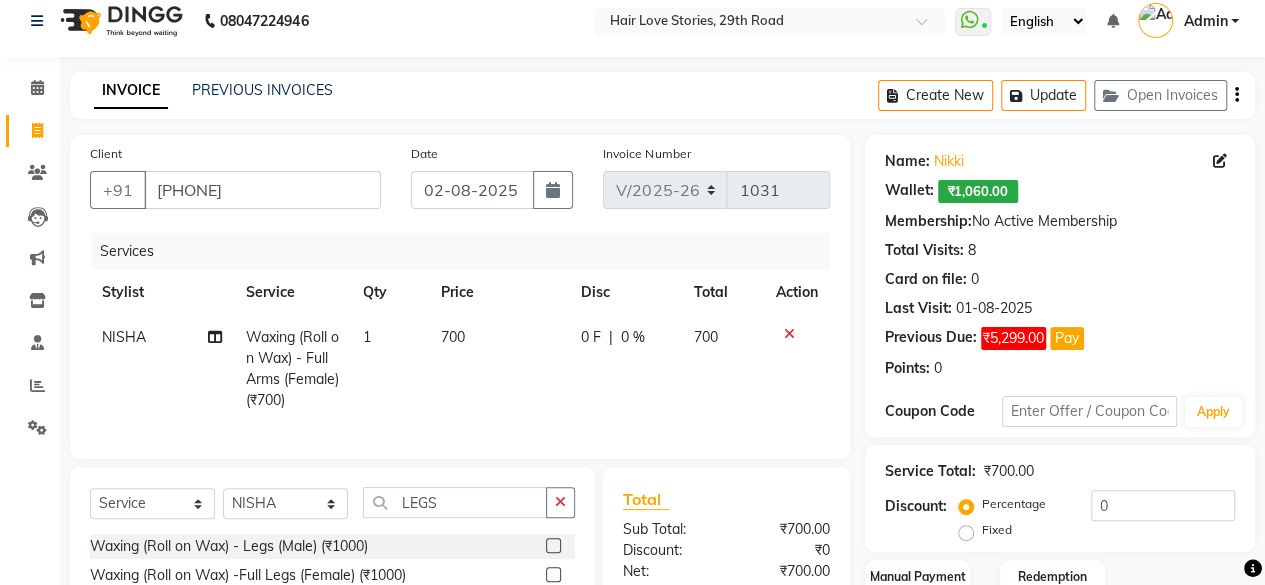 click 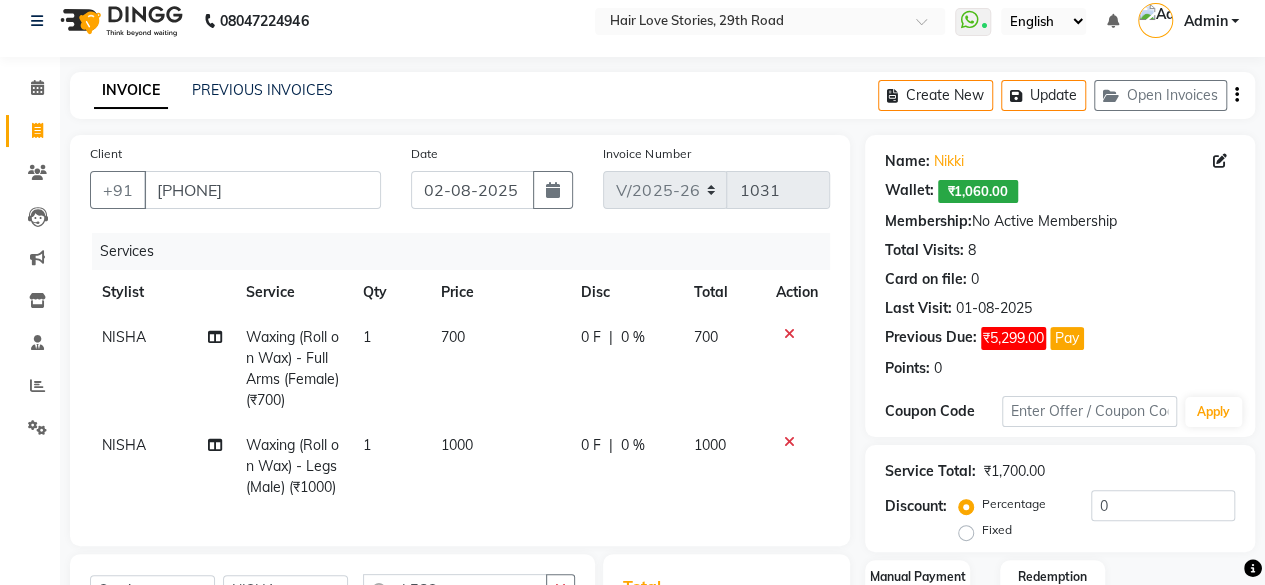 scroll, scrollTop: 344, scrollLeft: 0, axis: vertical 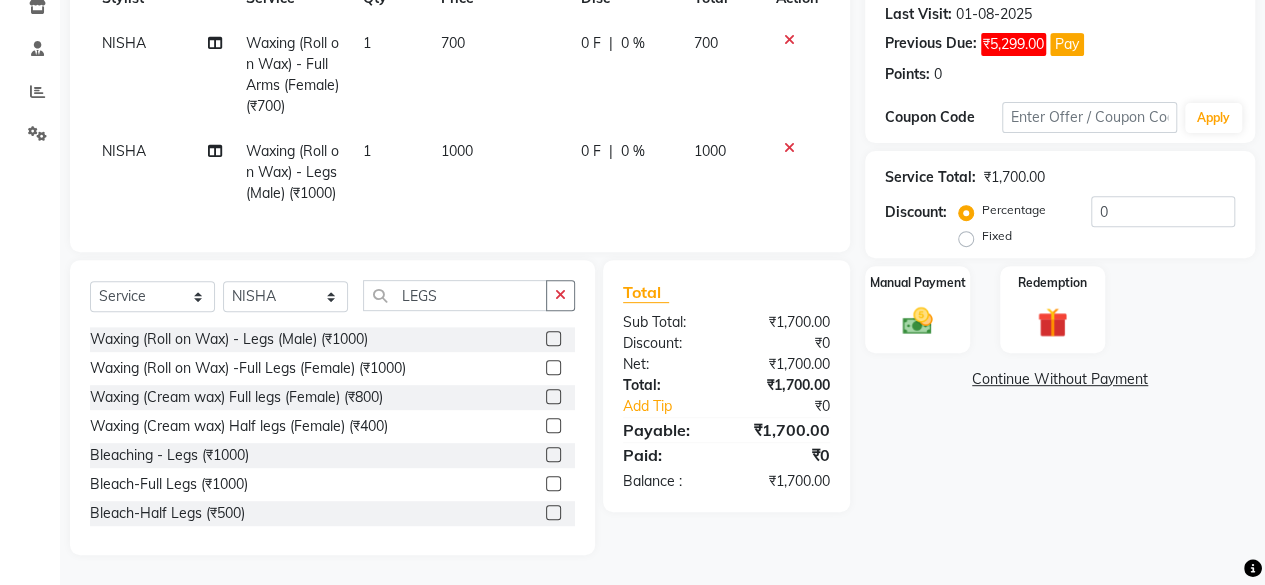 click on "Select Service Product Membership Package Voucher Prepaid Gift Card Select Stylist [FIRST] [LAST] [FIRST] FRONTDESK [FIRST] MANAGER [FIRST] [LAST] [FIRST] [LAST] [FIRST] [LAST] [FIRST] [LAST] [FIRST] [LAST] Waxing (Roll on Wax) - Legs (Male) (₹1000) Waxing (Roll on Wax) -Full Legs (Female) (₹1000) Waxing (Cream wax) Full legs (Female) (₹800) Waxing (Cream wax) Half legs (Female) (₹400) Bleaching - Legs (₹1000) Bleach-Full Legs (₹1000) Bleach-Half Legs (₹500) D-Tan-Full Legs (₹1000)" 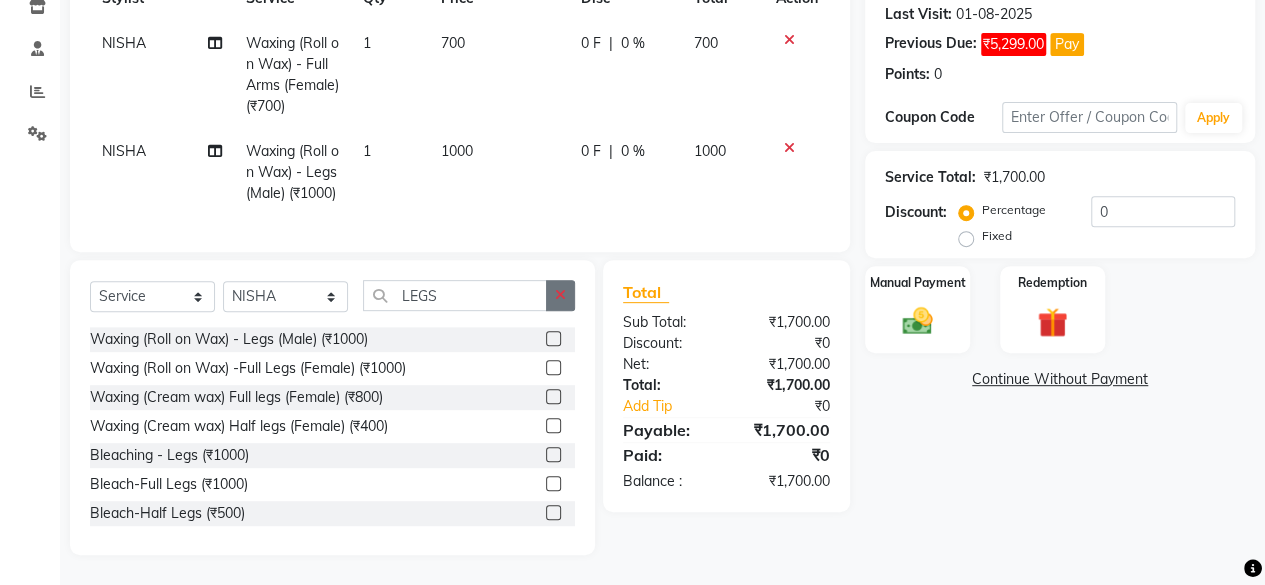 click 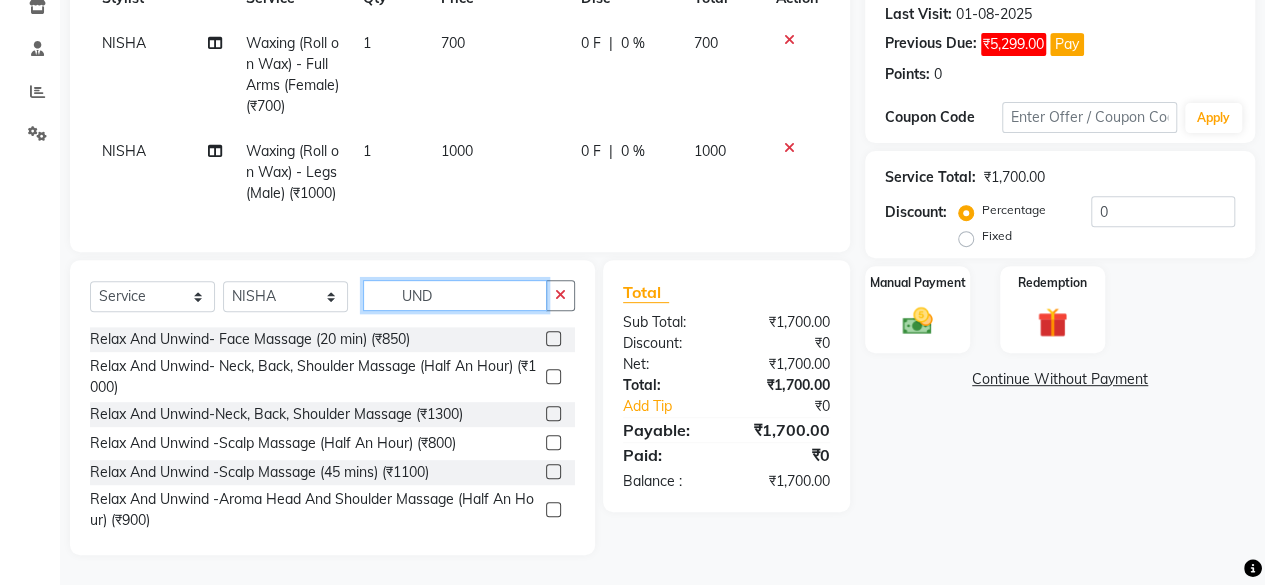scroll, scrollTop: 300, scrollLeft: 0, axis: vertical 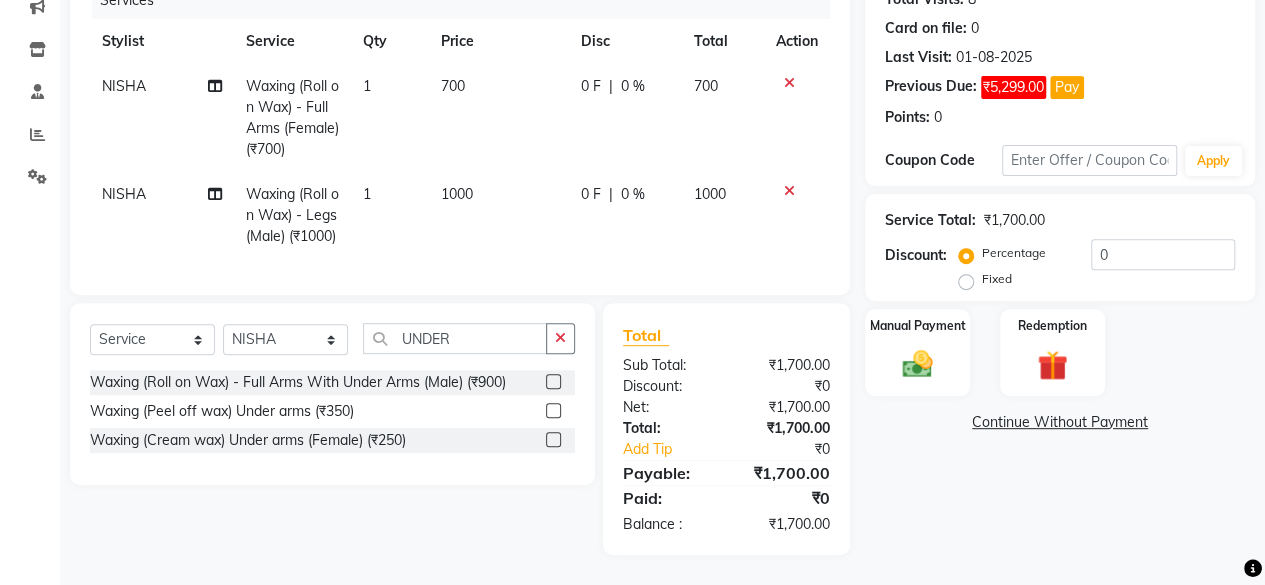 click 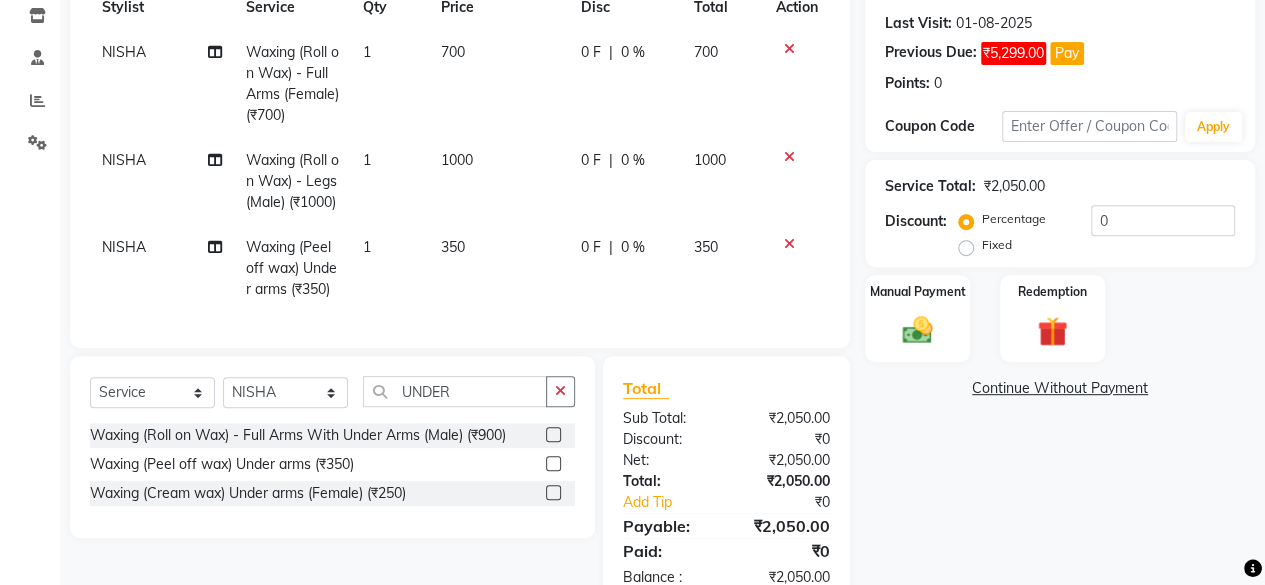 drag, startPoint x: 1016, startPoint y: 483, endPoint x: 1140, endPoint y: 228, distance: 283.5507 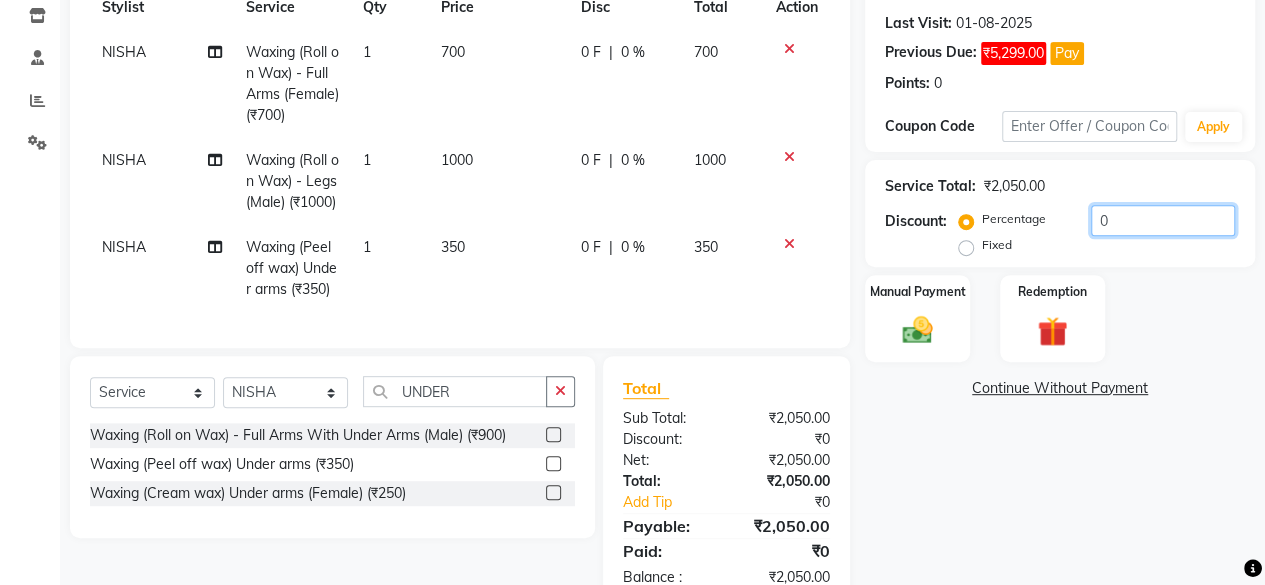 click on "0" 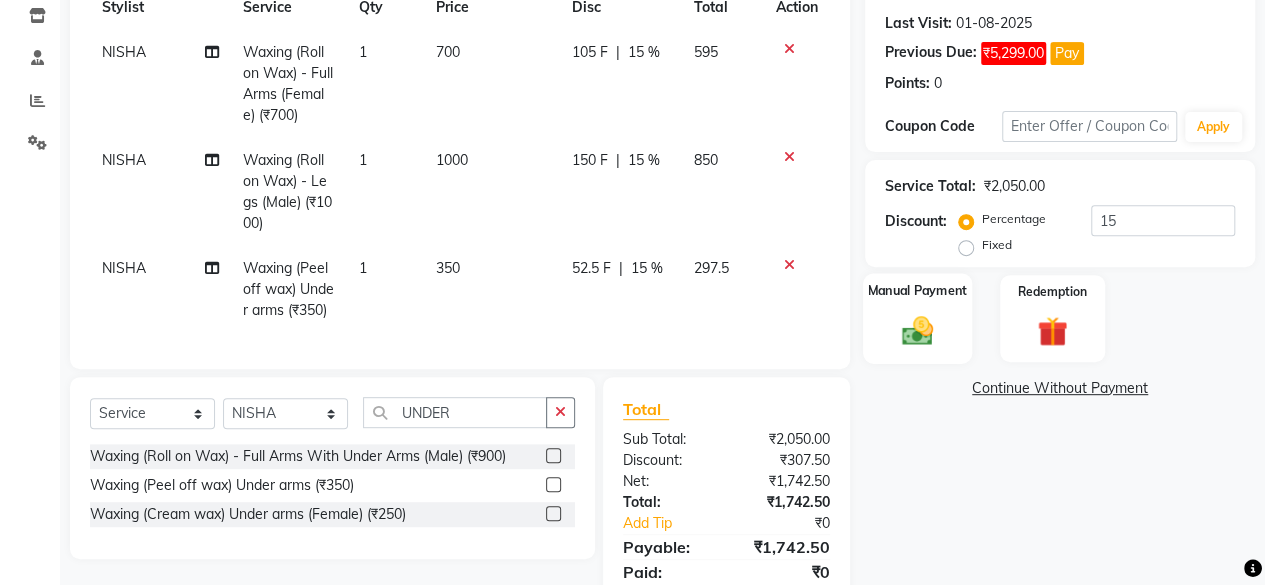 click 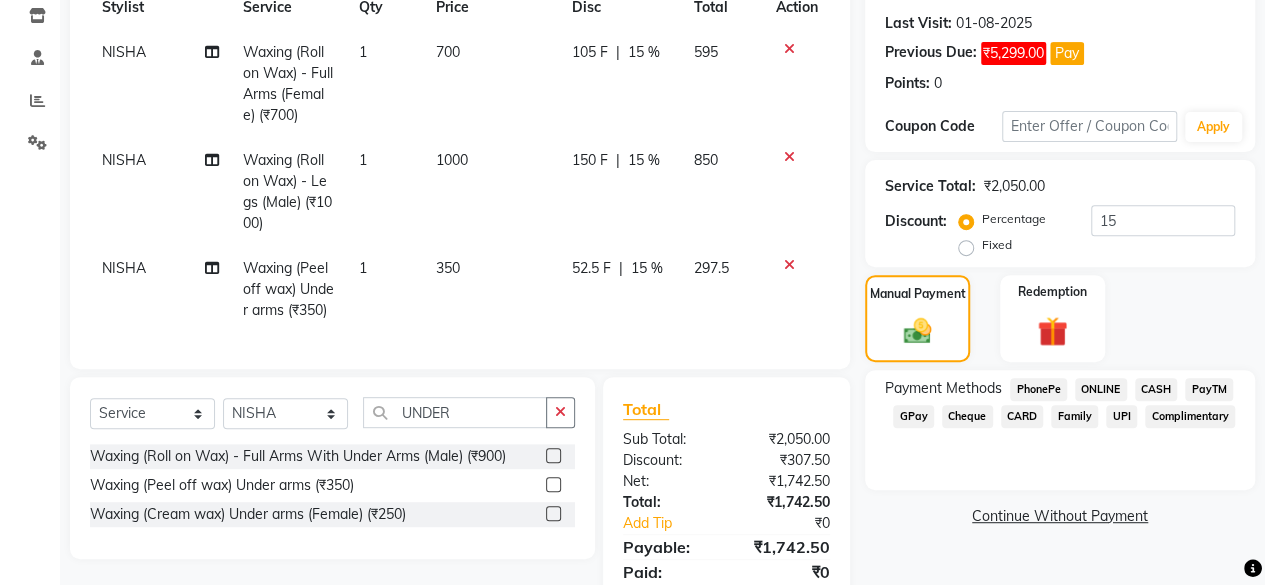 scroll, scrollTop: 408, scrollLeft: 0, axis: vertical 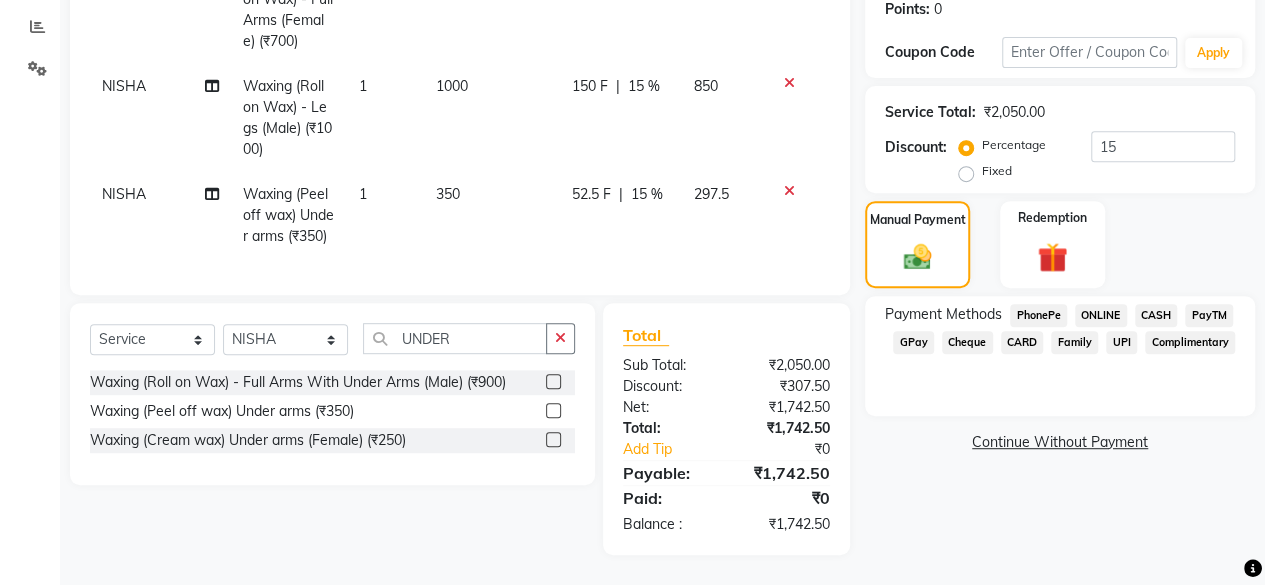 click on "CASH" 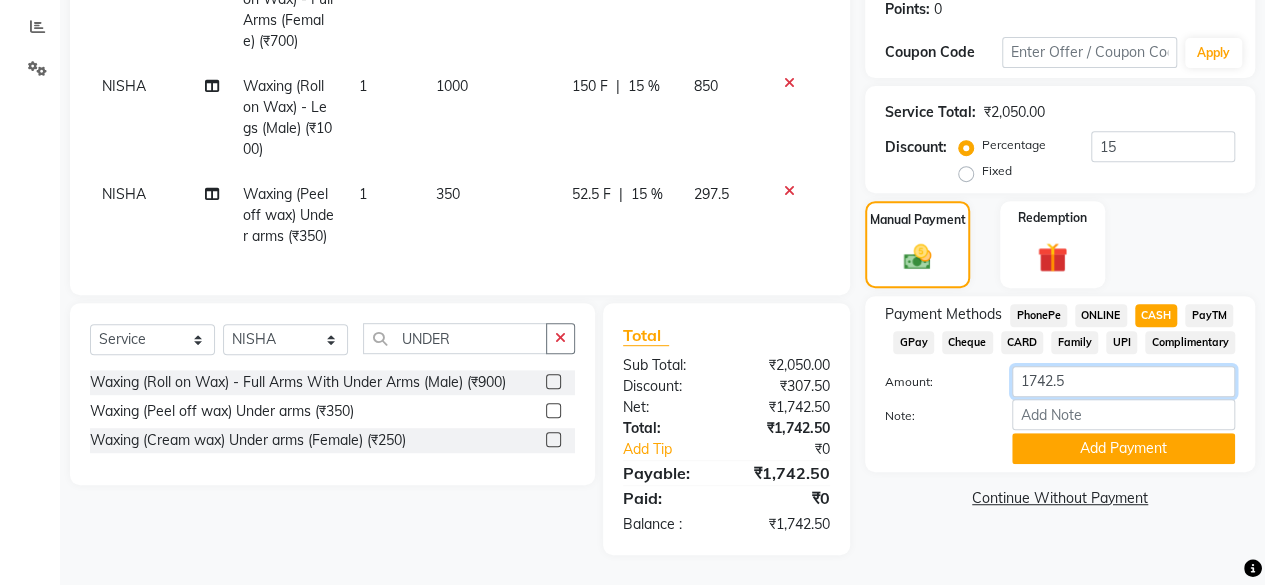 click on "1742.5" 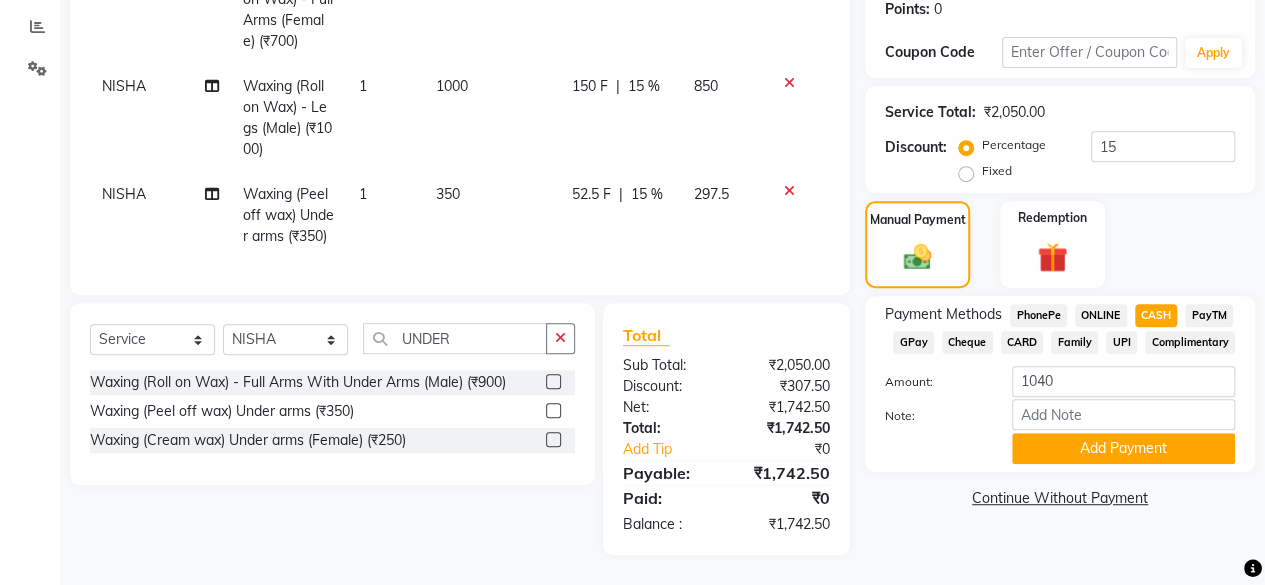 click on "CARD" 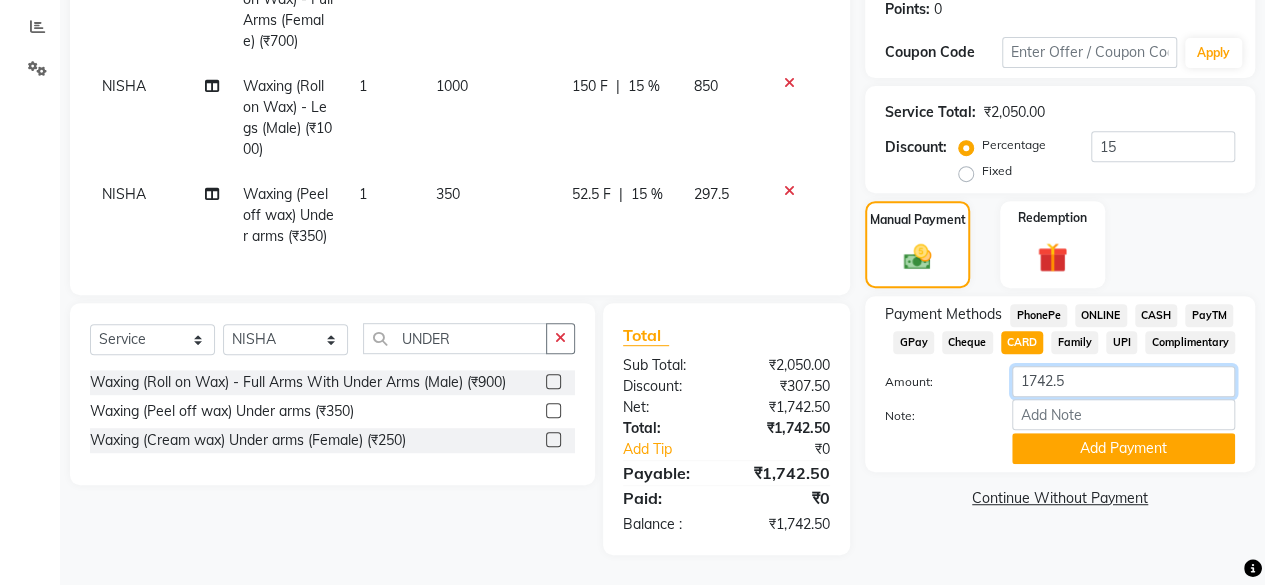 click on "1742.5" 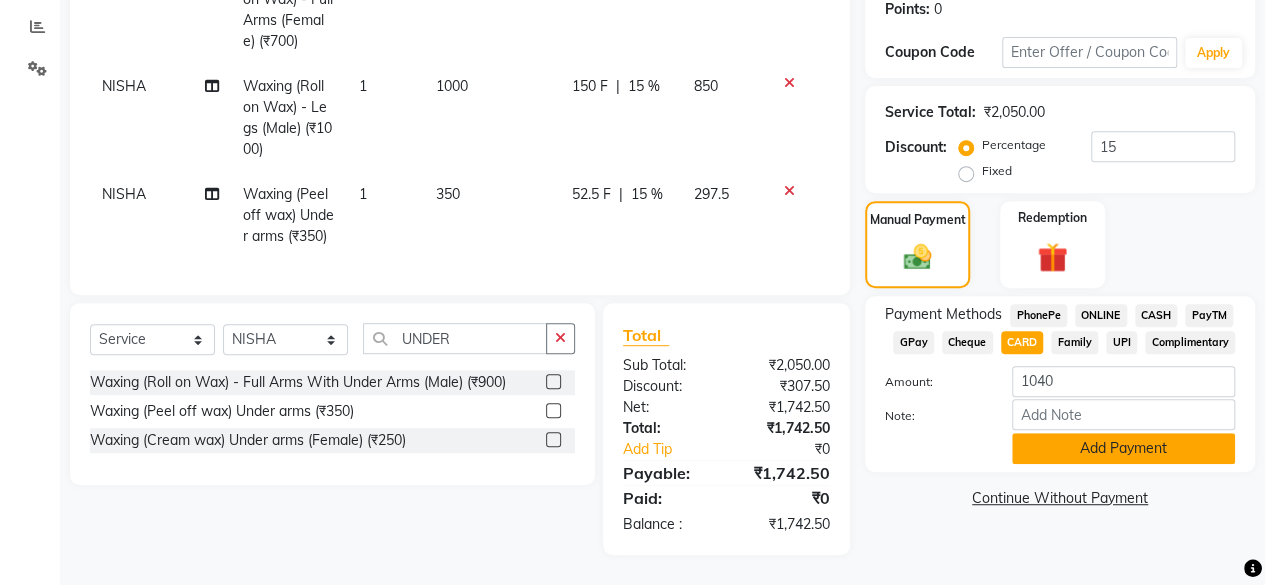 click on "Add Payment" 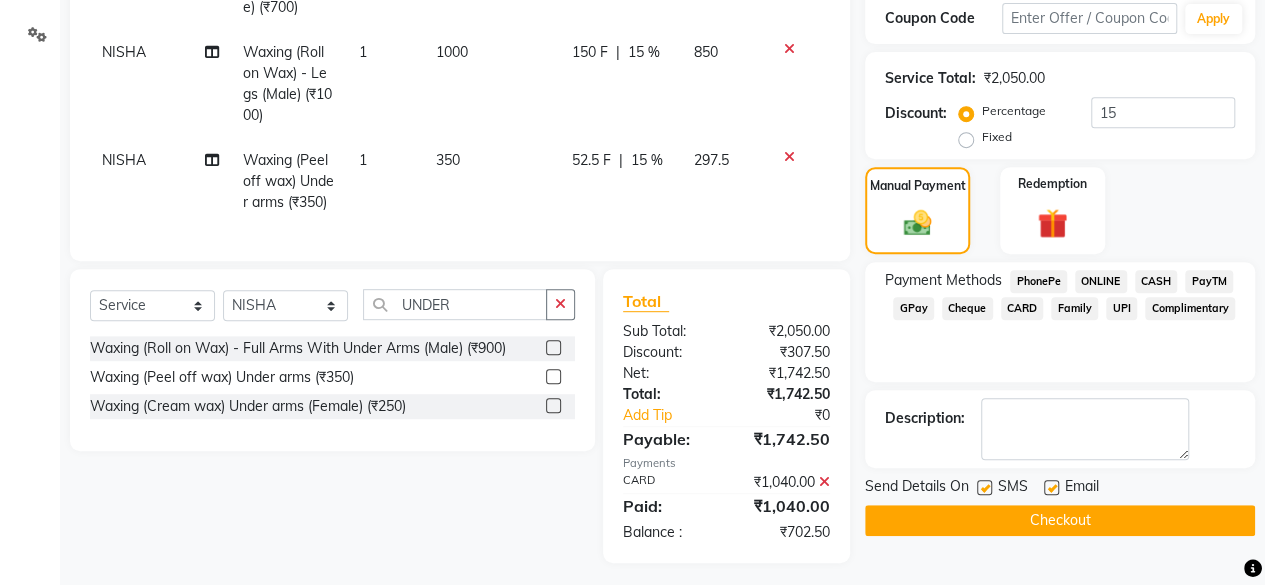 scroll, scrollTop: 450, scrollLeft: 0, axis: vertical 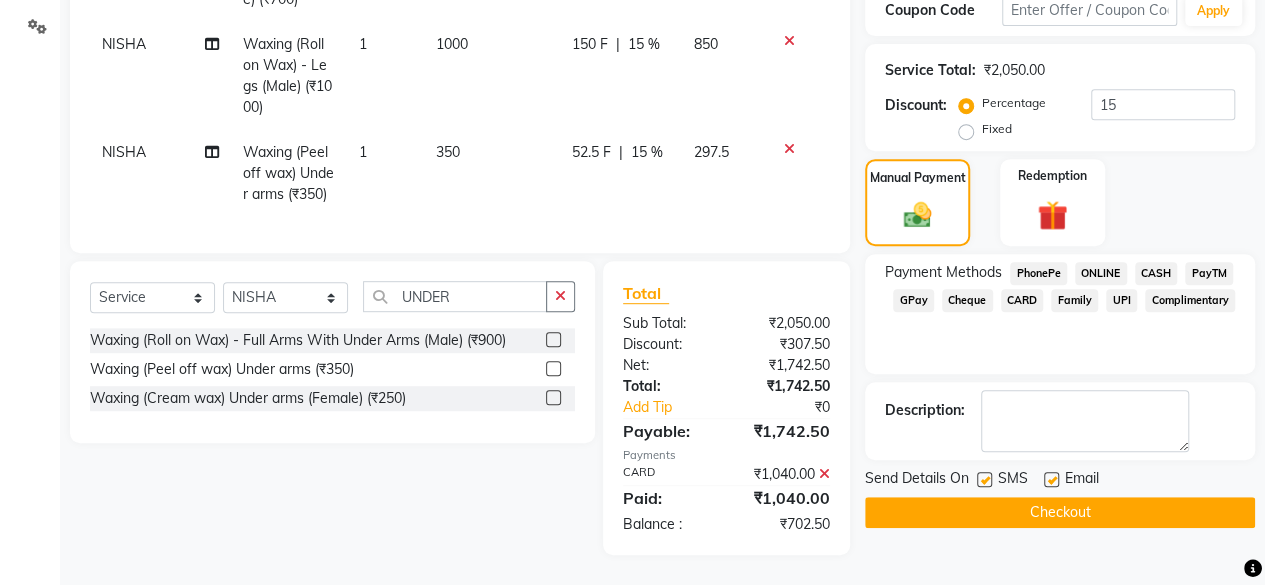 click 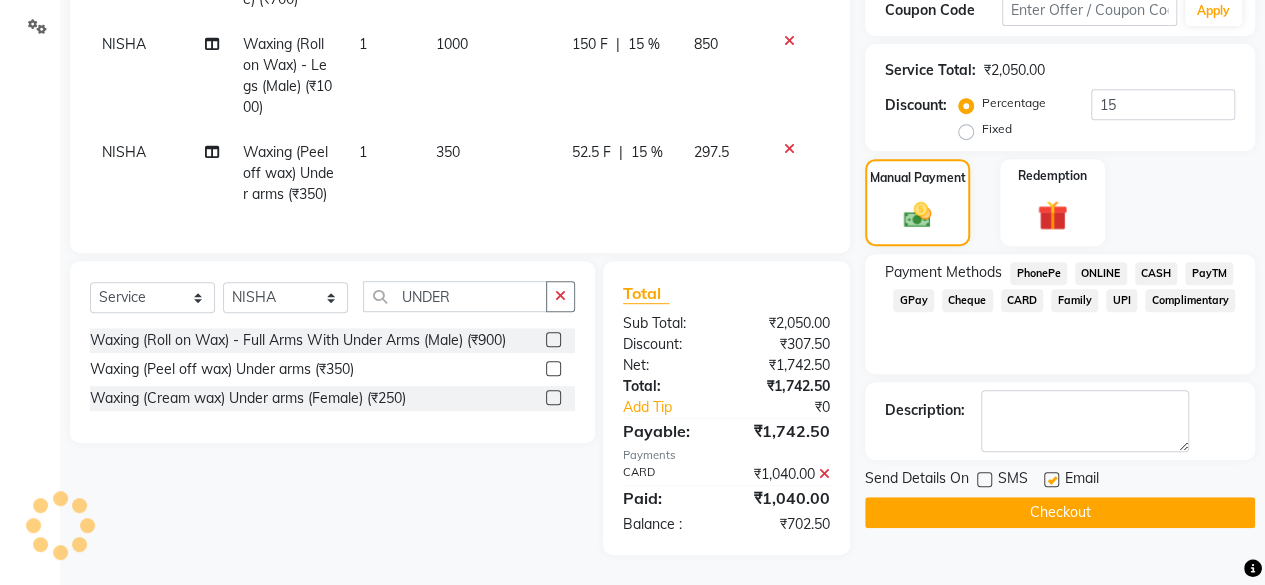 click on "Checkout" 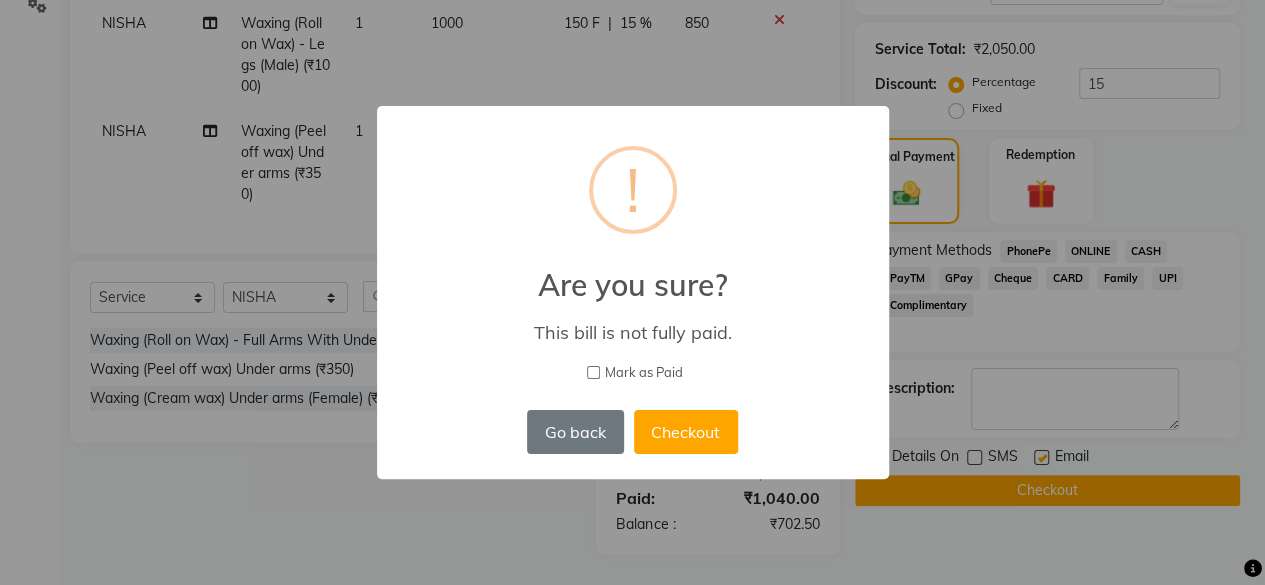 scroll, scrollTop: 429, scrollLeft: 0, axis: vertical 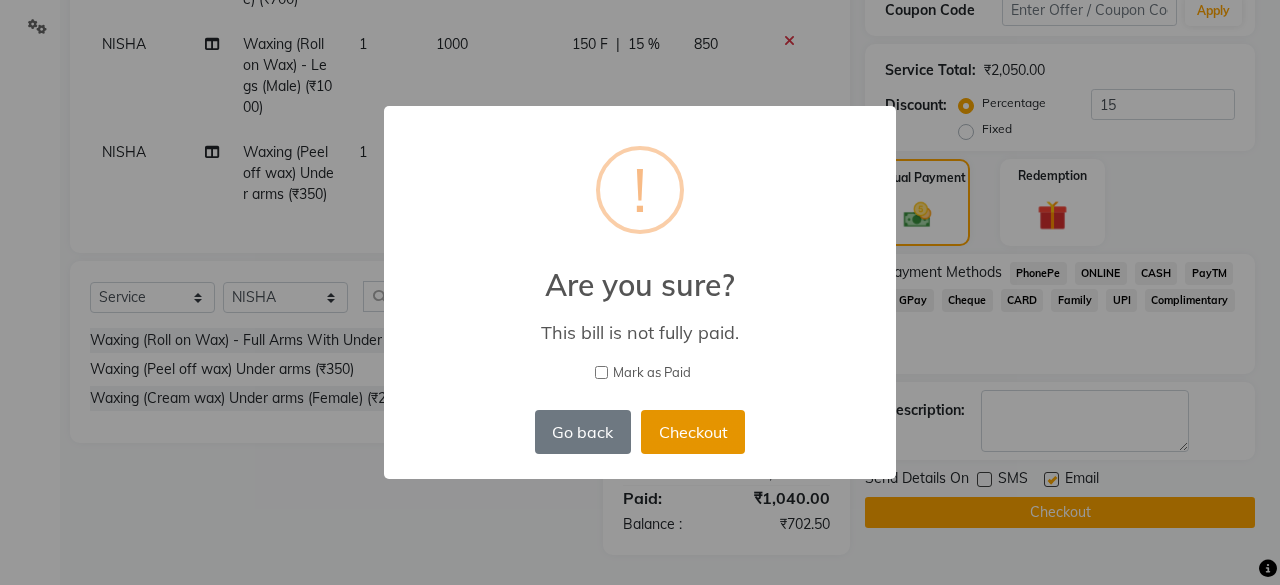 click on "Checkout" at bounding box center [693, 432] 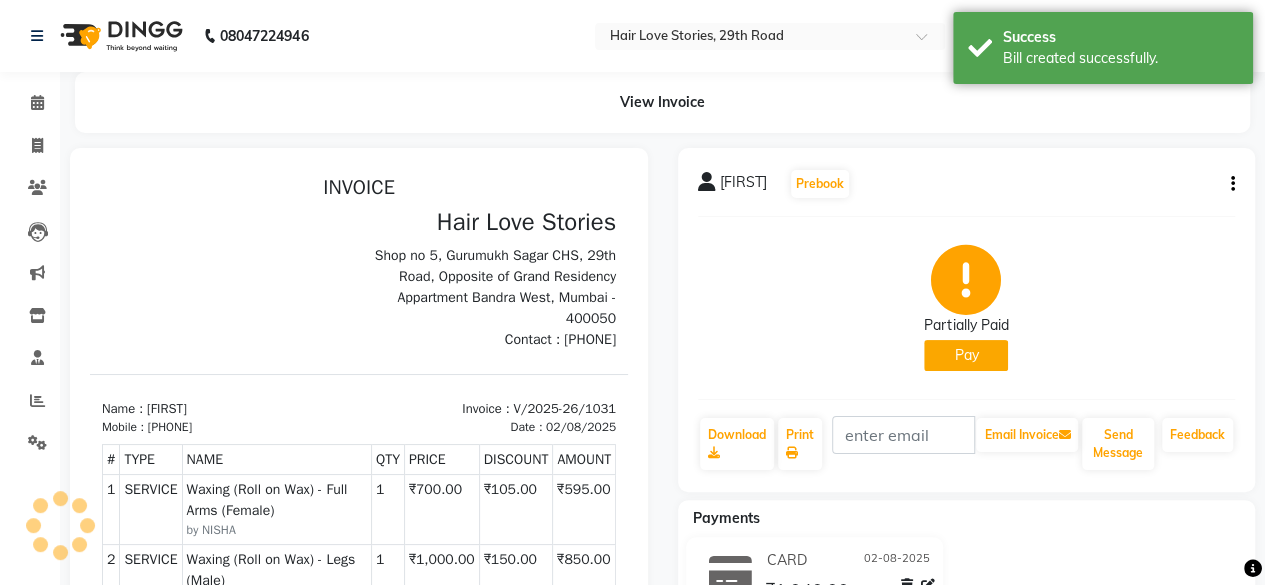 scroll, scrollTop: 0, scrollLeft: 0, axis: both 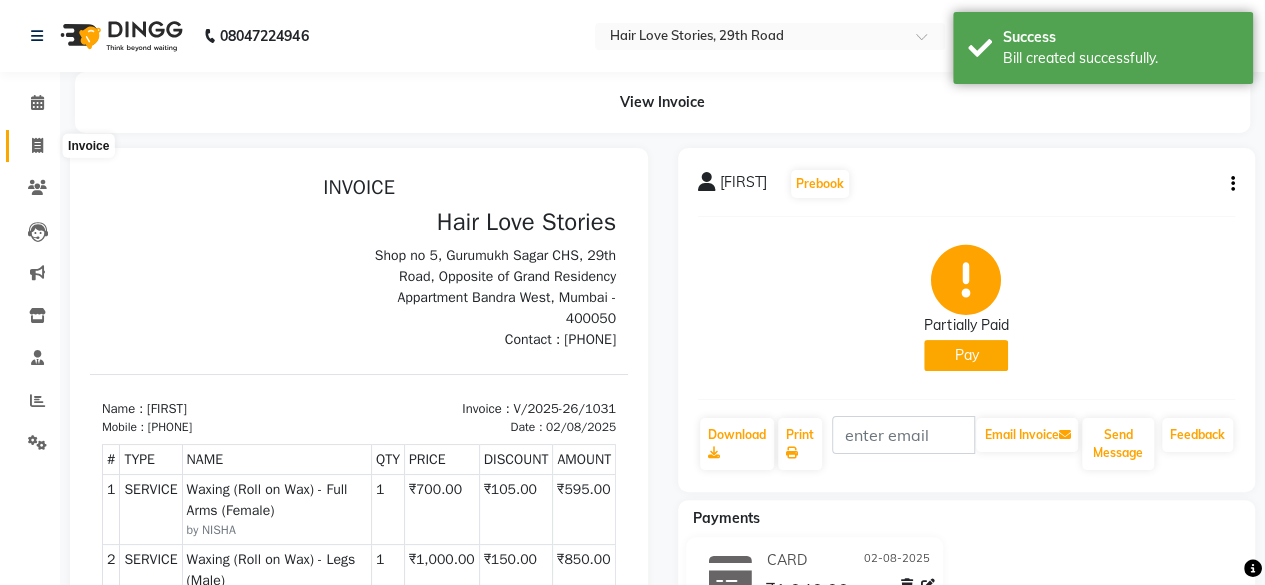 click 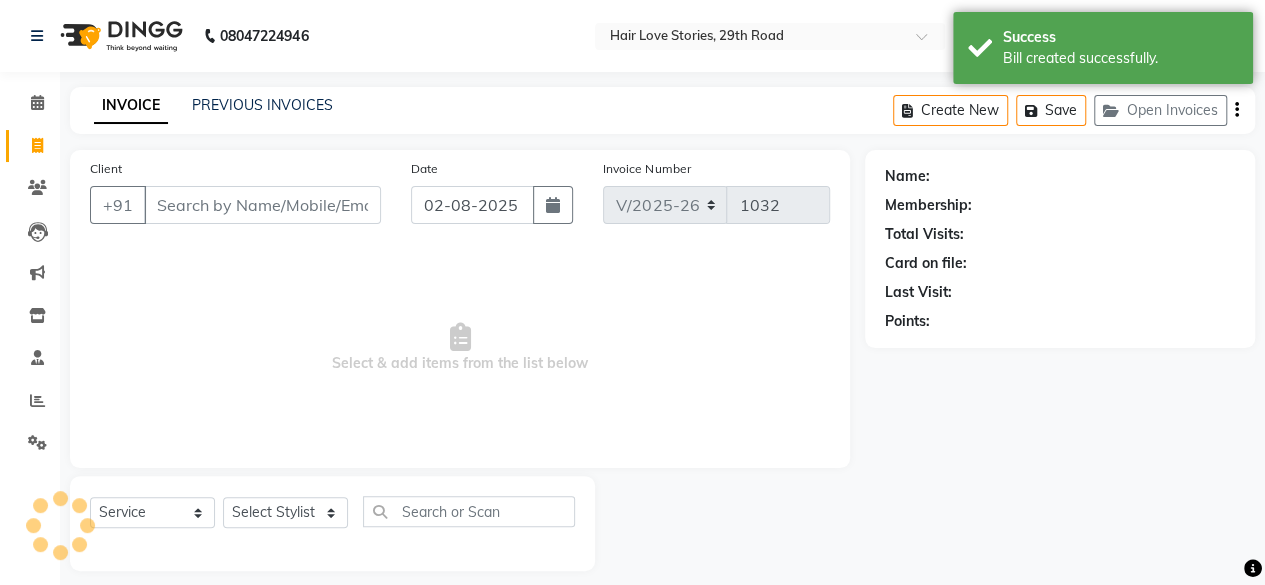 scroll, scrollTop: 15, scrollLeft: 0, axis: vertical 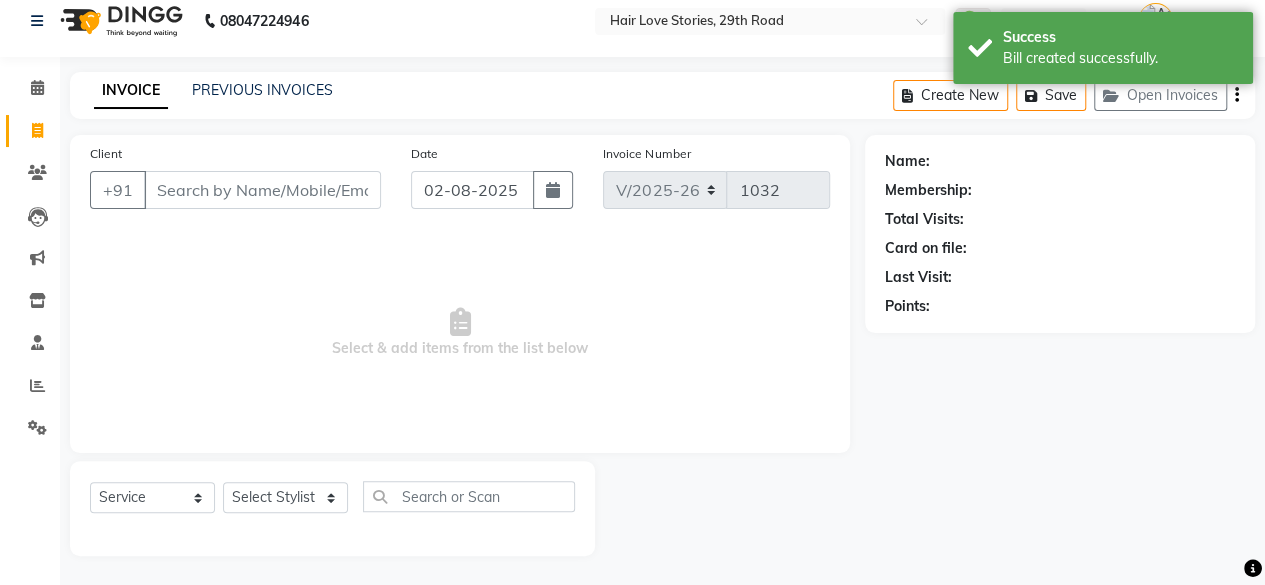 click on "Client" at bounding box center (262, 190) 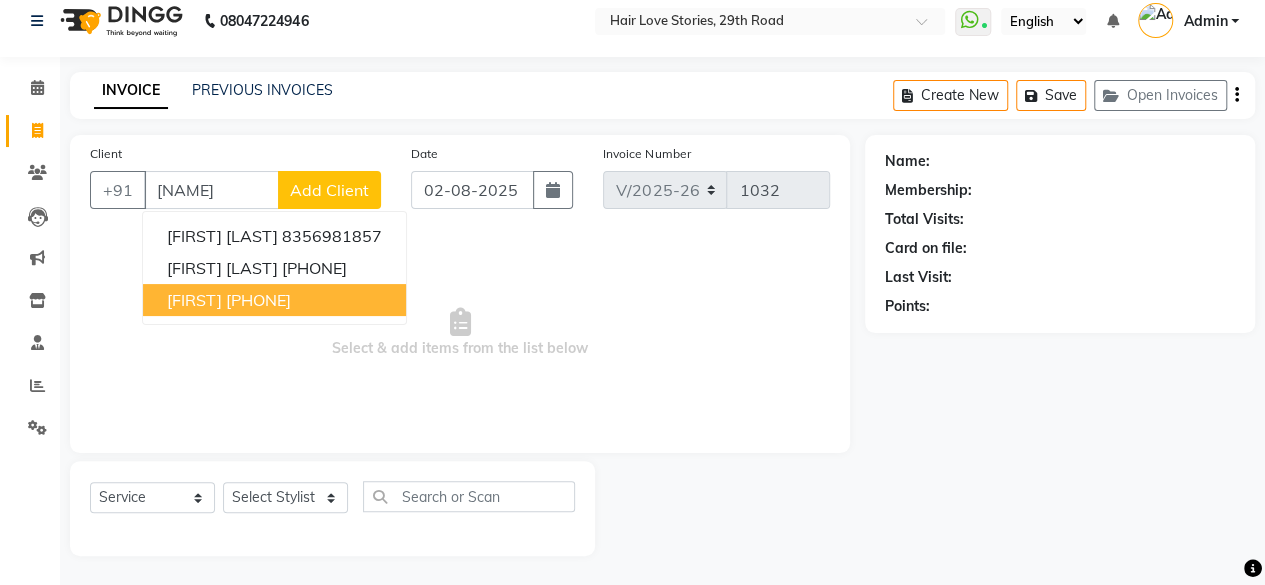 click on "[PHONE]" at bounding box center (258, 300) 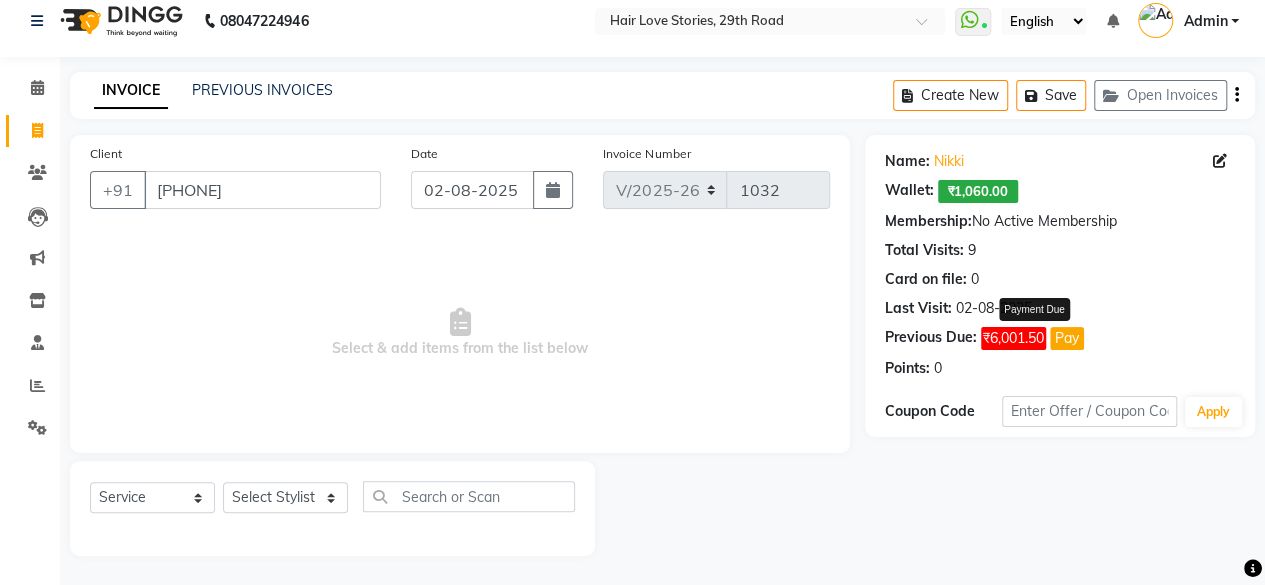 click on "Pay" 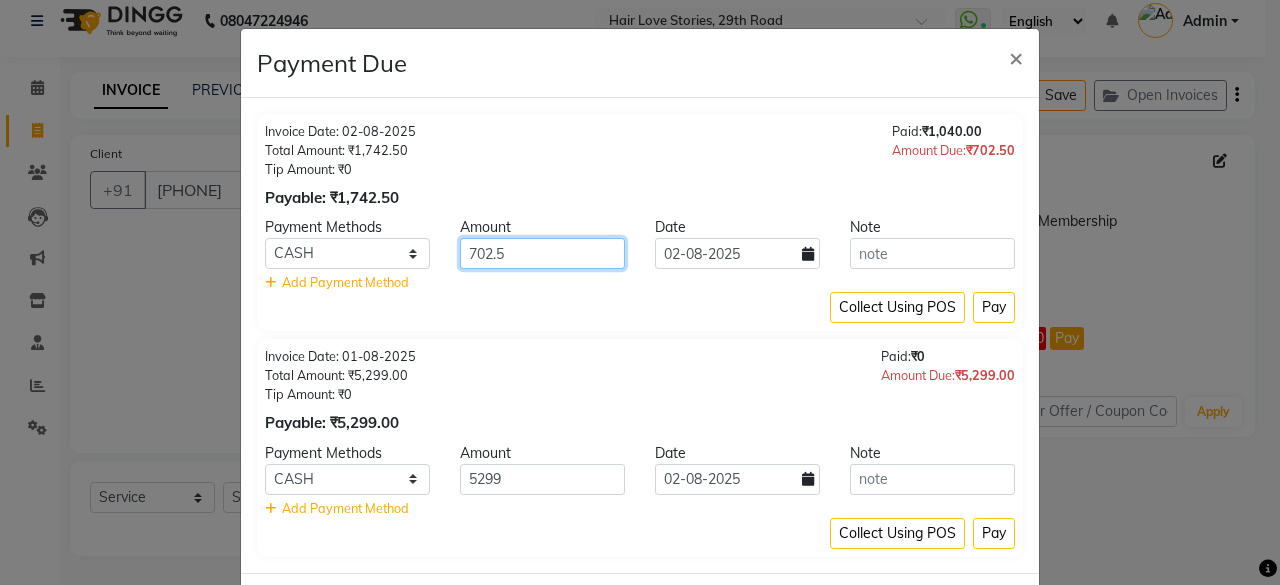 click on "702.5" 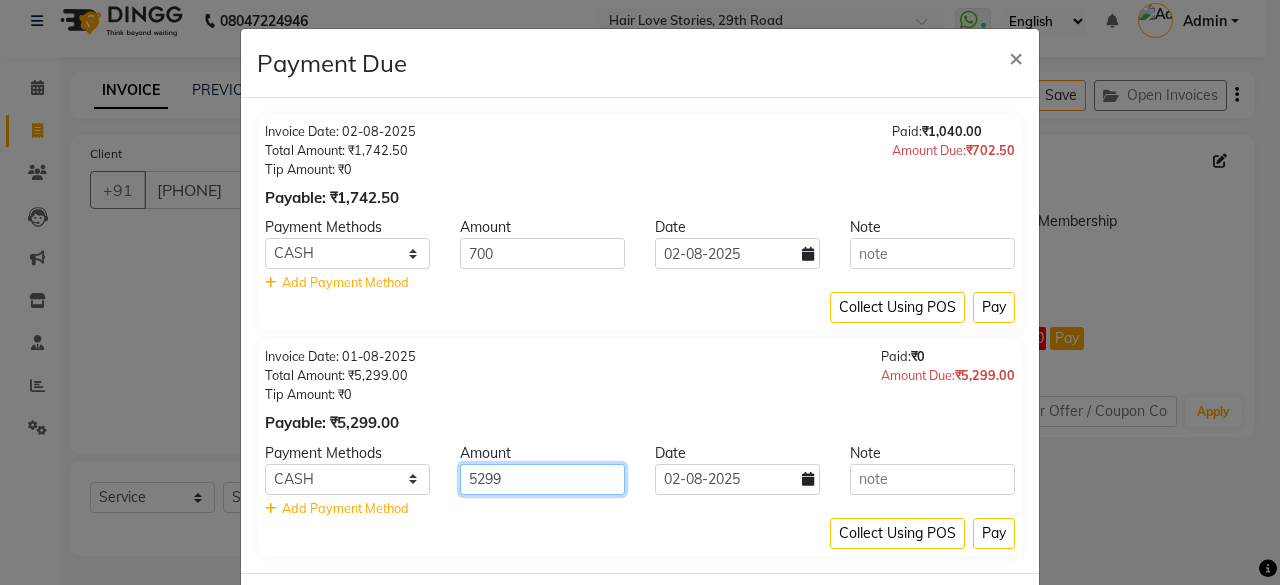 click on "5299" 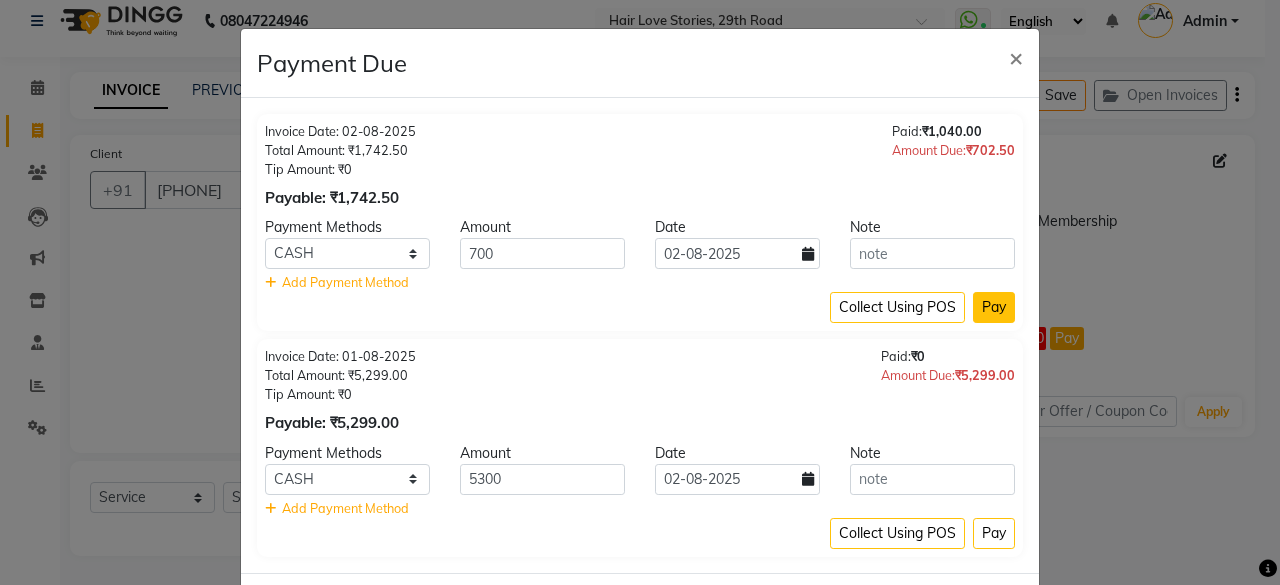 click on "Pay" 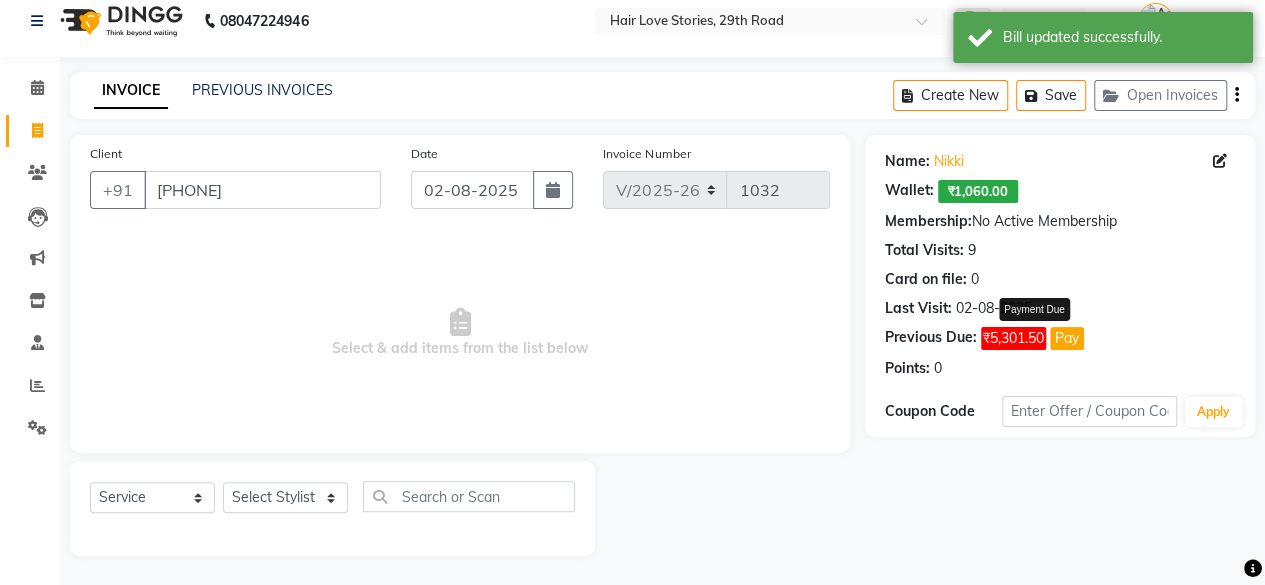 click on "Pay" 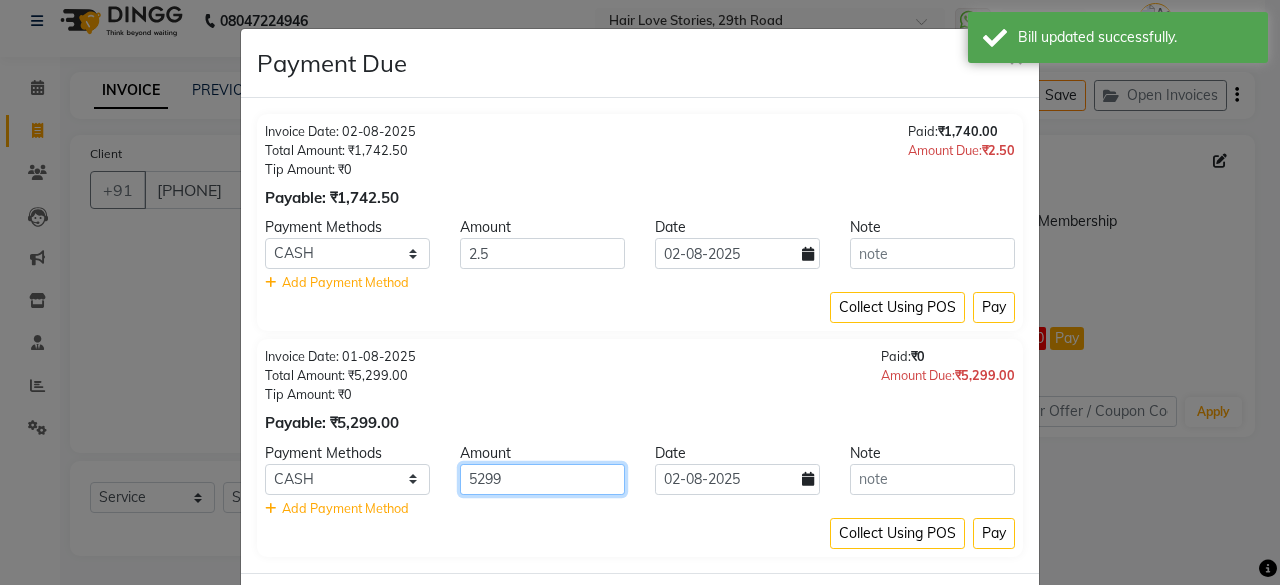 click on "5299" 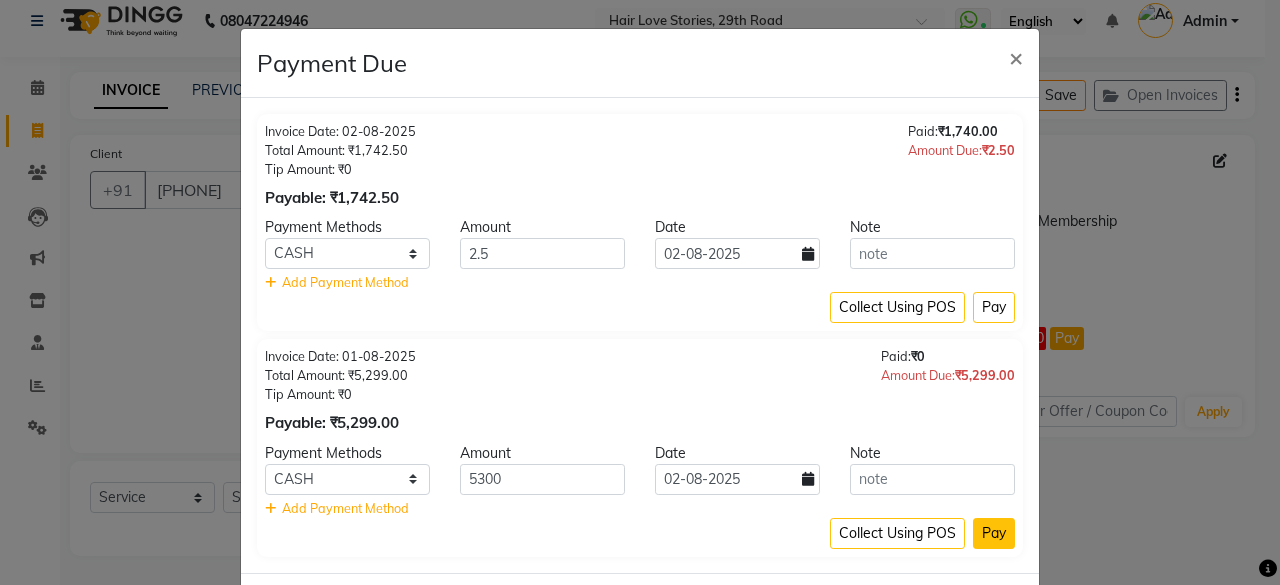 click on "Pay" 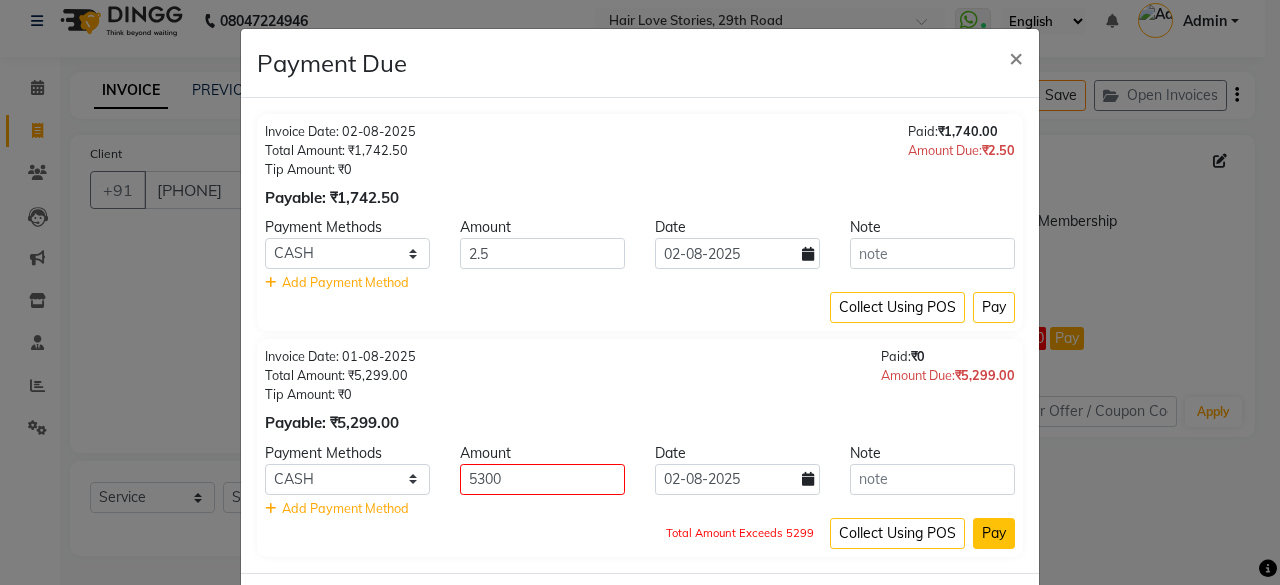 click on "Pay" 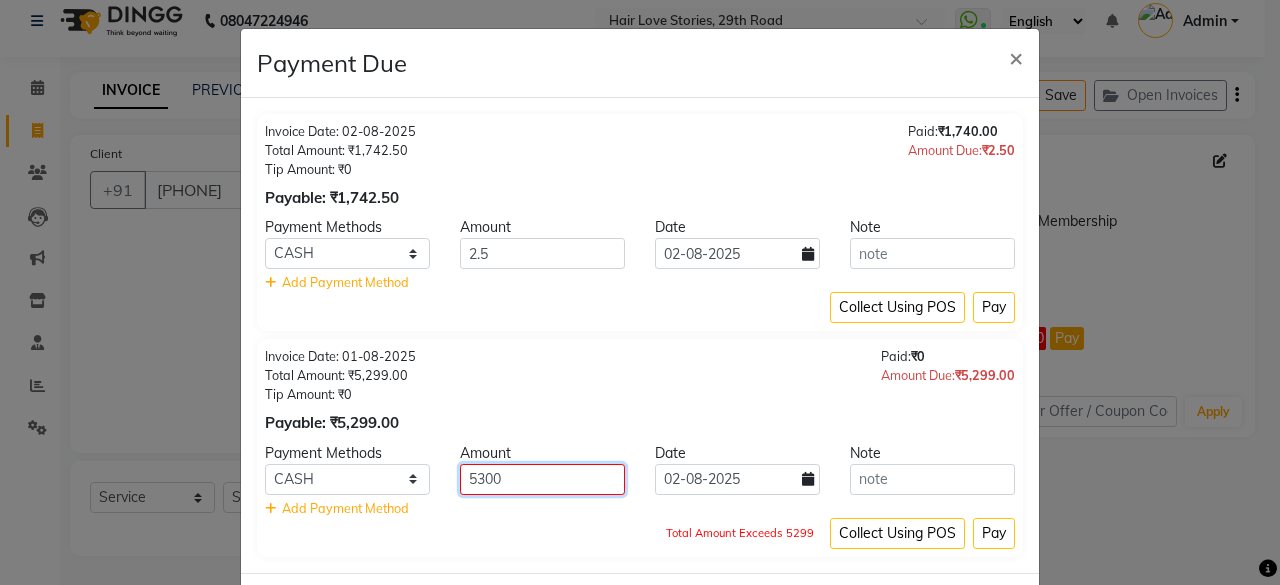 click on "5300" 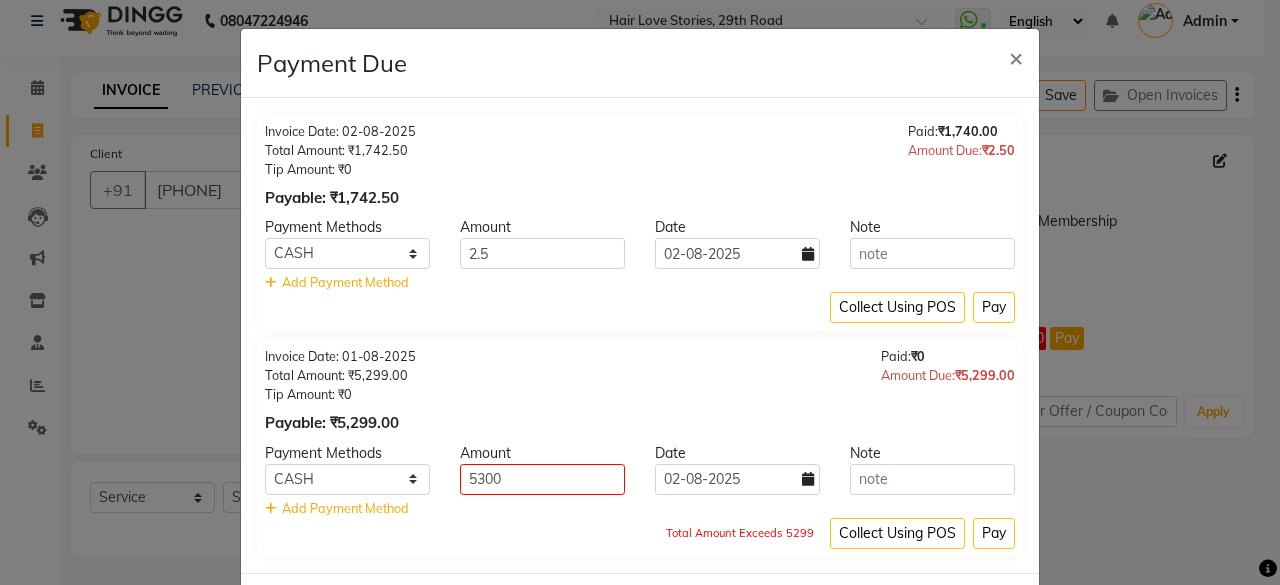 click on "Total Amount Exceeds 5299" 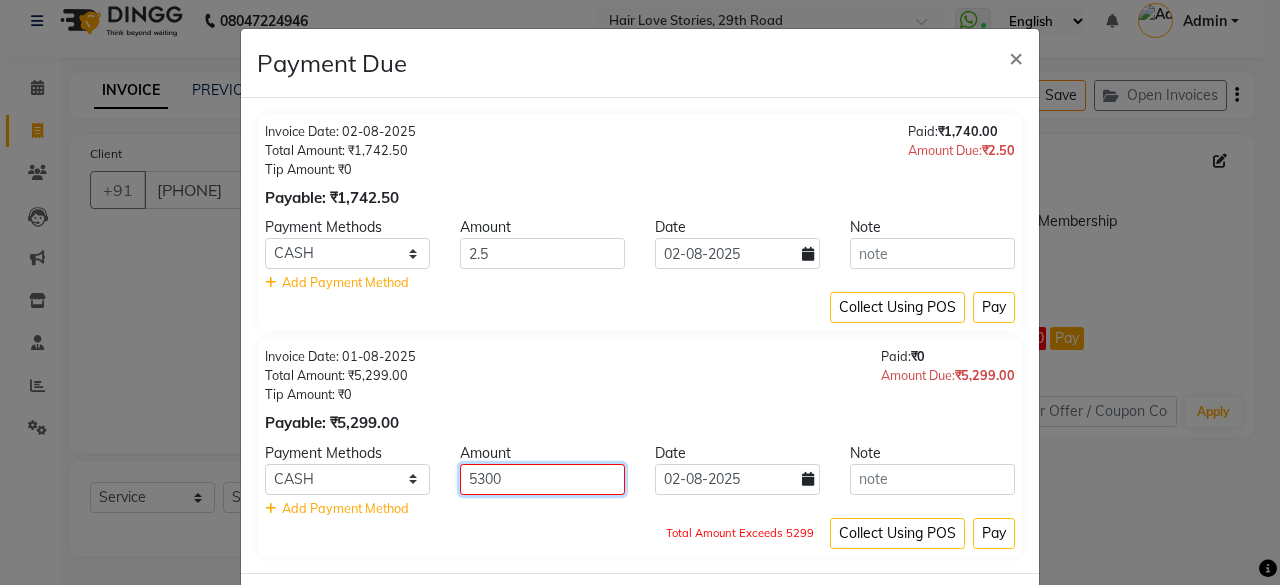click on "5300" 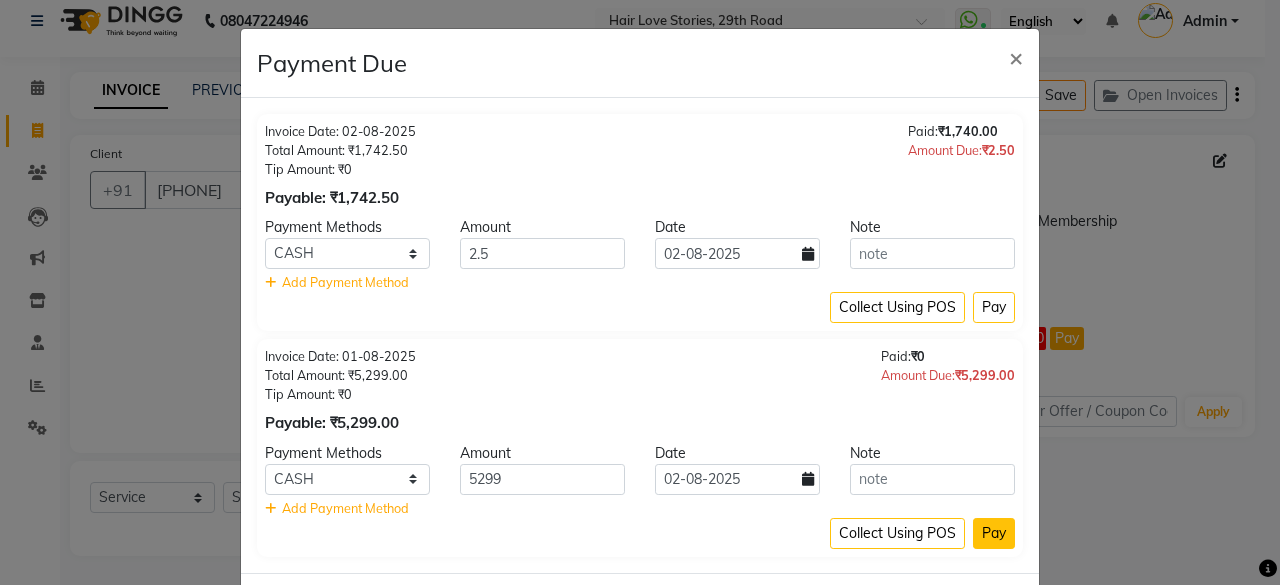 click on "Pay" 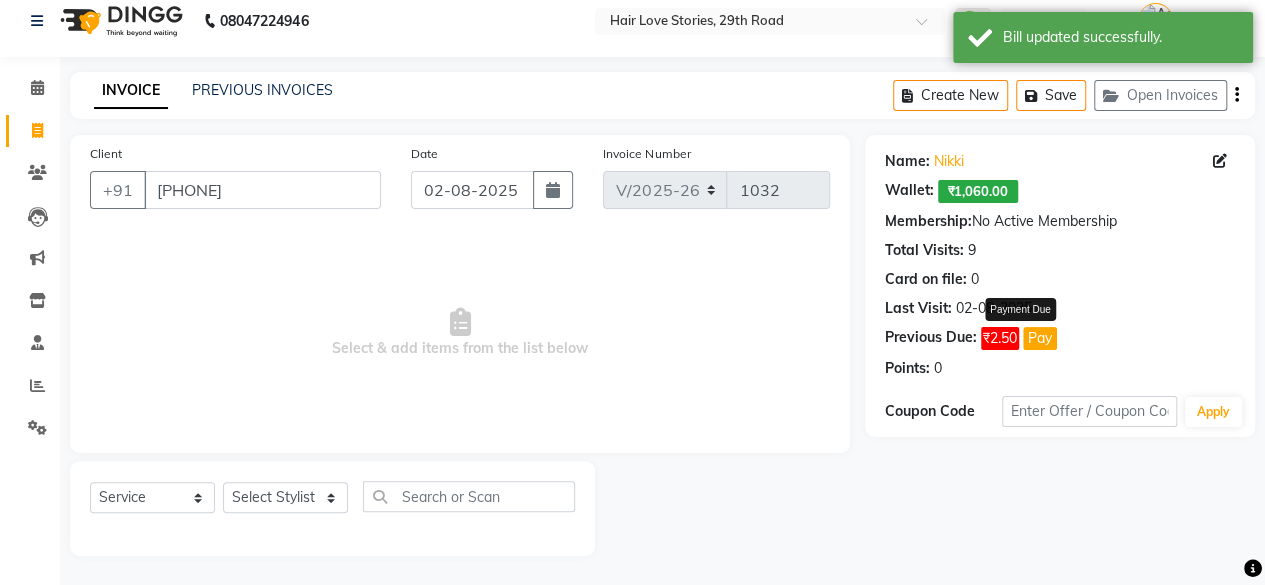 click on "Pay" 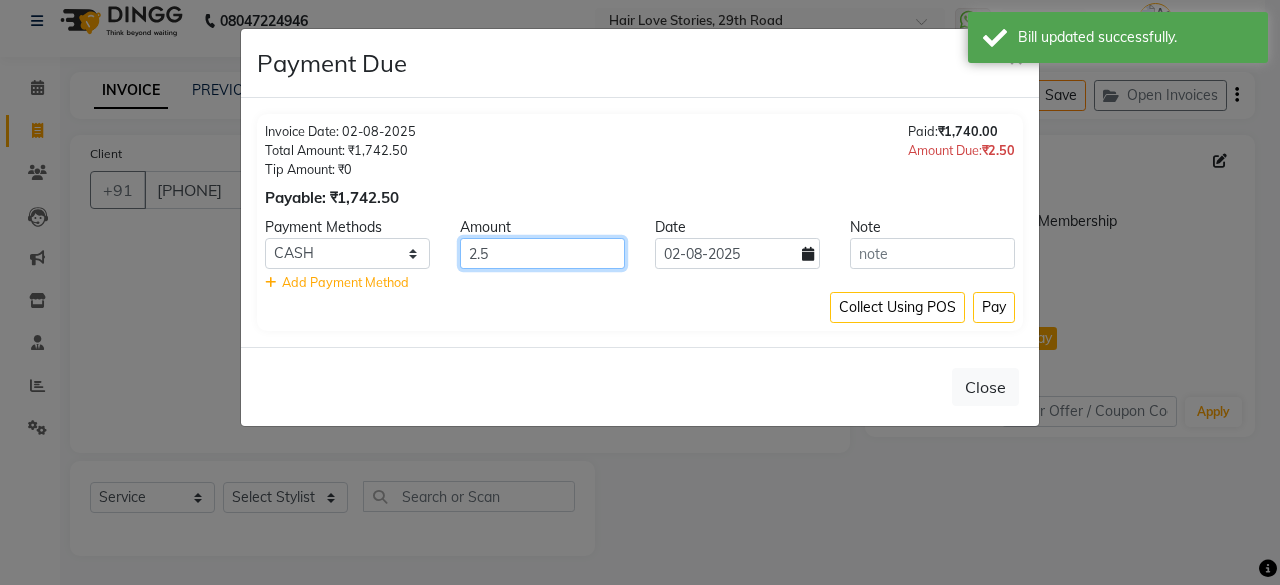 click on "2.5" 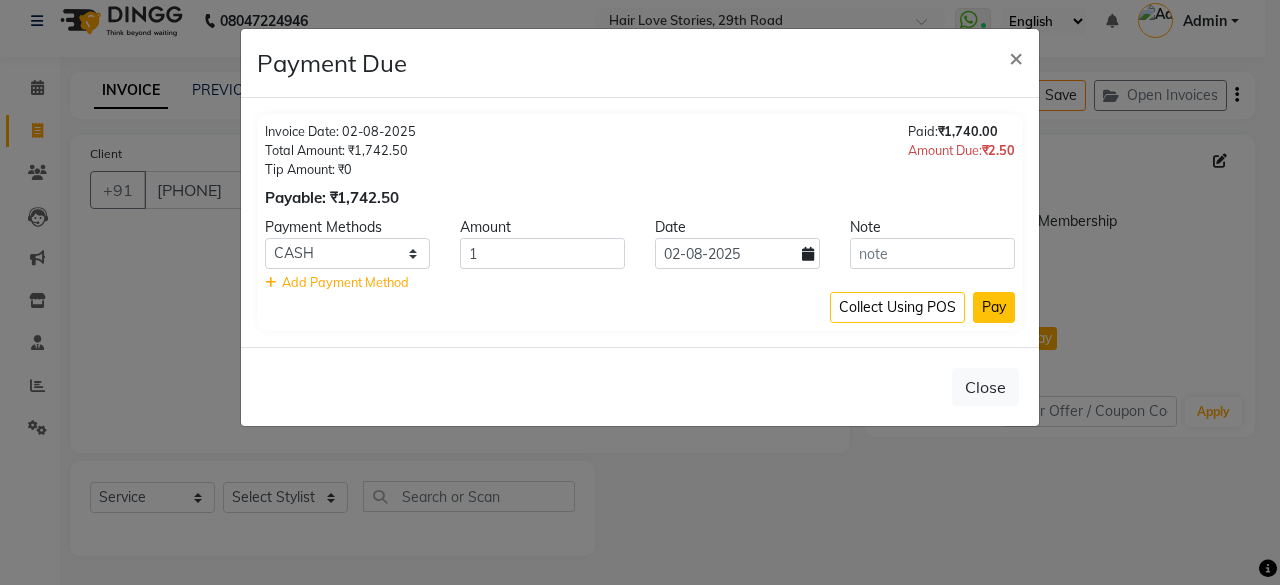 click on "Pay" 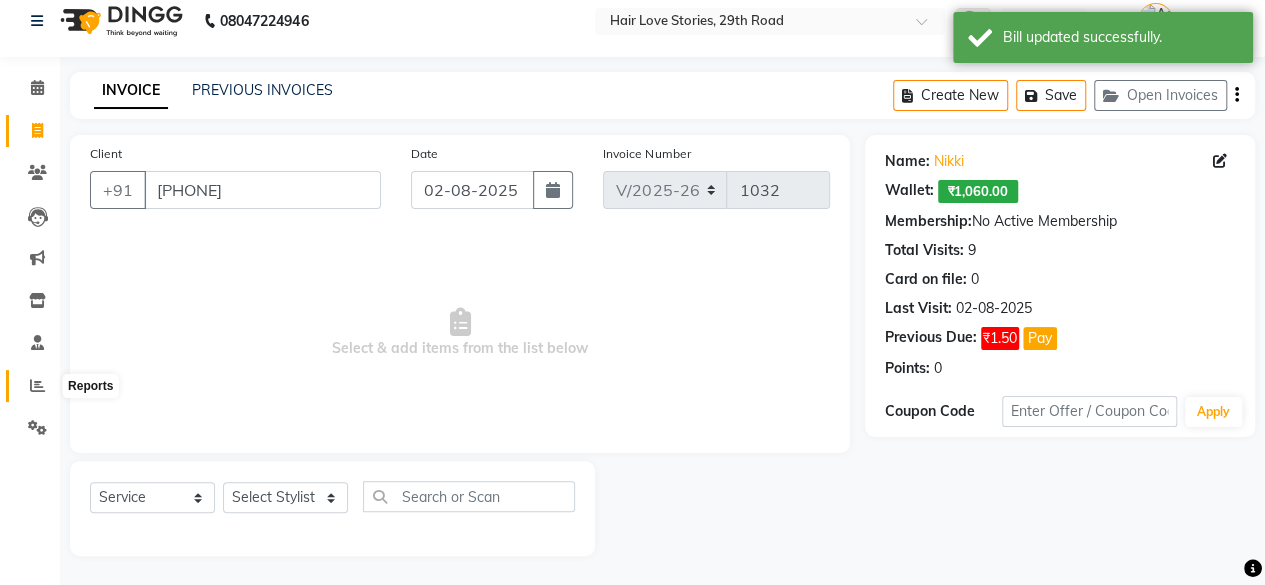 click 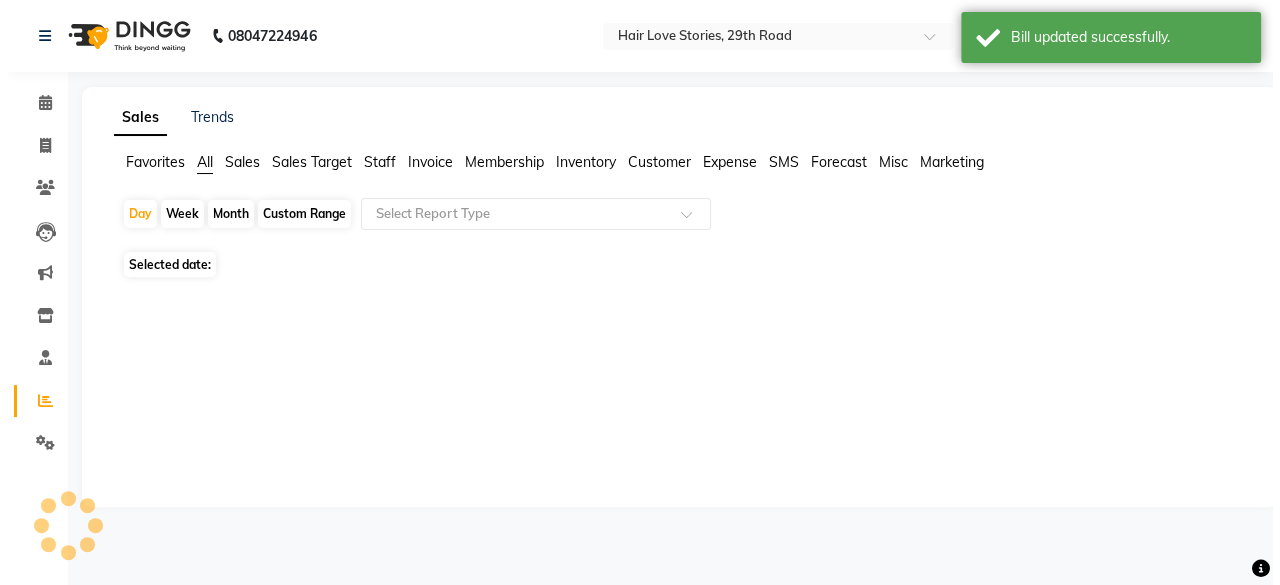 scroll, scrollTop: 0, scrollLeft: 0, axis: both 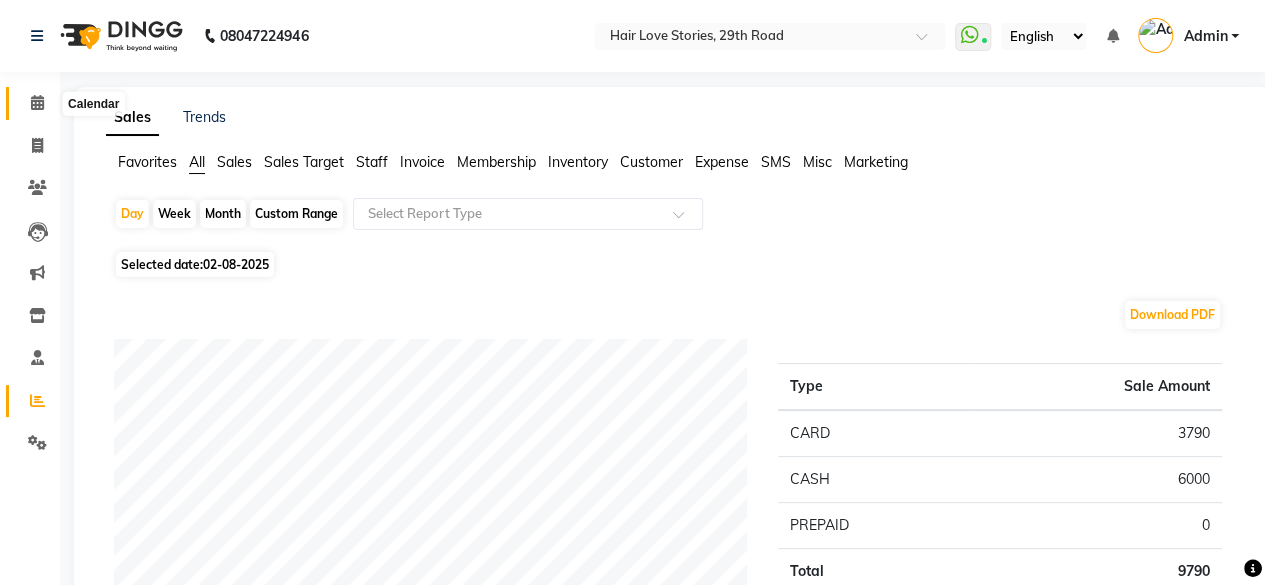click 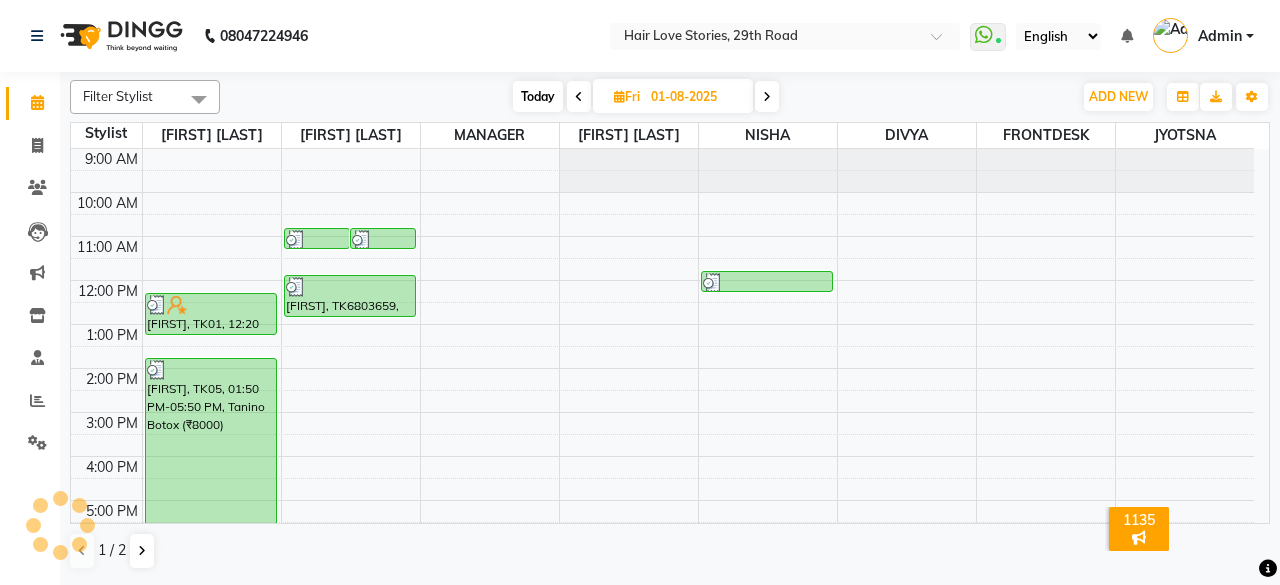 scroll, scrollTop: 0, scrollLeft: 0, axis: both 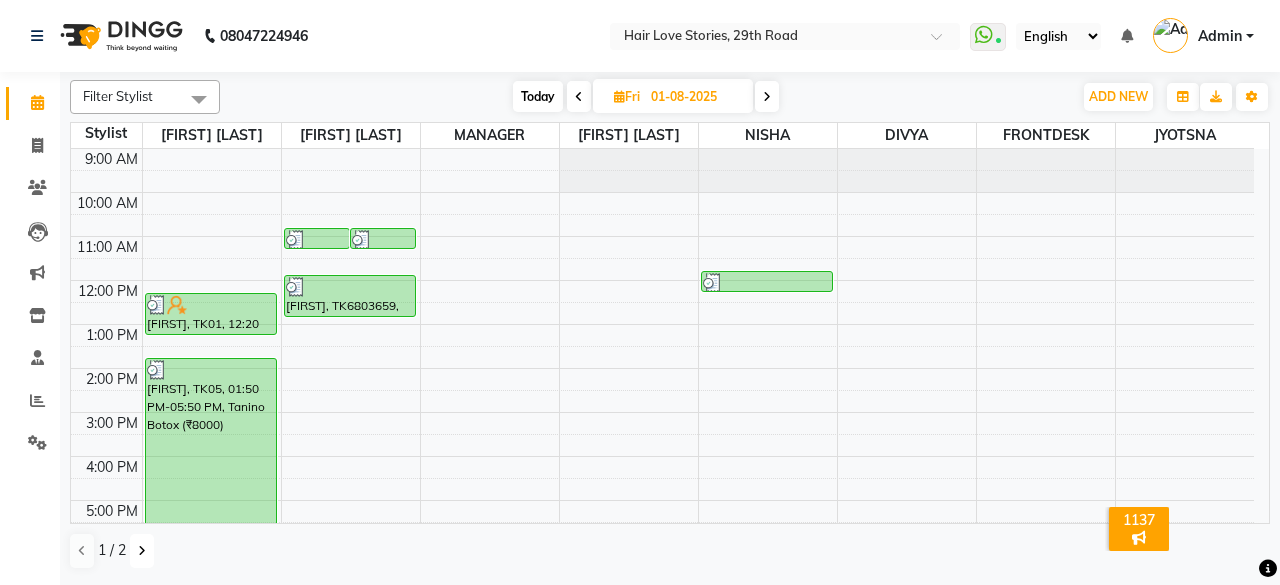 click at bounding box center [142, 551] 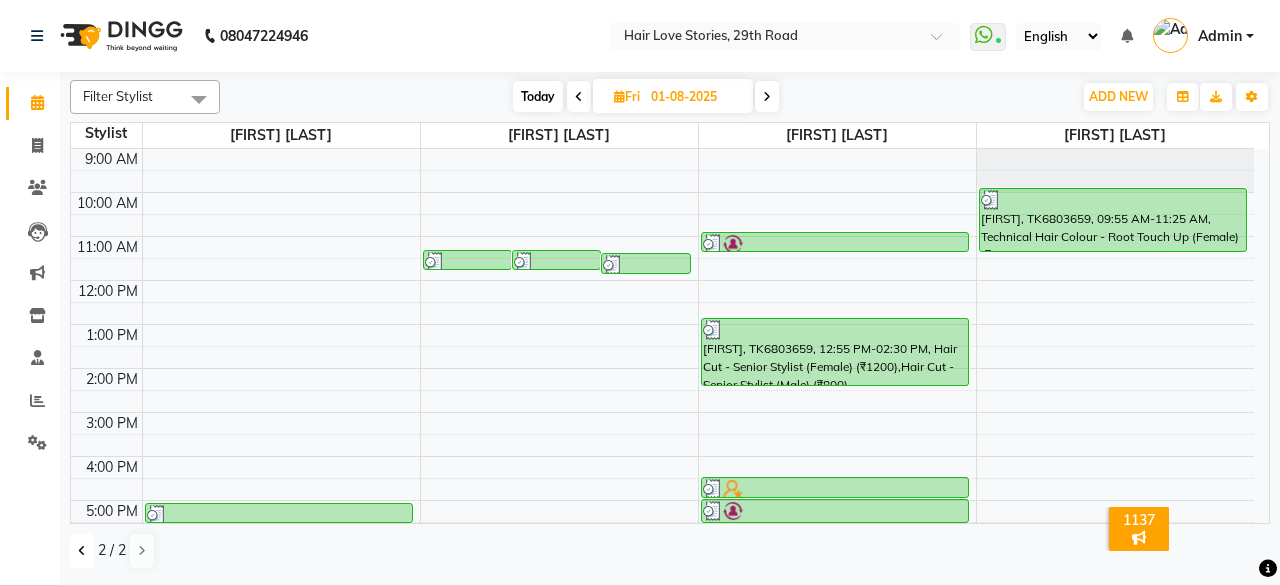 click at bounding box center (82, 551) 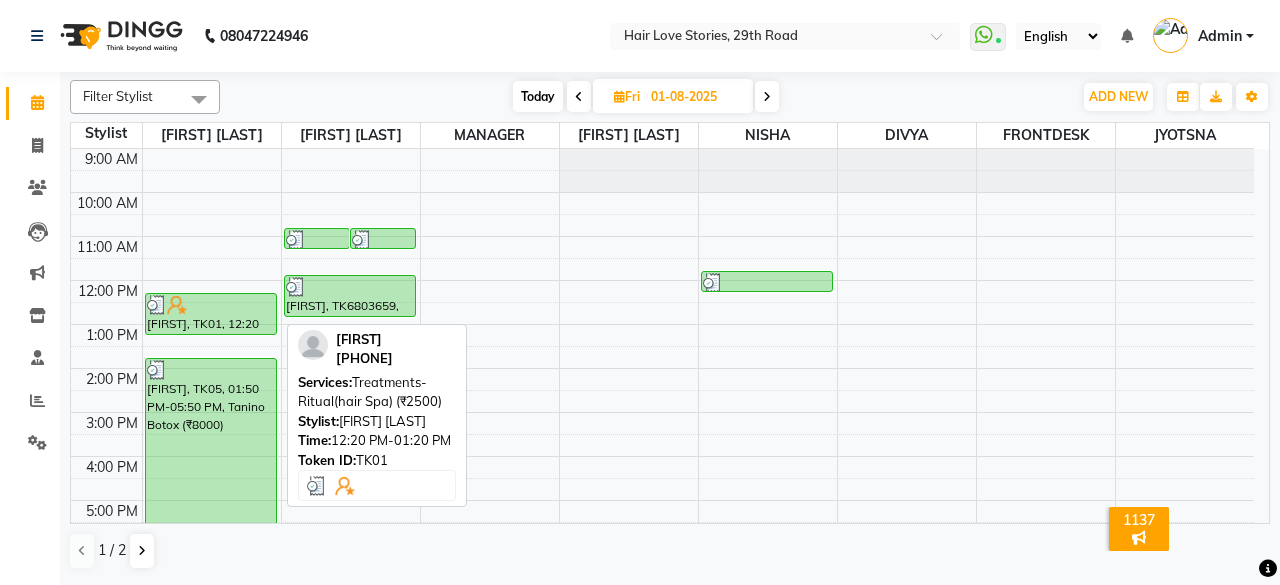 click on "[FIRST], TK01, 12:20 PM-01:20 PM, Treatments-Ritual(hair Spa) (₹2500)" at bounding box center (211, 314) 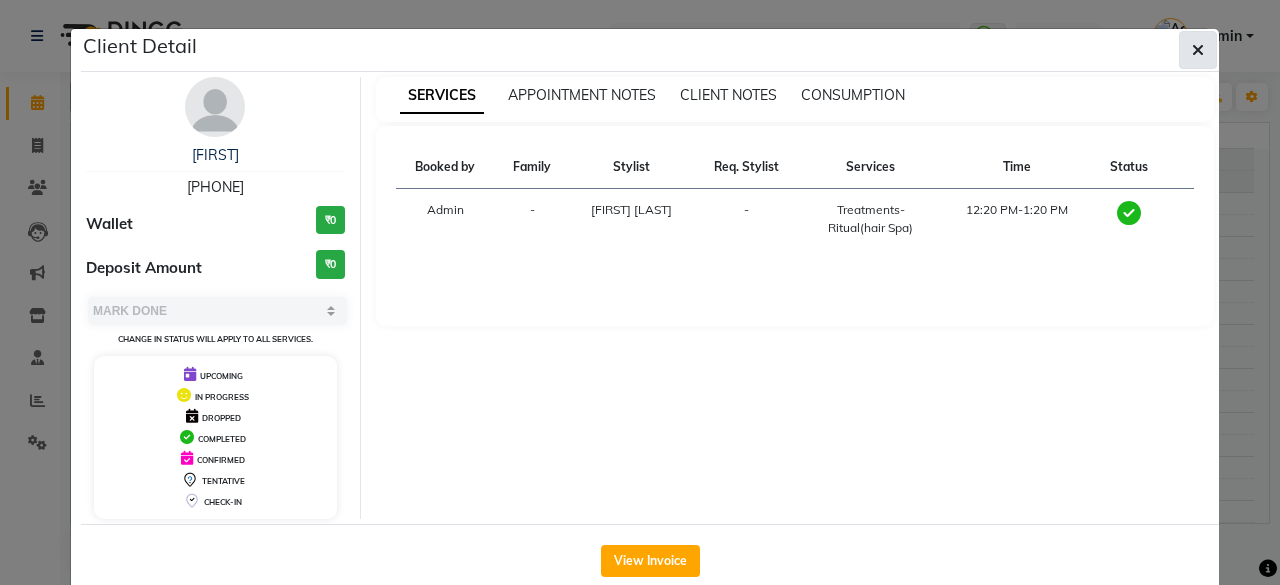click 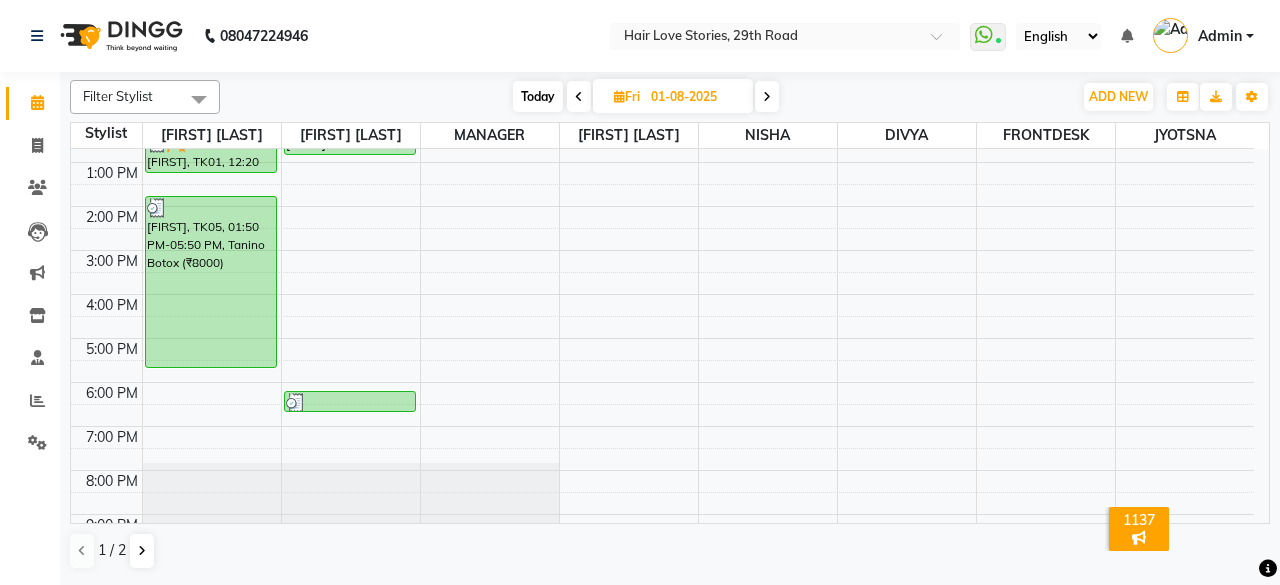 scroll, scrollTop: 230, scrollLeft: 0, axis: vertical 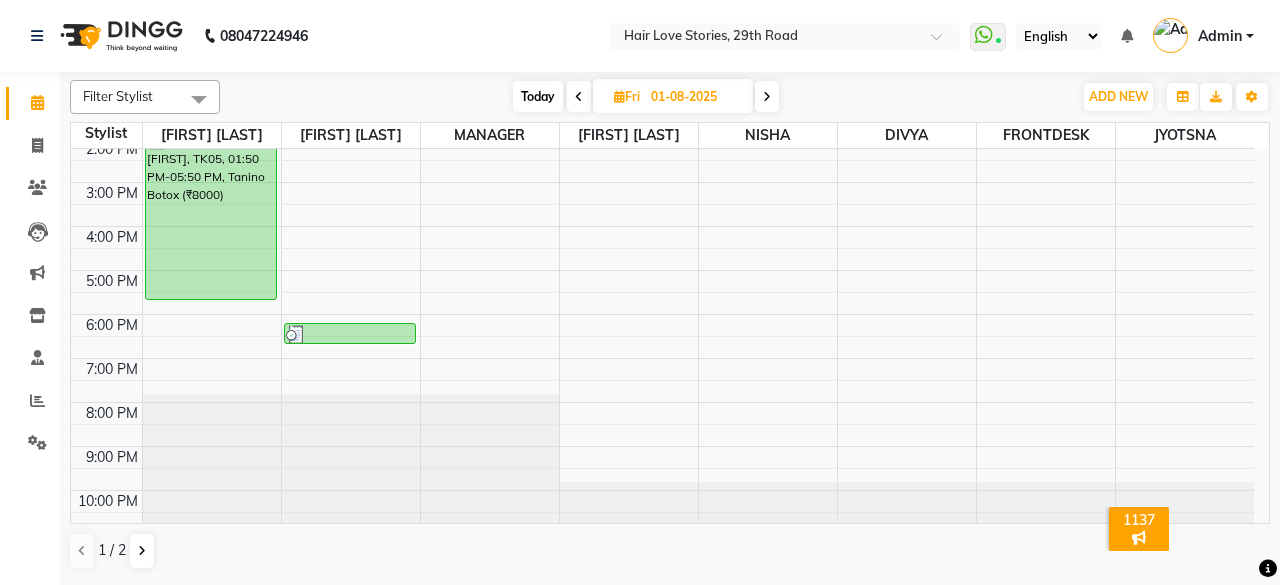 click on "Today" at bounding box center [538, 96] 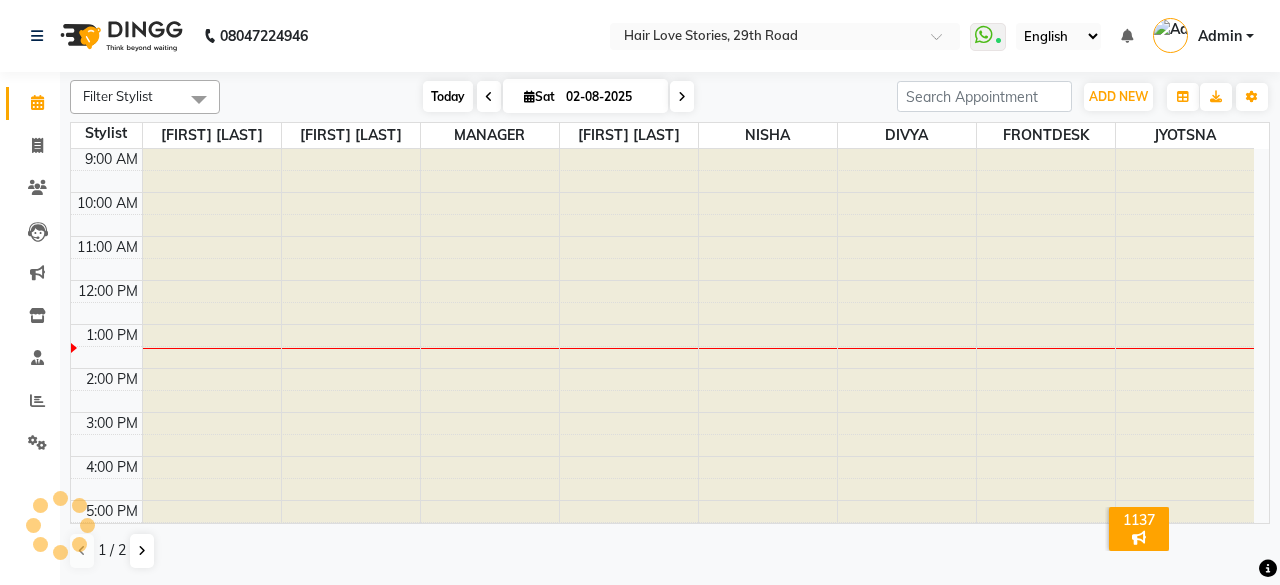 scroll, scrollTop: 175, scrollLeft: 0, axis: vertical 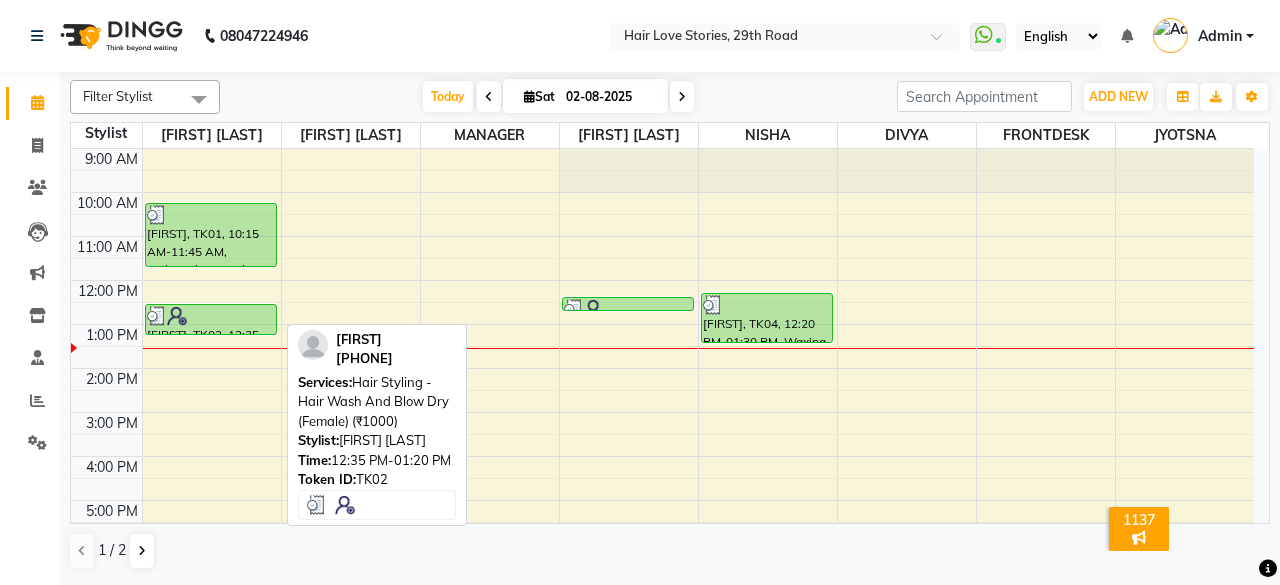 click on "[FIRST], TK02, 12:35 PM-01:20 PM, Hair Styling - Hair Wash And Blow Dry (Female) (₹1000)" at bounding box center [211, 319] 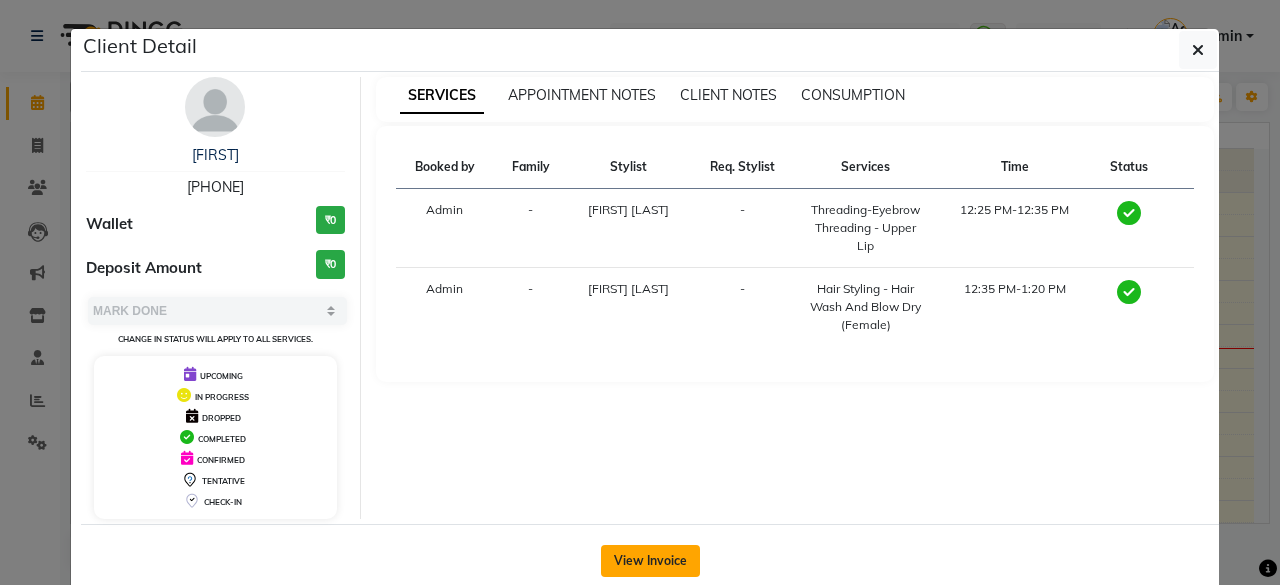 click on "View Invoice" 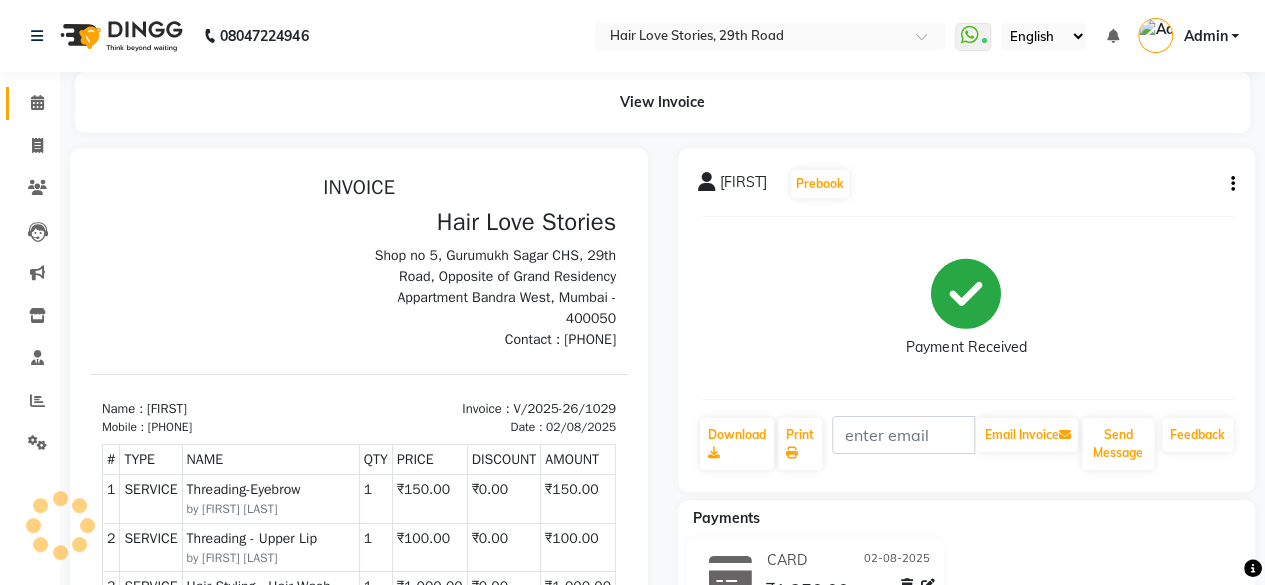 scroll, scrollTop: 0, scrollLeft: 0, axis: both 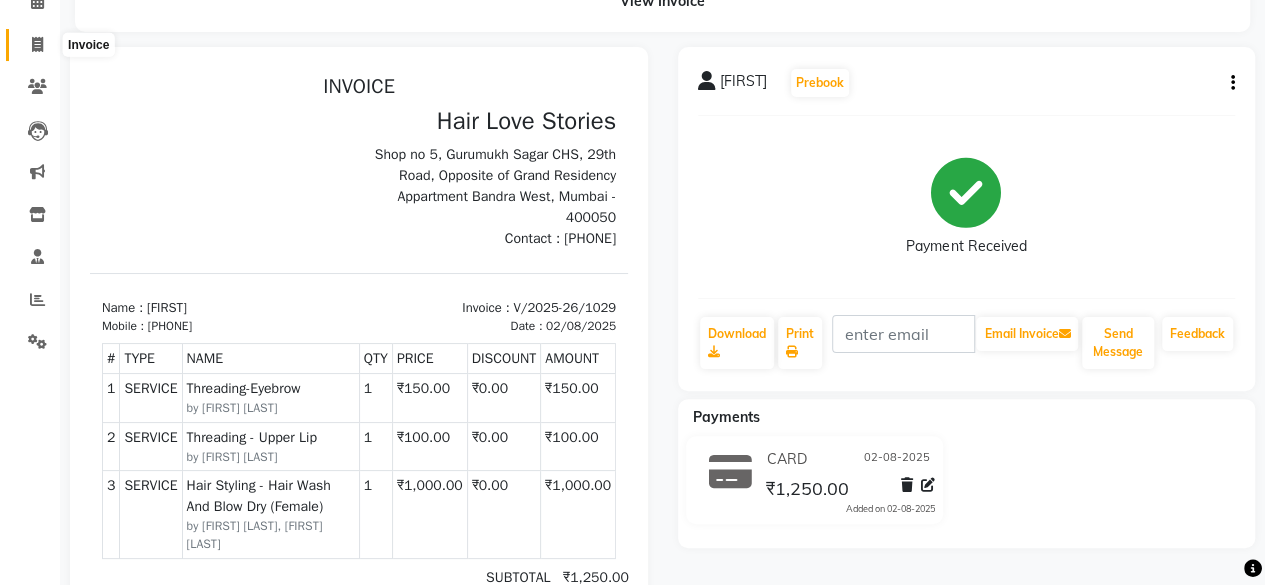 click 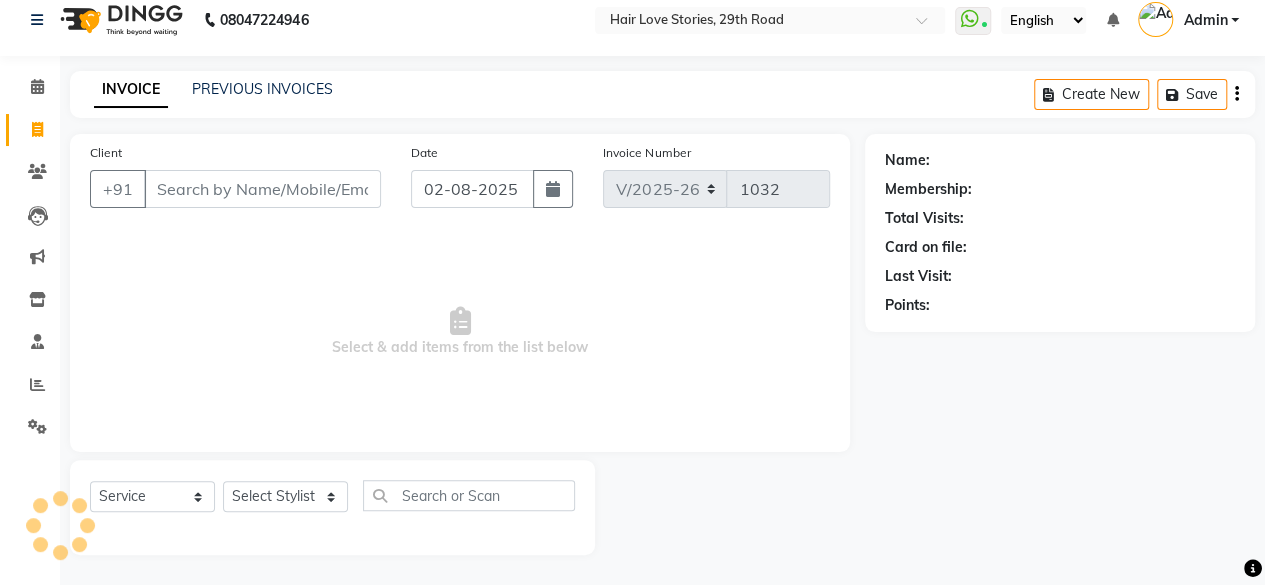 scroll, scrollTop: 15, scrollLeft: 0, axis: vertical 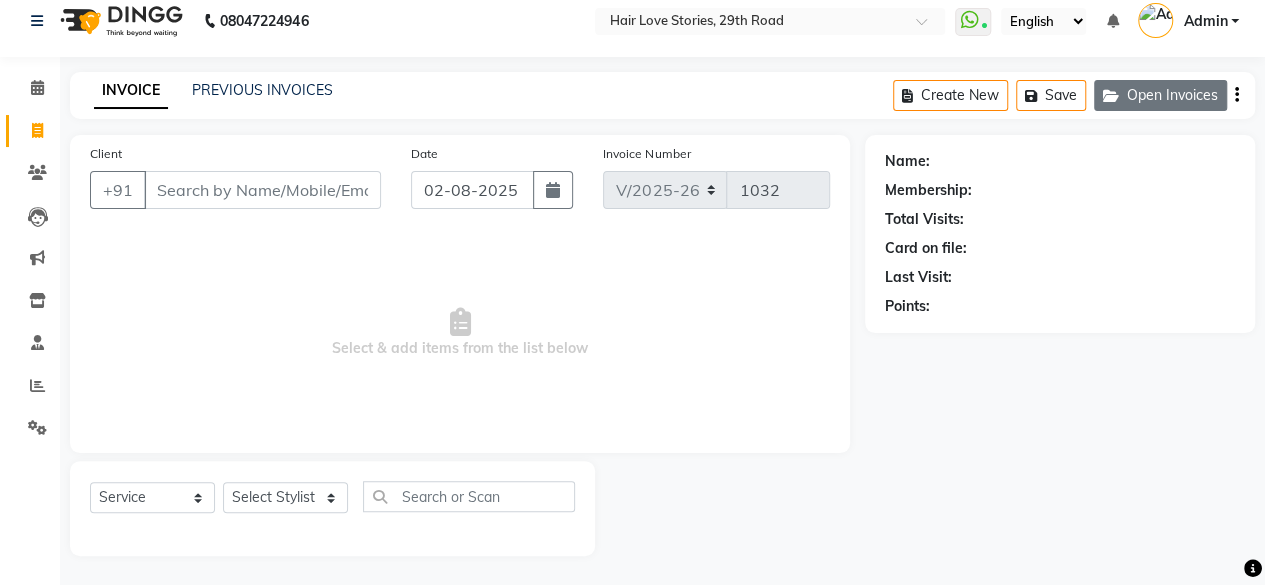 click on "Open Invoices" 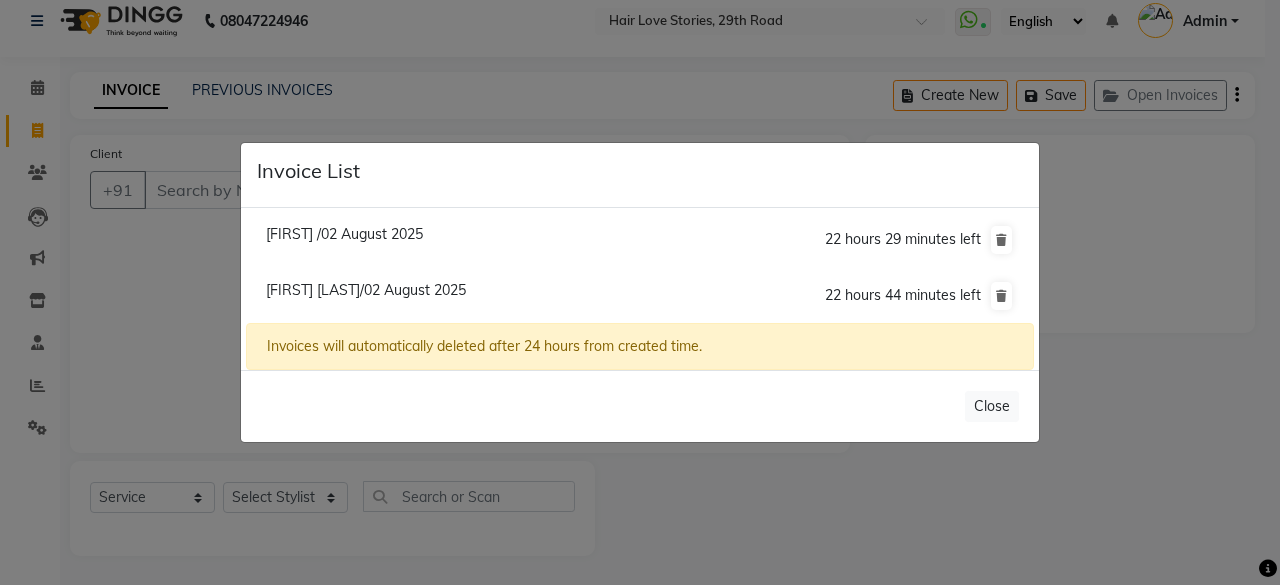 click on "[FIRST] /02 August 2025" 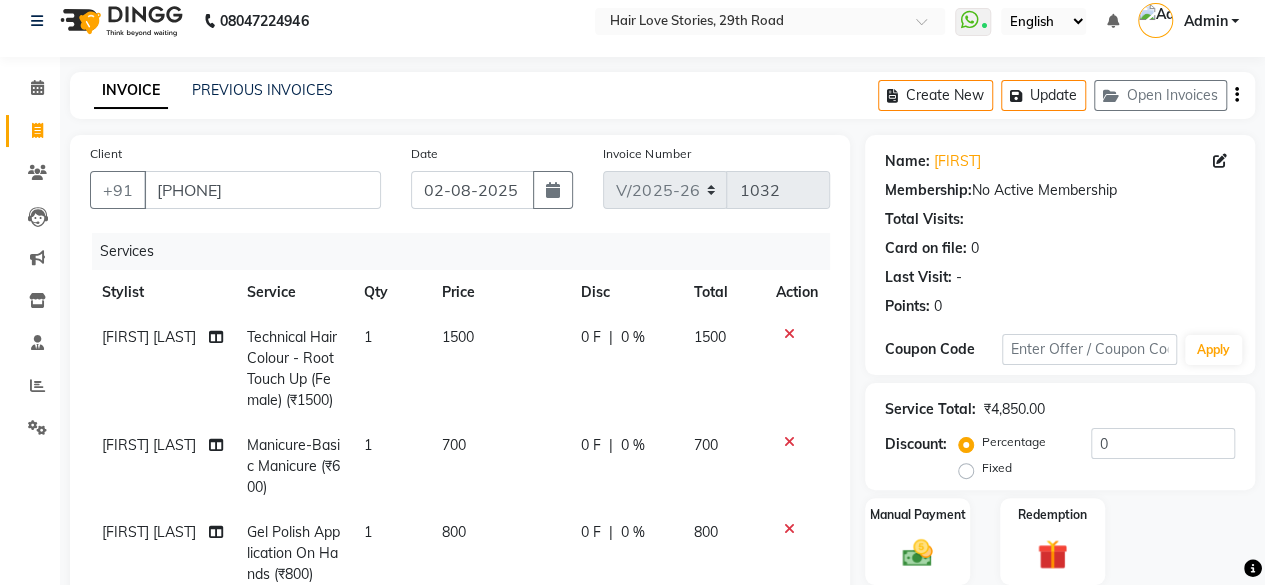 click on "1500" 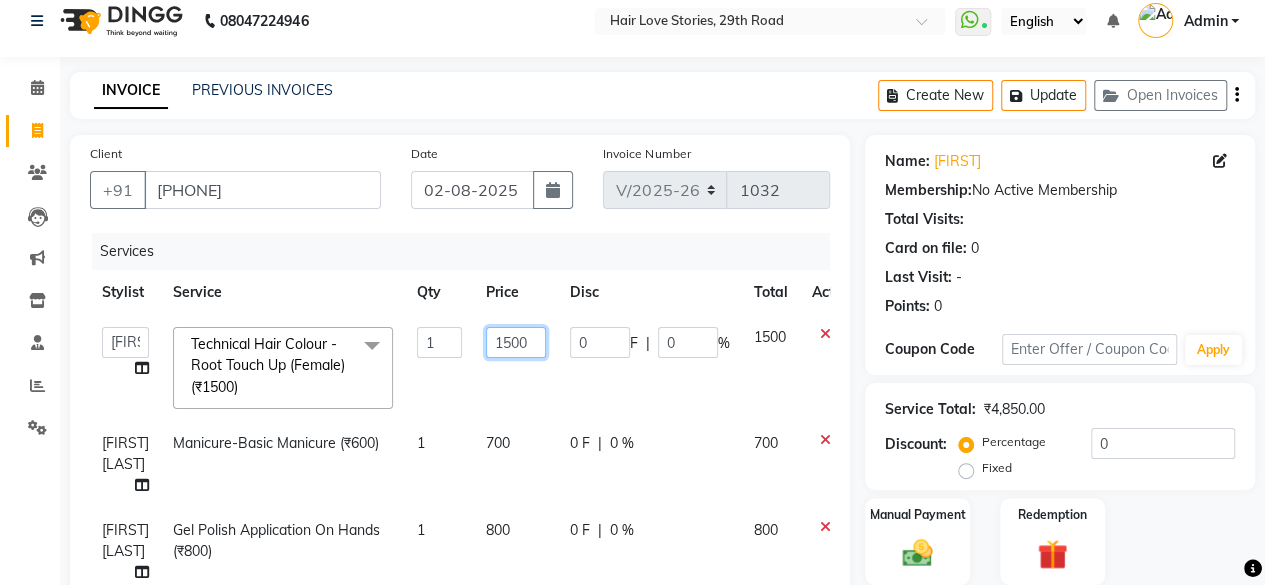 click on "1500" 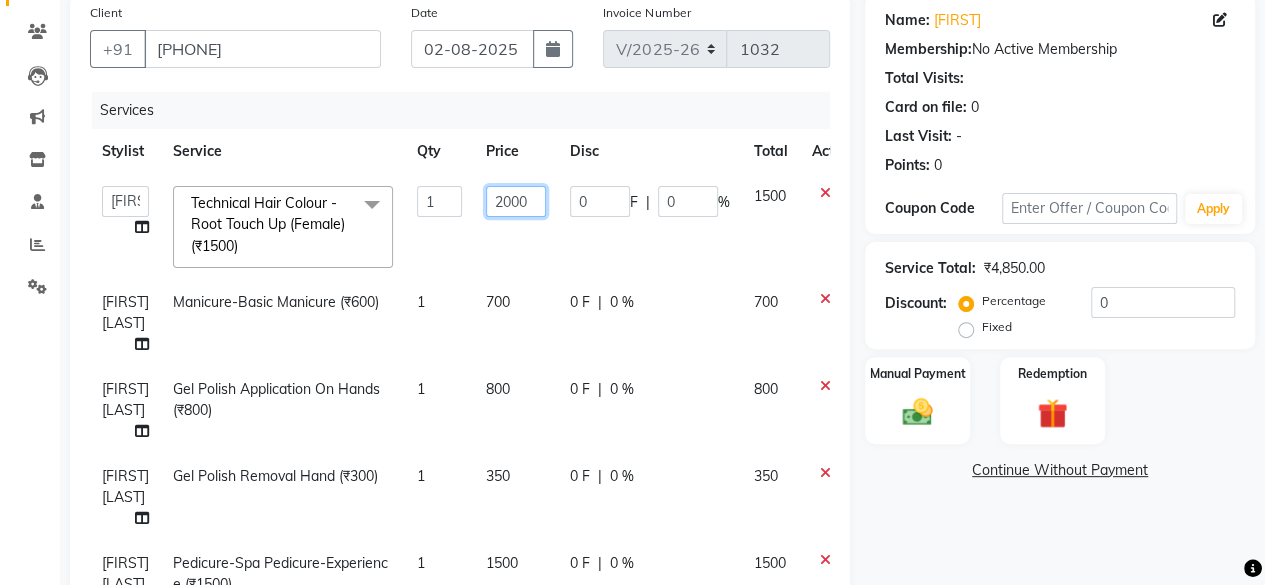 scroll, scrollTop: 162, scrollLeft: 0, axis: vertical 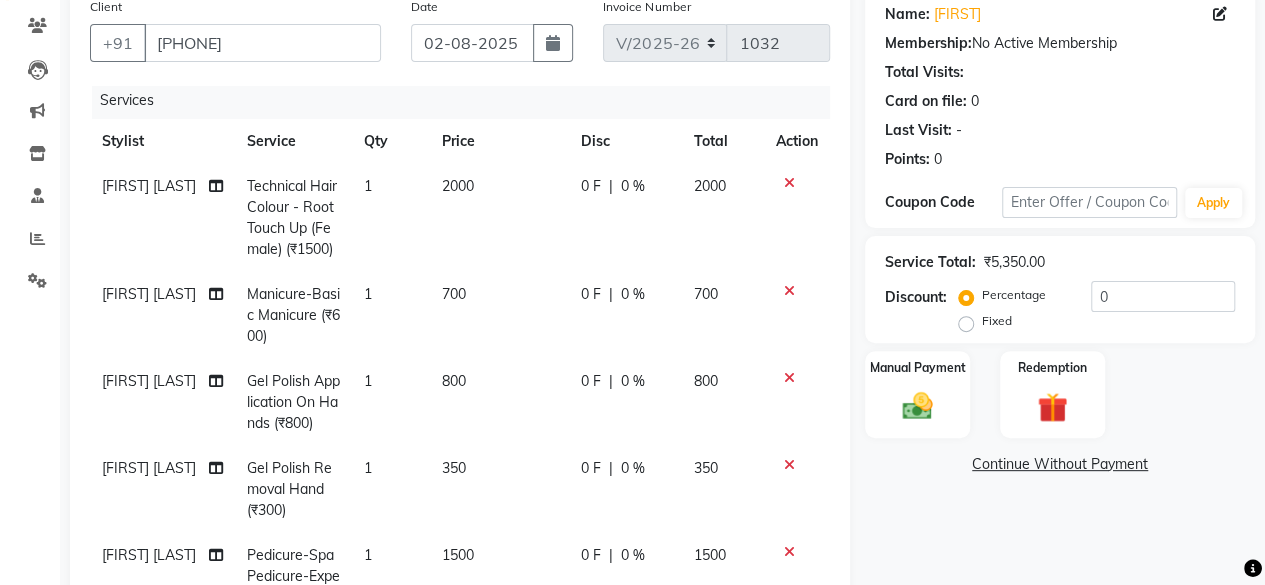 click on "Name: [FIRST]  Membership:  No Active Membership  Total Visits:   Card on file:  0 Last Visit:   - Points:   0  Coupon Code Apply Service Total:  ₹5,350.00  Discount:  Percentage   Fixed  0 Manual Payment Redemption  Continue Without Payment" 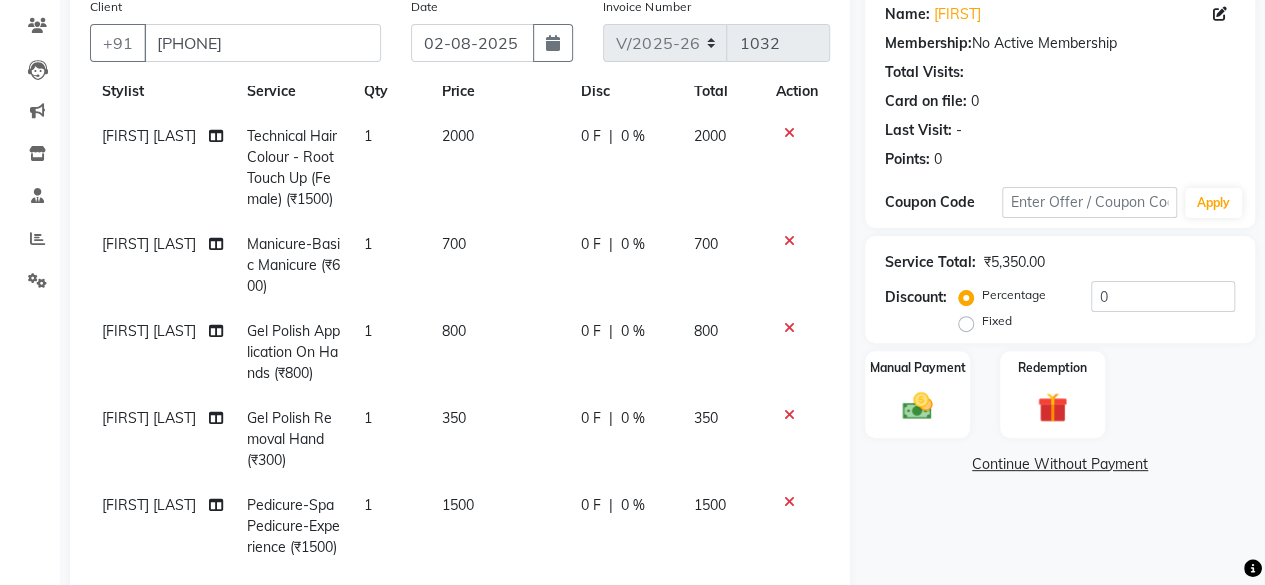 scroll, scrollTop: 0, scrollLeft: 0, axis: both 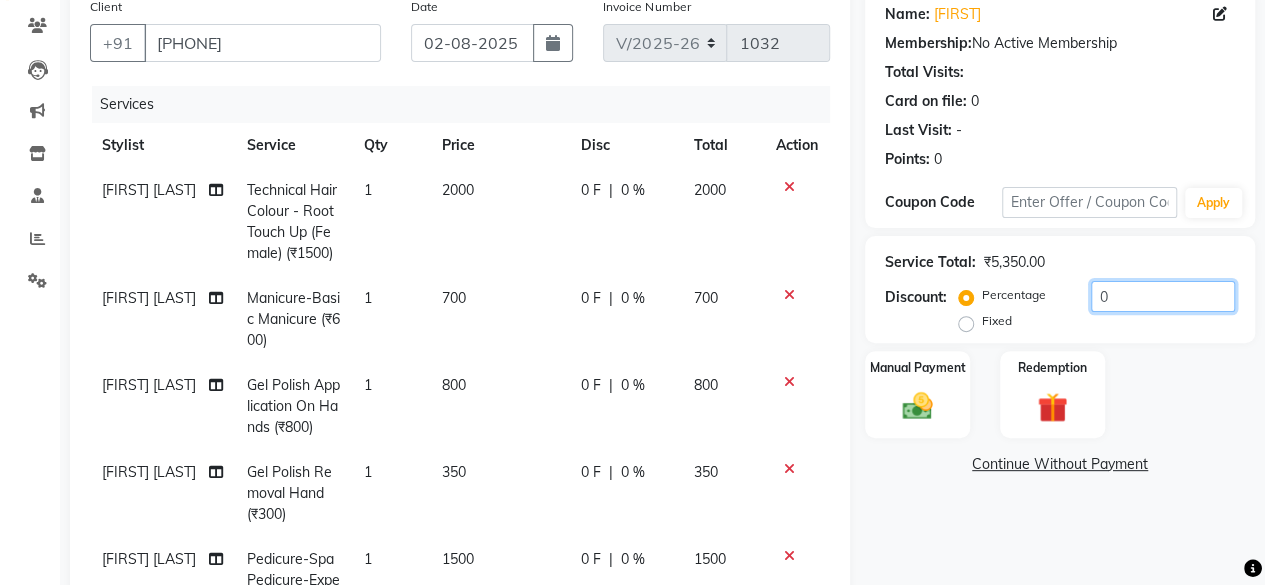 click on "0" 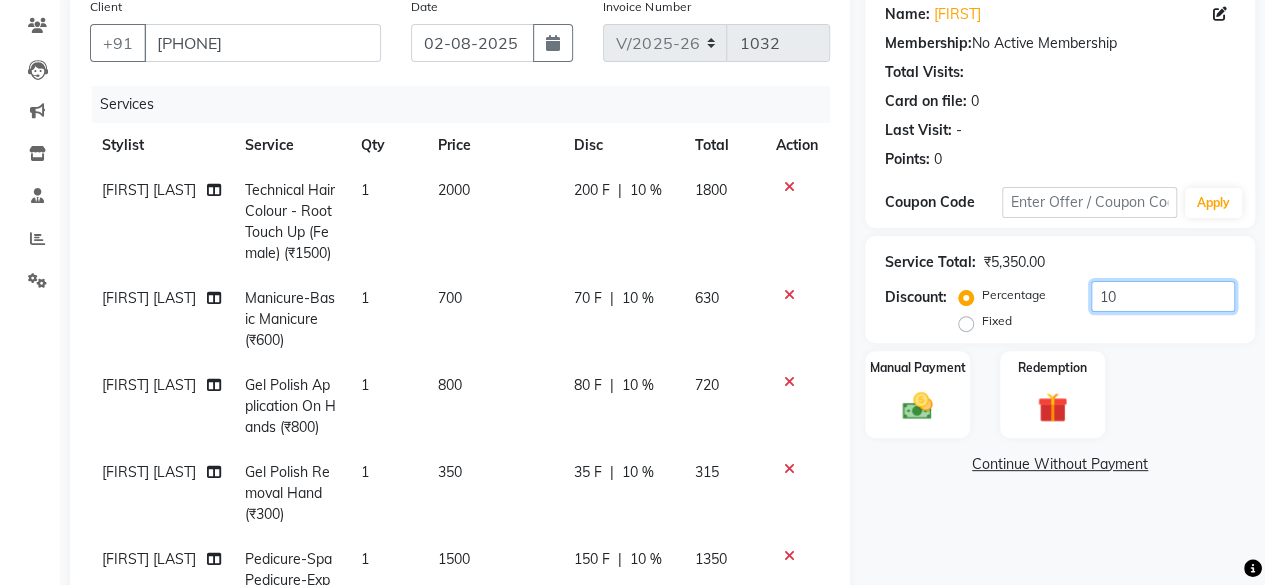 scroll, scrollTop: 471, scrollLeft: 0, axis: vertical 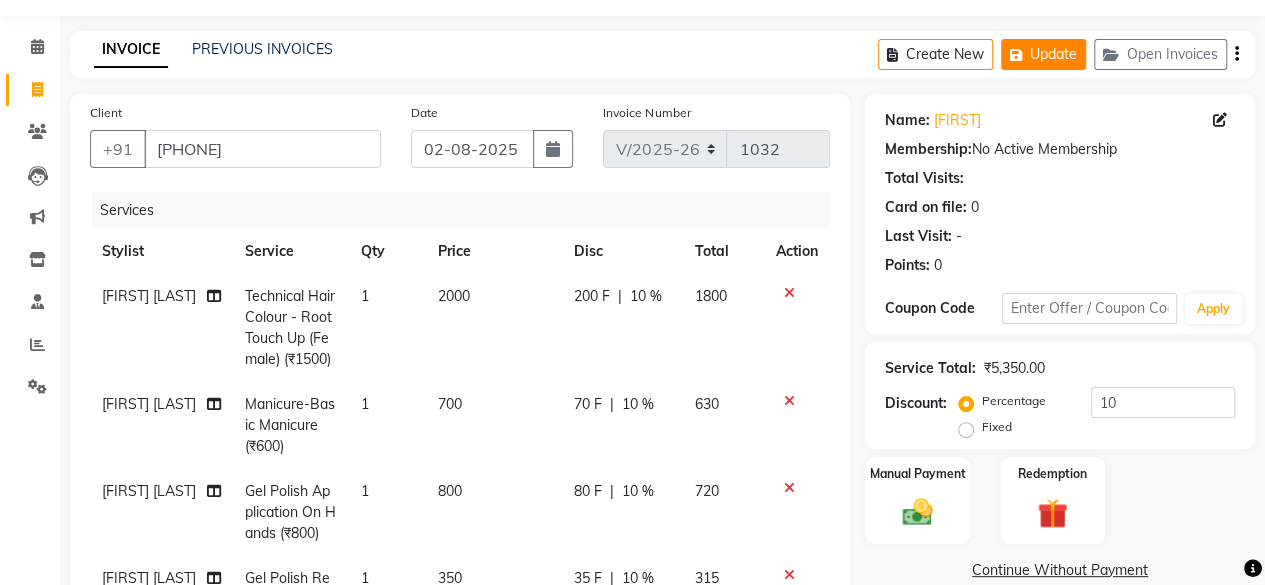 click on "Update" 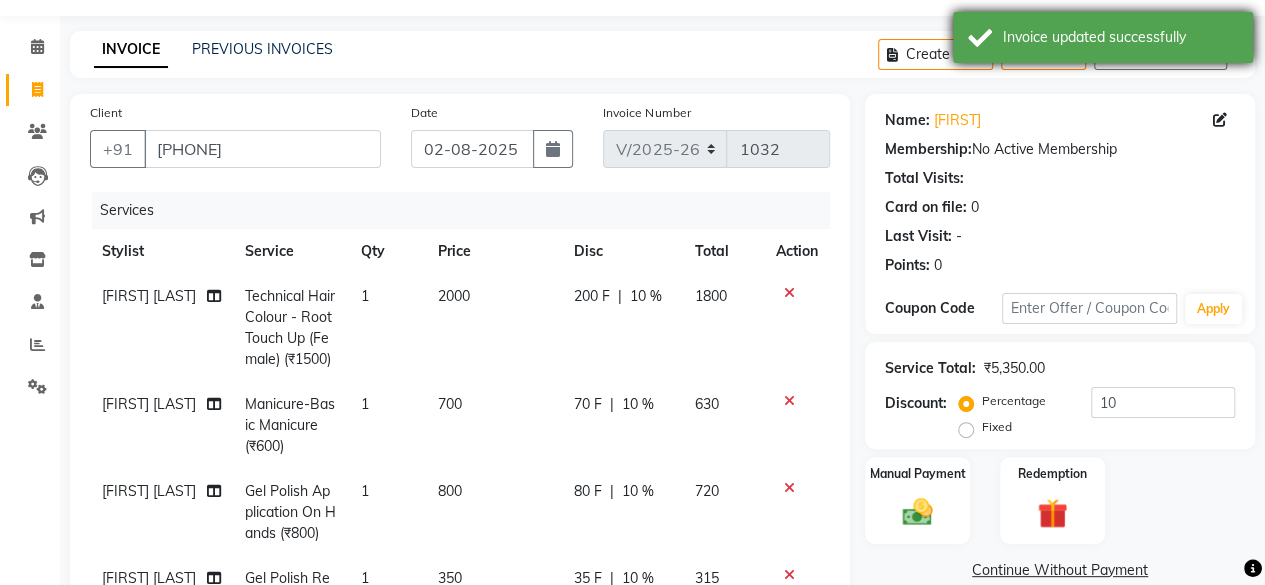 click on "Invoice updated successfully" at bounding box center [1103, 37] 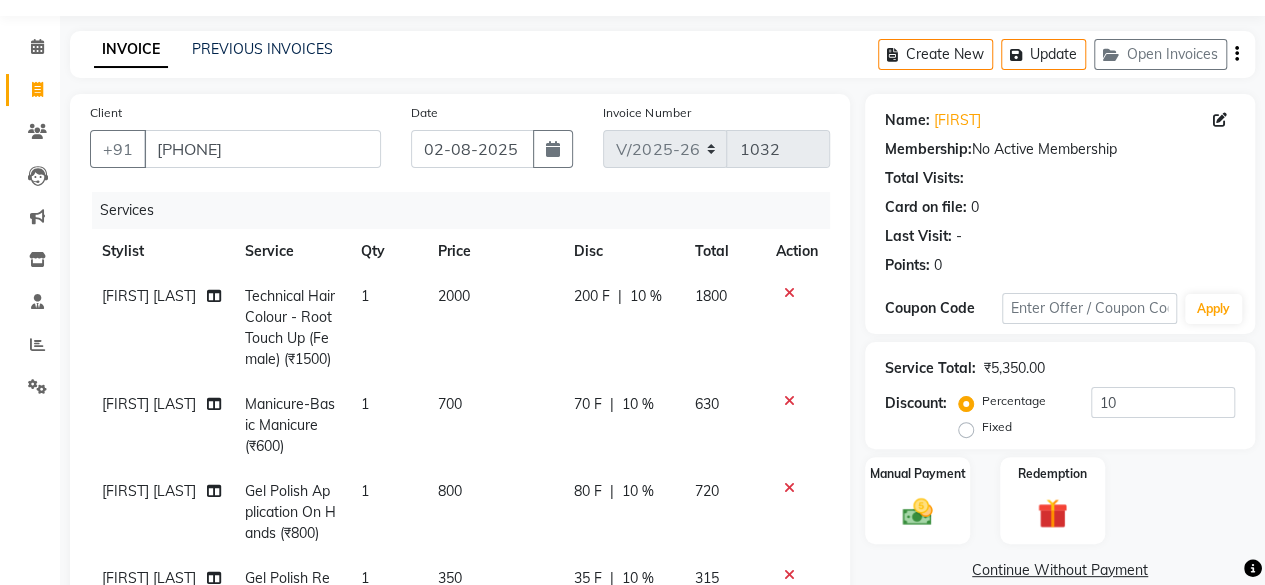 click on "Open Invoices" 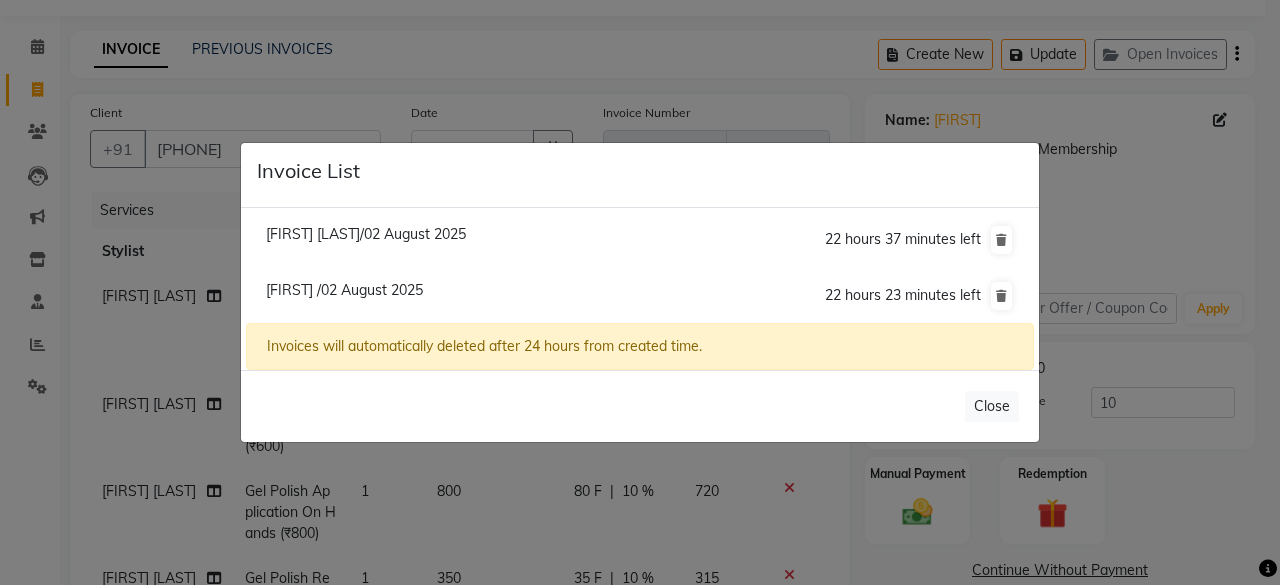 click on "[FIRST] [LAST]/02 August 2025" 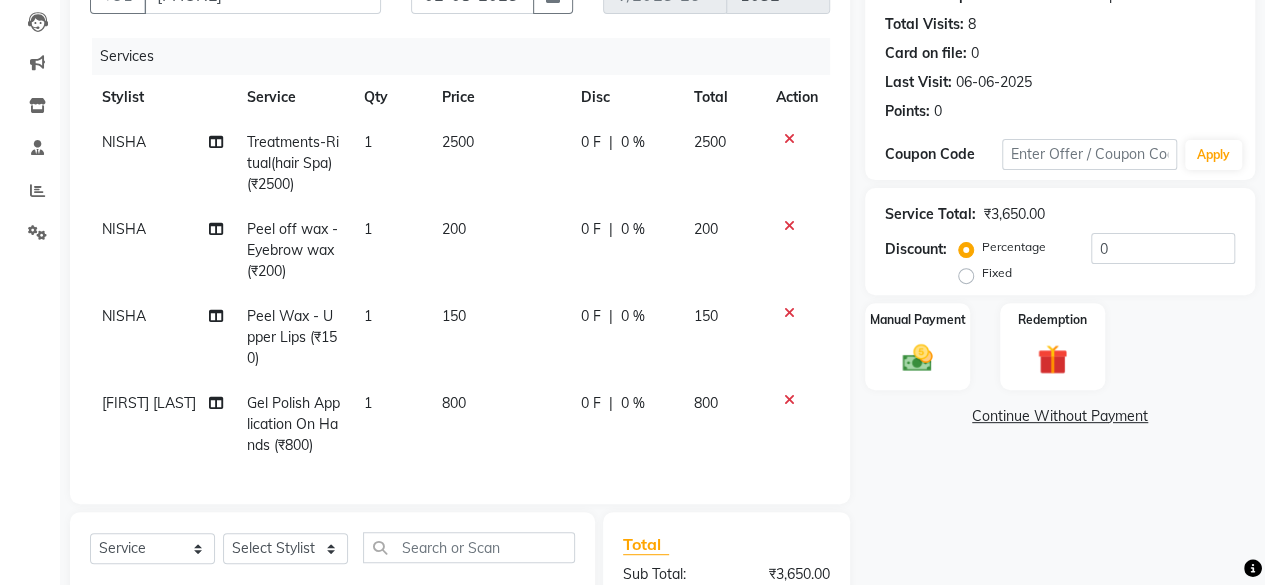 scroll, scrollTop: 218, scrollLeft: 0, axis: vertical 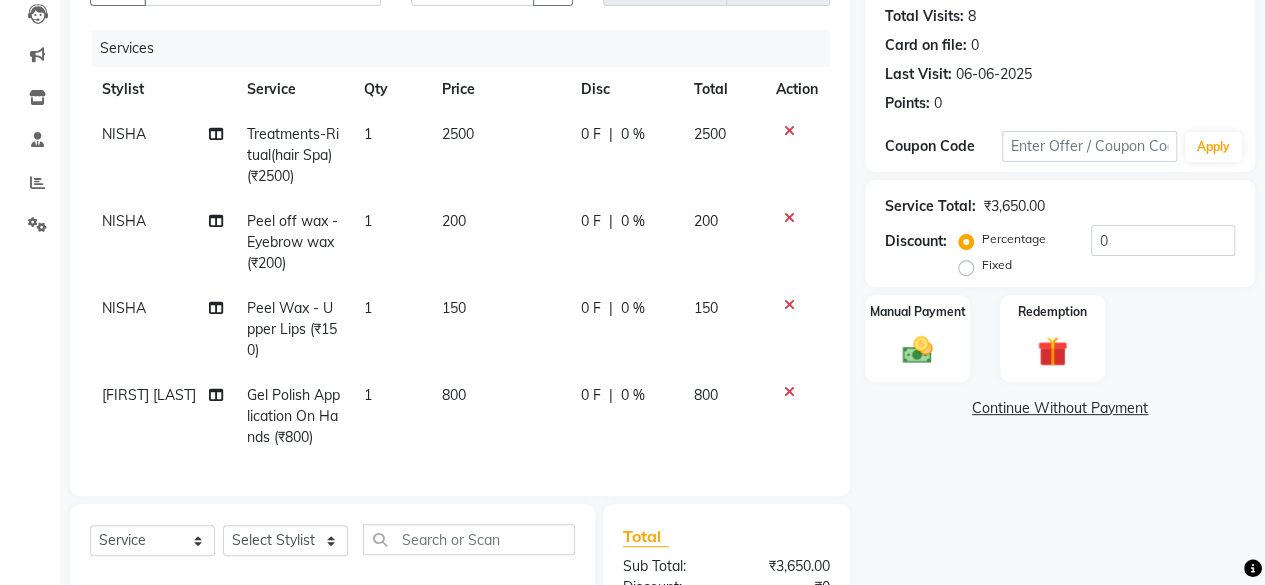 click on "800" 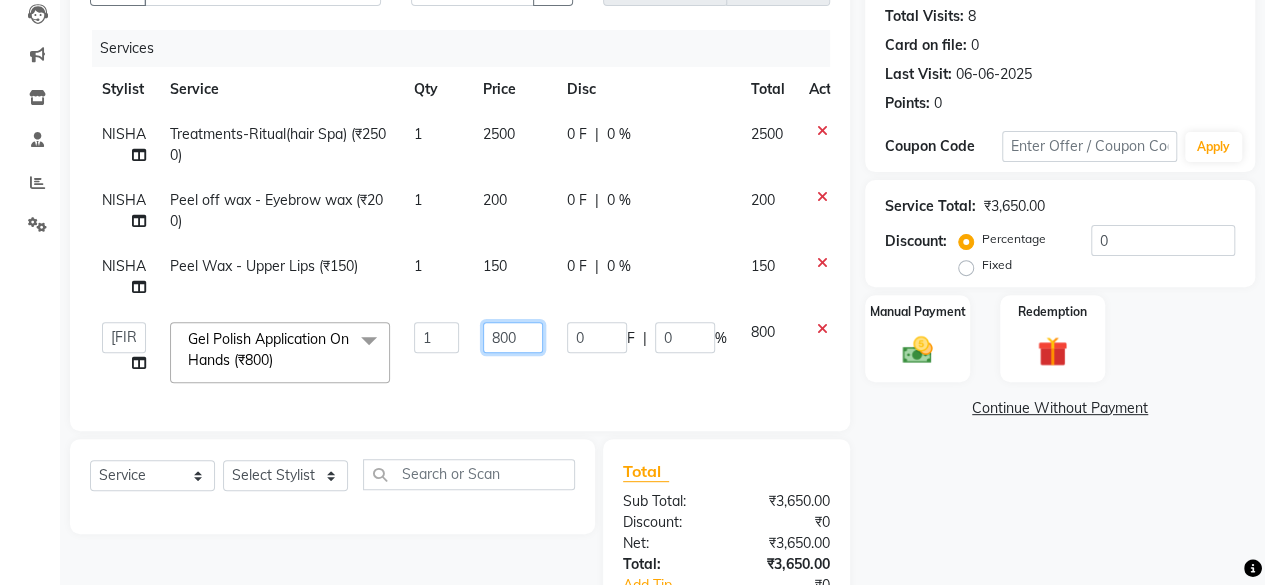 click on "800" 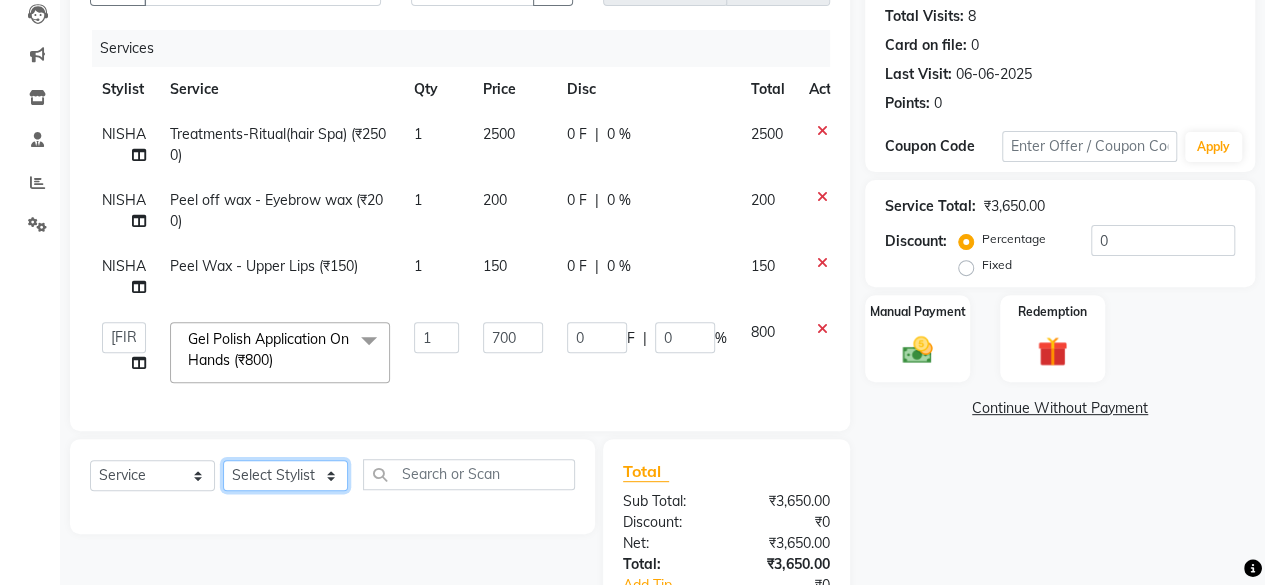 click on "Client +91 [PHONE] Date 02-08-2025 Invoice Number V/2025 V/2025-26 1032 Services Stylist Service Qty Price Disc Total Action [FIRST] Treatments-Ritual(hair Spa) (₹2500) 1 2500 0 F | 0 % 2500 [FIRST] Peel off wax - Eyebrow wax (₹200) 1 200 0 F | 0 % 200 [FIRST] Peel Wax - Upper Lips (₹150) 1 150 0 F | 0 % 150  [FIRST] [LAST]   [FIRST]   [LAST]   [FIRST]   [LAST]   [FIRST] [LAST]   [FIRST] [LAST]   [FIRST] [LAST]   [FIRST] [LAST]   [FIRST] [LAST]   [FIRST] [LAST]   [FIRST] [LAST]   [FIRST] [LAST]   [FIRST] [LAST] Gel Polish Application On Hands (₹800)  x Hilites/Lowlites - Full Head (extensions)  (₹3000) Dandruff Treatment (₹1200) Hair Styling - Hair Wash (Male) (₹300) Hair Styling - Hair Wash Styling (Male) (₹500) Hair Styling - Hair Wash And Blast Dry (Female) (₹500) Hair Styling - Hair Wash And Paddle Dry (Female) (₹700) Hair Styling-Iron Without Wash (₹800) Hair Styling- Hair Wash And Blast Dry With Davinies Shampoo & Conditioner(Female) (₹700) Hair Styling-Hair Wash And Tongs (₹1500) Relax And Unwind -Scalp  Massage (45 mins) (₹1100) 1" 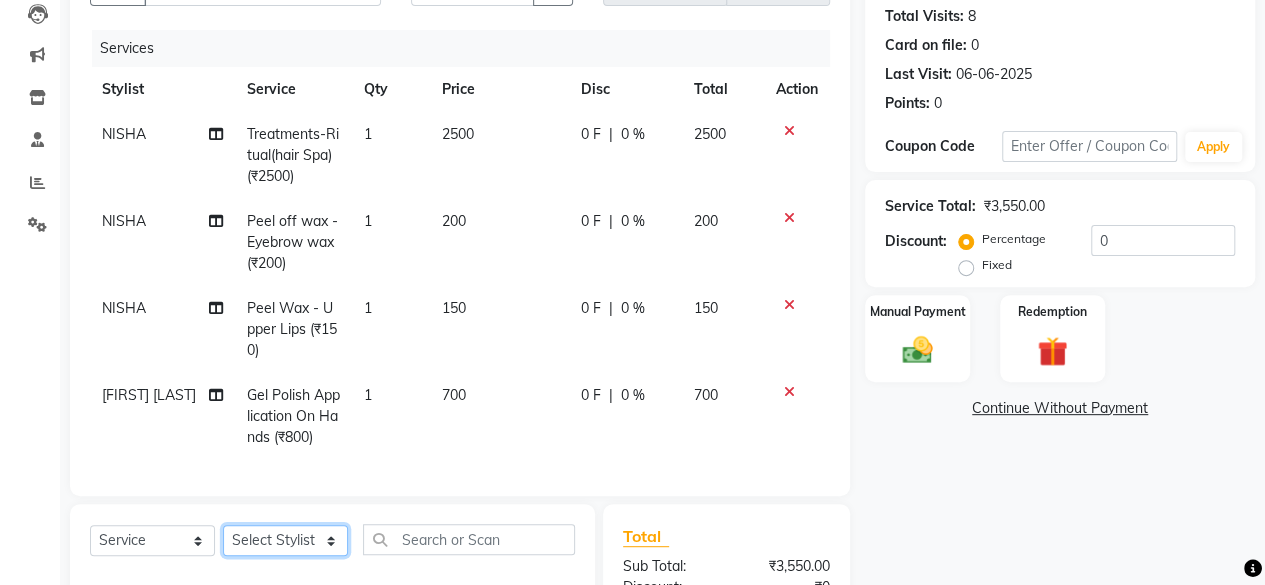 click on "Select Stylist [FIRST] [LAST] [FIRST] [LAST] [FIRST] [LAST] [FIRST] [LAST] [FIRST] [LAST] [FIRST] [LAST] [FIRST] [LAST] [FIRST] [LAST] [FIRST] [LAST] [FIRST] [LAST] [FIRST] [LAST]" 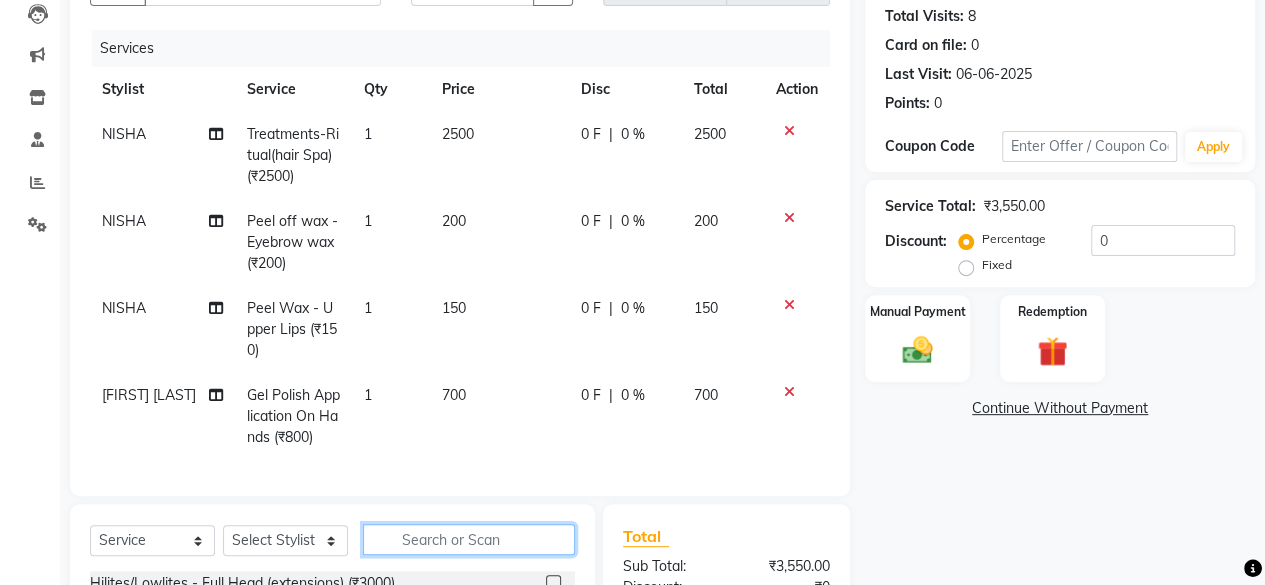 click 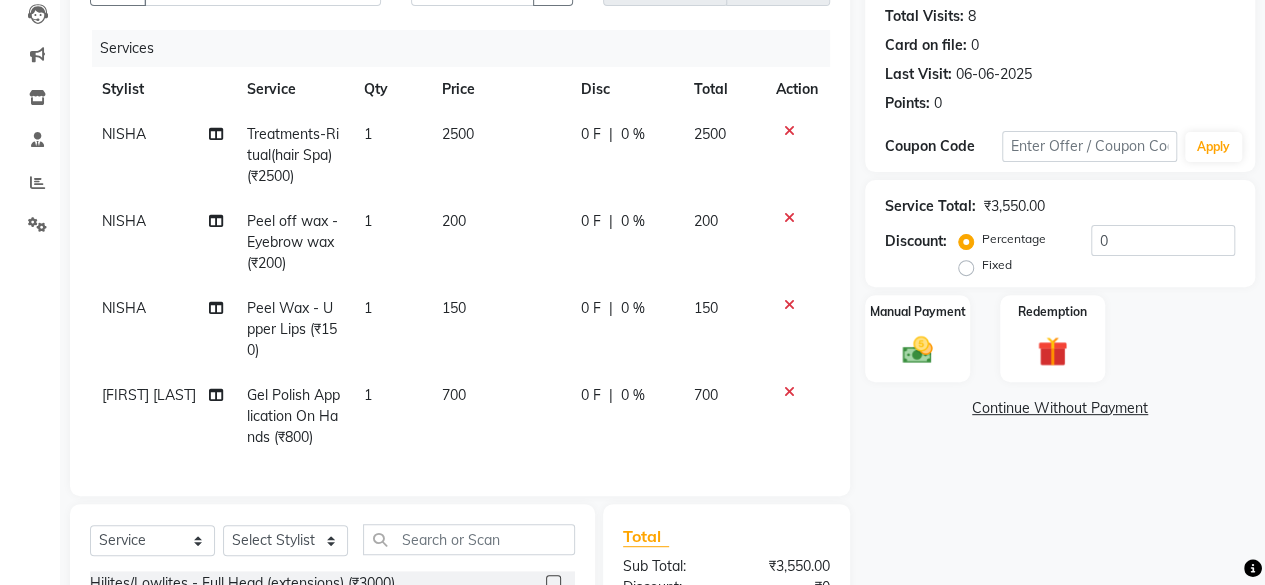 click on "Gel Polish Application On Hands (₹800)" 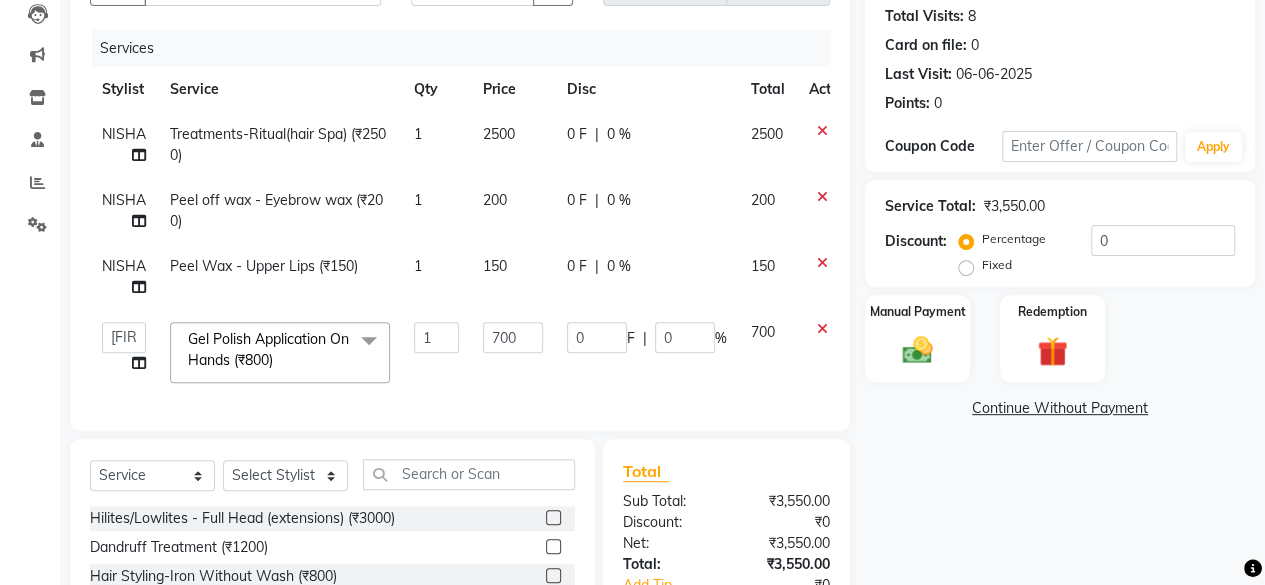 click 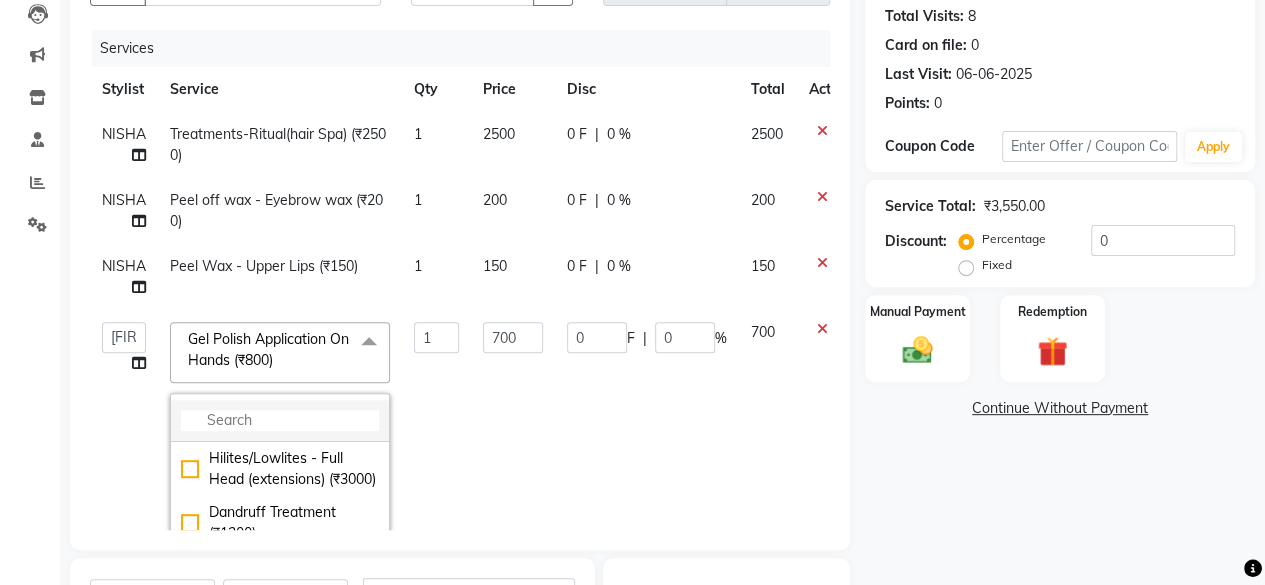 click 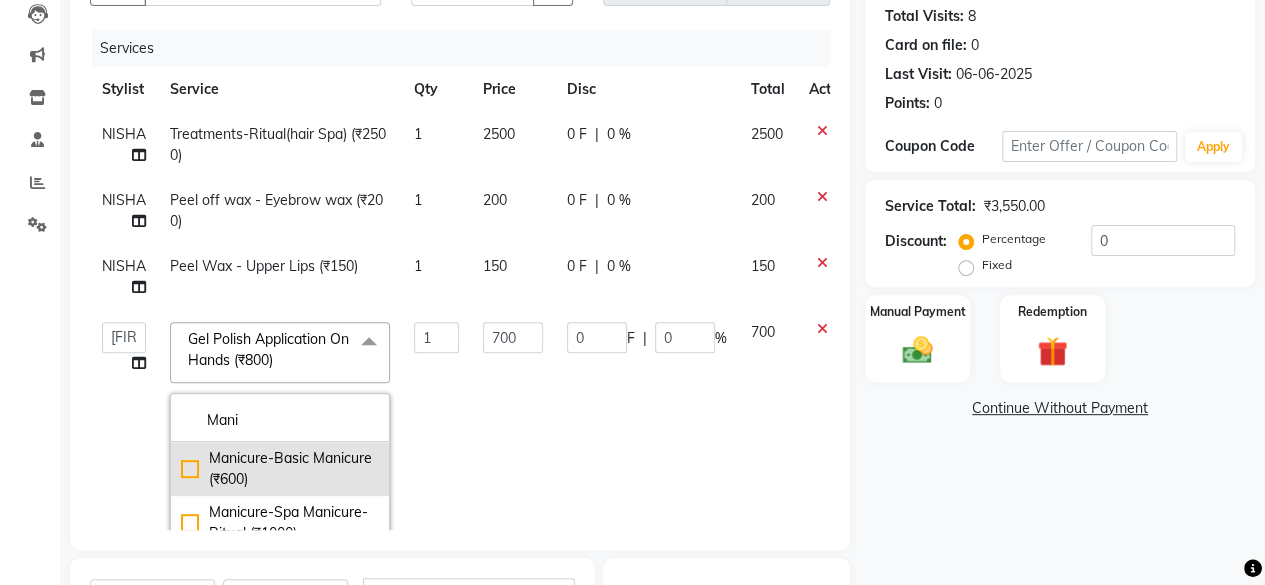 click on "Manicure-Basic Manicure (₹600)" 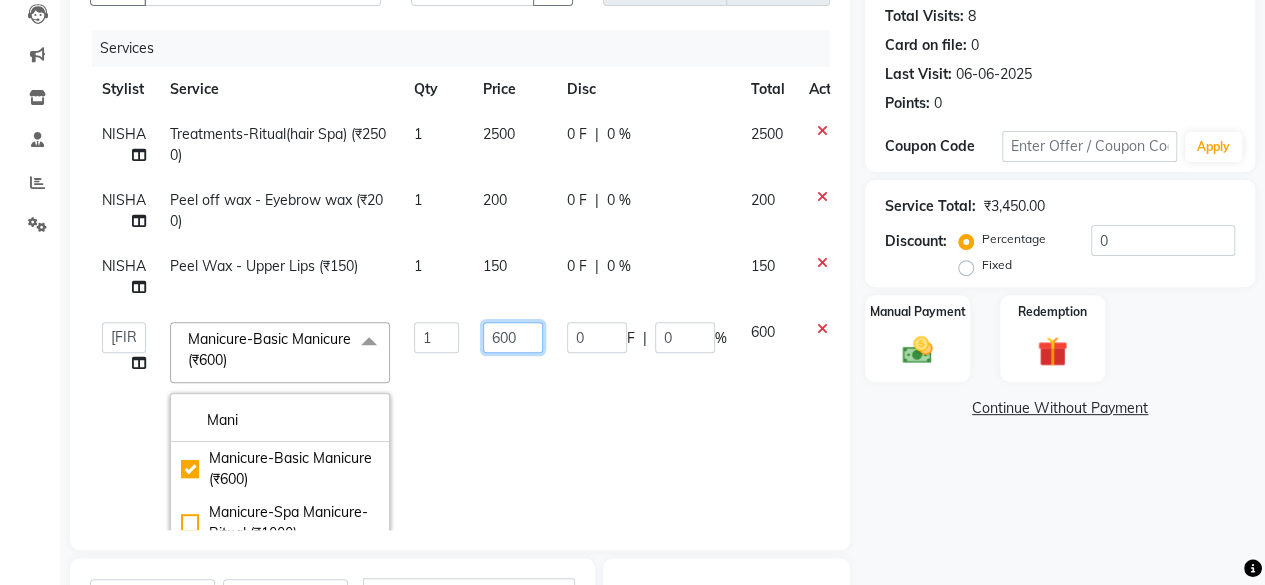 click on "600" 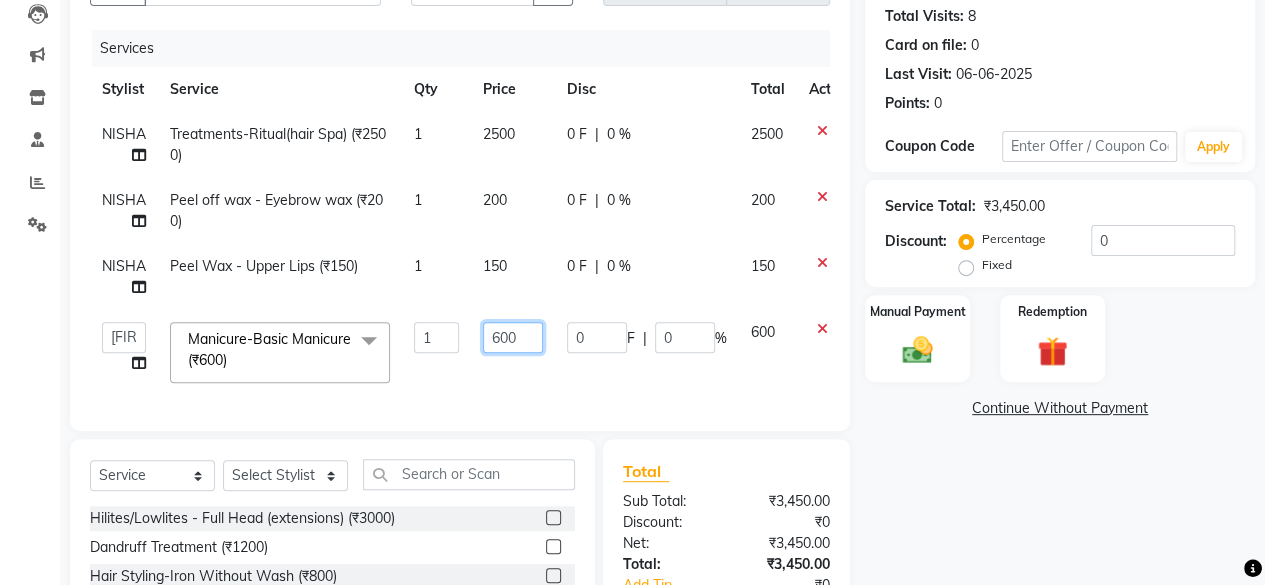 click on "600" 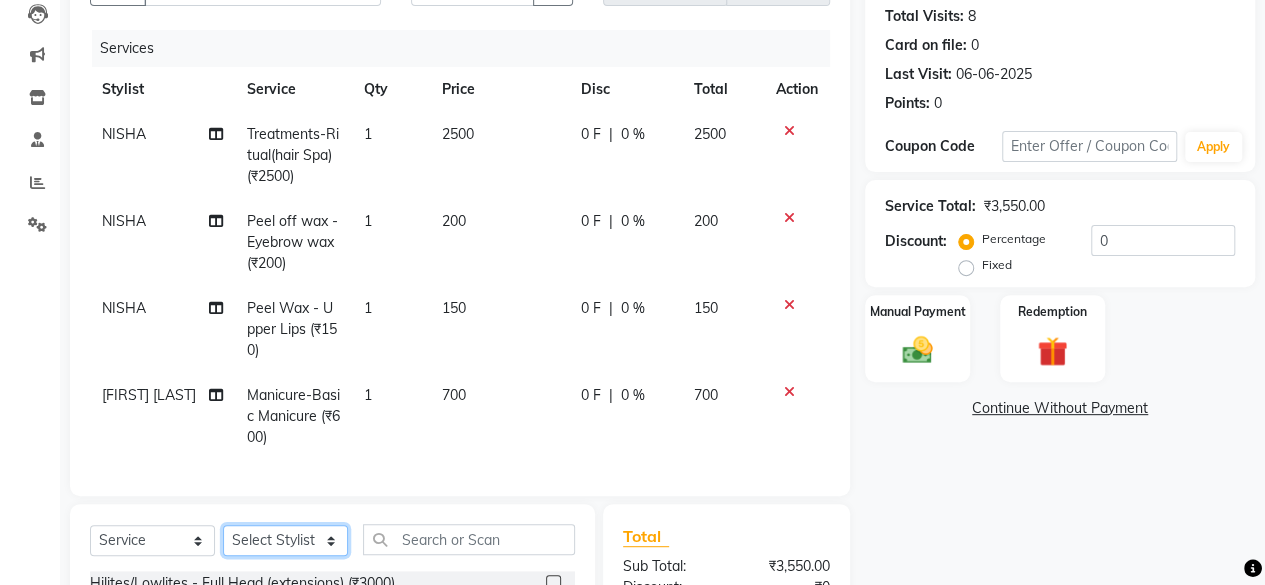 click on "Client +91 [PHONE] Date 02-08-2025 Invoice Number V/2025 V/2025-26 1032 Services Stylist Service Qty Price Disc Total Action [FIRST] Treatments-Ritual(hair Spa) (₹2500) 1 2500 0 F | 0 % 2500 [FIRST] Peel off wax - Eyebrow wax (₹200) 1 200 0 F | 0 % 200 [FIRST] Peel Wax - Upper Lips (₹150) 1 150 0 F | 0 % 150 [FIRST] [LAST] Manicure-Basic Manicure (₹600) 1 700 0 F | 0 % 700 Select  Service  Product  Membership  Package Voucher Prepaid Gift Card  Select Stylist [FIRST] [LAST] [FIRST] [LAST] [FIRST] [LAST] [FIRST] [LAST] [FIRST] [LAST] [FIRST] [LAST] [FIRST] [LAST] [FIRST] [LAST] [FIRST] [LAST] [FIRST] [LAST] [FIRST] [LAST] Hilites/Lowlites - Full Head (extensions)  (₹3000)  Dandruff Treatment (₹1200)  Hair Styling-Iron Without Wash (₹800)  Hair Styling- Hair Wash And Blast Dry With Davinies Shampoo & Conditioner(Female) (₹700)  Hair Styling-Hair Wash And Tongs (₹1500)  Hair Styling- Hair Wash And Blow Dry With Davinies Shampoo & Conditioner(Female) (₹1000)  Hair Styling- Hair Wash And Blast Dry With Silver Shampoo (₹700)  Total ₹0  :" 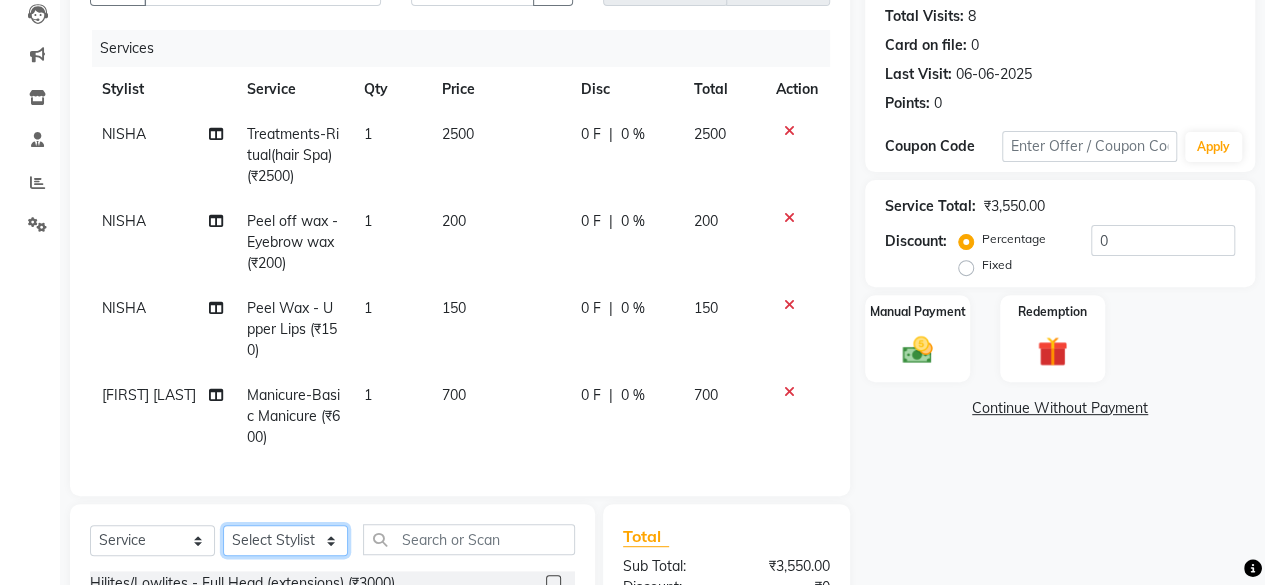 click on "Select Stylist [FIRST] [LAST] [FIRST] [LAST] [FIRST] [LAST] [FIRST] [LAST] [FIRST] [LAST] [FIRST] [LAST] [FIRST] [LAST] [FIRST] [LAST] [FIRST] [LAST] [FIRST] [LAST] [FIRST] [LAST]" 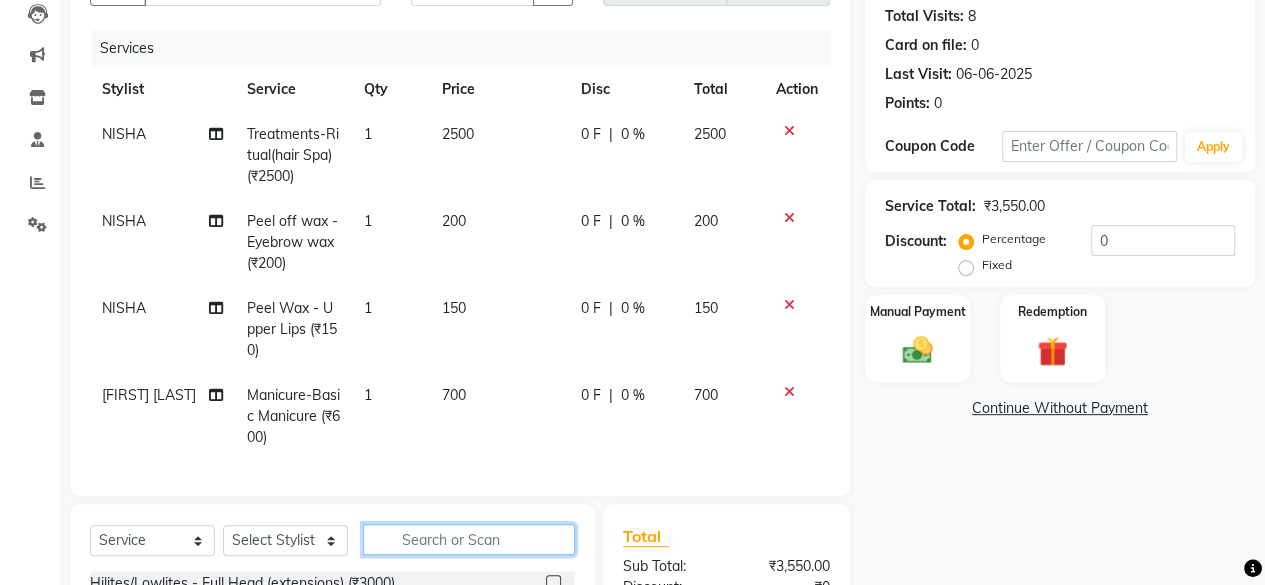 click 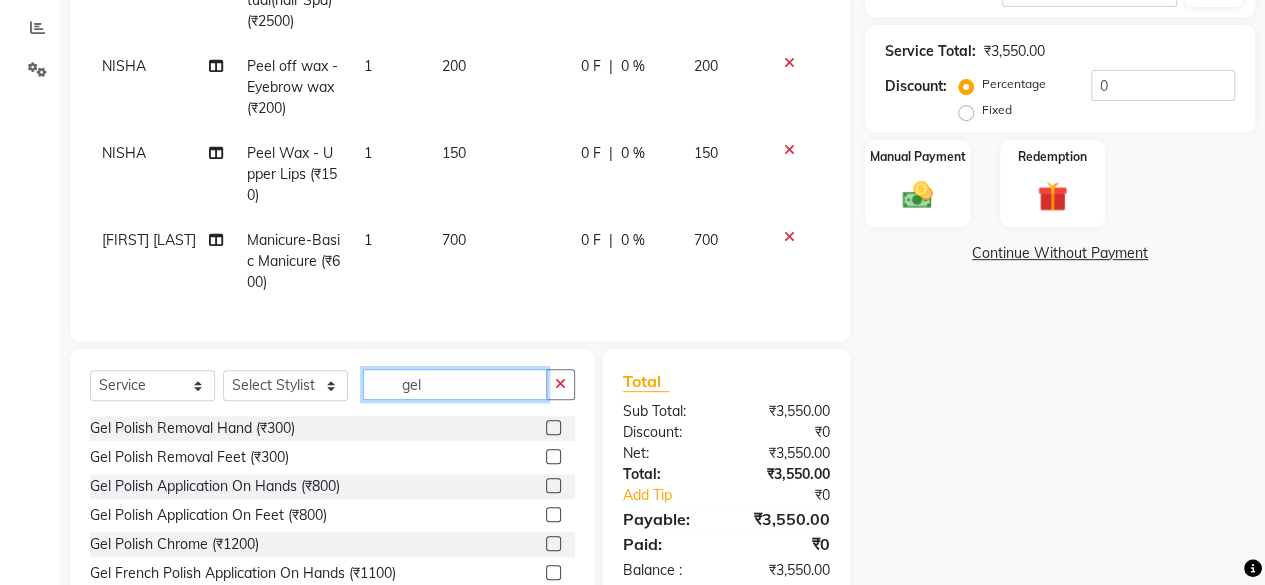 scroll, scrollTop: 476, scrollLeft: 0, axis: vertical 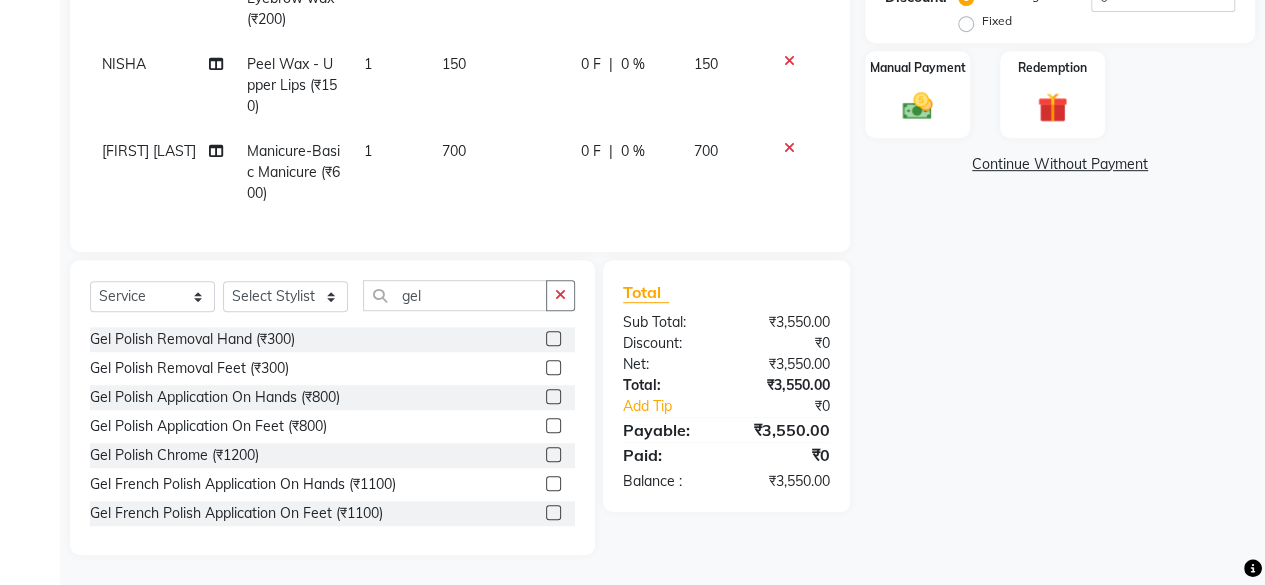 click 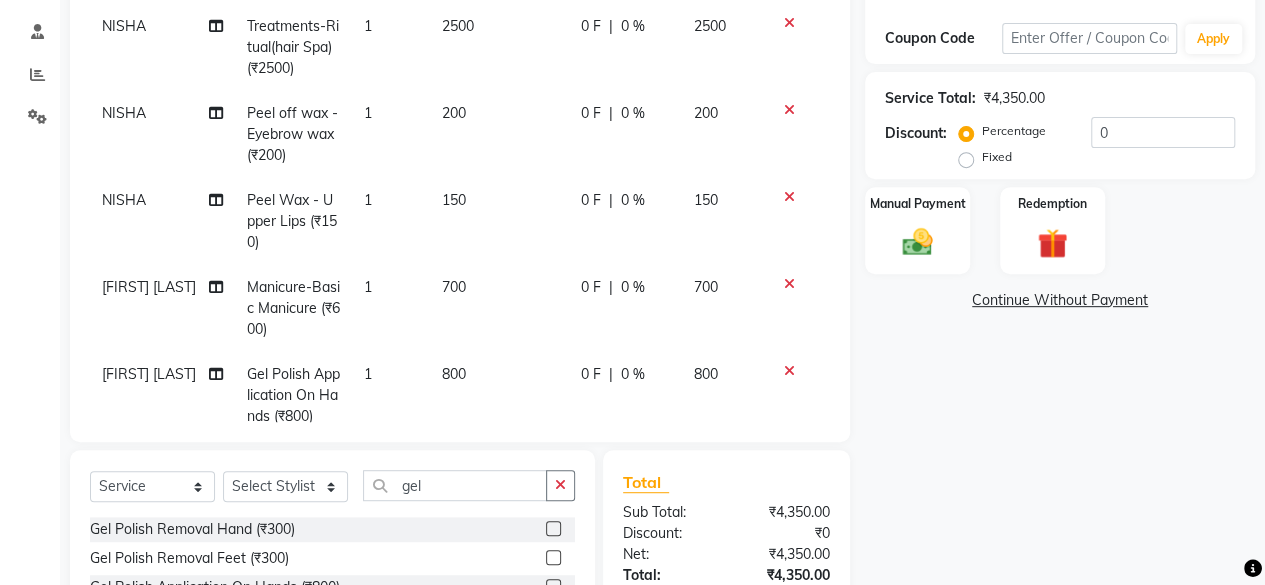 scroll, scrollTop: 320, scrollLeft: 0, axis: vertical 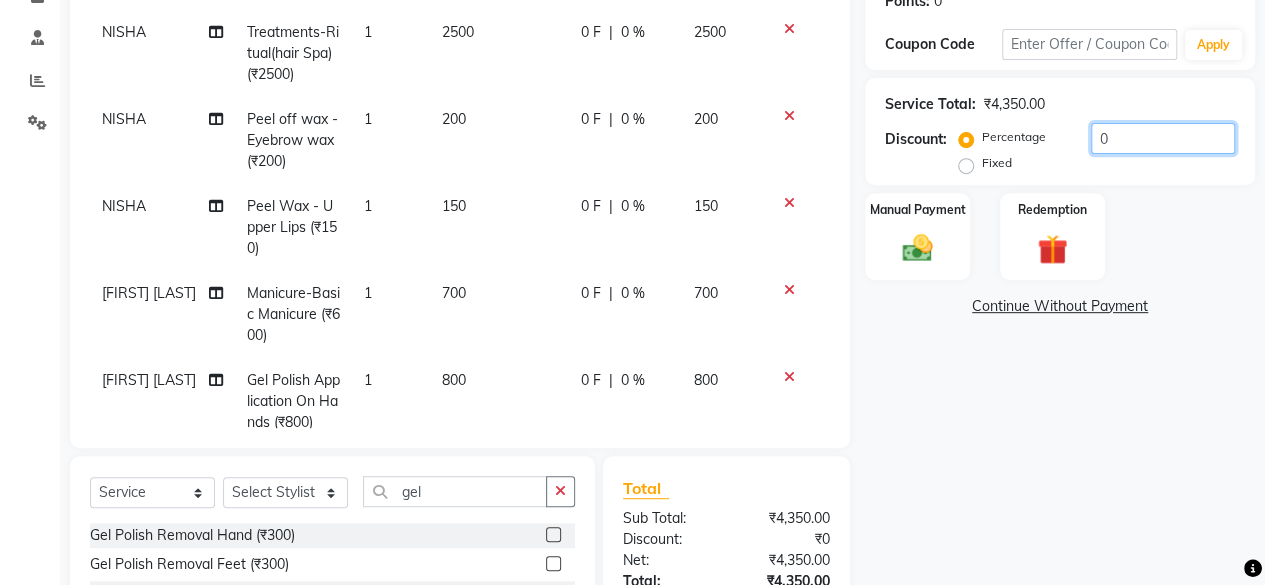 click on "0" 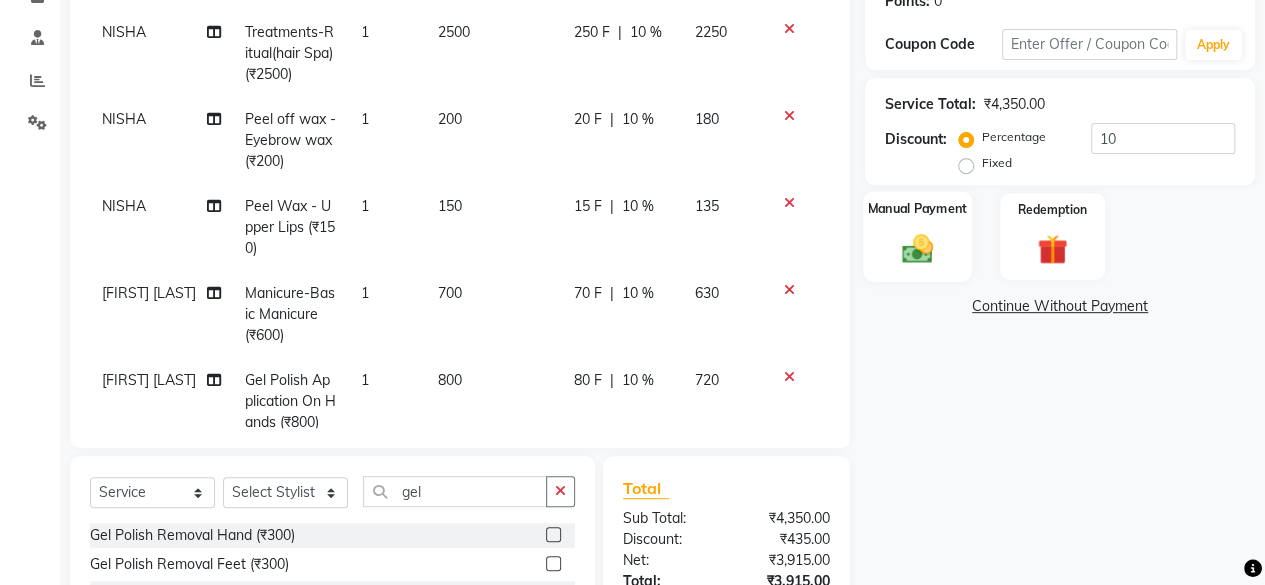 click 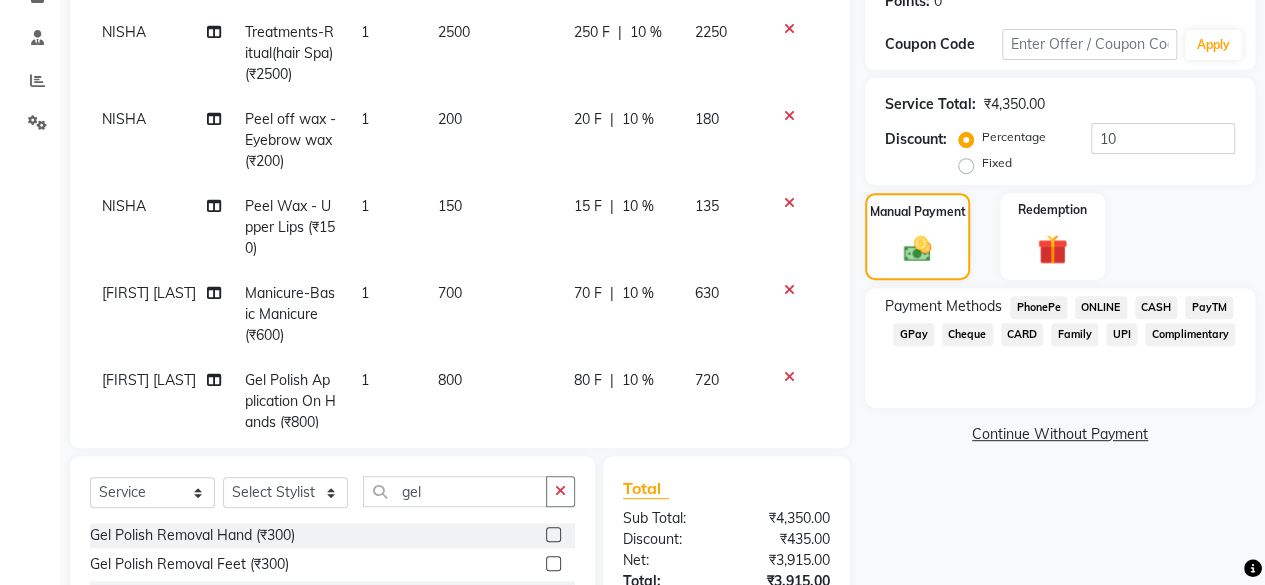 click on "GPay" 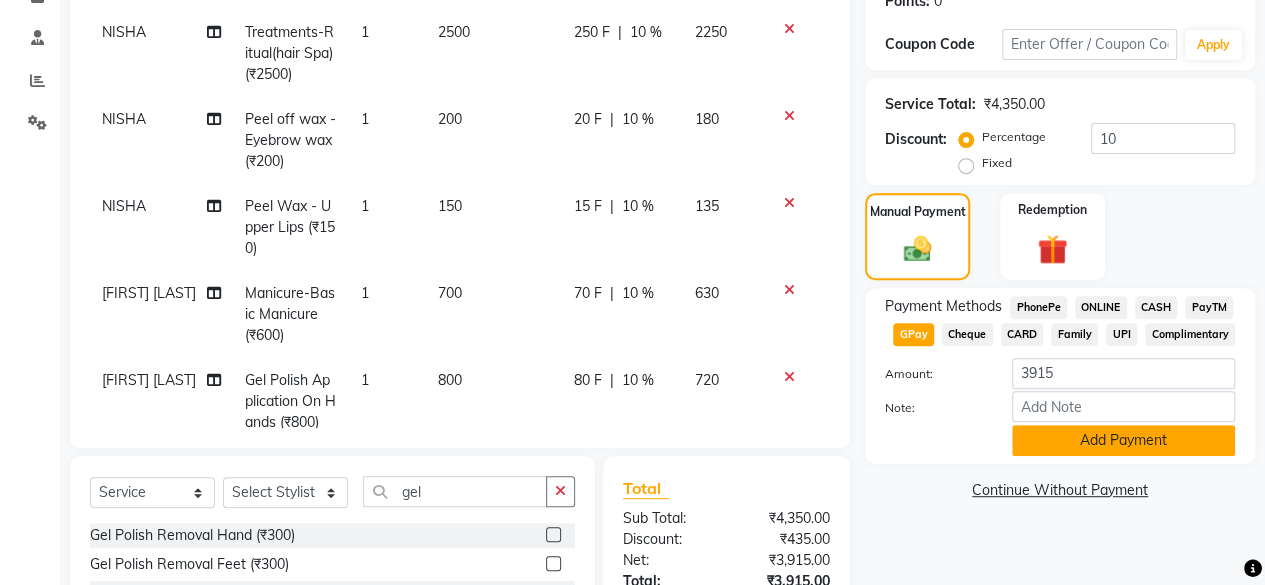 click on "Add Payment" 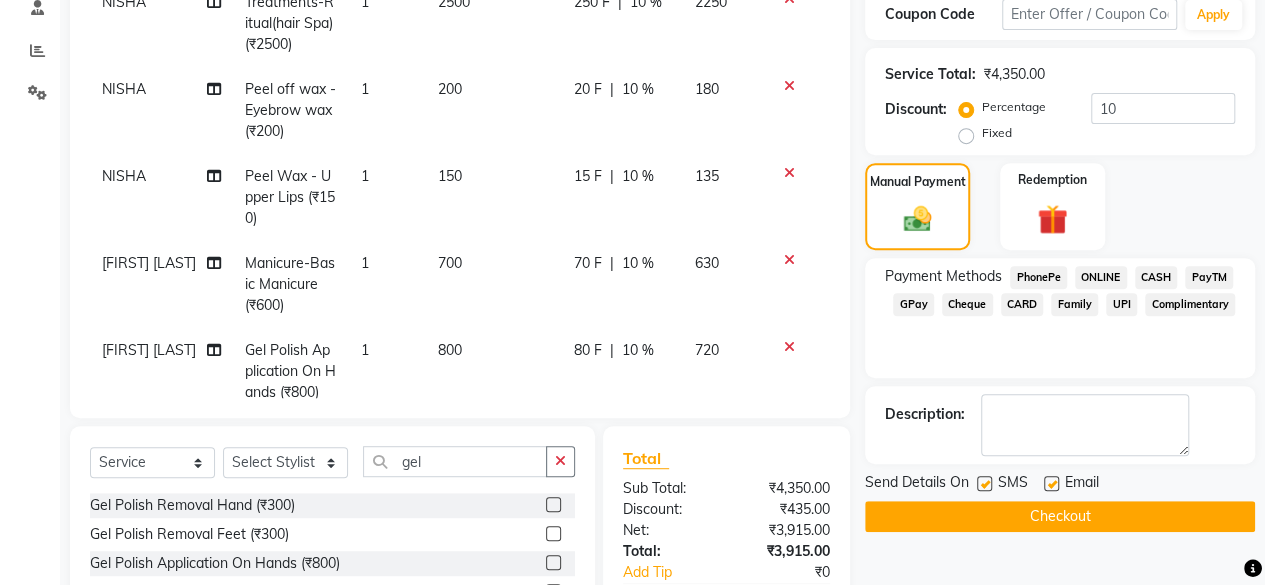 scroll, scrollTop: 515, scrollLeft: 0, axis: vertical 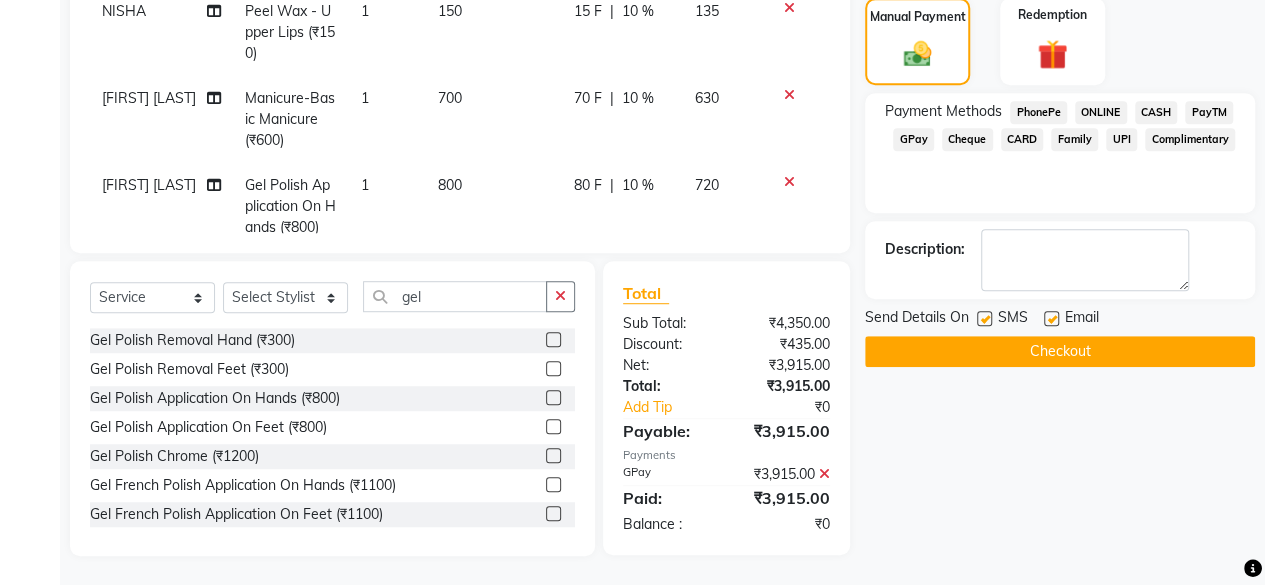 click on "Checkout" 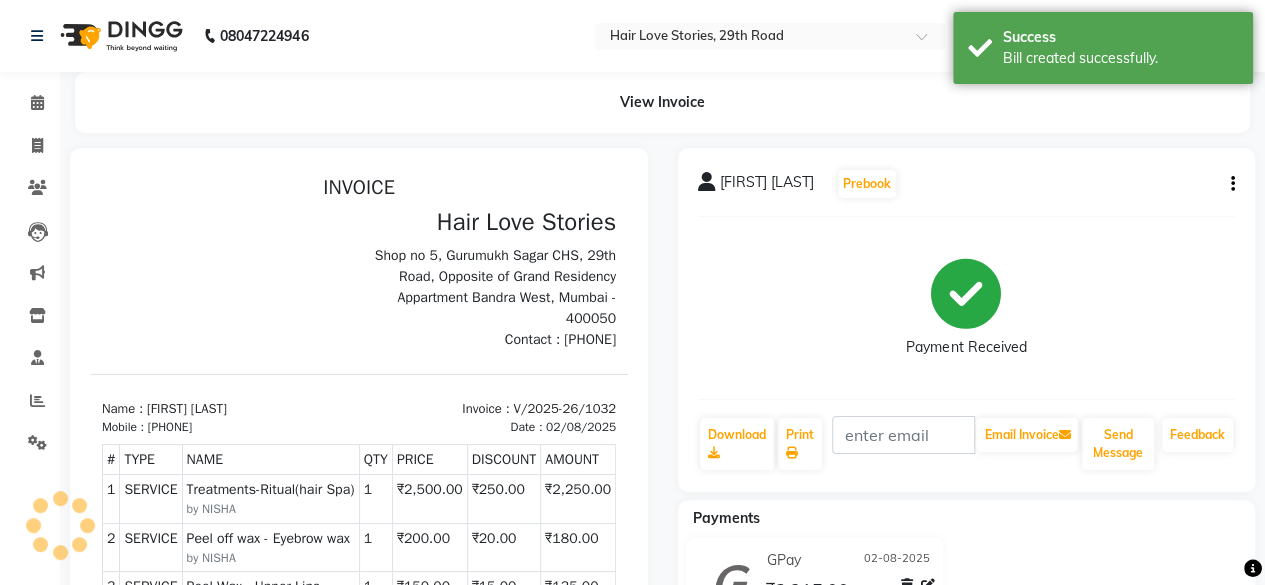 scroll, scrollTop: 0, scrollLeft: 0, axis: both 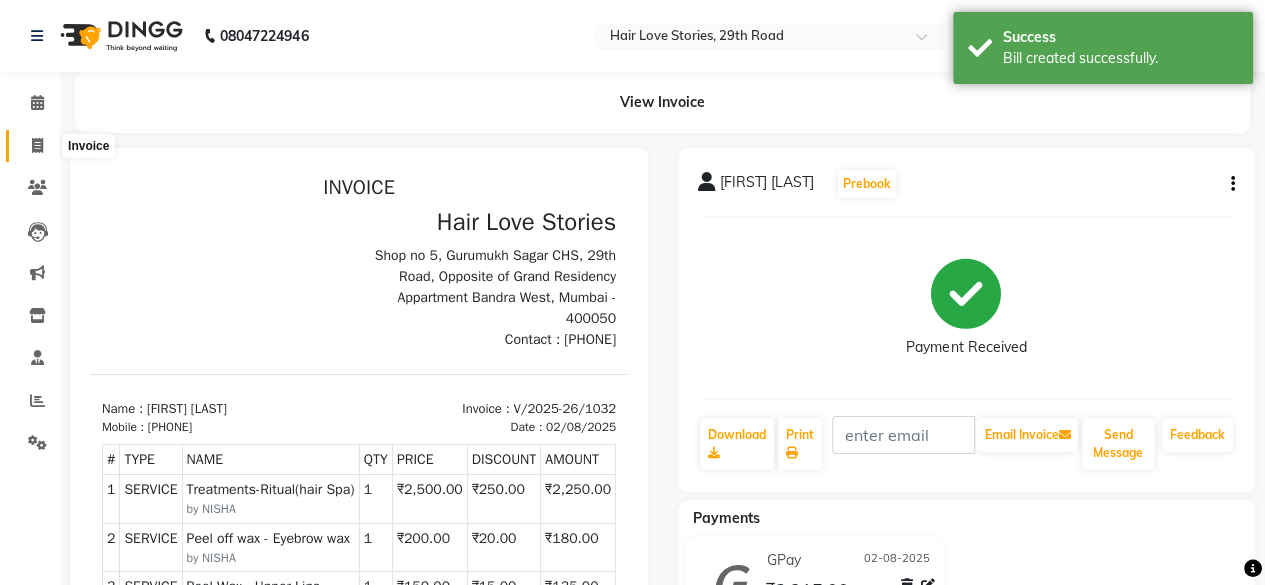 click 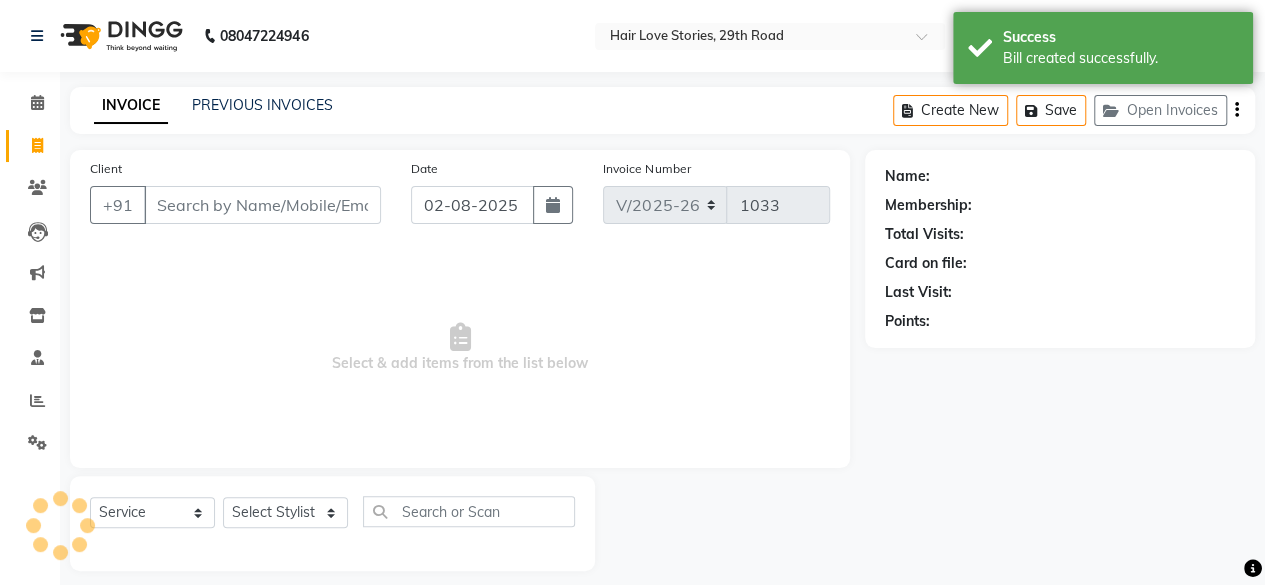 scroll, scrollTop: 15, scrollLeft: 0, axis: vertical 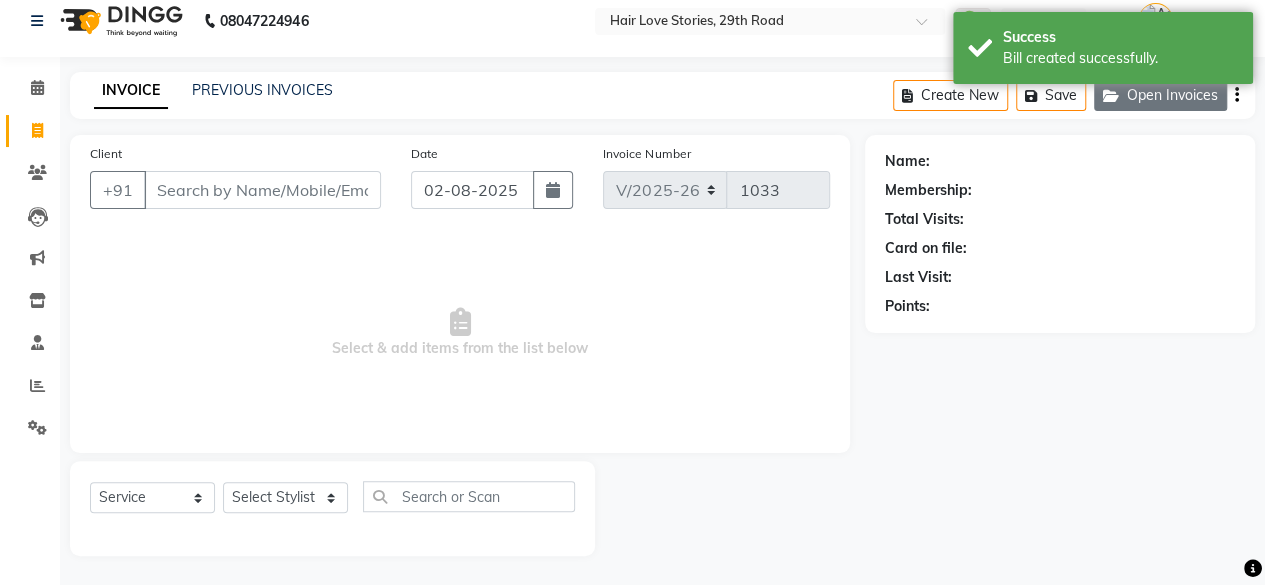 click 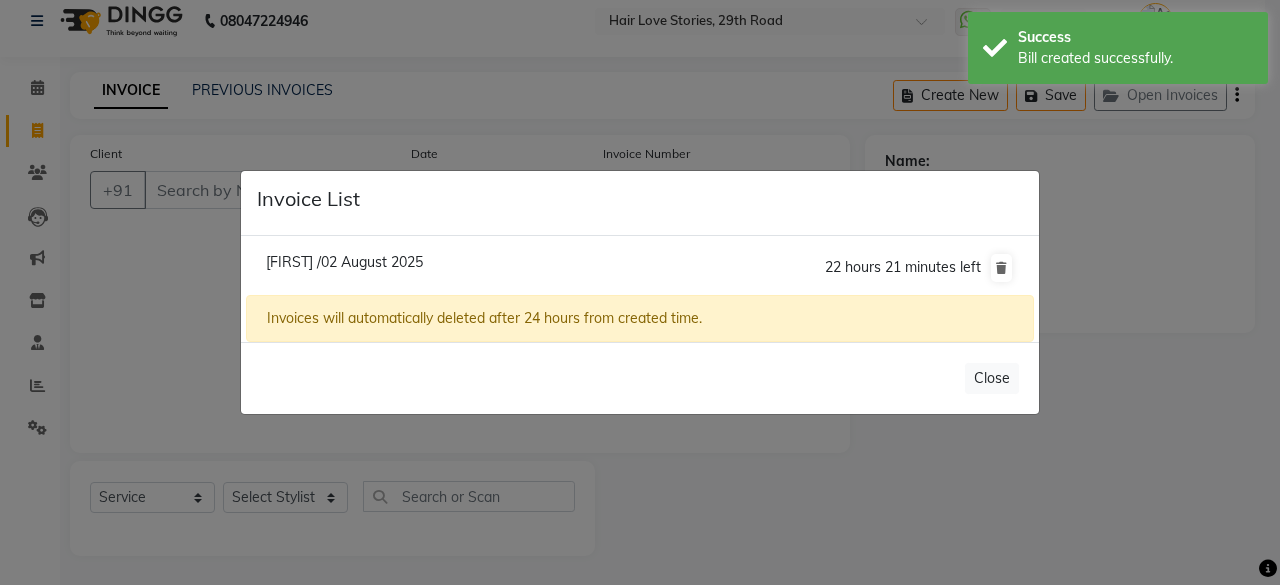 click on "[FIRST] /02 August 2025" 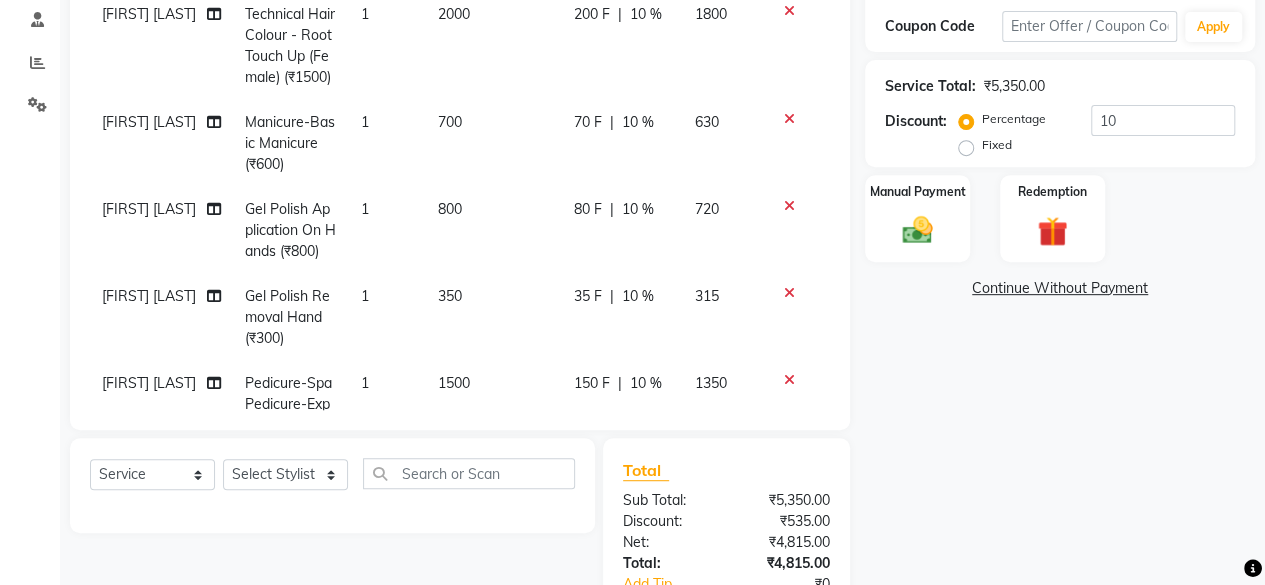 scroll, scrollTop: 391, scrollLeft: 0, axis: vertical 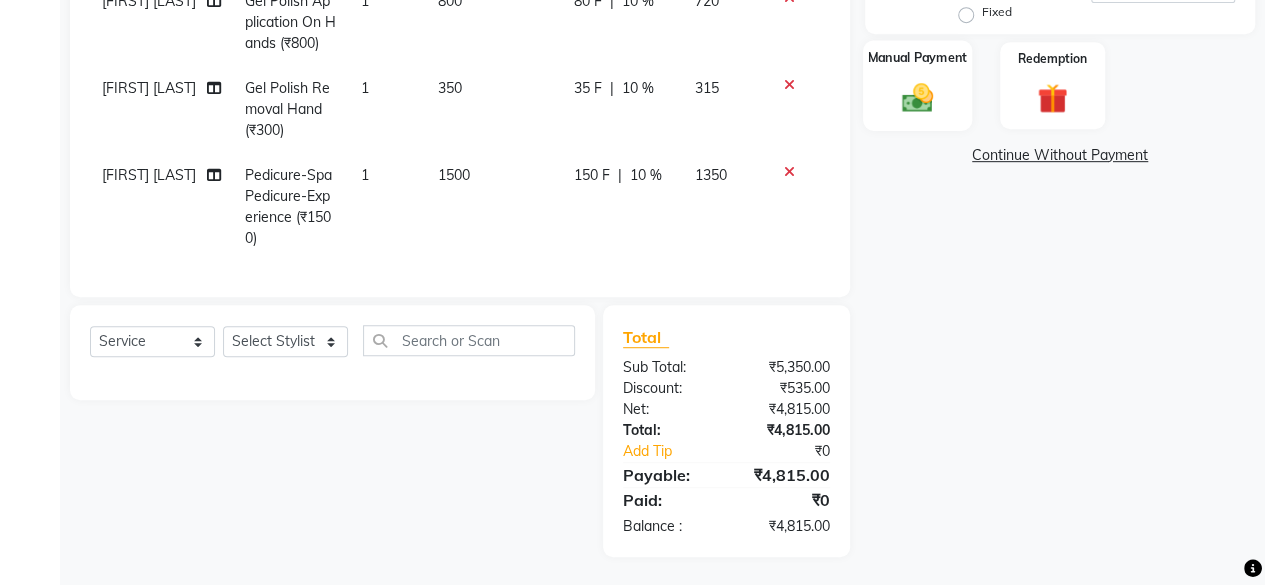 click on "Manual Payment" 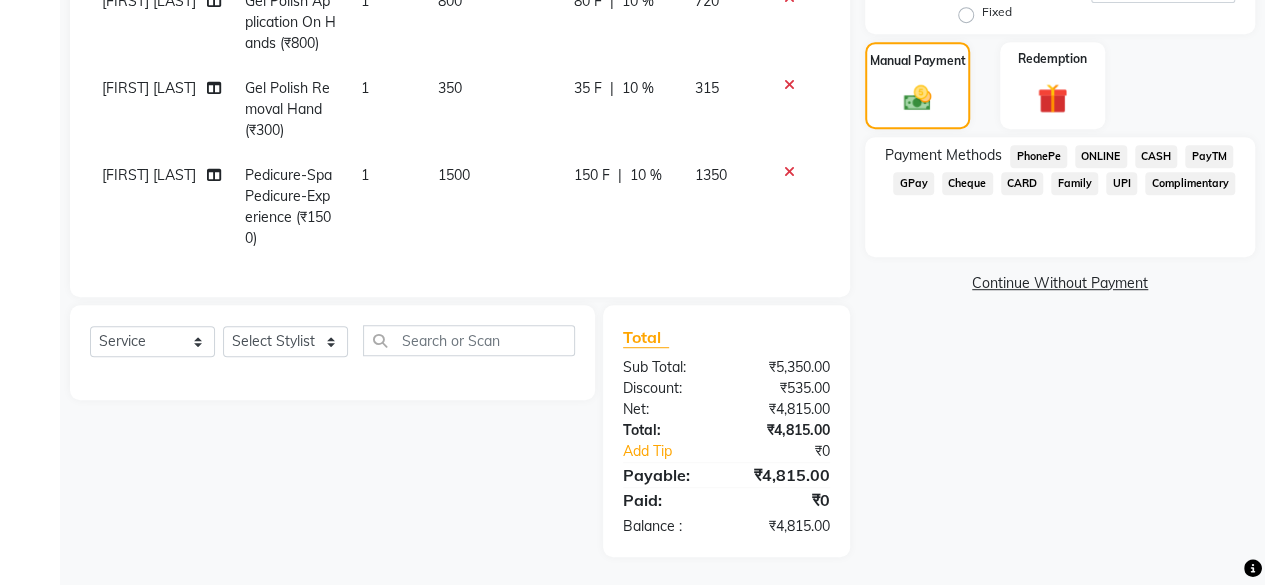 click on "CARD" 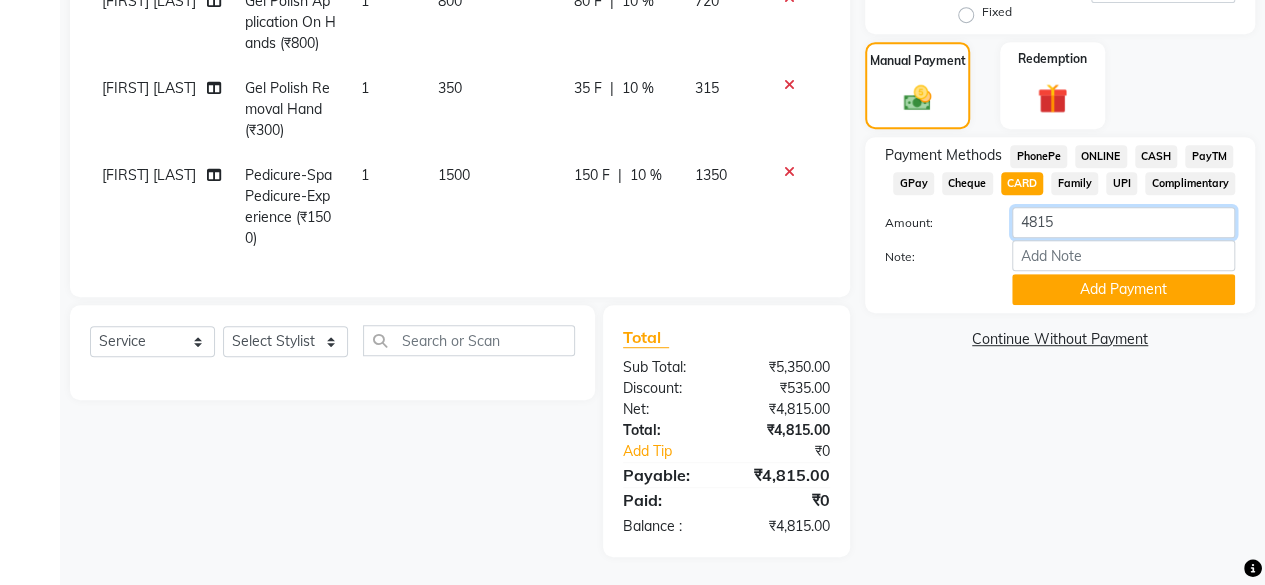 click on "4815" 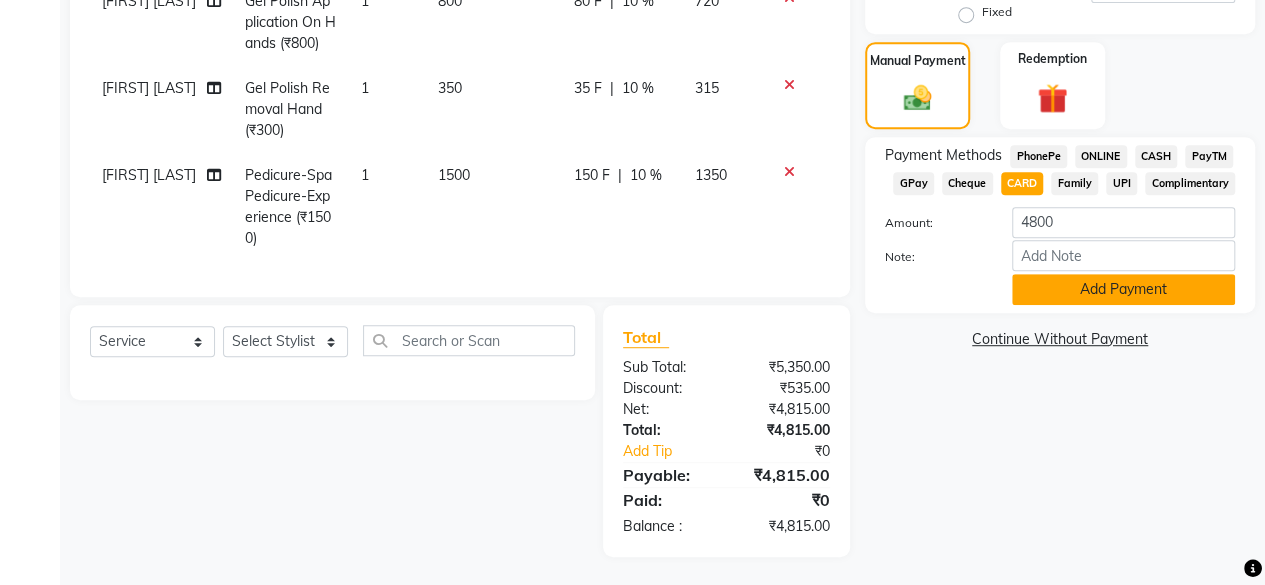click on "Add Payment" 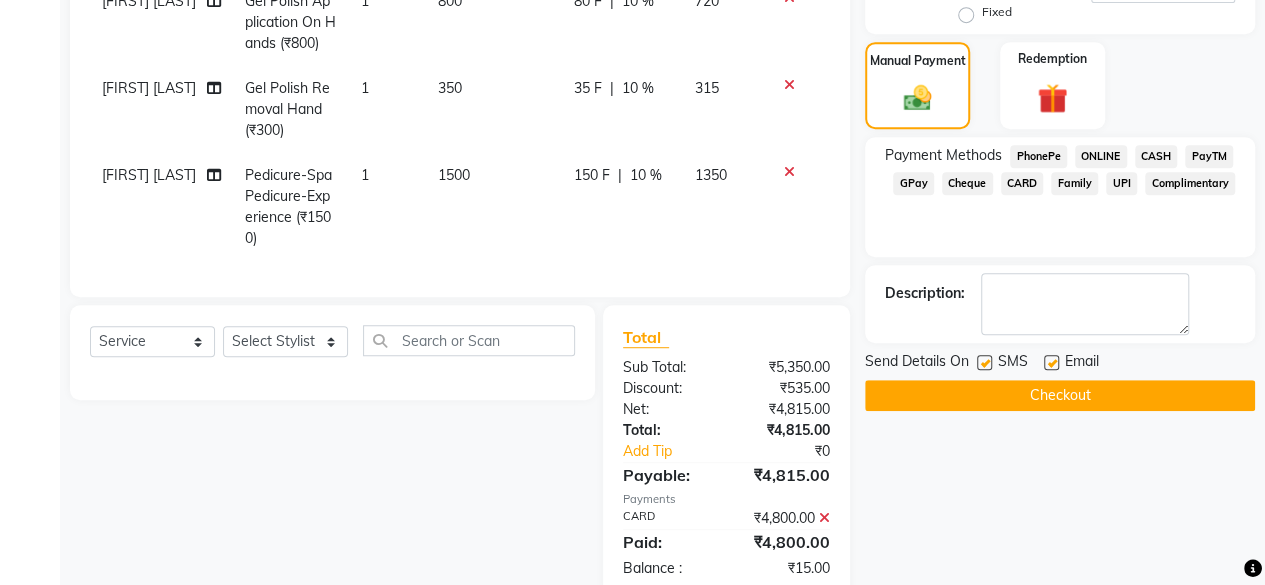 click on "Checkout" 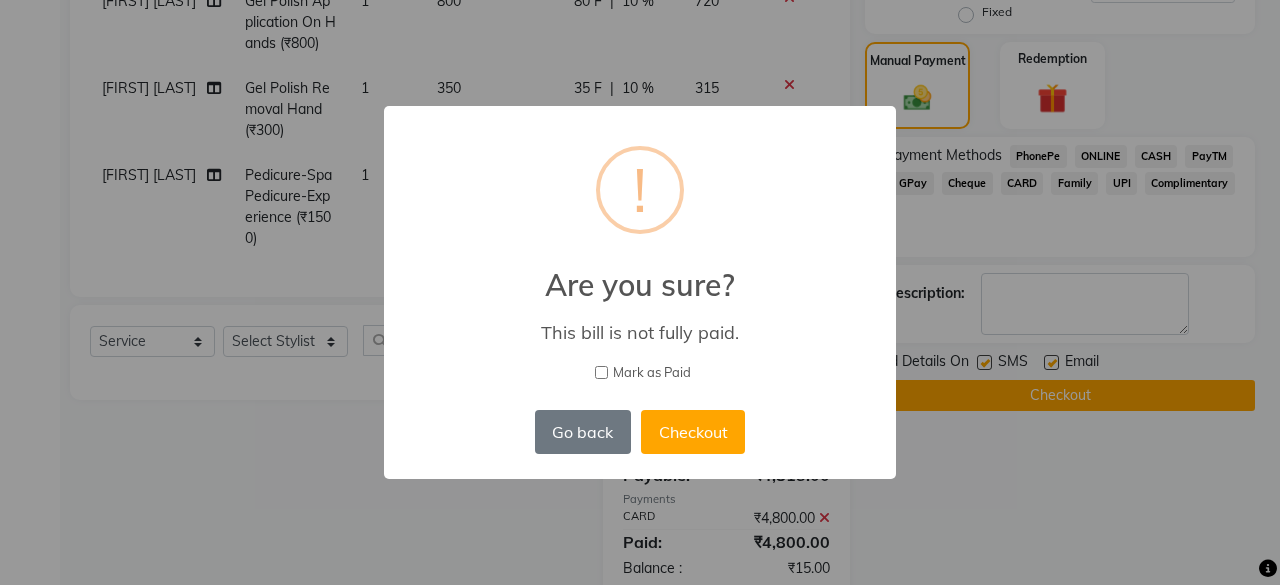 click on "Mark as Paid" at bounding box center [601, 372] 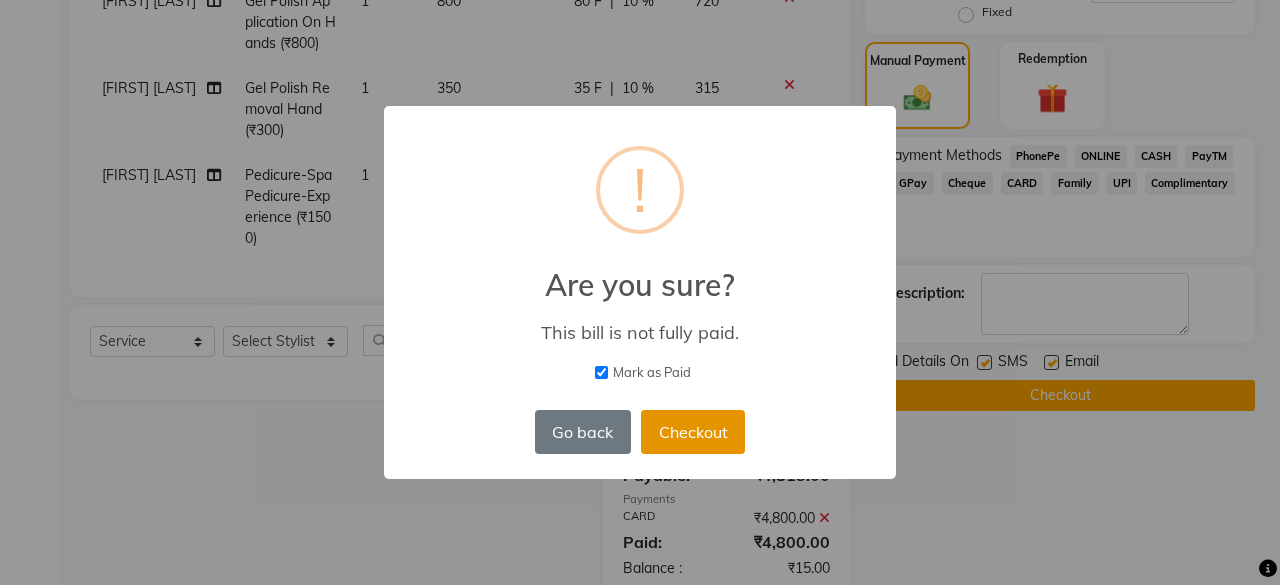 click on "Checkout" at bounding box center (693, 432) 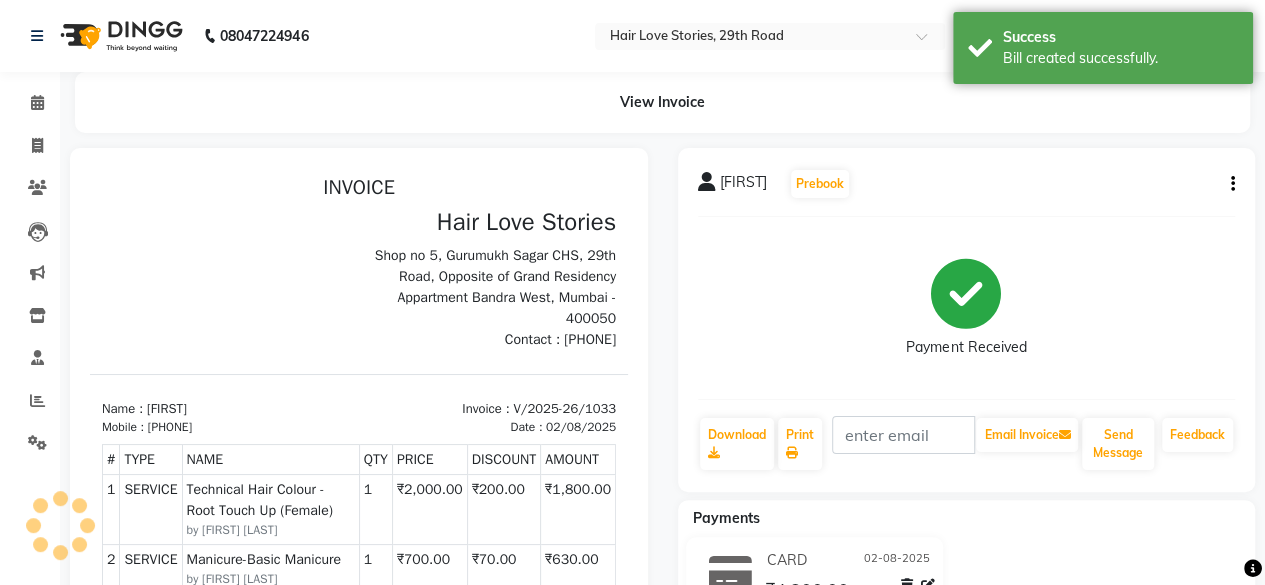 scroll, scrollTop: 0, scrollLeft: 0, axis: both 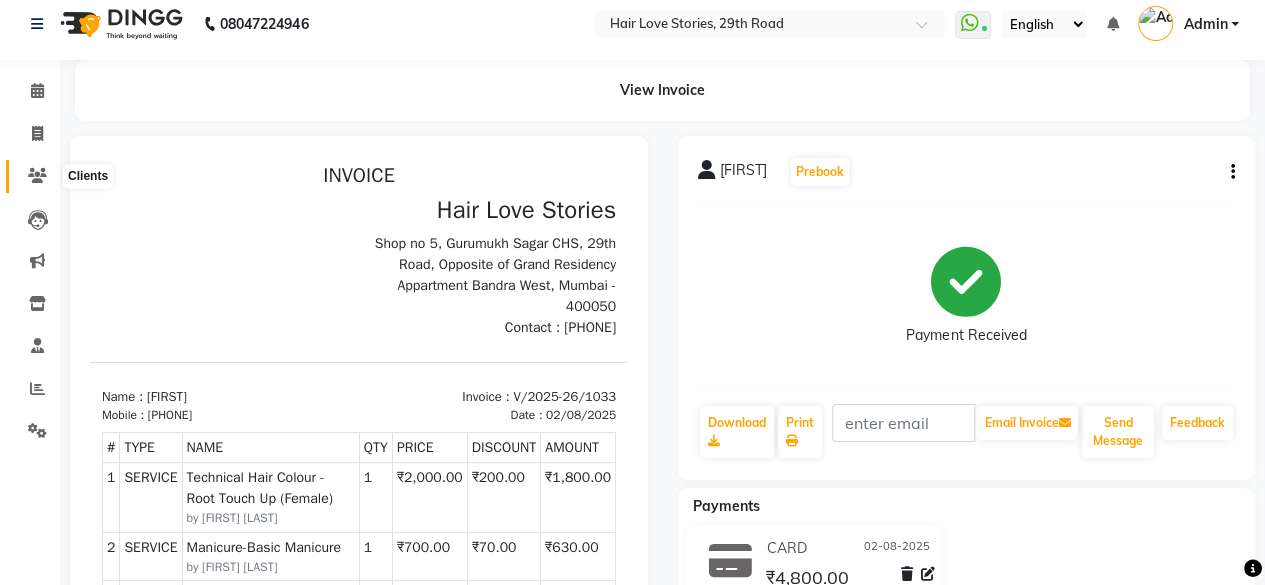 click 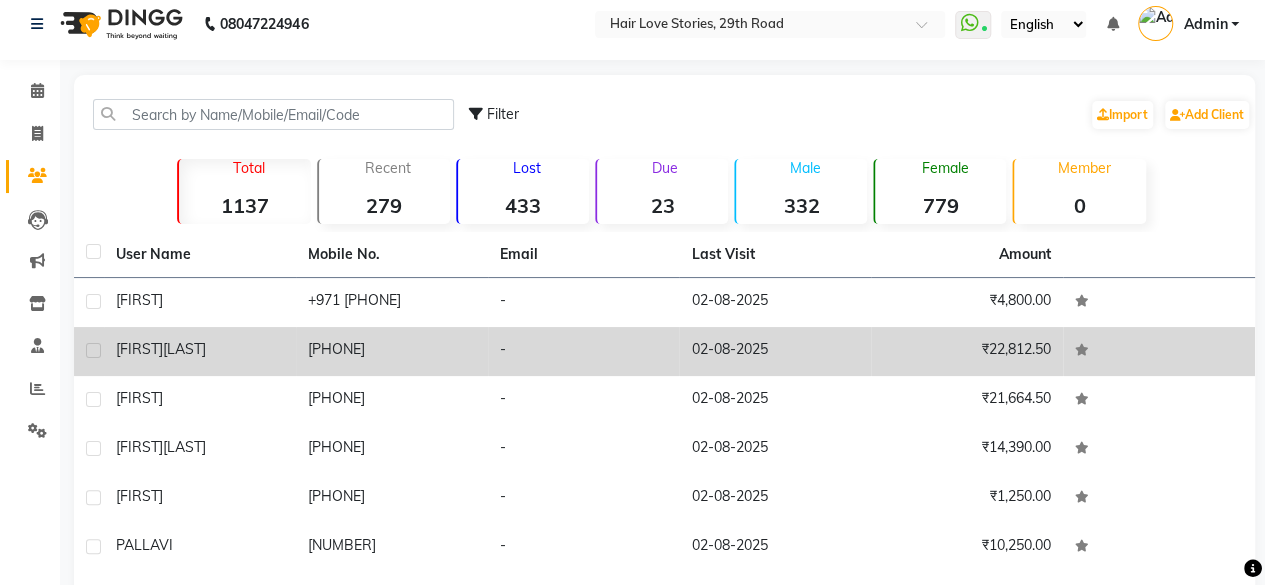 click on "[FIRST] [LAST]" 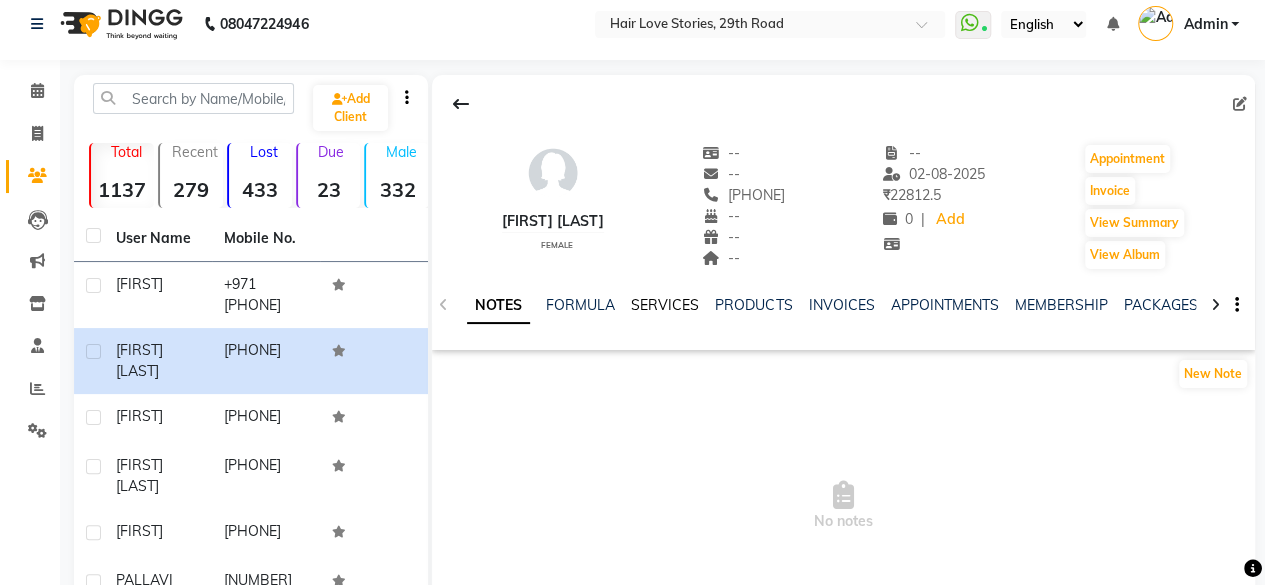 click on "SERVICES" 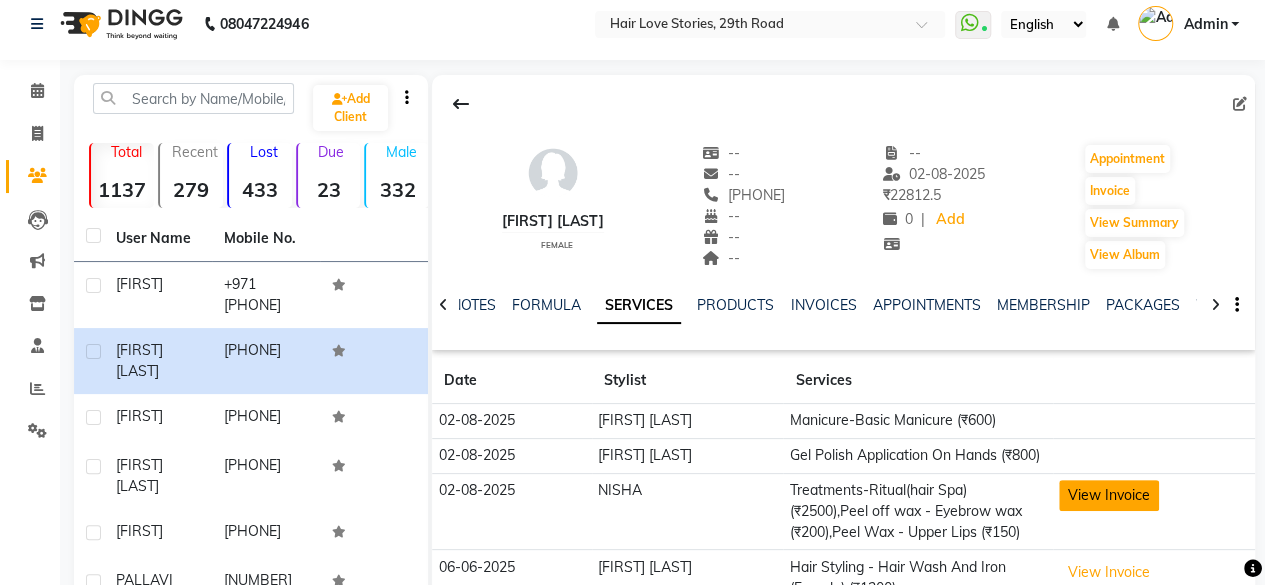 click on "View Invoice" 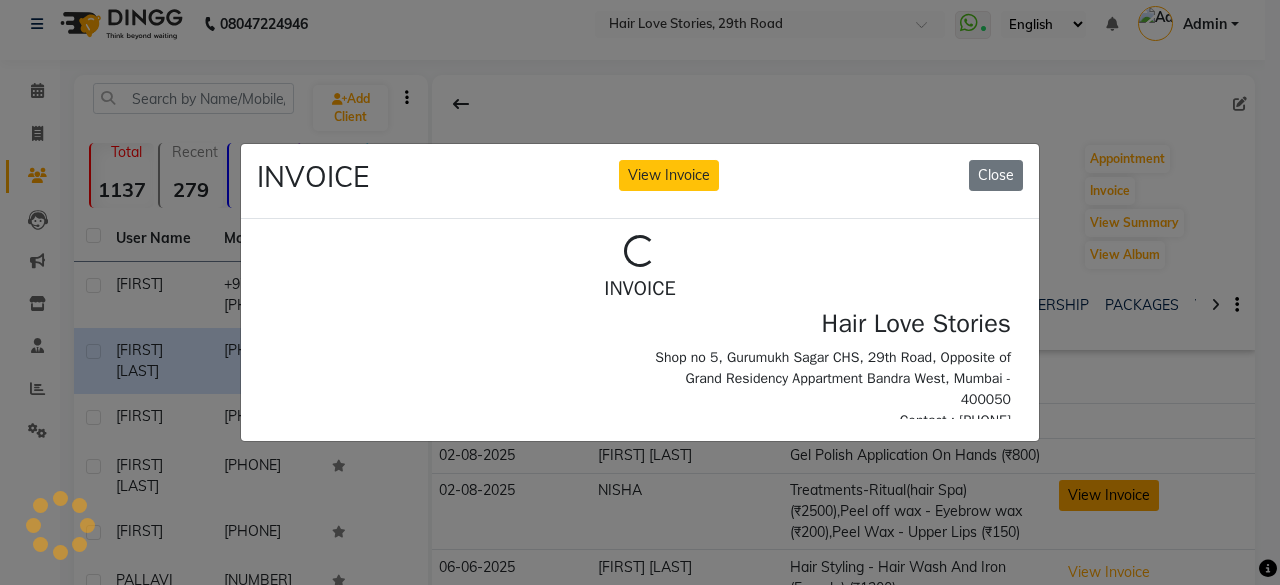 scroll, scrollTop: 0, scrollLeft: 0, axis: both 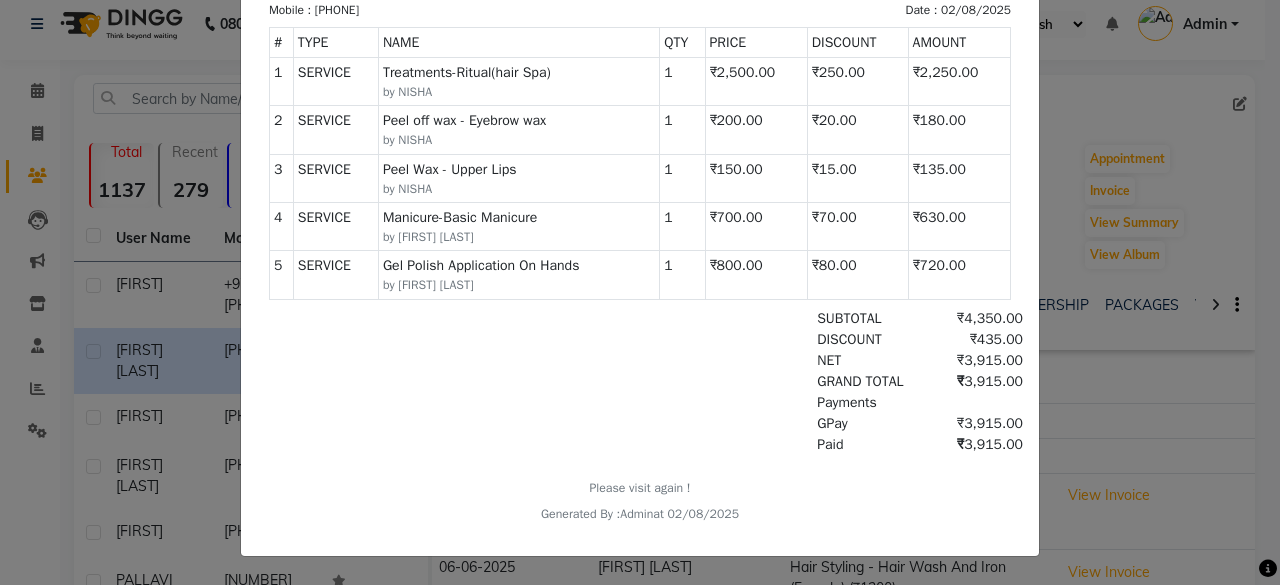click on "INVOICE View Invoice Close" 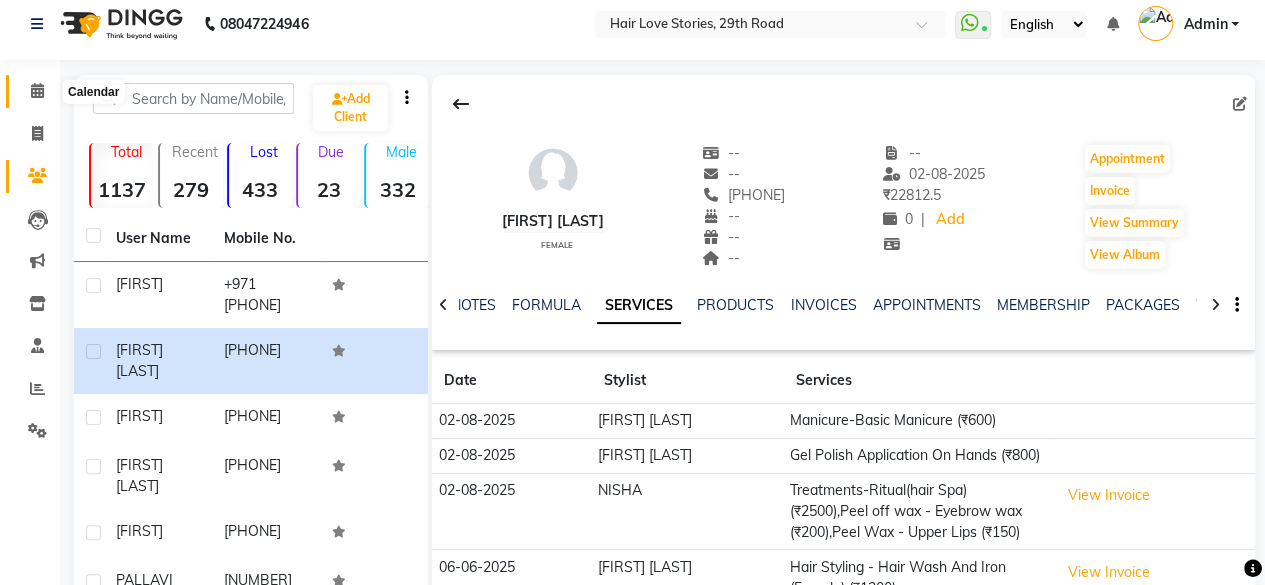 click 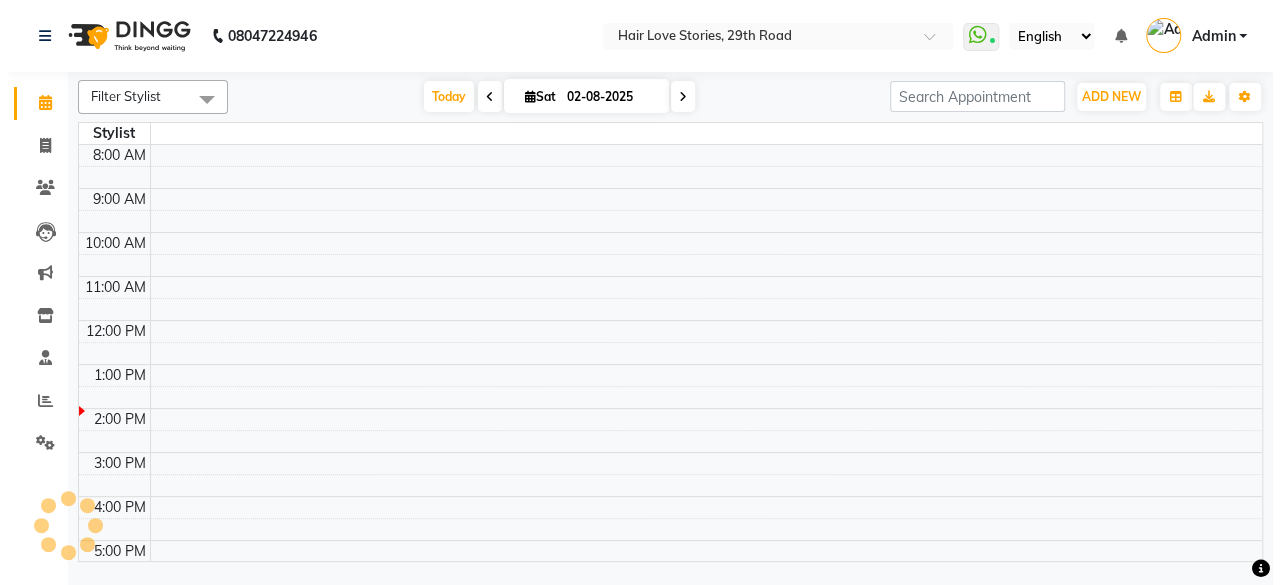 scroll, scrollTop: 0, scrollLeft: 0, axis: both 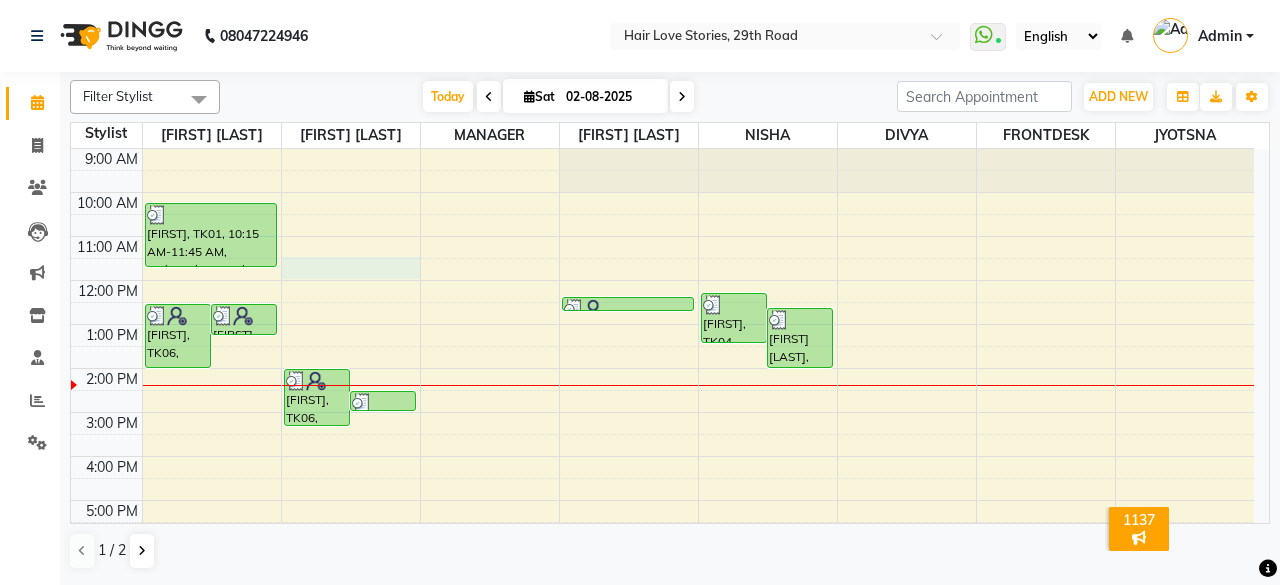 click on "[FIRST], TK06, 12:35 PM-02:05 PM, Technical Hair Colour - Root Touch Up (Female) (₹1500) [FIRST], TK02, 12:35 PM-01:20 PM, Hair Styling - Hair Wash And Blow Dry (Female) (₹1000) [FIRST], TK01, 10:15 AM-11:45 AM, Technical Hair Colour - Root Touch Up (Female) (₹1500) [FIRST], TK06, 02:05 PM-03:25 PM, Manicure-Basic Manicure (₹600),Gel Polish Application On Hands (₹800),Gel Polish Removal Hand (₹300) [FIRST] [LAST], TK05, 02:35 PM-03:05 PM, Gel Polish Application On Hands (₹800) [FIRST], TK02, 12:25 PM-12:35 PM, Threading-Eyebrow (₹150),Threading - Upper Lip (₹100) [FIRST], TK04, 12:20 PM-01:30 PM, Waxing (Roll on Wax) - Full Arms (Female) (₹700),Waxing (Roll on Wax) - Legs (Male) (₹1000), Waxing (Peel off wax) Under arms (₹350)" at bounding box center [662, 456] 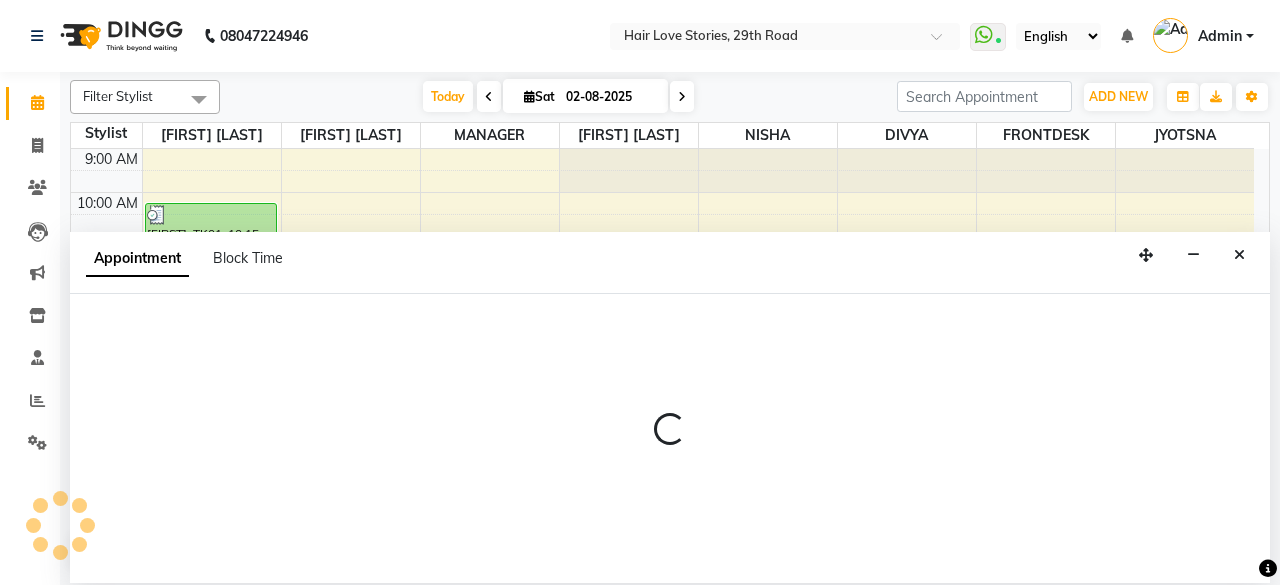 click on "Appointment Block Time" at bounding box center (670, 263) 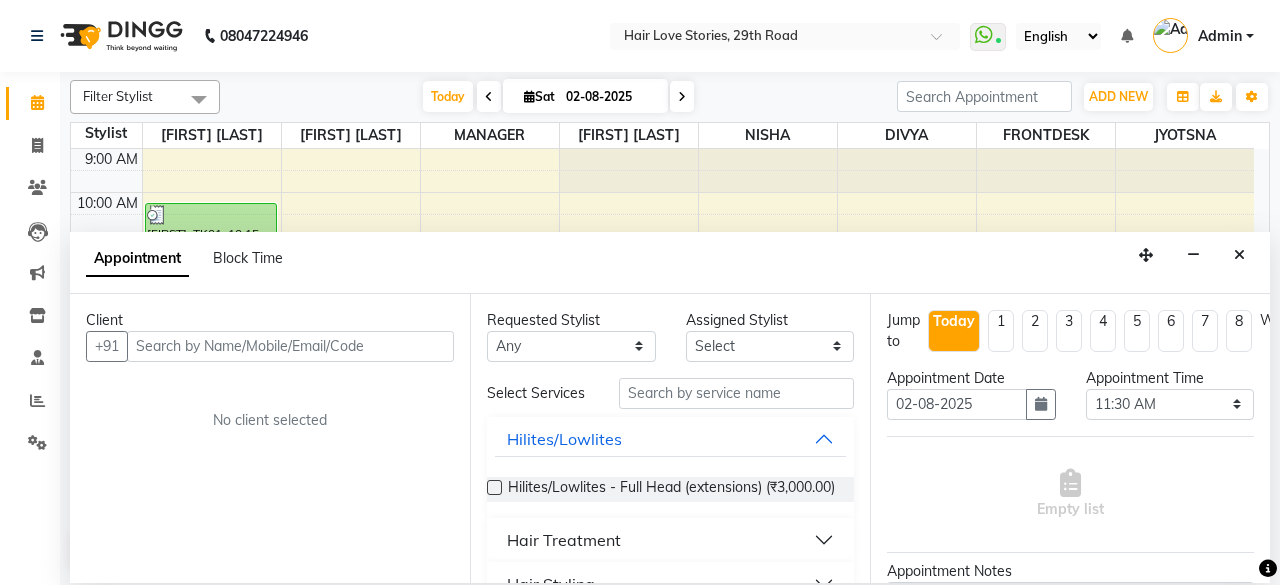 click on "Appointment Block Time" at bounding box center [670, 263] 